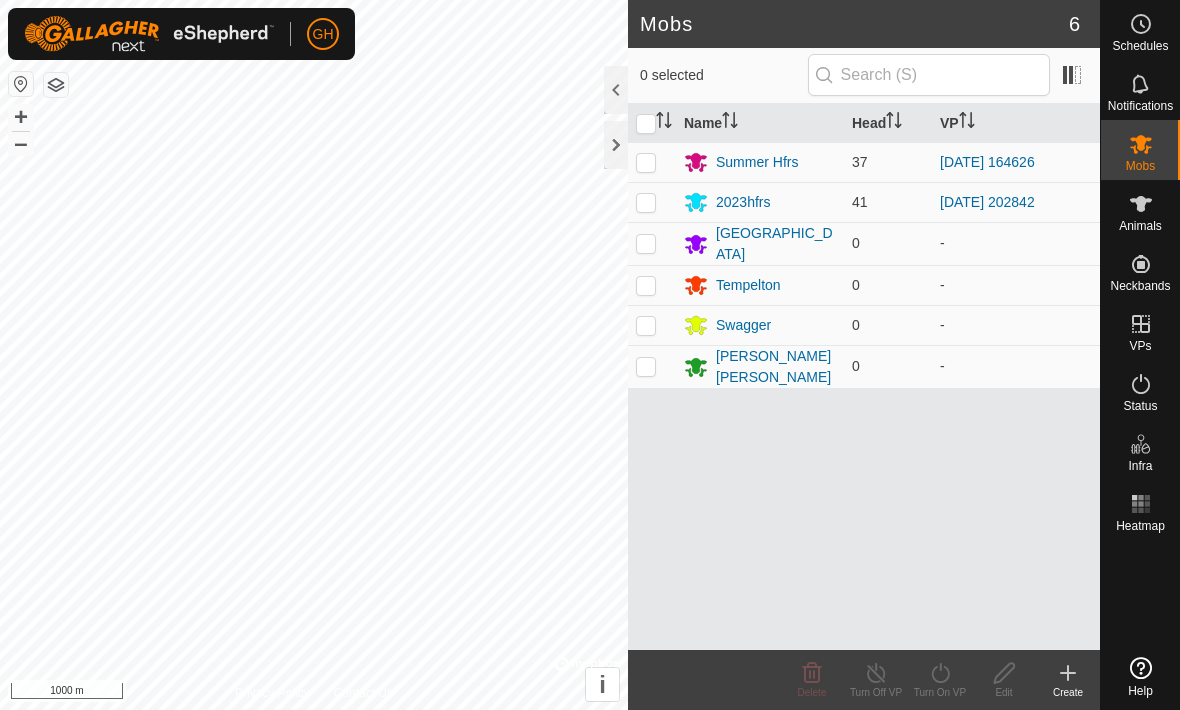 scroll, scrollTop: 0, scrollLeft: 0, axis: both 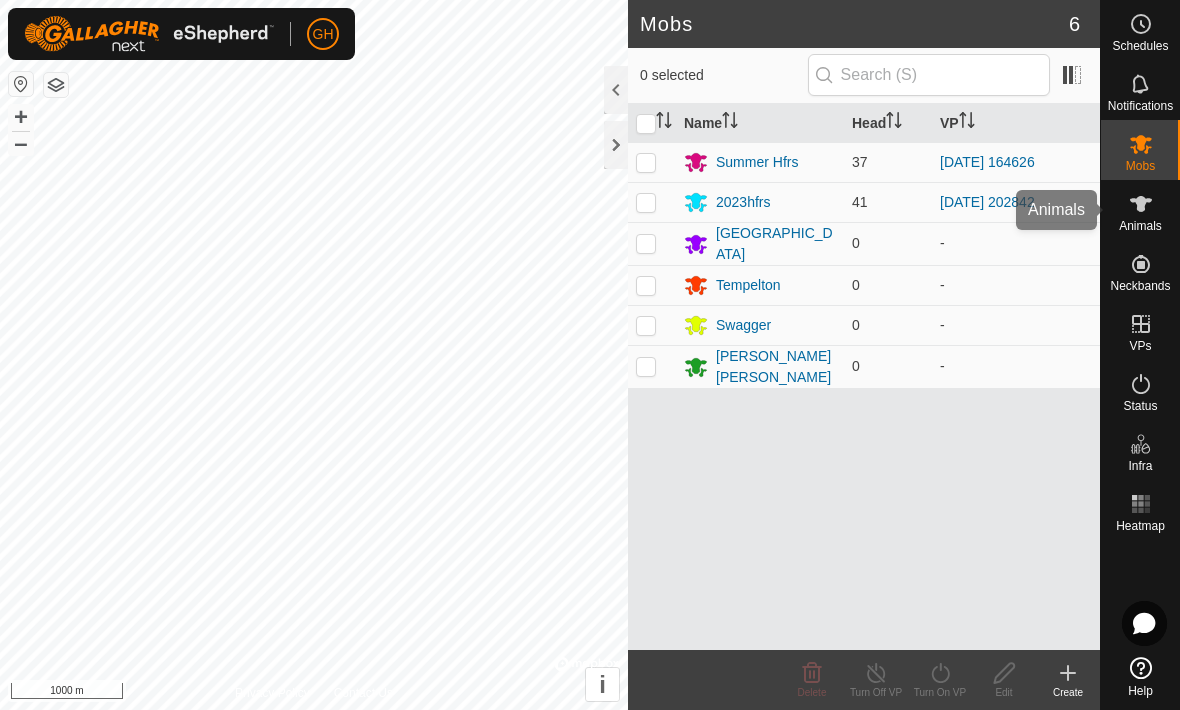 click 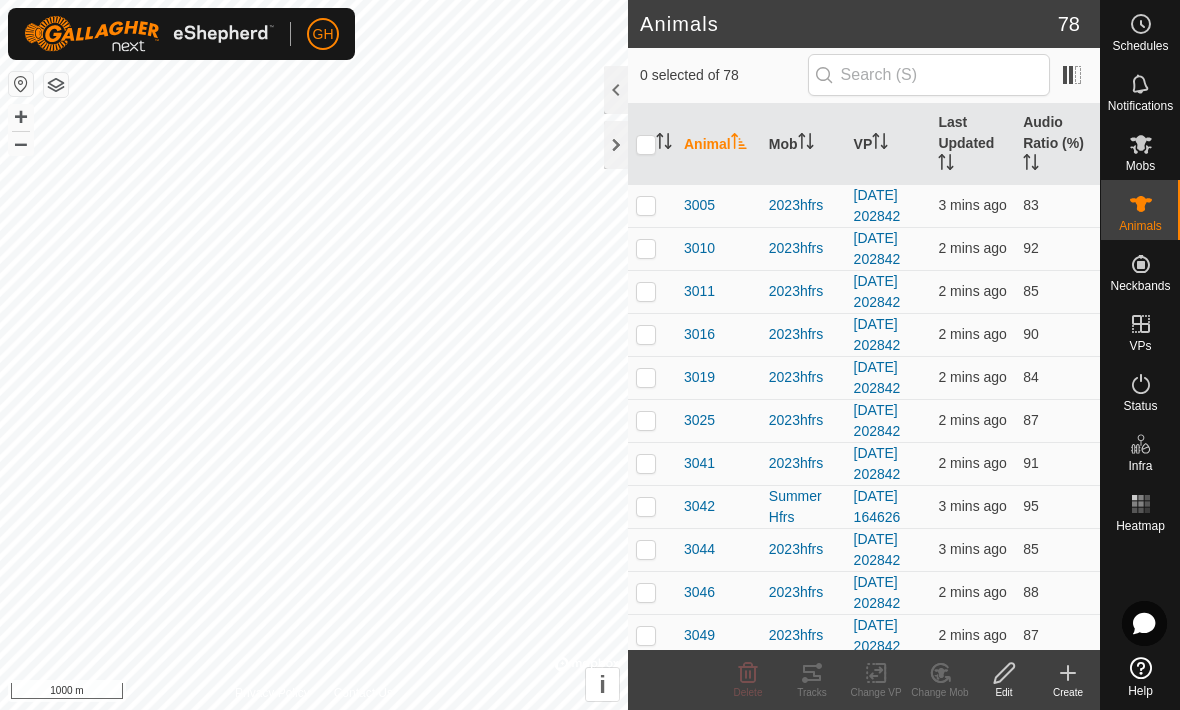 click 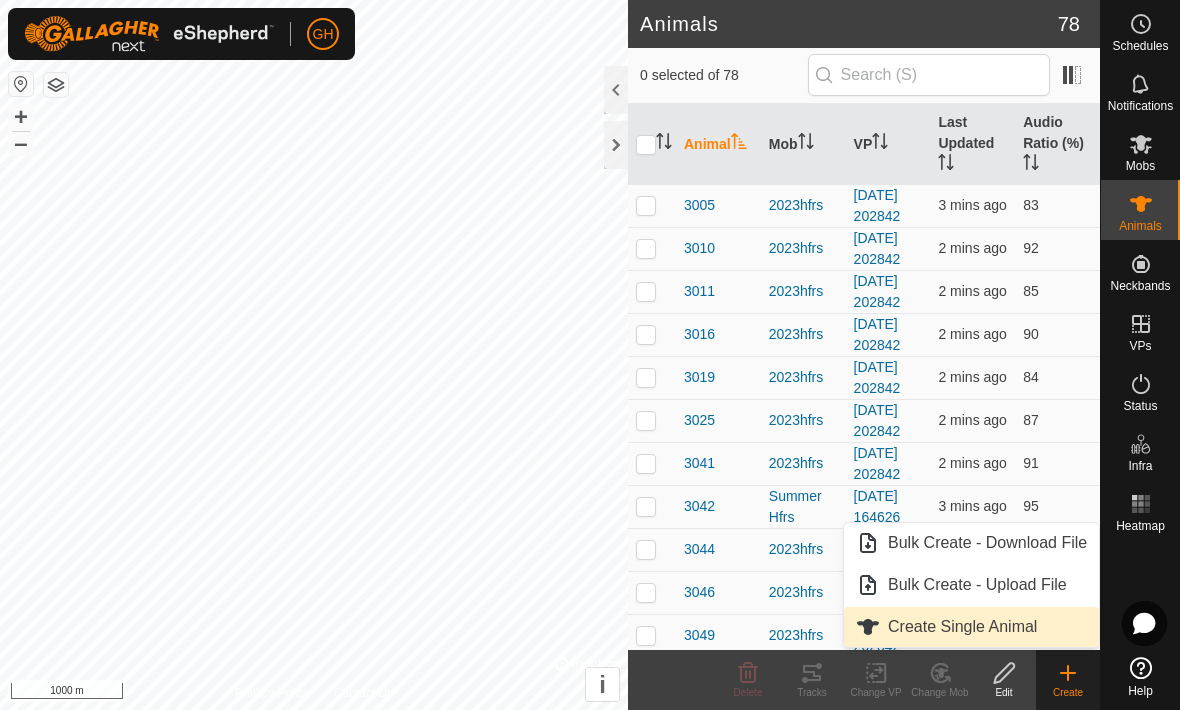 click on "Create Single Animal" at bounding box center (962, 627) 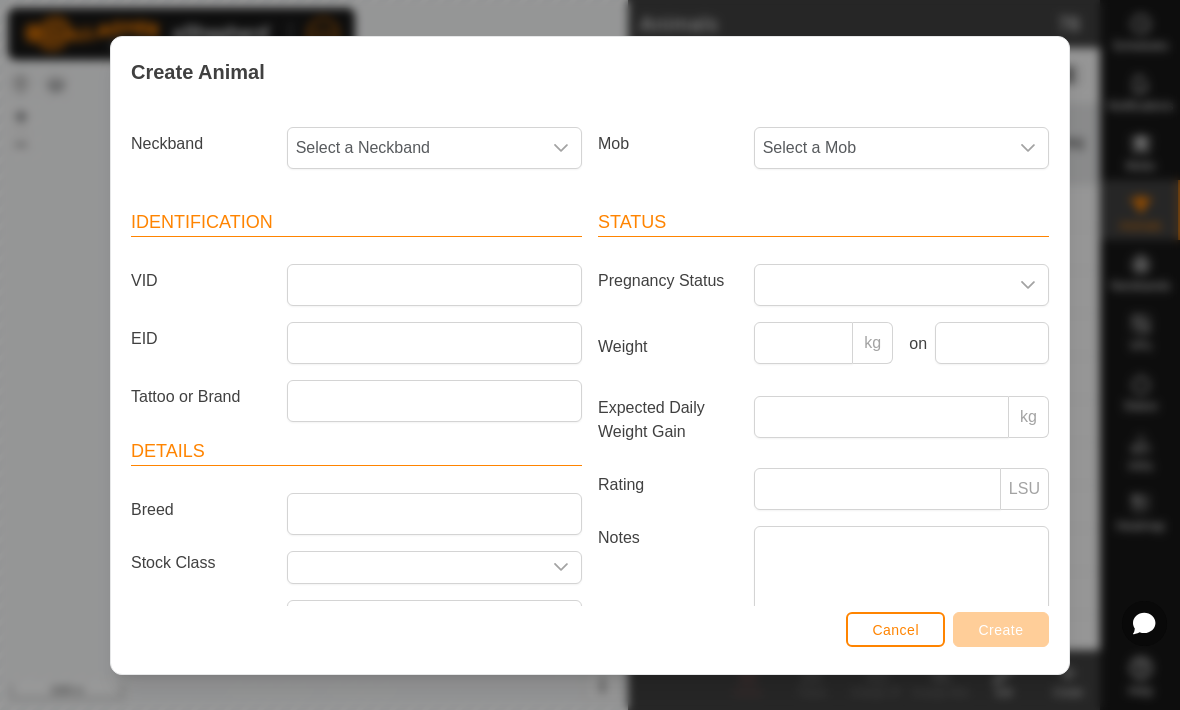click on "Select a Neckband" at bounding box center (414, 148) 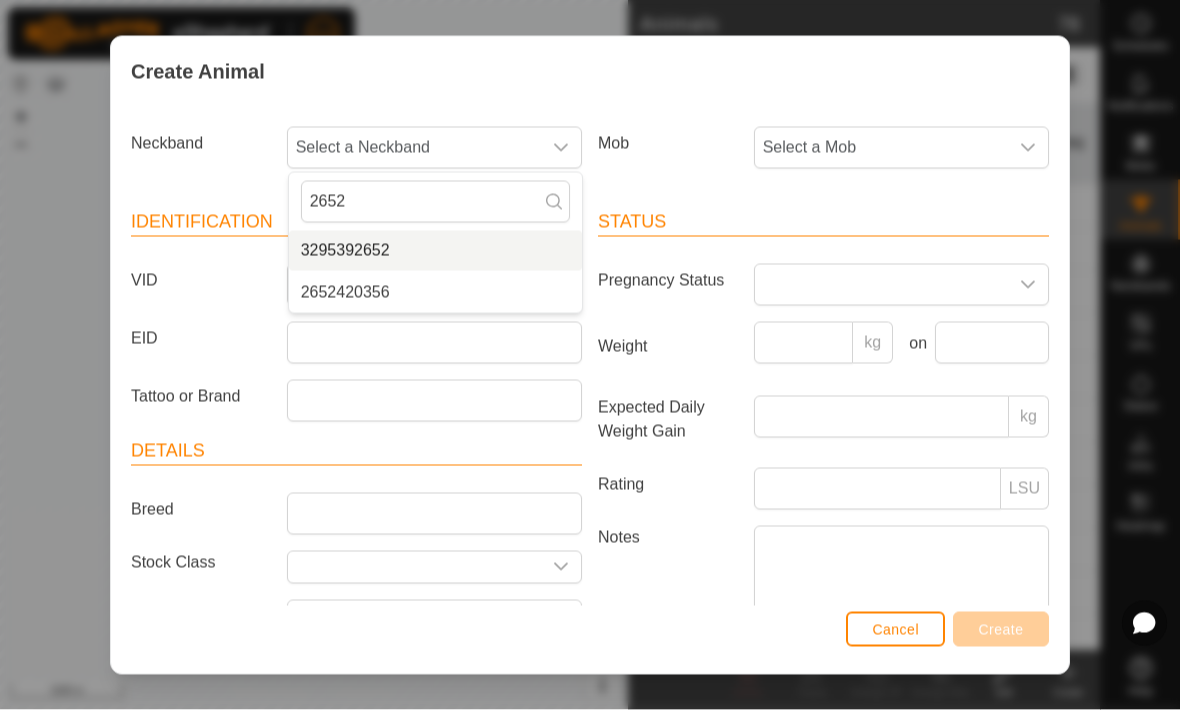 type on "2652" 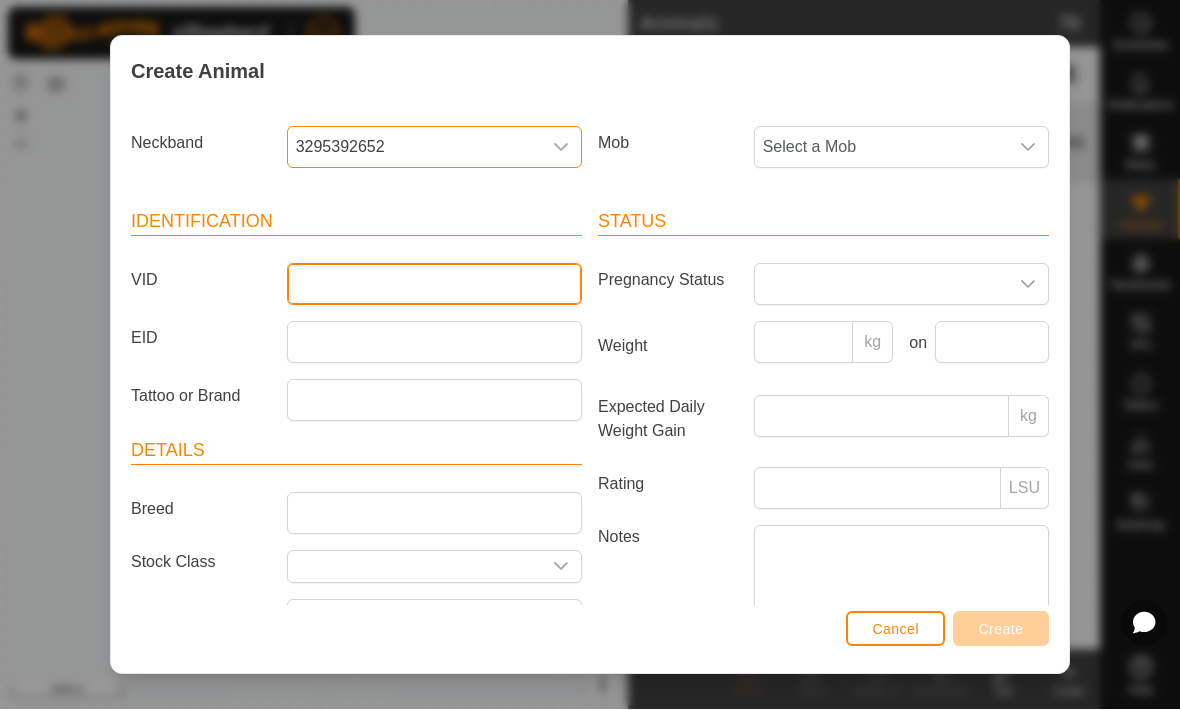 click on "VID" at bounding box center [434, 285] 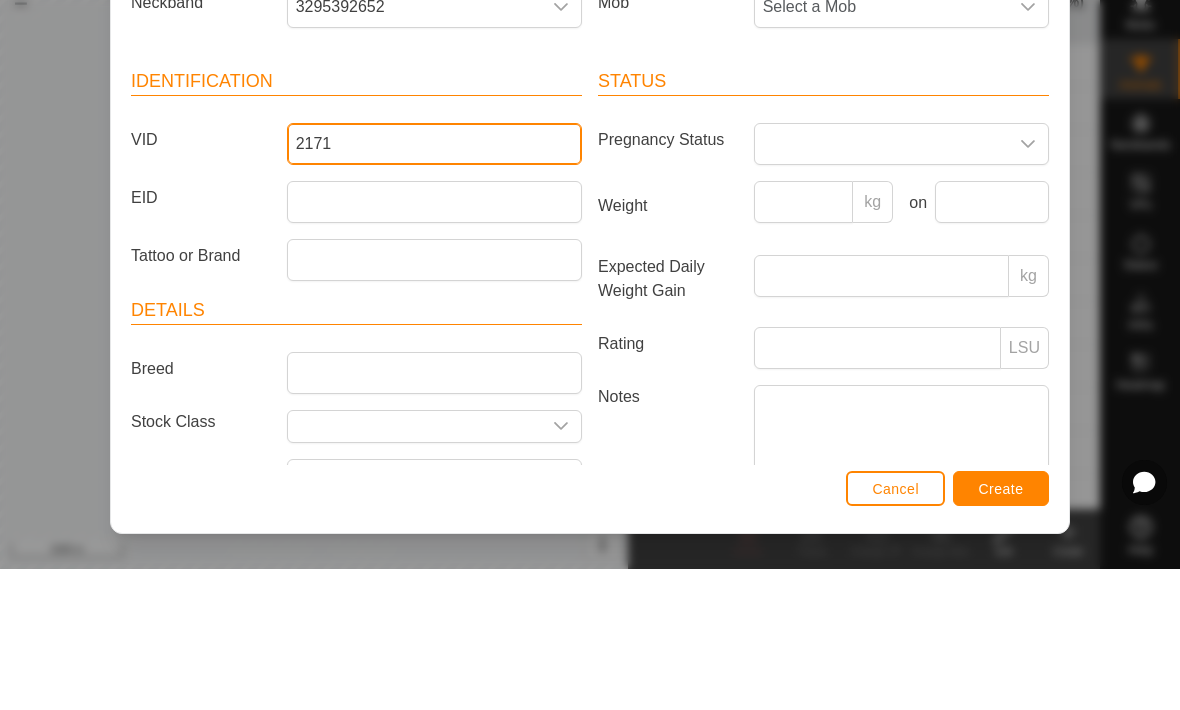 type on "2171" 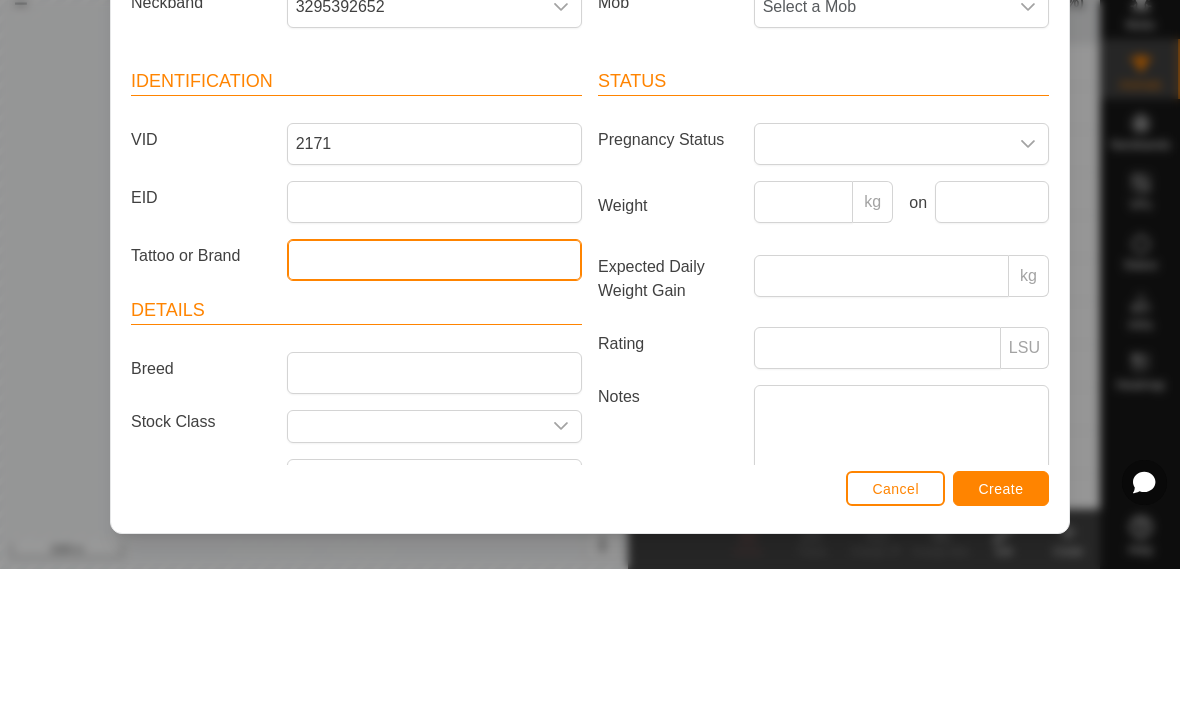 click on "Tattoo or Brand" at bounding box center [434, 401] 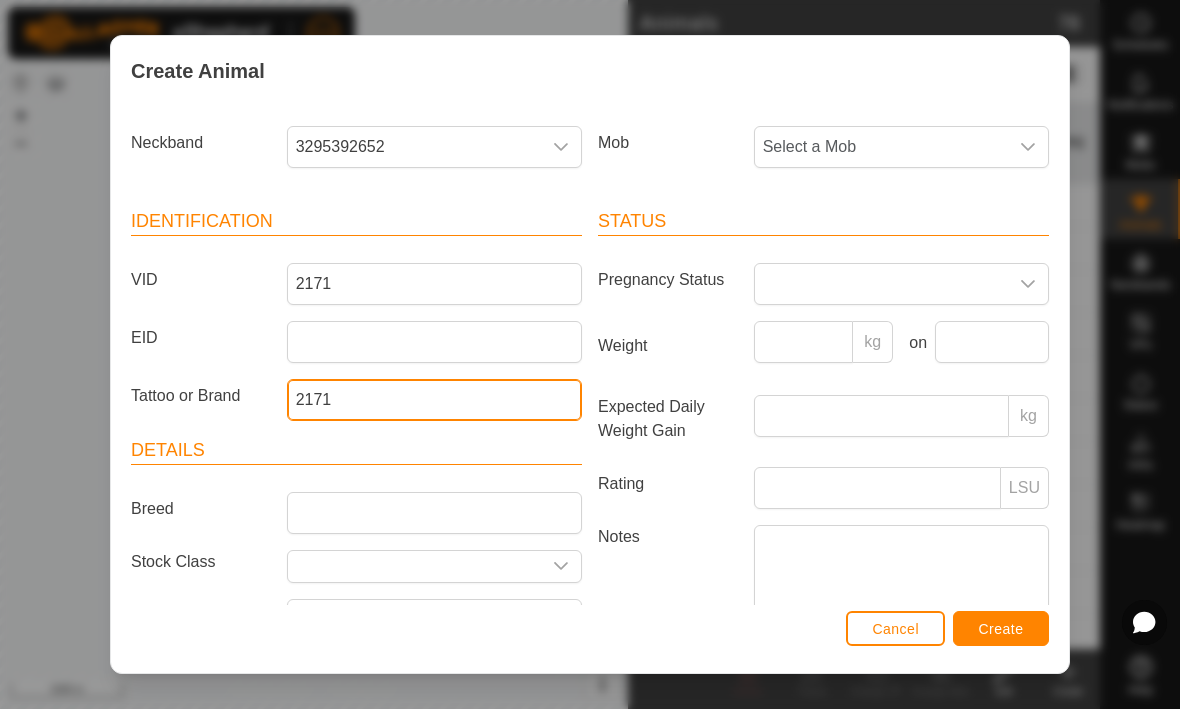 type on "2171" 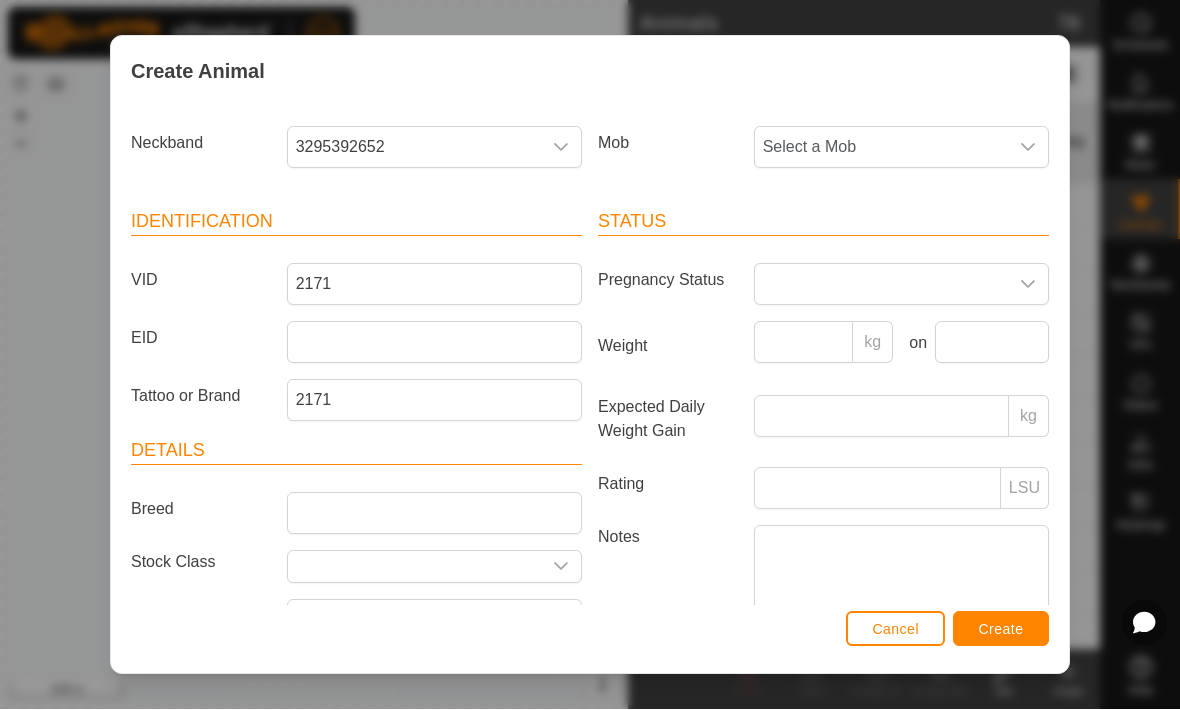 click on "Create" at bounding box center [1001, 630] 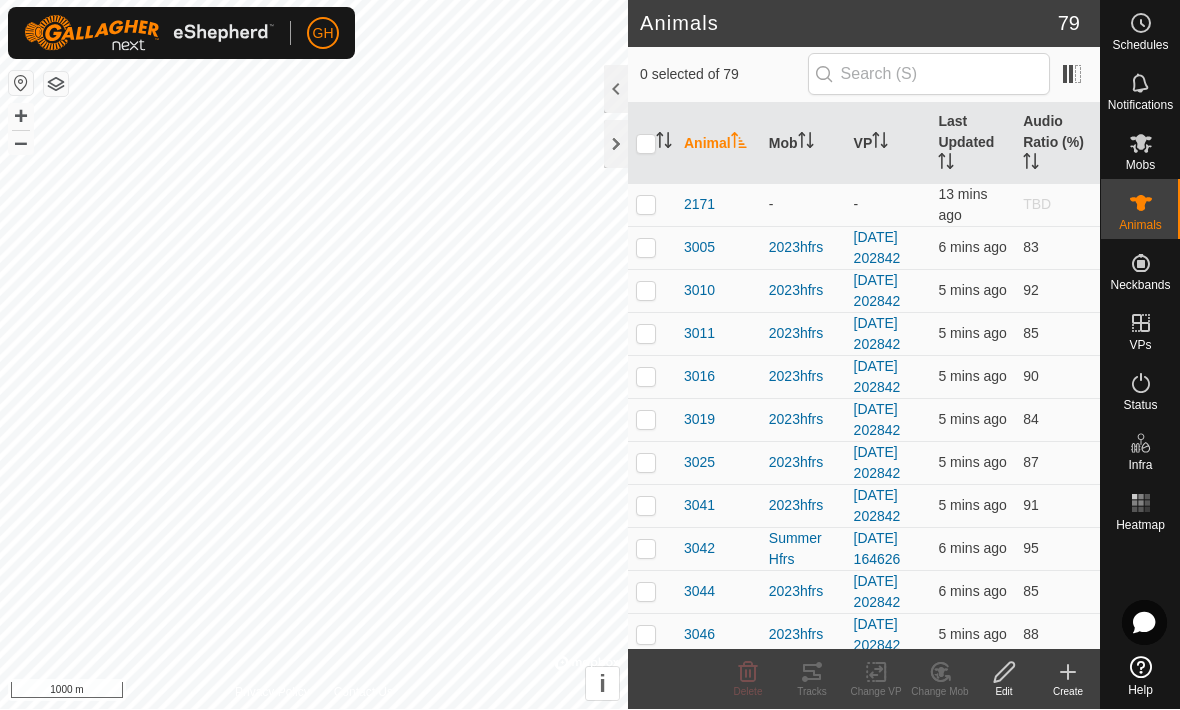 click 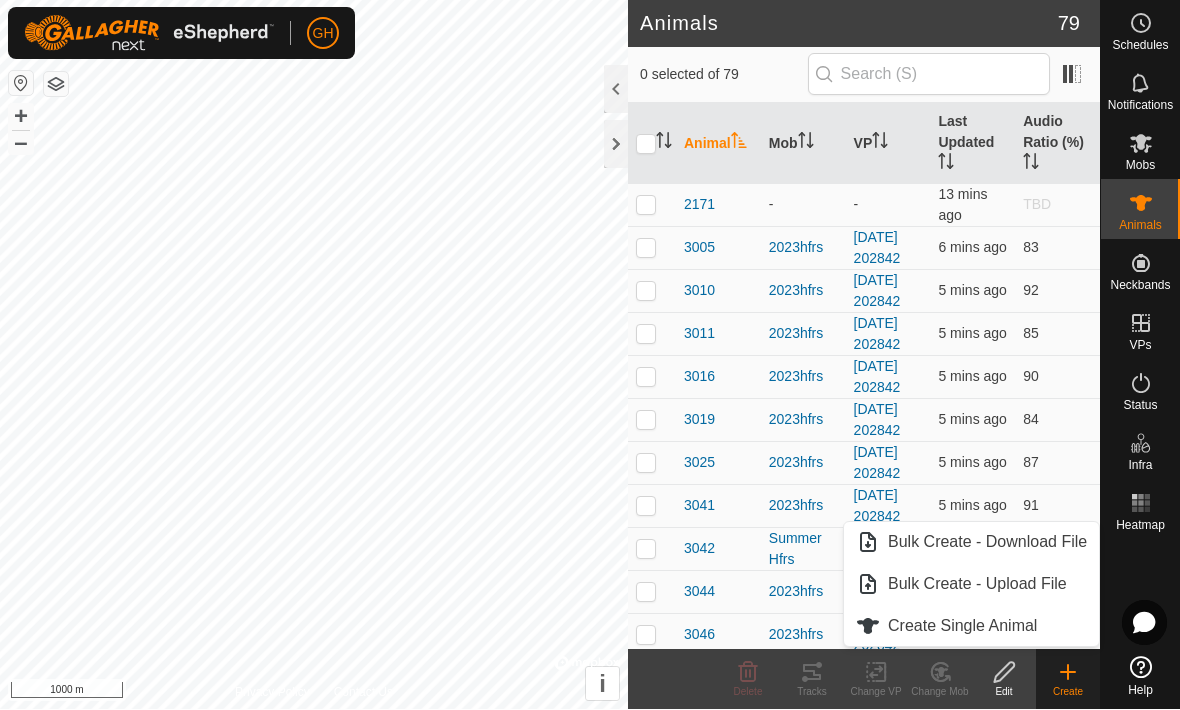 click 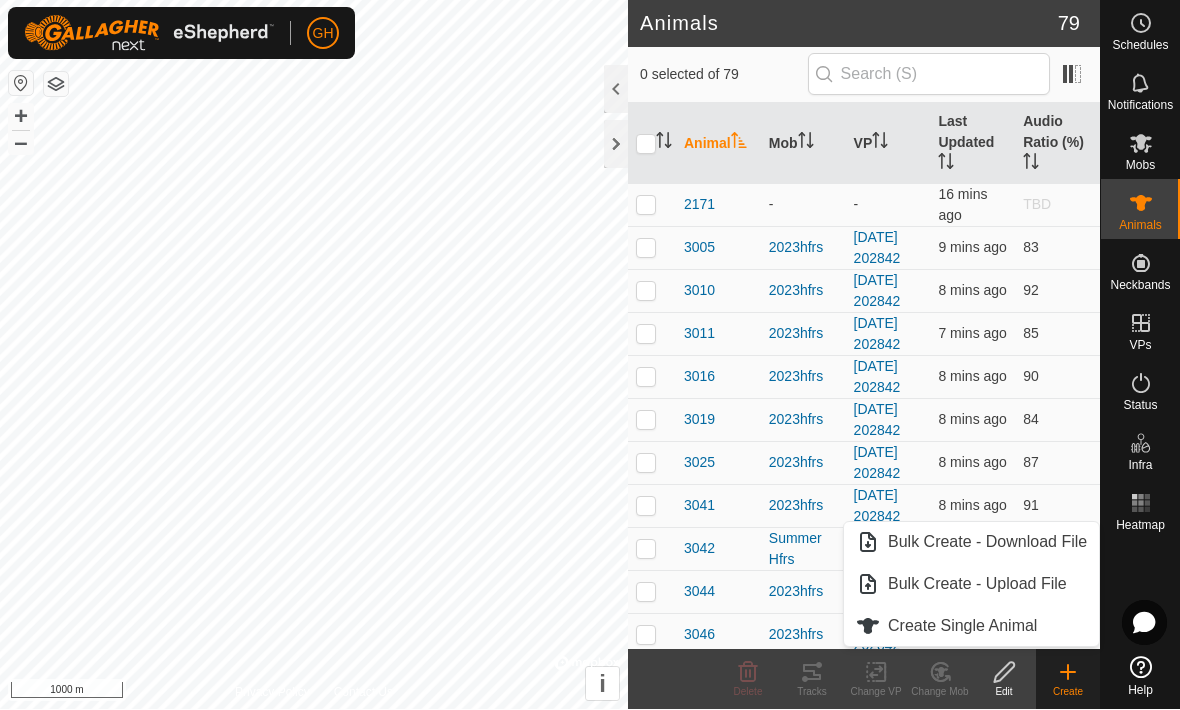 click on "Create Single Animal" at bounding box center (962, 627) 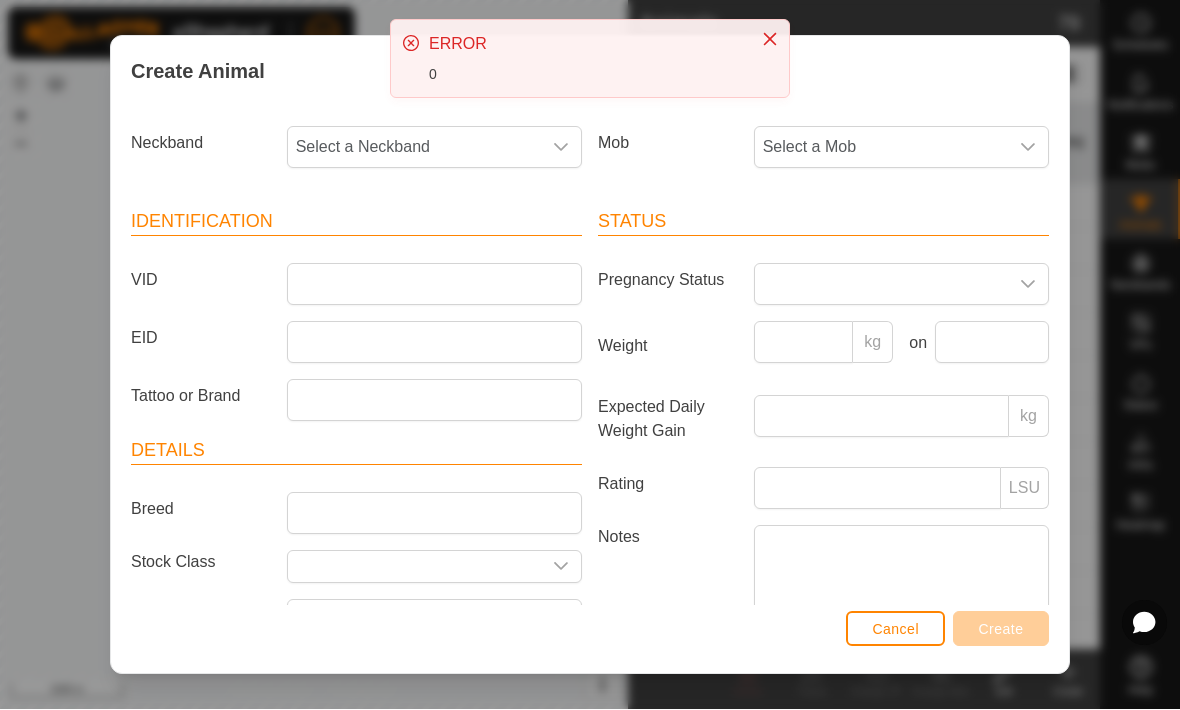 click on "Select a Neckband" at bounding box center [414, 148] 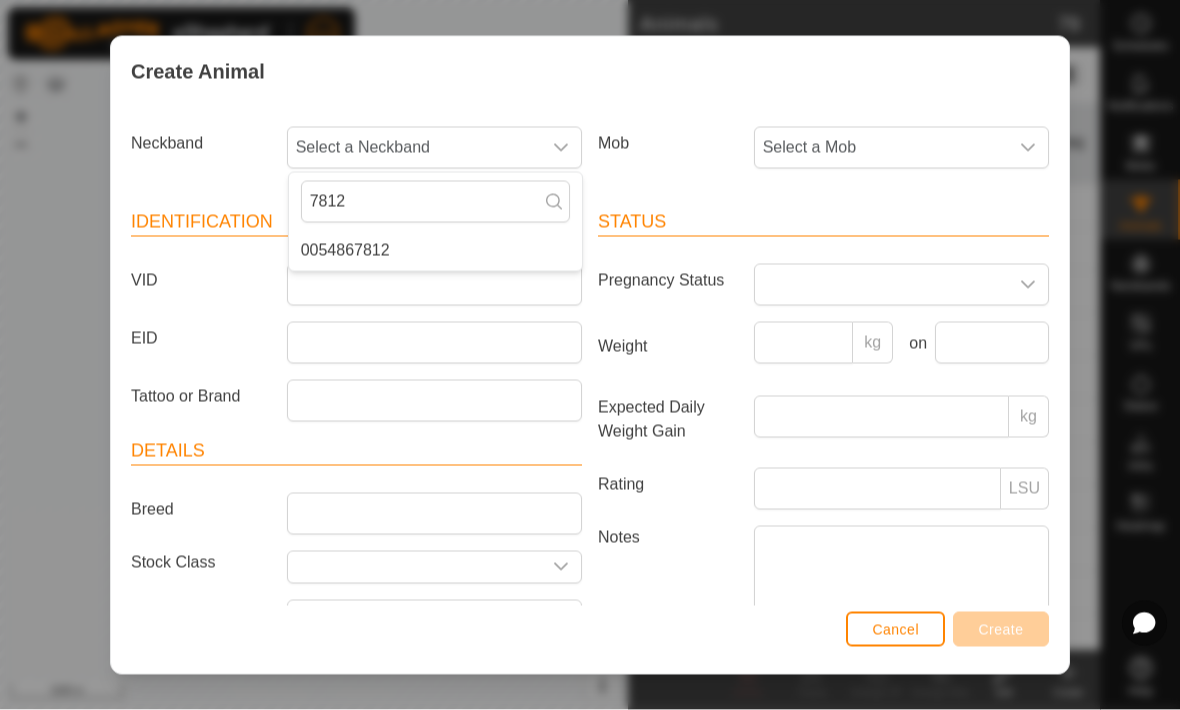 type on "7812" 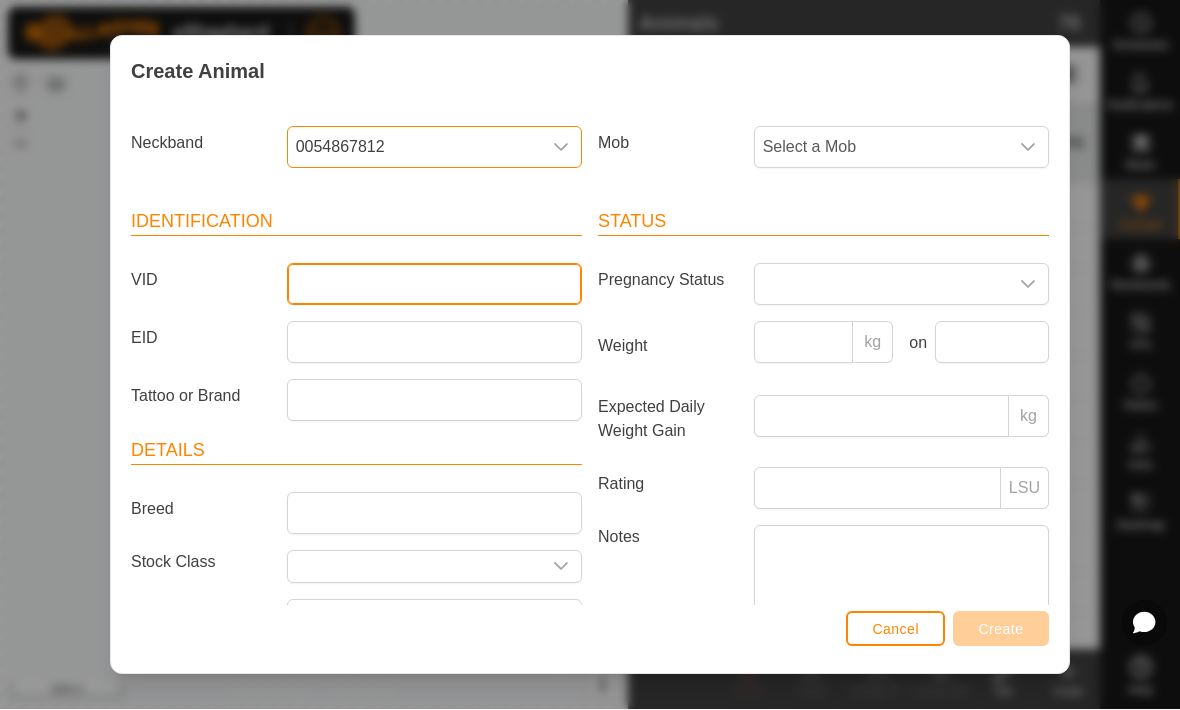 click on "VID" at bounding box center (434, 285) 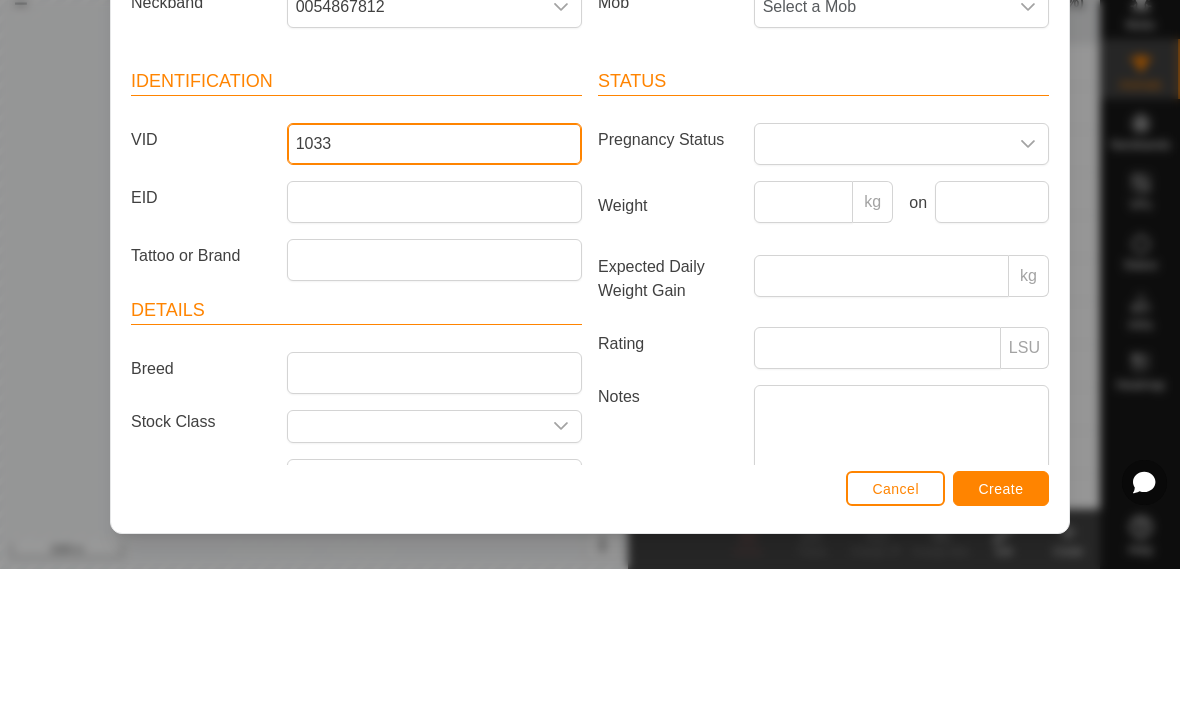 type on "1033" 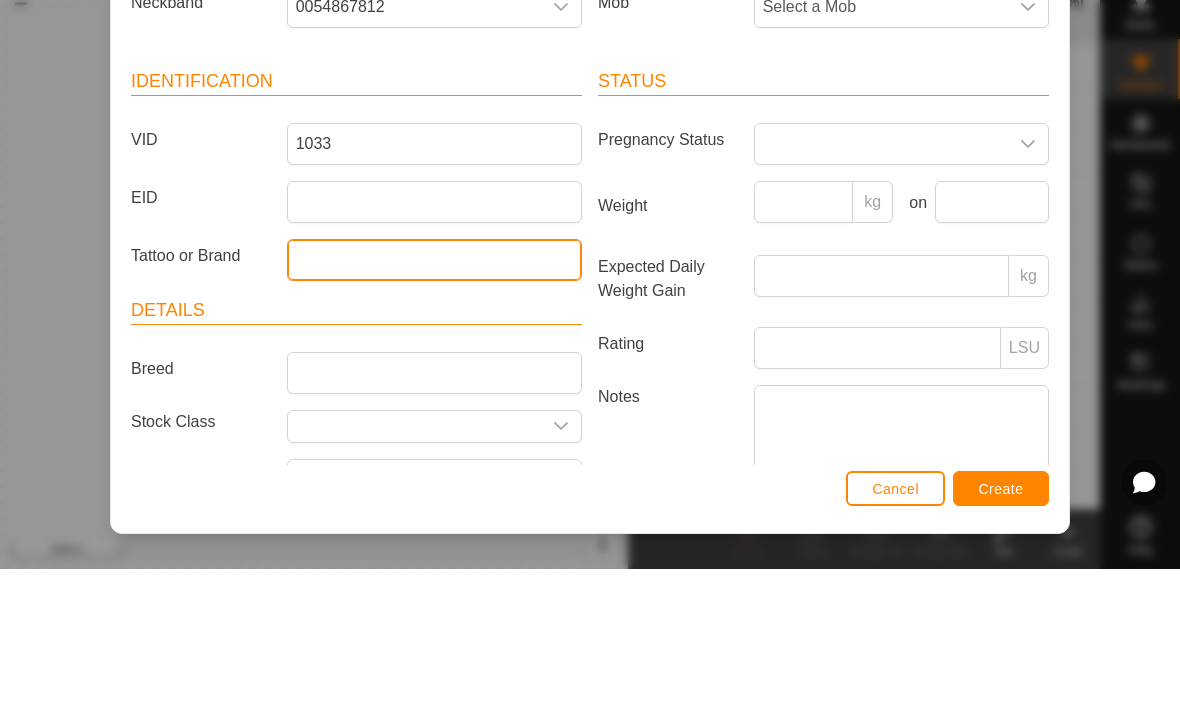click on "Tattoo or Brand" at bounding box center [434, 401] 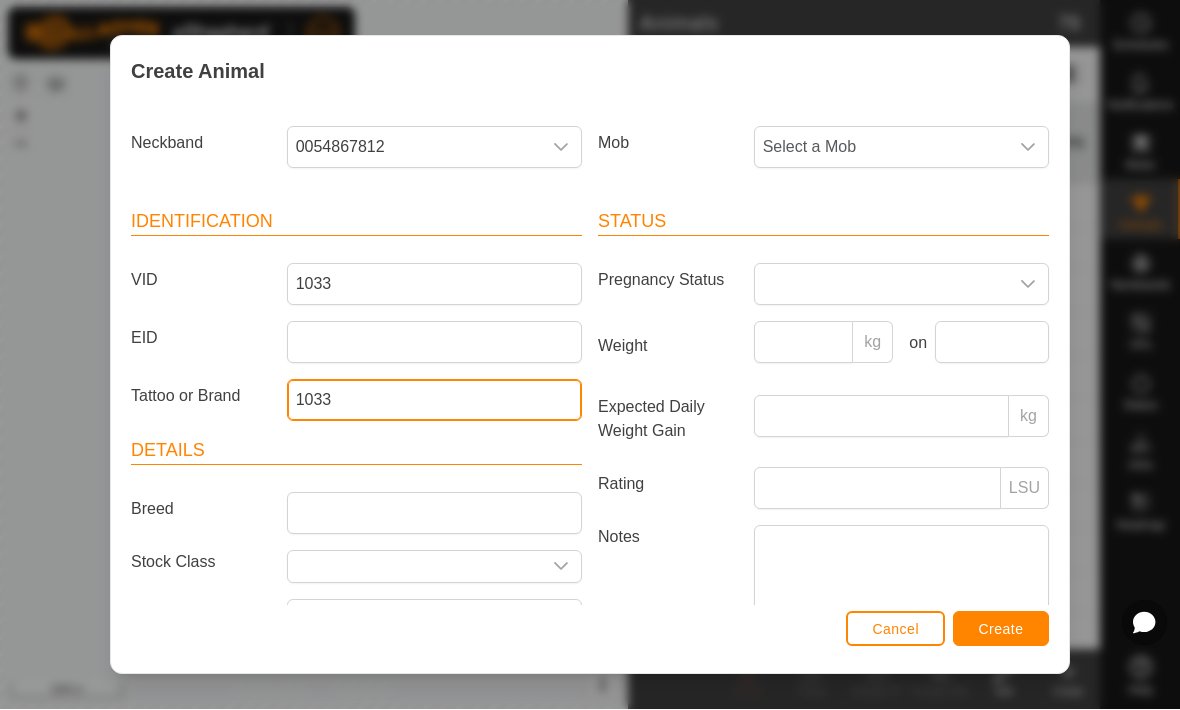 type on "1033" 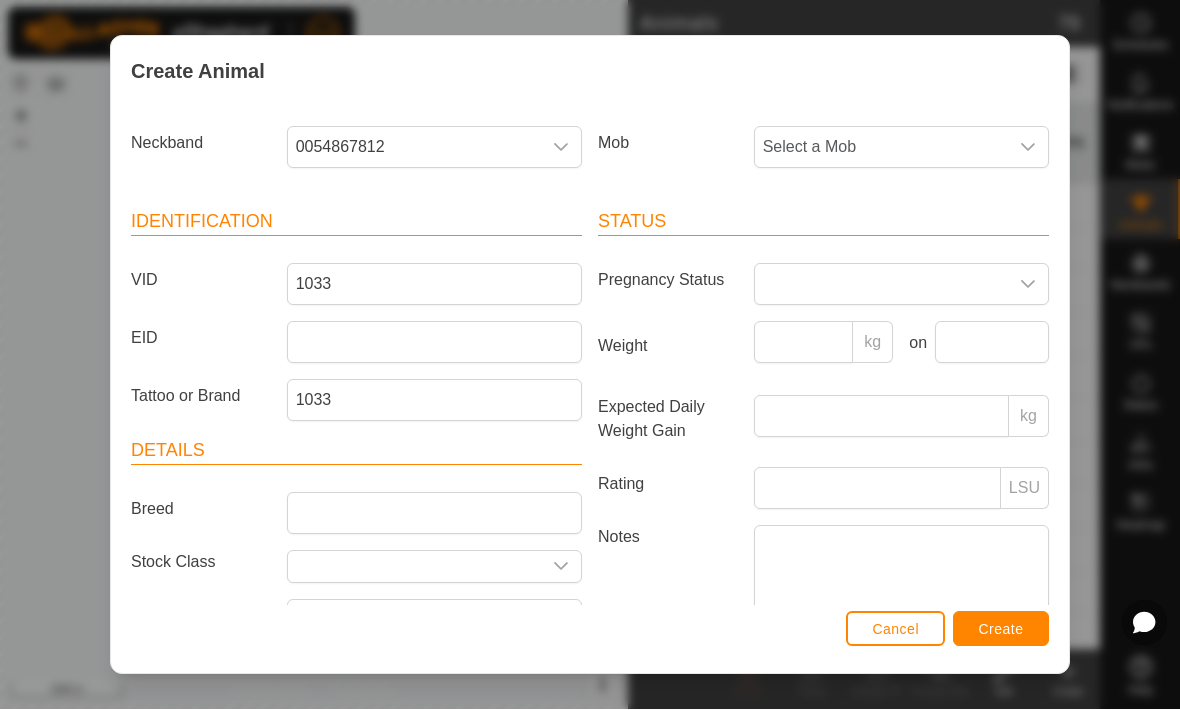 click on "Create" at bounding box center [1001, 630] 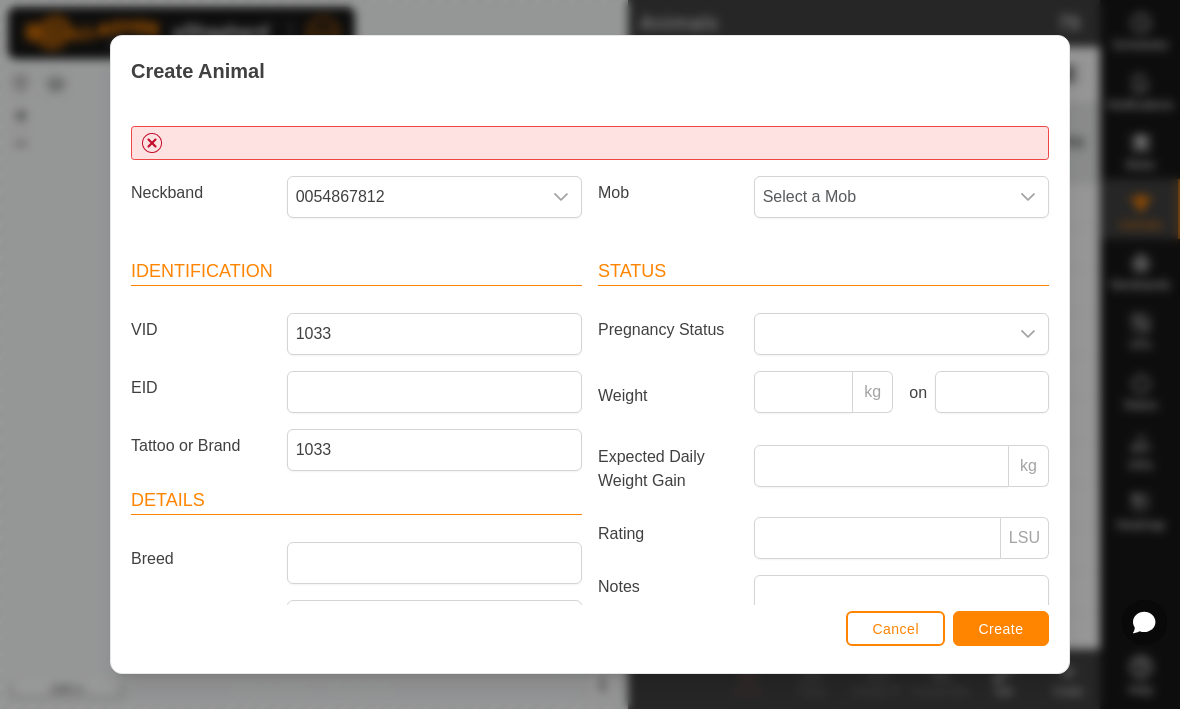 click on "Create" at bounding box center [1001, 630] 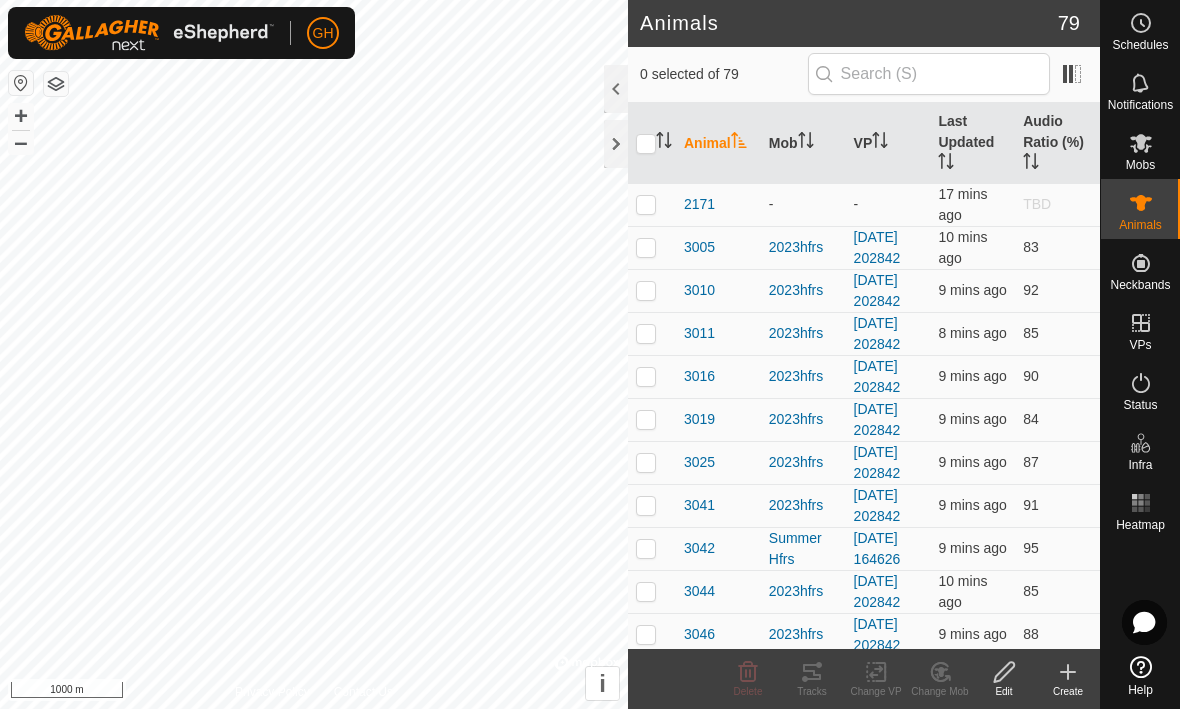 scroll, scrollTop: 0, scrollLeft: 0, axis: both 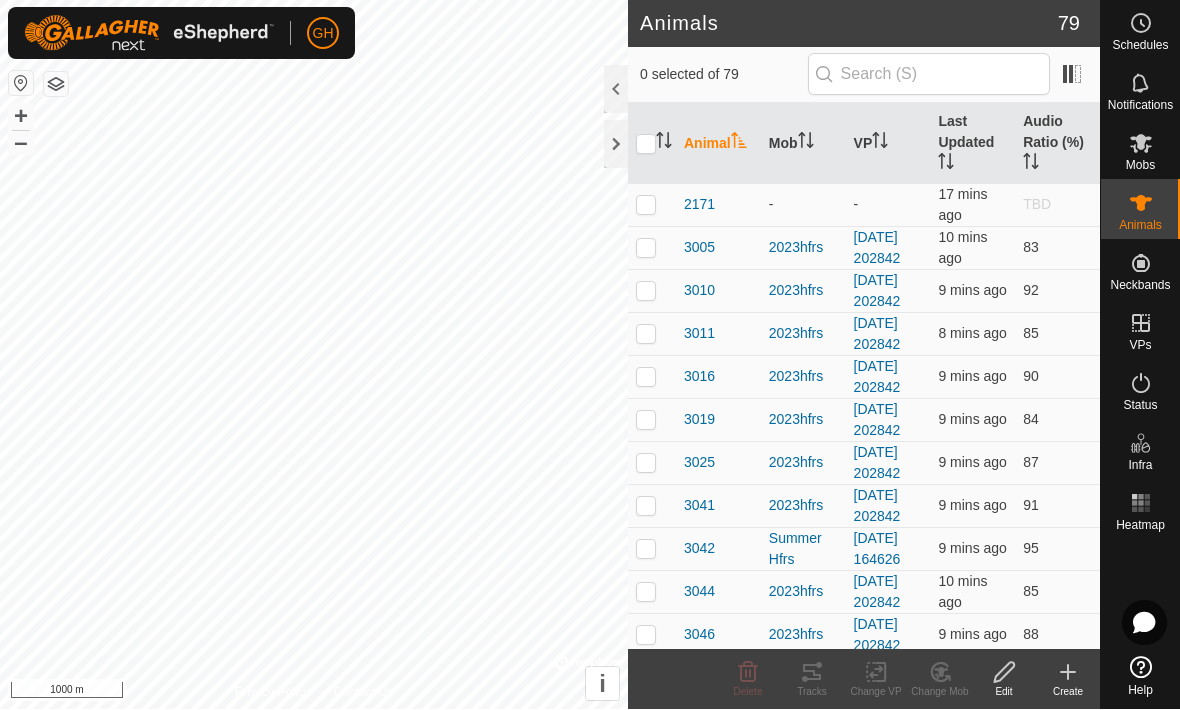 click 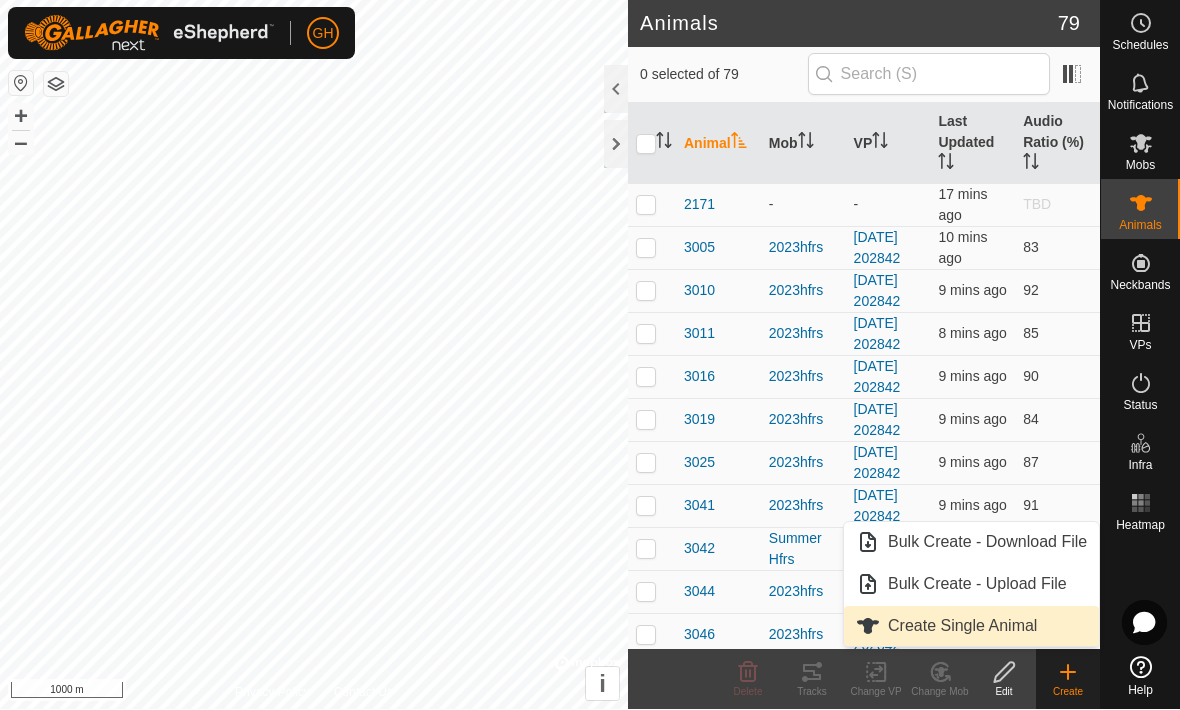 click on "Create Single Animal" at bounding box center [962, 627] 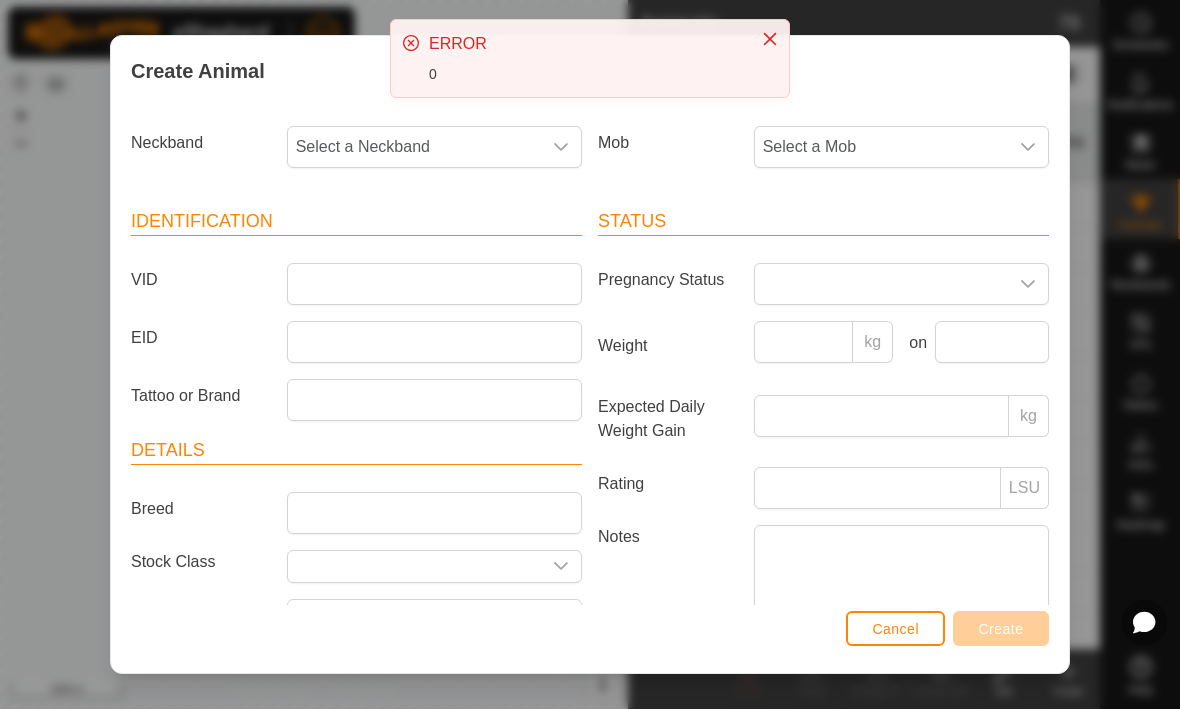 click on "Select a Neckband" at bounding box center (414, 148) 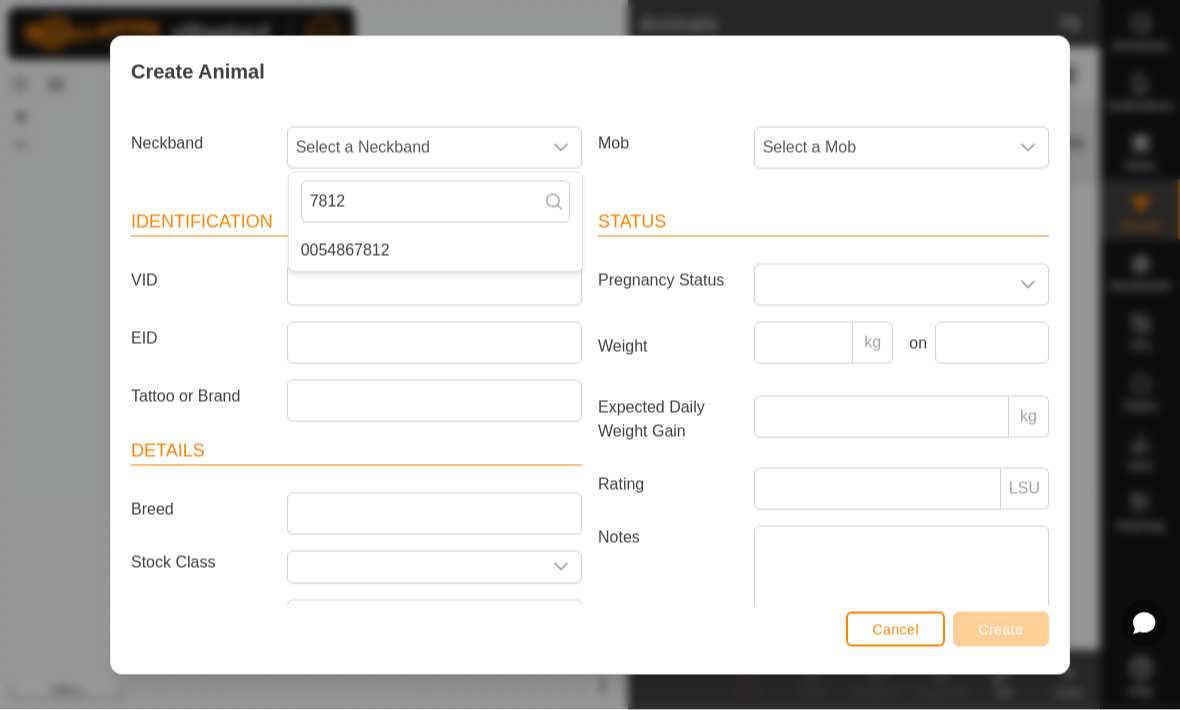 type on "7812" 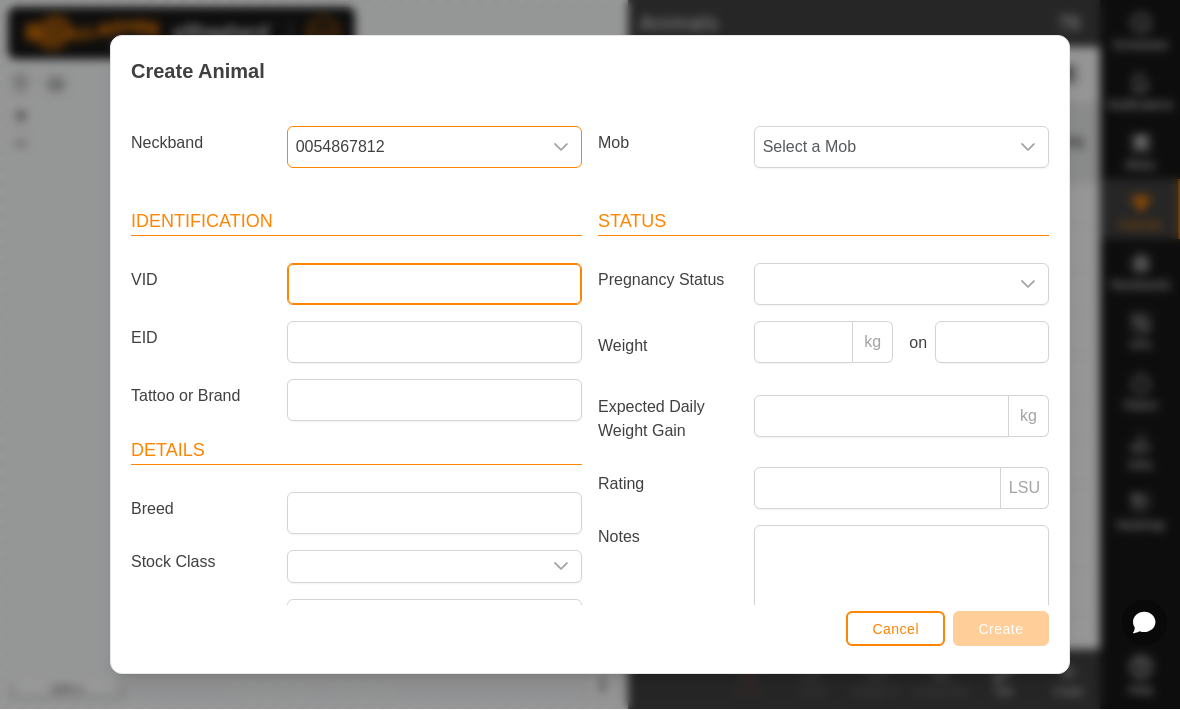 click on "VID" at bounding box center [434, 285] 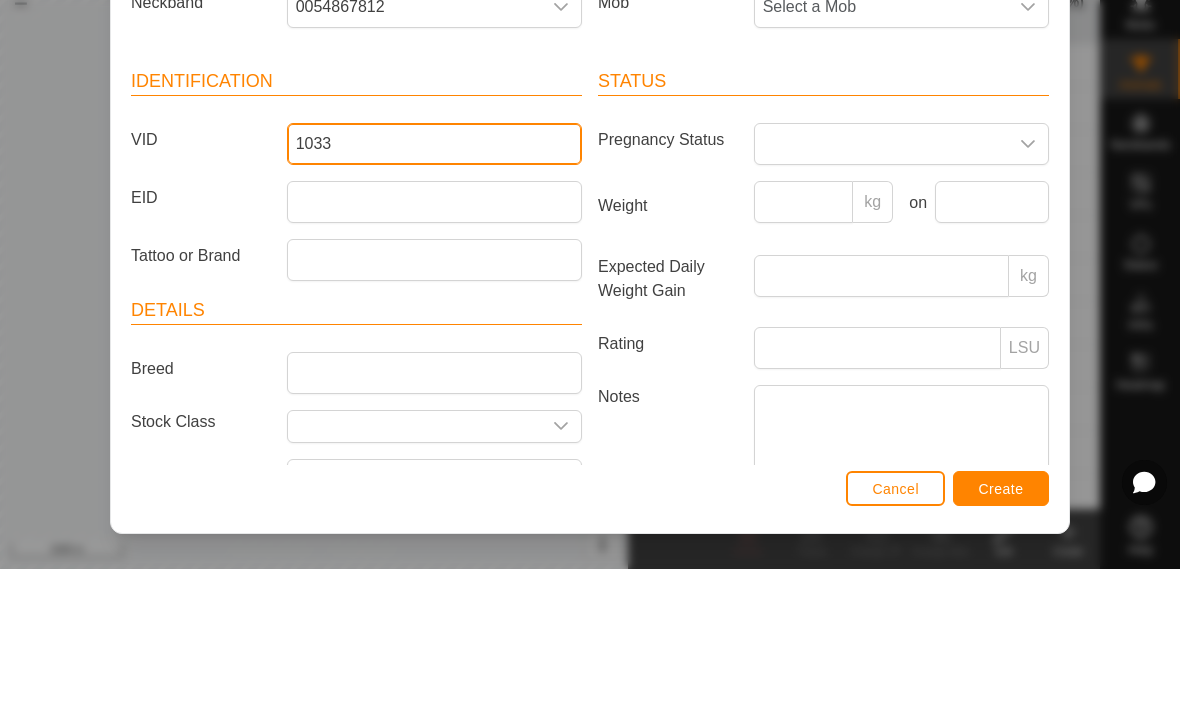 type on "1033" 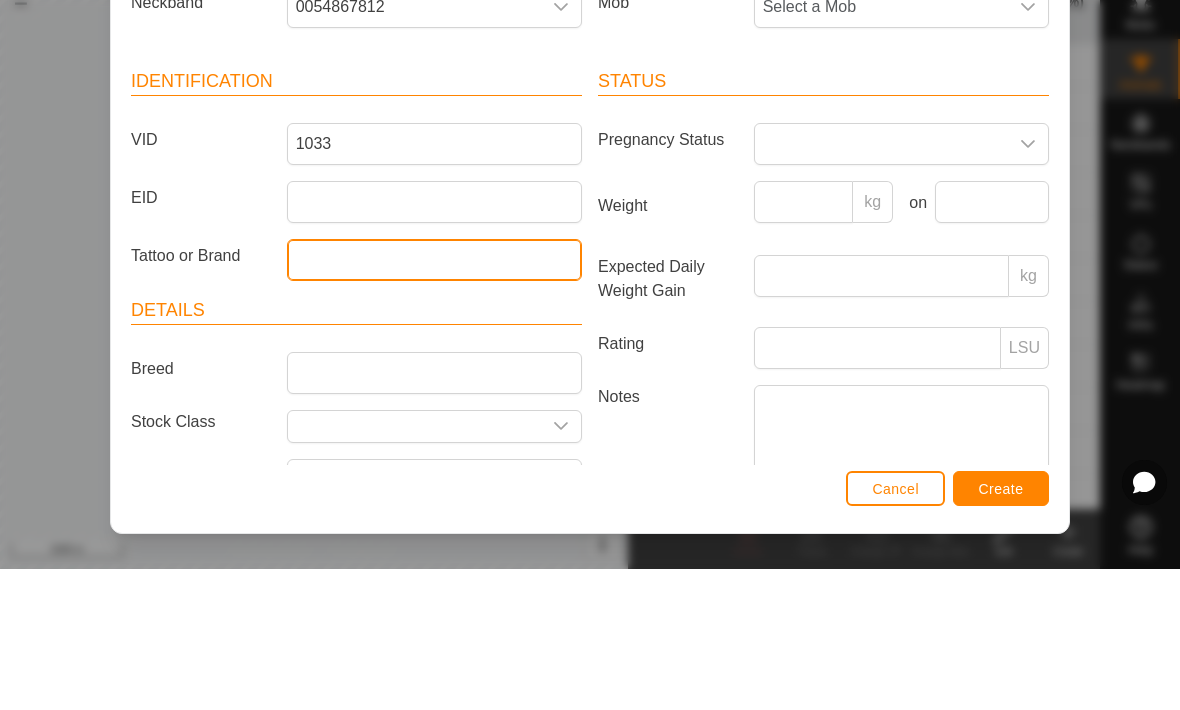 click on "Tattoo or Brand" at bounding box center [434, 401] 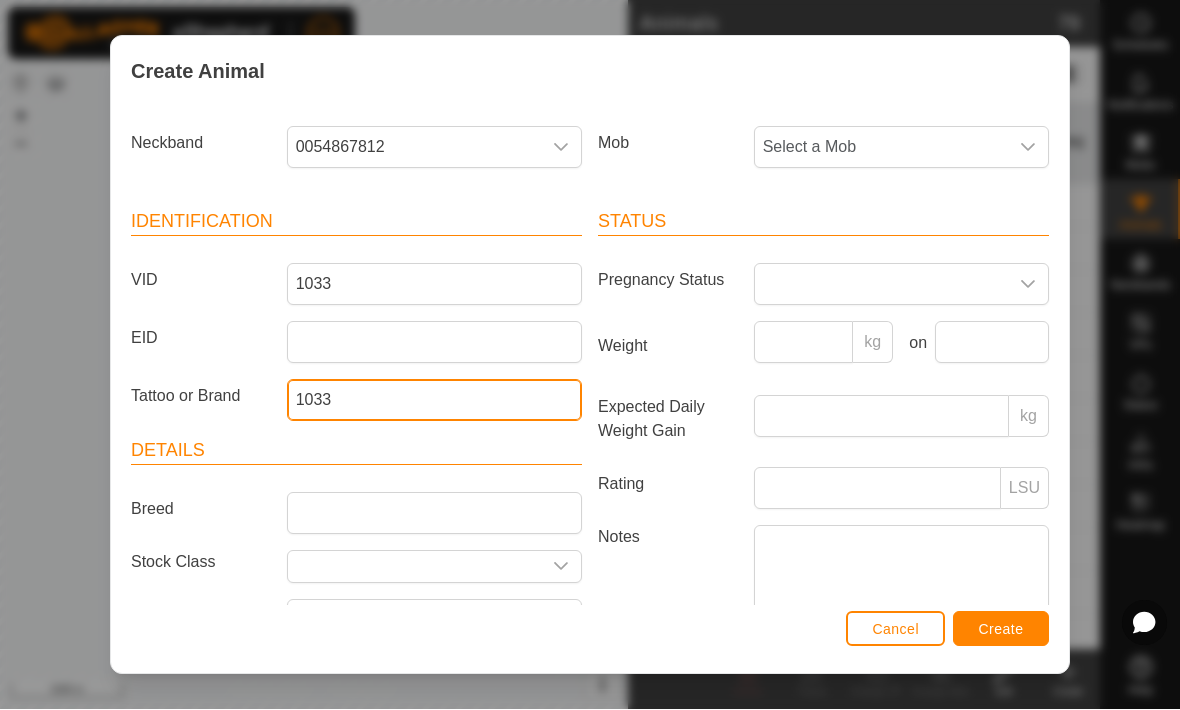 type on "1033" 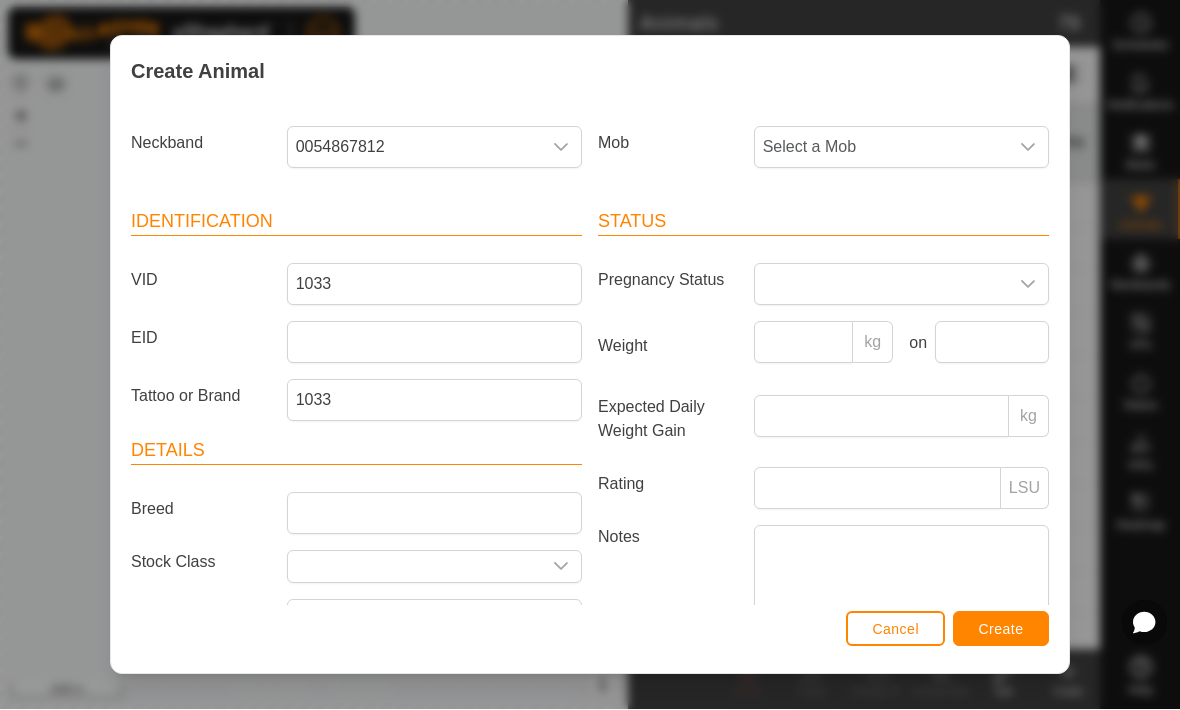 click on "Create" at bounding box center [1001, 630] 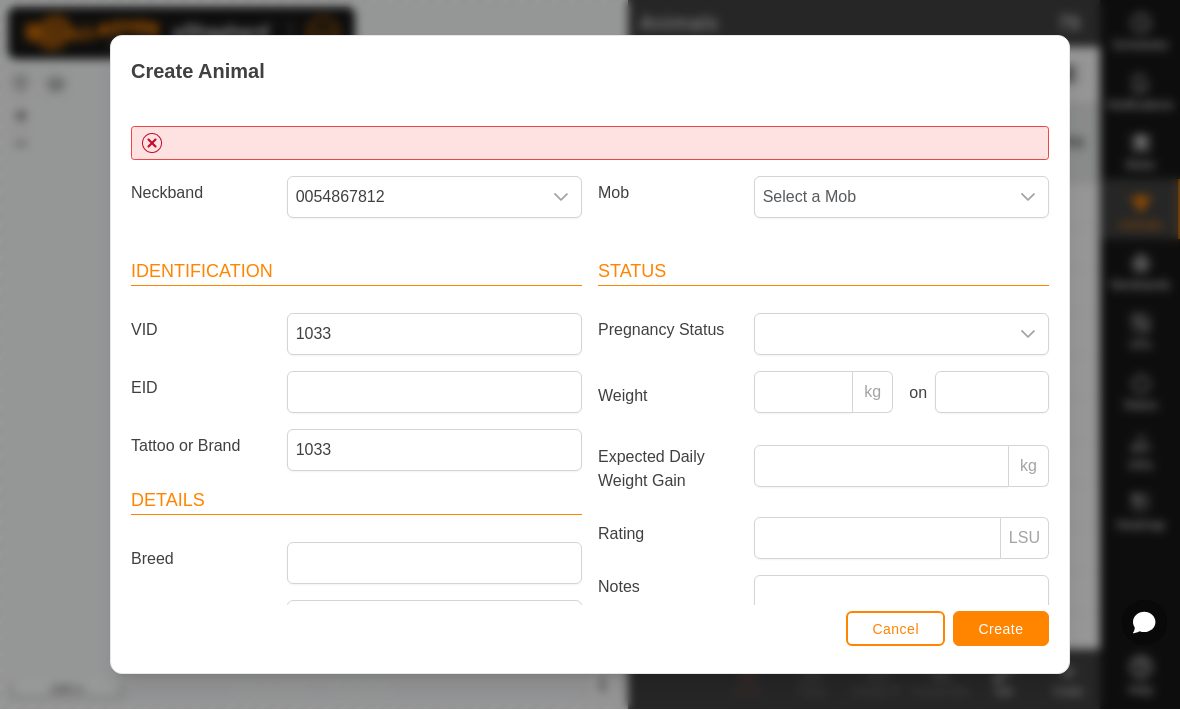 click at bounding box center [590, 144] 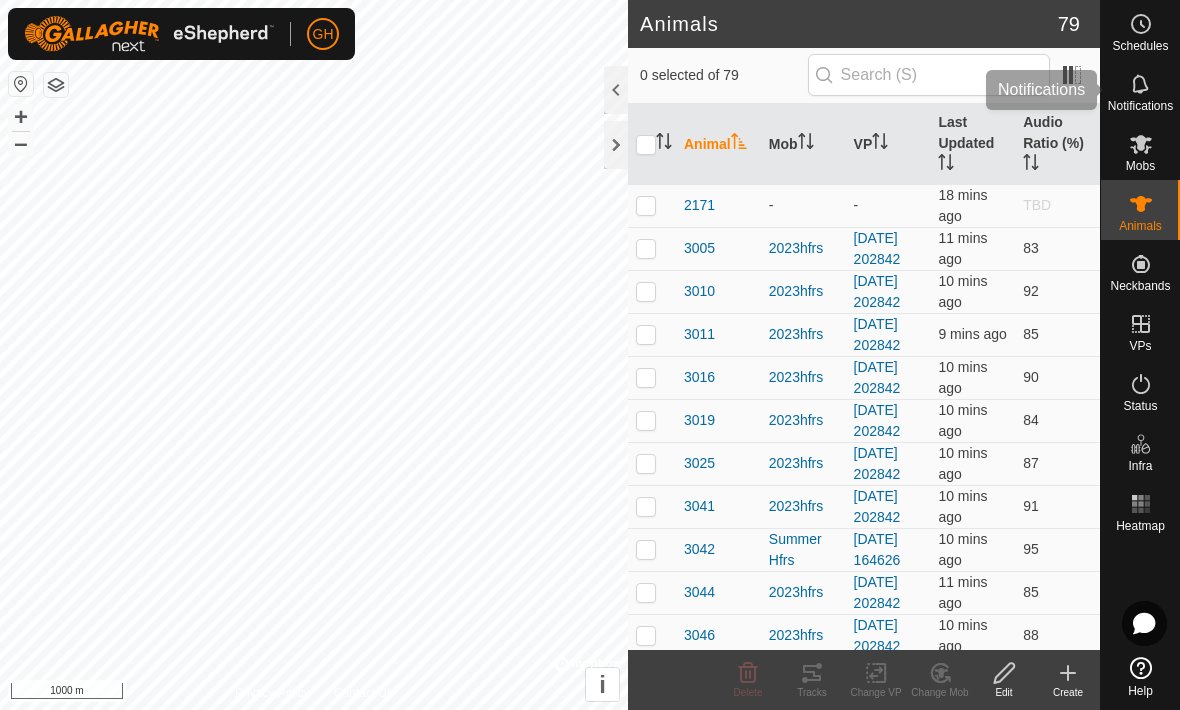 click at bounding box center [1141, 84] 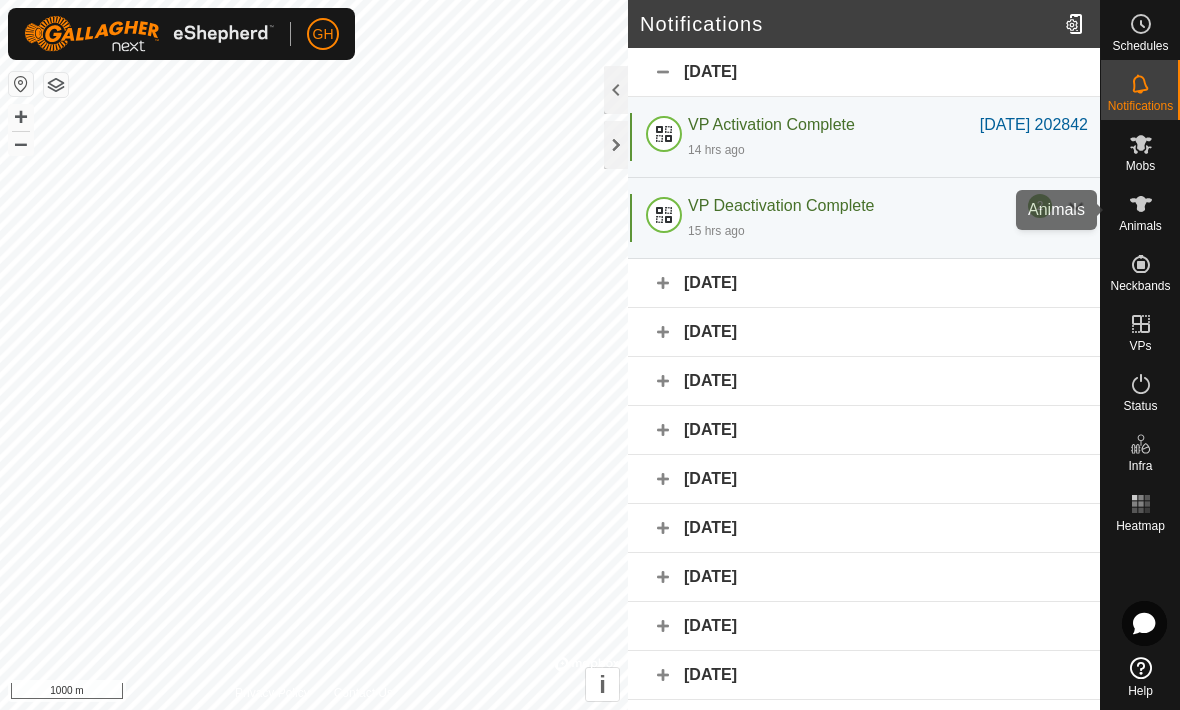 click at bounding box center (1141, 204) 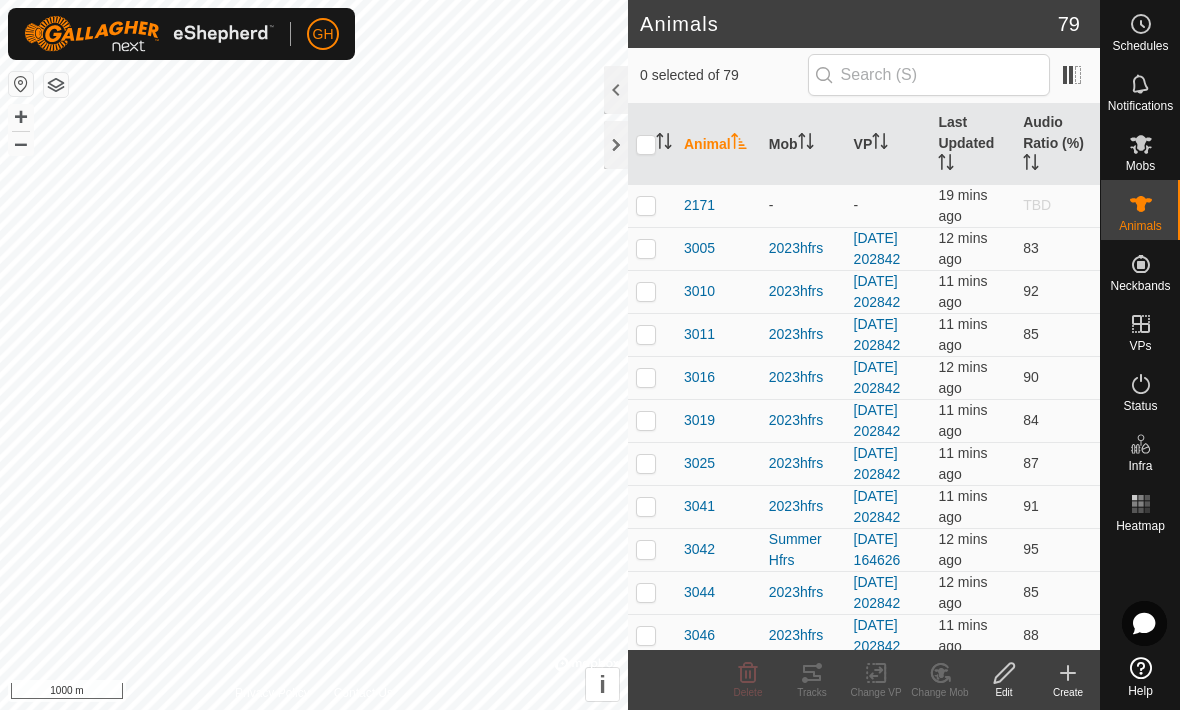 click 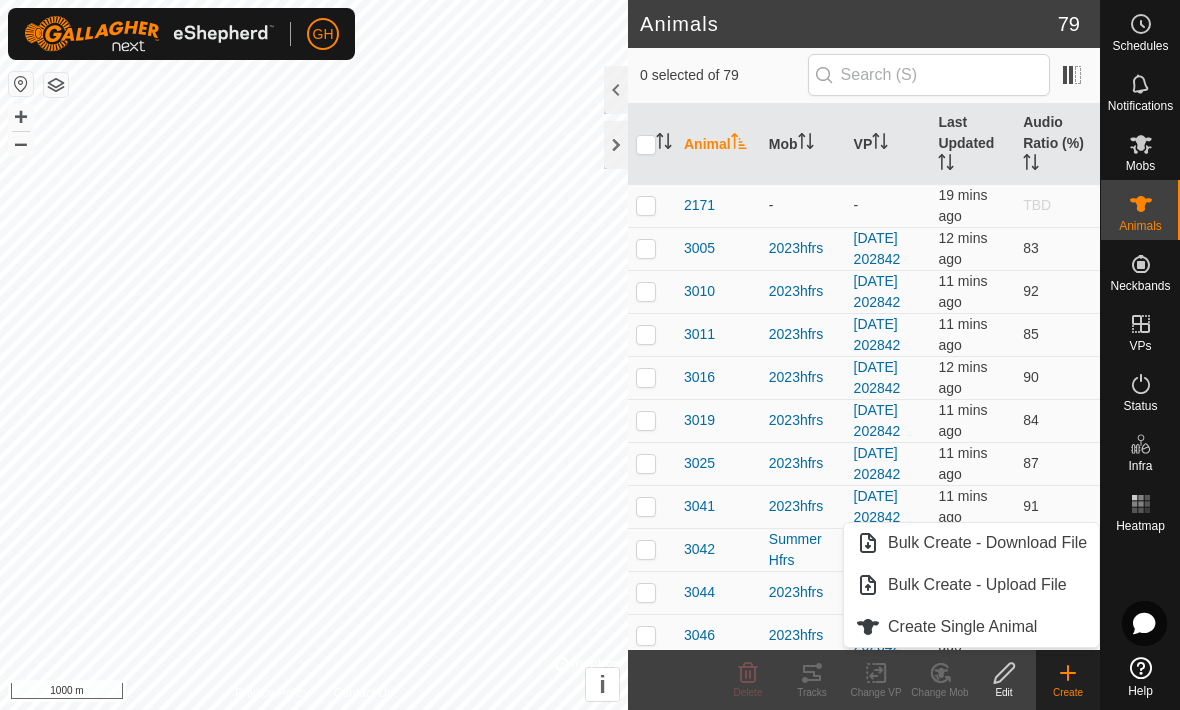click on "Create Single Animal" at bounding box center (962, 627) 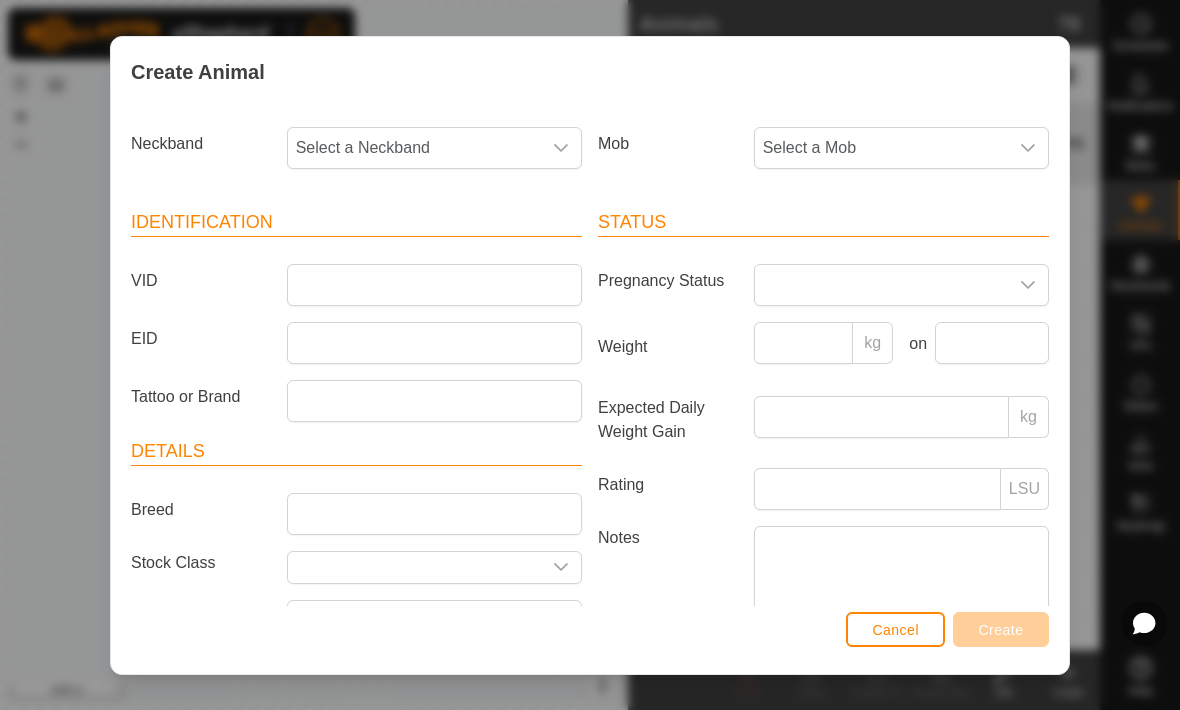 click on "Select a Neckband" at bounding box center [414, 148] 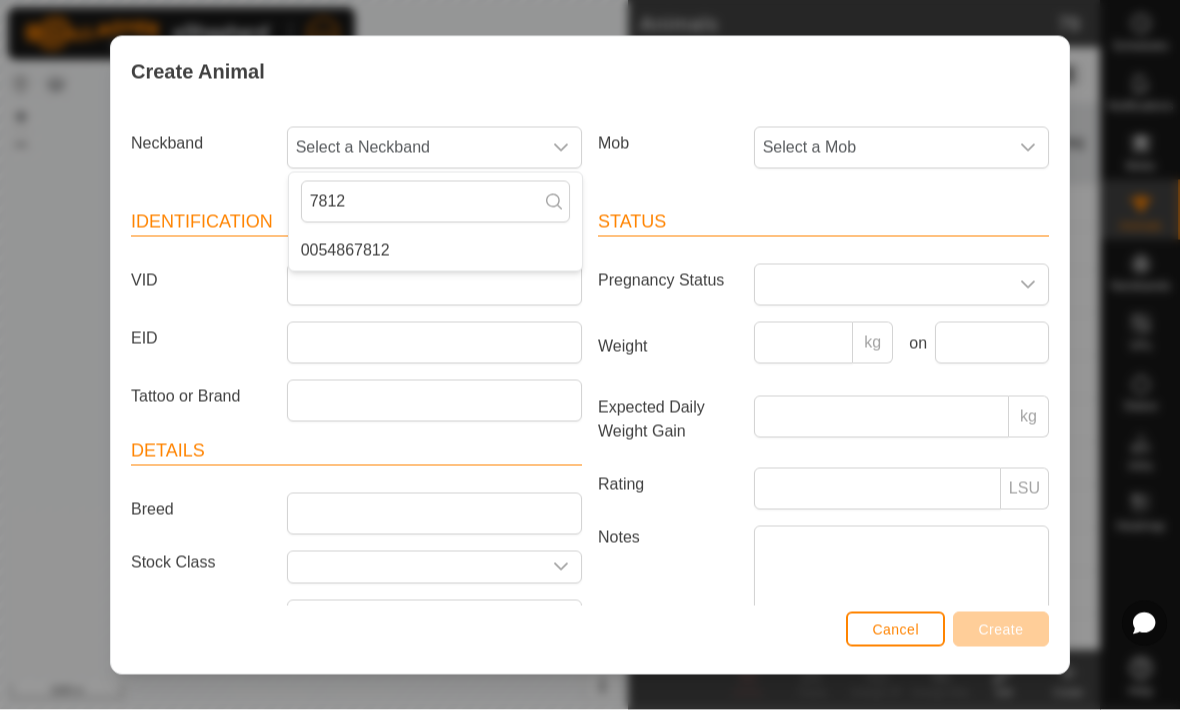 type on "7812" 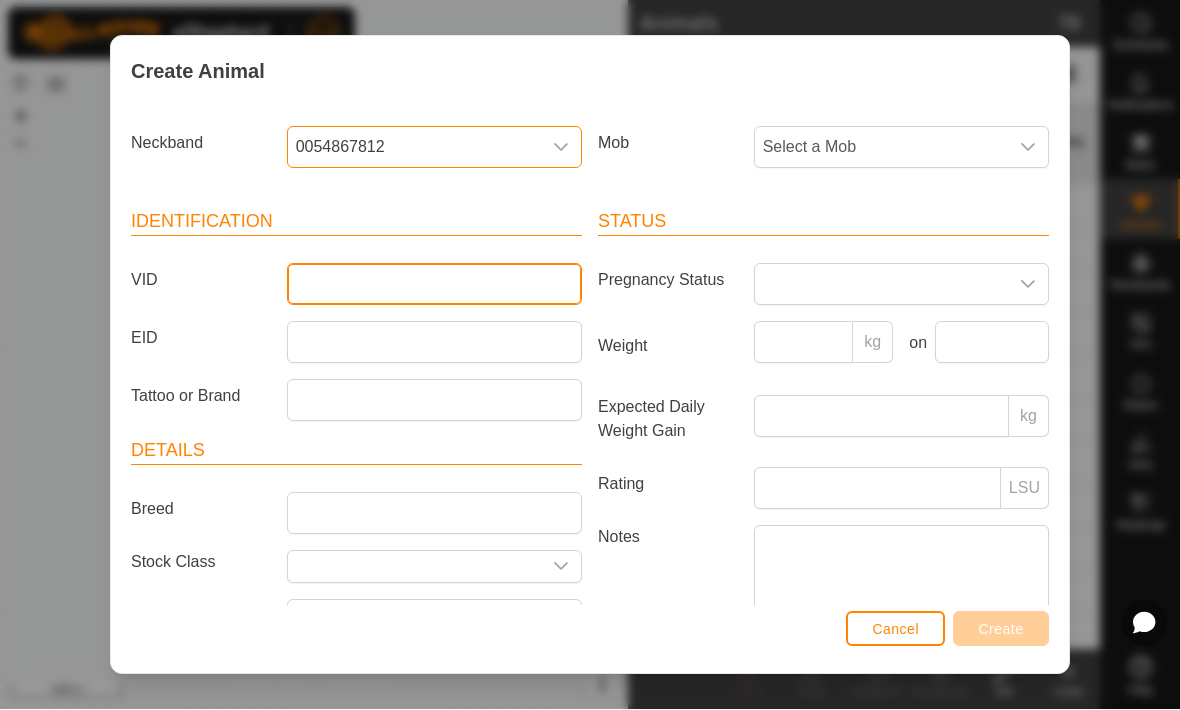 click on "VID" at bounding box center [434, 285] 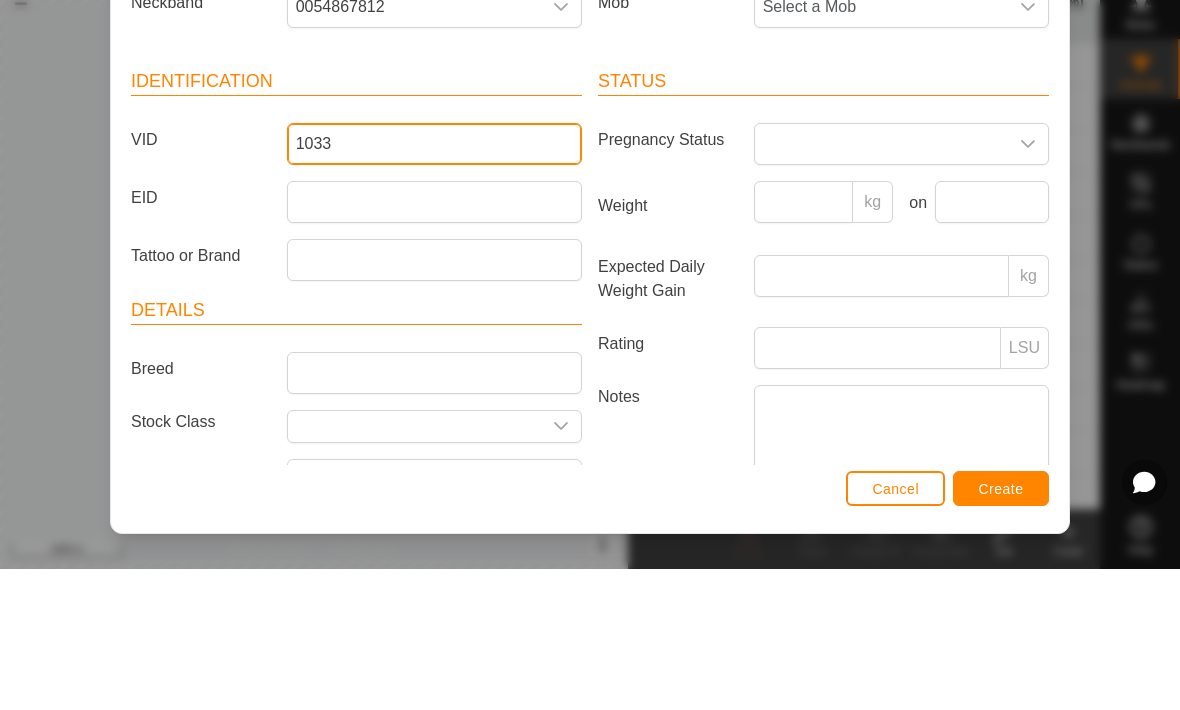 type on "1033" 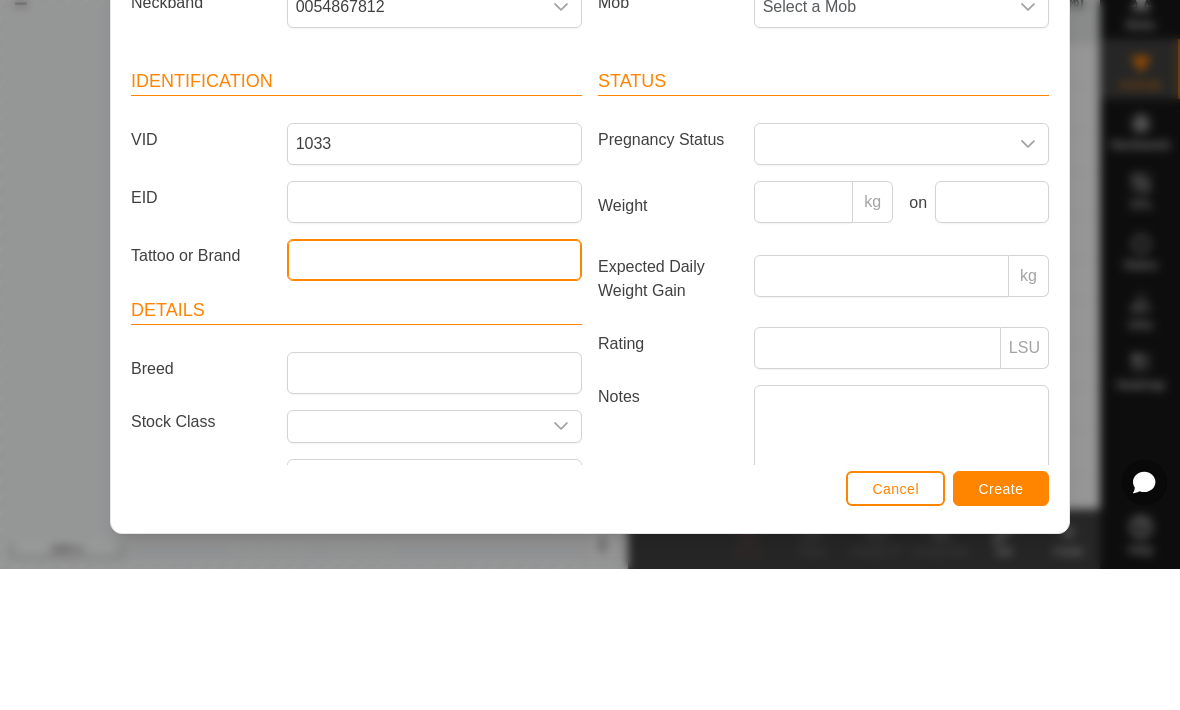 click on "Tattoo or Brand" at bounding box center (434, 401) 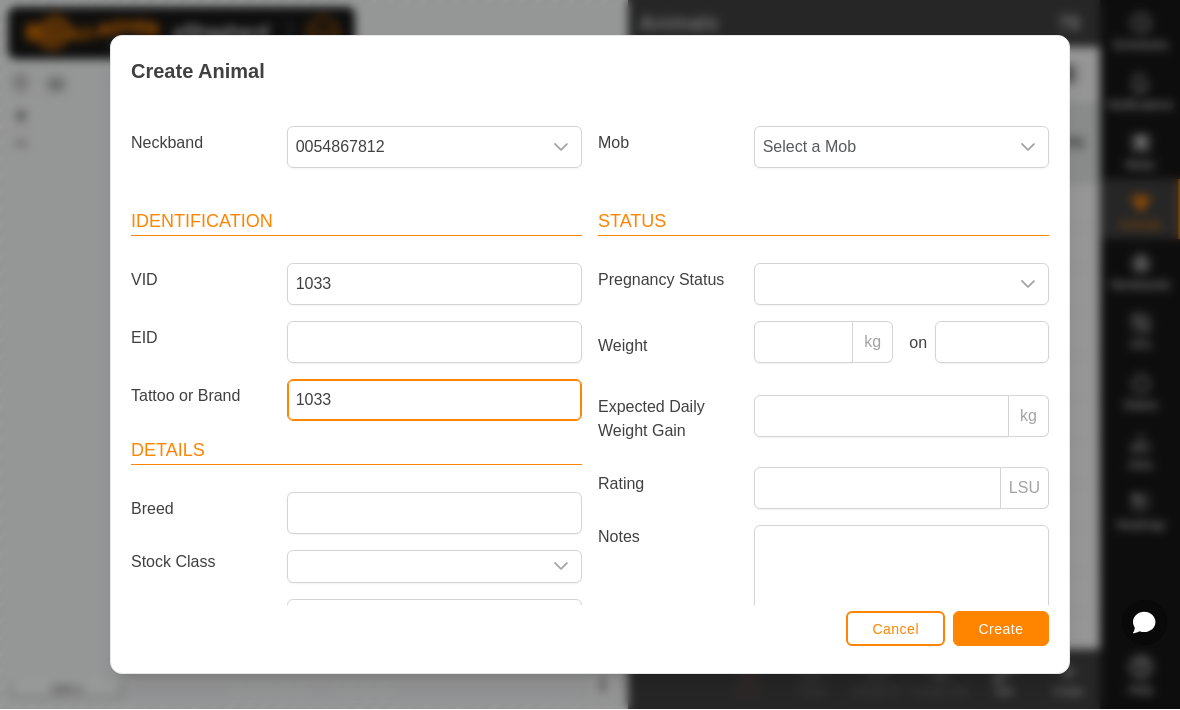 type on "1033" 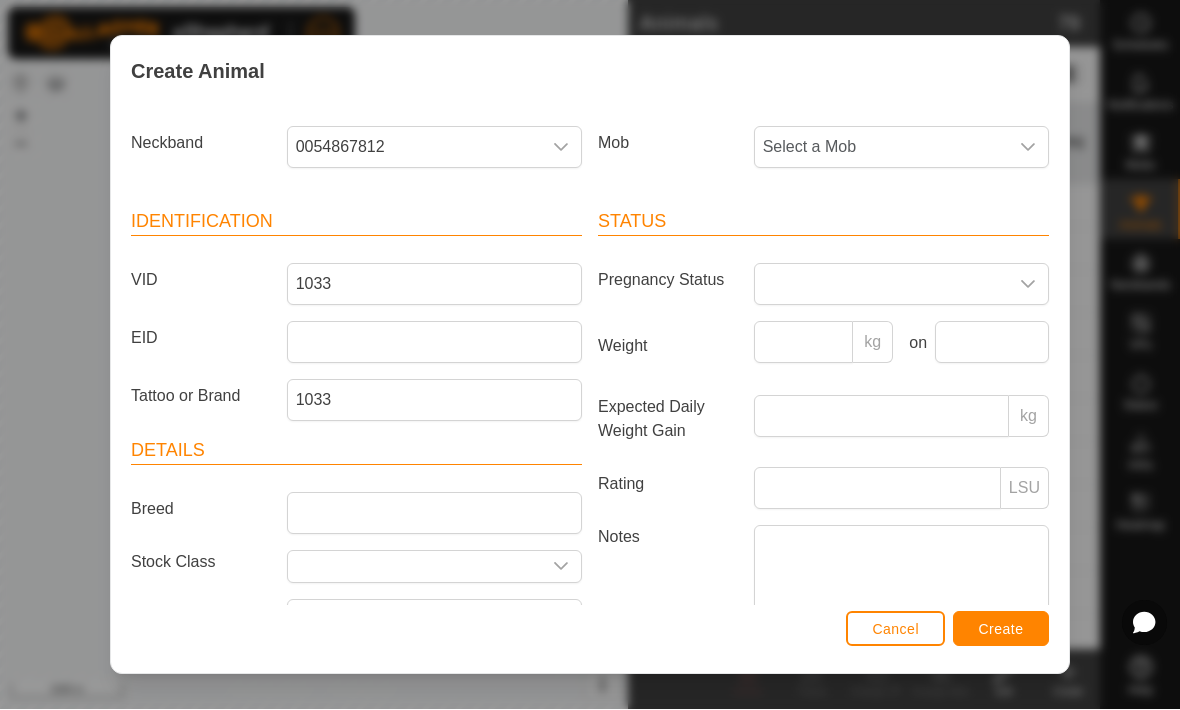 click on "Create" at bounding box center [1001, 630] 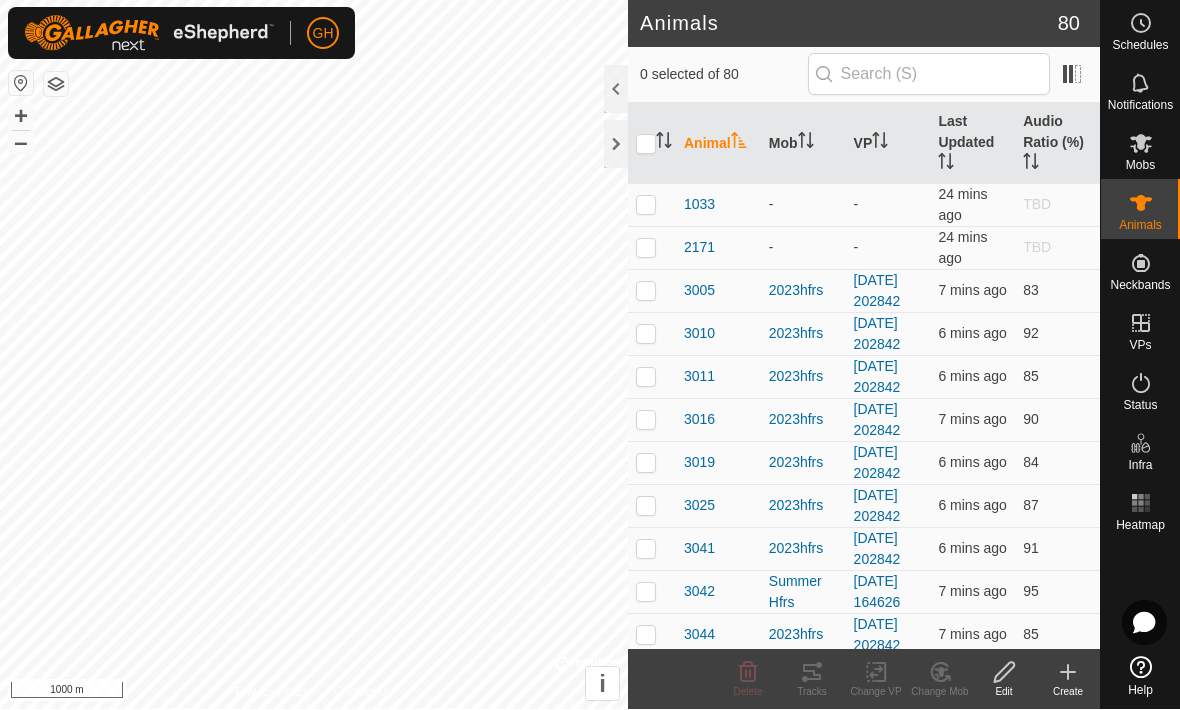 click on "Create" 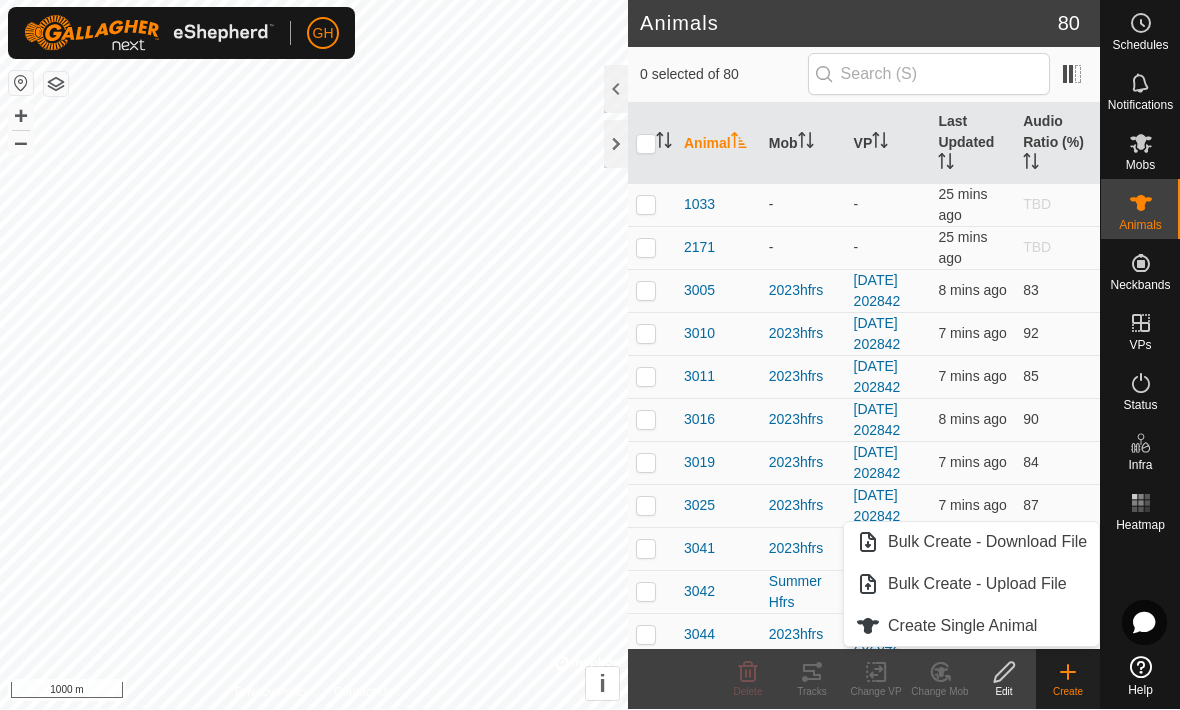 click on "Create Single Animal" at bounding box center (962, 627) 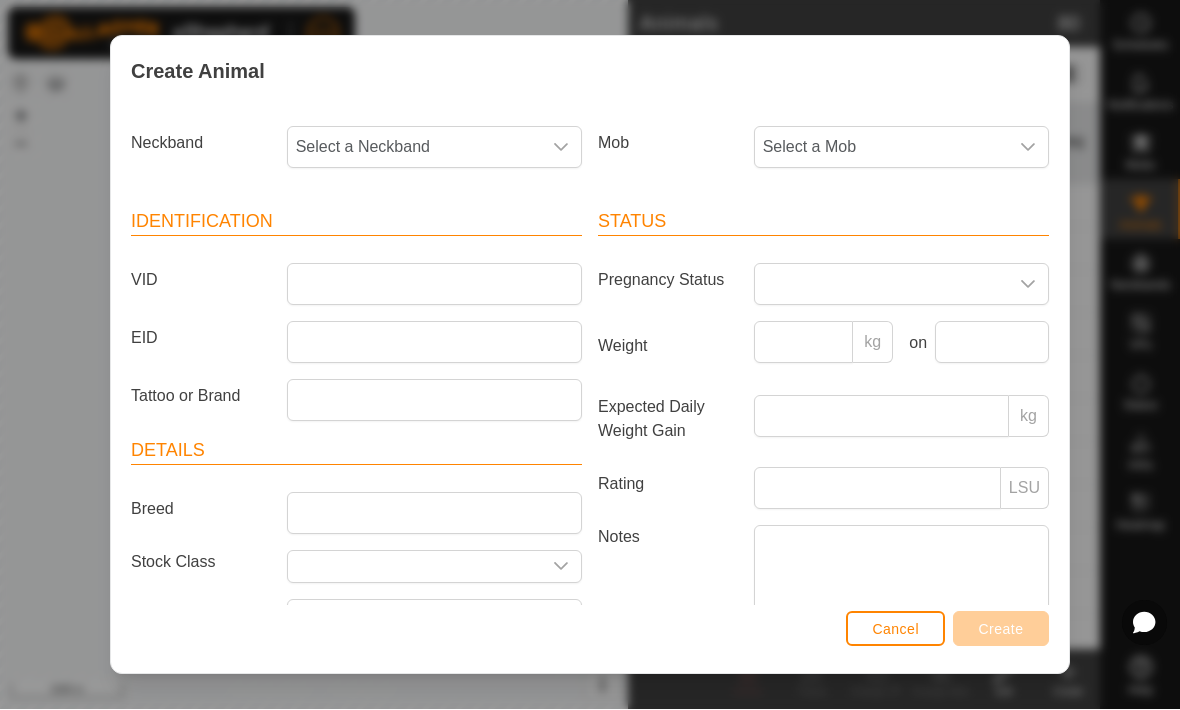 click on "Select a Neckband" at bounding box center (414, 148) 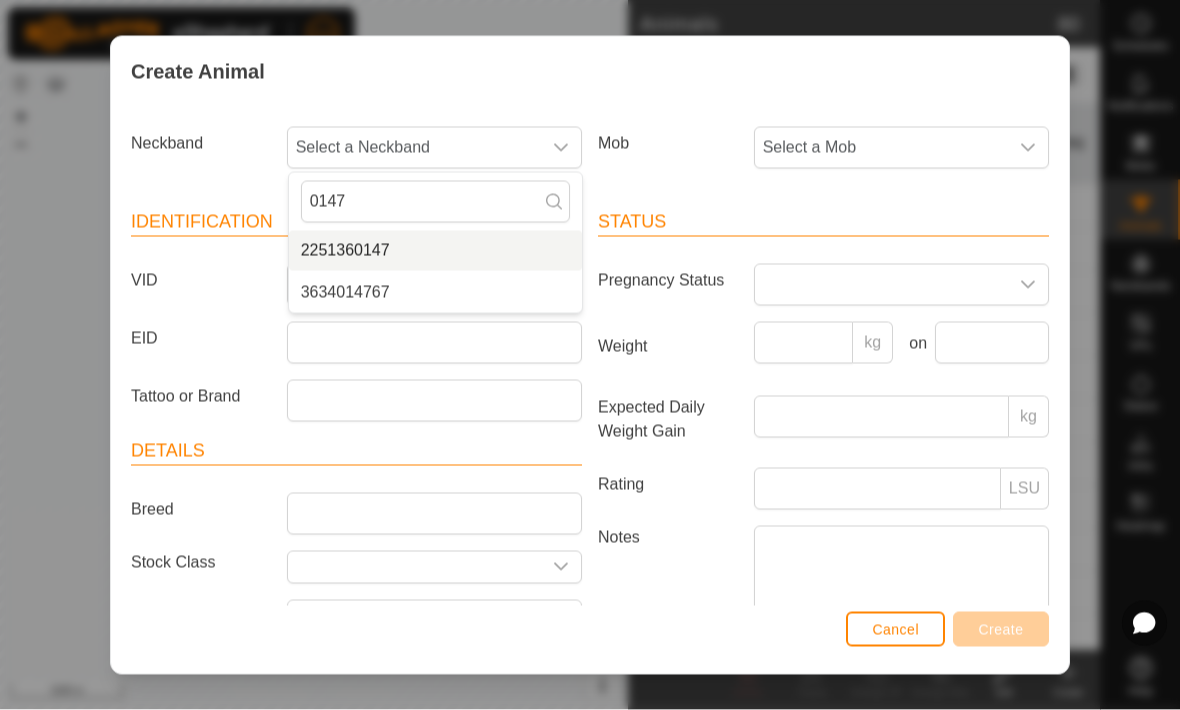 type on "0147" 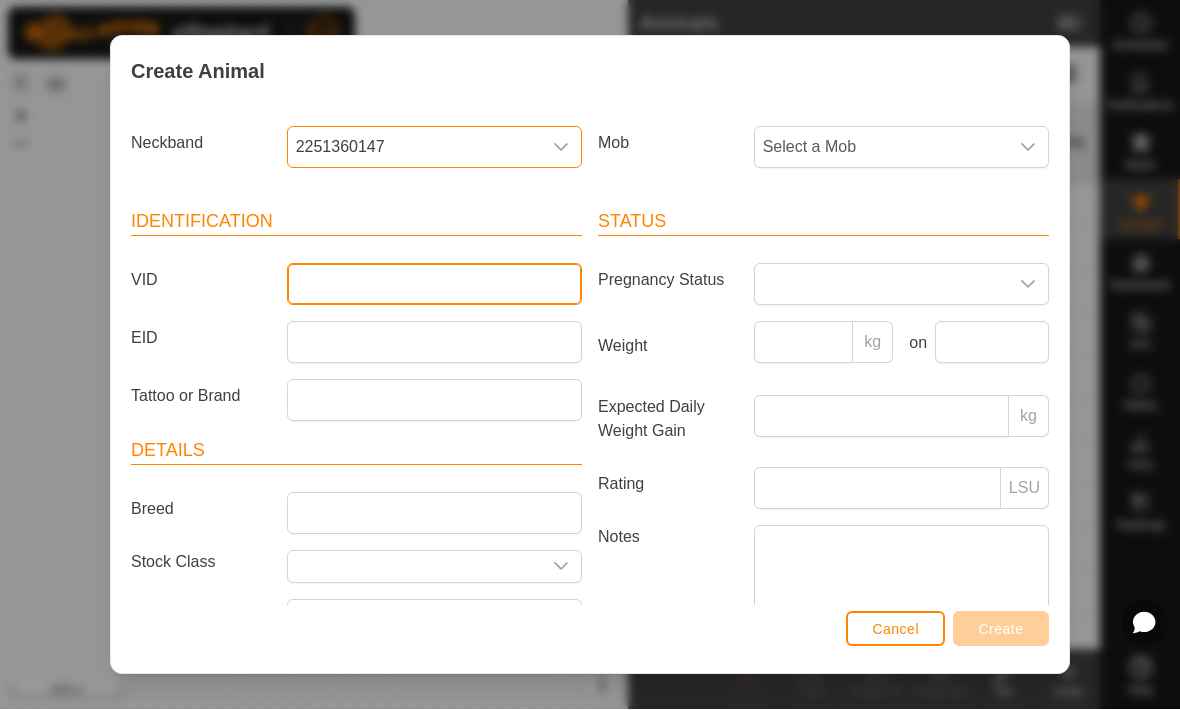 click on "VID" at bounding box center [434, 285] 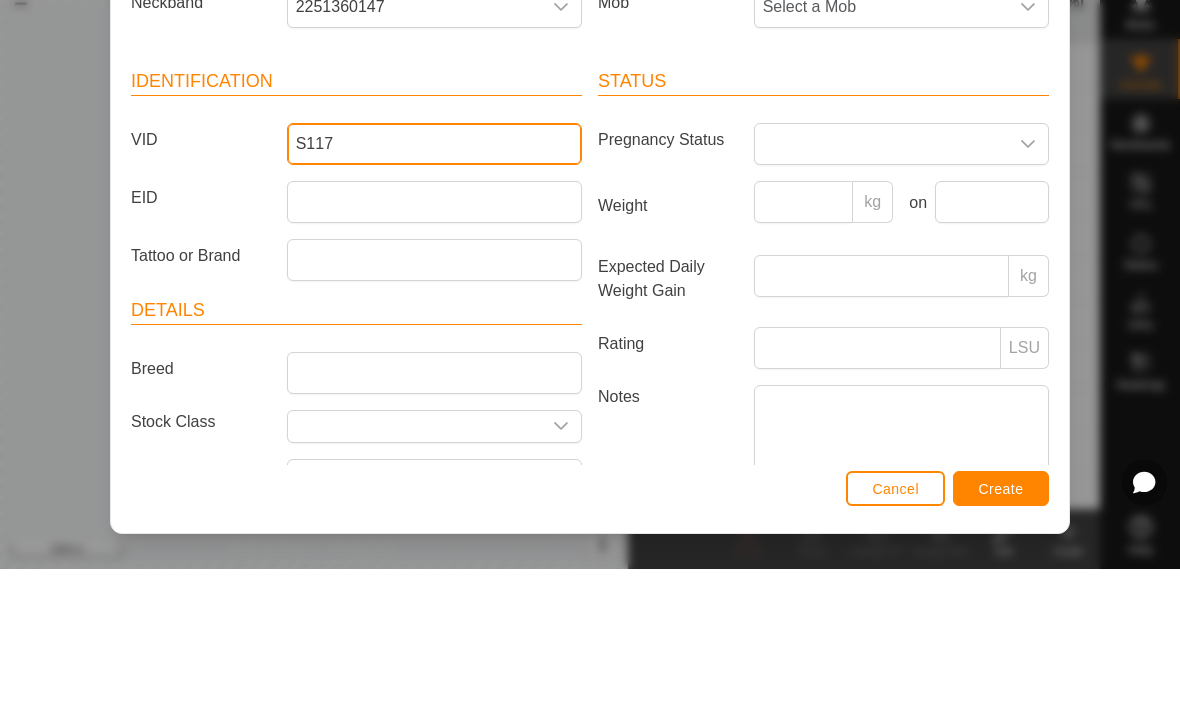 type on "S117" 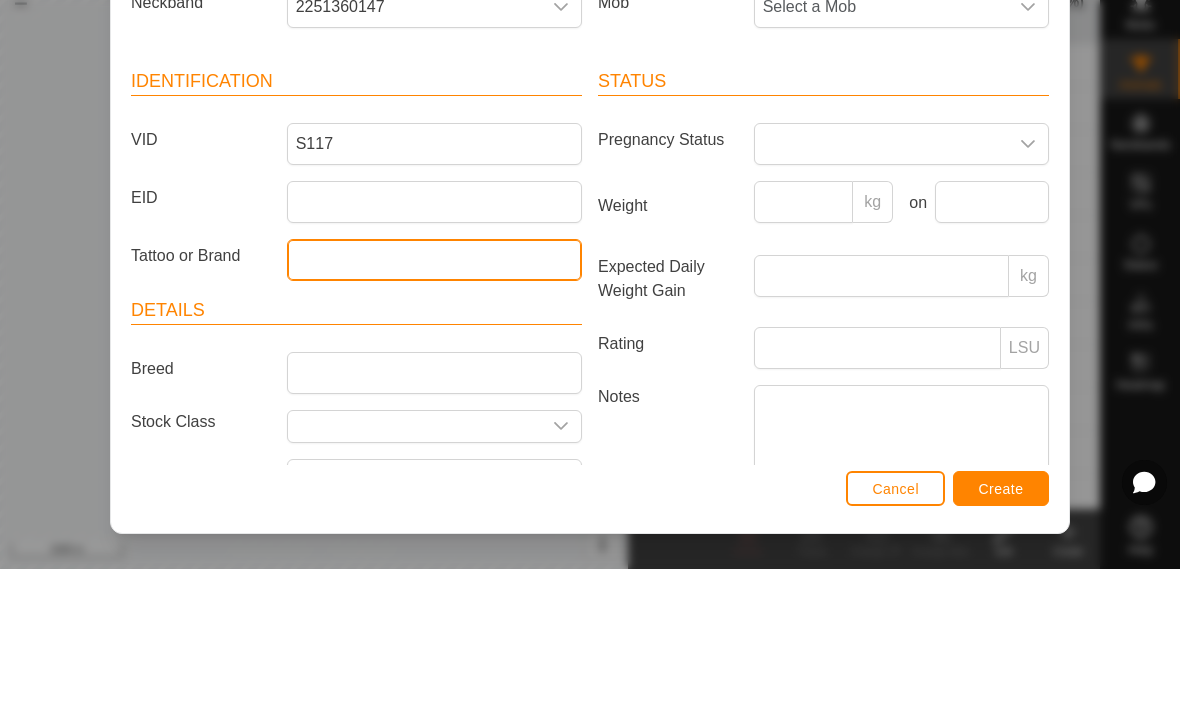 click on "Tattoo or Brand" at bounding box center (434, 401) 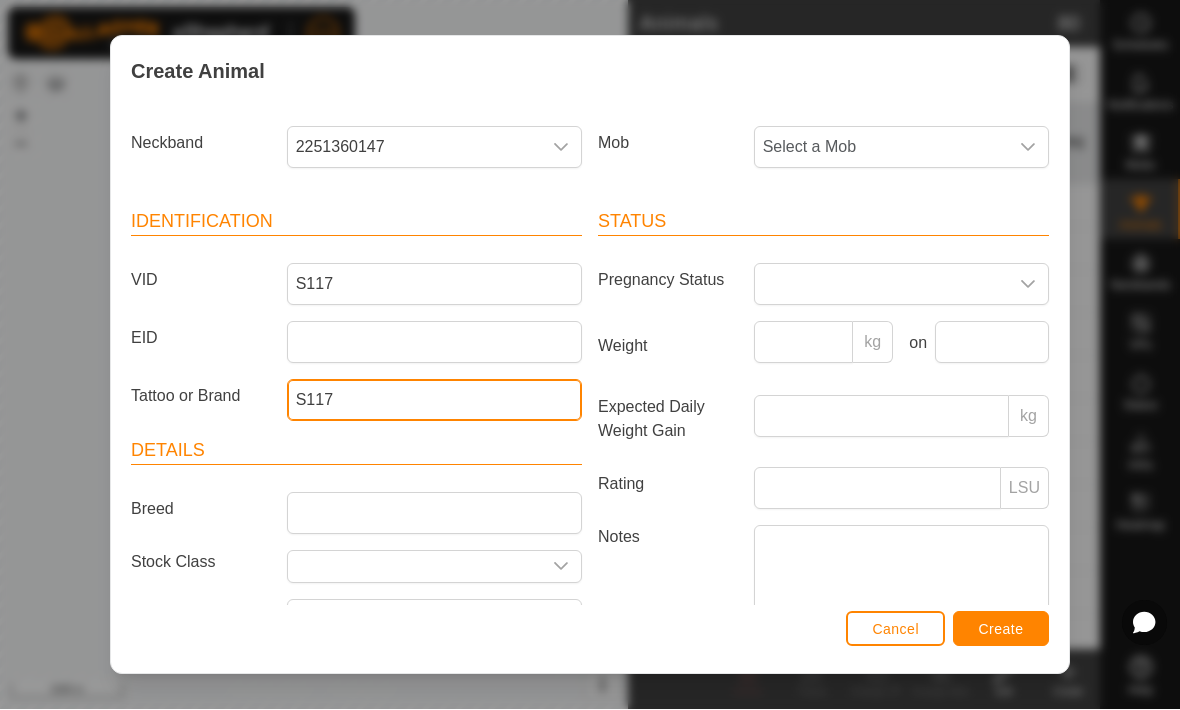 type on "S117" 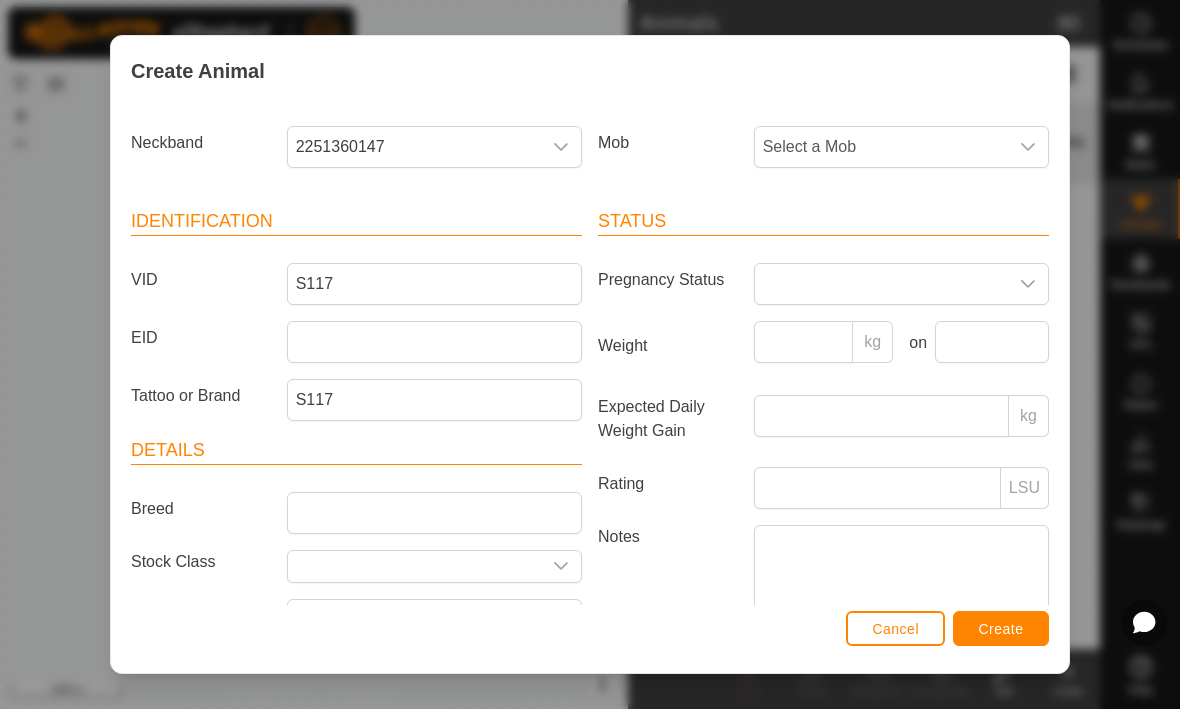 click on "Create" at bounding box center [1001, 630] 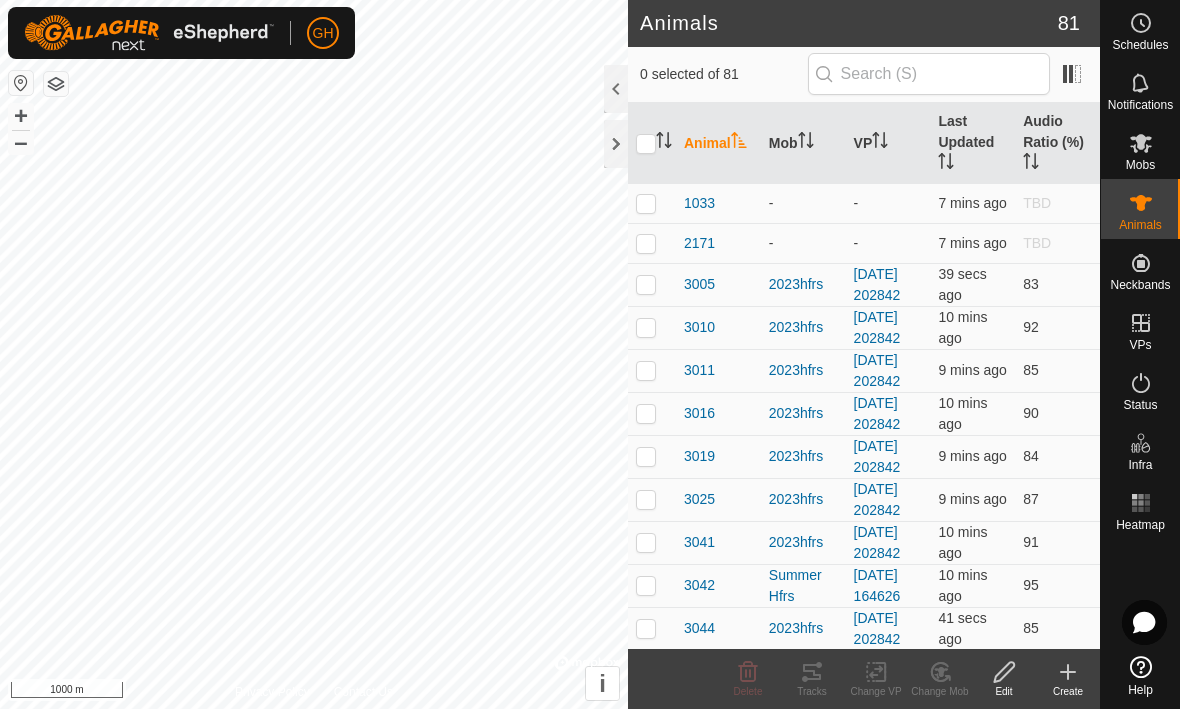 click 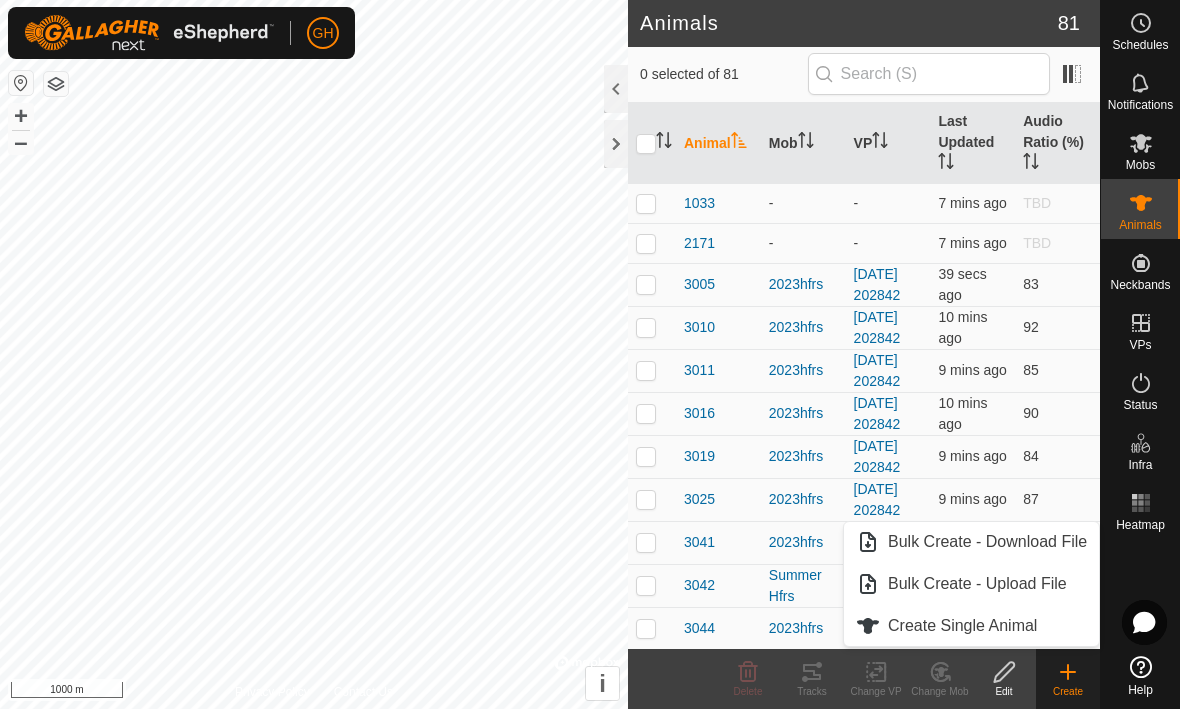 click on "Create Single Animal" at bounding box center (962, 627) 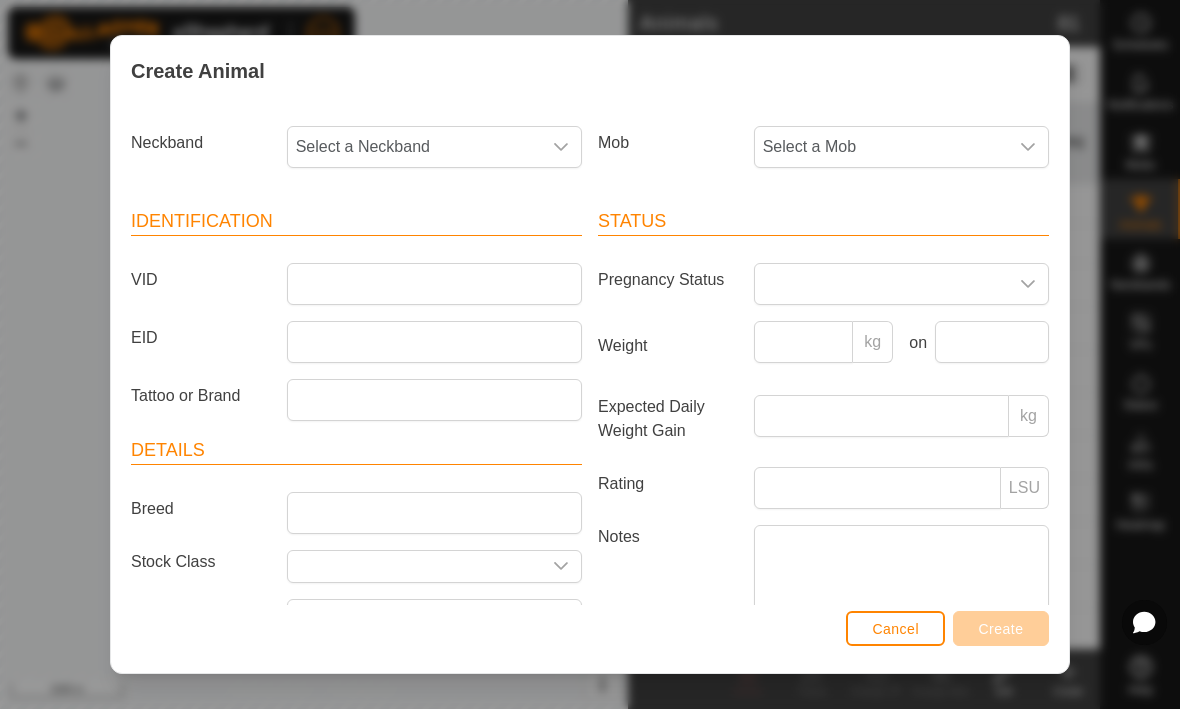 scroll, scrollTop: 0, scrollLeft: 0, axis: both 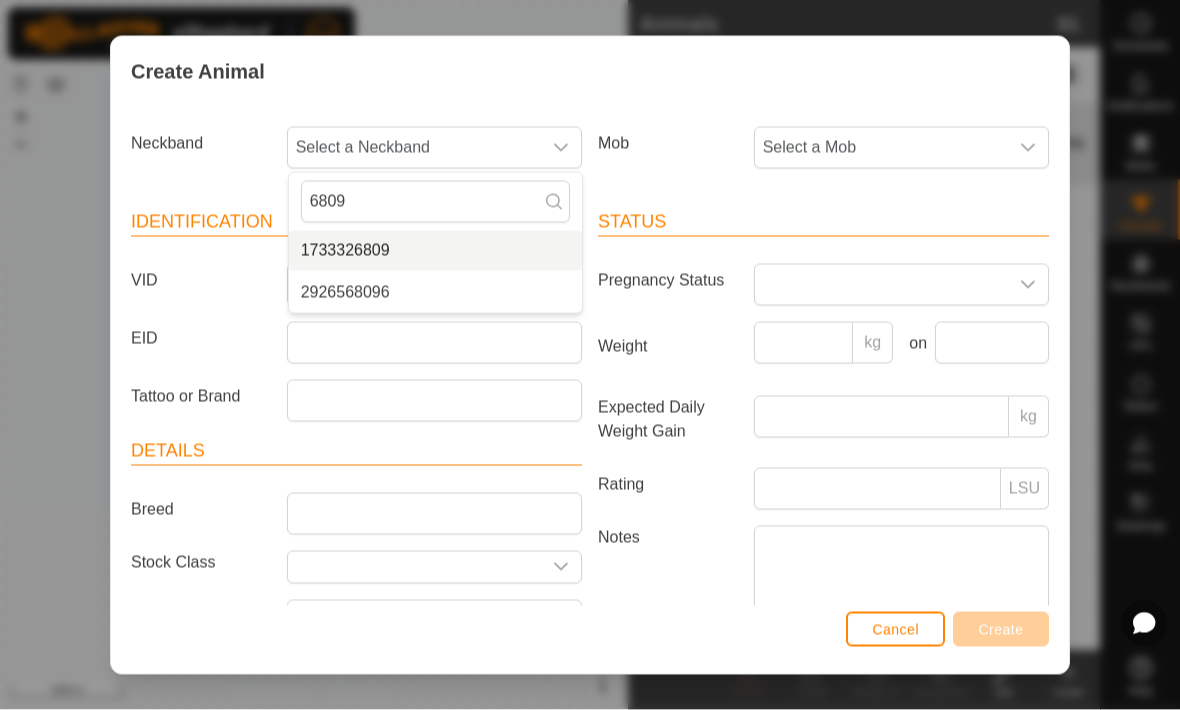 type on "6809" 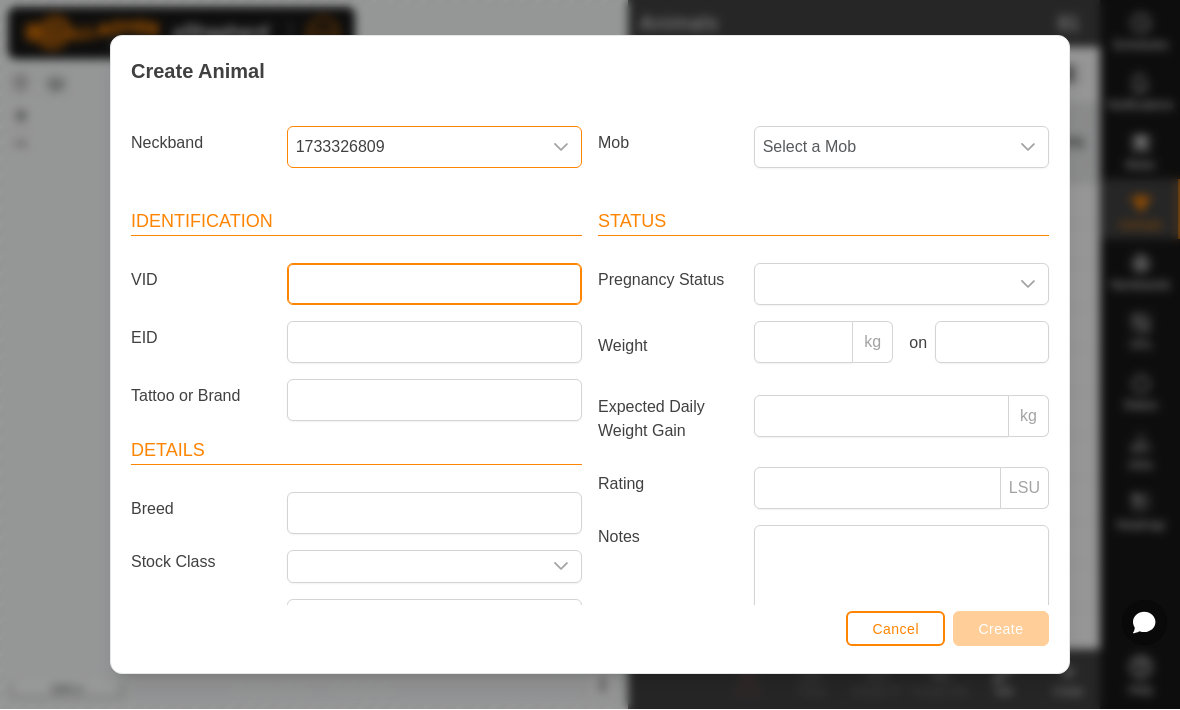 click on "VID" at bounding box center [434, 285] 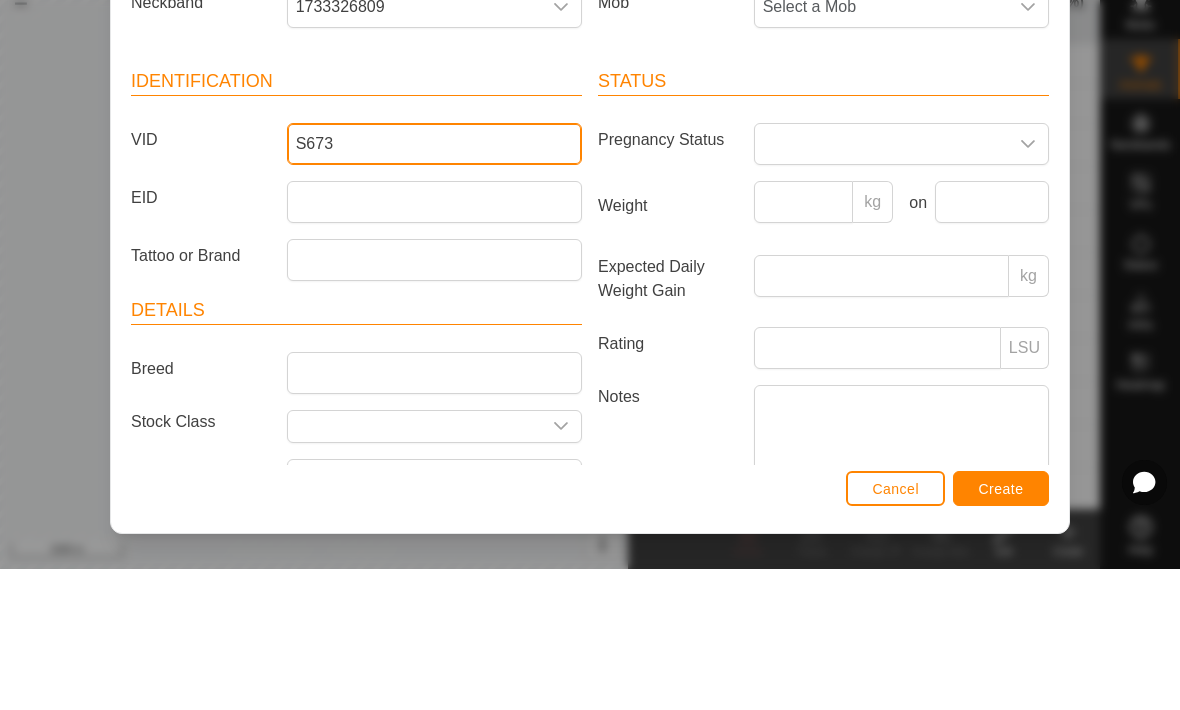 type on "S673" 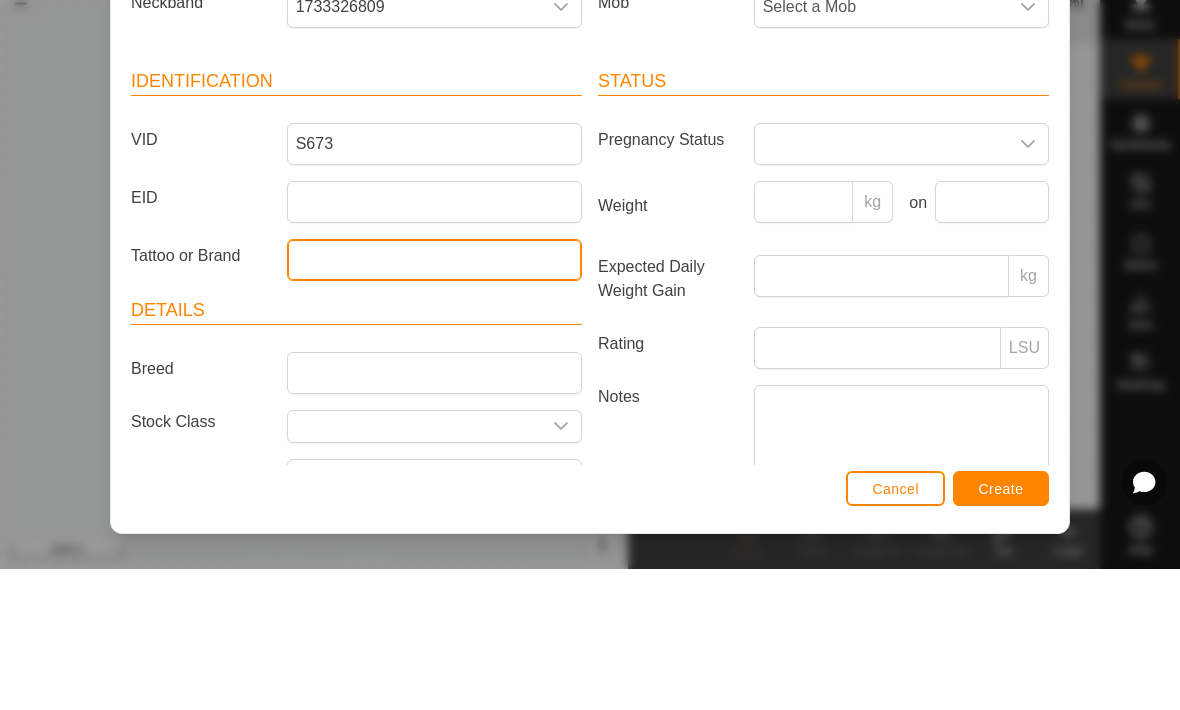 click on "Tattoo or Brand" at bounding box center (434, 401) 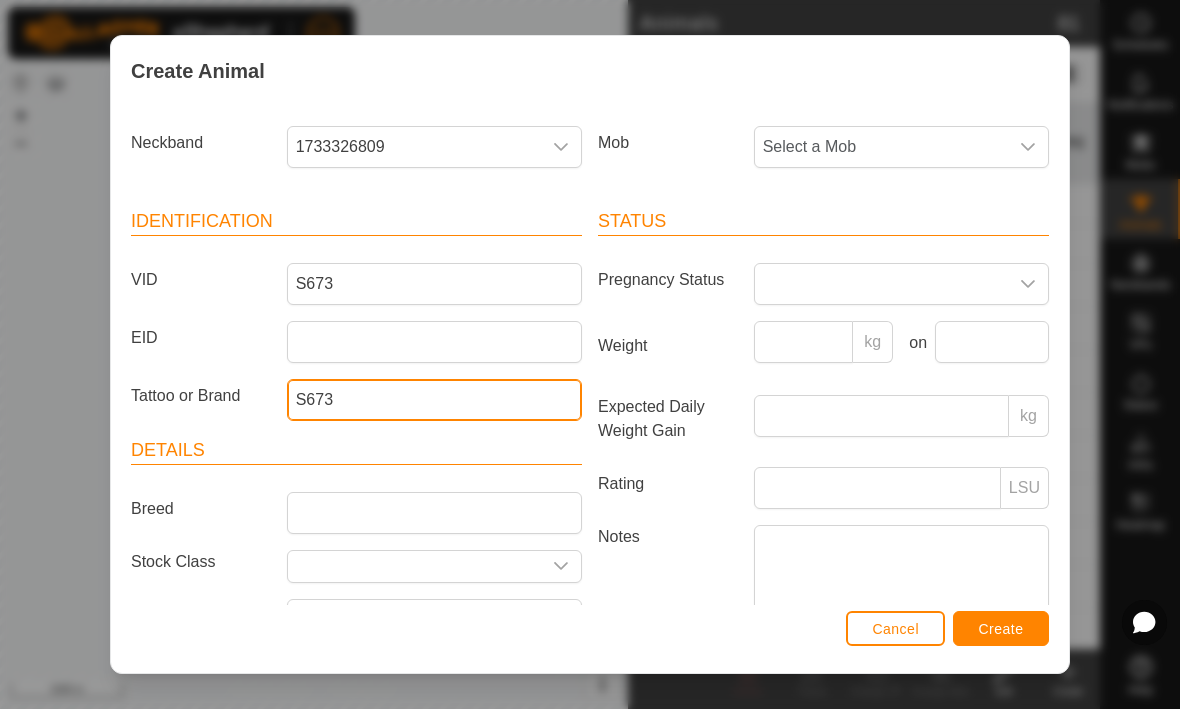 type on "S673" 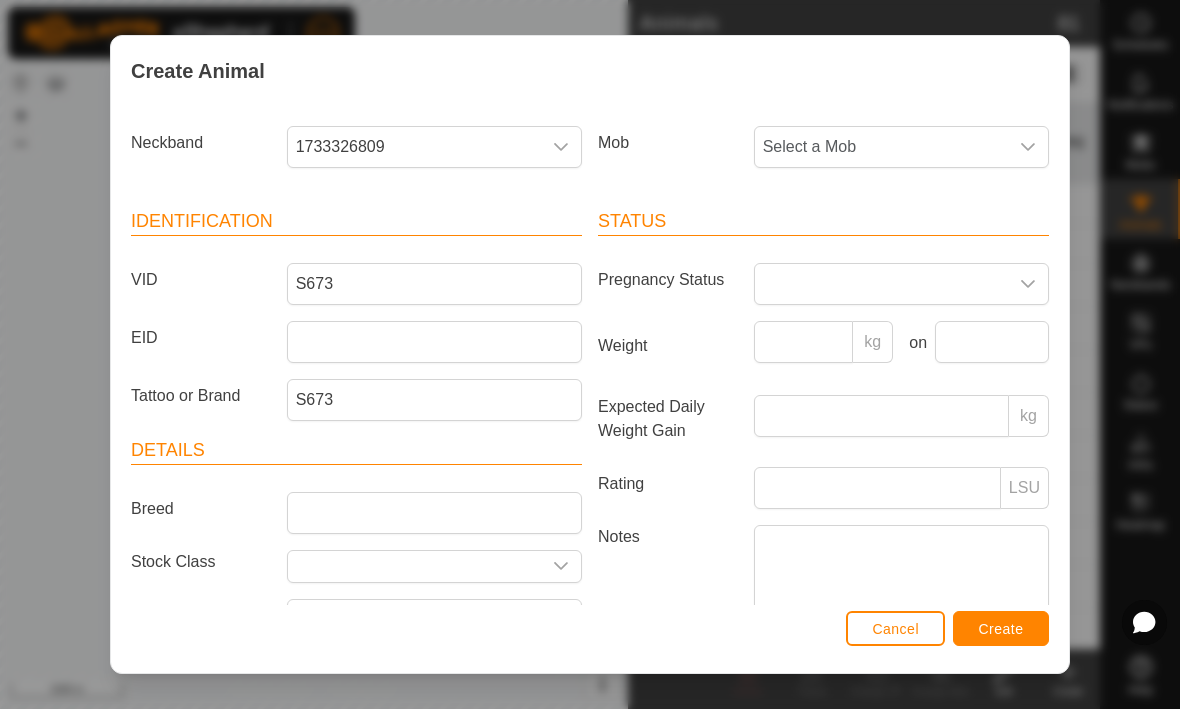 click on "Create" at bounding box center [1001, 630] 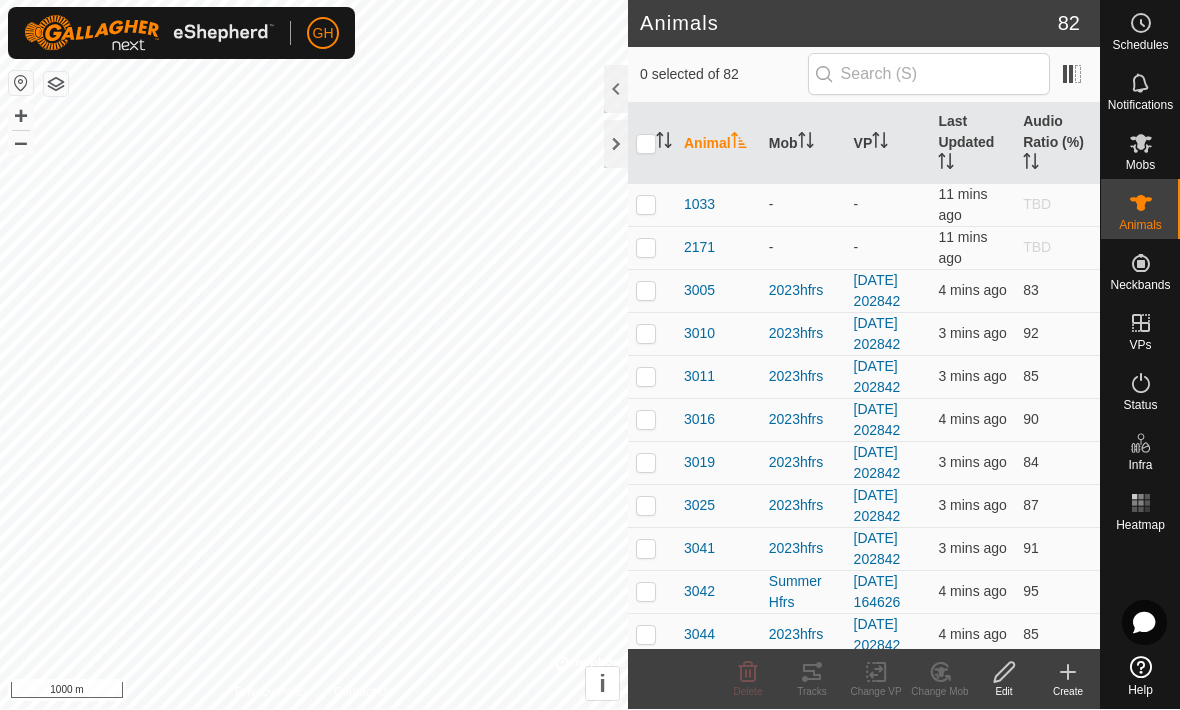 click 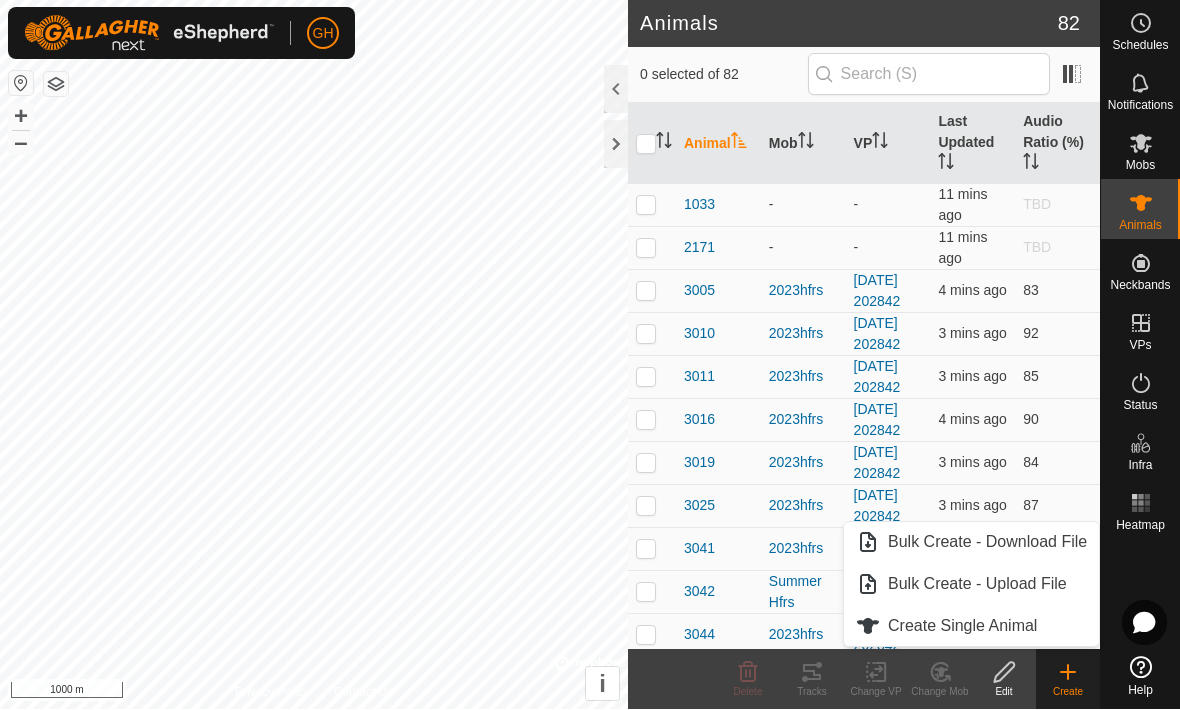 click on "Create Single Animal" at bounding box center (971, 627) 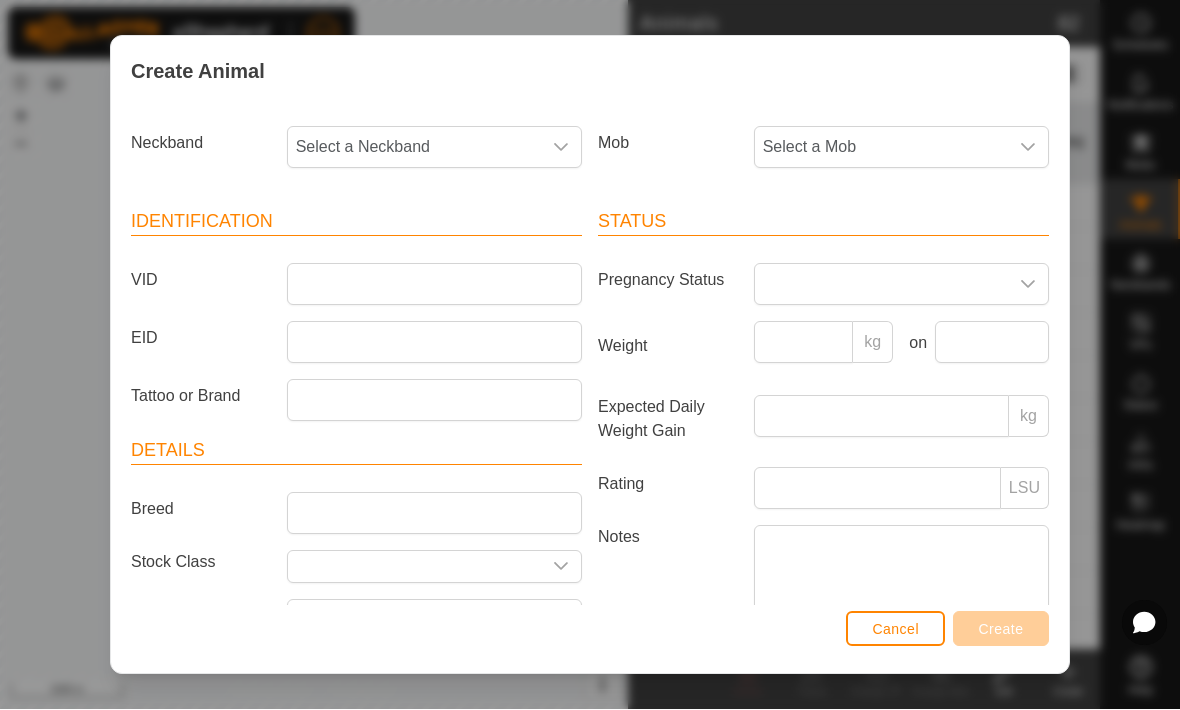 click 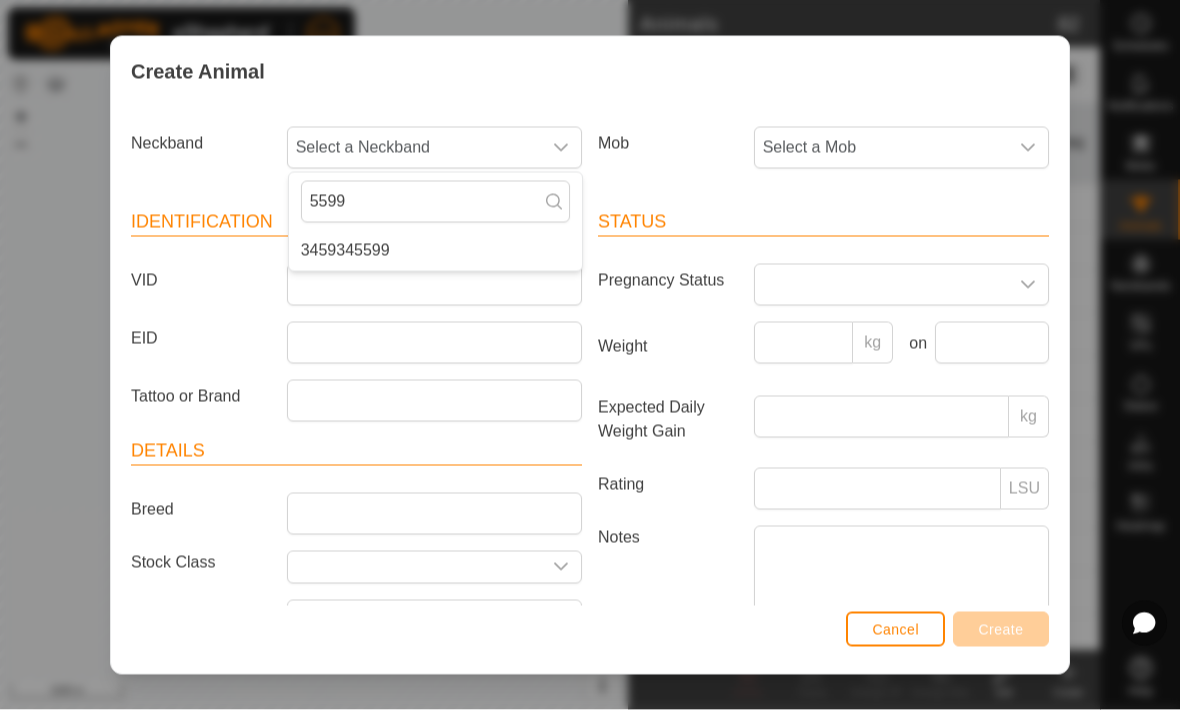type on "5599" 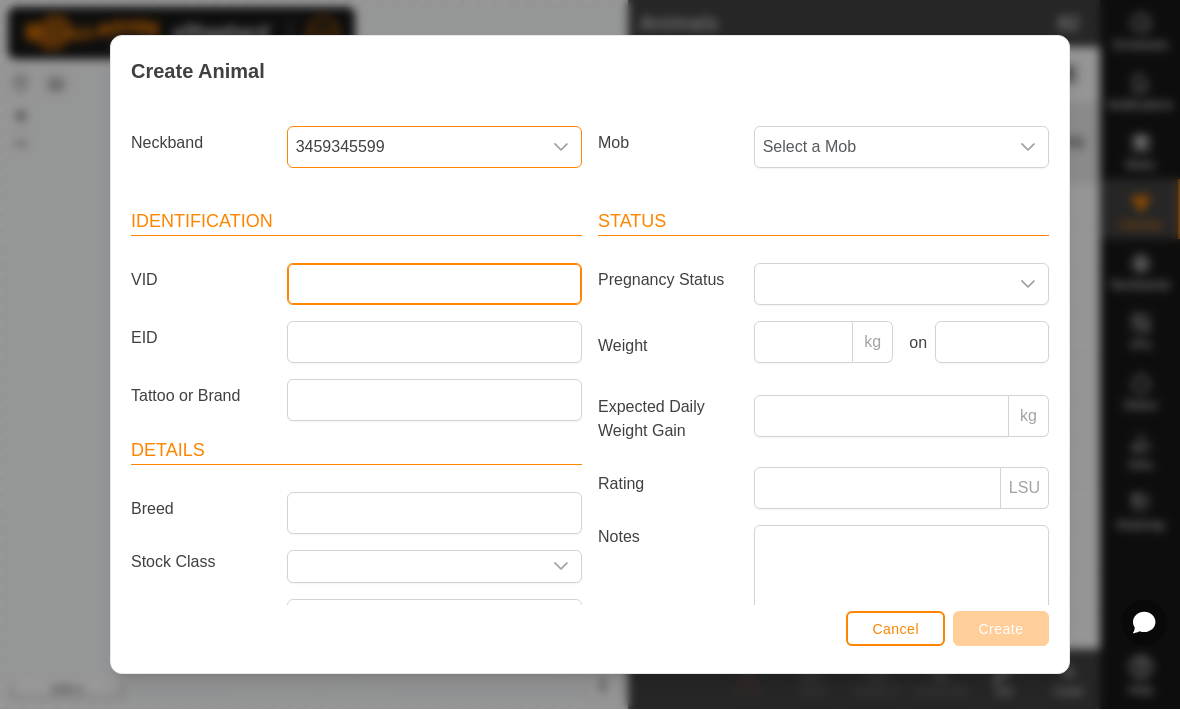 click on "VID" at bounding box center (434, 285) 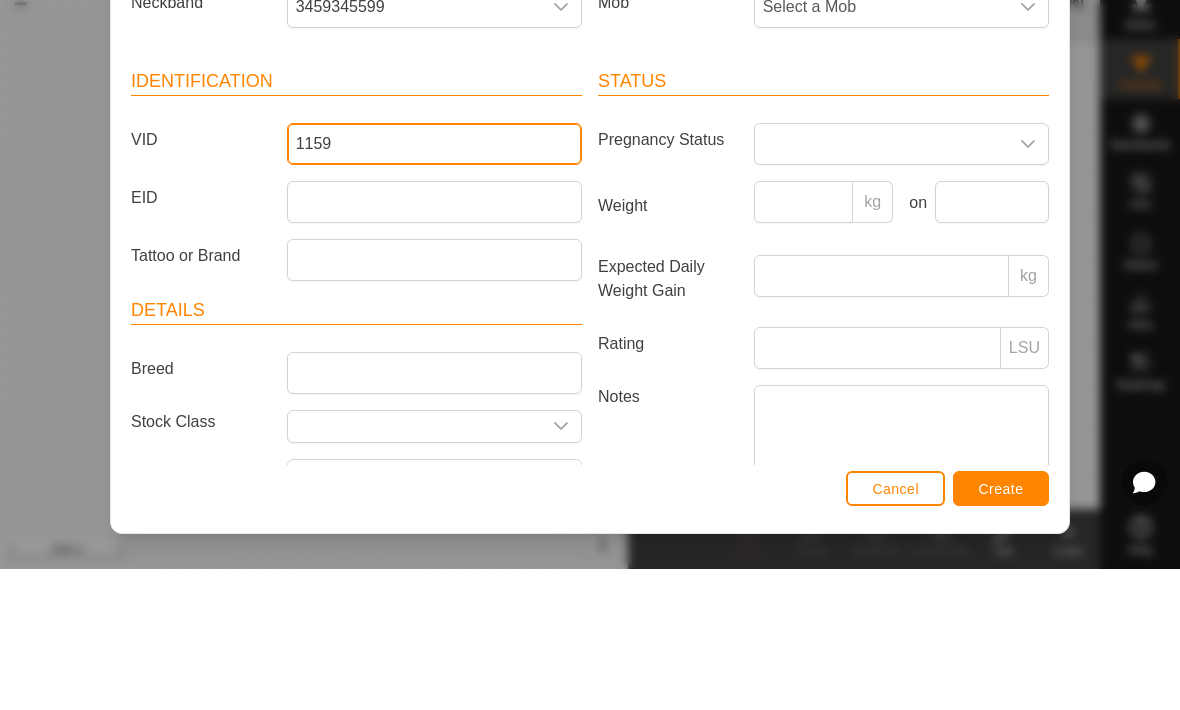 type on "1159" 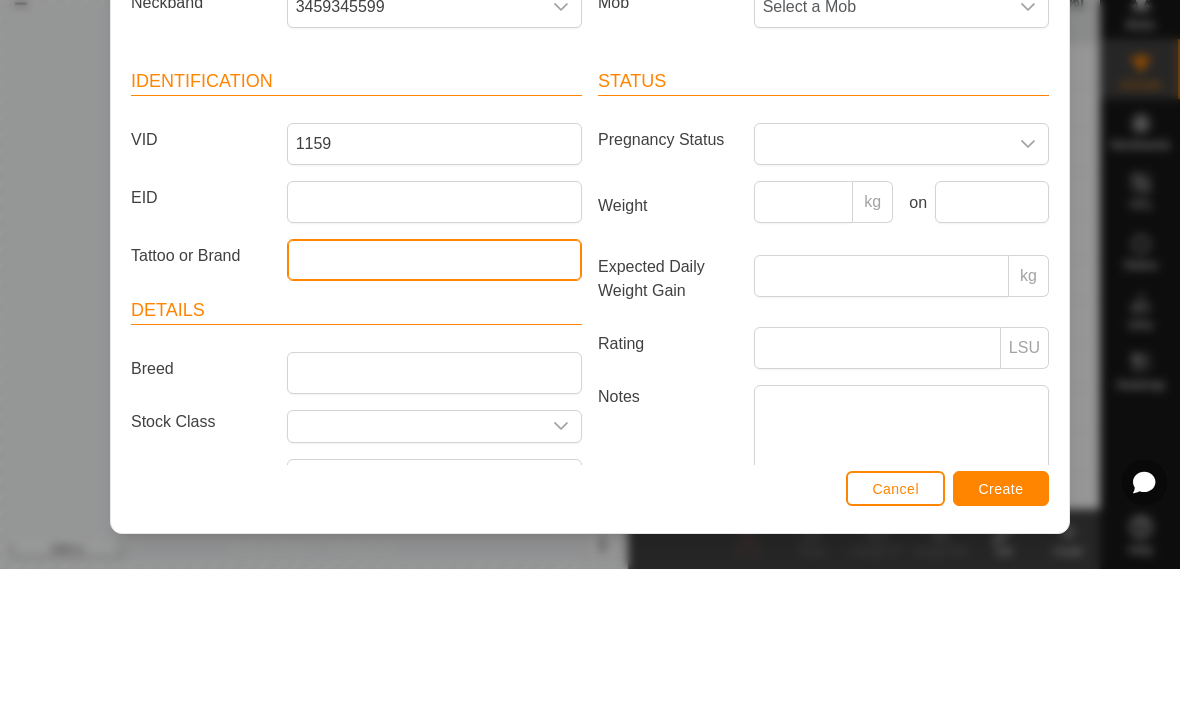 click on "Tattoo or Brand" at bounding box center [434, 401] 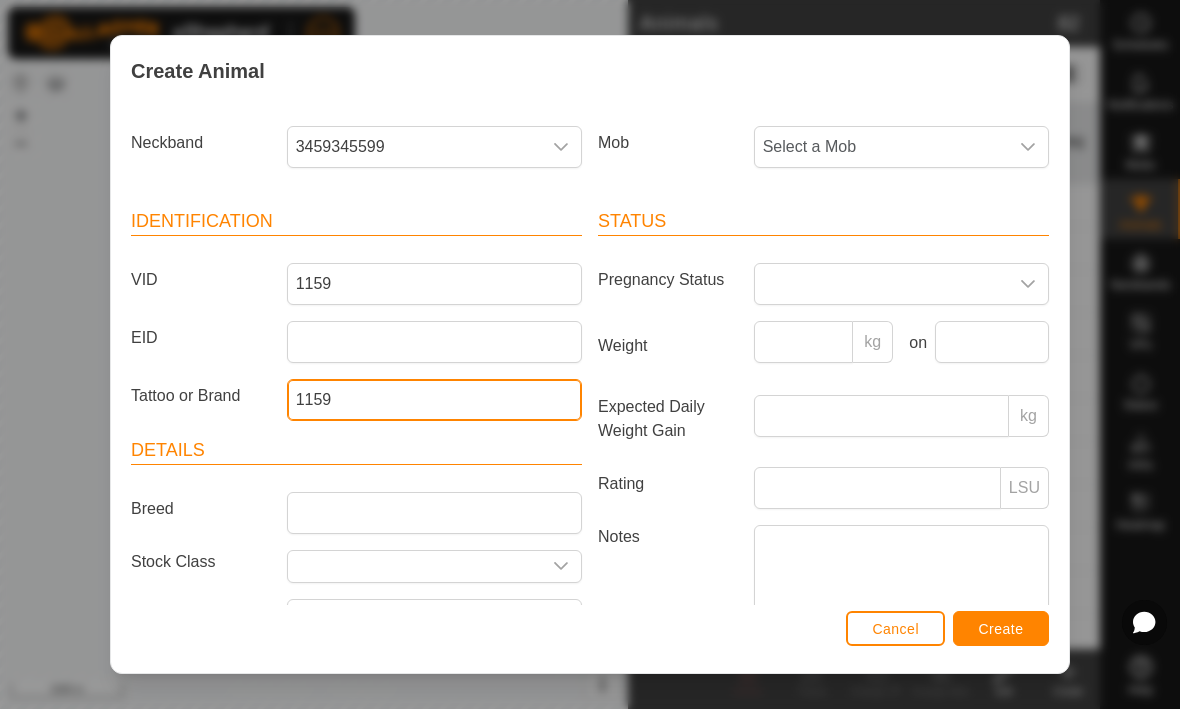 type on "1159" 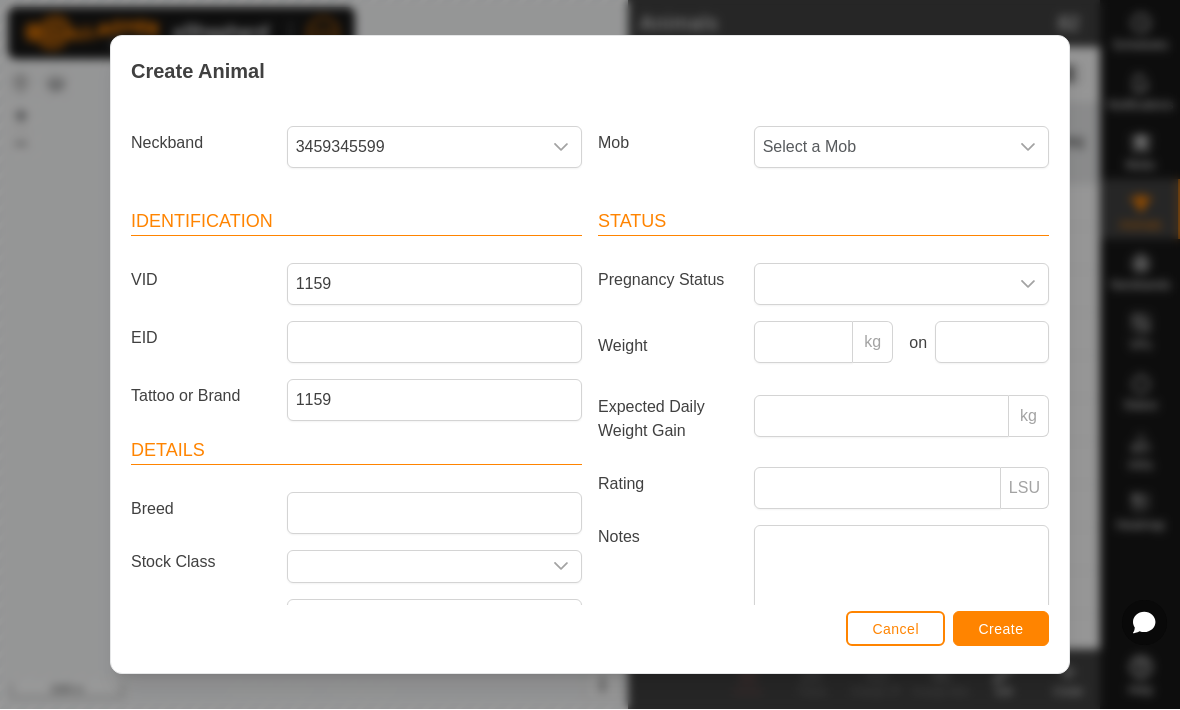 click on "Create" at bounding box center (1001, 630) 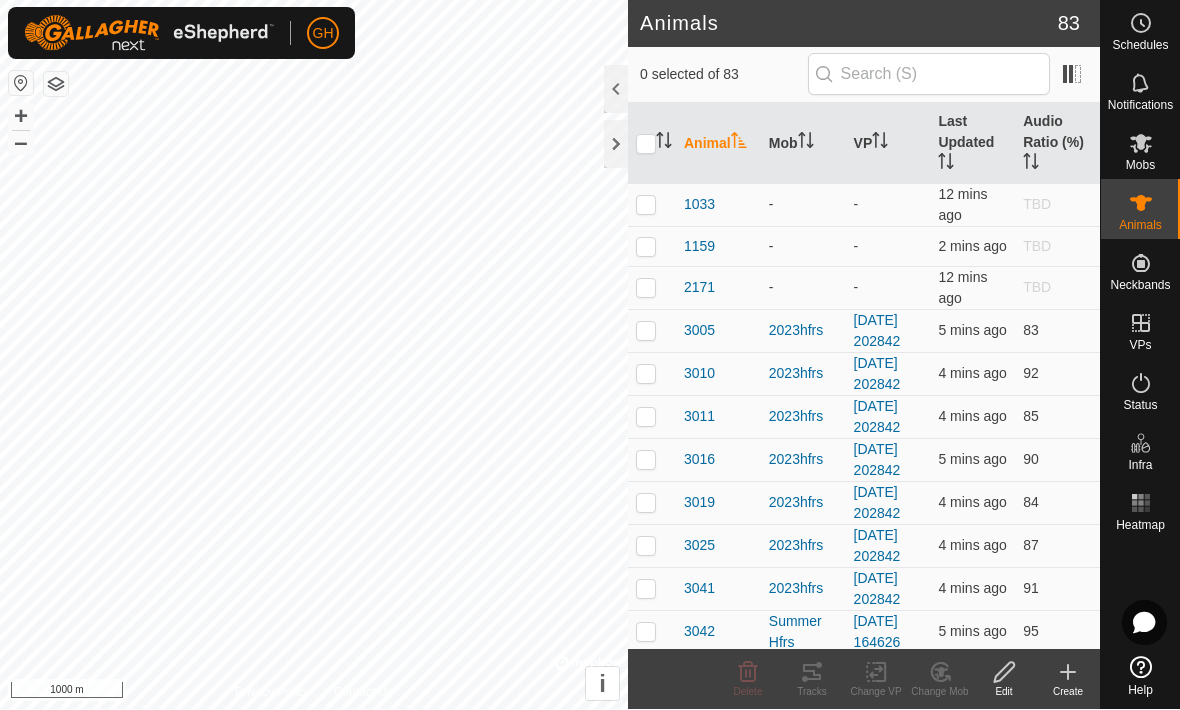 click 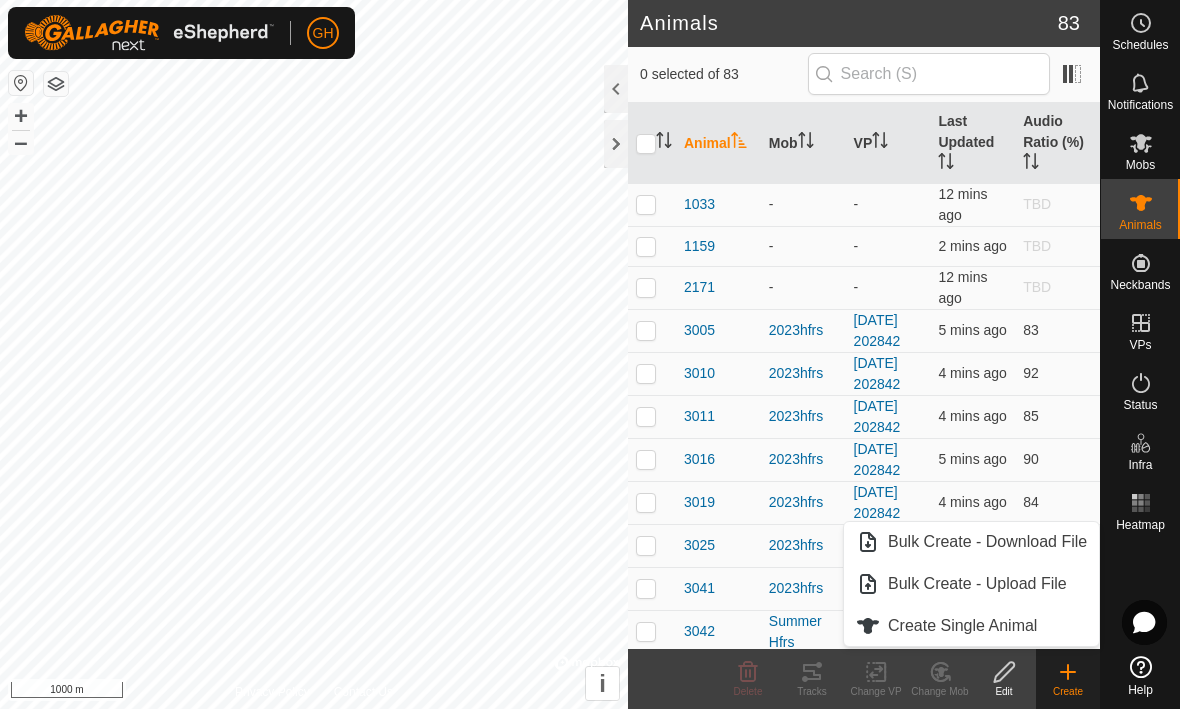 click on "Create Single Animal" at bounding box center [962, 627] 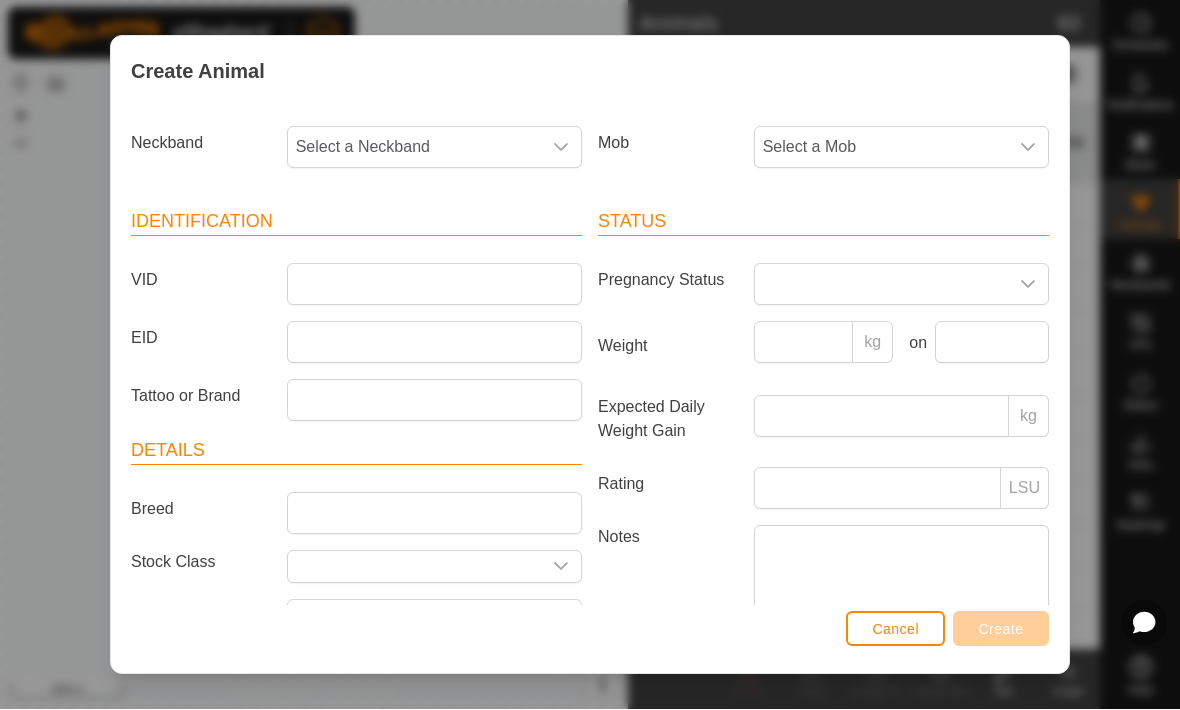 click on "Select a Neckband" at bounding box center [414, 148] 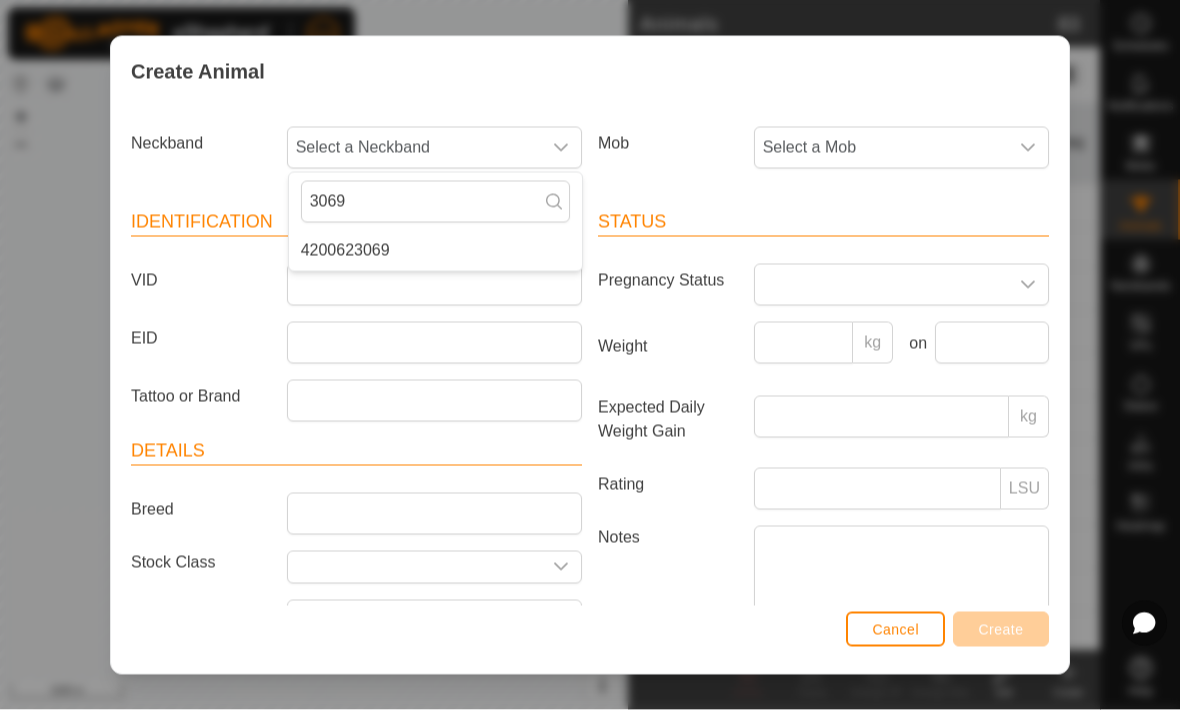 type on "3069" 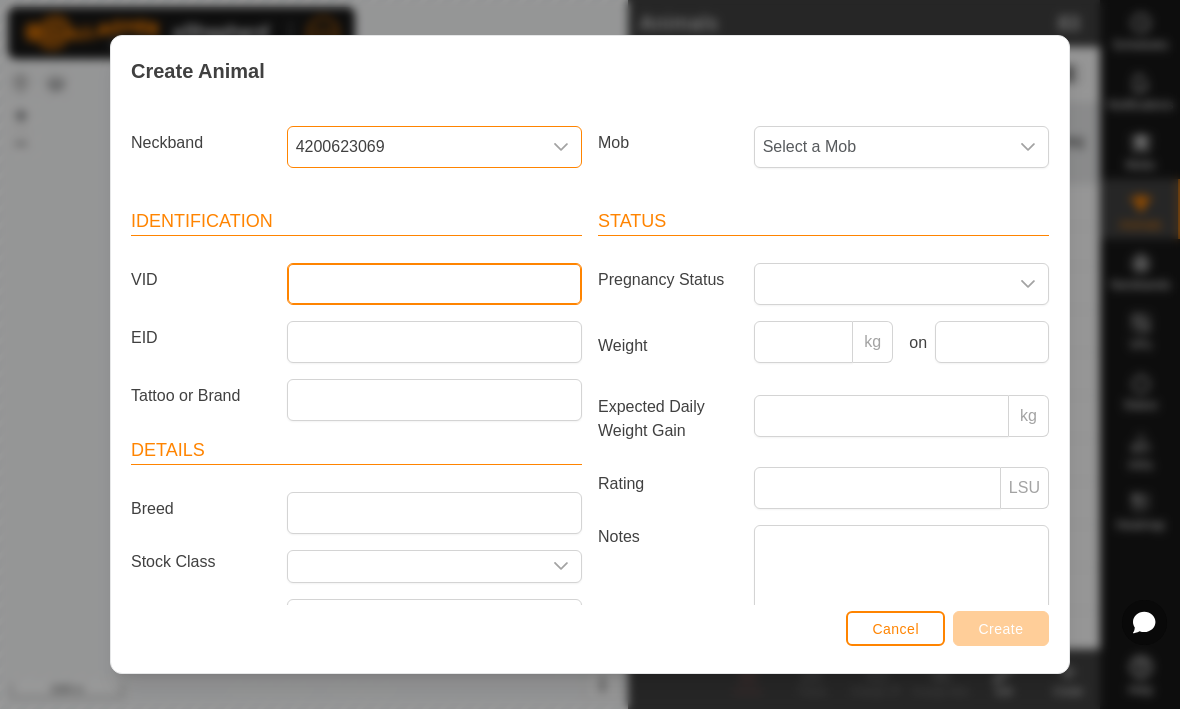 click on "VID" at bounding box center [434, 285] 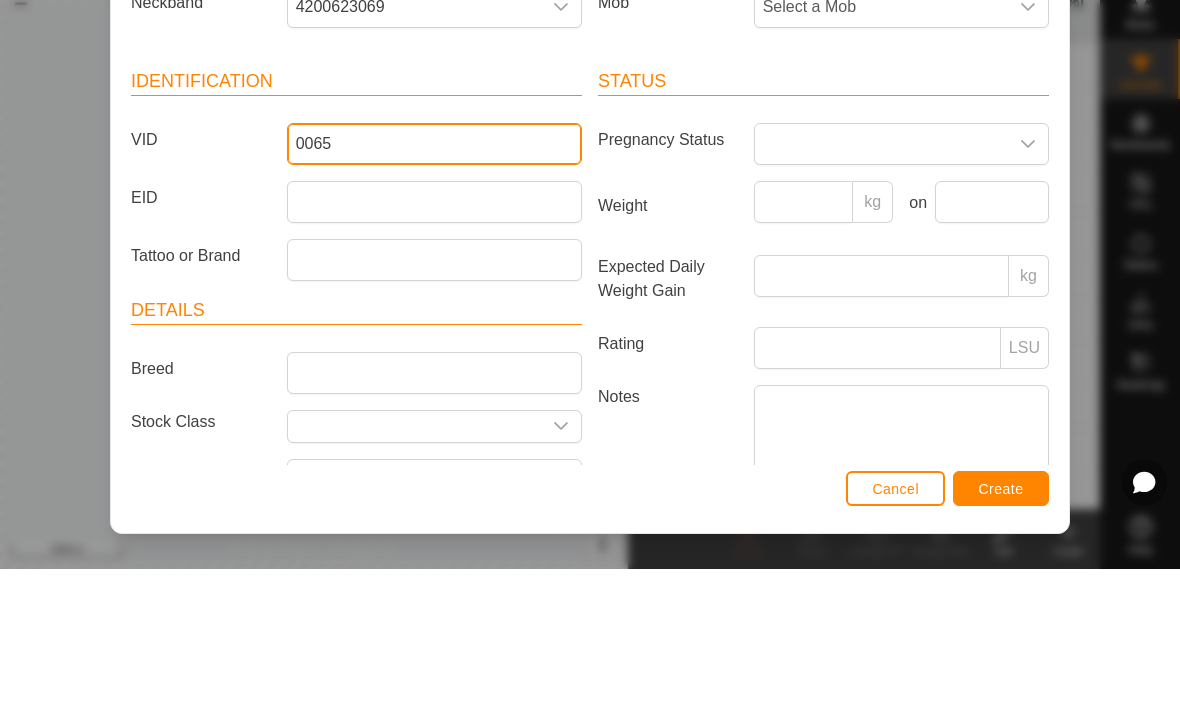 type on "0065" 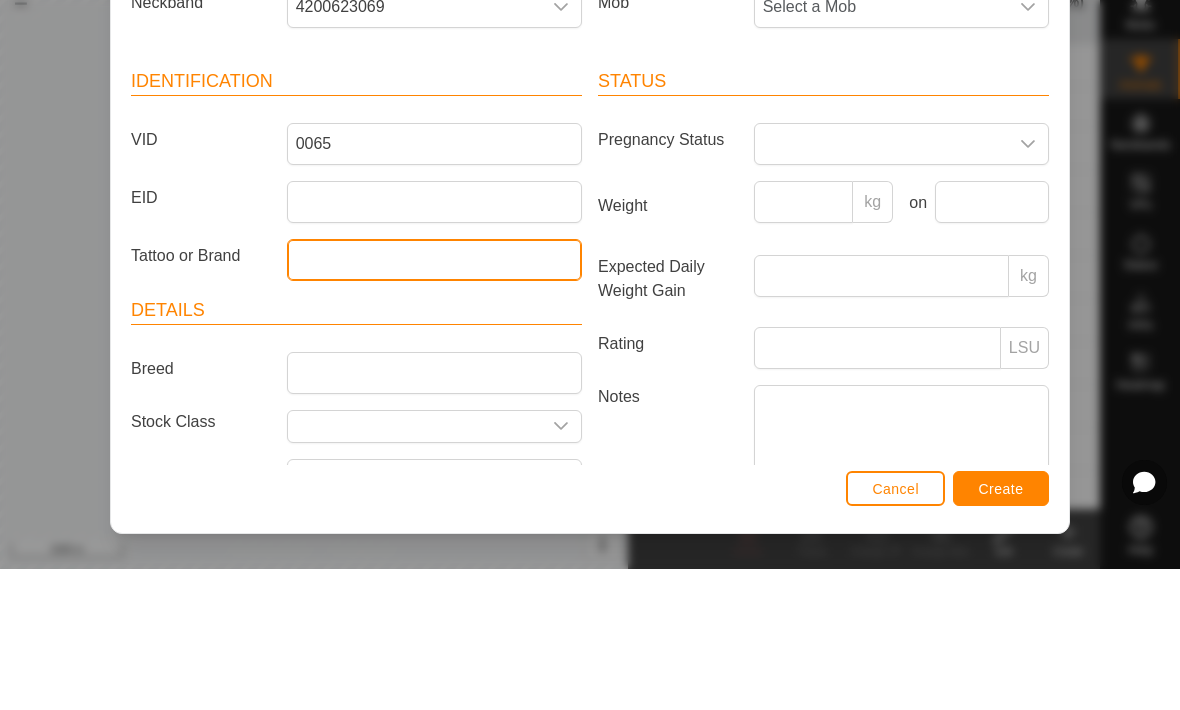 click on "Tattoo or Brand" at bounding box center (434, 401) 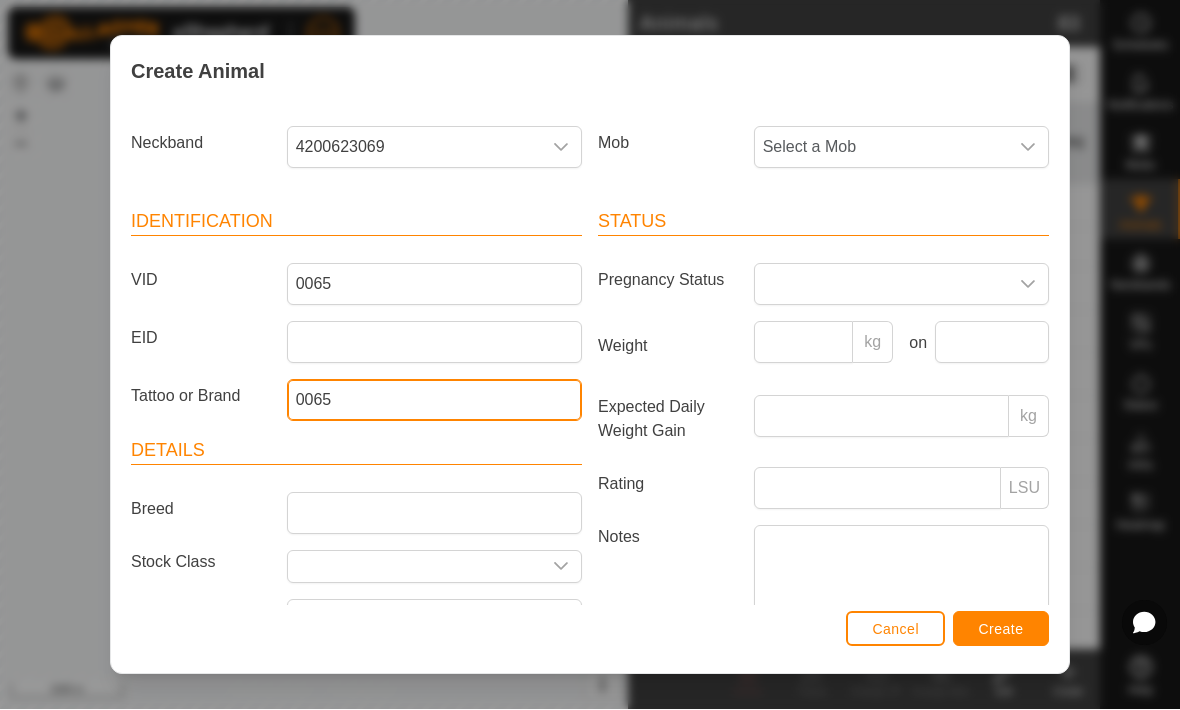 type on "0065" 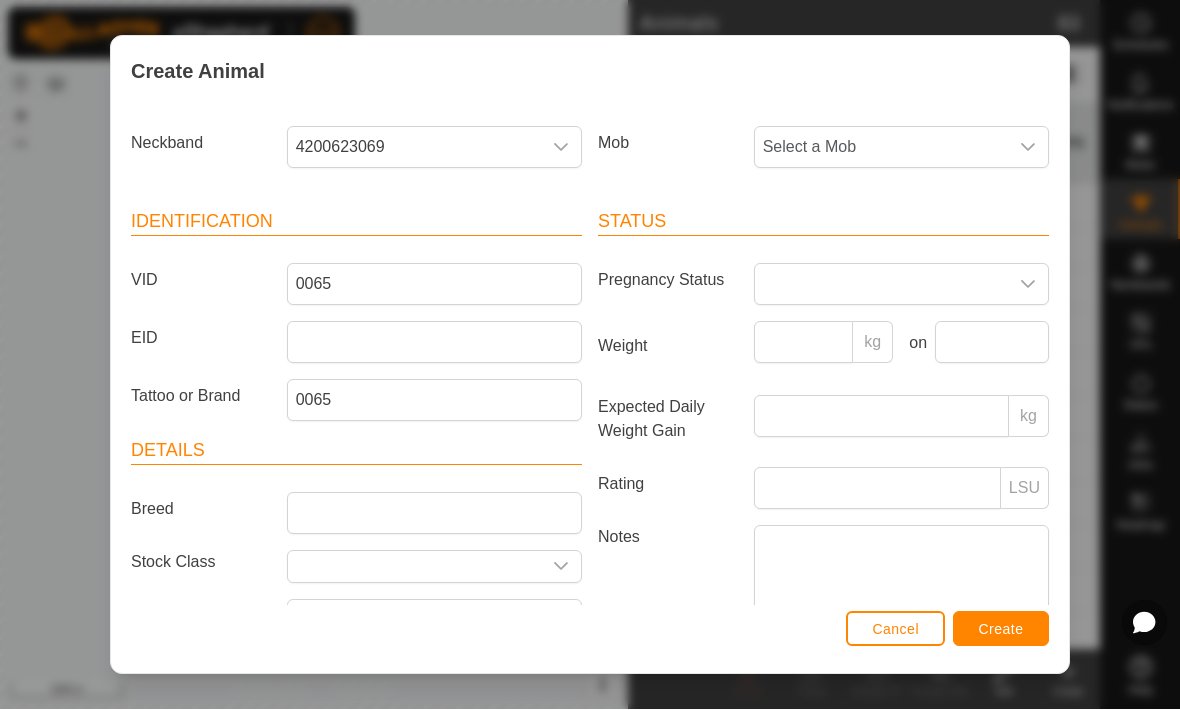 click on "Create" at bounding box center [1001, 629] 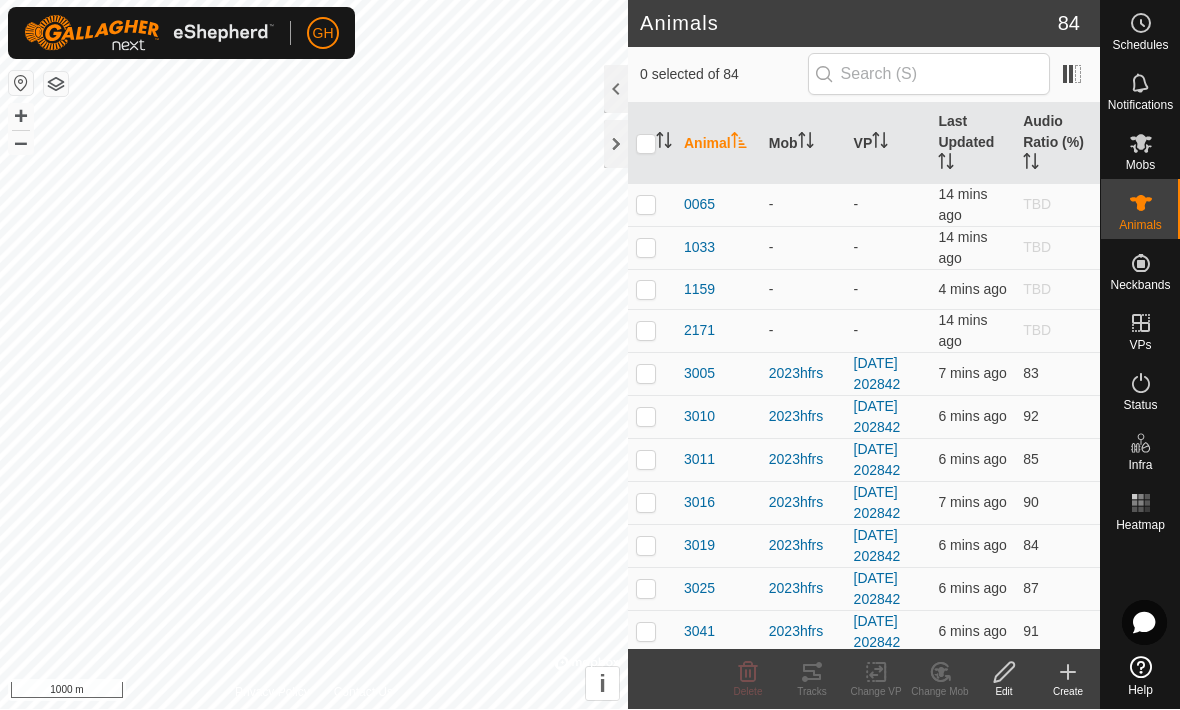 click 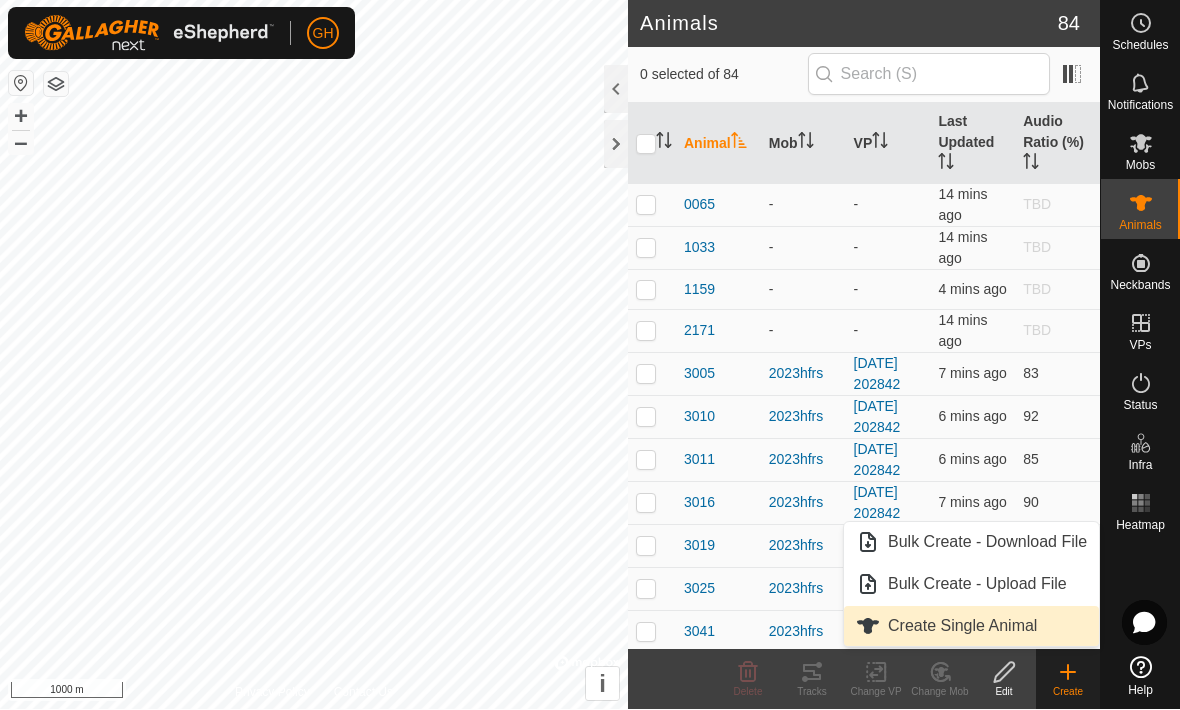 click on "Create Single Animal" at bounding box center [962, 627] 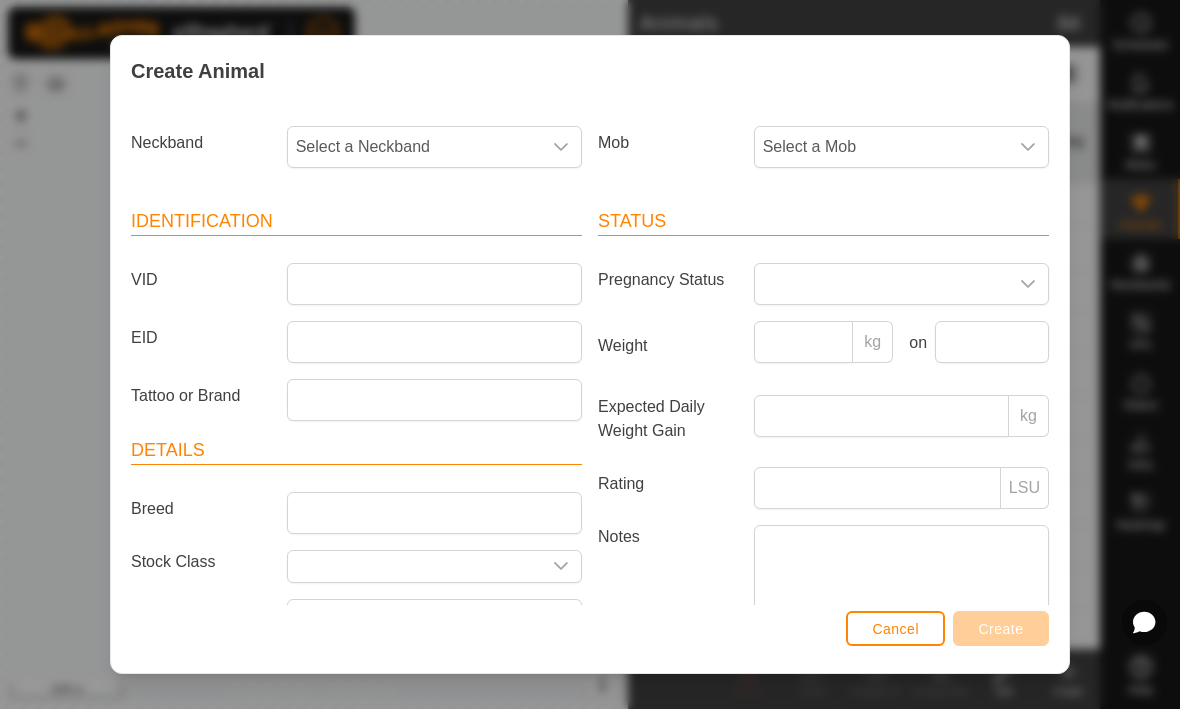 click on "Select a Neckband" at bounding box center [414, 148] 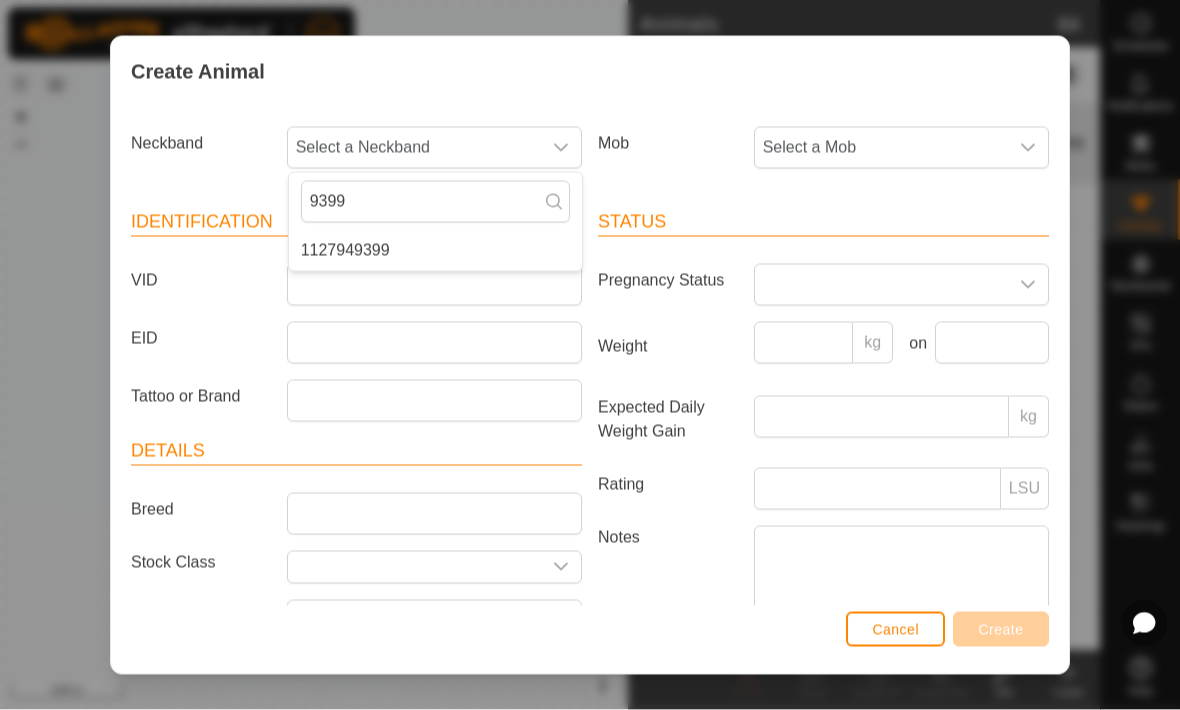 type on "9399" 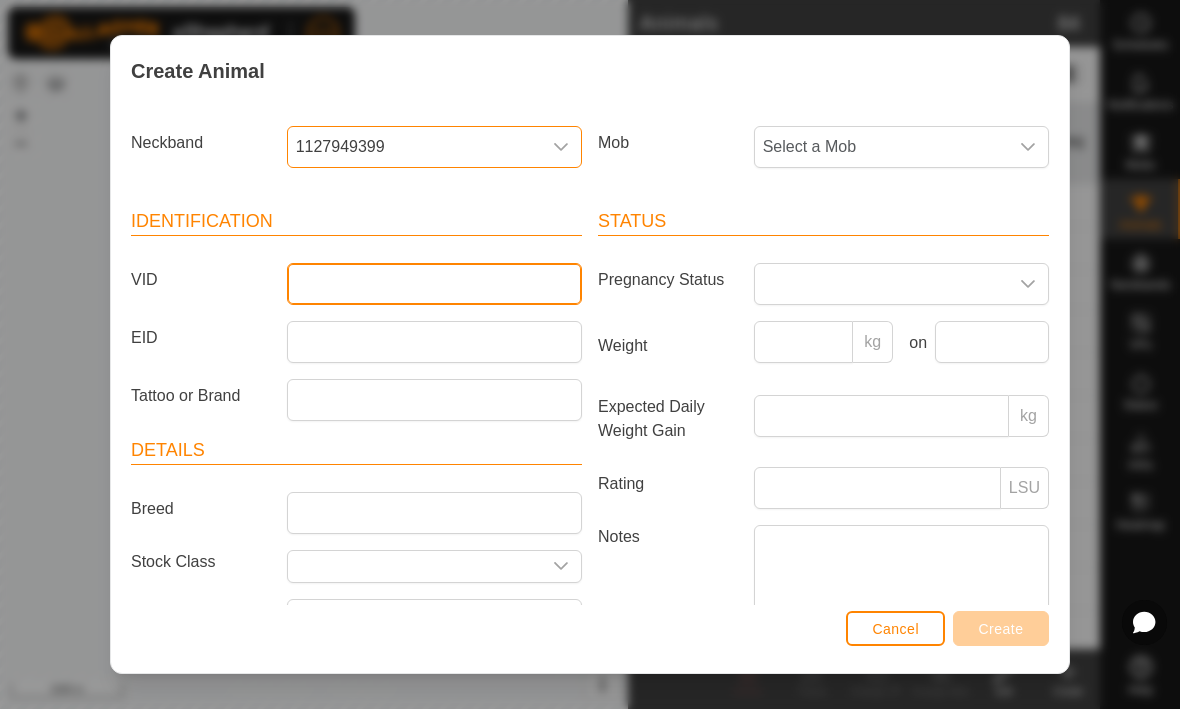 click on "VID" at bounding box center (434, 285) 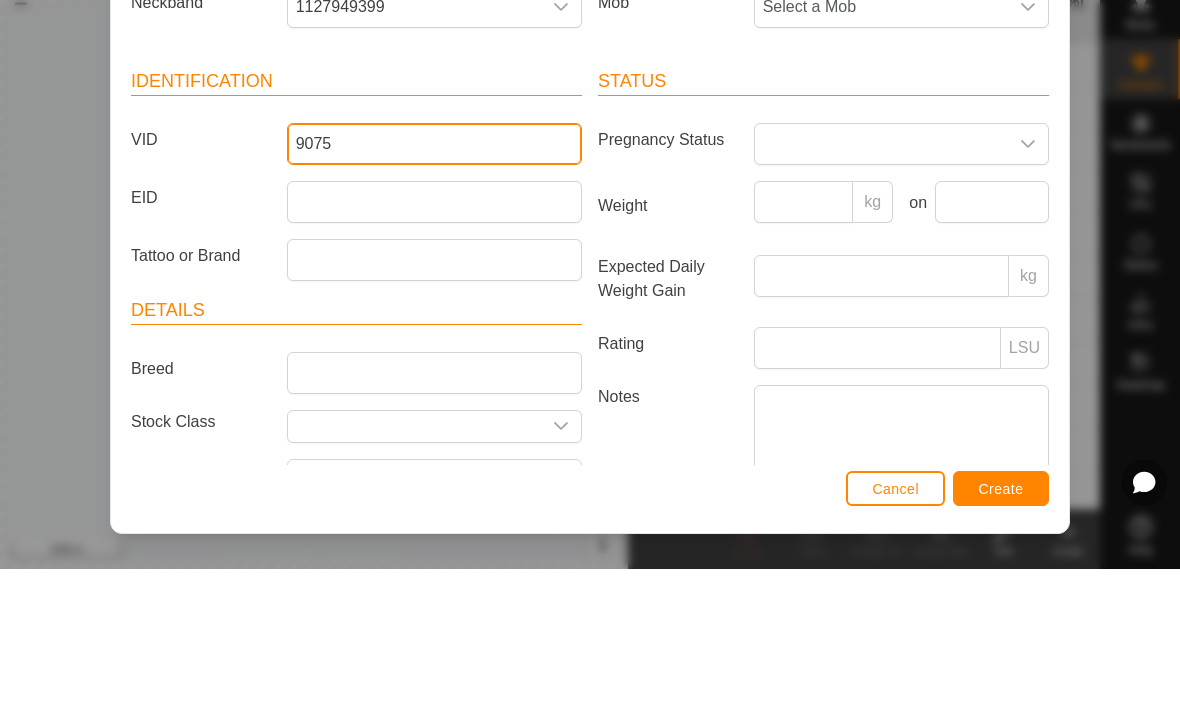 type on "9075" 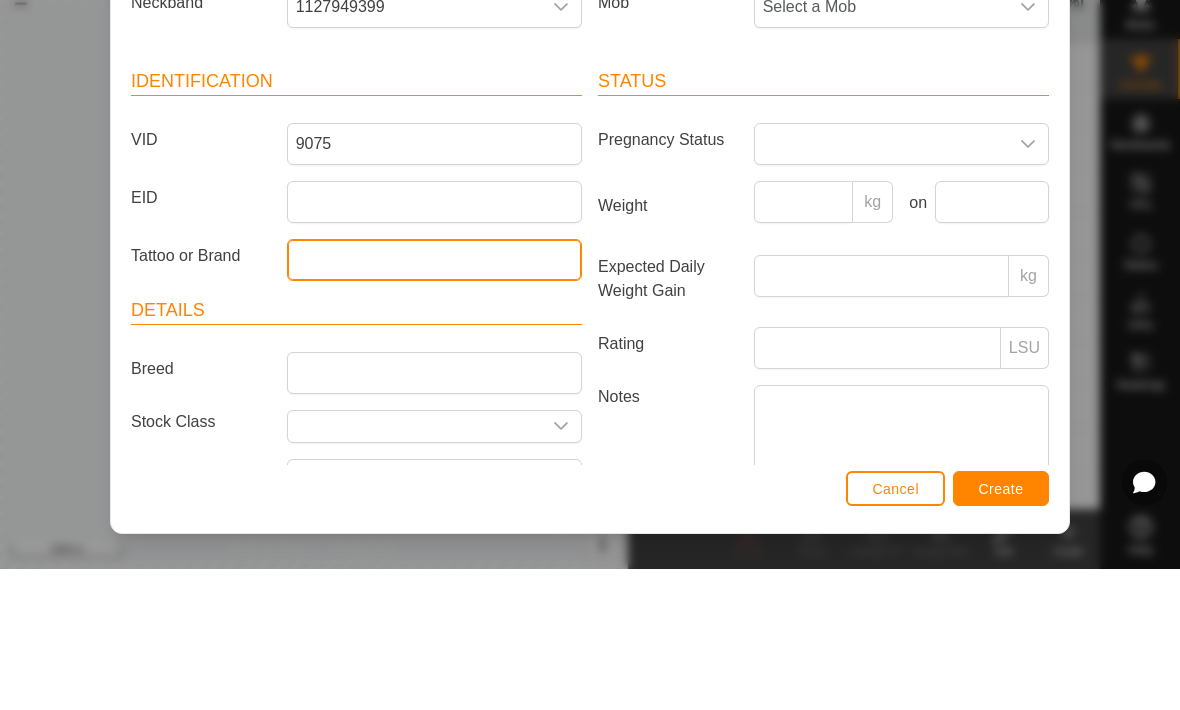click on "Tattoo or Brand" at bounding box center (434, 401) 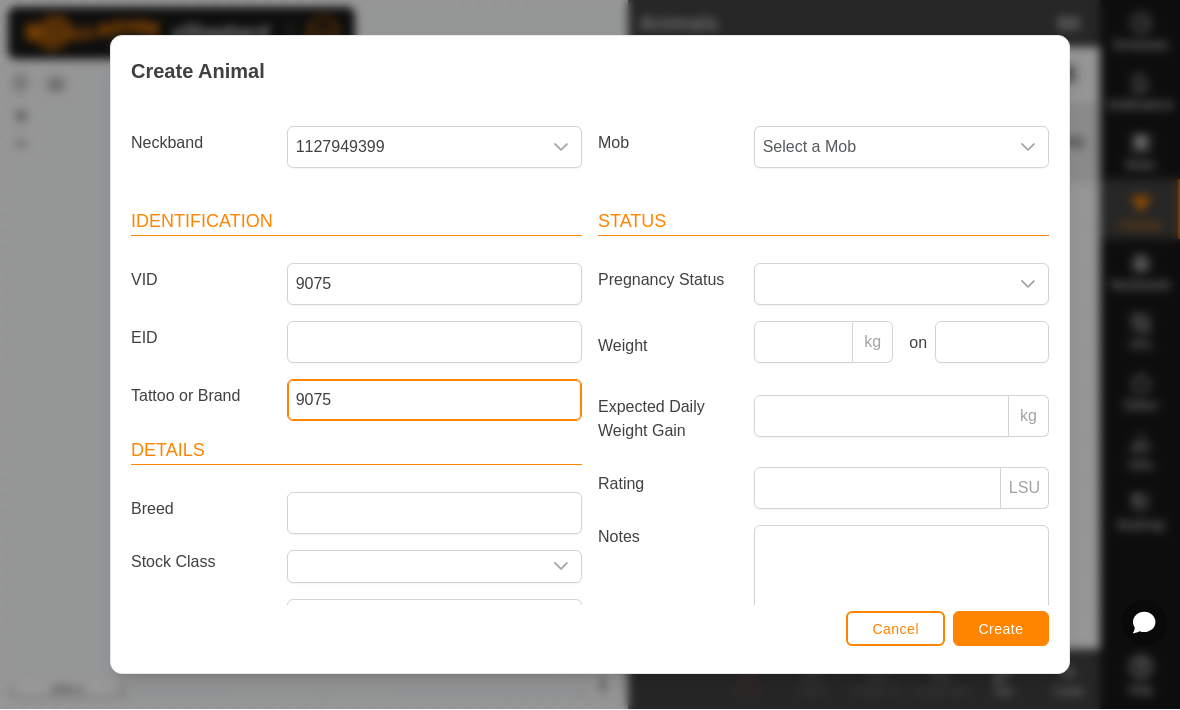 type on "9075" 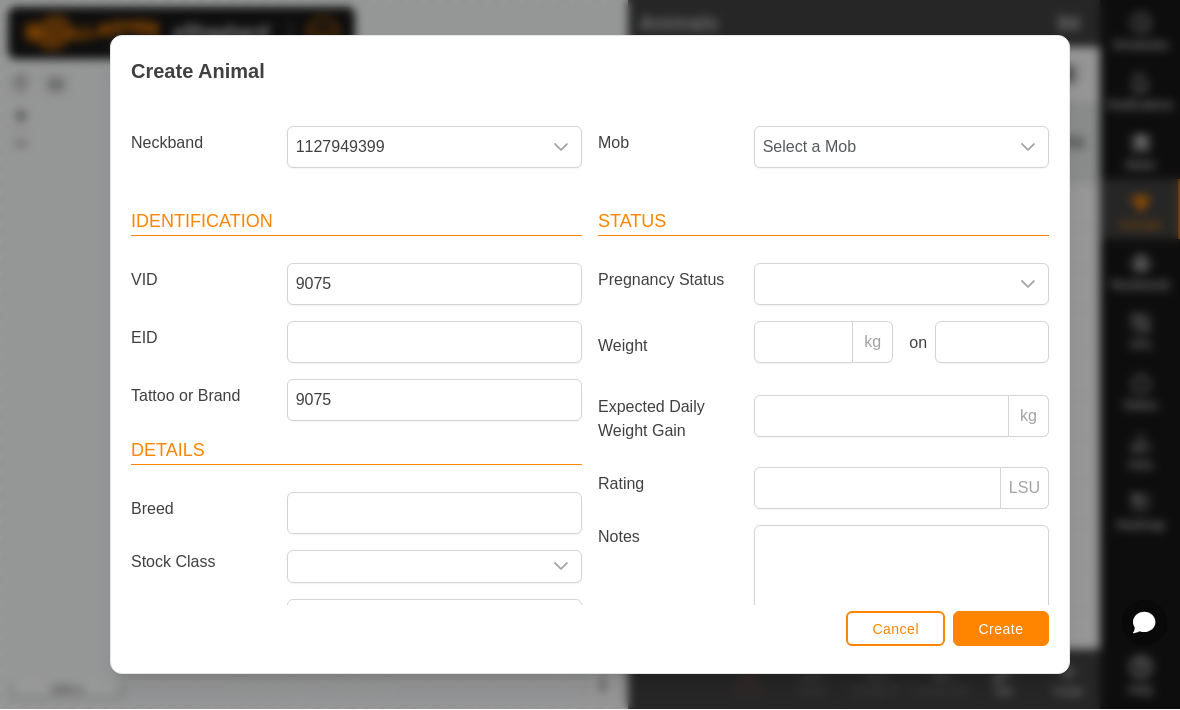 click on "Create" at bounding box center (1001, 630) 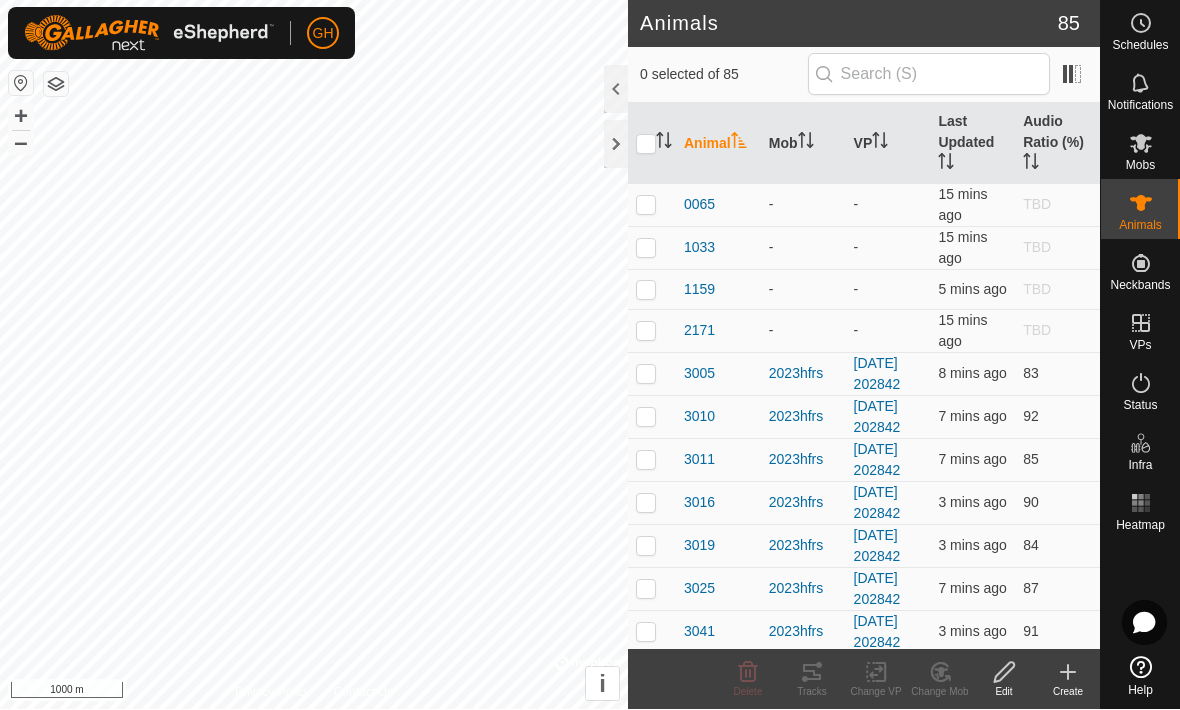 click 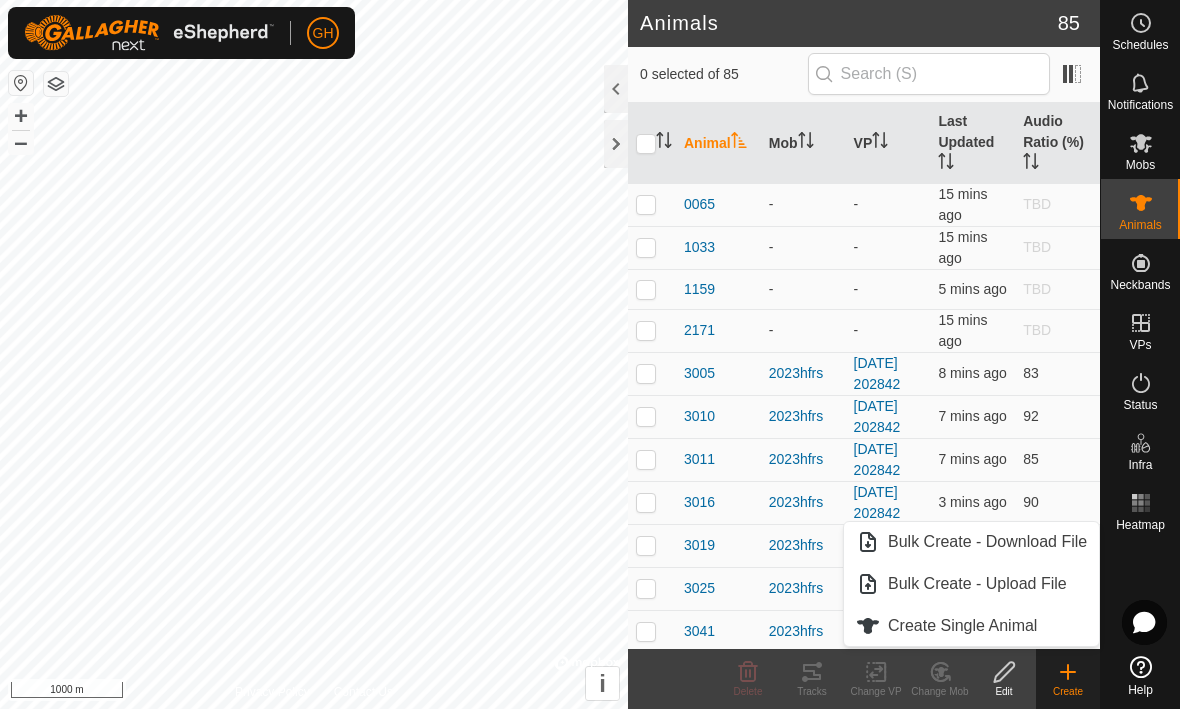 click 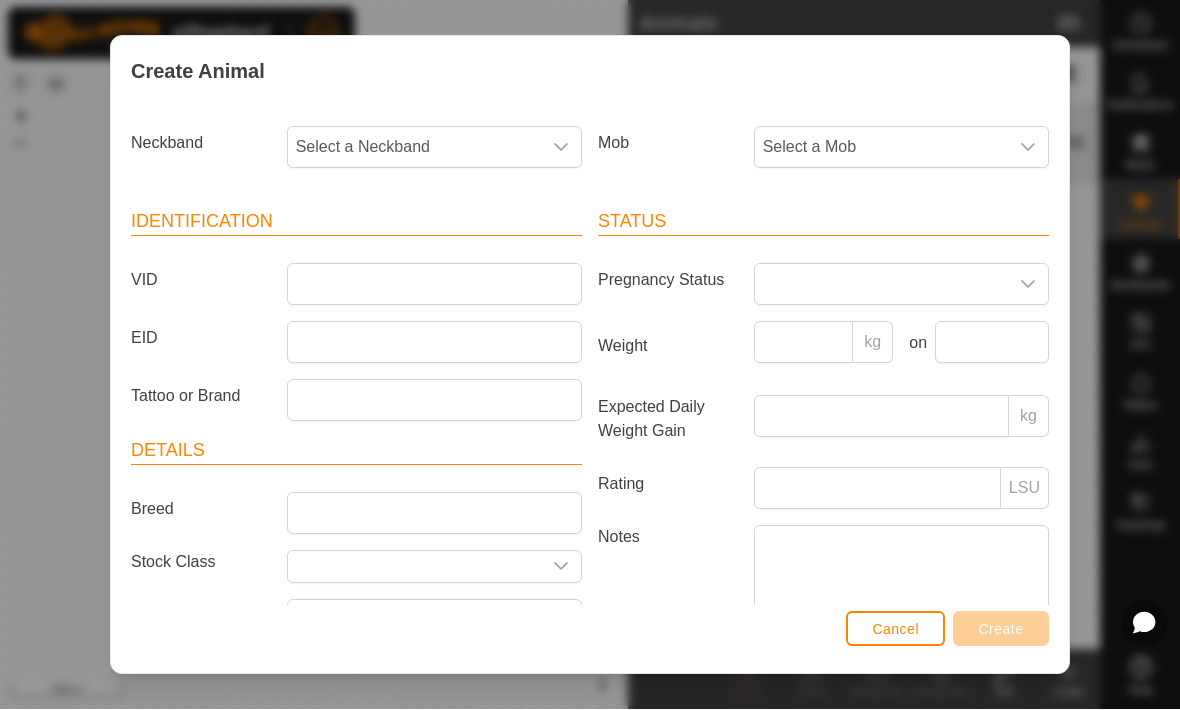 click on "Select a Neckband" at bounding box center [414, 148] 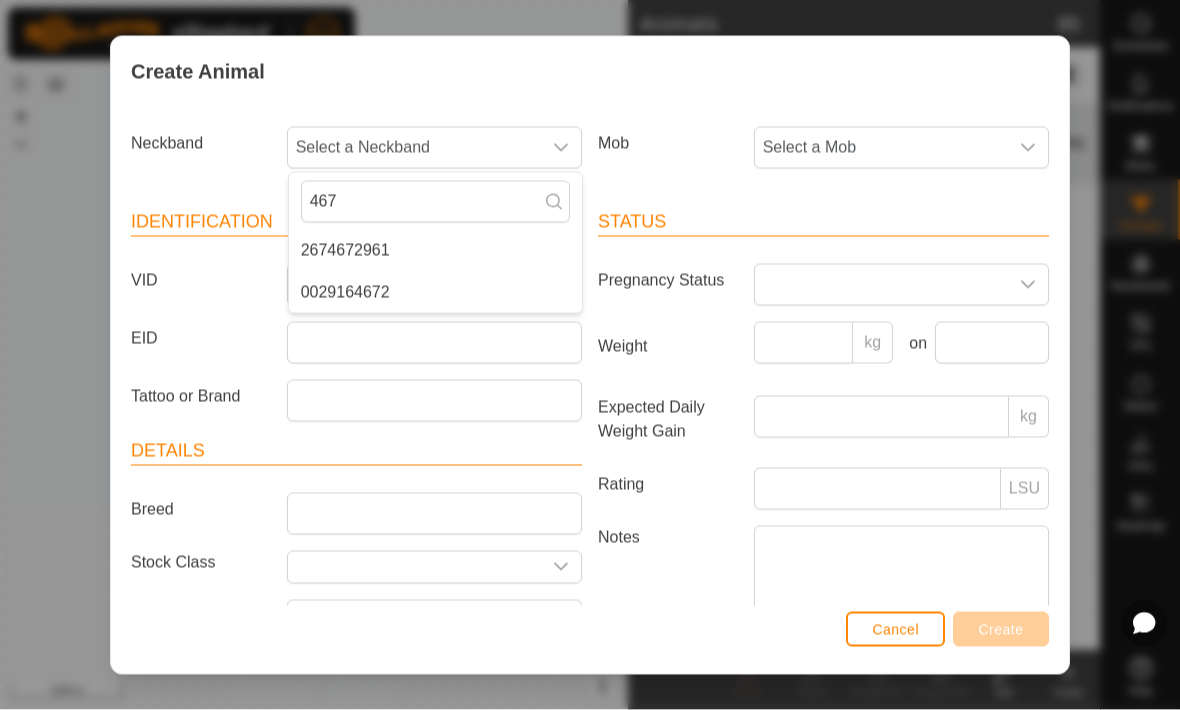 type on "4672" 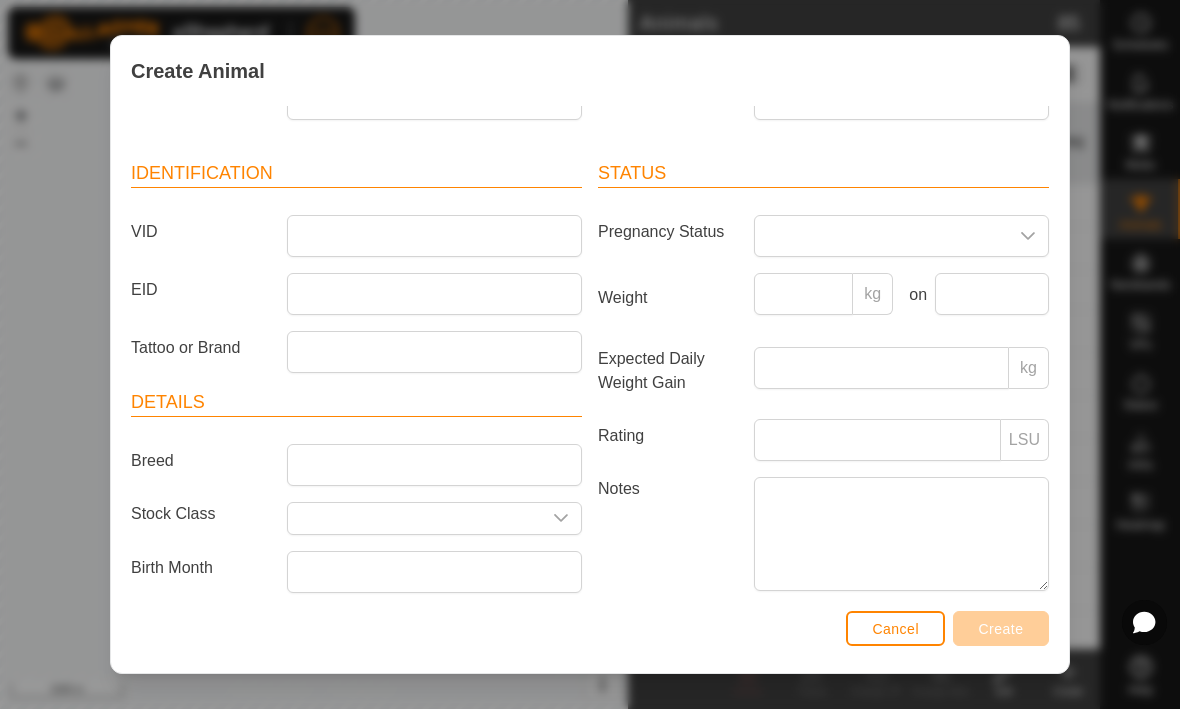 scroll, scrollTop: 31, scrollLeft: 0, axis: vertical 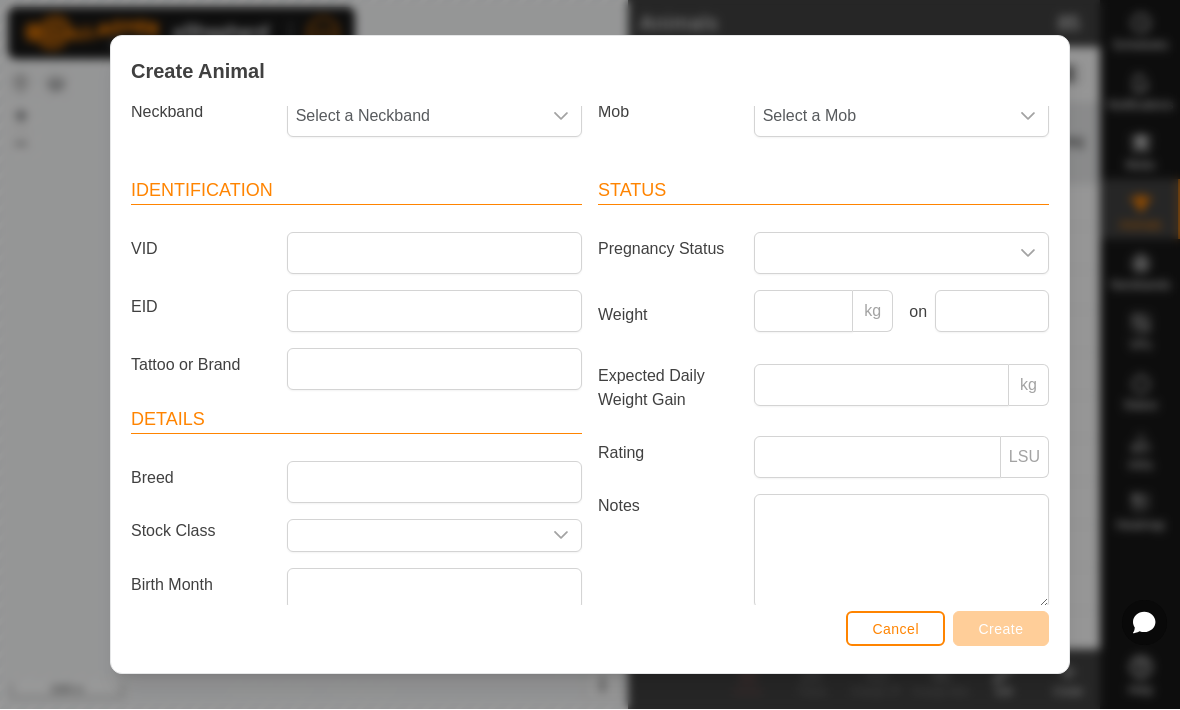 click on "Select a Neckband" at bounding box center (414, 117) 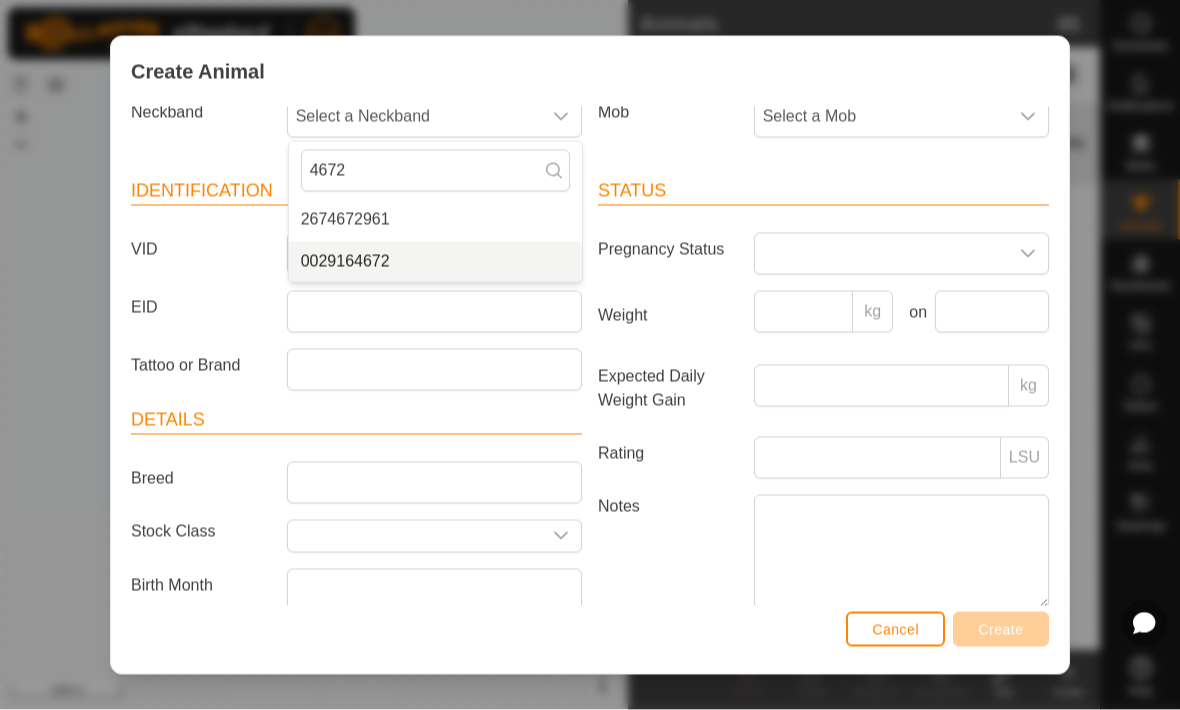 click on "0029164672" at bounding box center (435, 262) 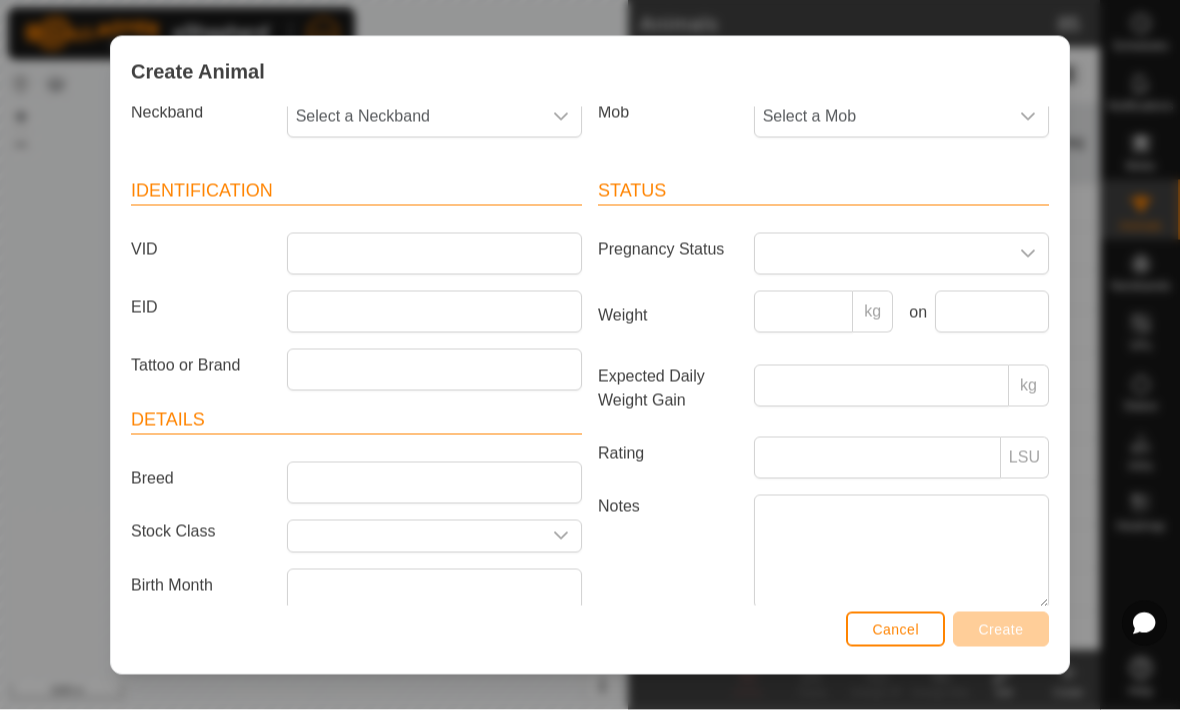 scroll, scrollTop: 21, scrollLeft: 0, axis: vertical 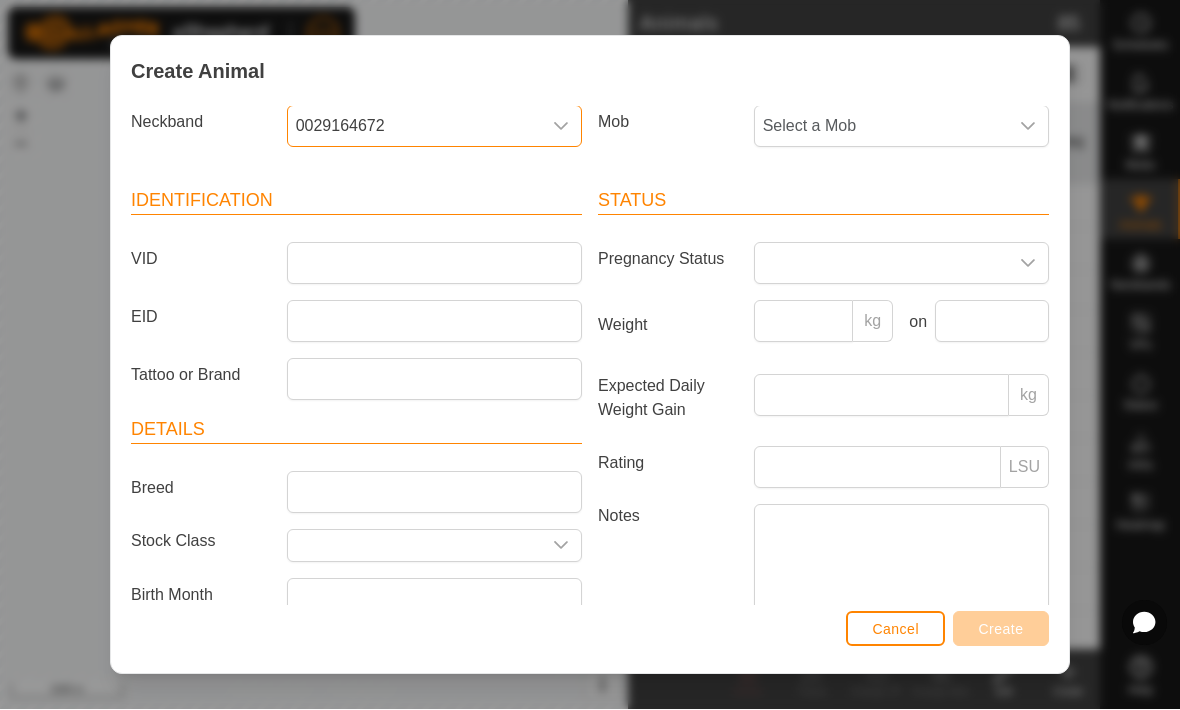 click on "Identification VID EID Tattoo or Brand" at bounding box center (356, 294) 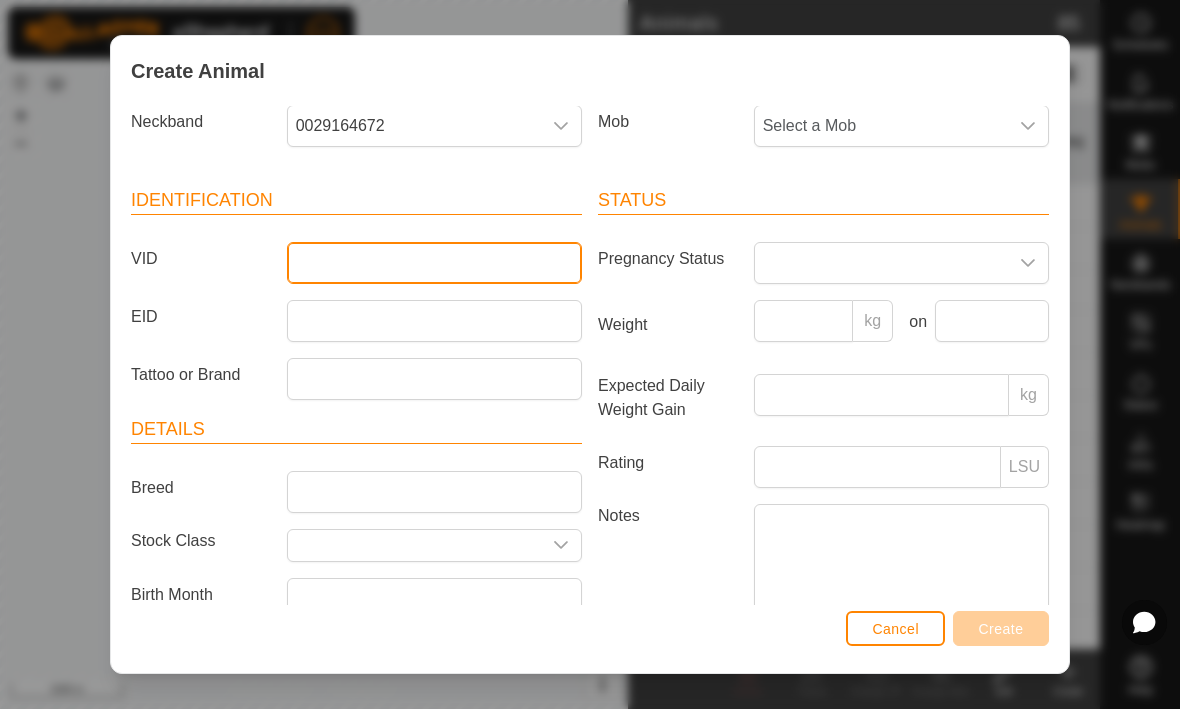 click on "VID" at bounding box center (434, 264) 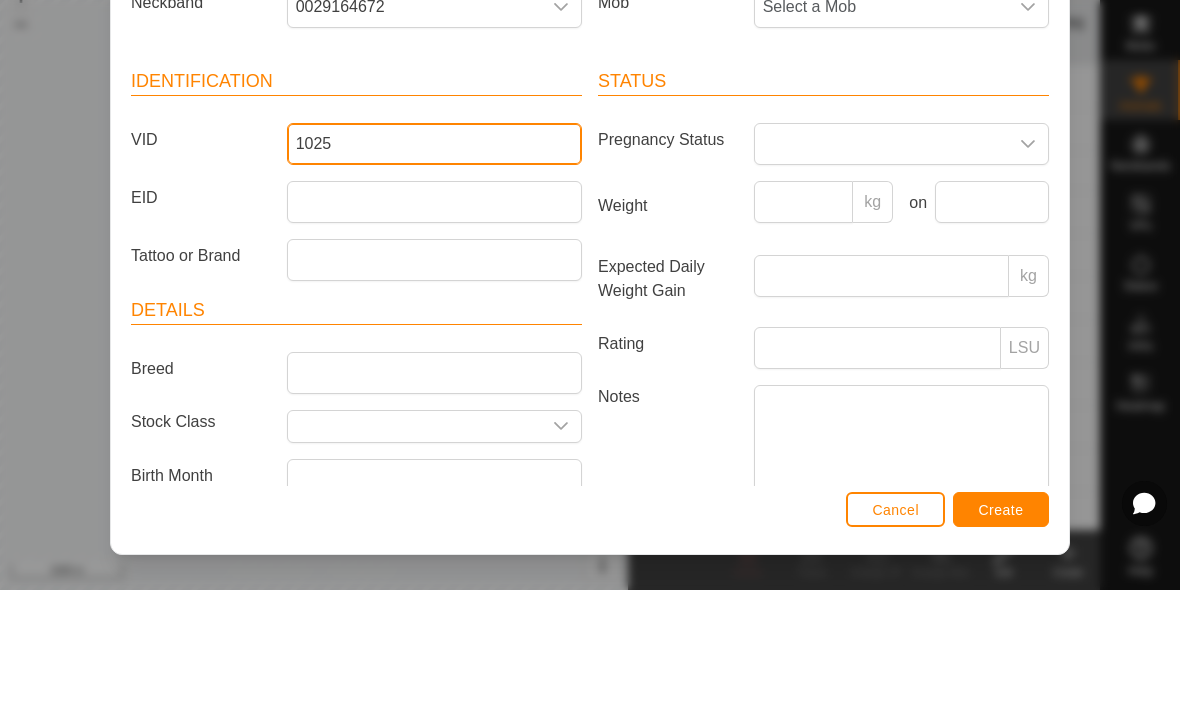 type on "1025" 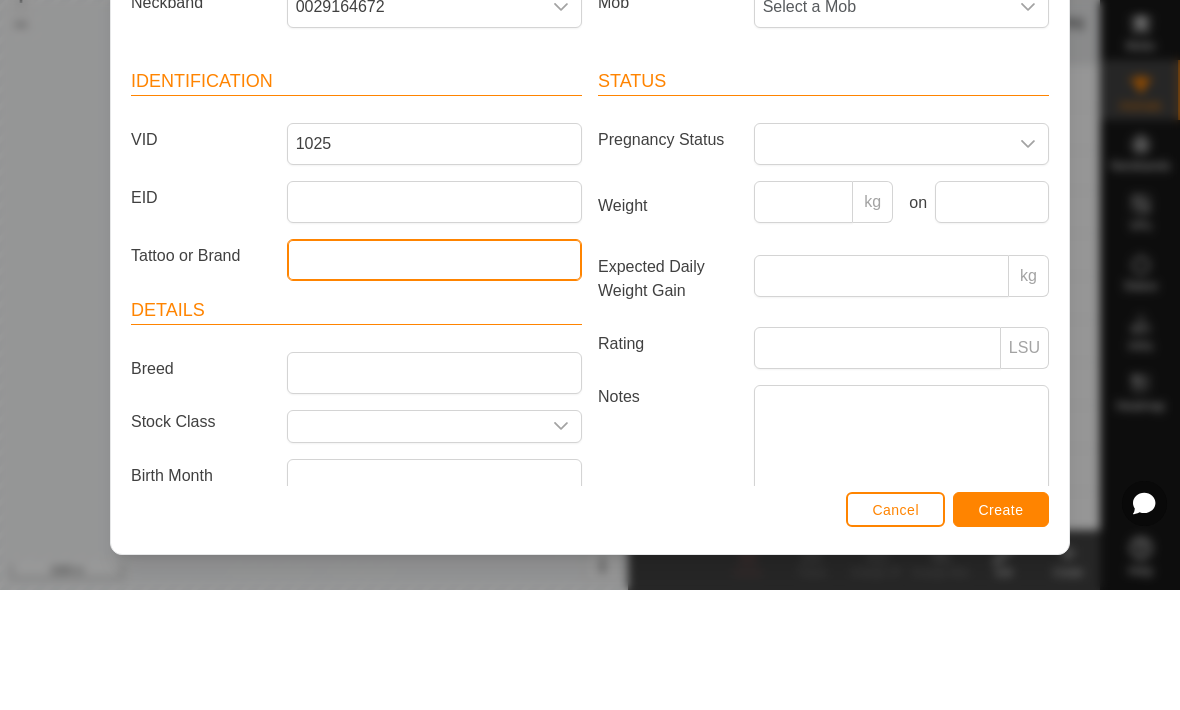 click on "Tattoo or Brand" at bounding box center (434, 380) 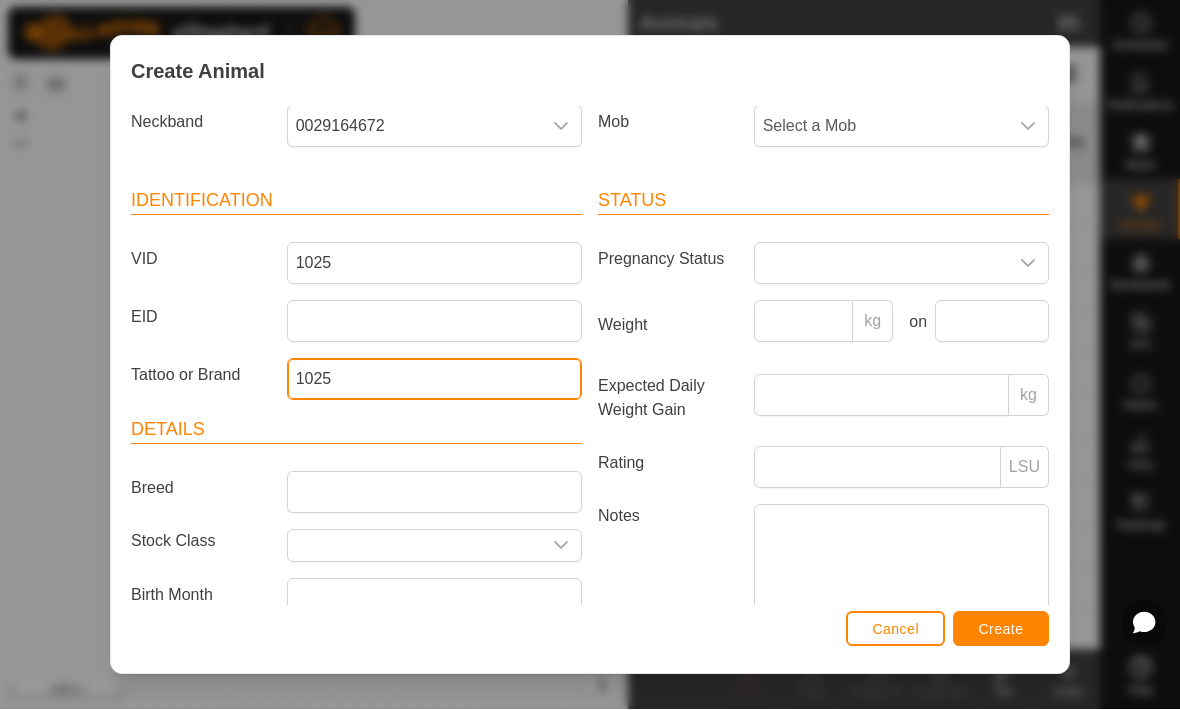 type on "1025" 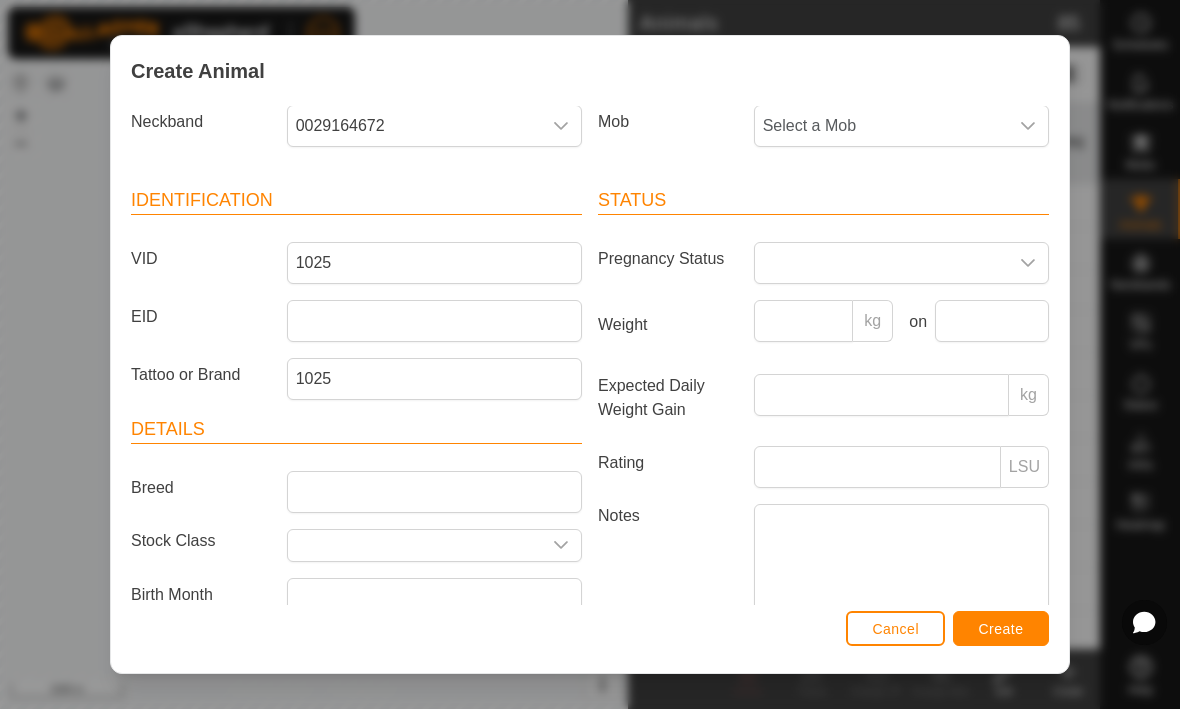 click on "Create" at bounding box center [1001, 630] 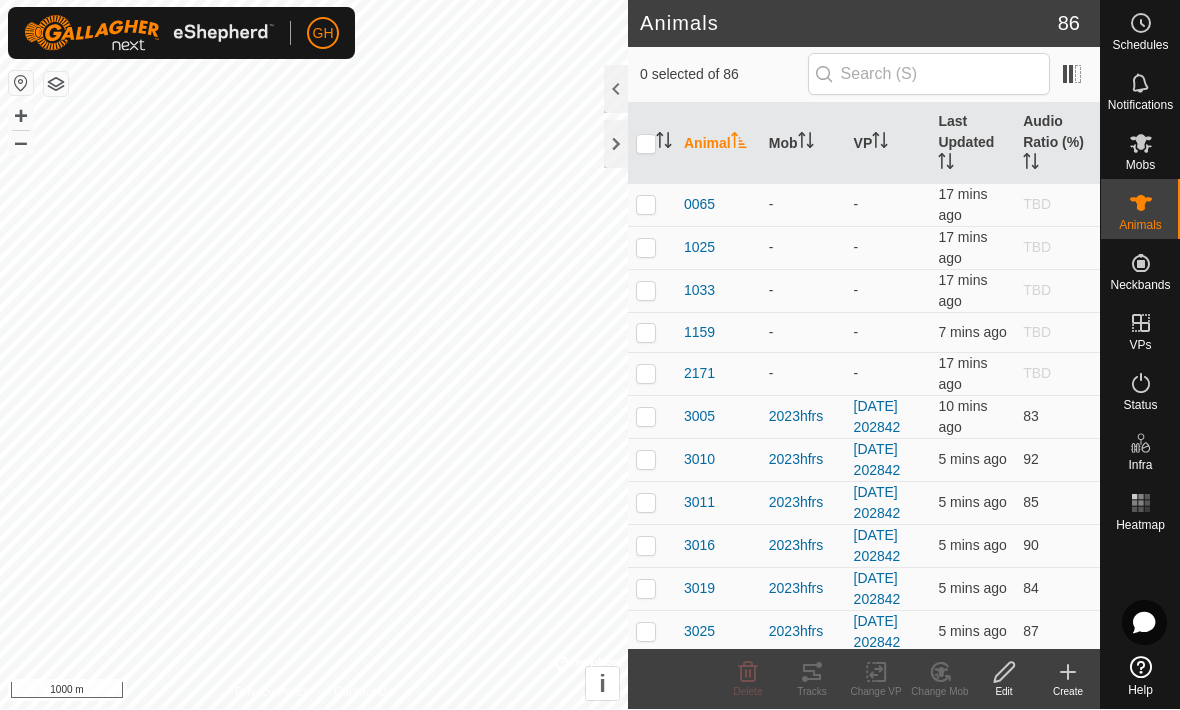 click 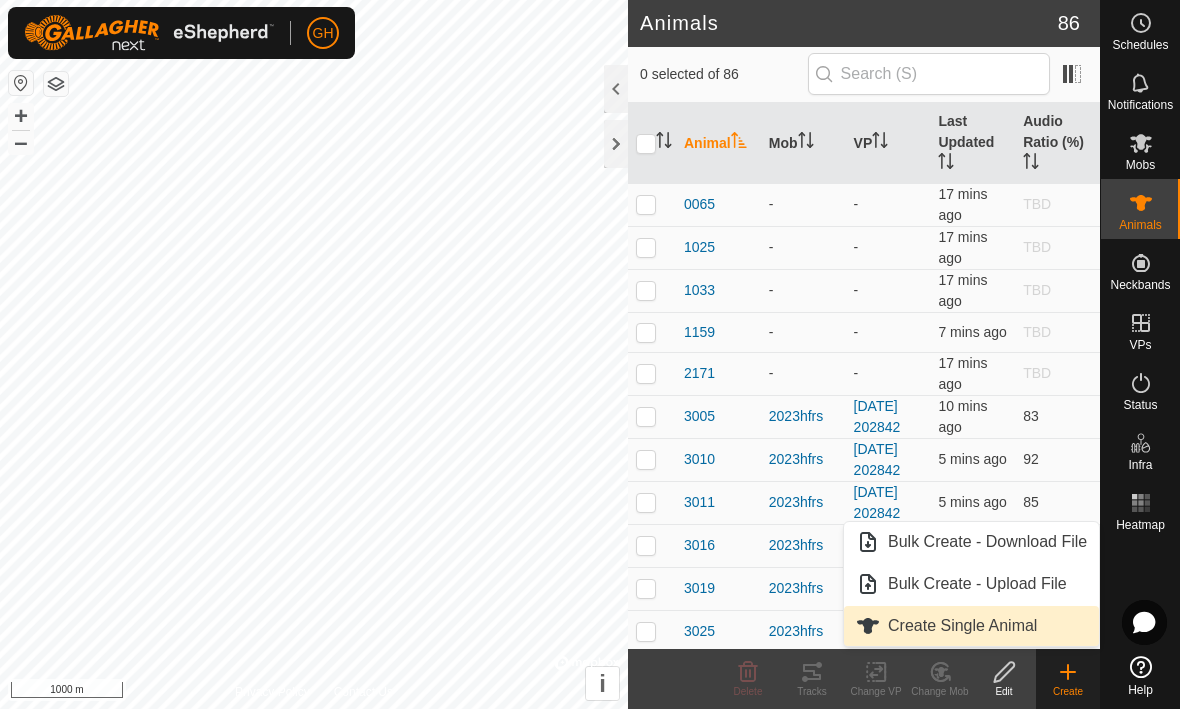 click on "Create Single Animal" at bounding box center [971, 627] 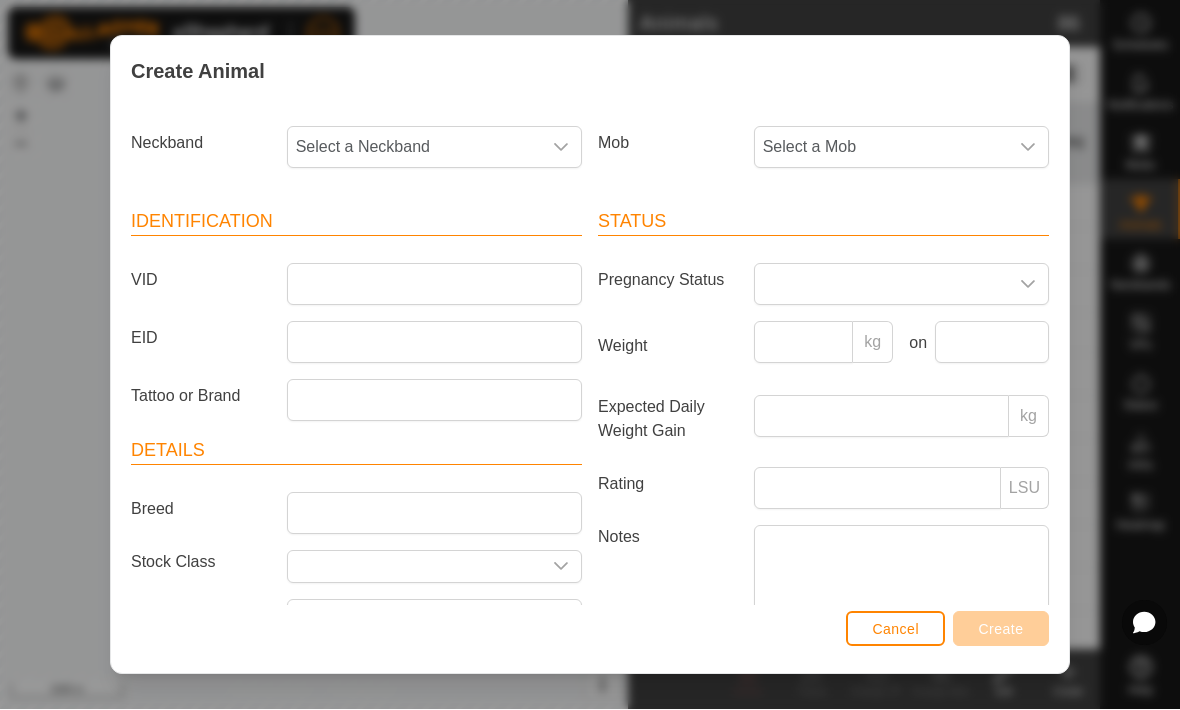 click on "Select a Neckband" at bounding box center [414, 148] 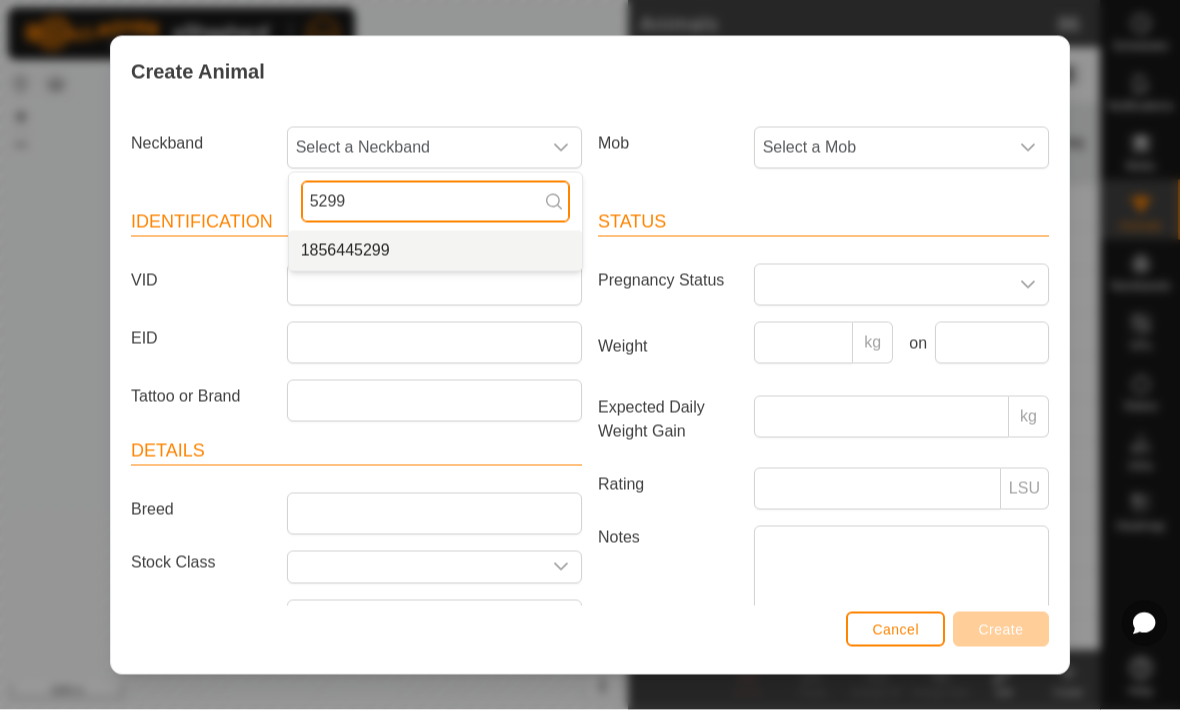 type on "5299" 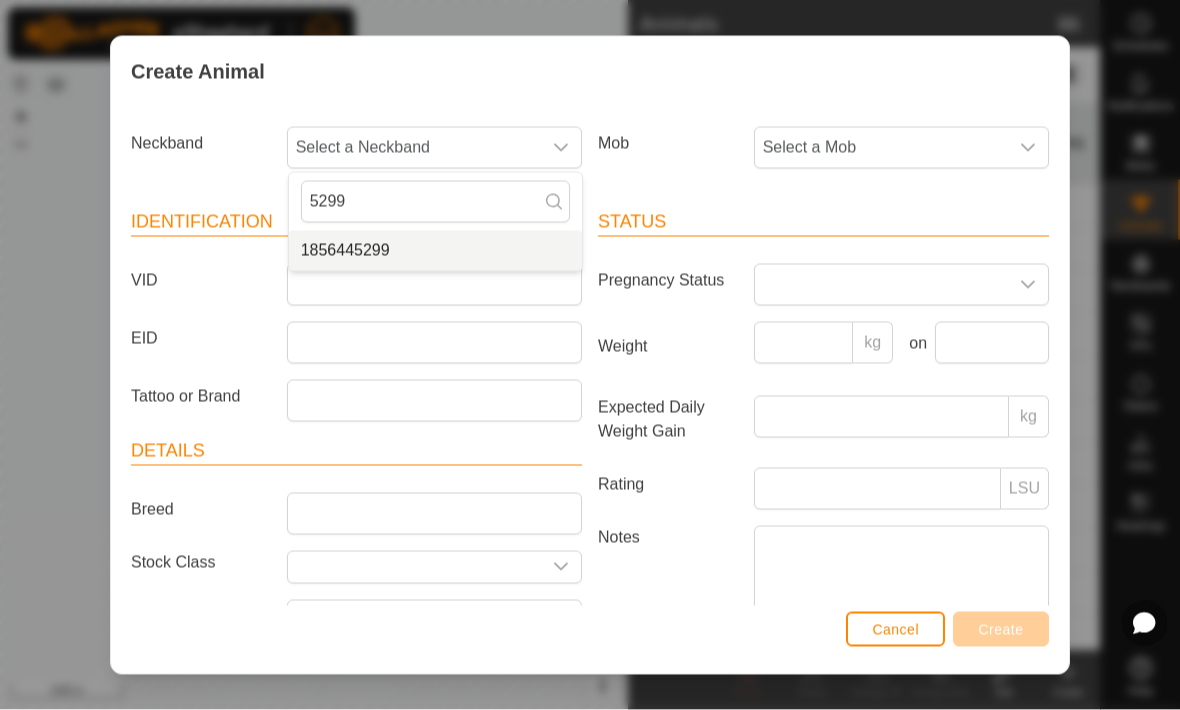 click on "1856445299" at bounding box center [345, 251] 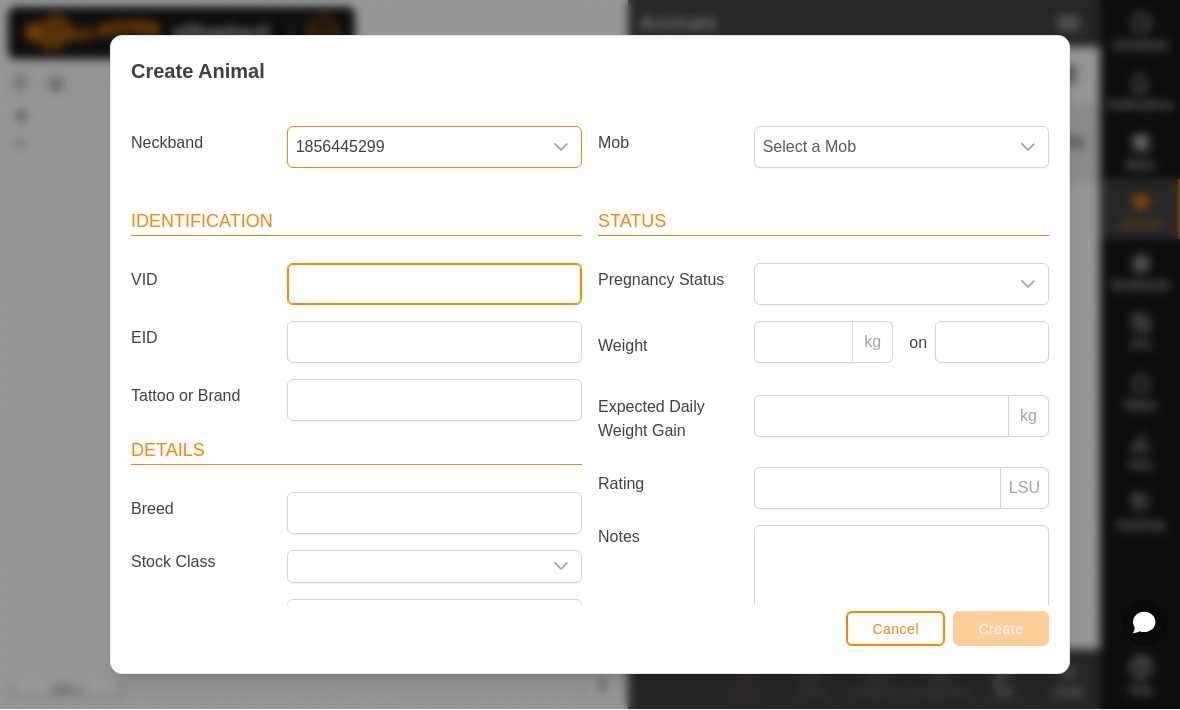 click on "VID" at bounding box center [434, 285] 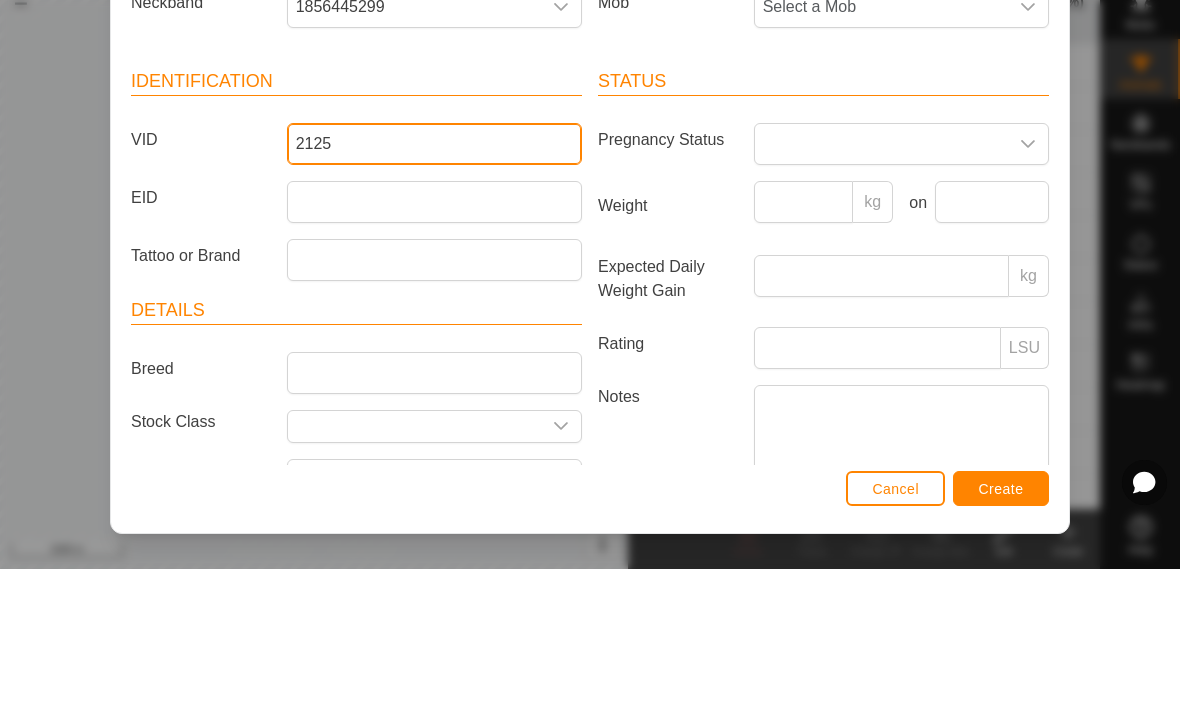 type on "2125" 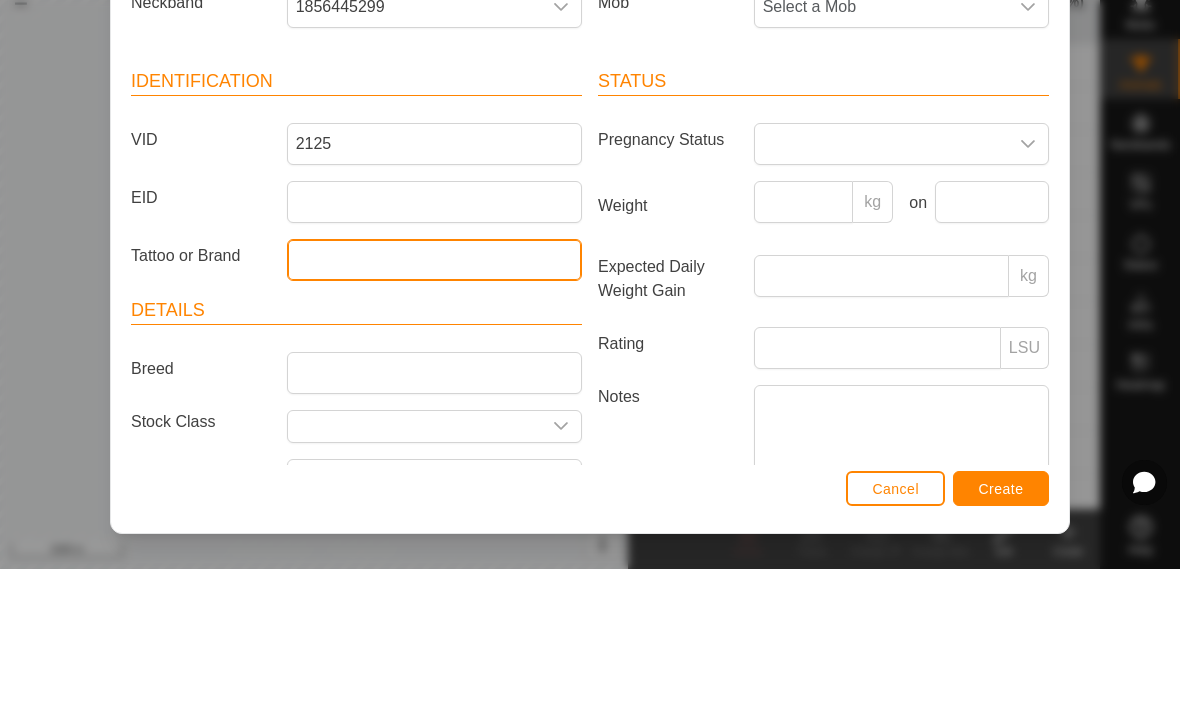 click on "Tattoo or Brand" at bounding box center [434, 401] 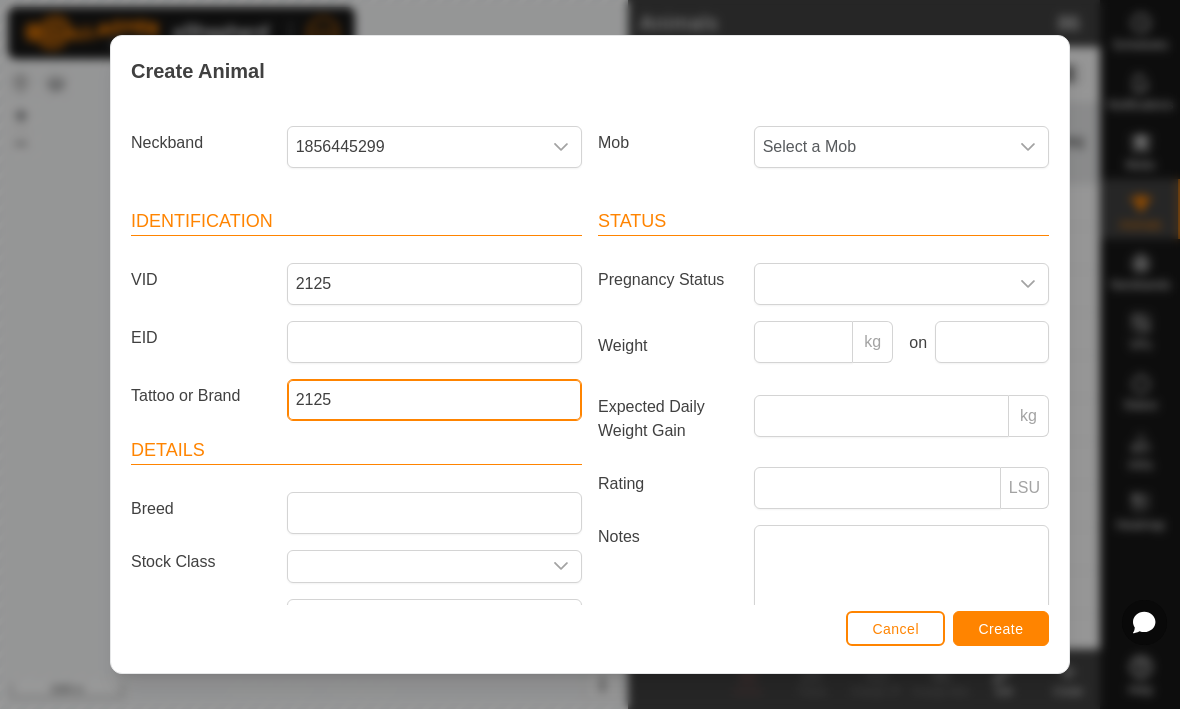type on "2125" 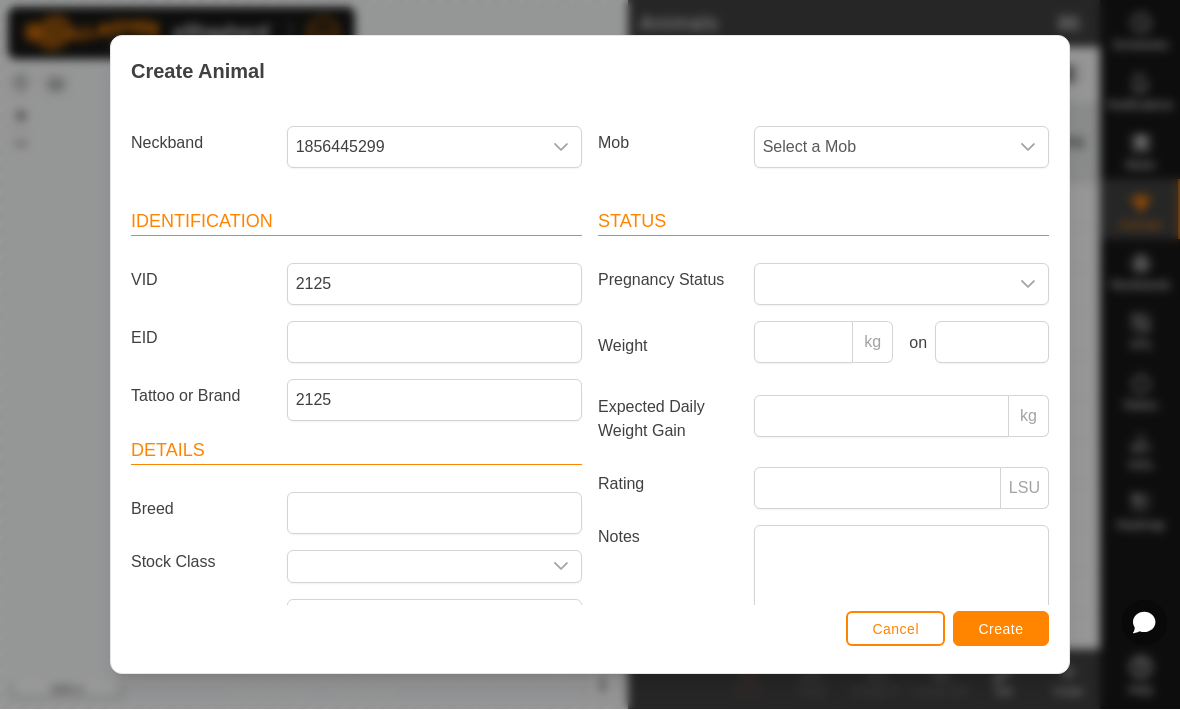 click on "Create" at bounding box center (1001, 630) 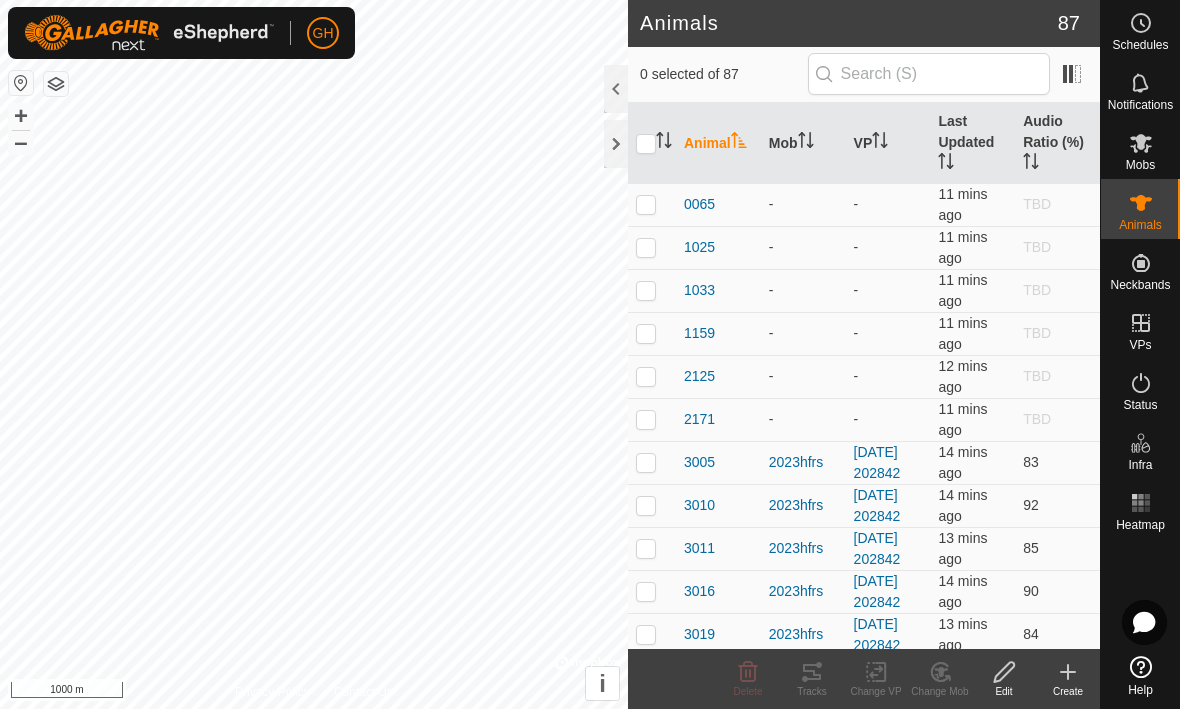 click 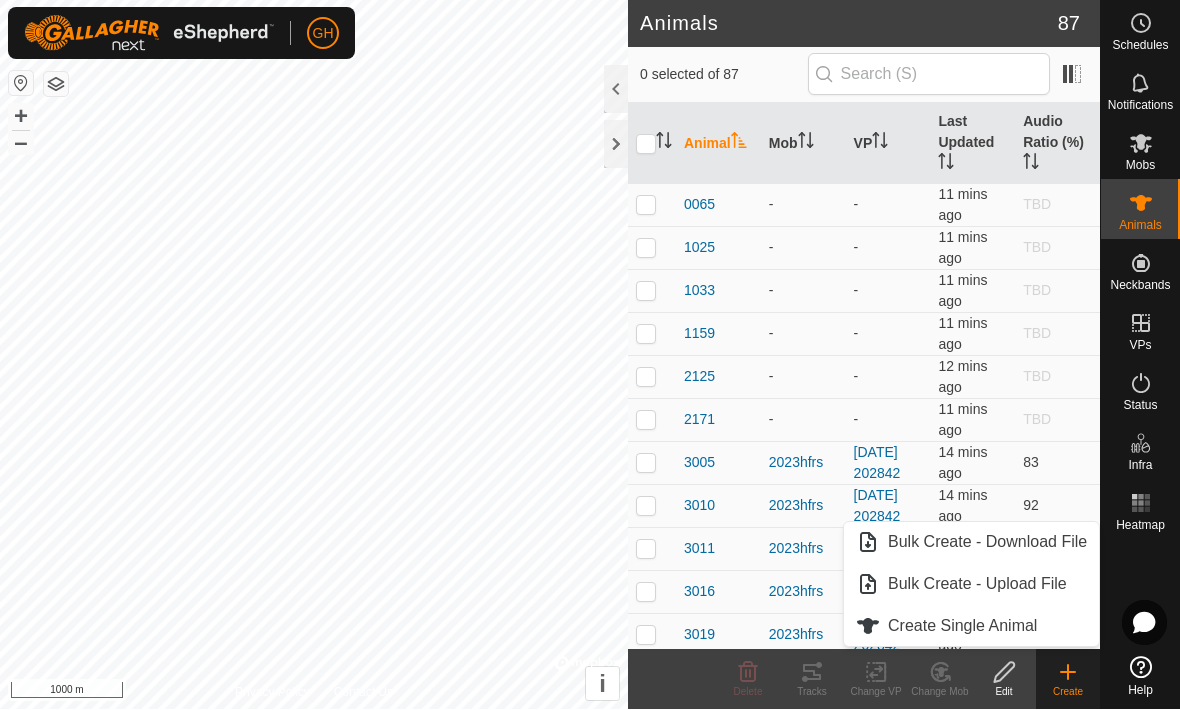 click on "Create Single Animal" at bounding box center (962, 627) 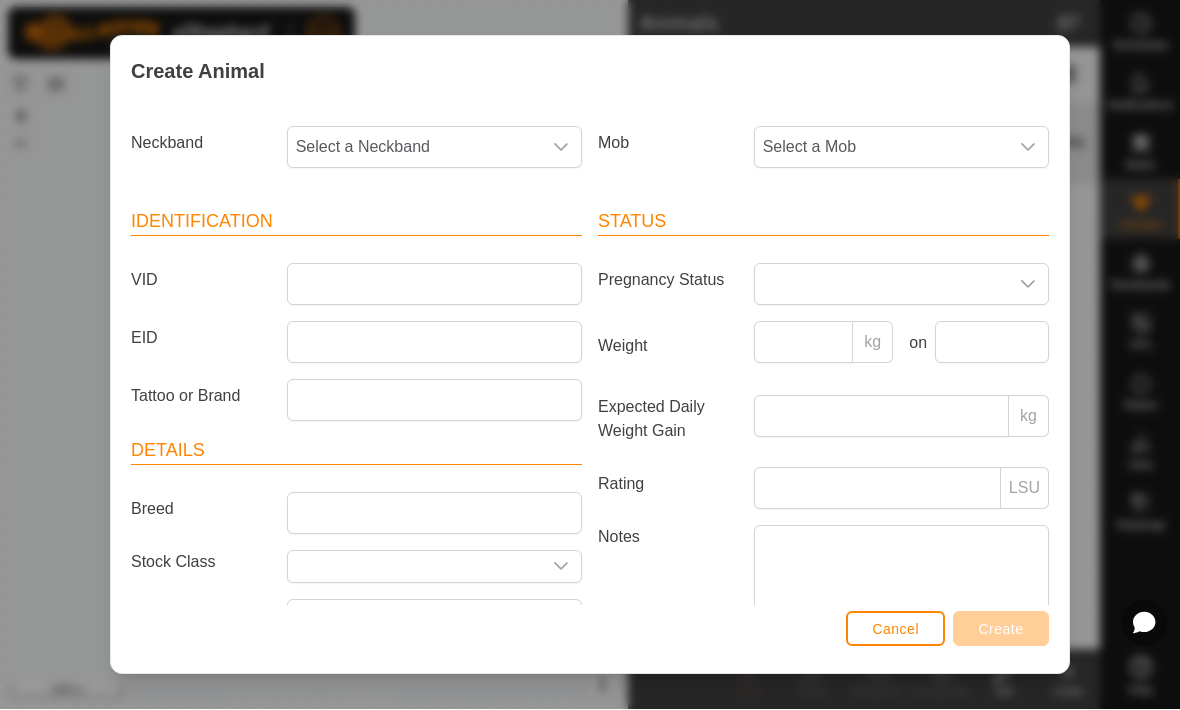 click on "Select a Neckband" at bounding box center (414, 148) 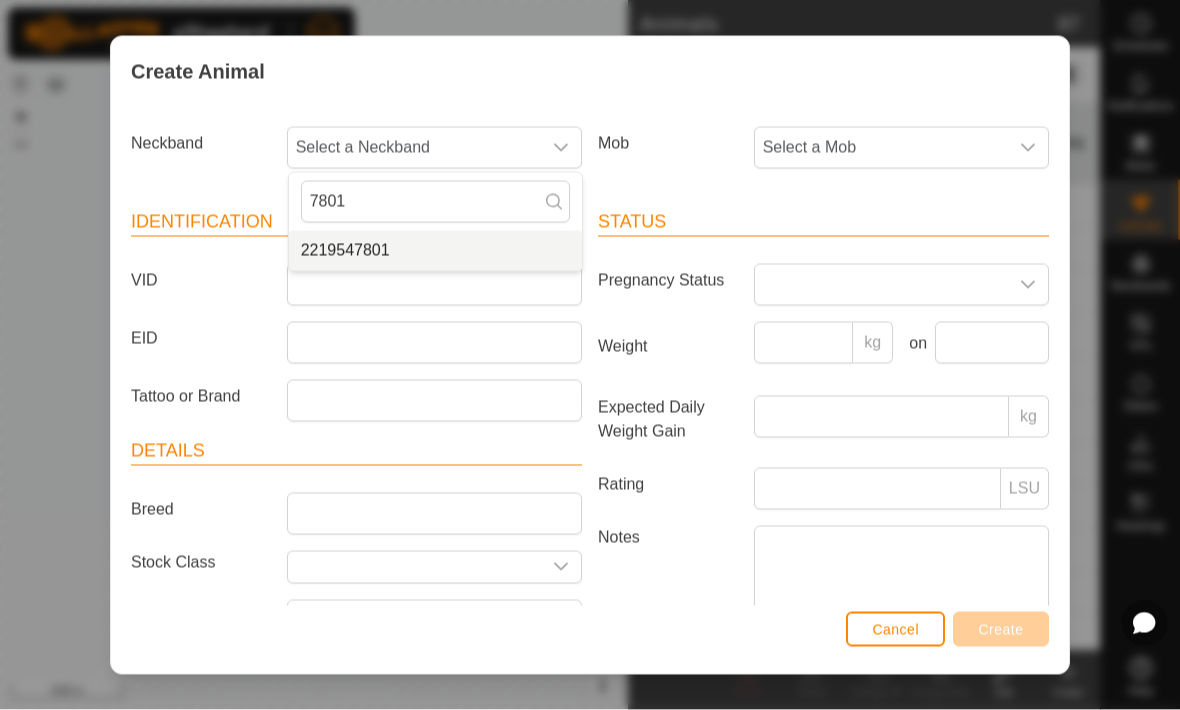 type on "7801" 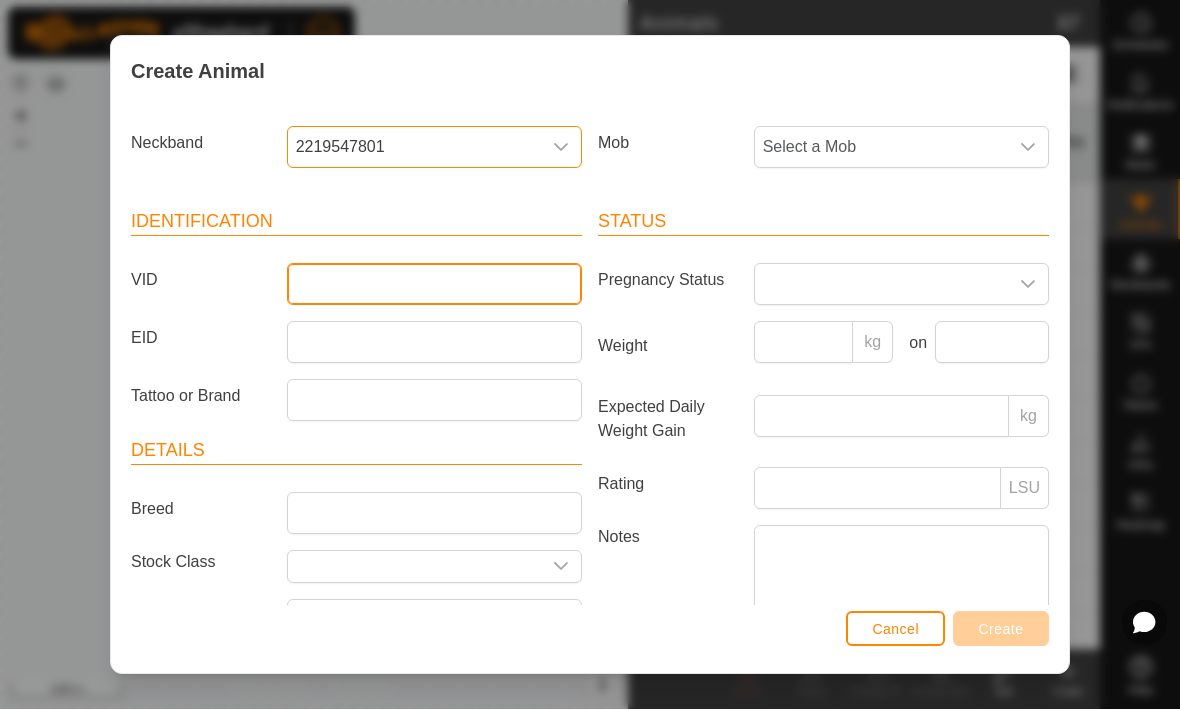 click on "VID" at bounding box center (434, 285) 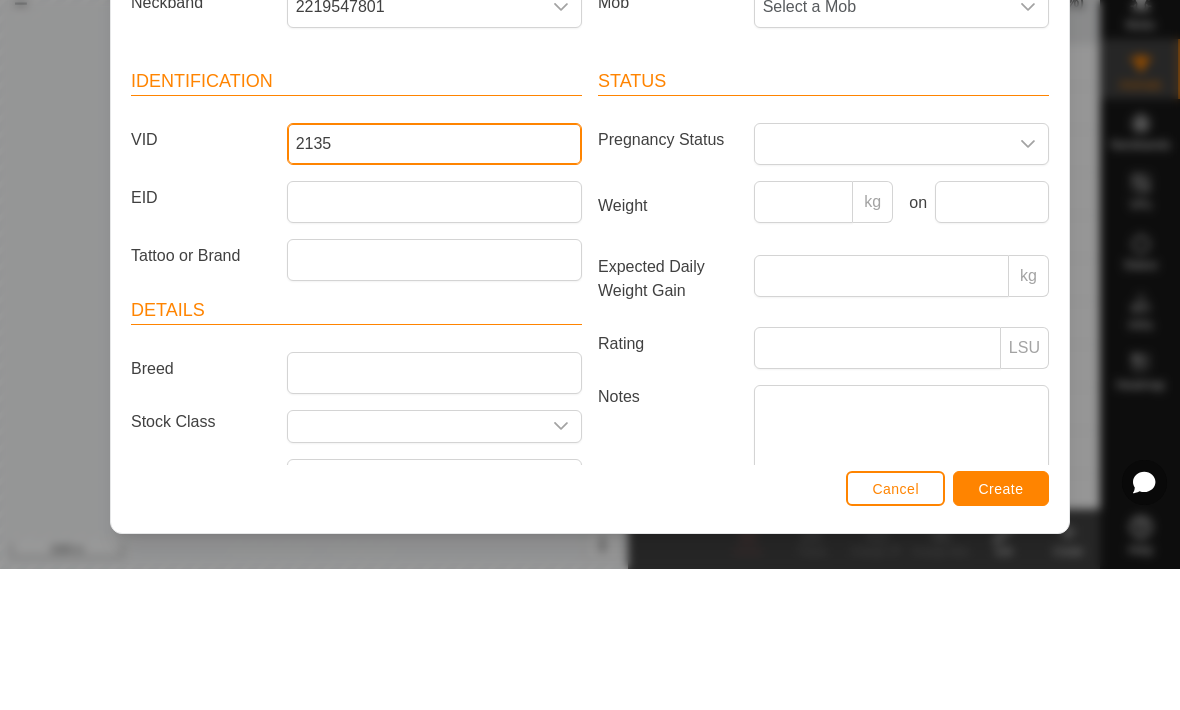 type on "2135" 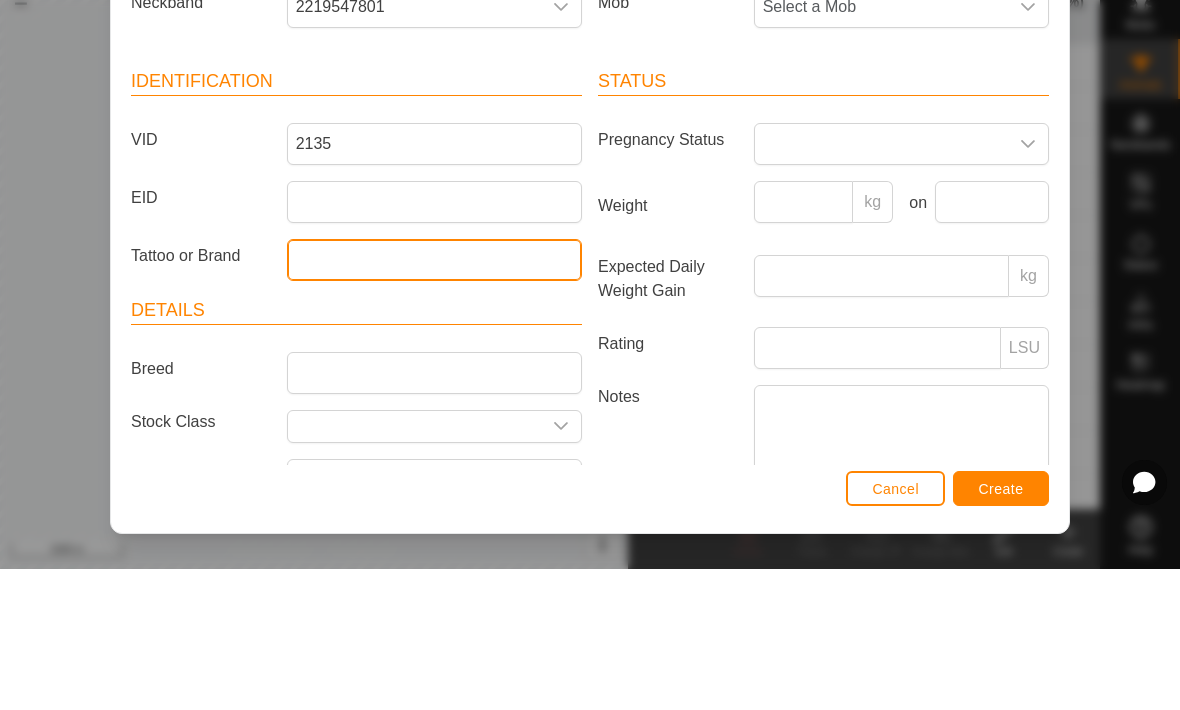 click on "Tattoo or Brand" at bounding box center [434, 401] 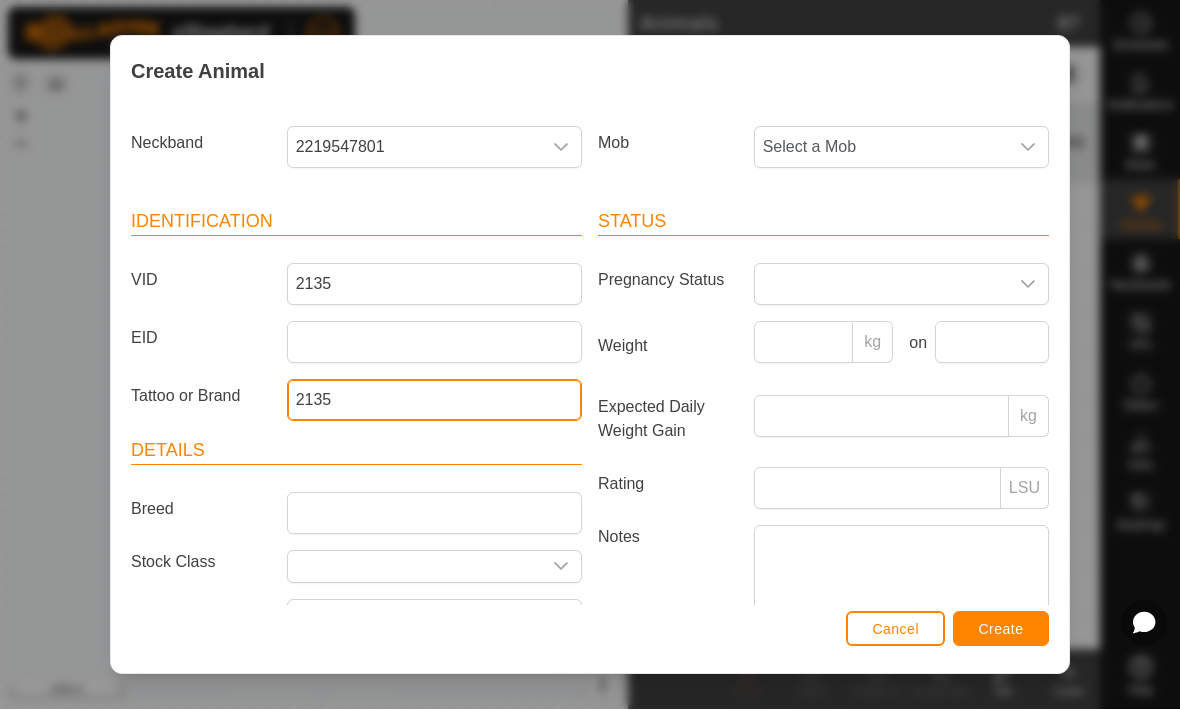 type on "2135" 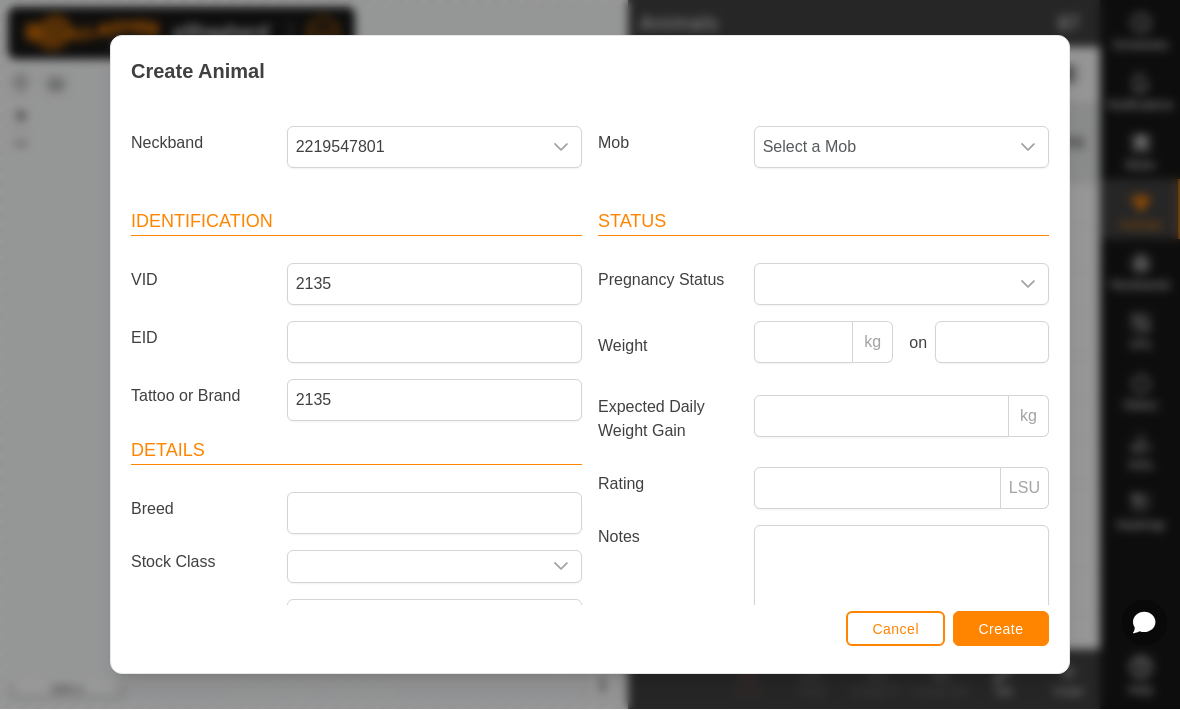 click on "Create" at bounding box center [1001, 630] 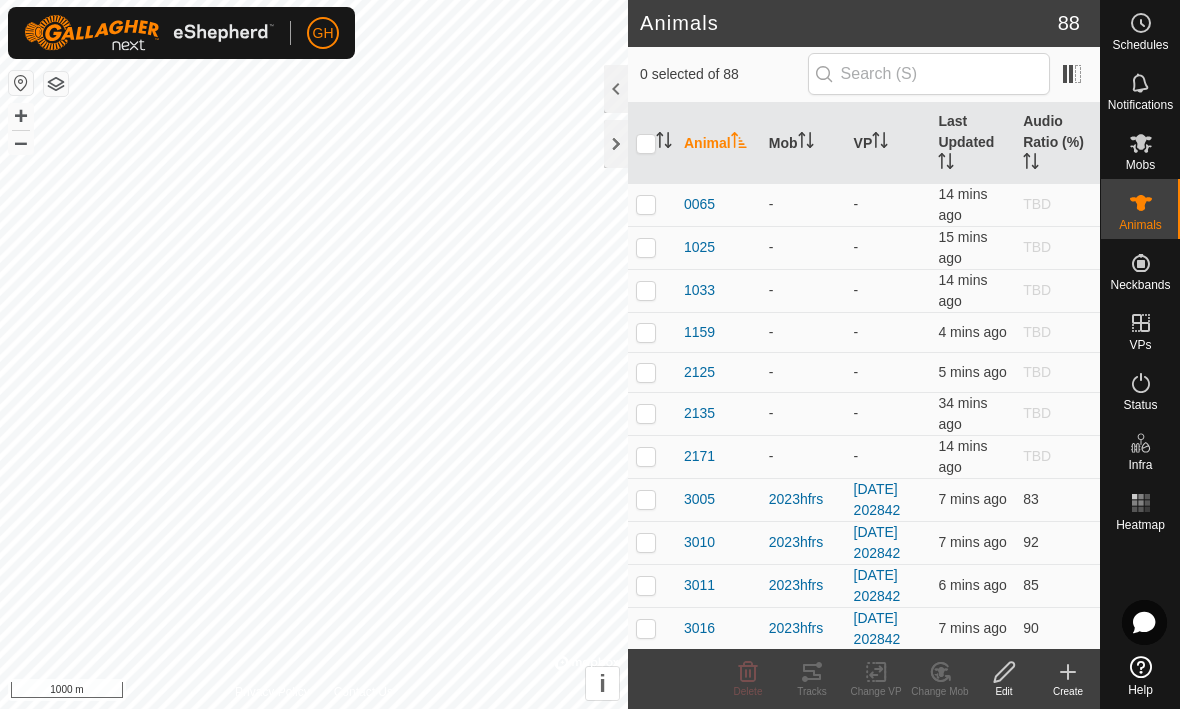click 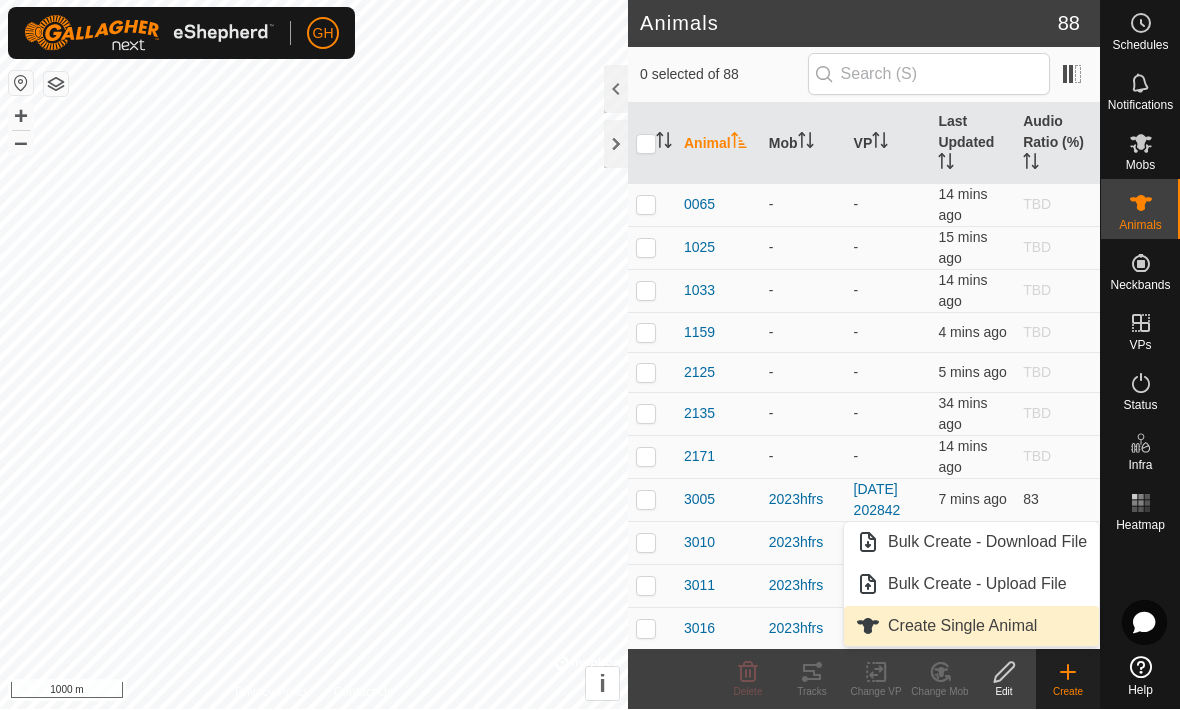 click on "Create Single Animal" at bounding box center [962, 627] 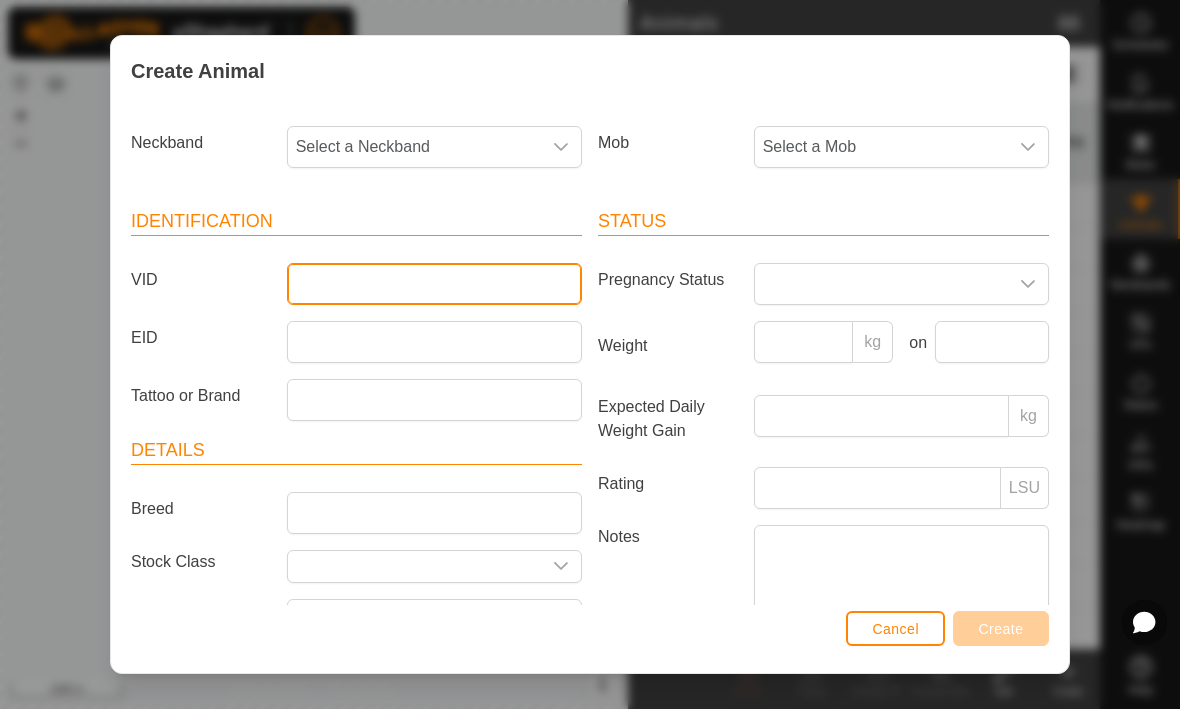click on "VID" at bounding box center [434, 285] 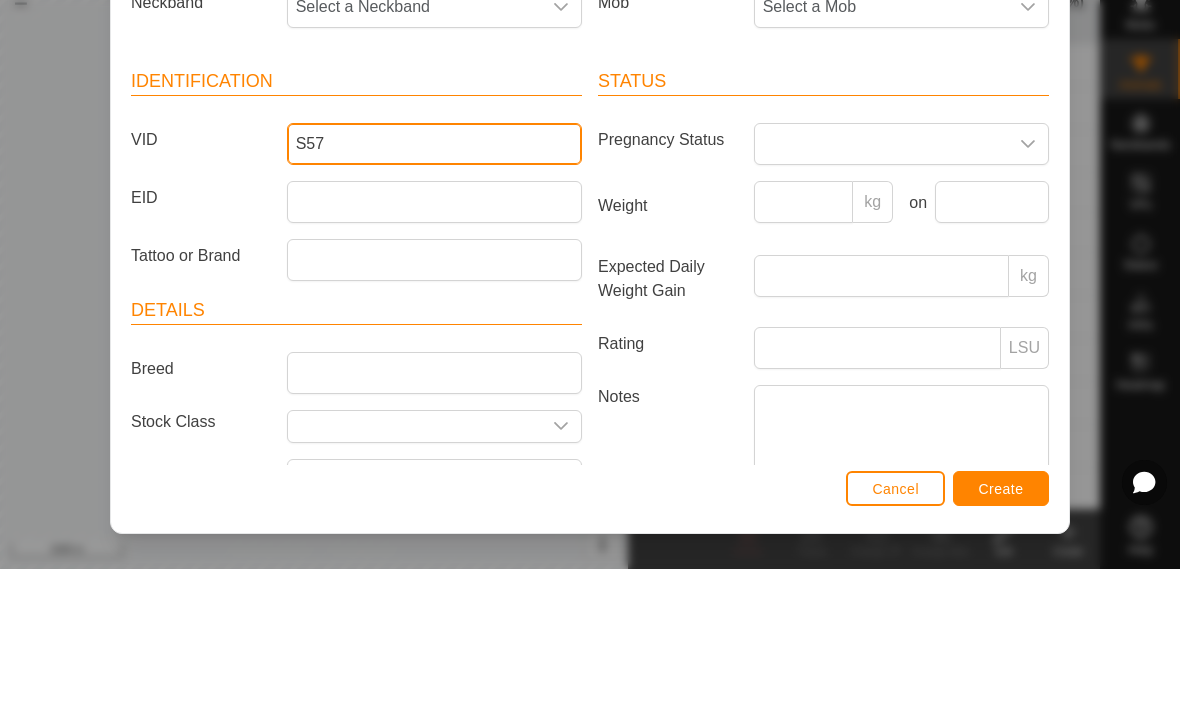 type on "S57" 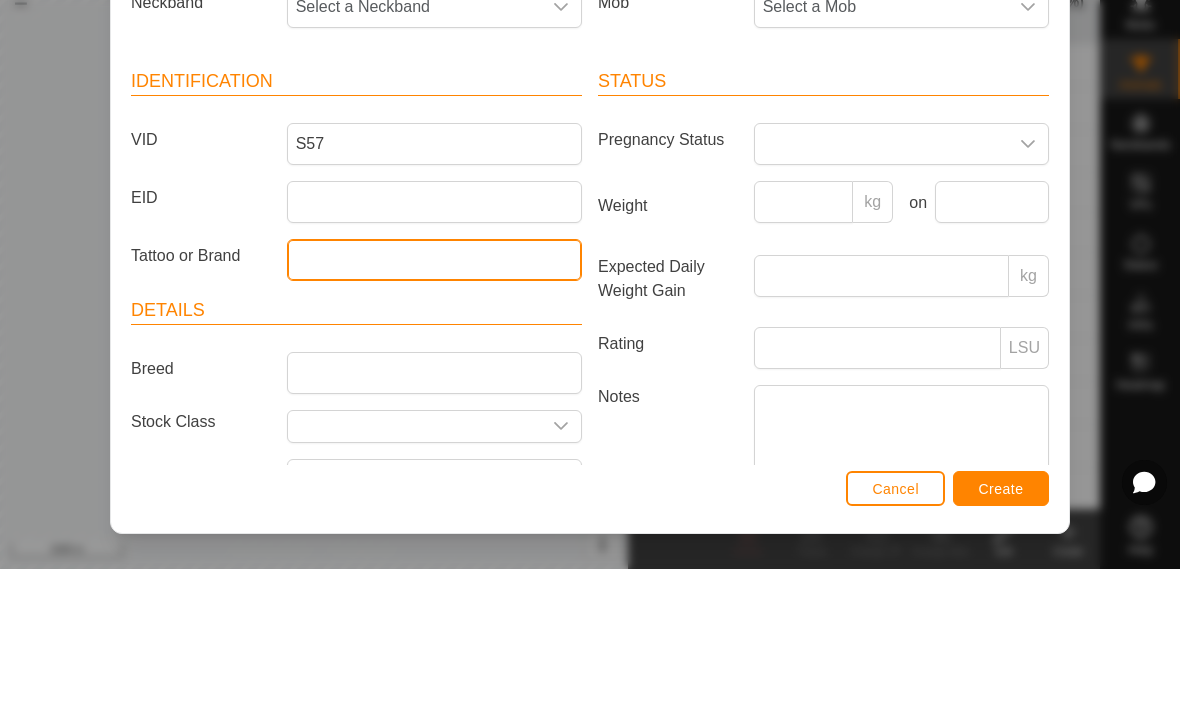 click on "Tattoo or Brand" at bounding box center (434, 401) 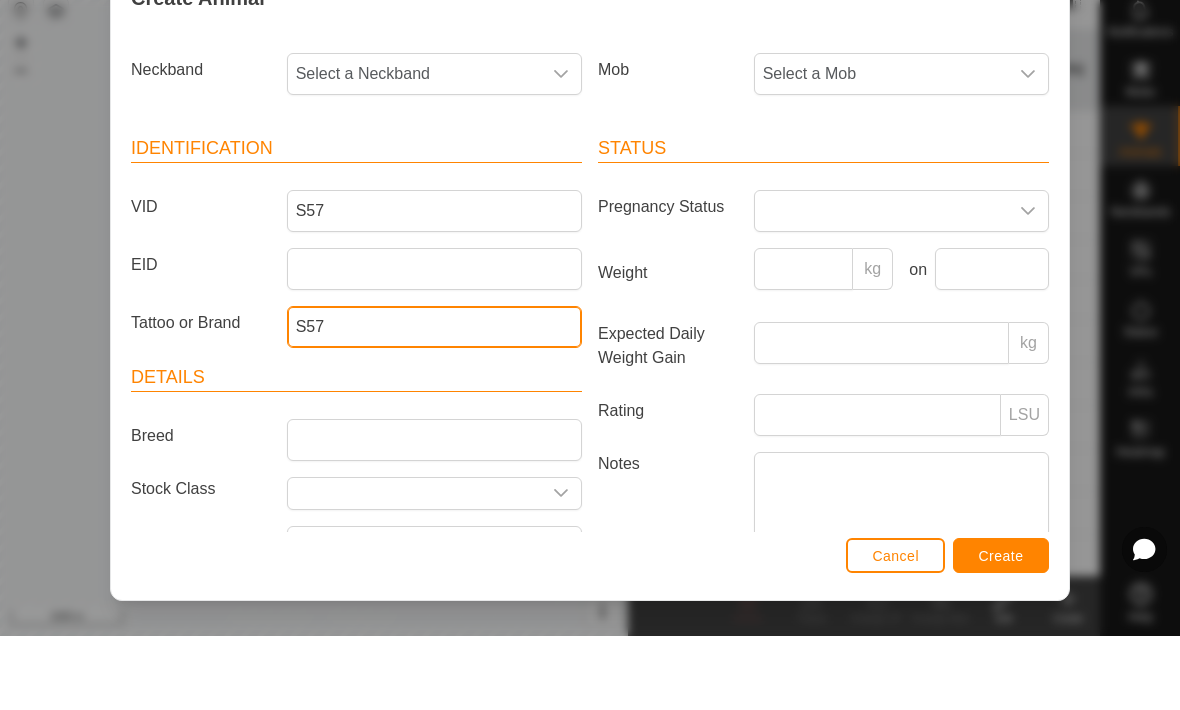 scroll, scrollTop: 0, scrollLeft: 0, axis: both 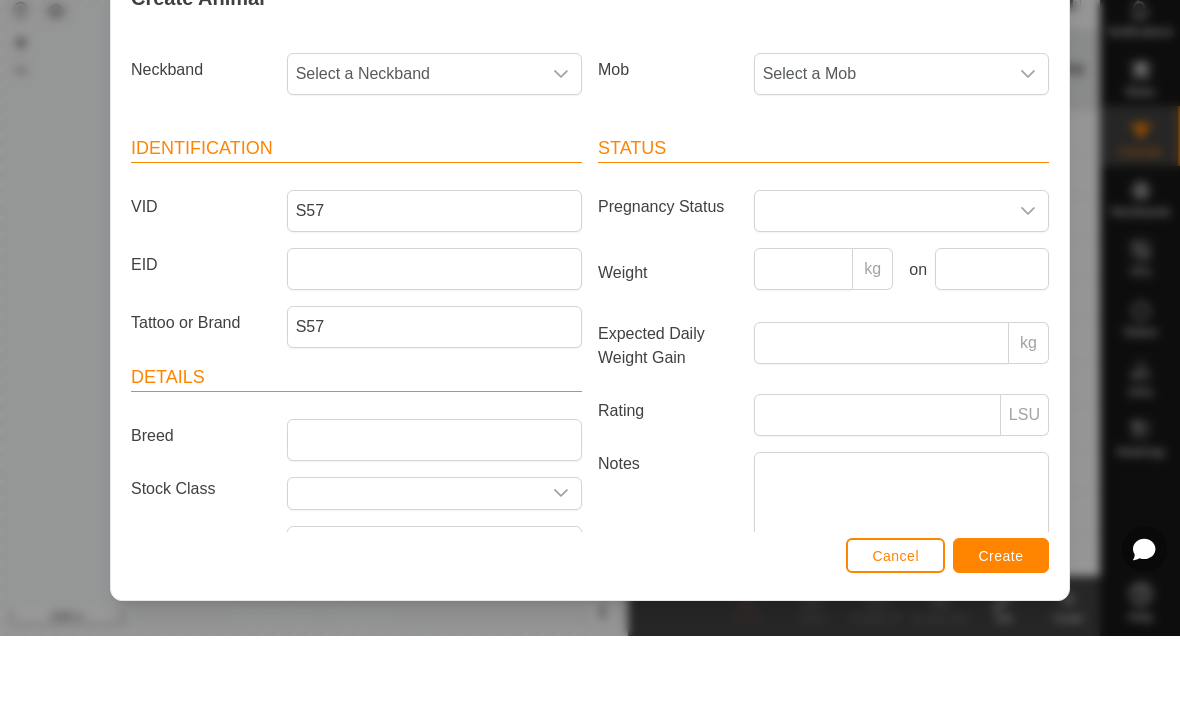 click at bounding box center [561, 148] 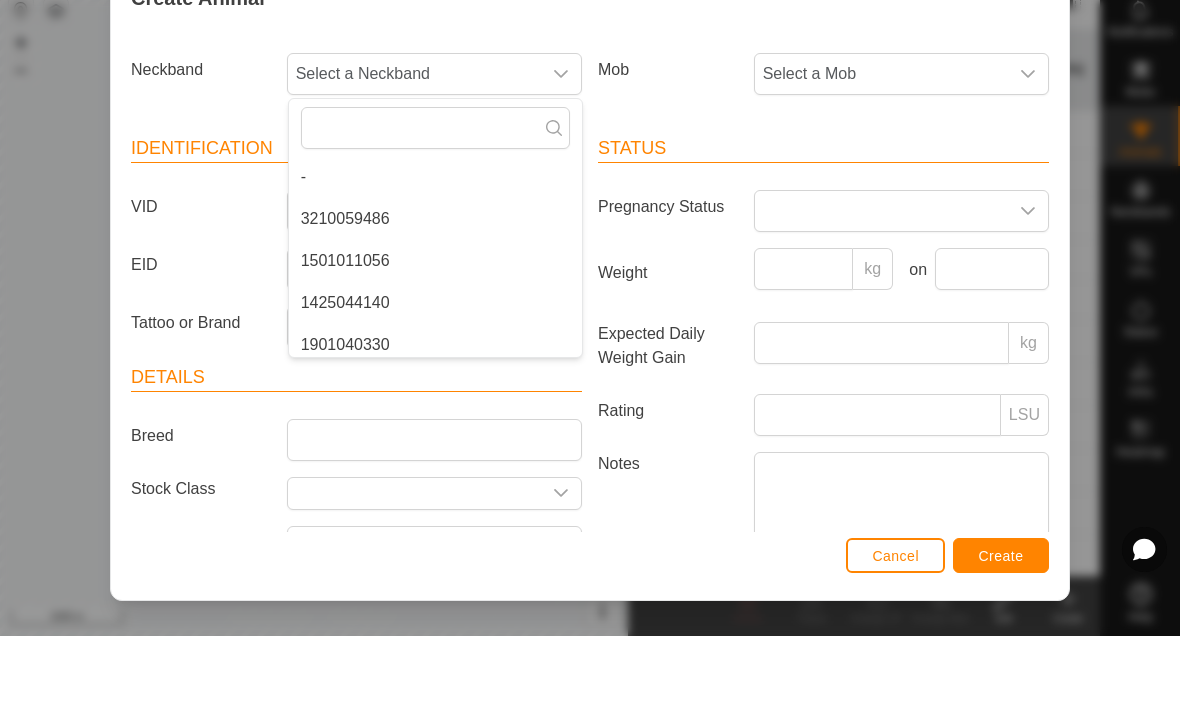 type on "8" 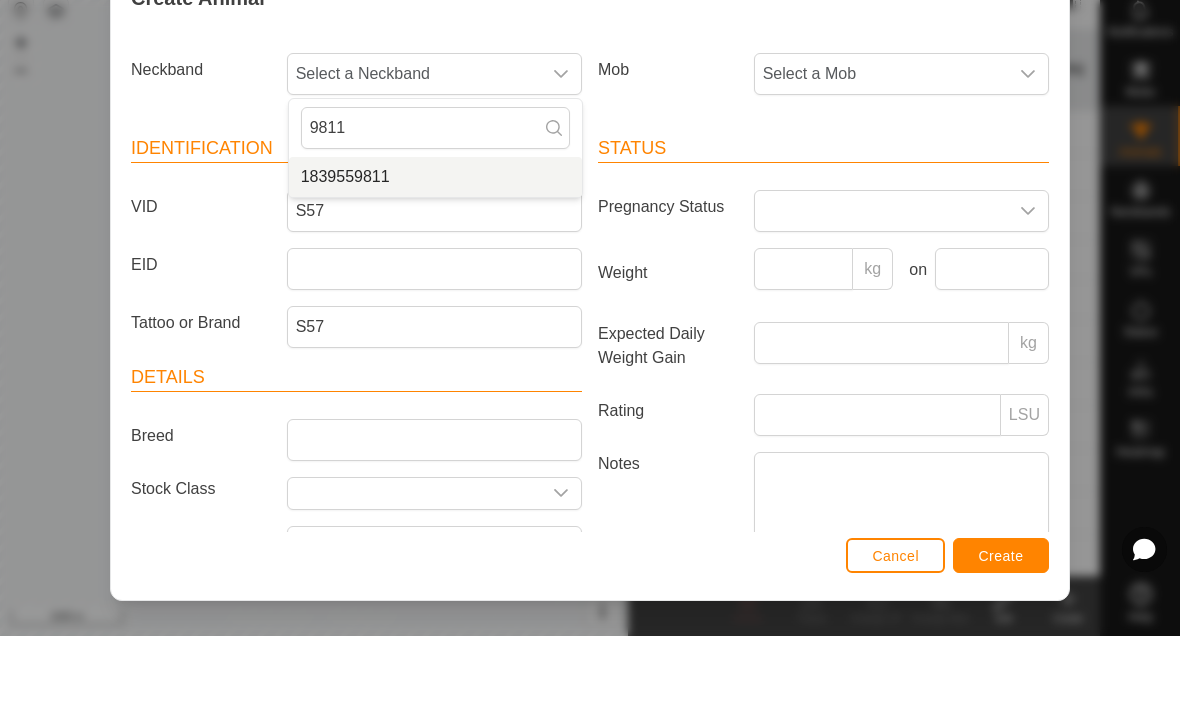 type on "9811" 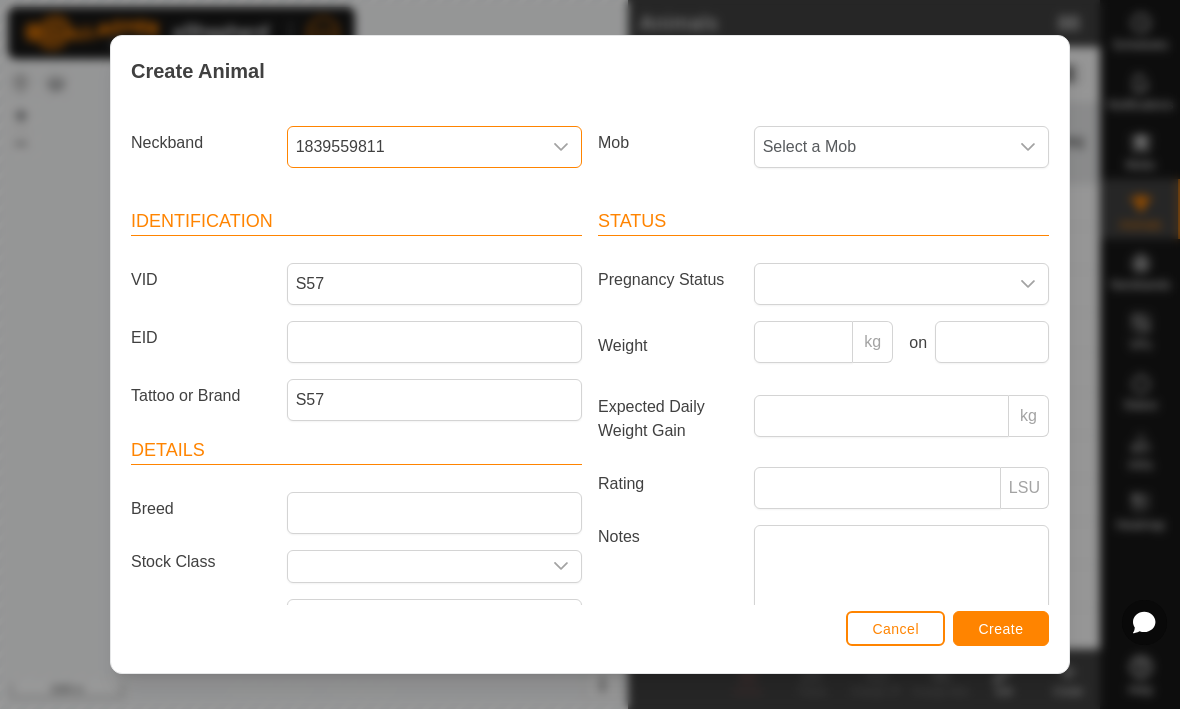 click on "Create" at bounding box center (1001, 630) 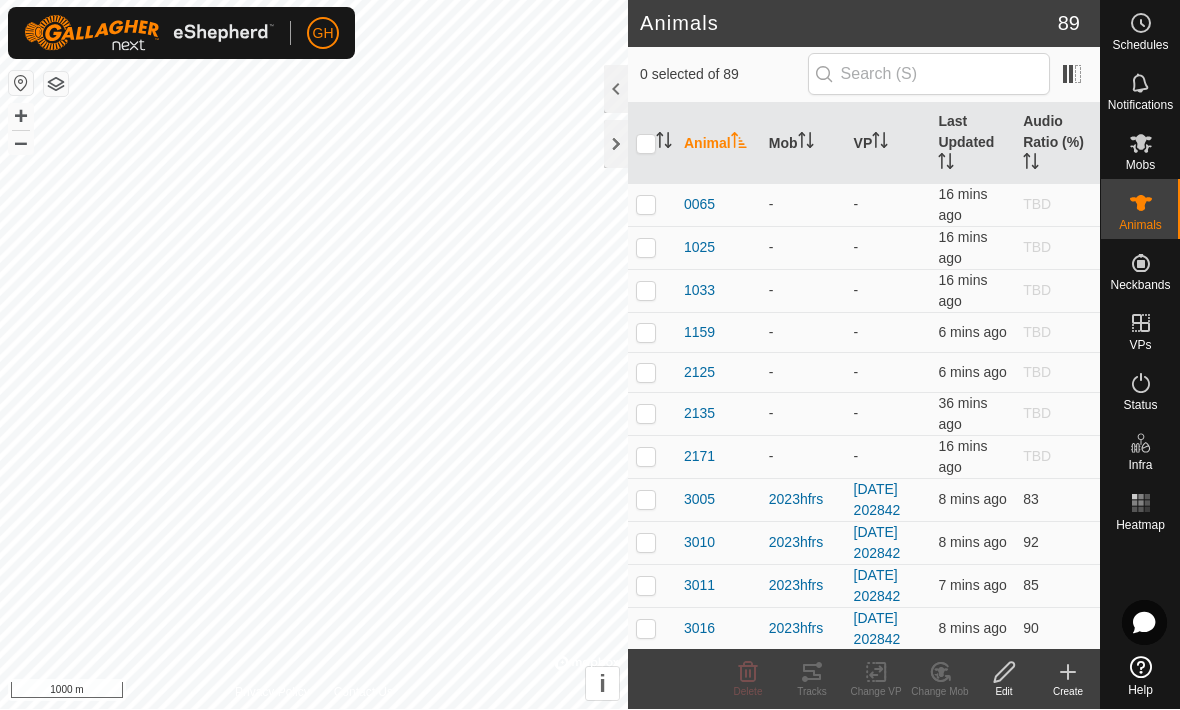 click 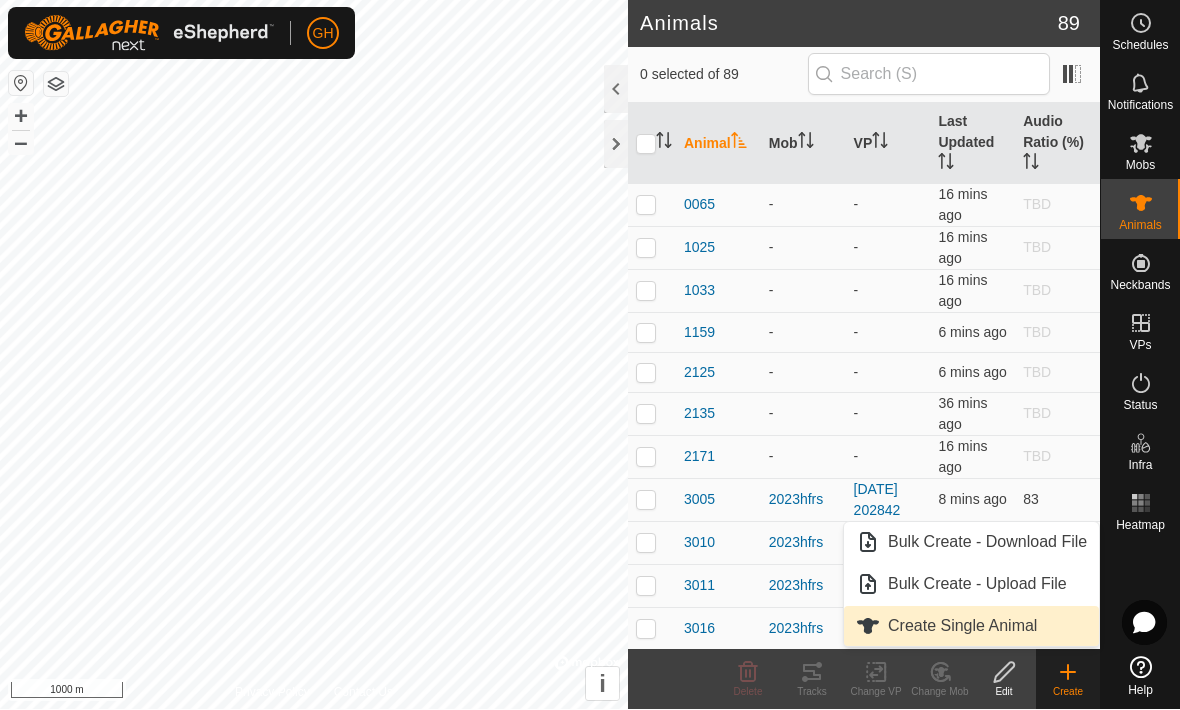 click on "Create Single Animal" at bounding box center (962, 627) 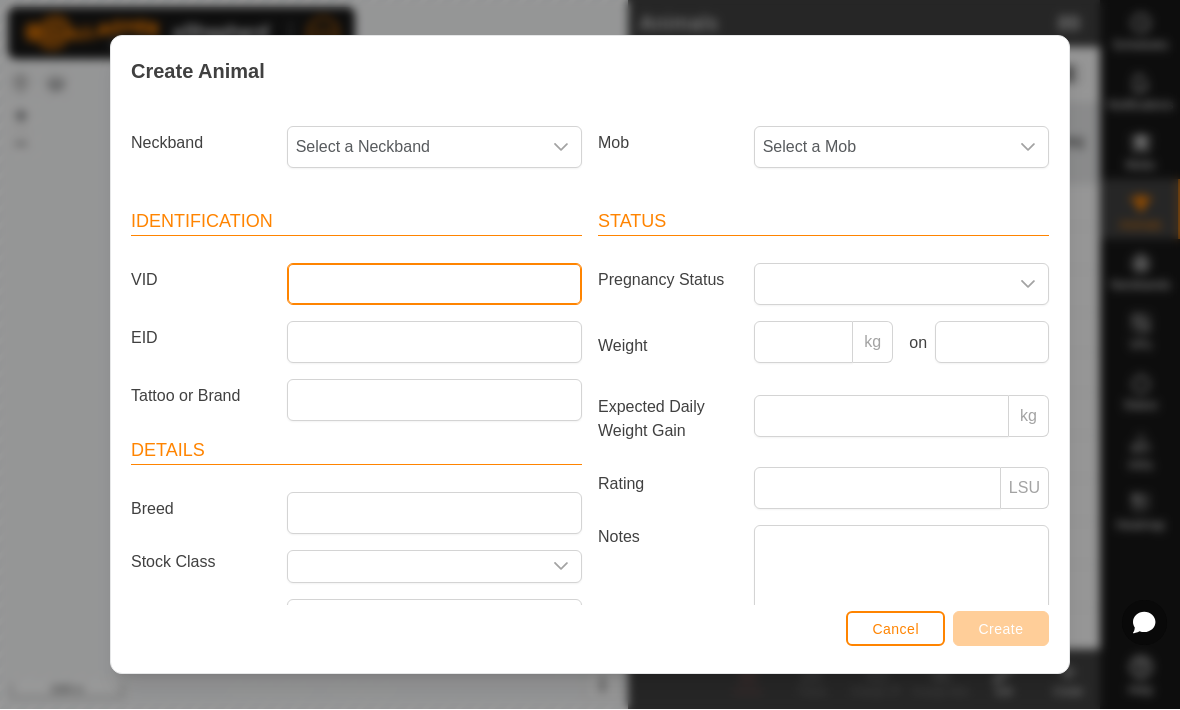 click on "VID" at bounding box center [434, 285] 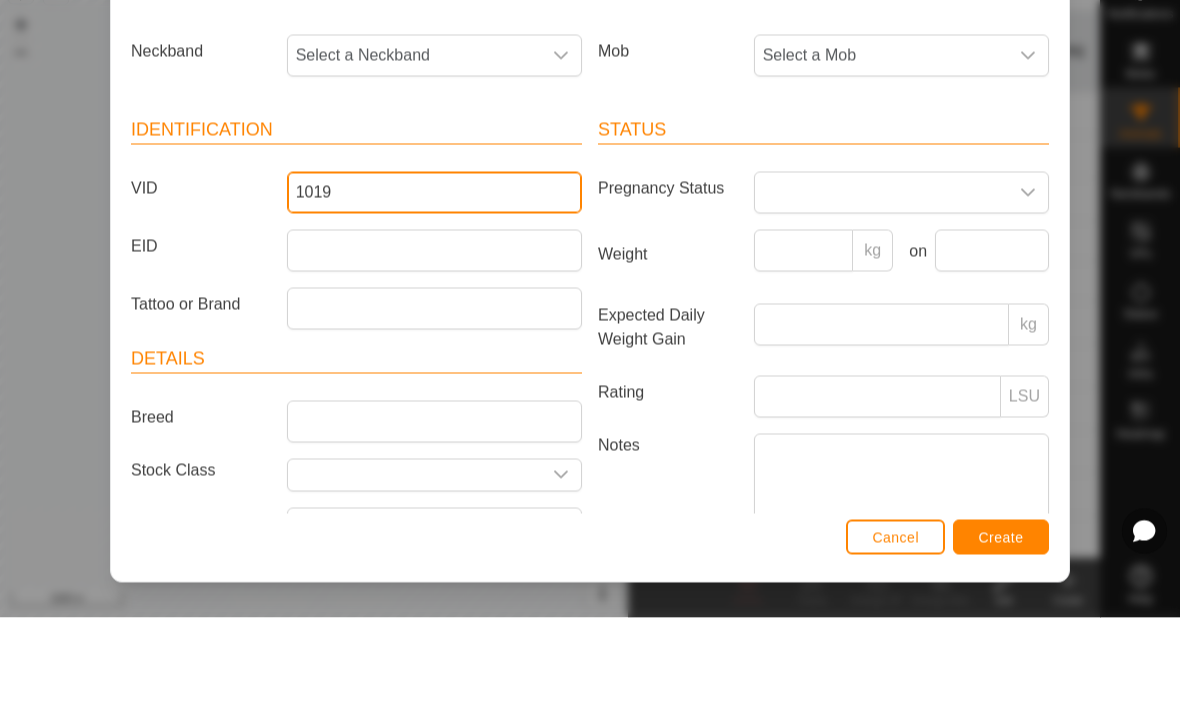 type on "1019" 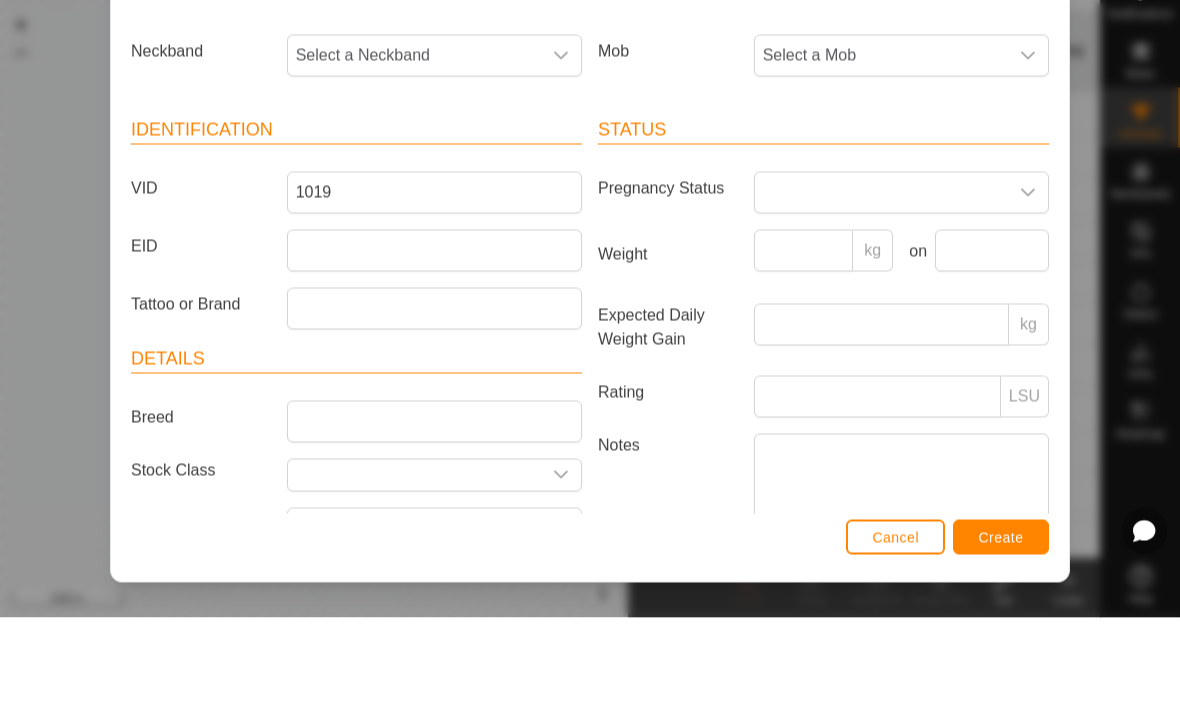 click 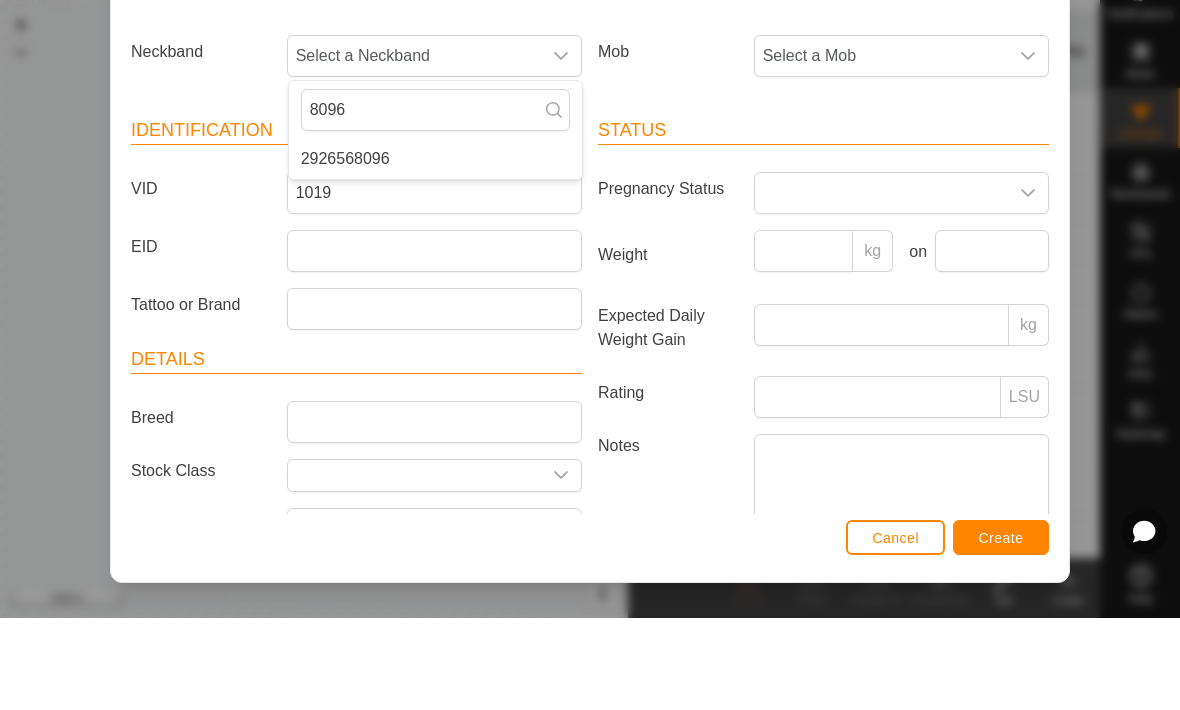 type on "8096" 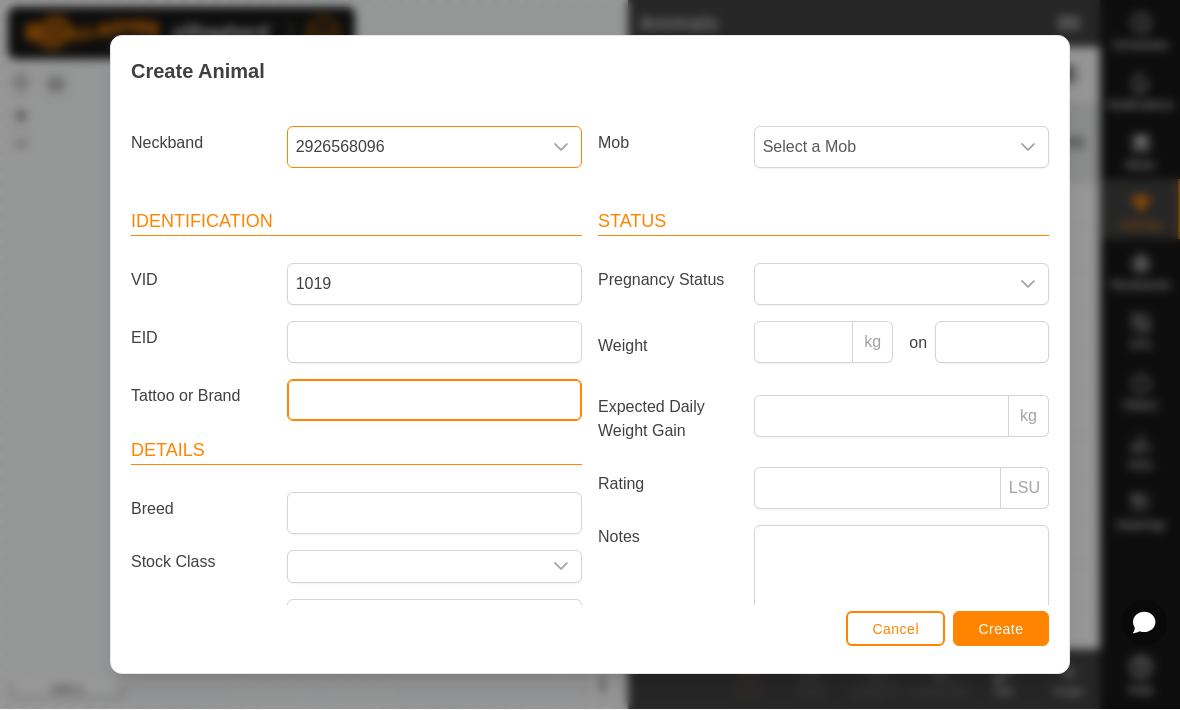 click on "Tattoo or Brand" at bounding box center (434, 401) 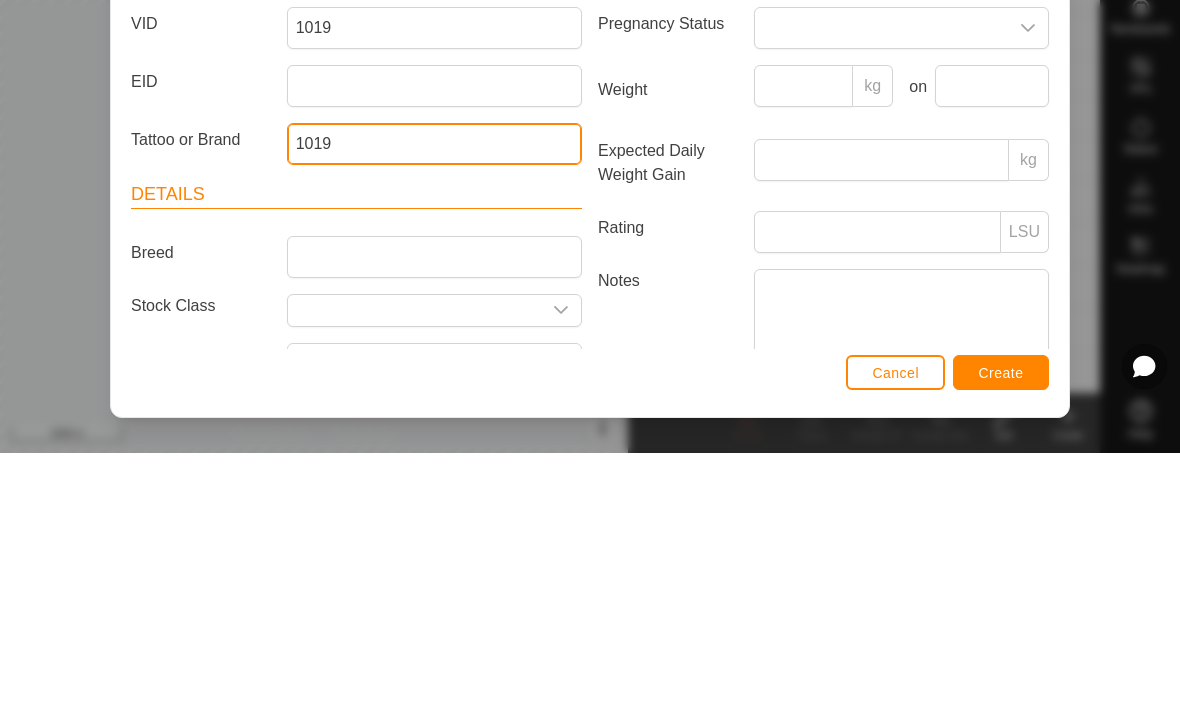 type on "1019" 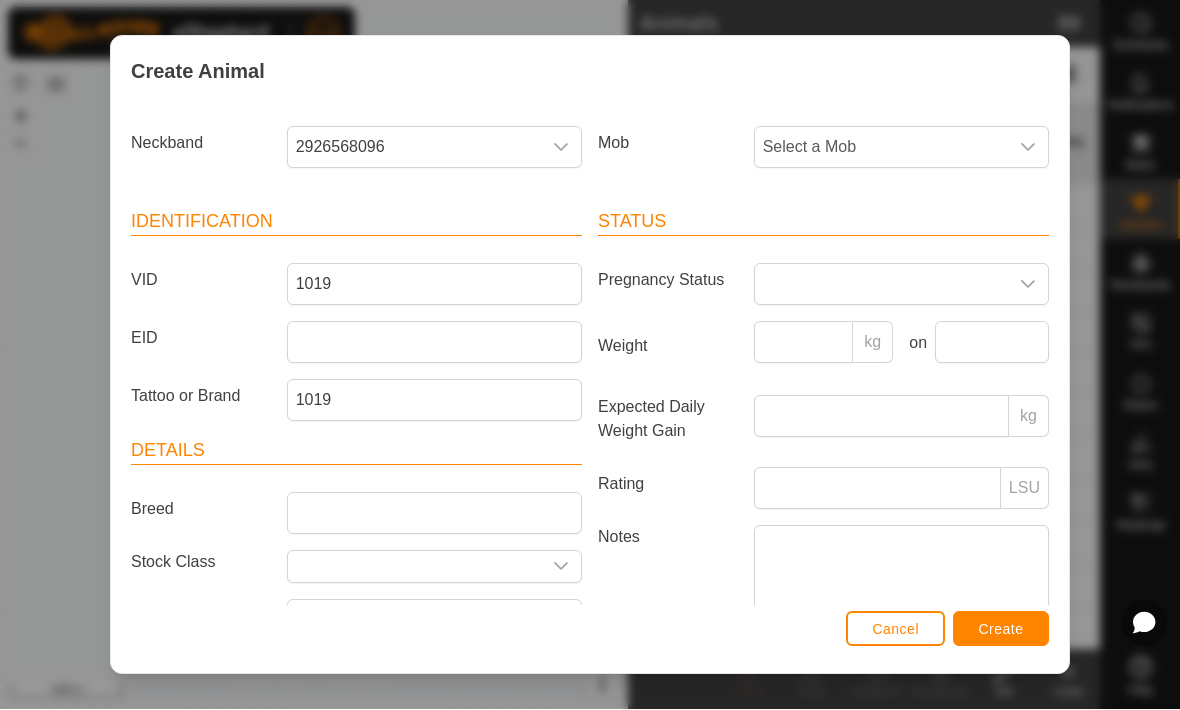 click on "Create" at bounding box center (1001, 630) 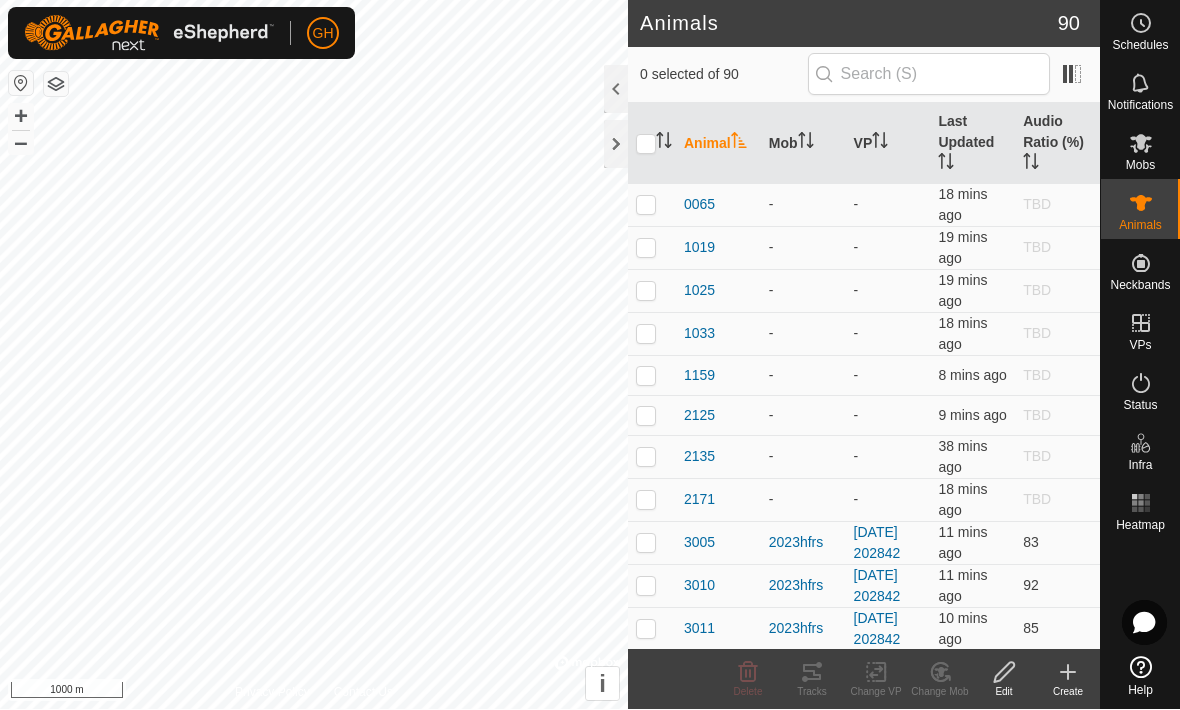 click 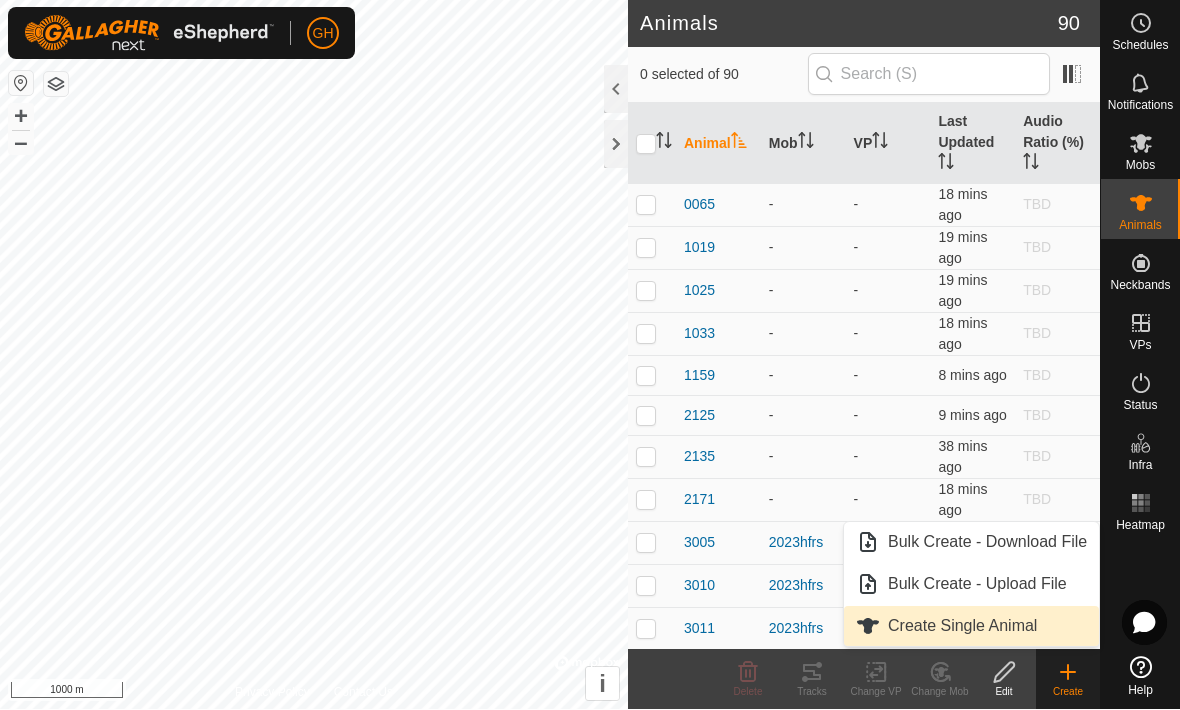 click on "Create Single Animal" at bounding box center [971, 627] 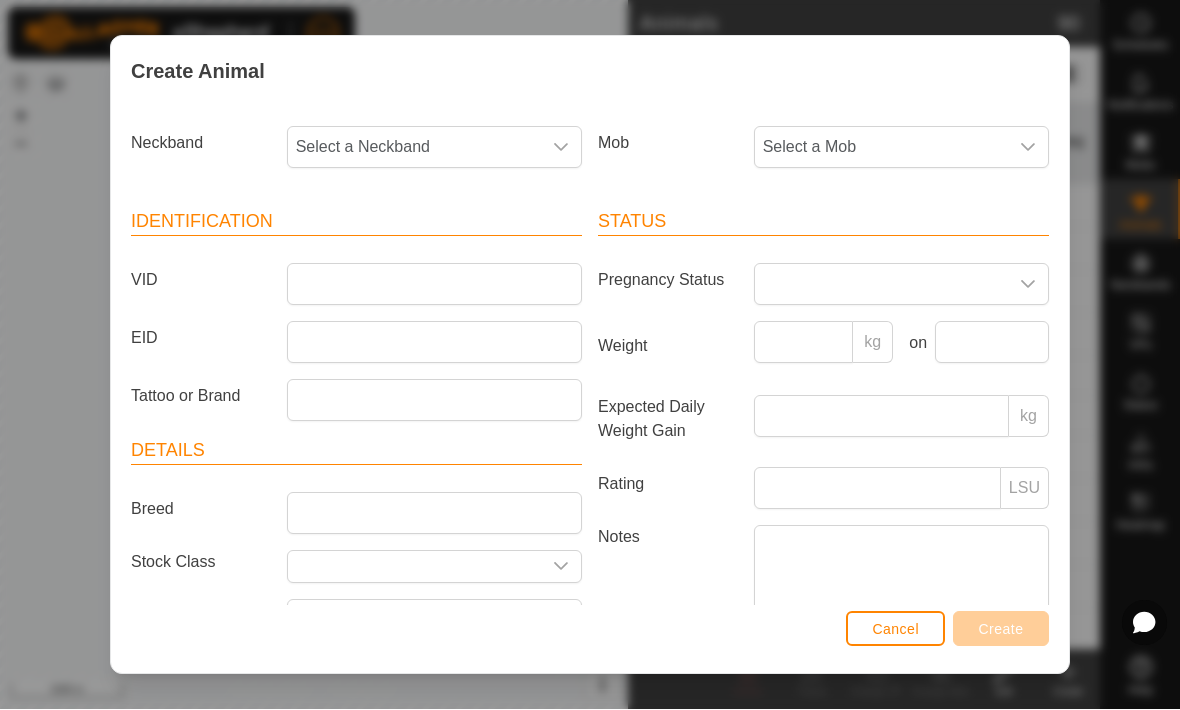 click on "Select a Neckband" at bounding box center (414, 148) 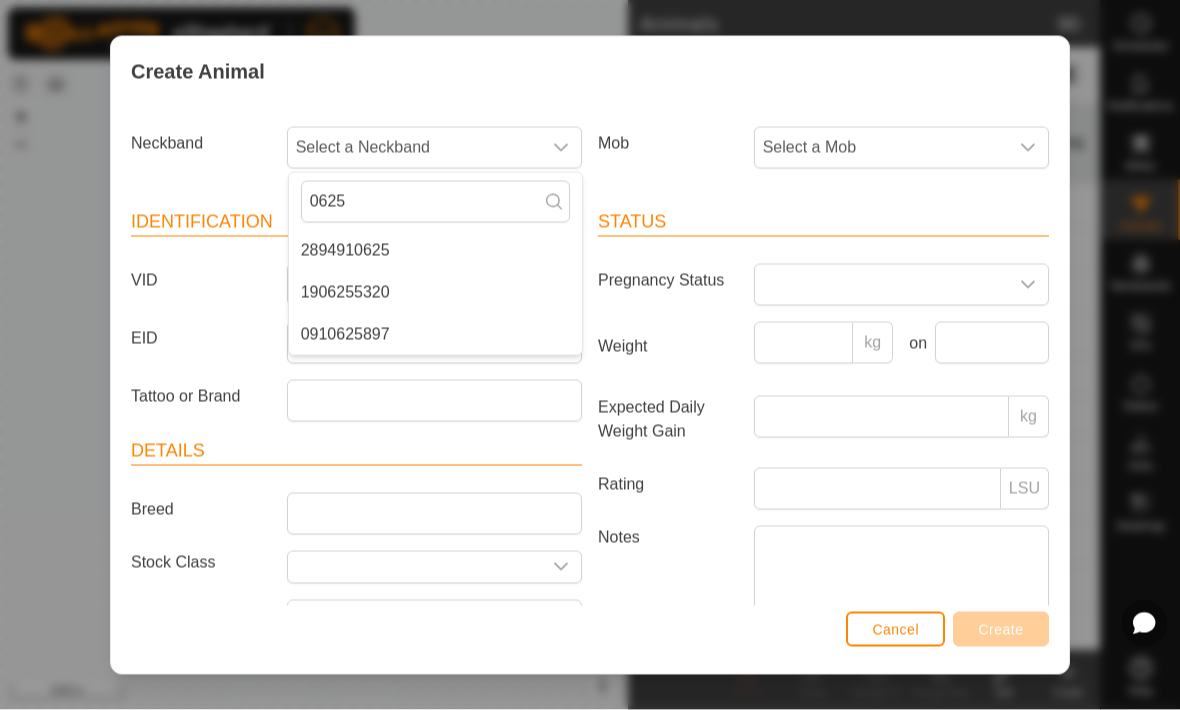 type on "0625" 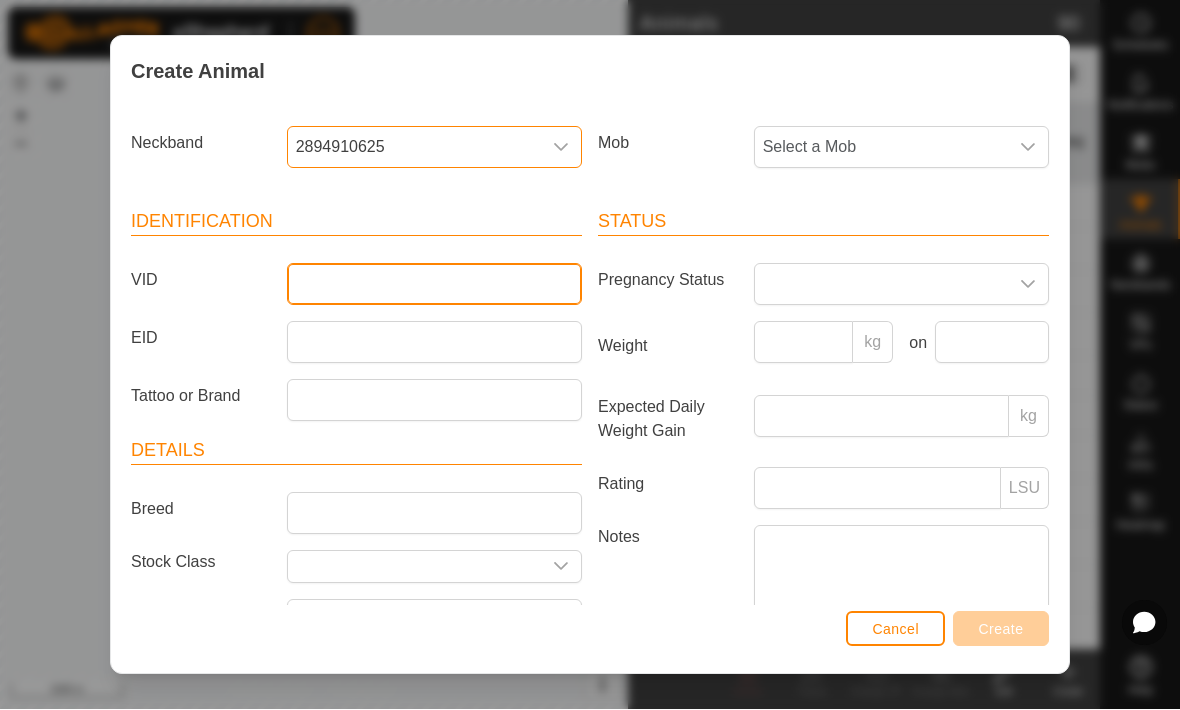 click on "VID" at bounding box center [434, 285] 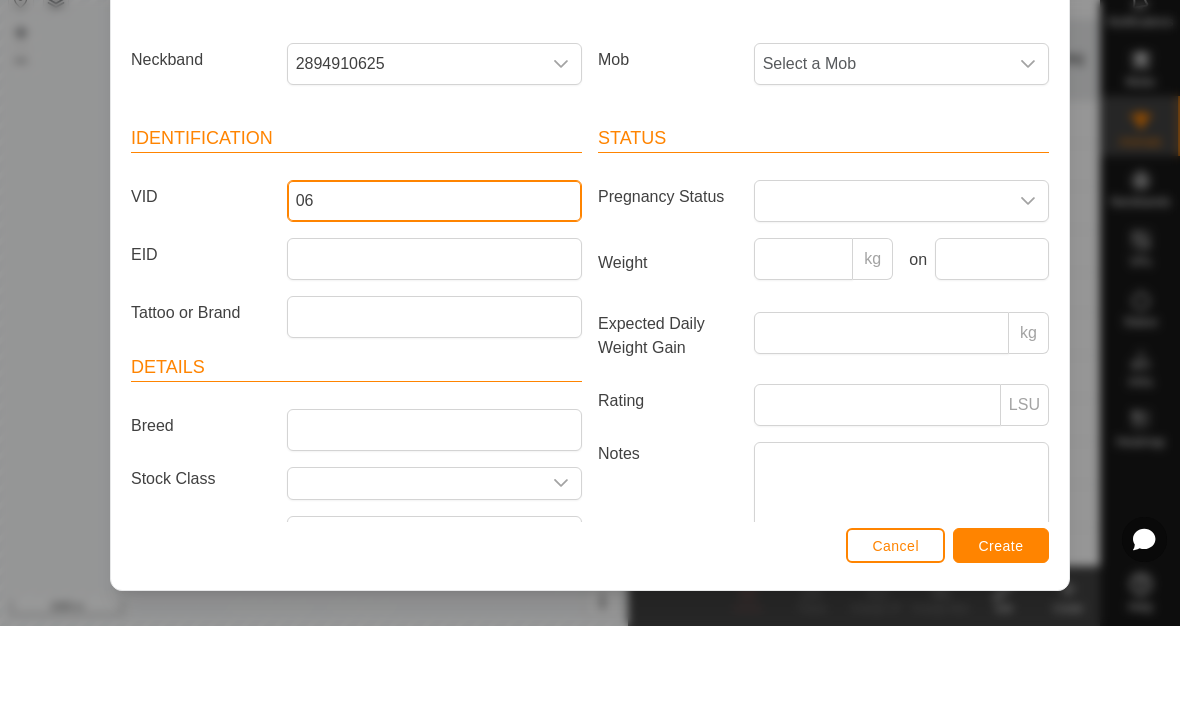 type on "0" 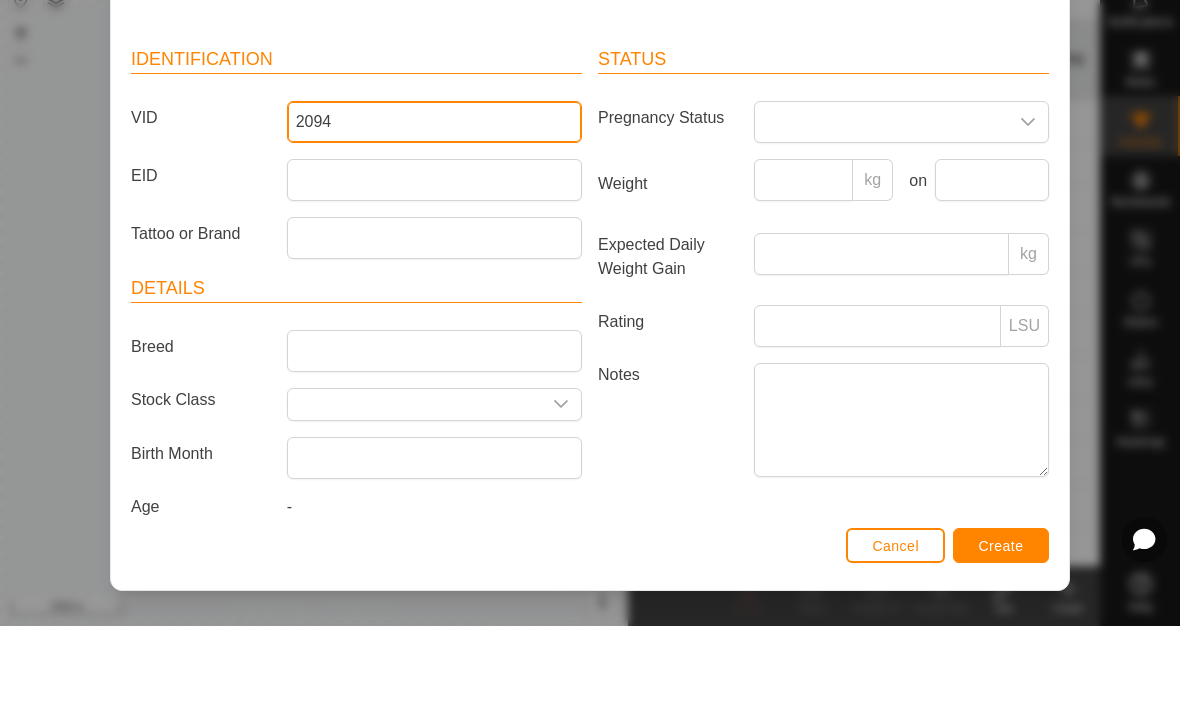 scroll, scrollTop: 83, scrollLeft: 0, axis: vertical 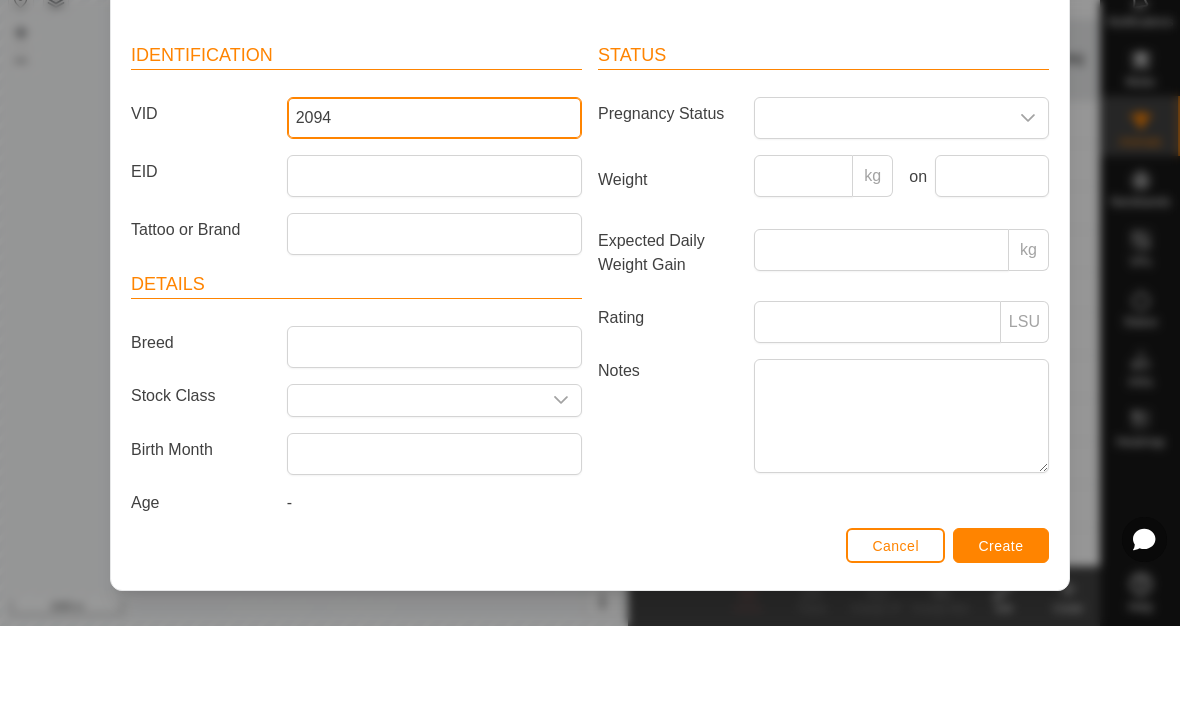 type on "2094" 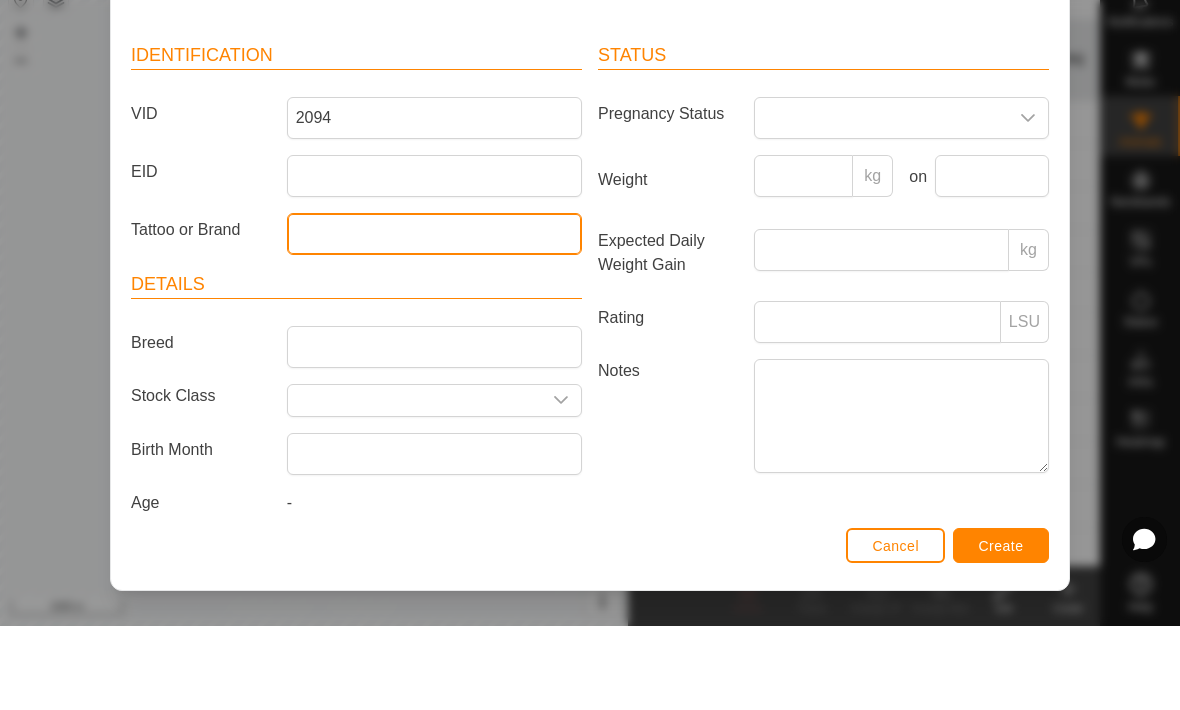 click on "Tattoo or Brand" at bounding box center (434, 318) 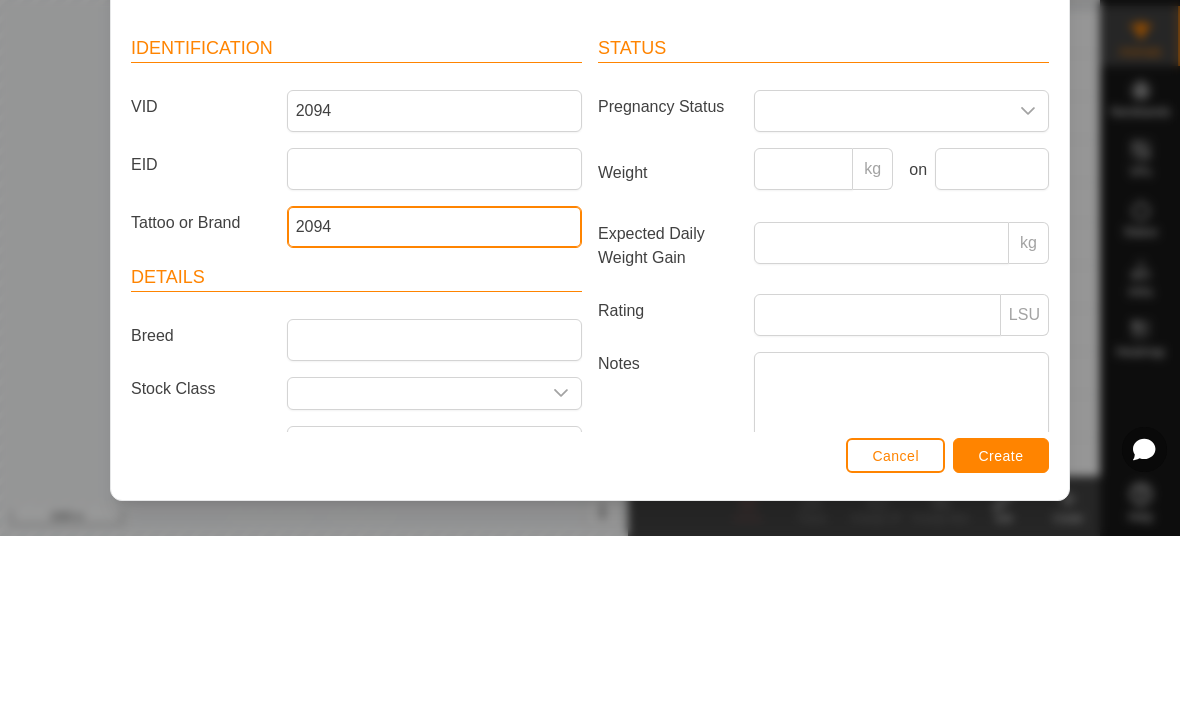 scroll, scrollTop: 0, scrollLeft: 0, axis: both 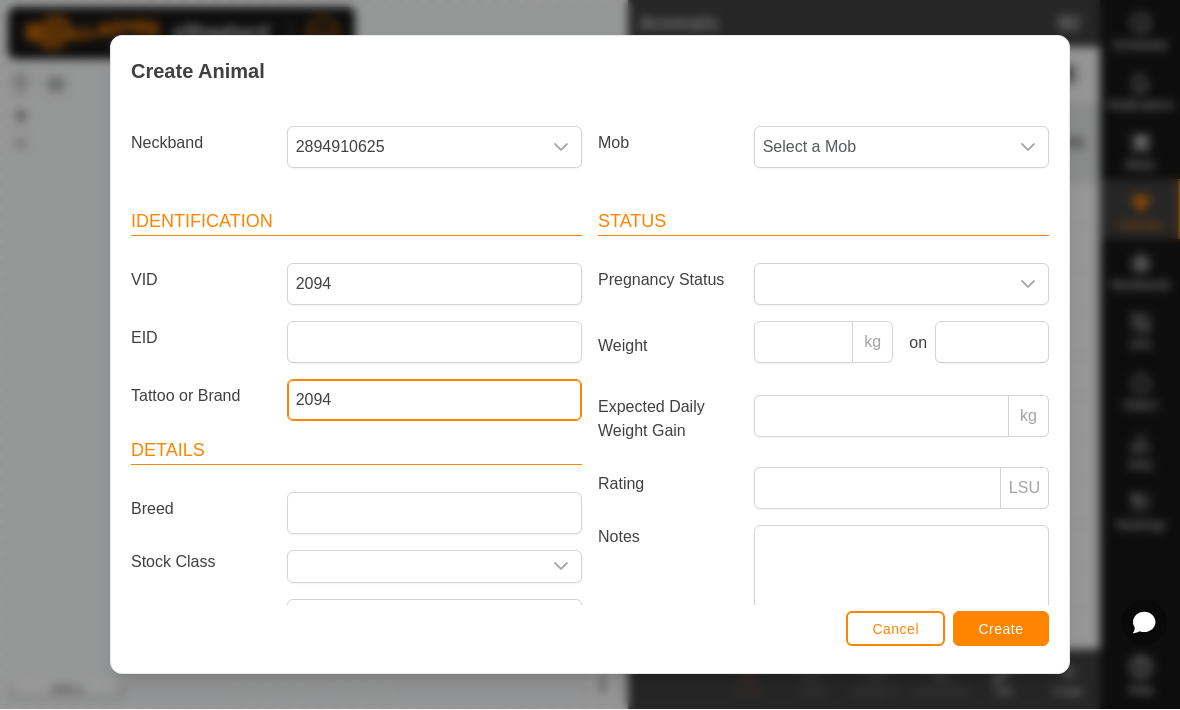 type on "2094" 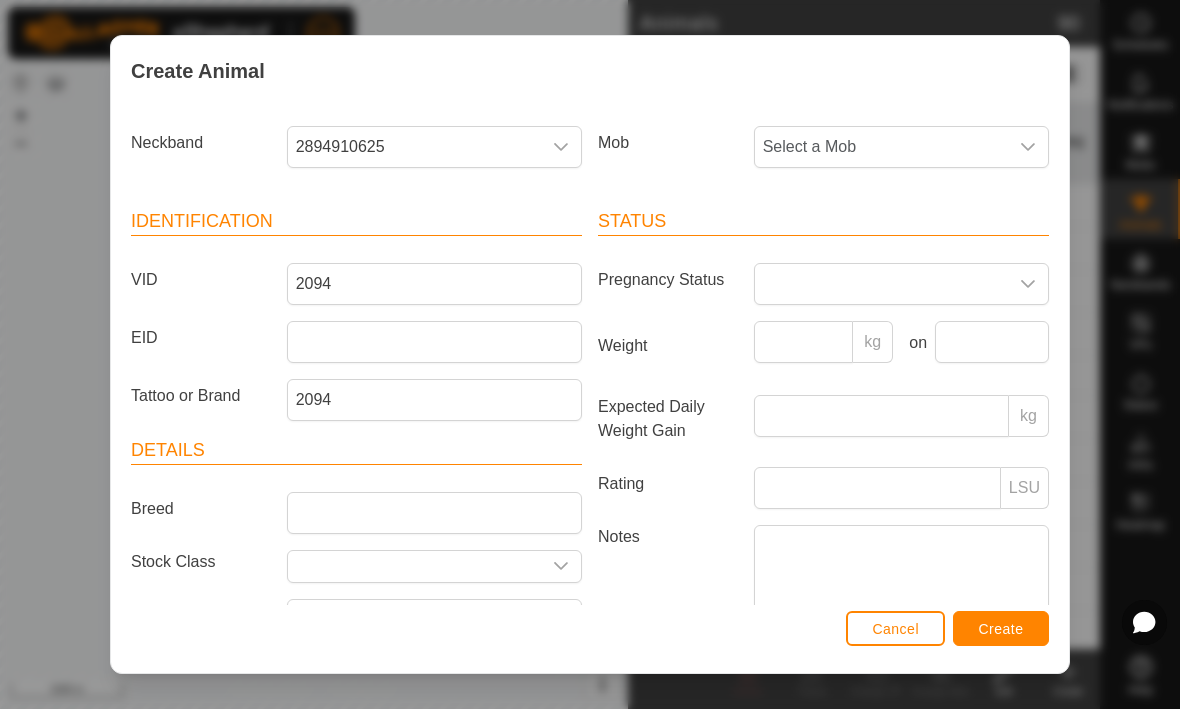 click on "Create" at bounding box center [1001, 630] 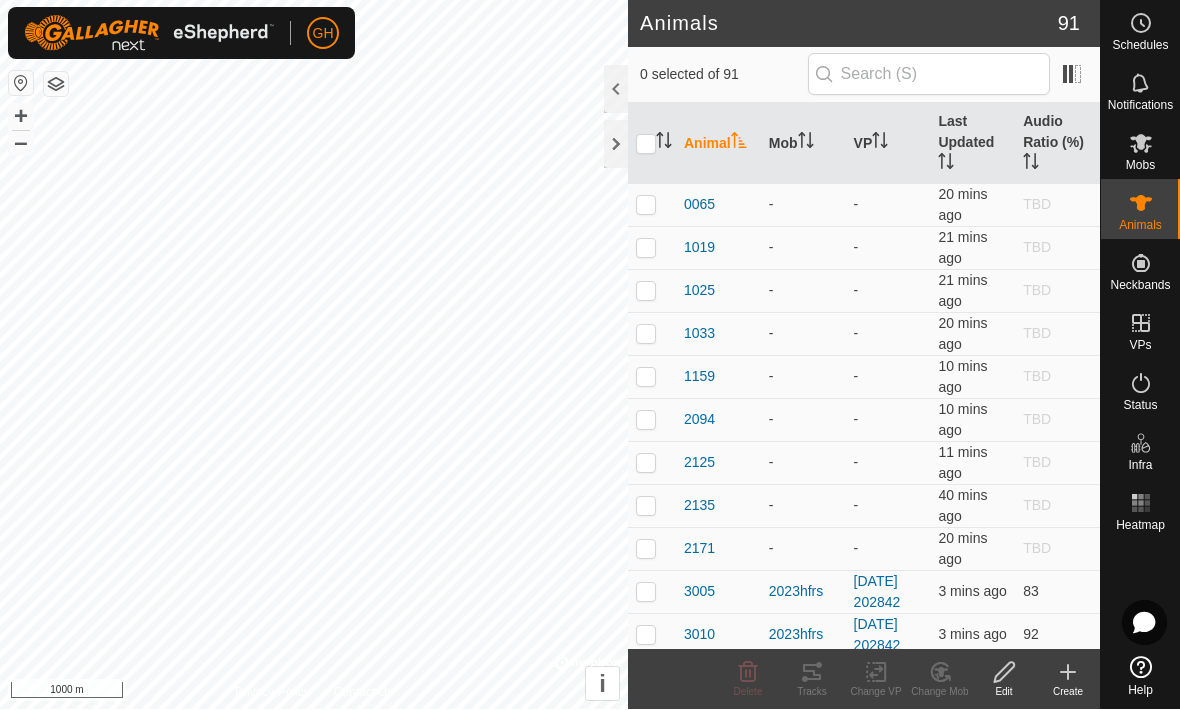 click 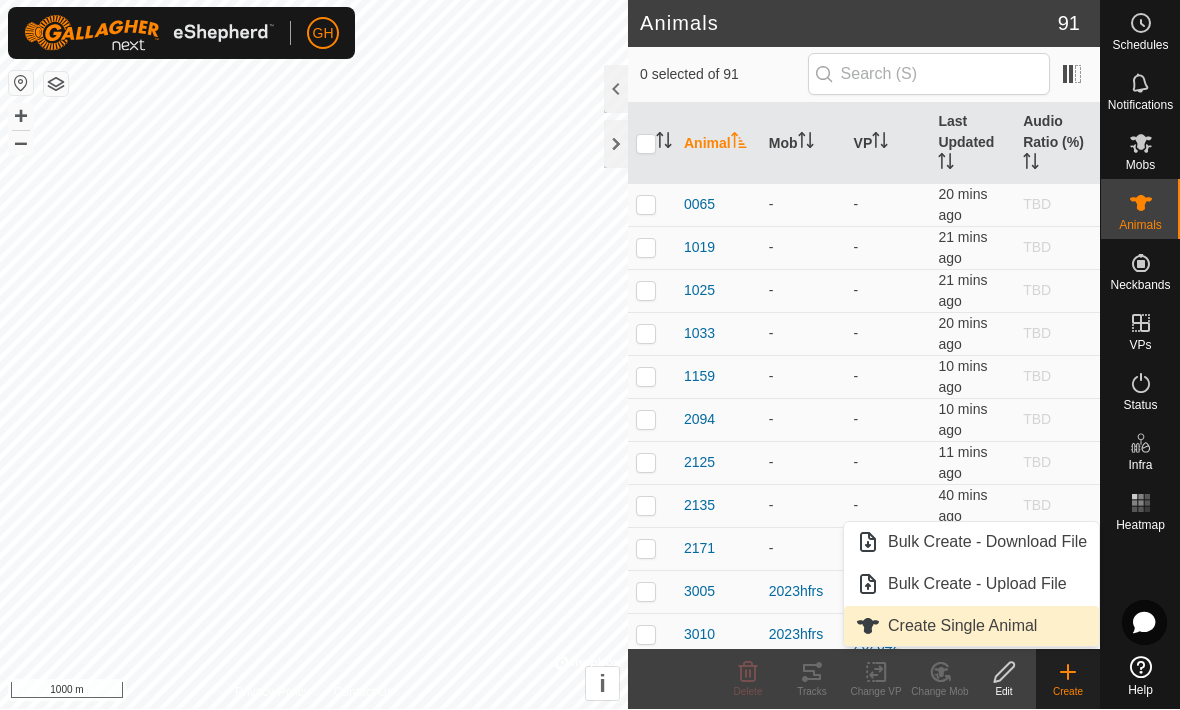 click on "Create Single Animal" at bounding box center [971, 627] 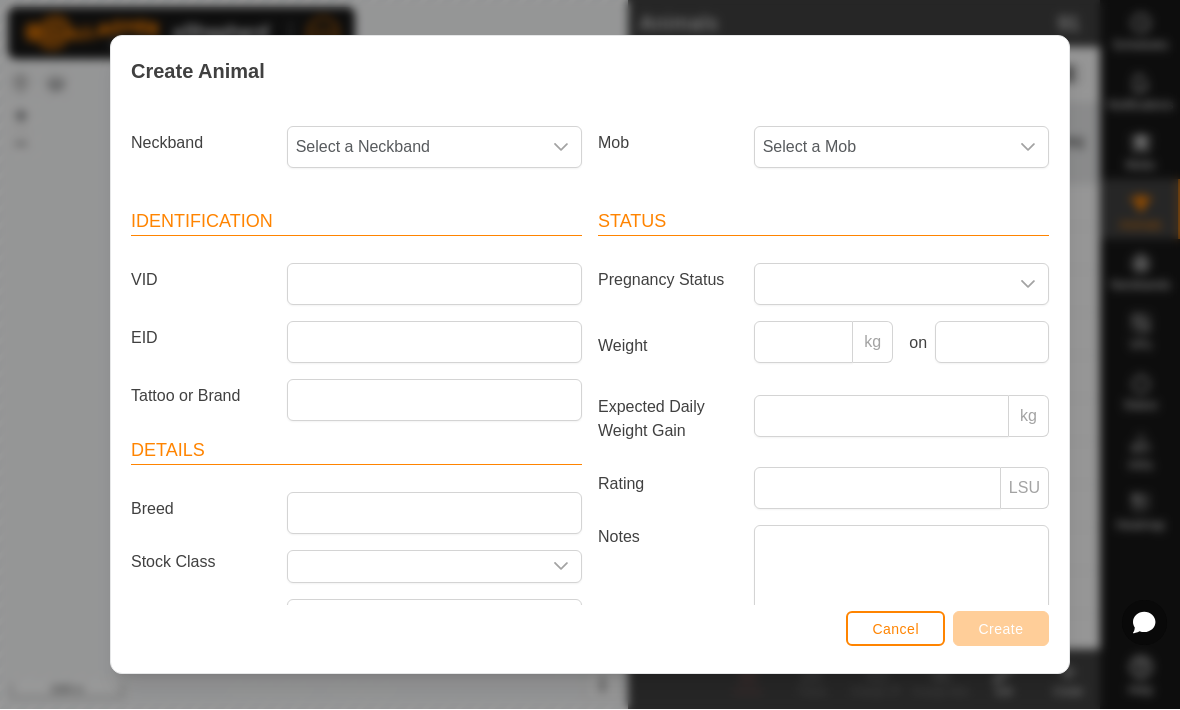 click on "Select a Neckband" at bounding box center (414, 148) 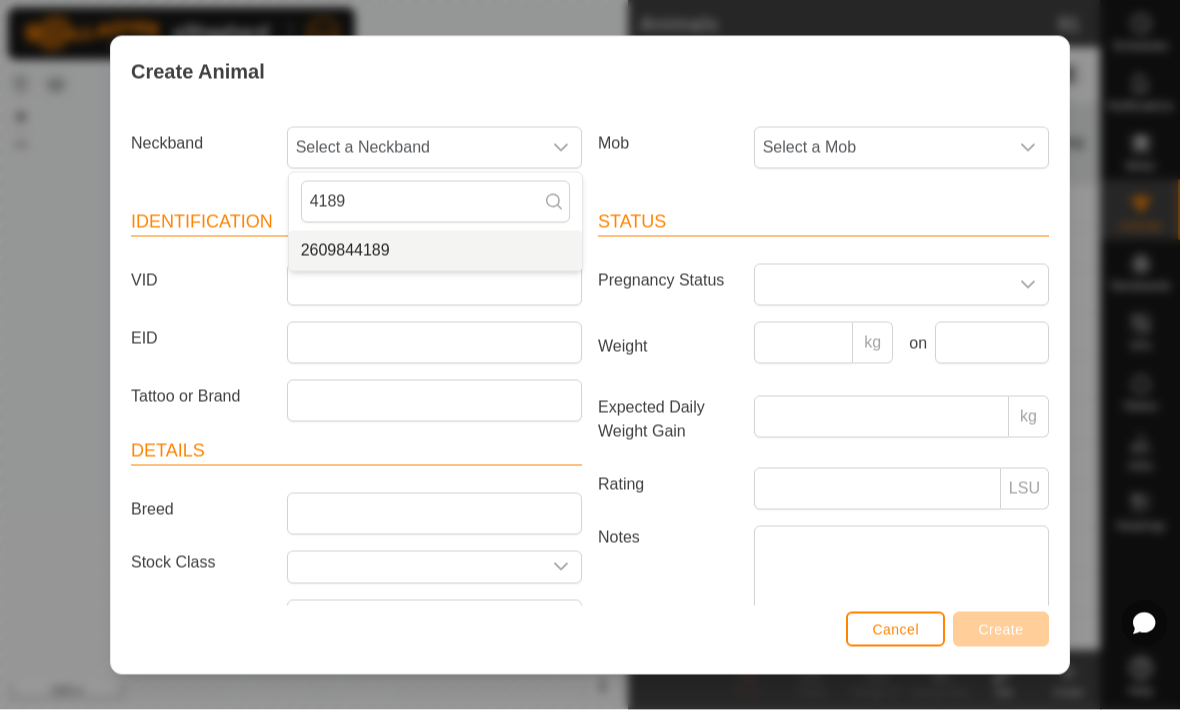 type on "4189" 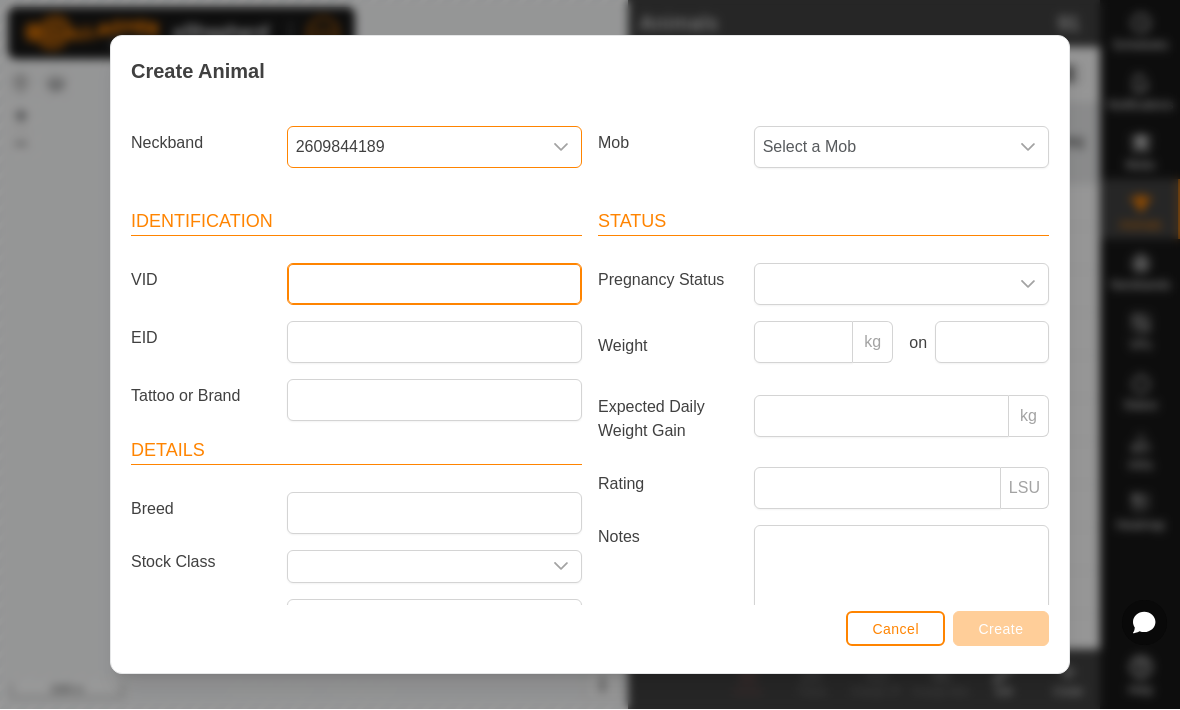 click on "VID" at bounding box center [434, 285] 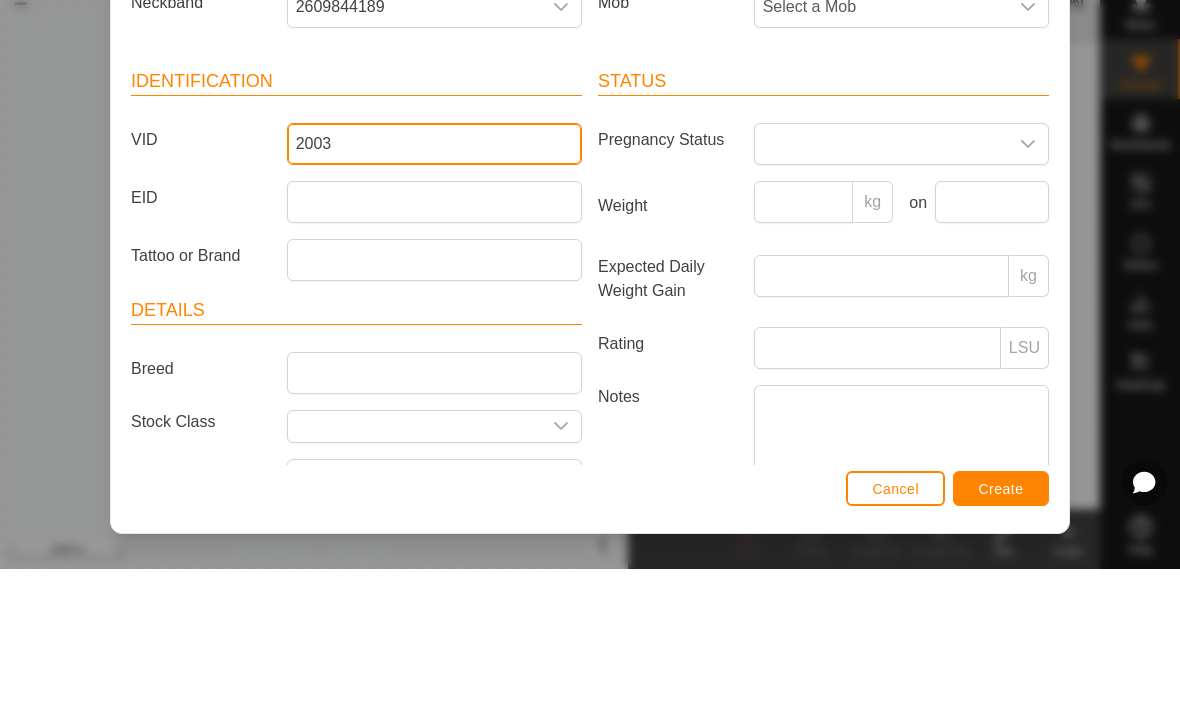 type on "2003" 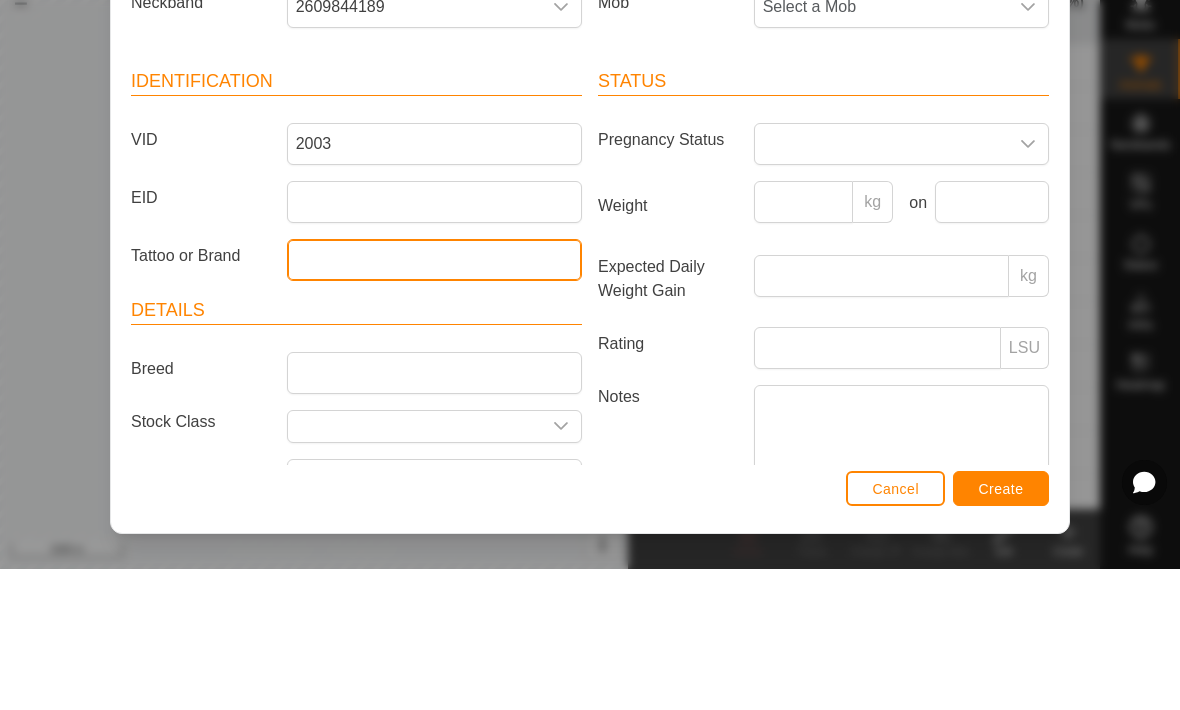 click on "Tattoo or Brand" at bounding box center (434, 401) 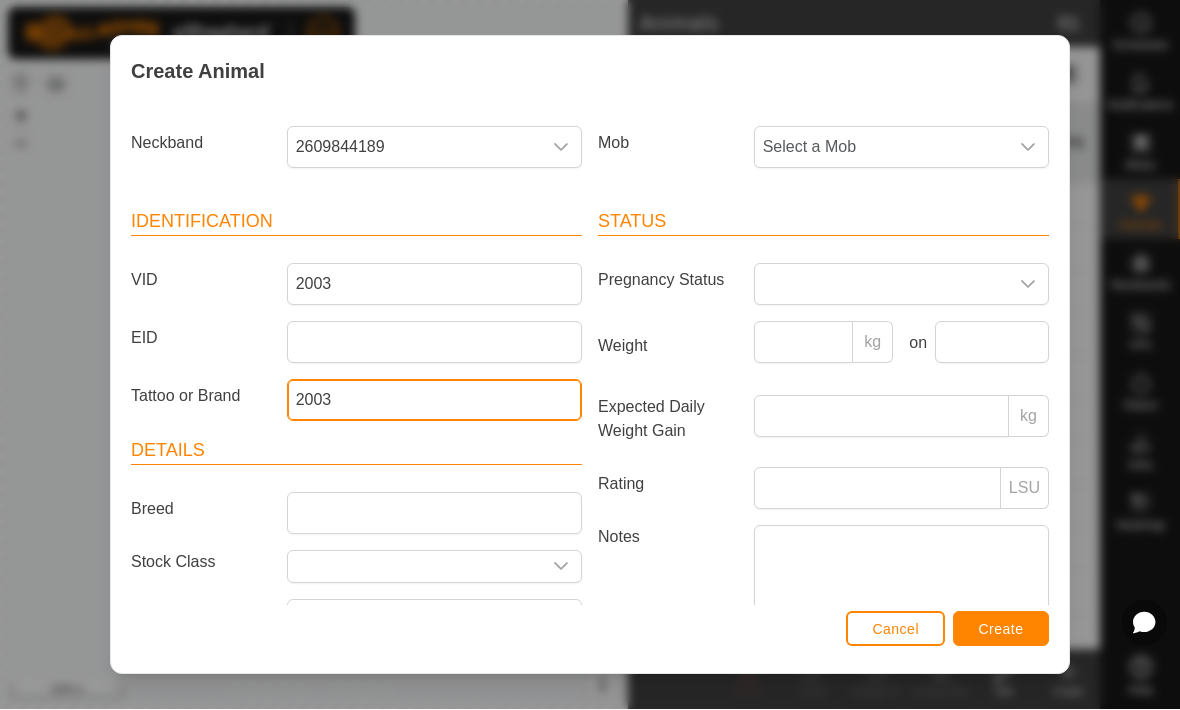 type on "2003" 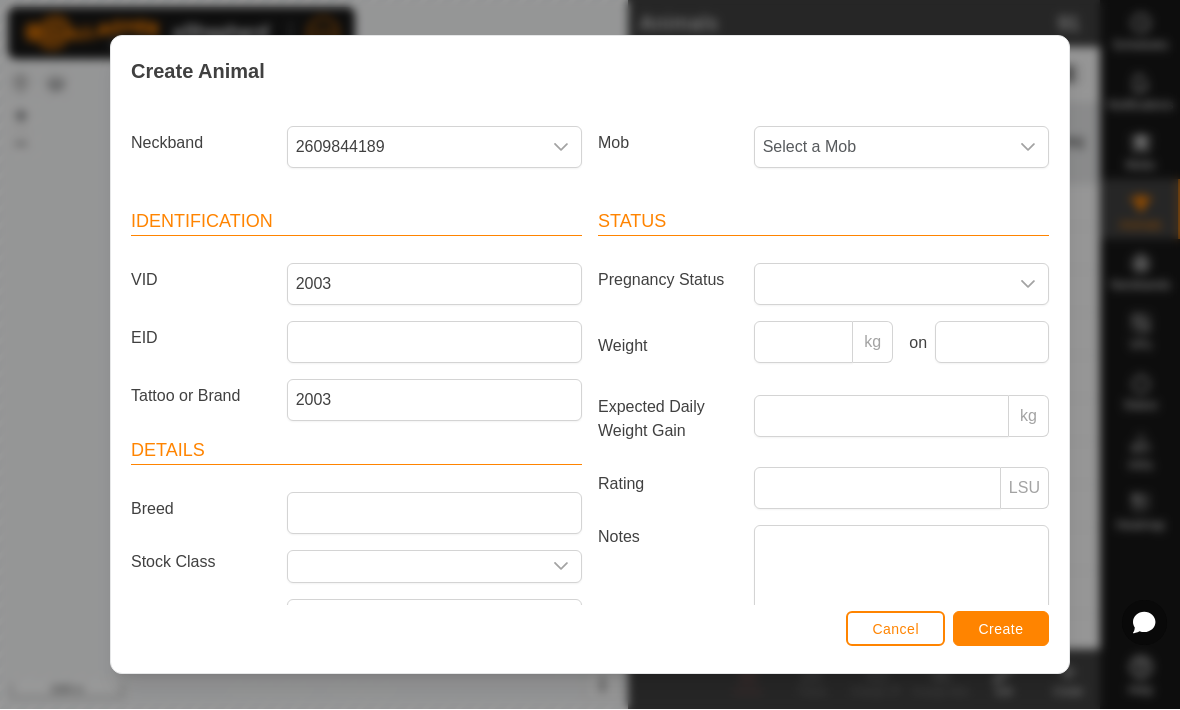 click on "Create" at bounding box center (1001, 630) 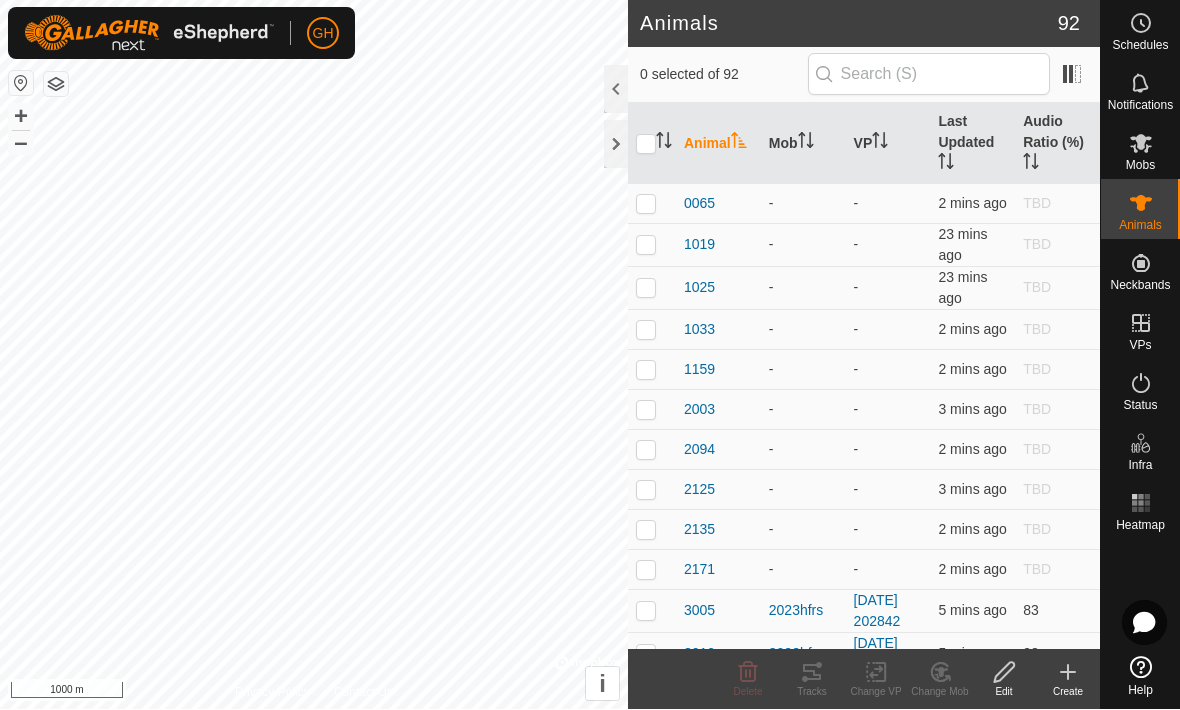 click 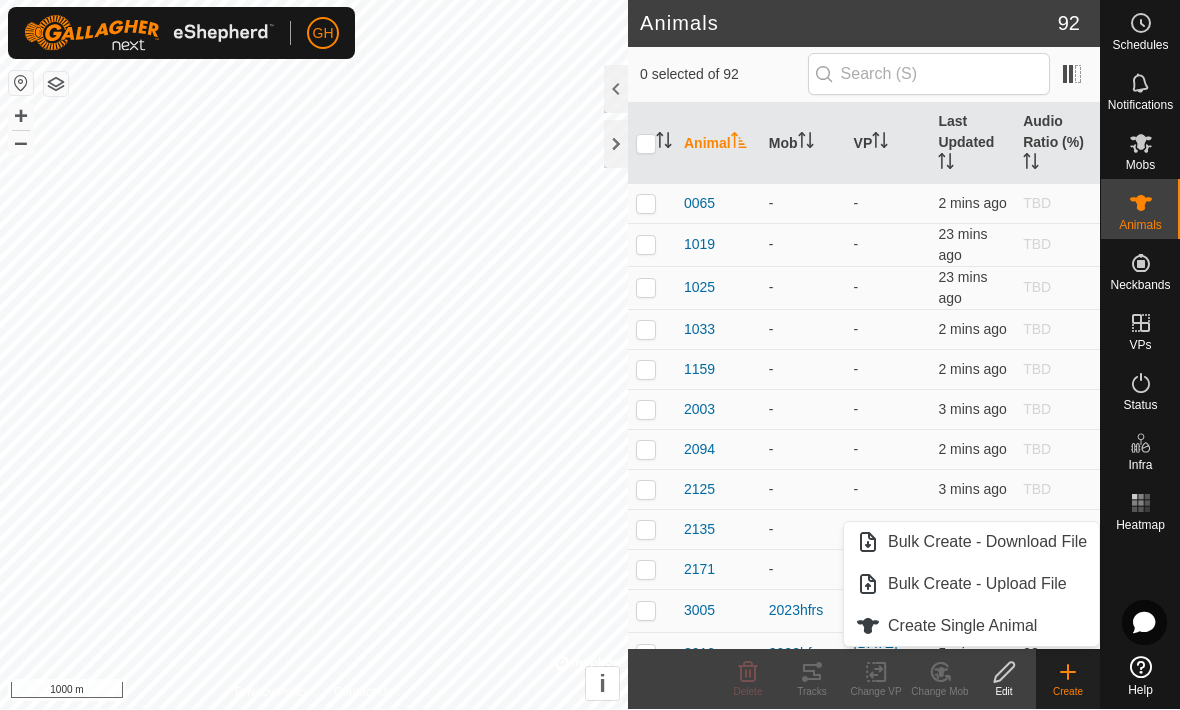 click on "Create Single Animal" at bounding box center (962, 627) 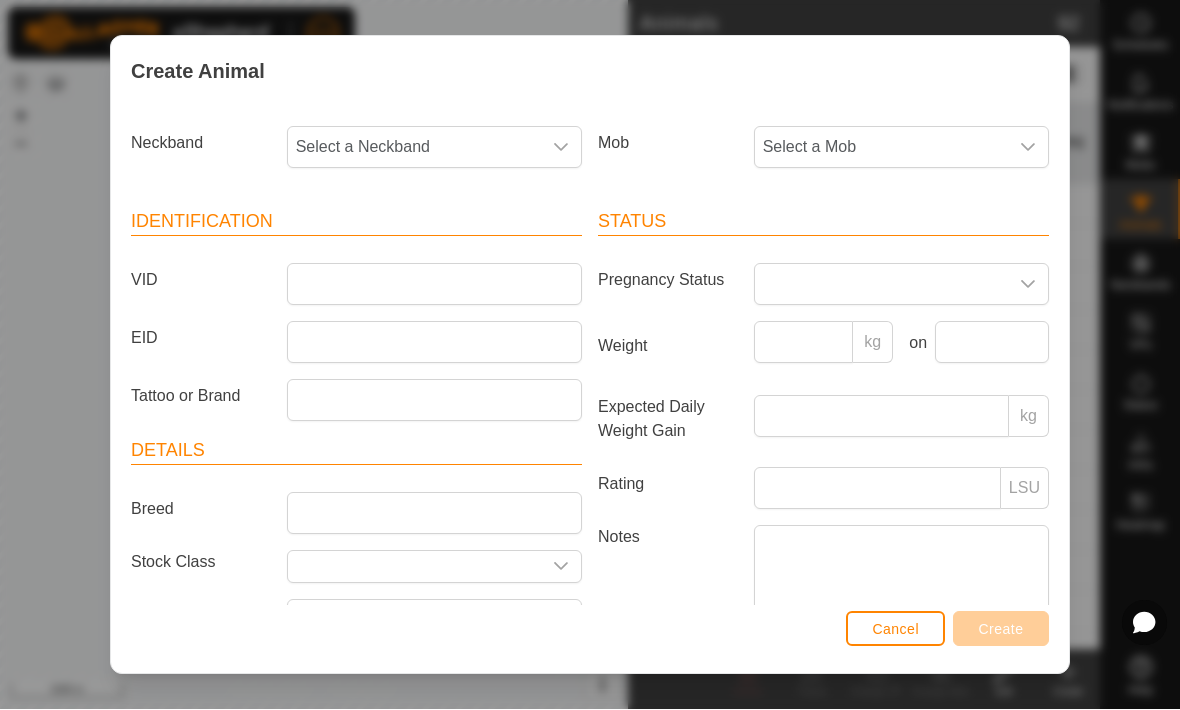 click on "Select a Neckband" at bounding box center (414, 148) 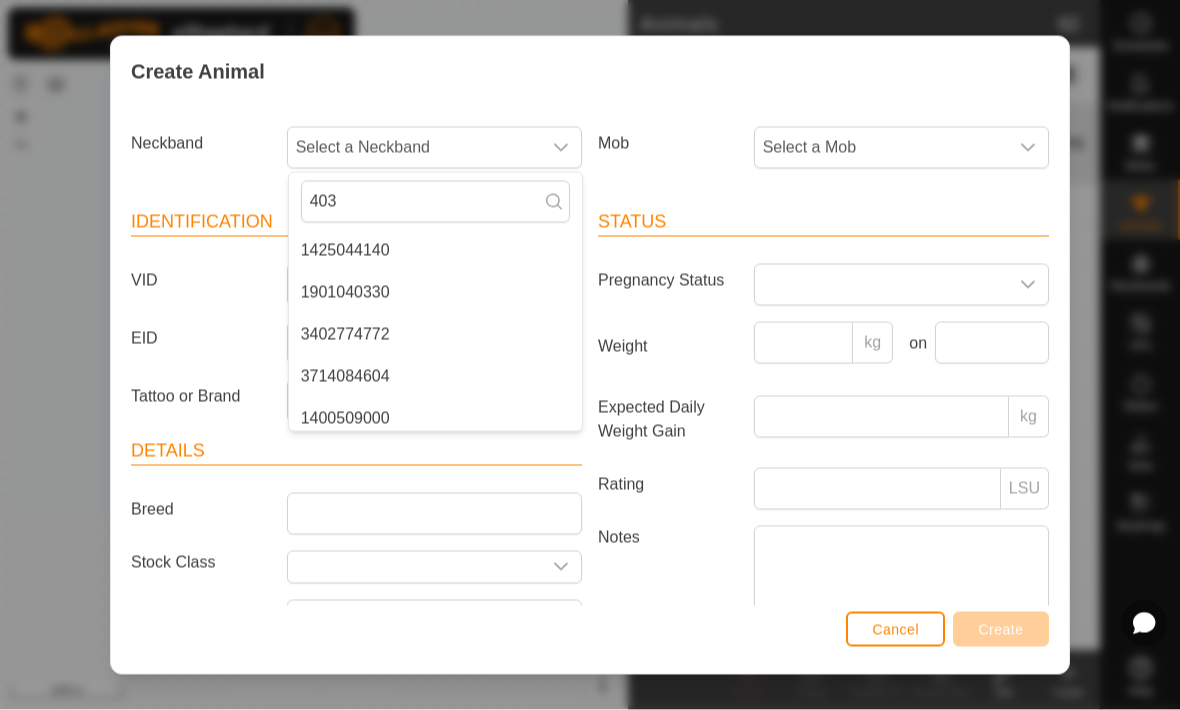 type on "4033" 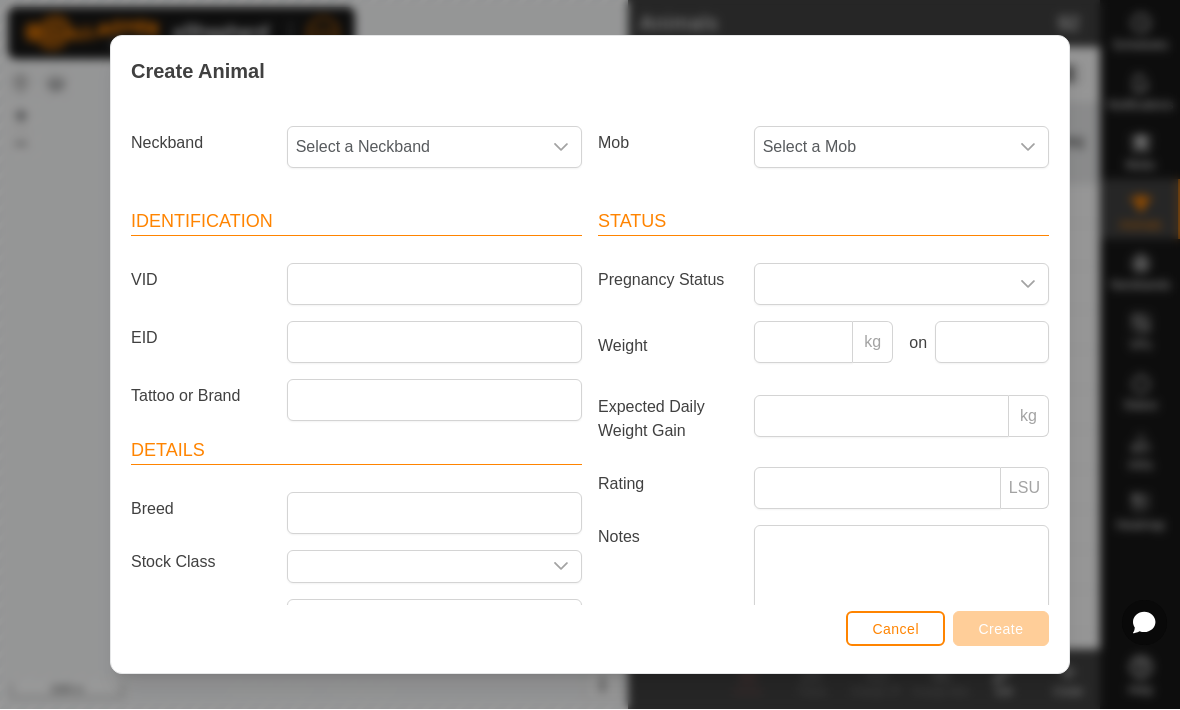 scroll, scrollTop: 0, scrollLeft: 0, axis: both 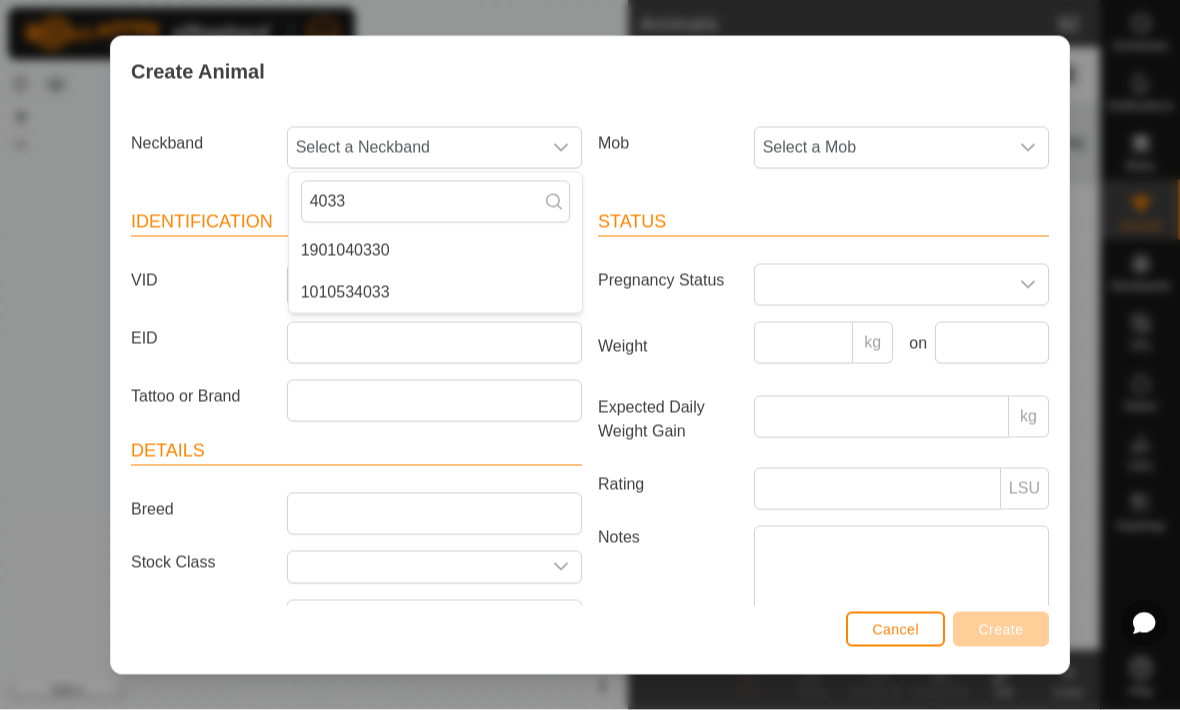 click on "1010534033" at bounding box center (345, 293) 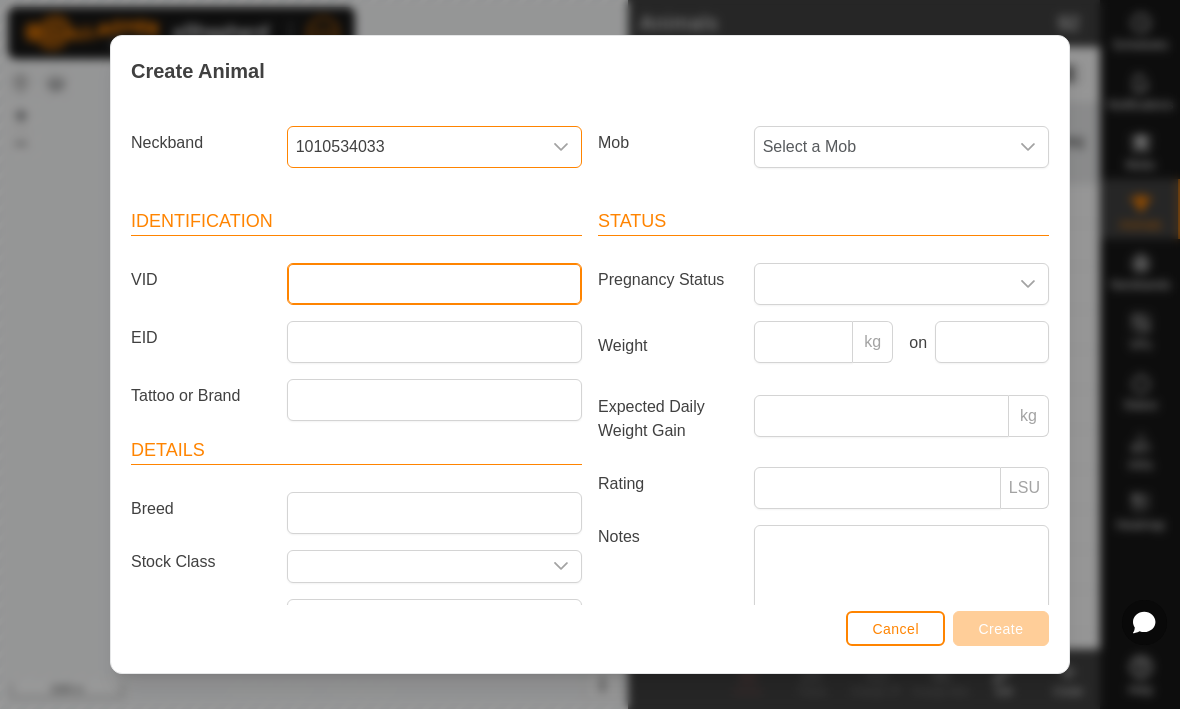 click on "VID" at bounding box center (434, 285) 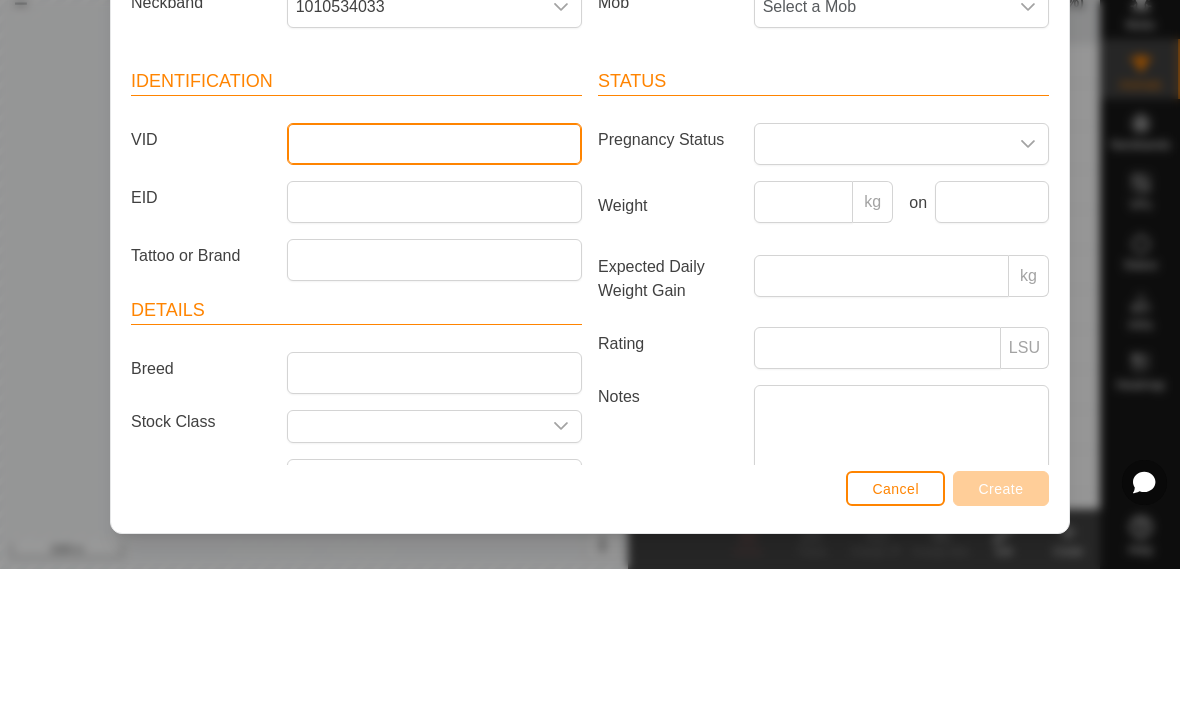 scroll, scrollTop: 42, scrollLeft: 0, axis: vertical 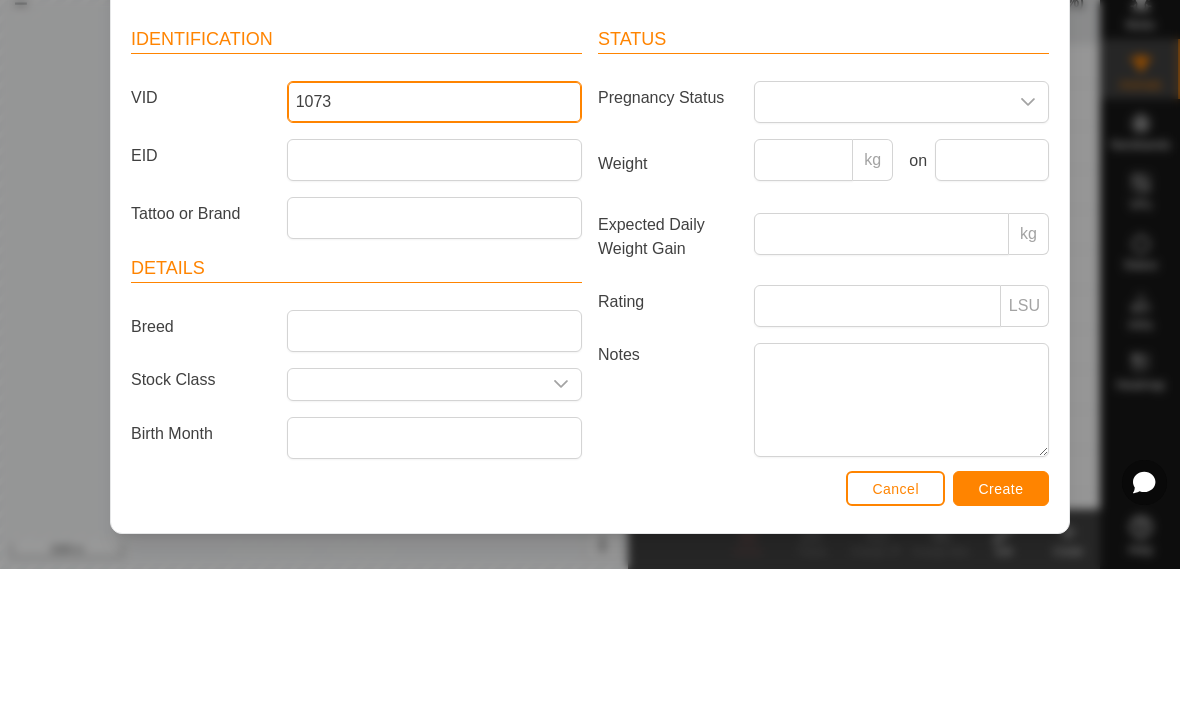 type on "1073" 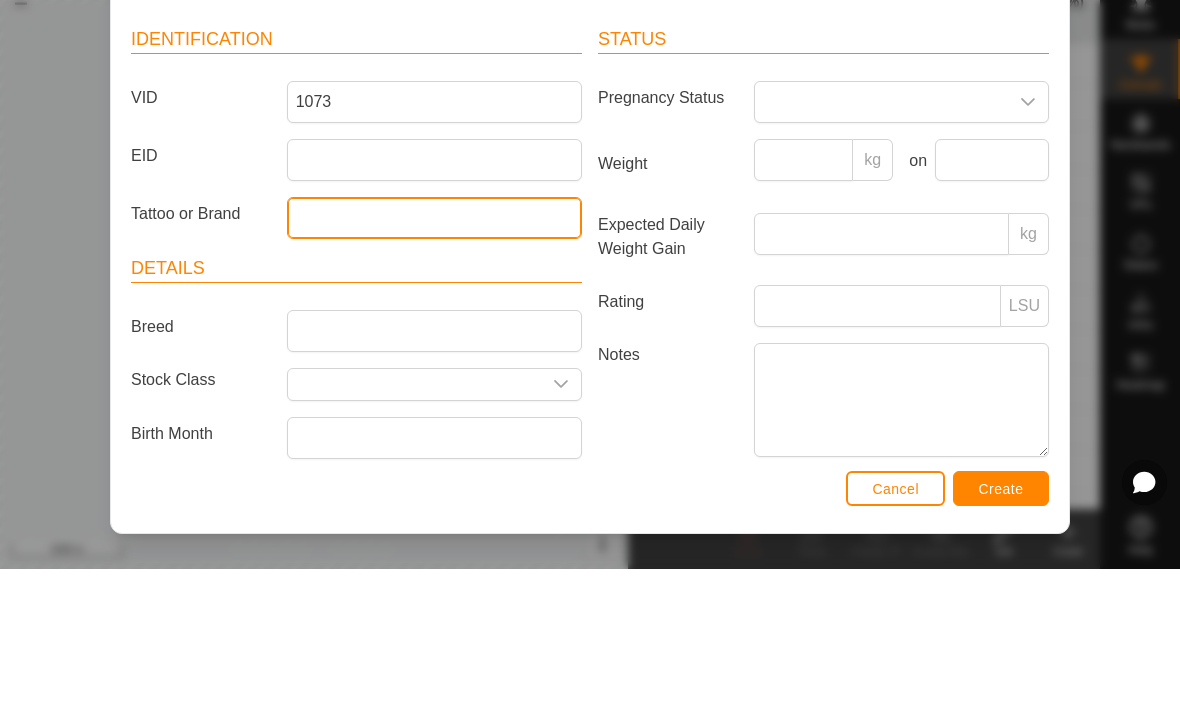 click on "Tattoo or Brand" at bounding box center (434, 359) 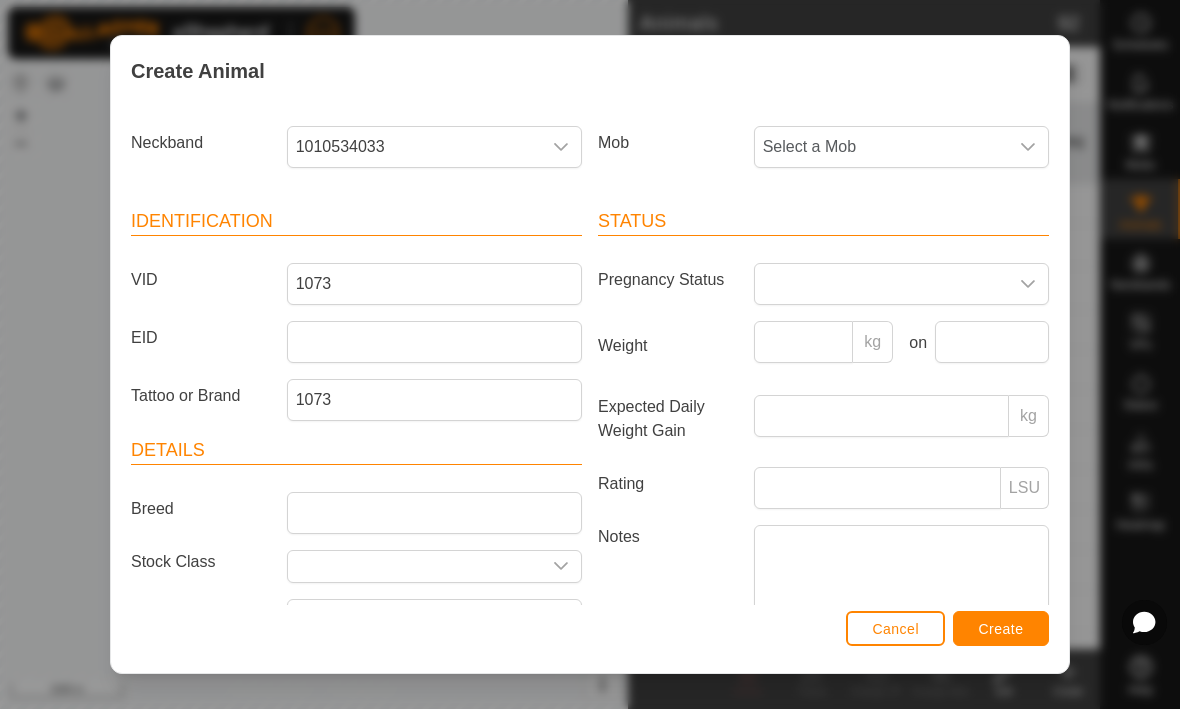 scroll, scrollTop: 0, scrollLeft: 0, axis: both 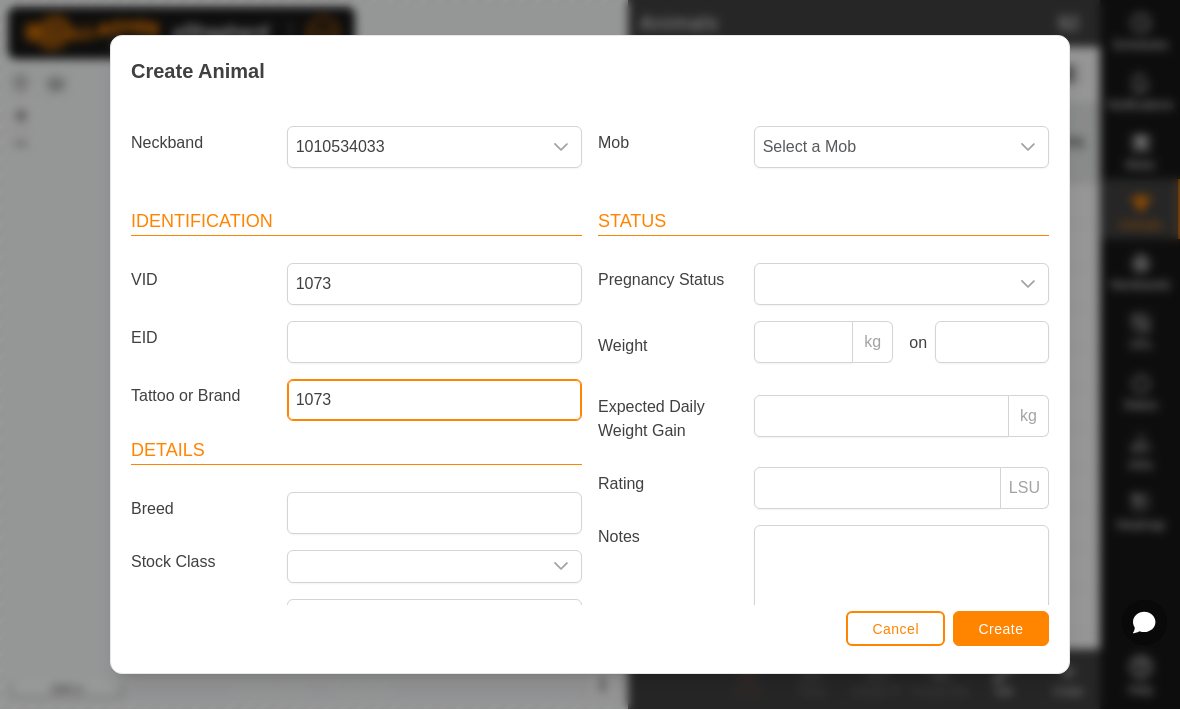 type on "1073" 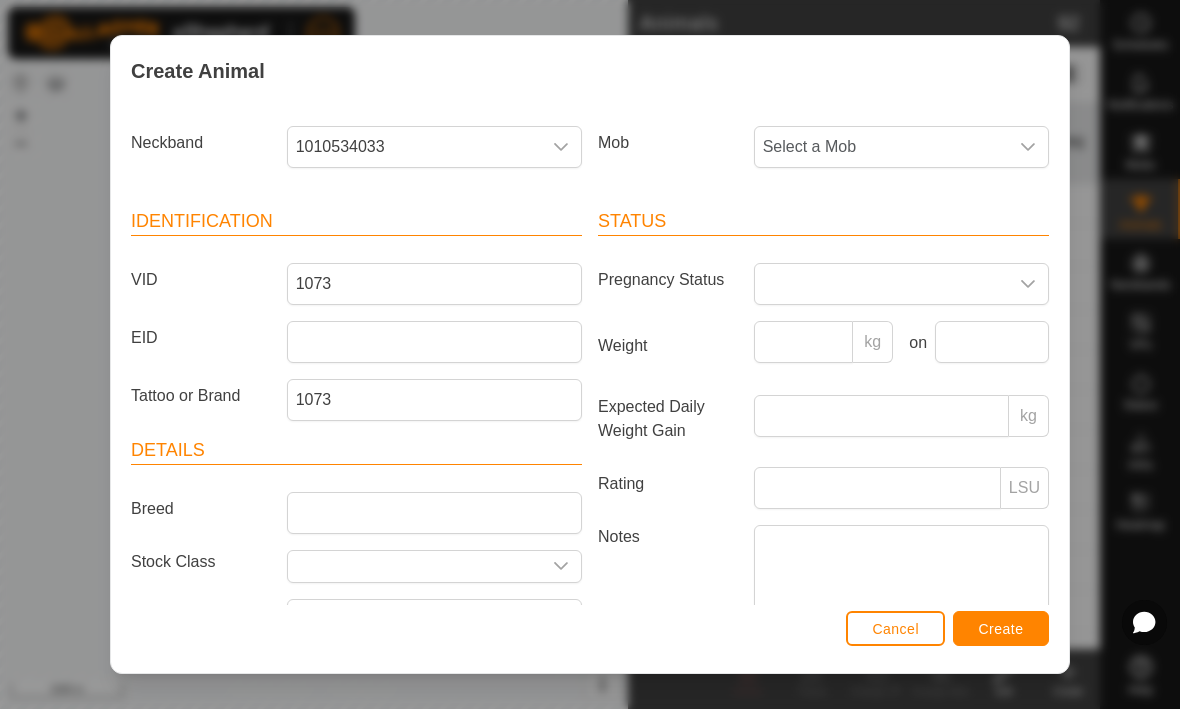 click on "Create" at bounding box center [1001, 630] 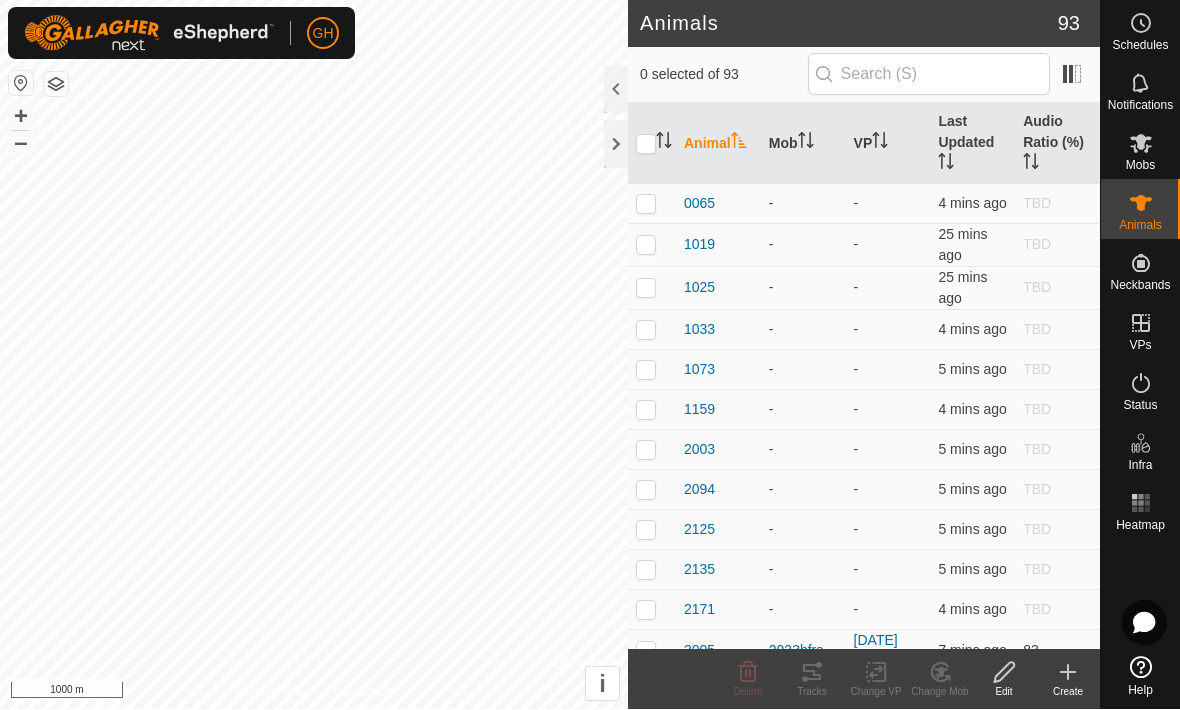 click on "Create" 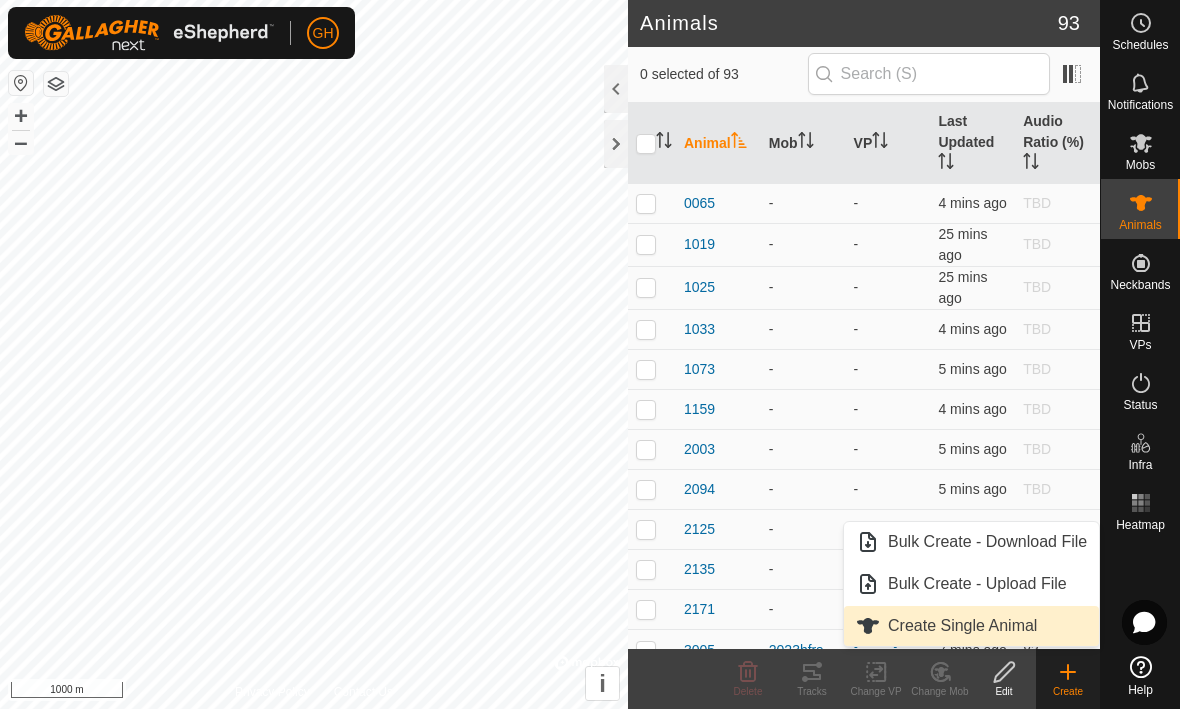 click on "Create Single Animal" at bounding box center [971, 627] 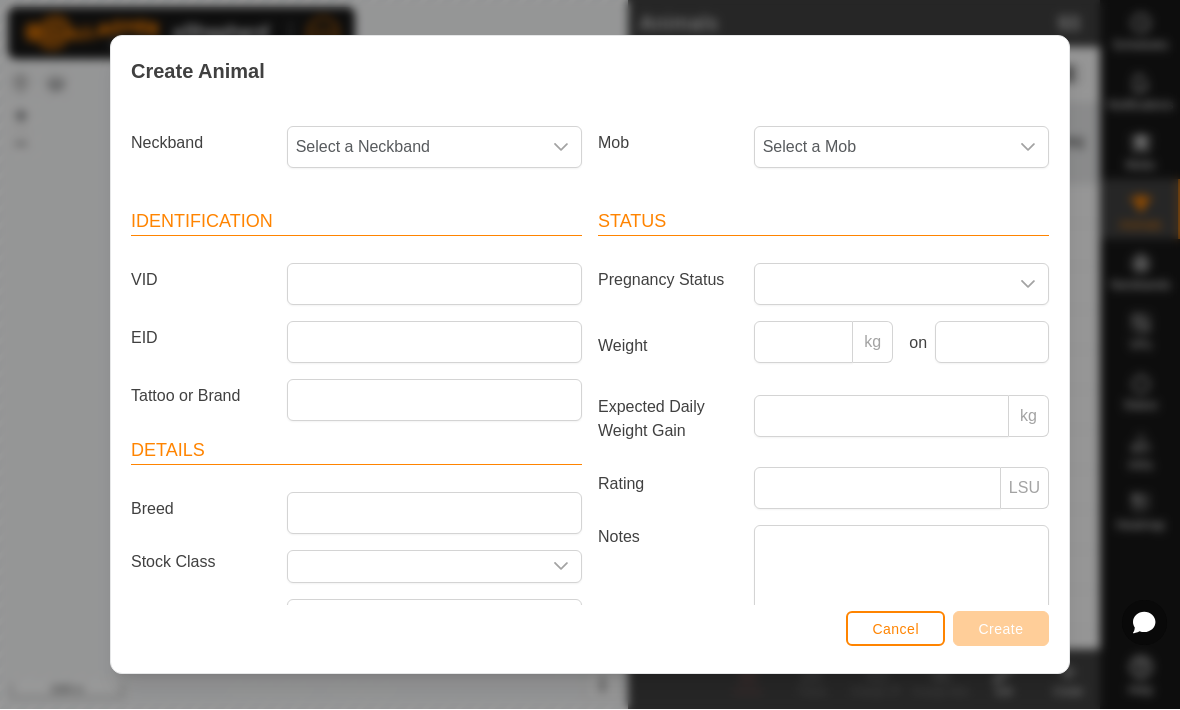 click on "Select a Neckband" at bounding box center [414, 148] 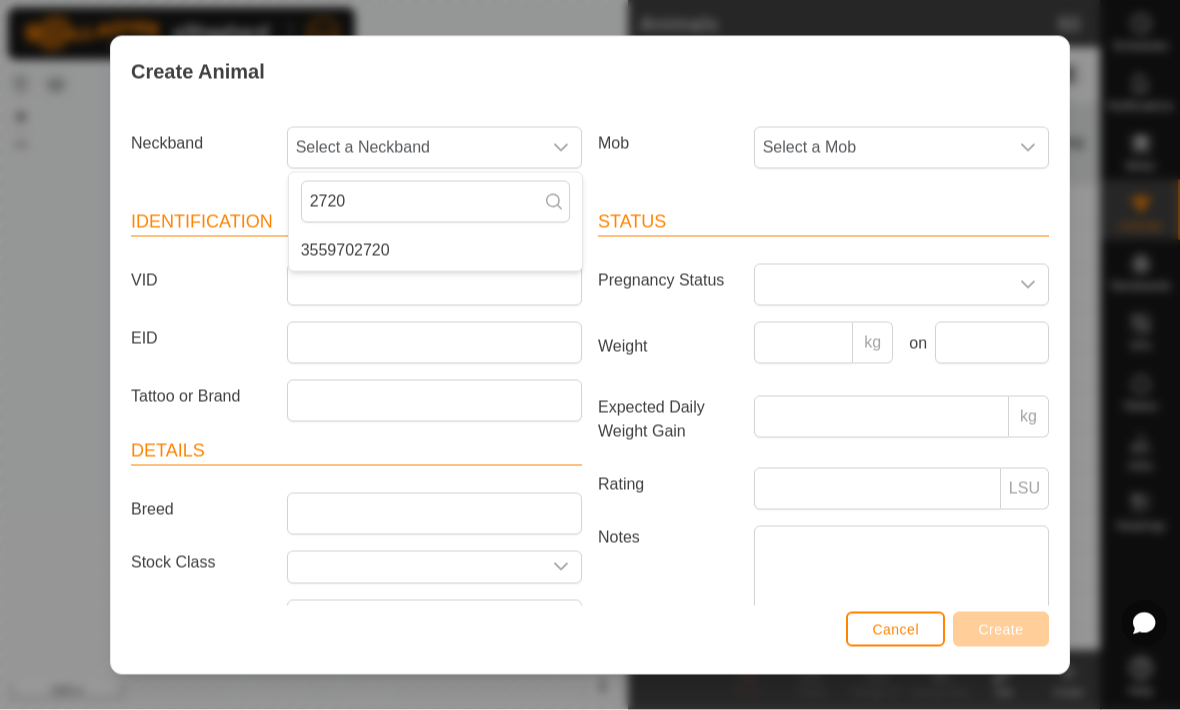 type on "2720" 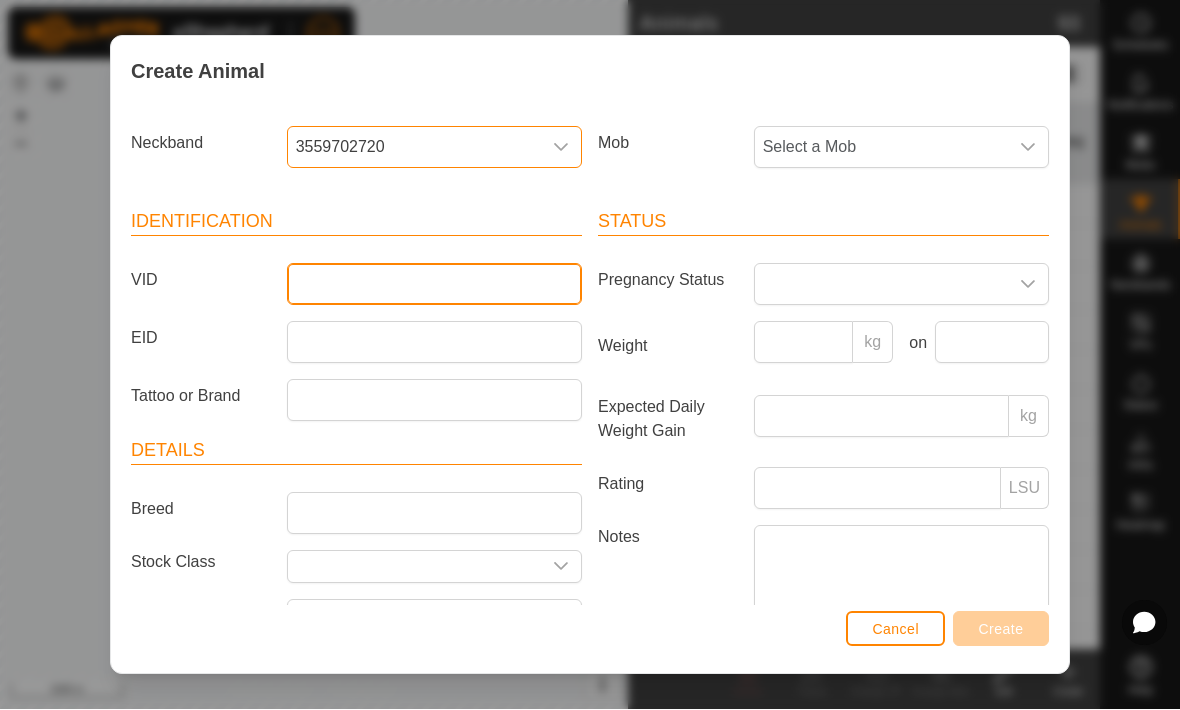 click on "VID" at bounding box center (434, 285) 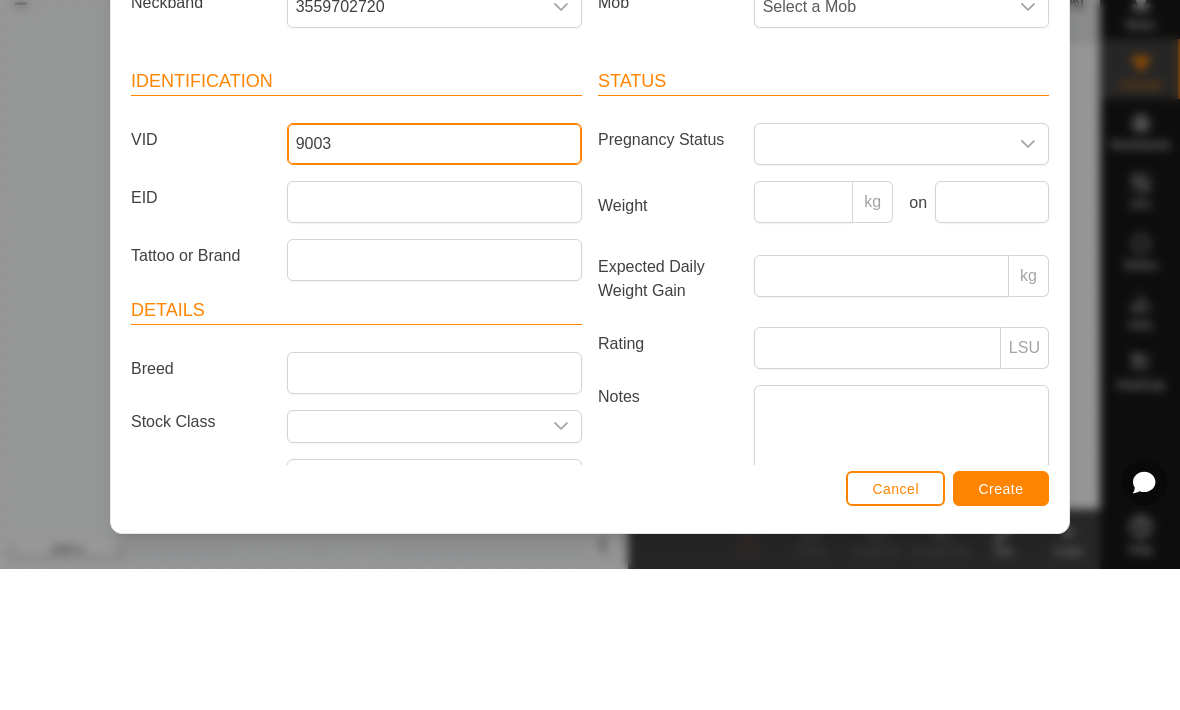 type on "9003" 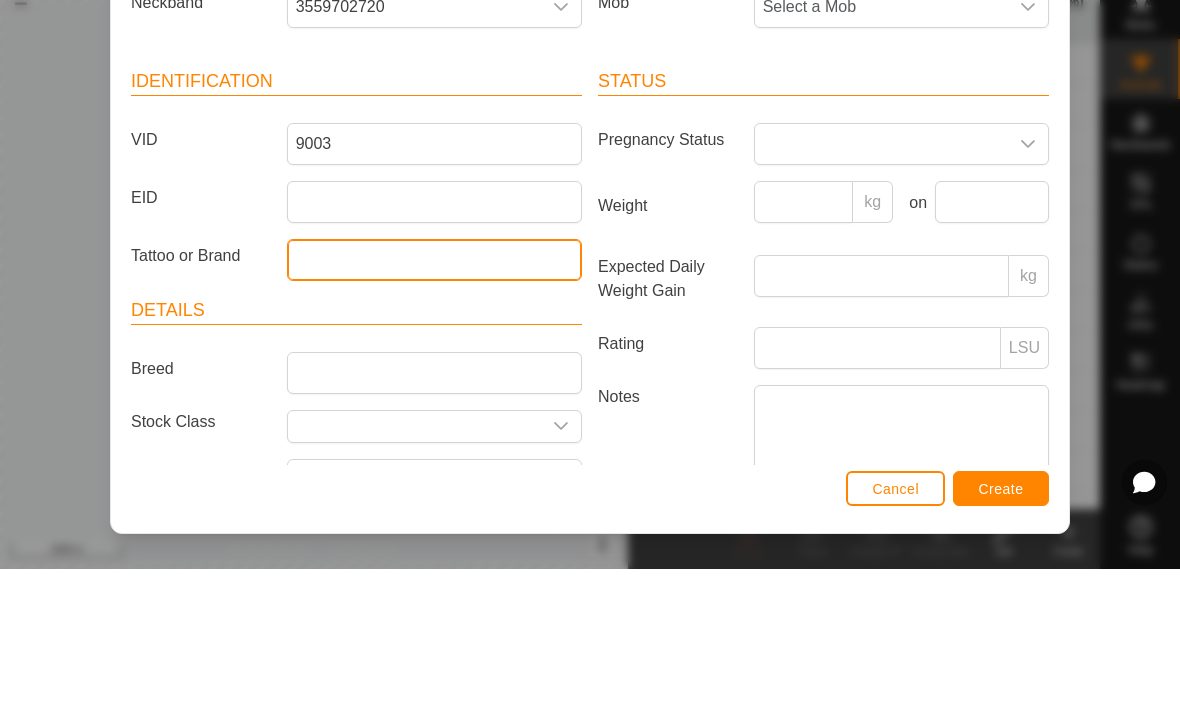 click on "Tattoo or Brand" at bounding box center [434, 401] 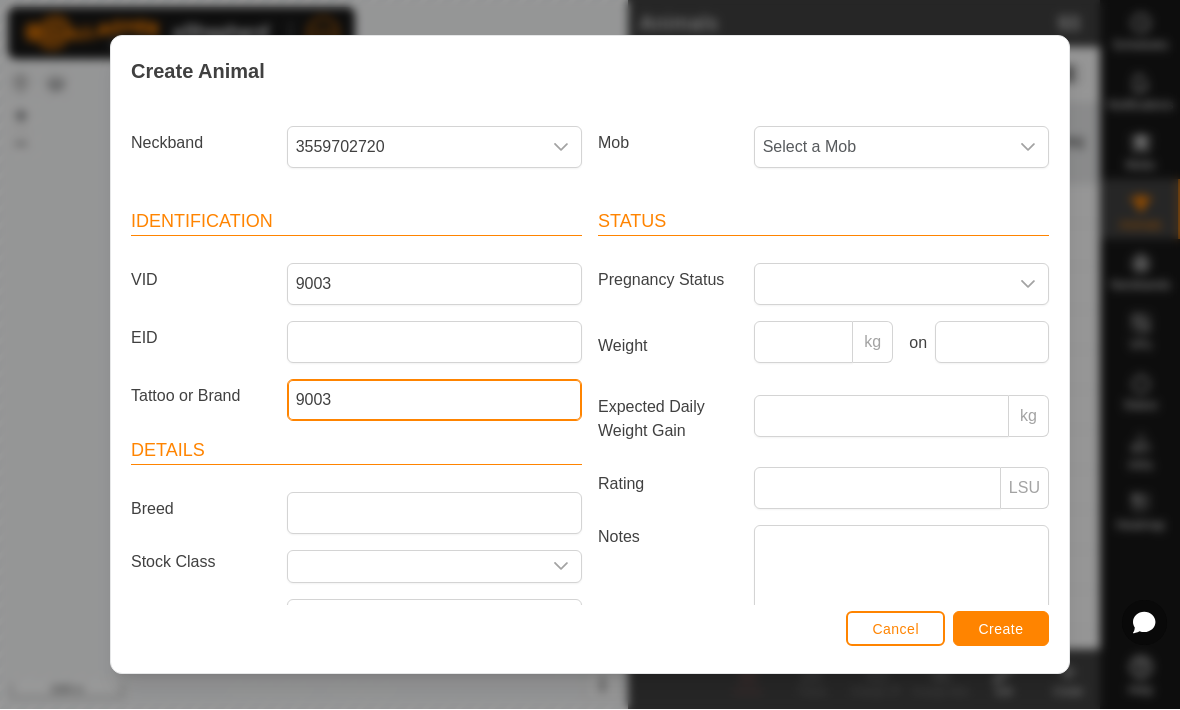 type on "9003" 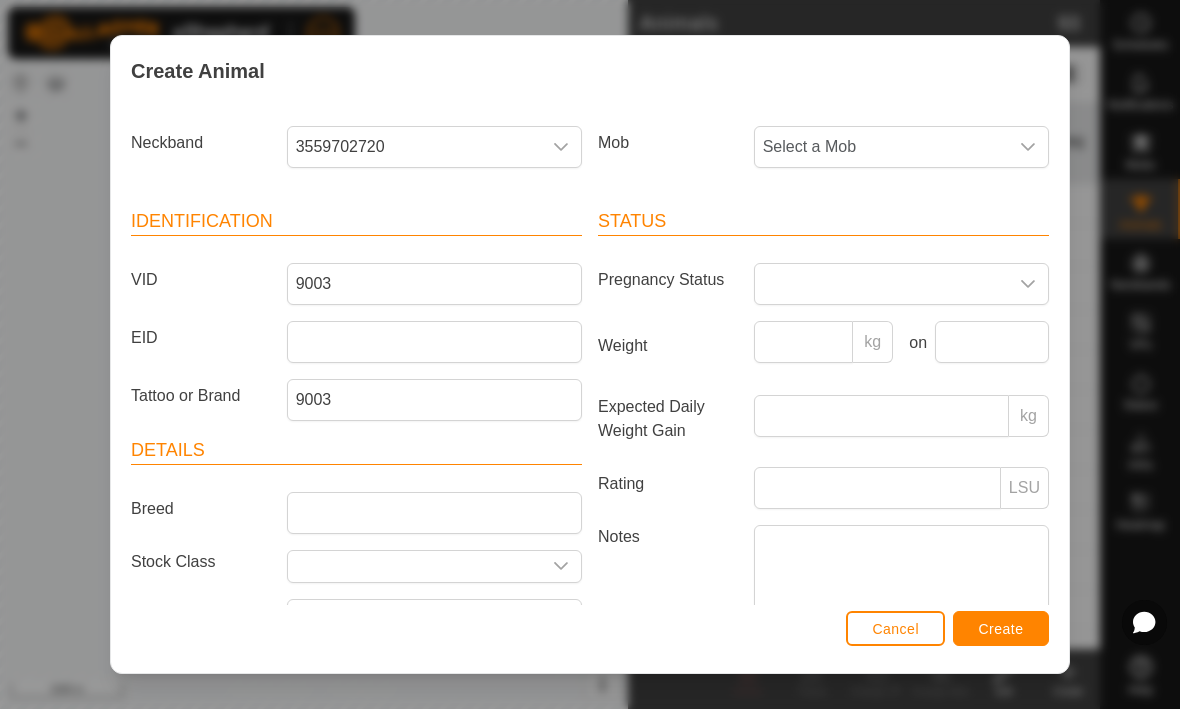 click on "Create" at bounding box center (1001, 629) 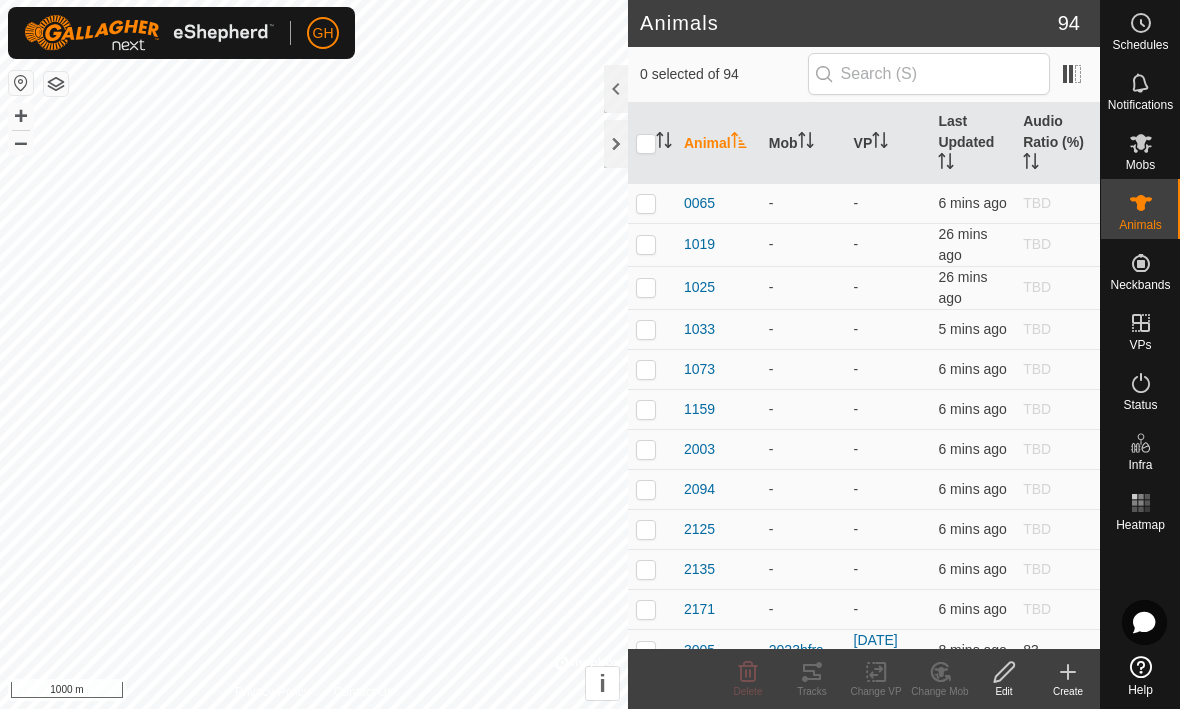 click 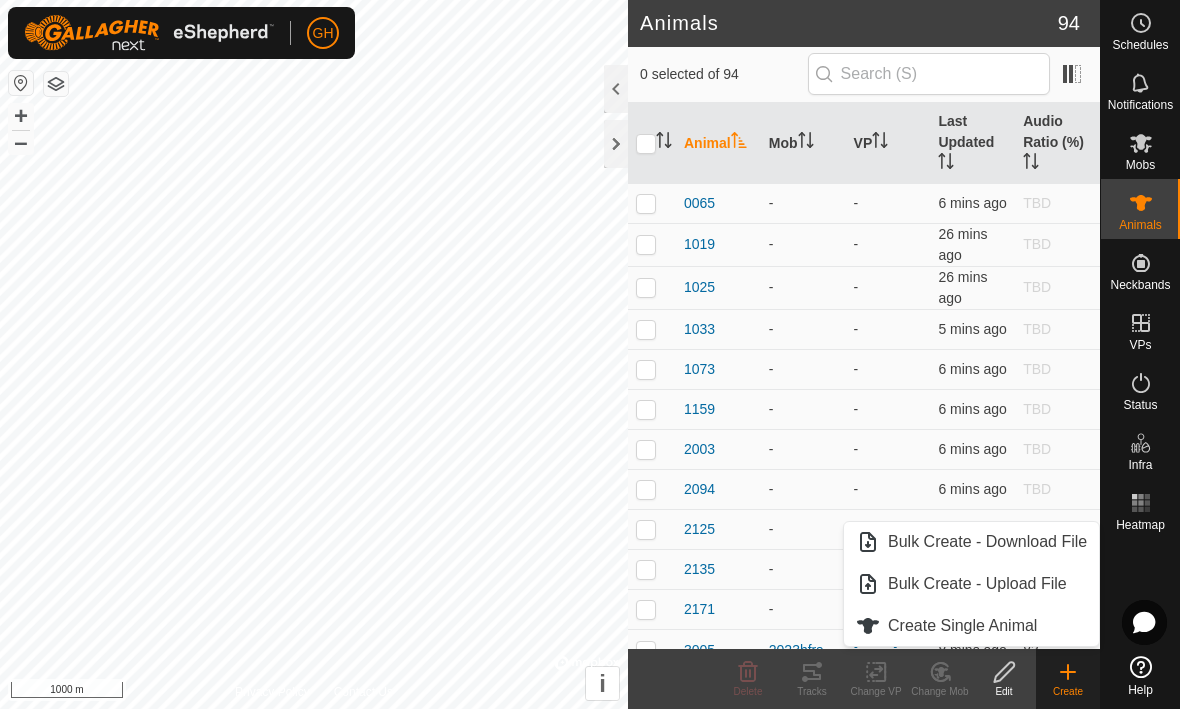 click on "Create Single Animal" at bounding box center [962, 627] 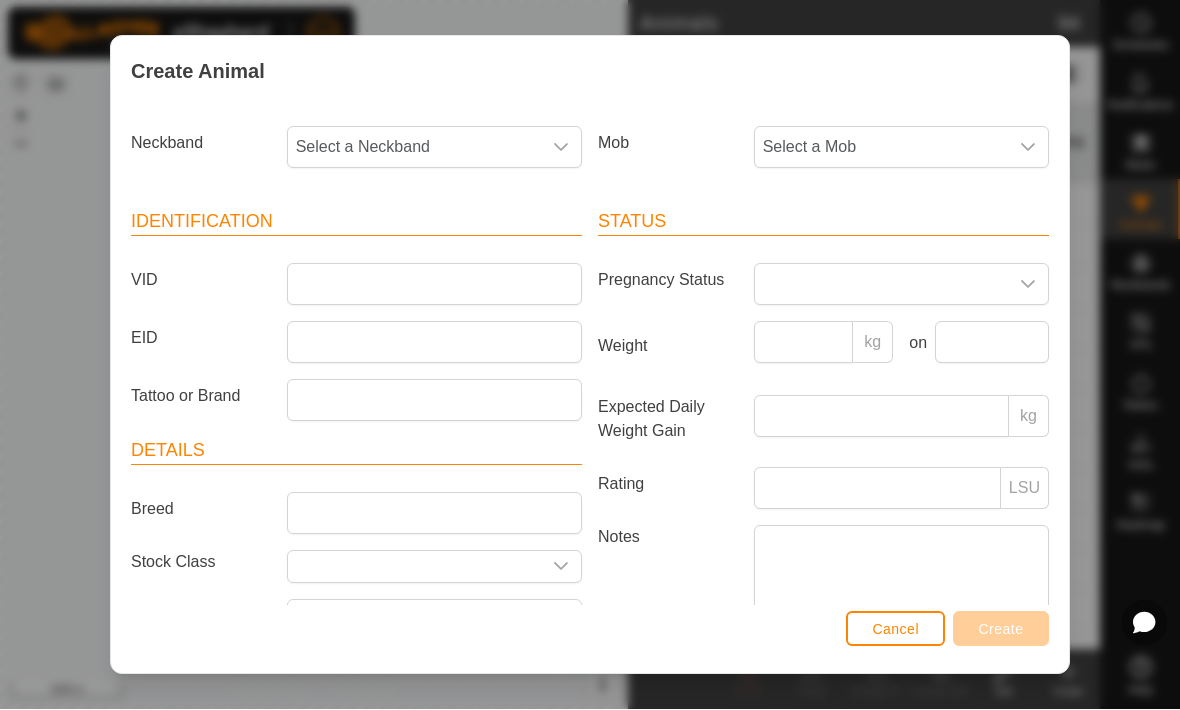 click on "Select a Neckband" at bounding box center [414, 148] 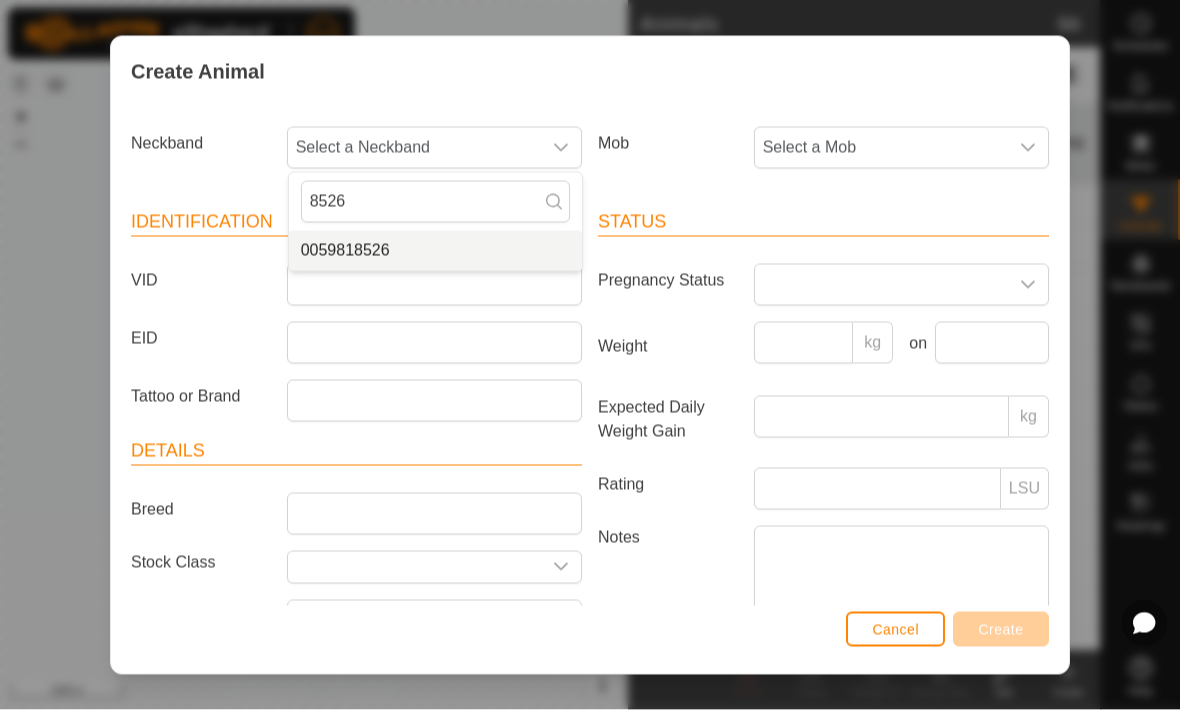 type on "8526" 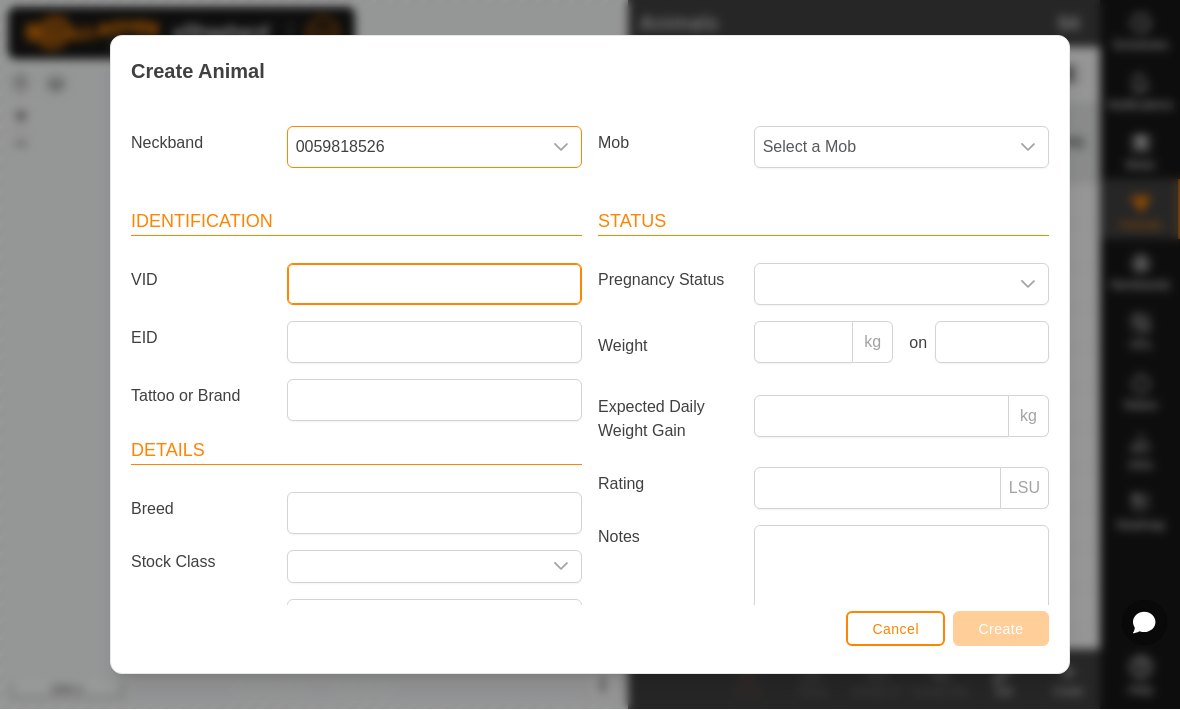 click on "VID" at bounding box center [434, 285] 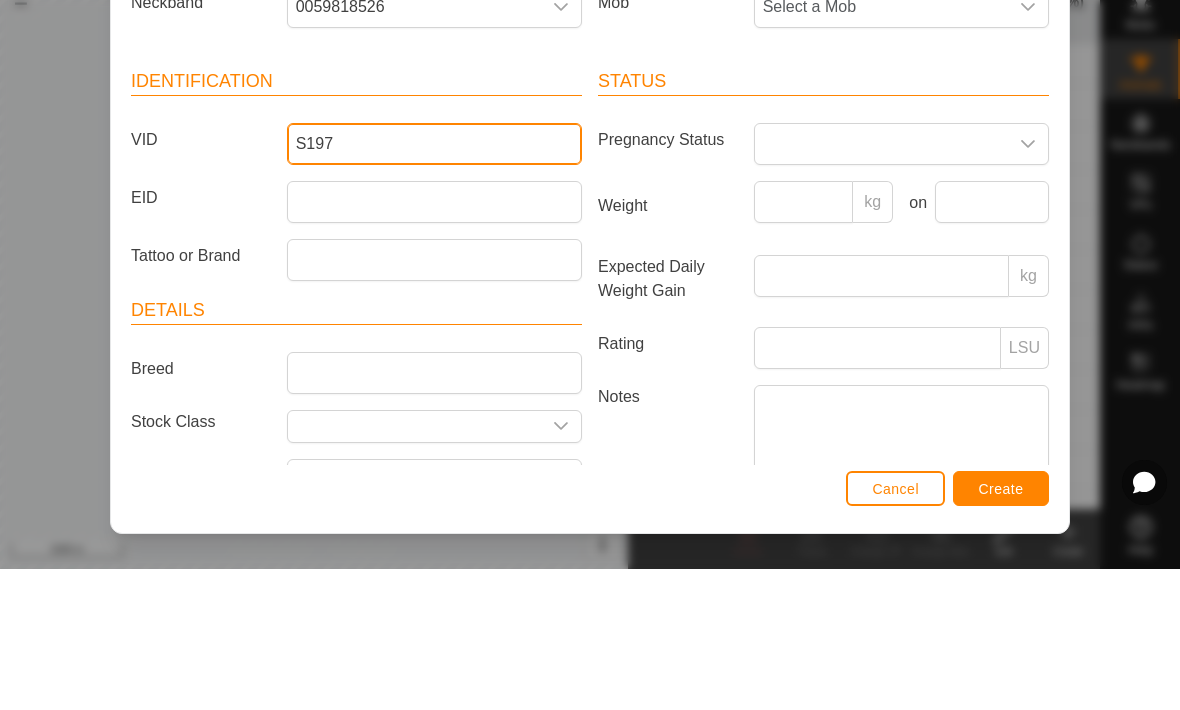 type on "S197" 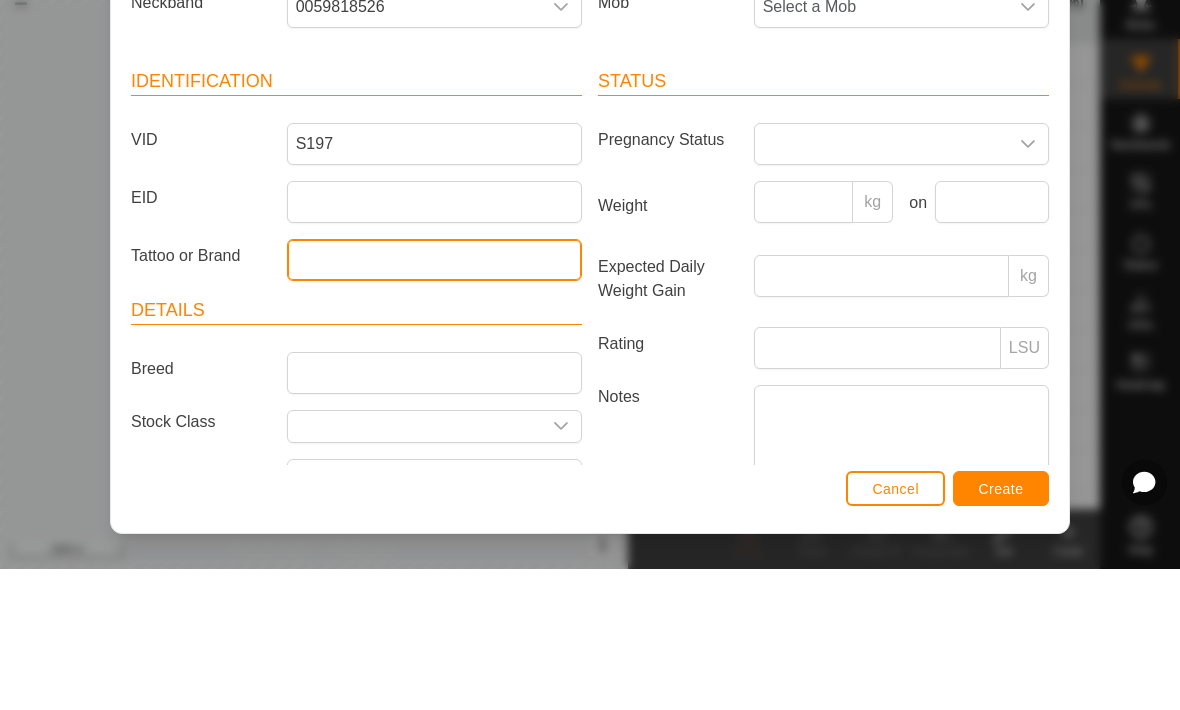 click on "Tattoo or Brand" at bounding box center (434, 401) 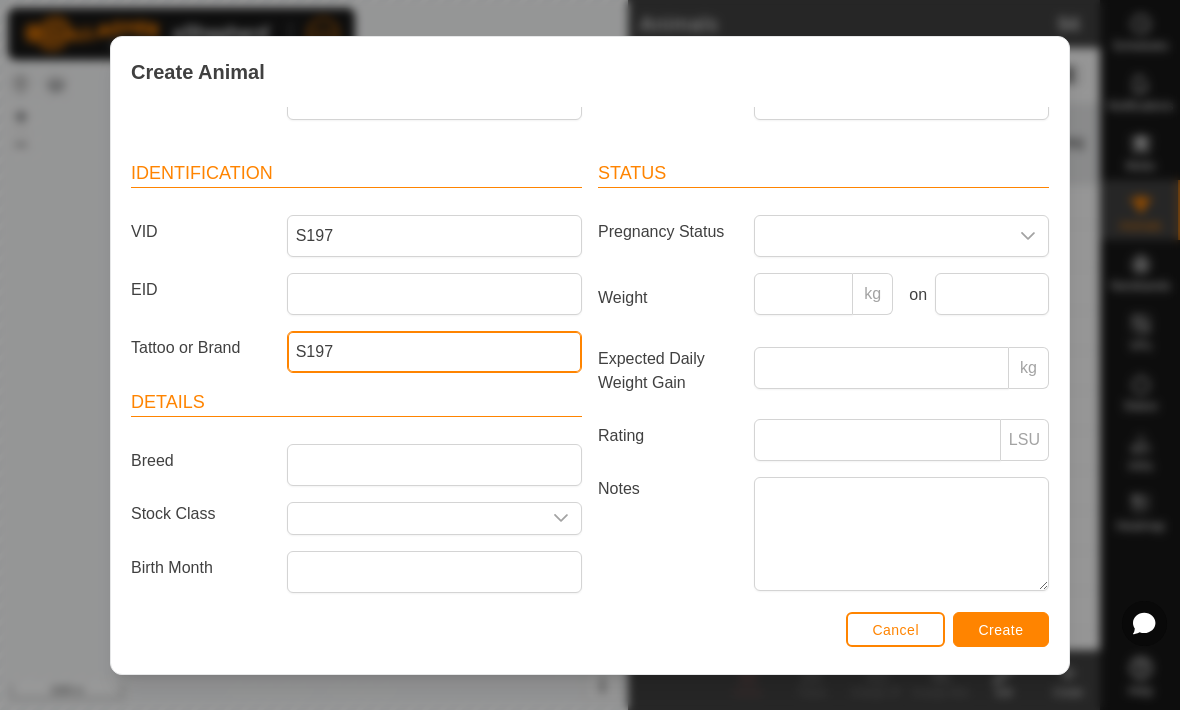 scroll, scrollTop: 56, scrollLeft: 0, axis: vertical 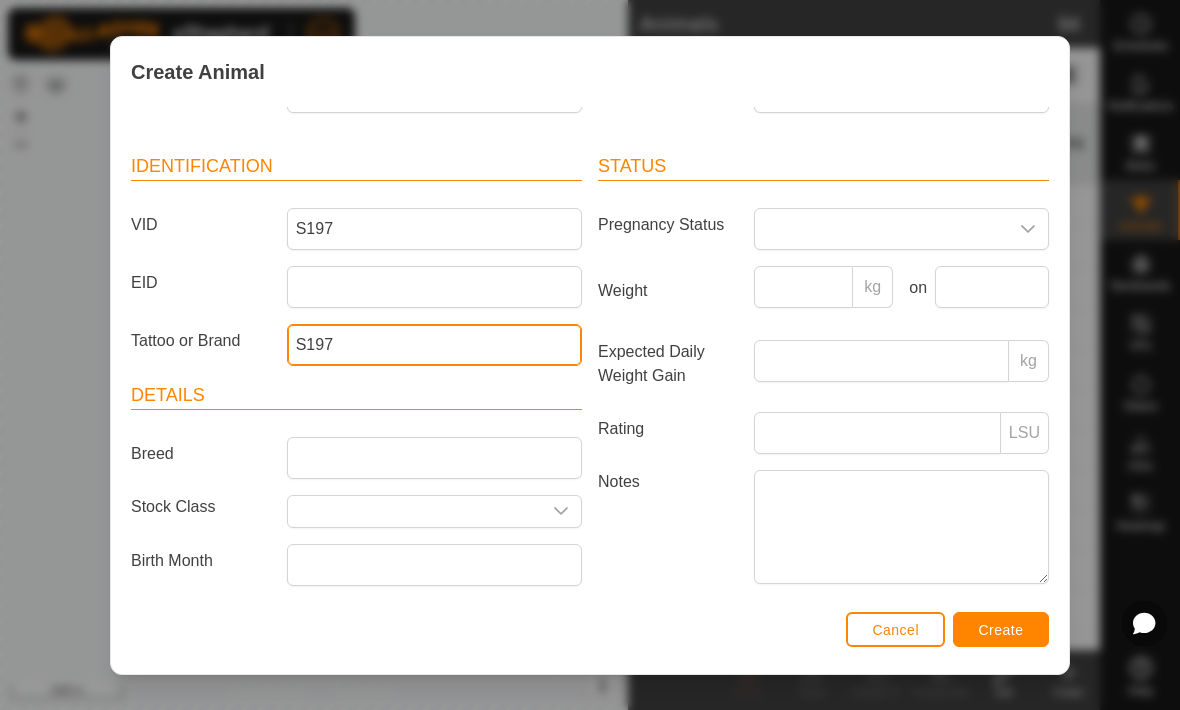 type on "S197" 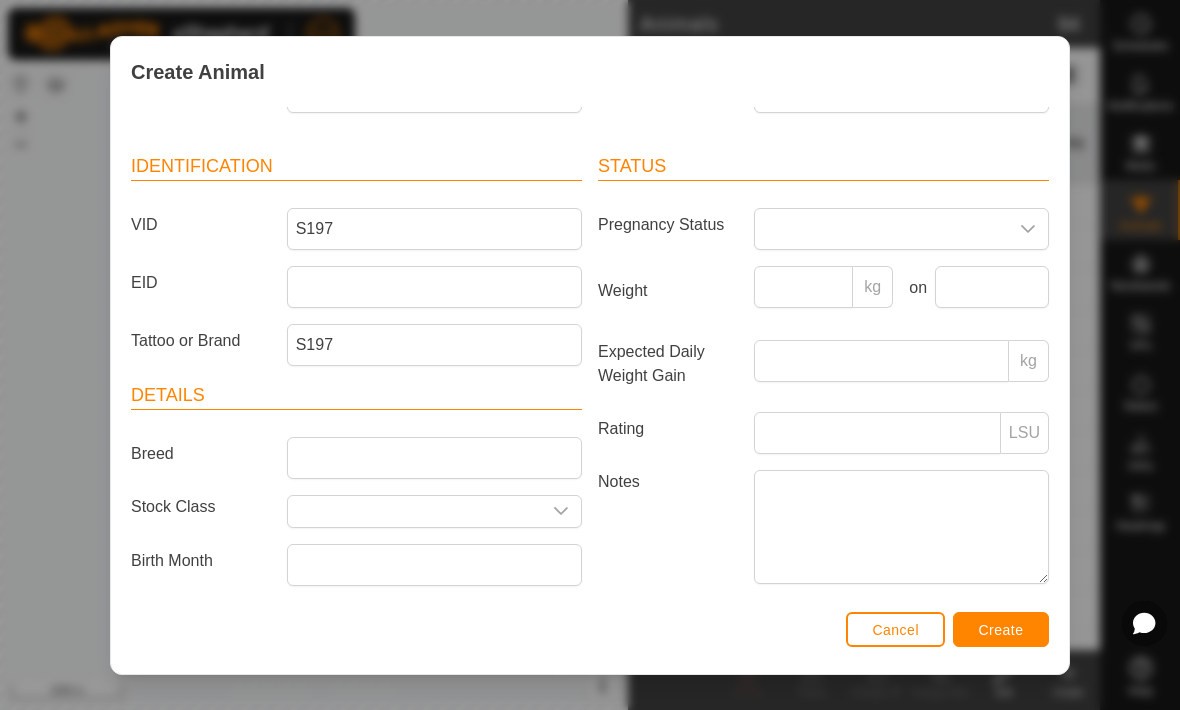 click on "Create" at bounding box center (1001, 630) 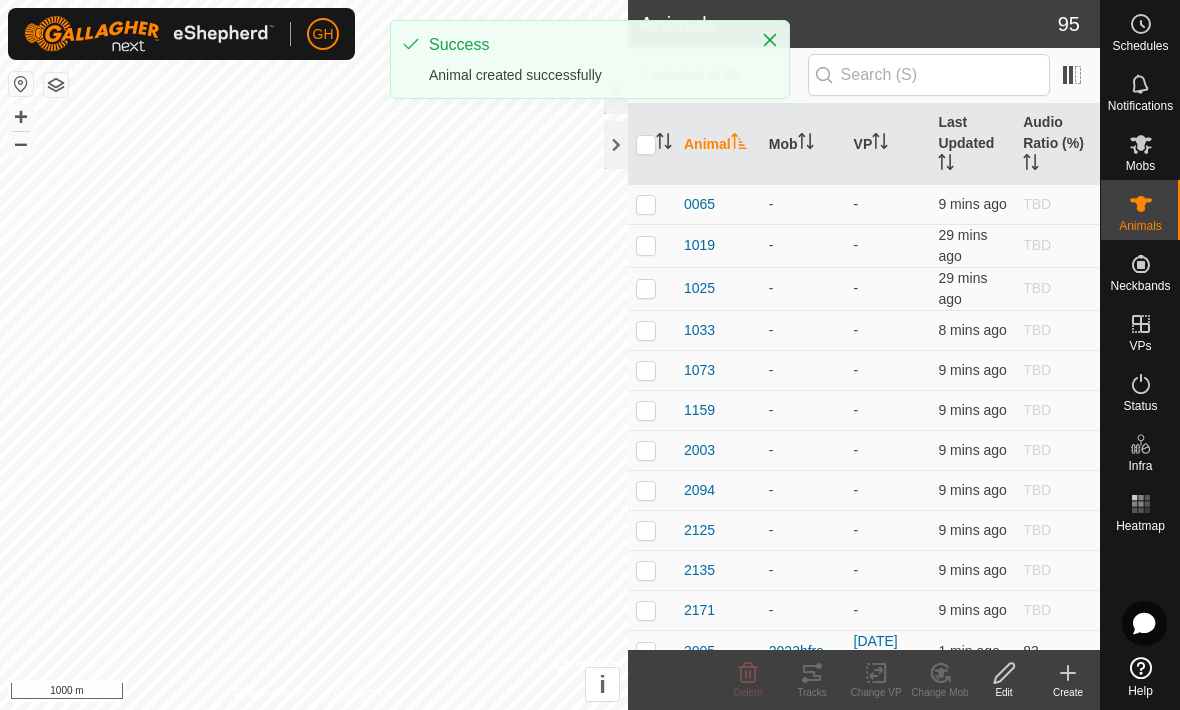 click 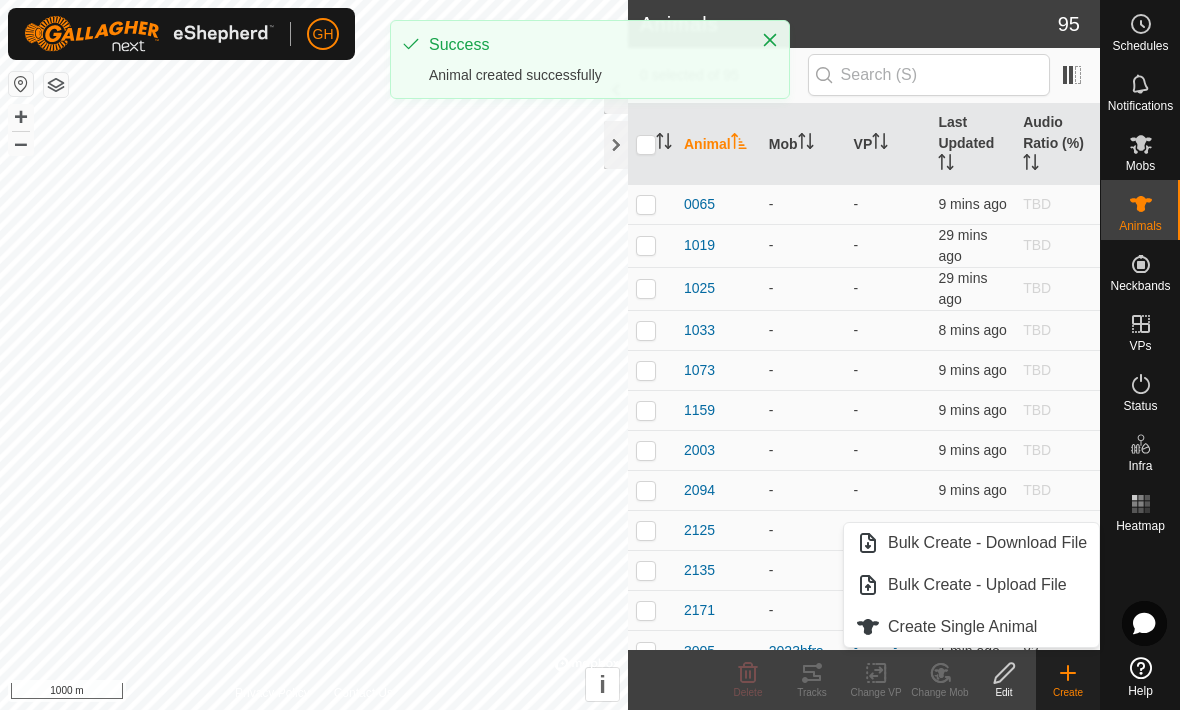click on "Create Single Animal" at bounding box center (971, 627) 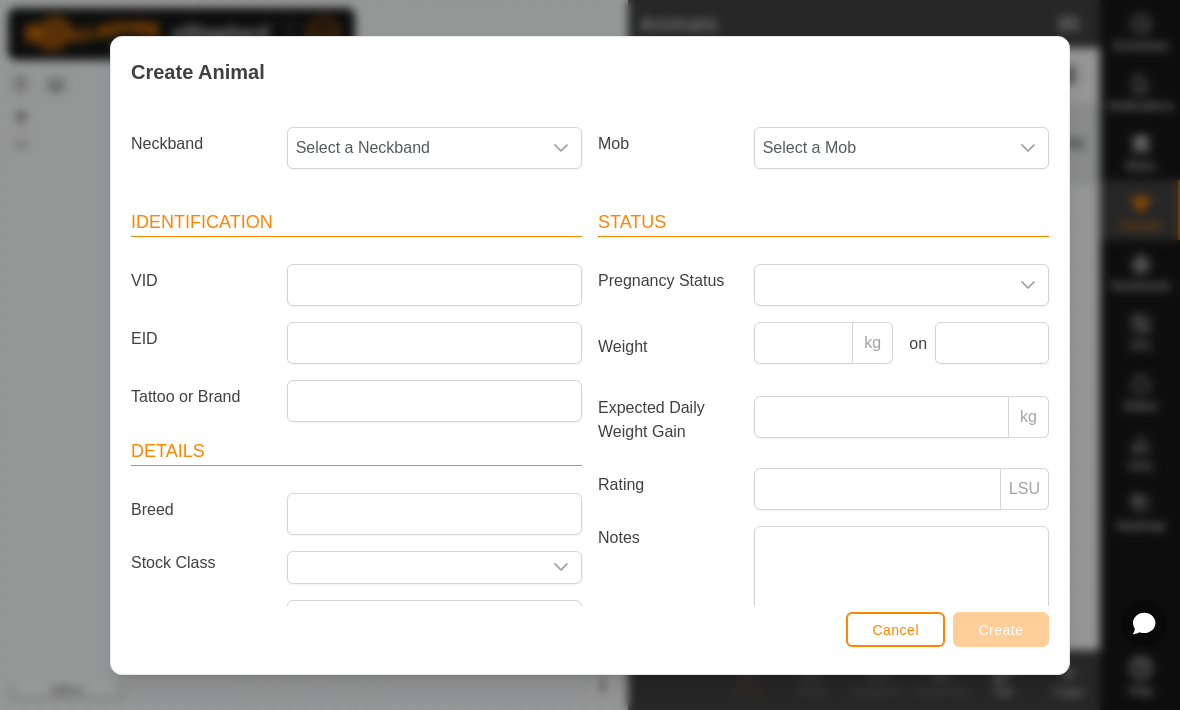 click on "Select a Neckband" at bounding box center [414, 148] 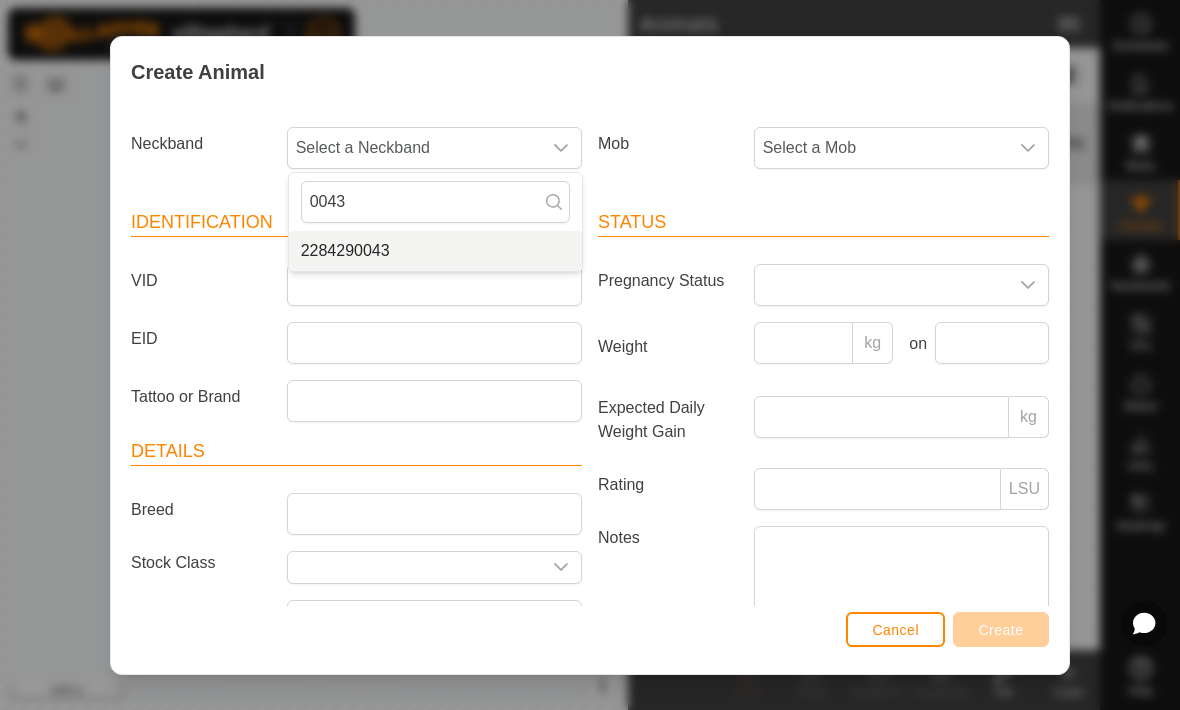 type on "0043" 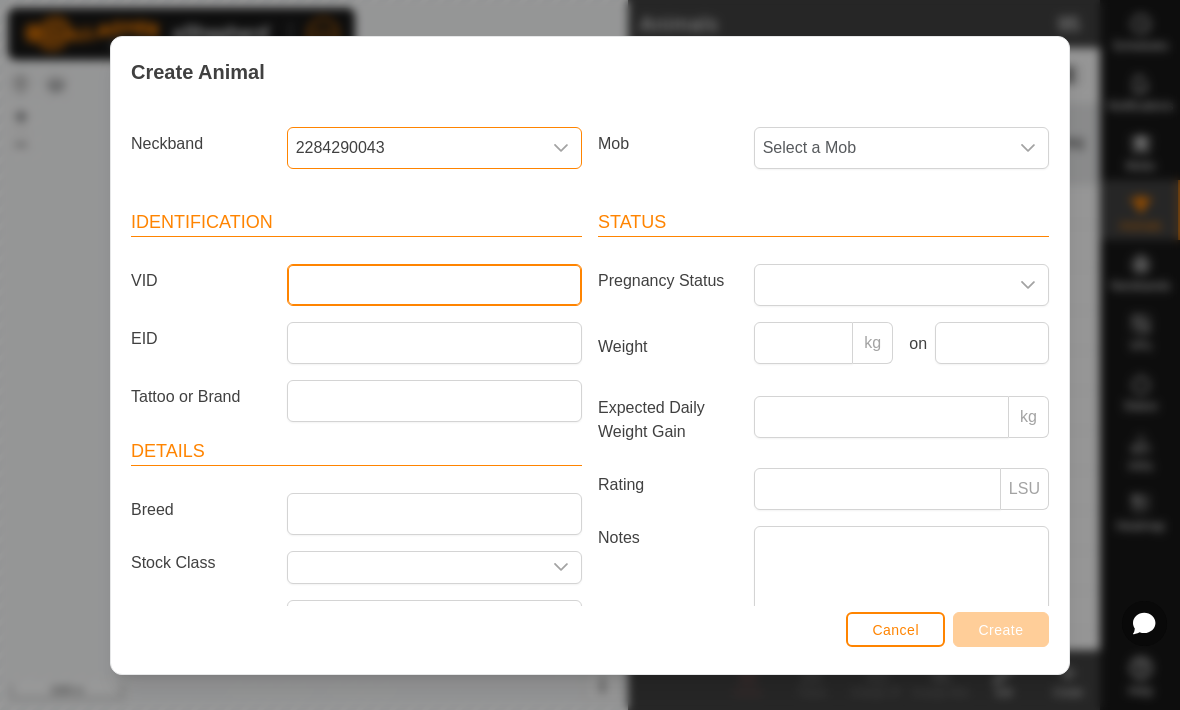 click on "VID" at bounding box center [434, 285] 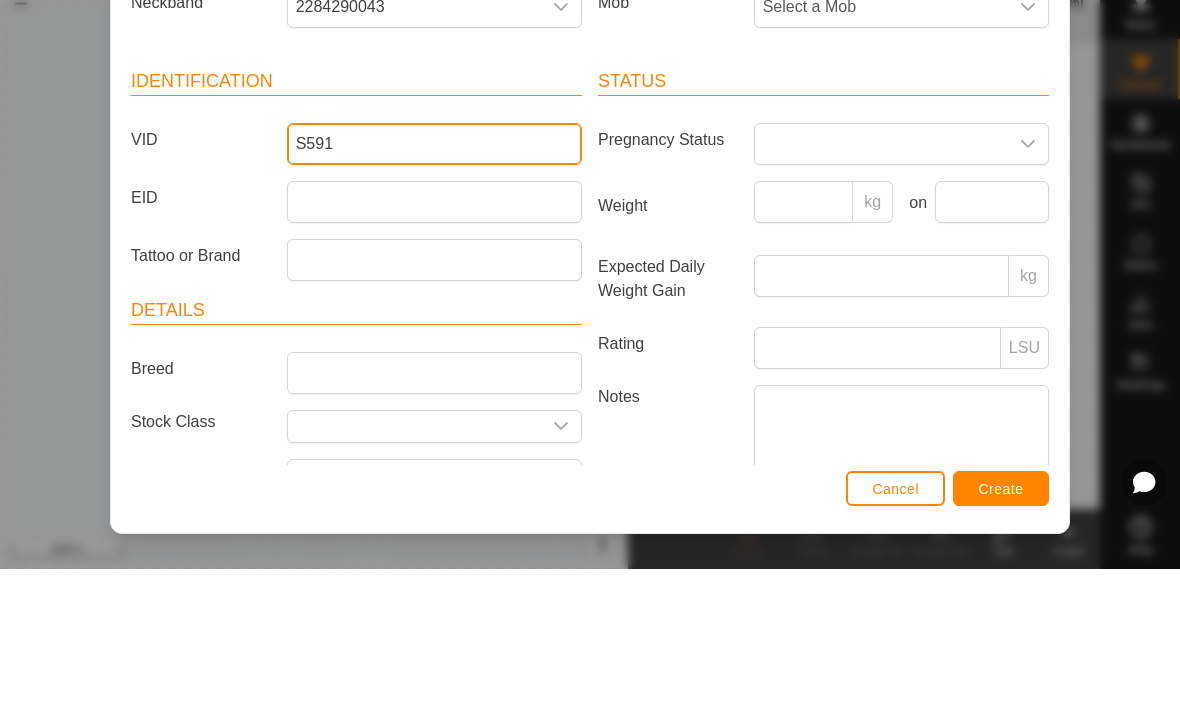type on "S591" 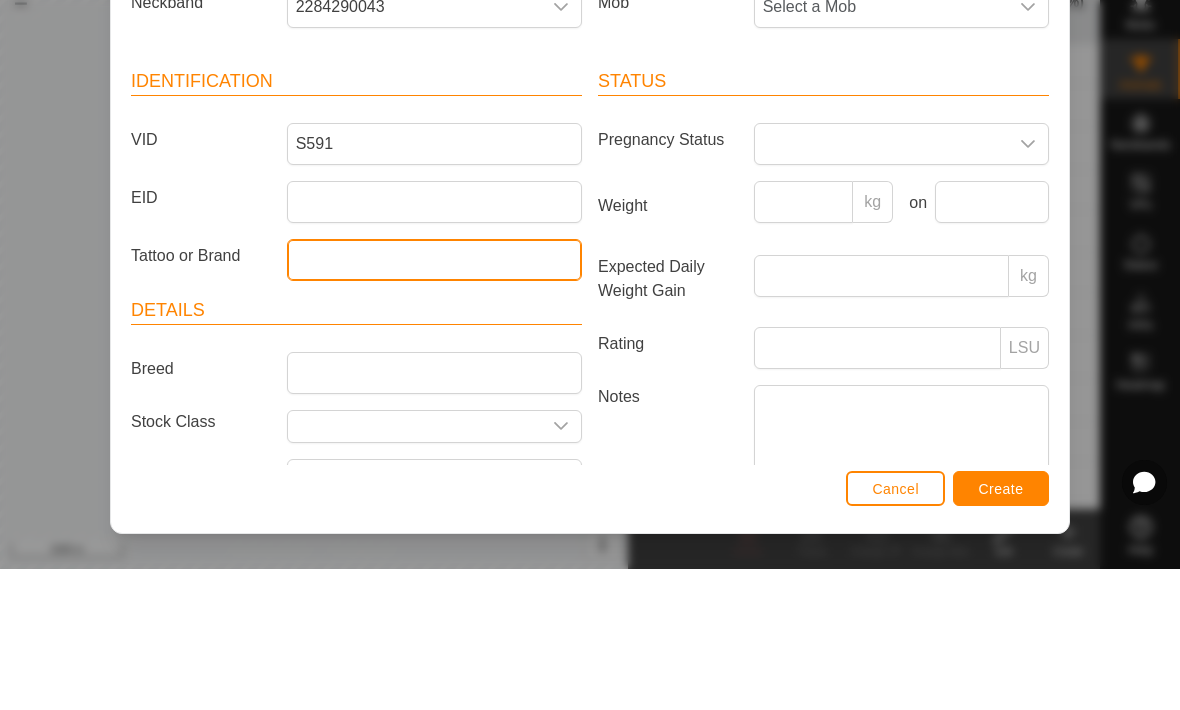 click on "Tattoo or Brand" at bounding box center (434, 401) 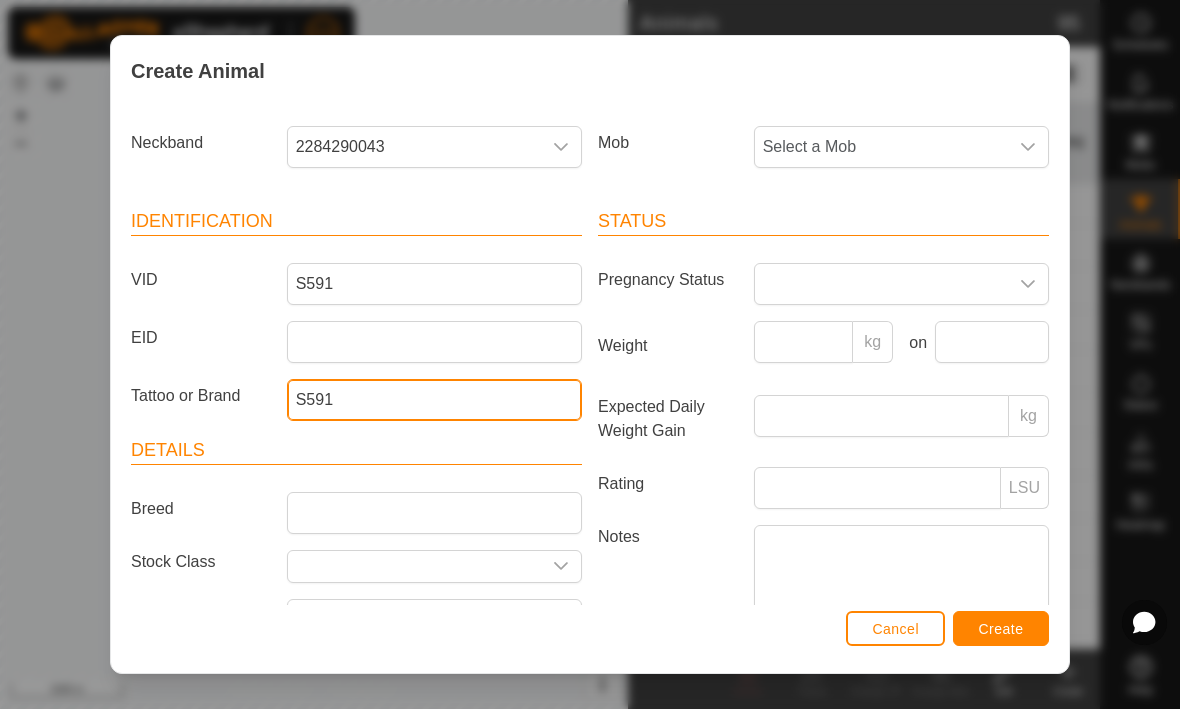type on "S591" 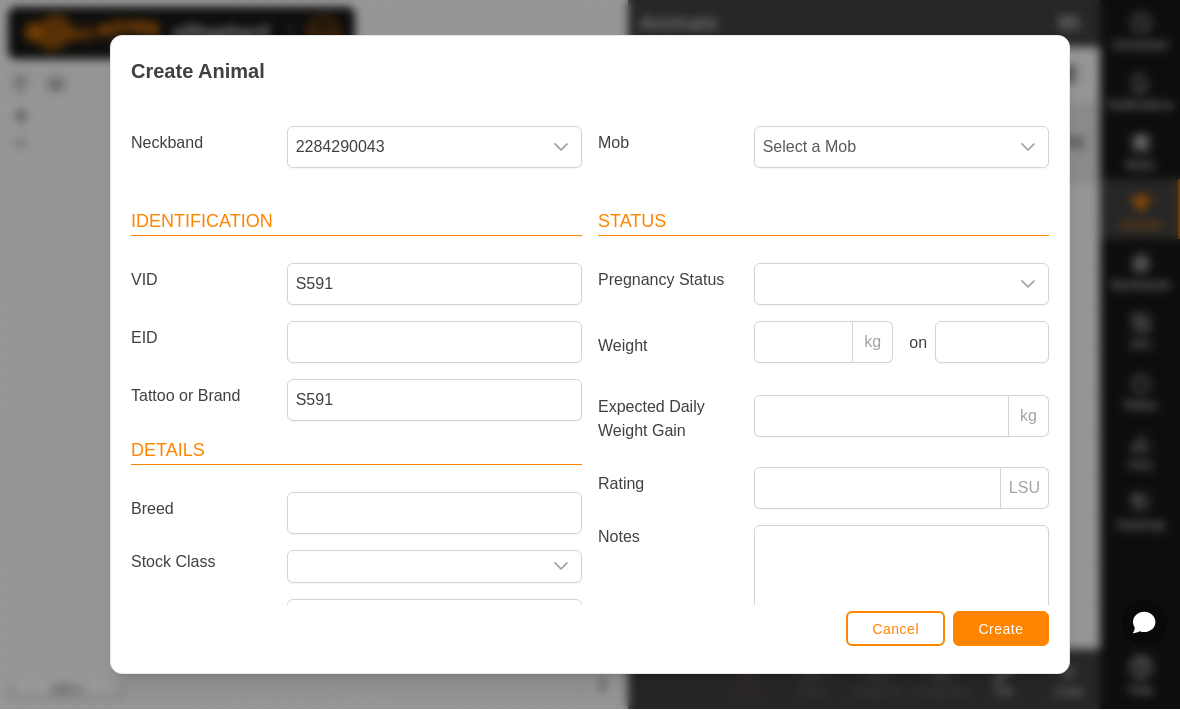 click on "Create" at bounding box center [1001, 630] 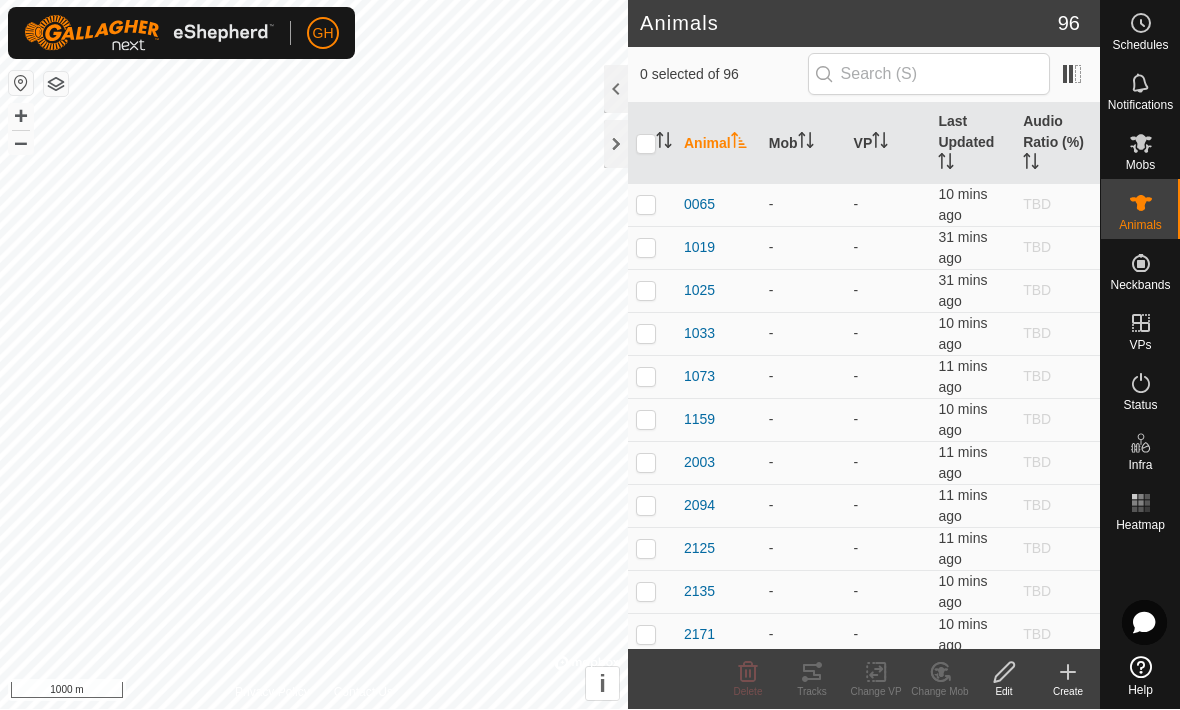 click on "Create" 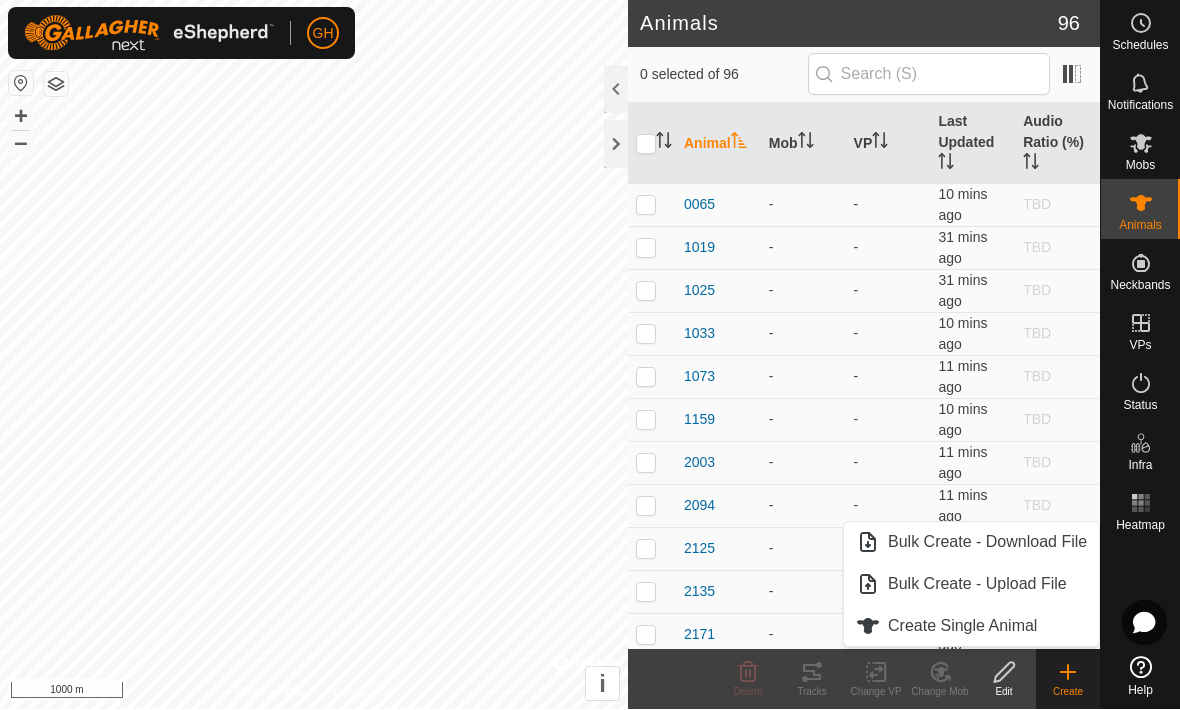 click on "Create Single Animal" at bounding box center (962, 627) 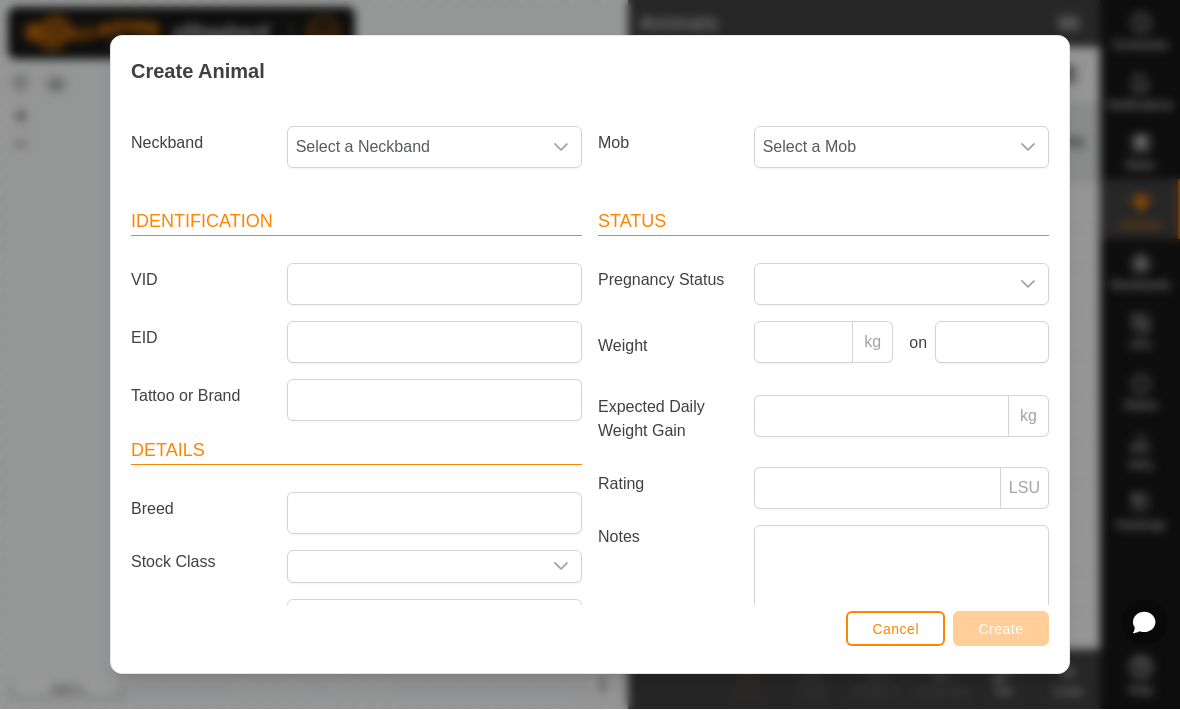 click on "Select a Neckband" at bounding box center (414, 148) 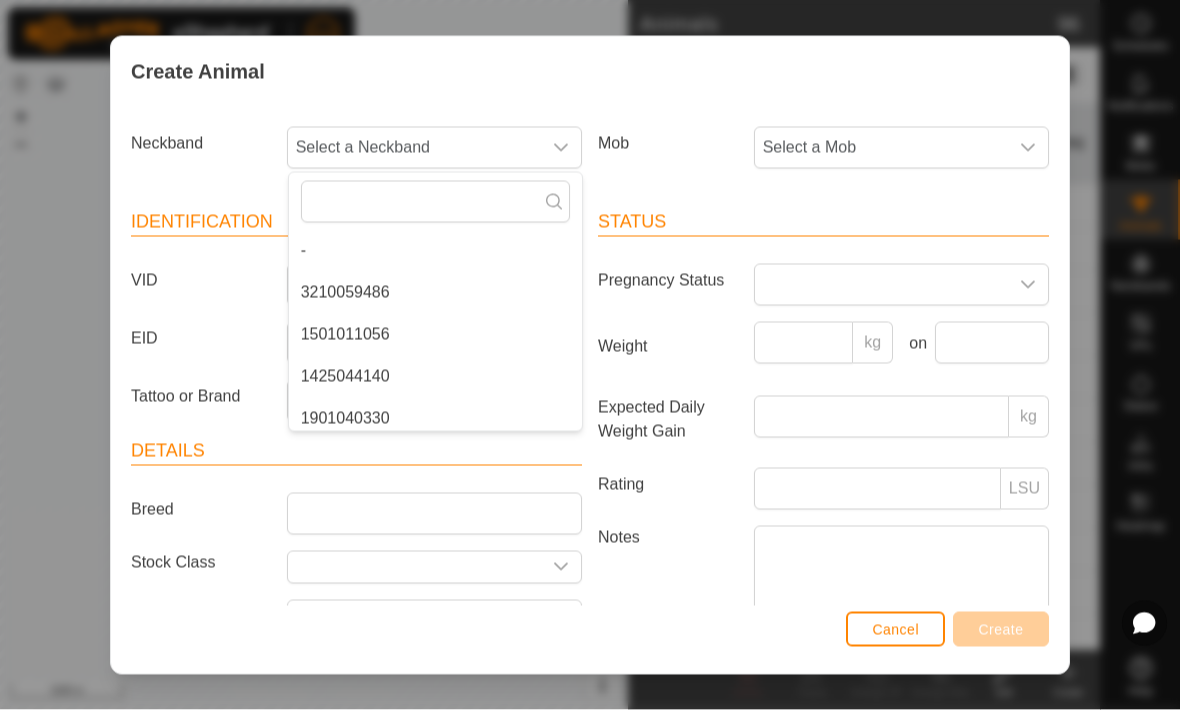 type on "2" 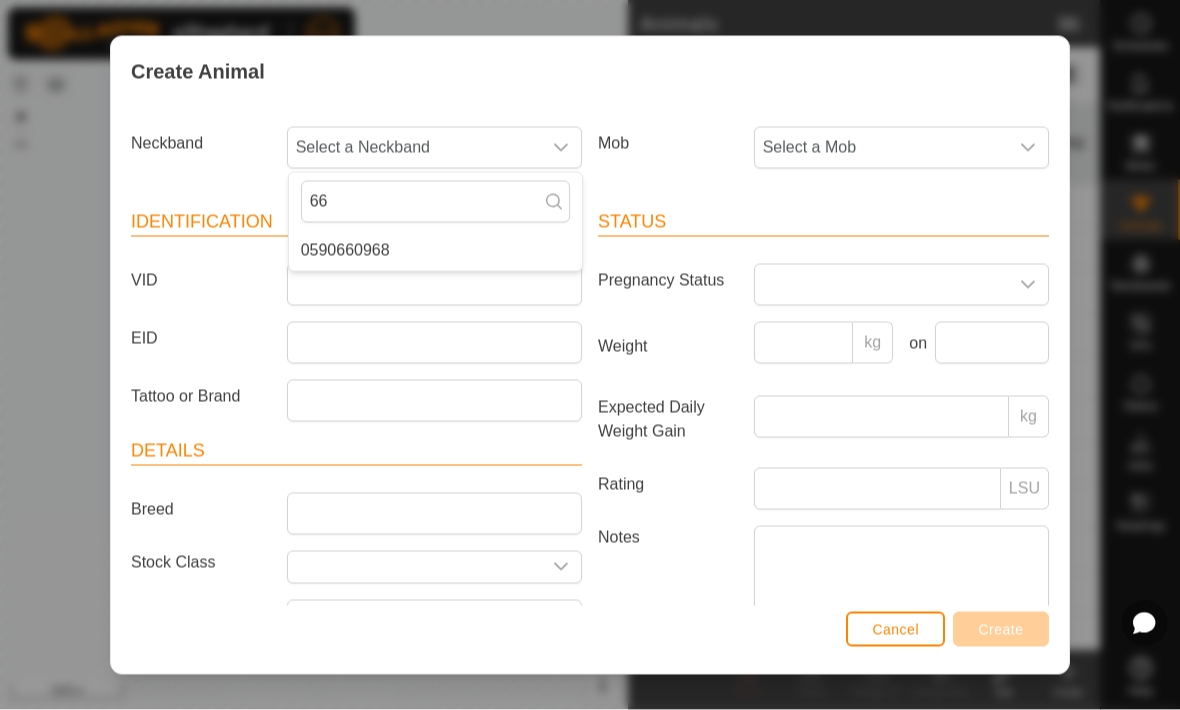 type on "6" 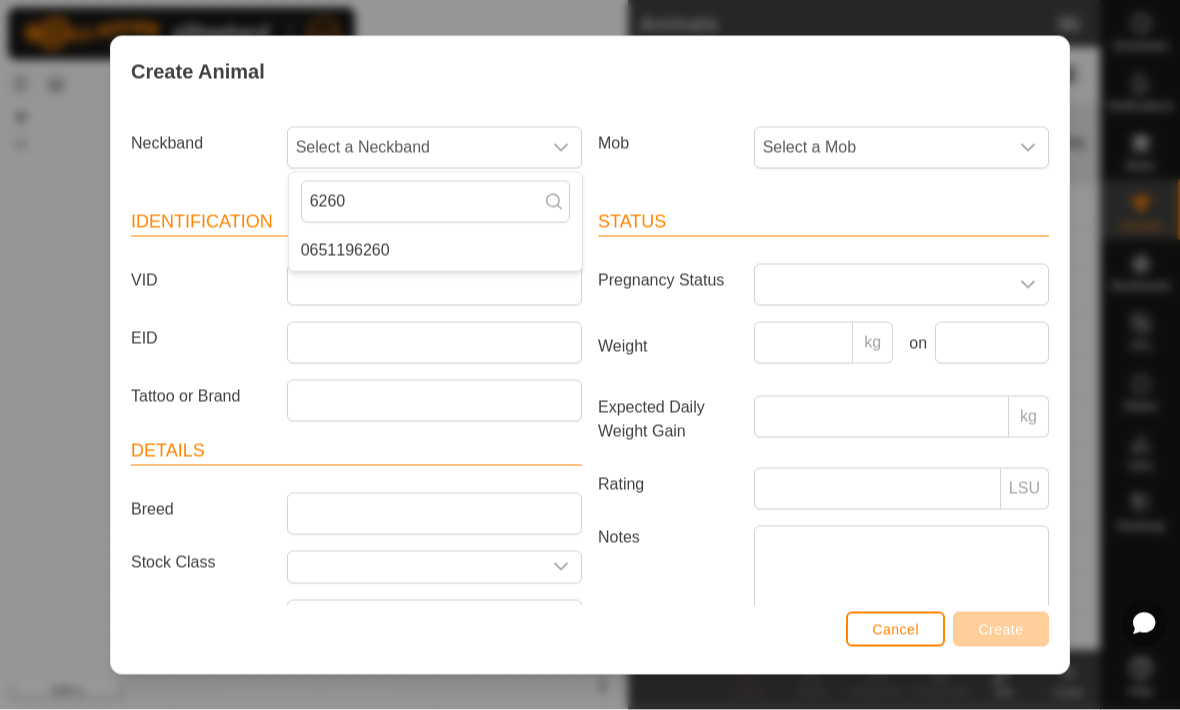 type on "6260" 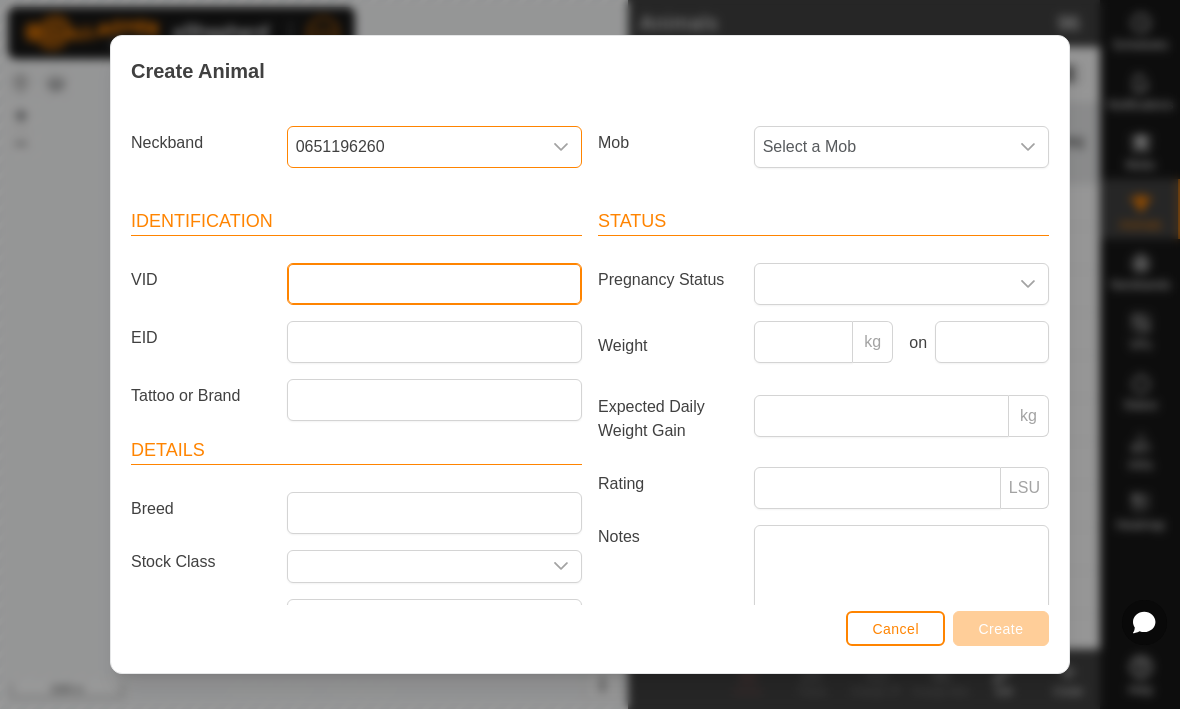 click on "VID" at bounding box center [434, 285] 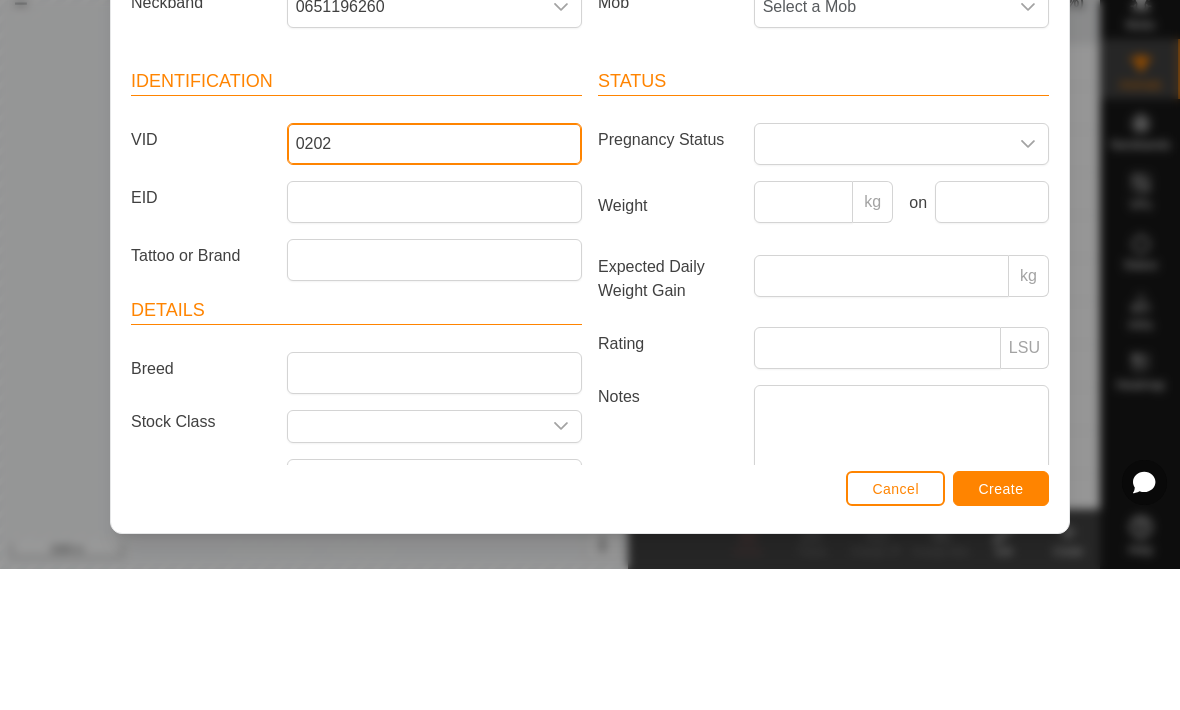 type on "0202" 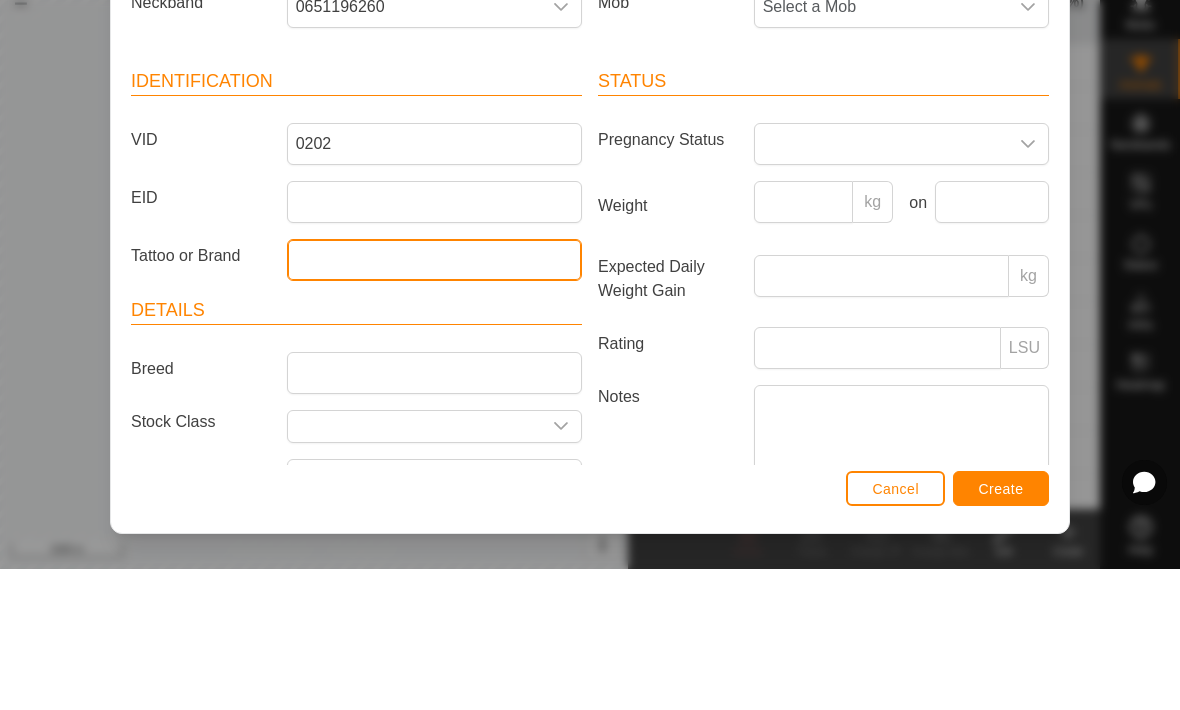 click on "Tattoo or Brand" at bounding box center [434, 401] 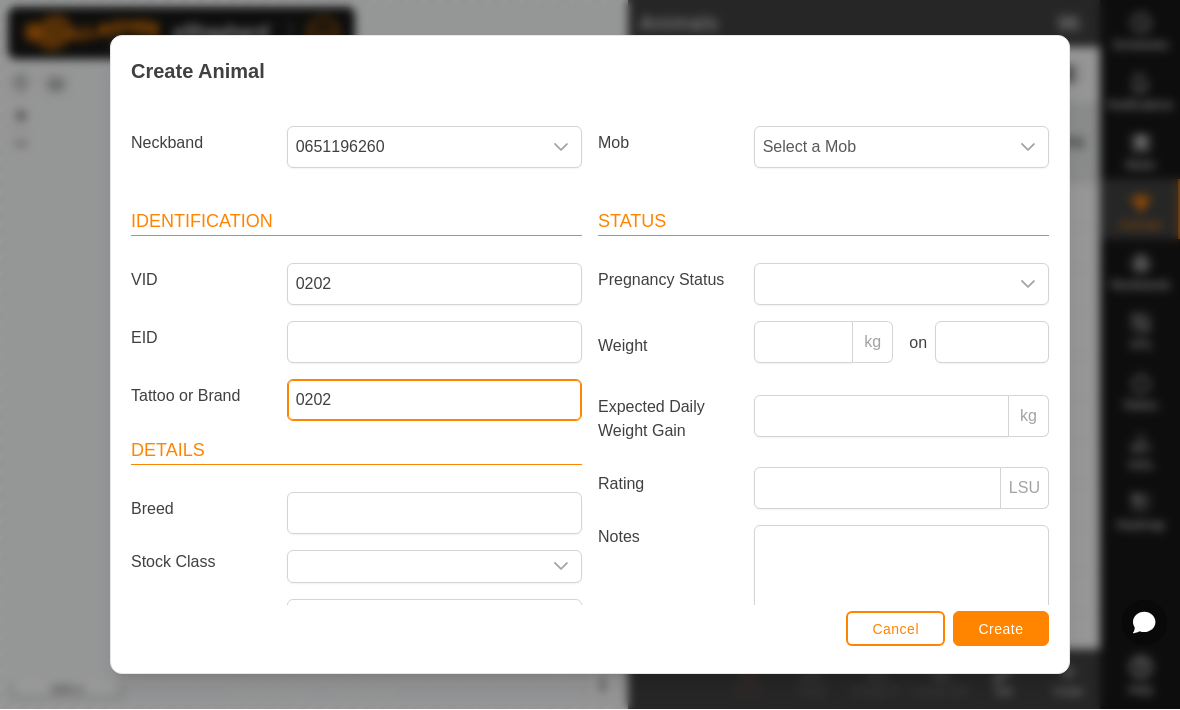 type on "0202" 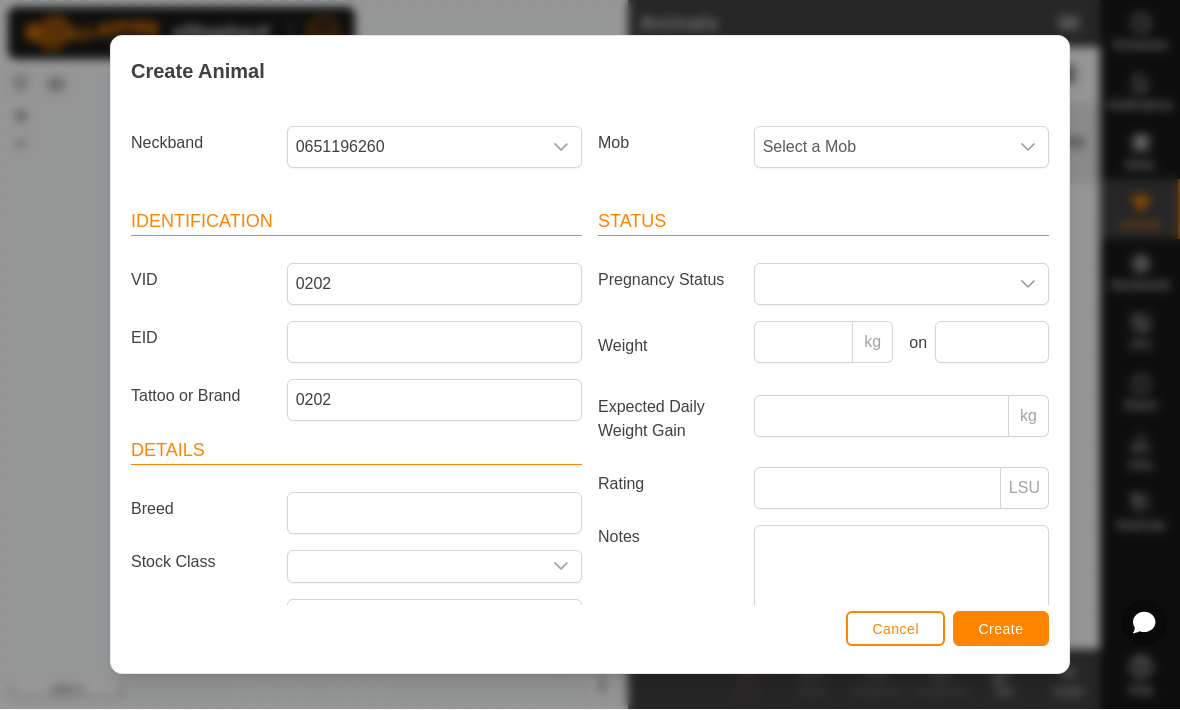 click on "Create" at bounding box center (1001, 630) 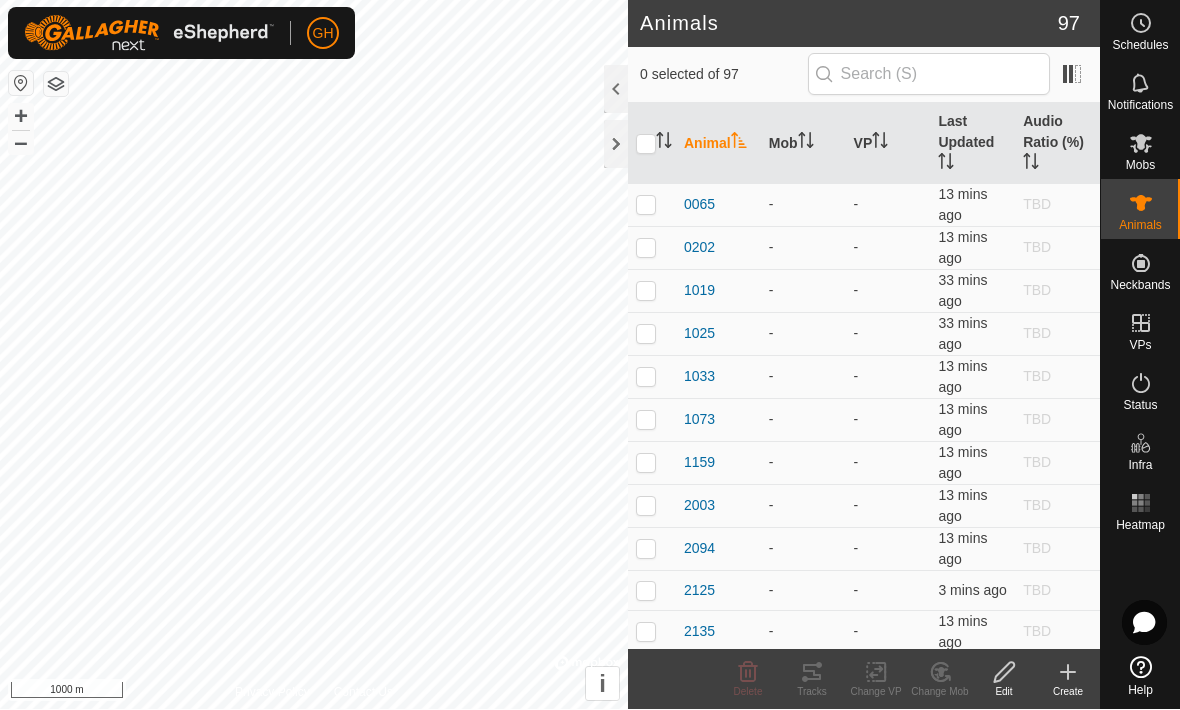 click 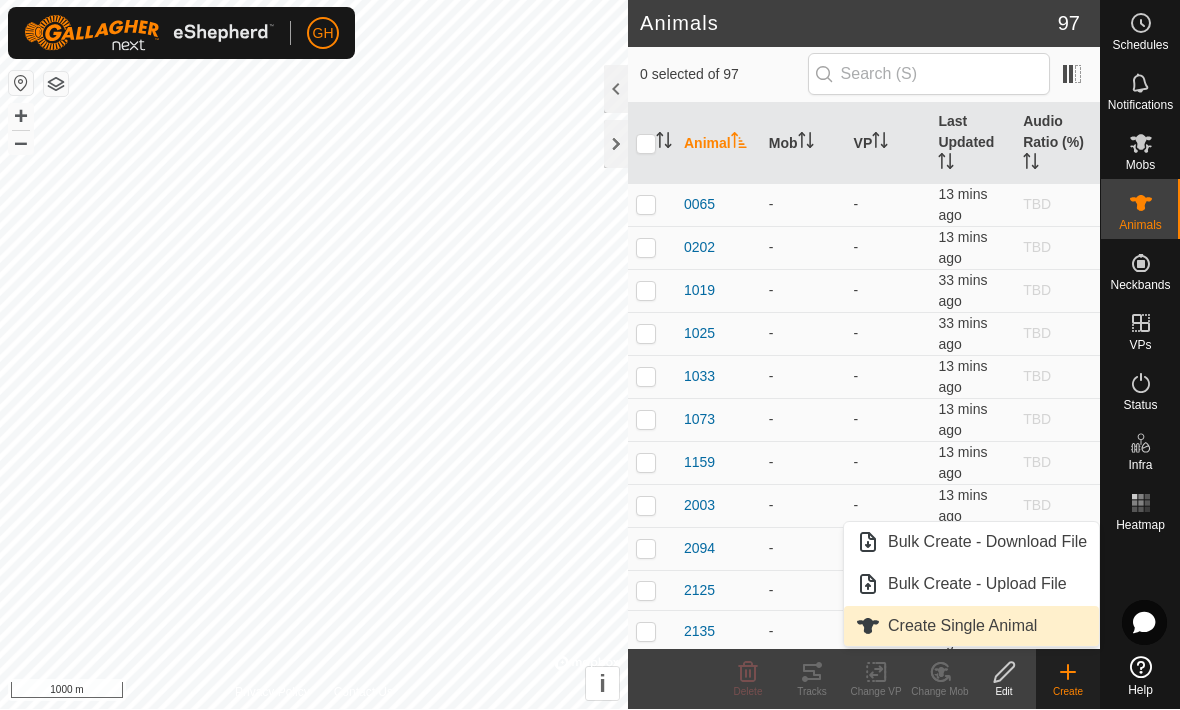 click on "Create Single Animal" at bounding box center [971, 627] 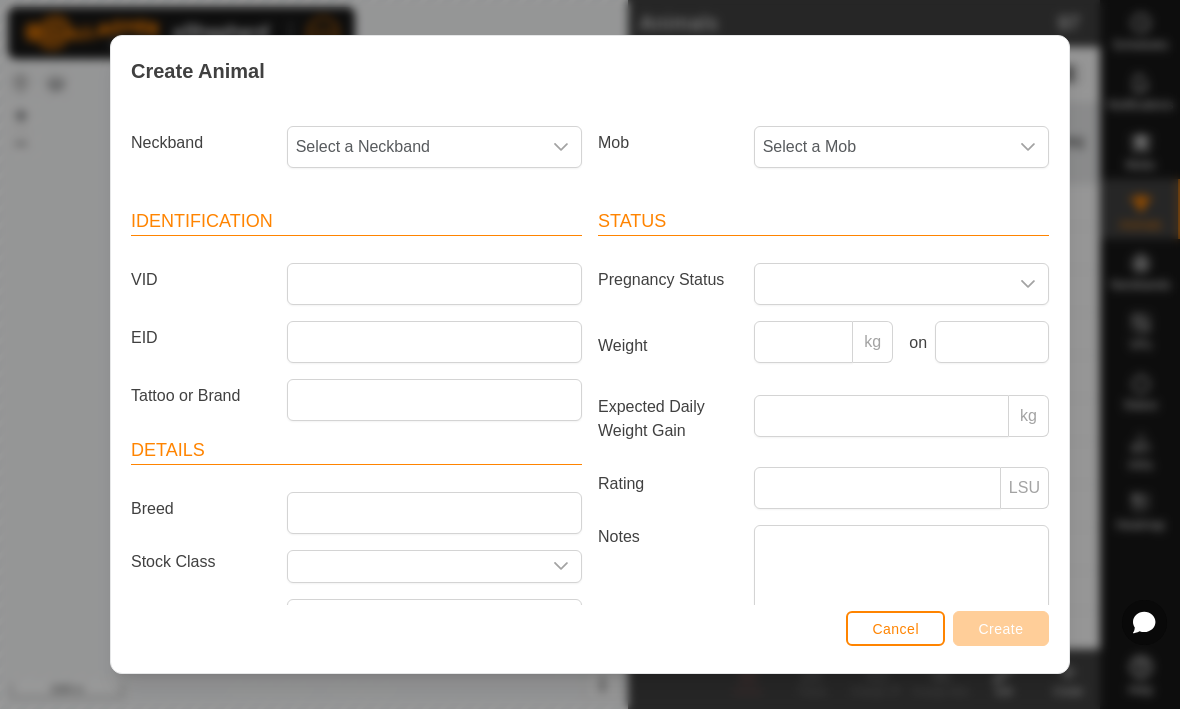 click on "Select a Neckband" at bounding box center (414, 148) 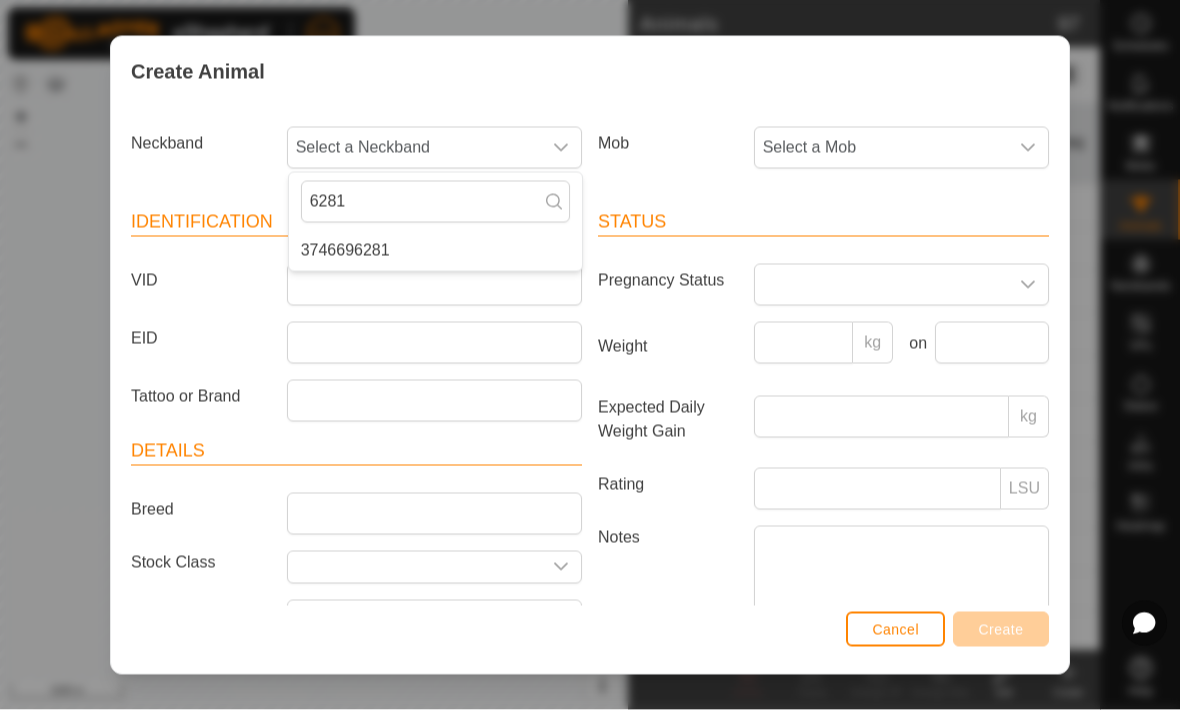 type on "6281" 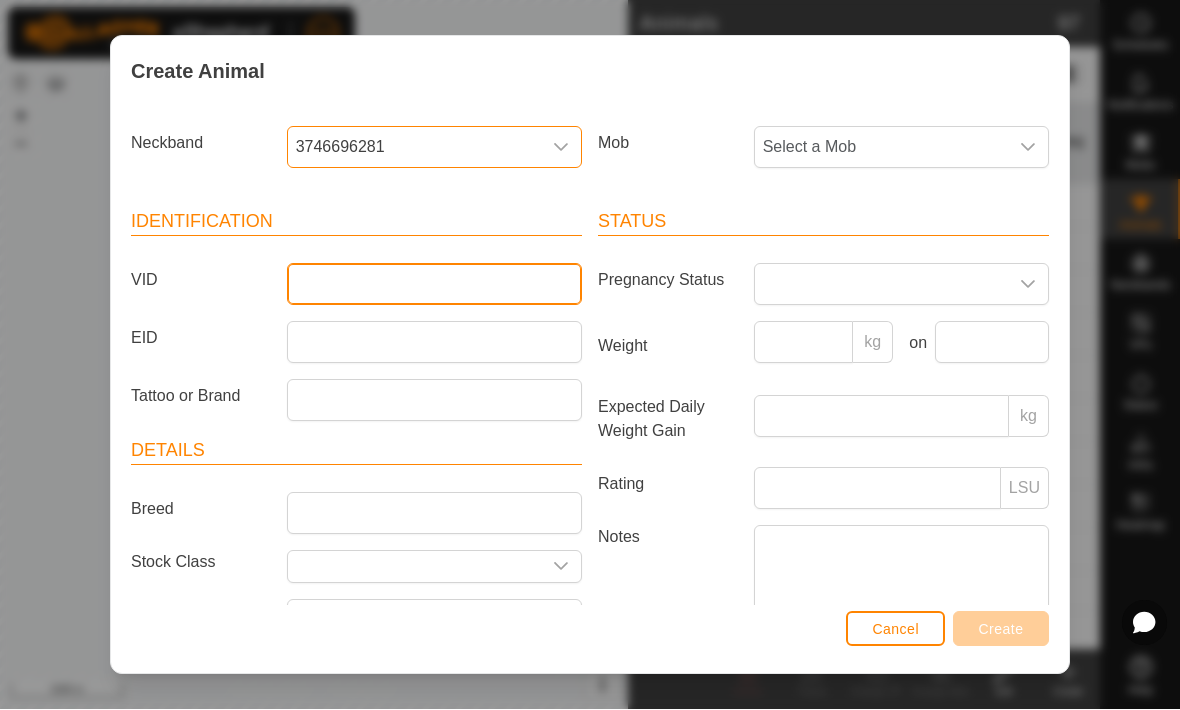 click on "VID" at bounding box center (434, 285) 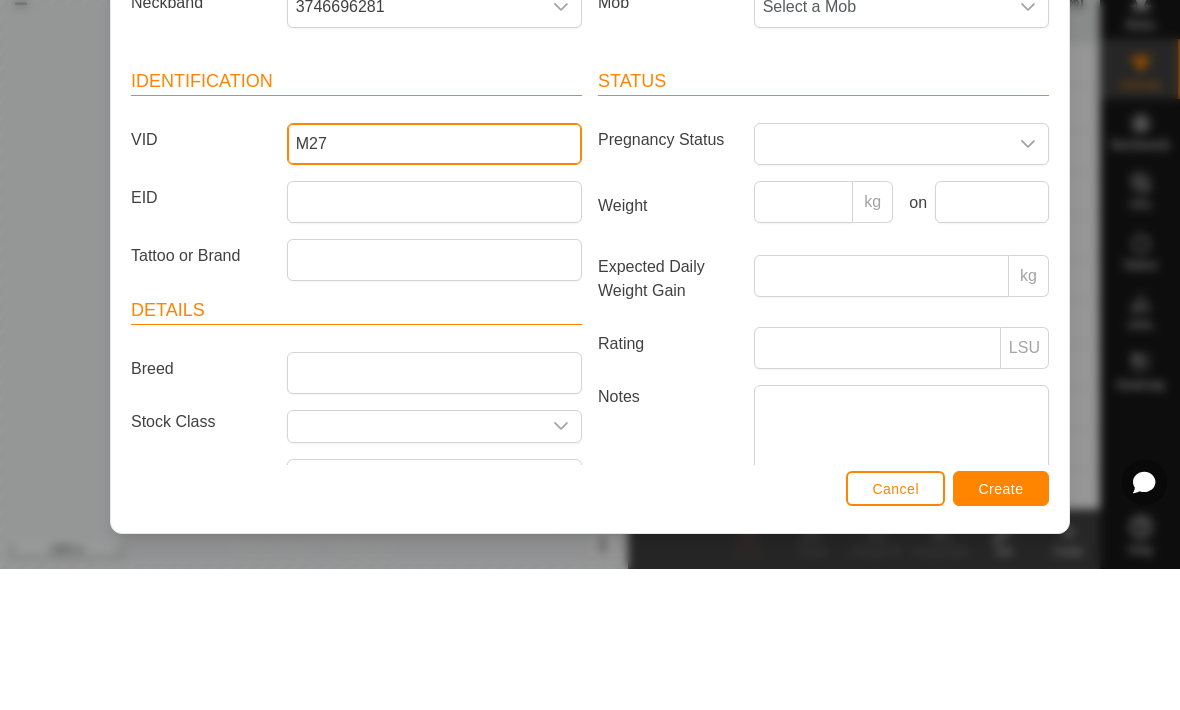 type on "M27" 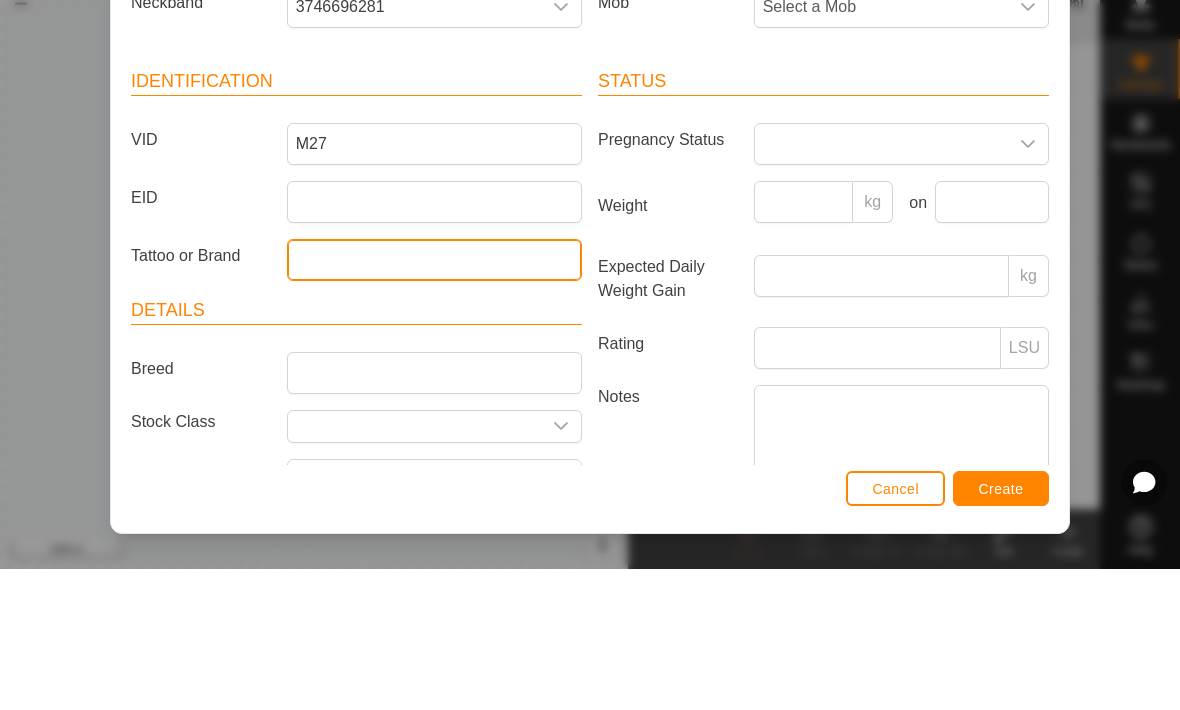 click on "Tattoo or Brand" at bounding box center [434, 401] 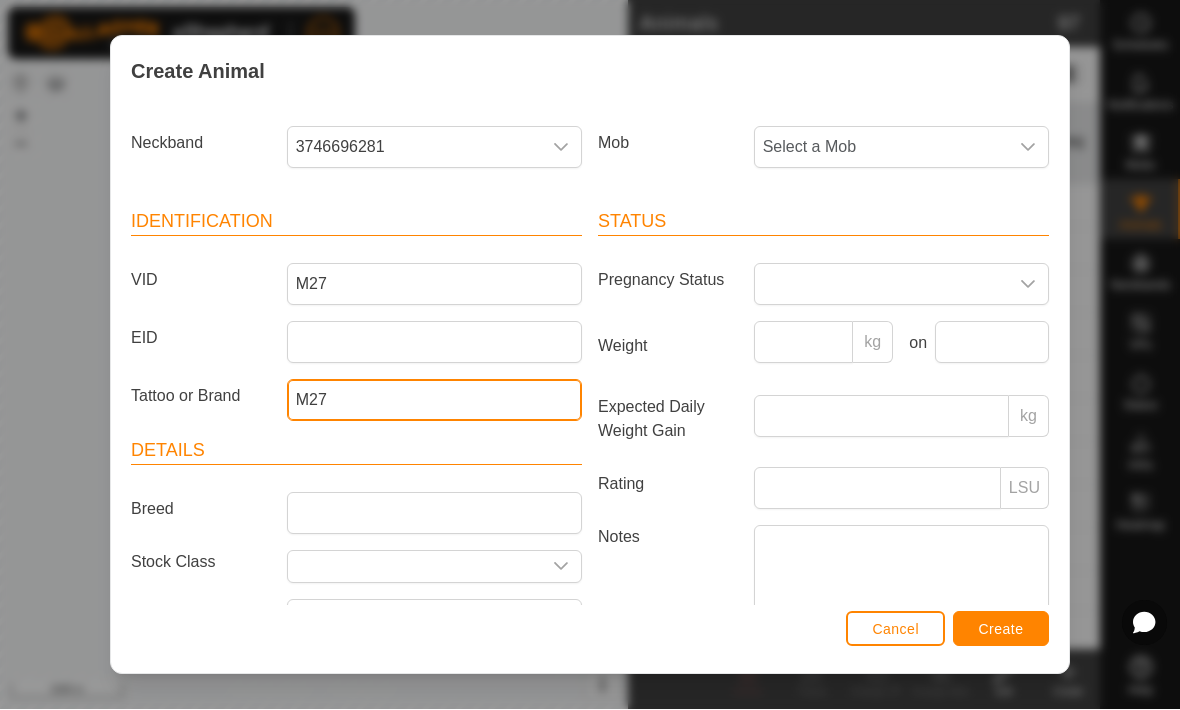 type on "M27" 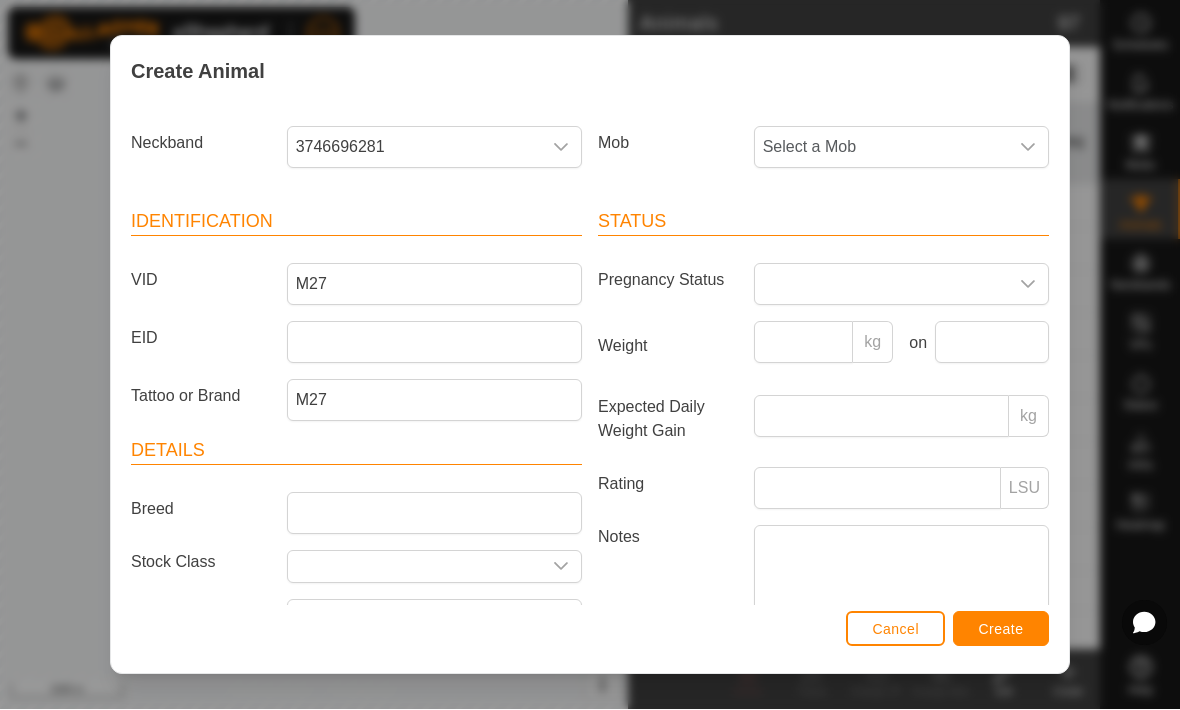 click on "Create" at bounding box center [1001, 630] 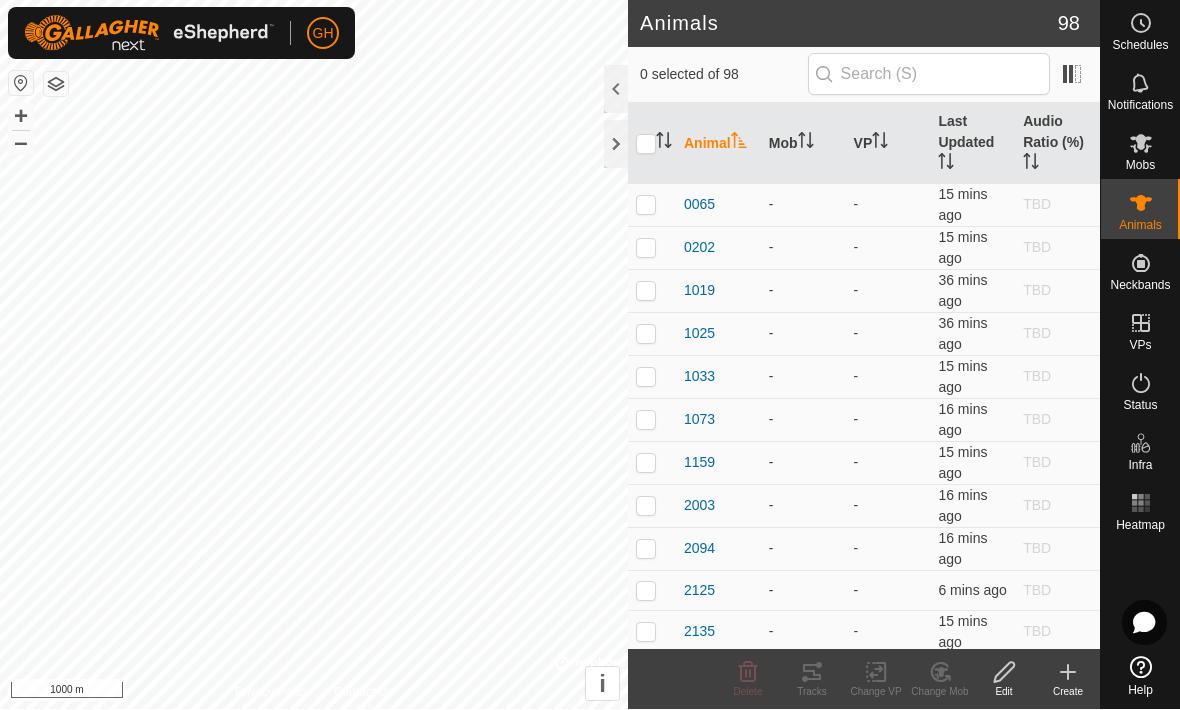 click on "Create" 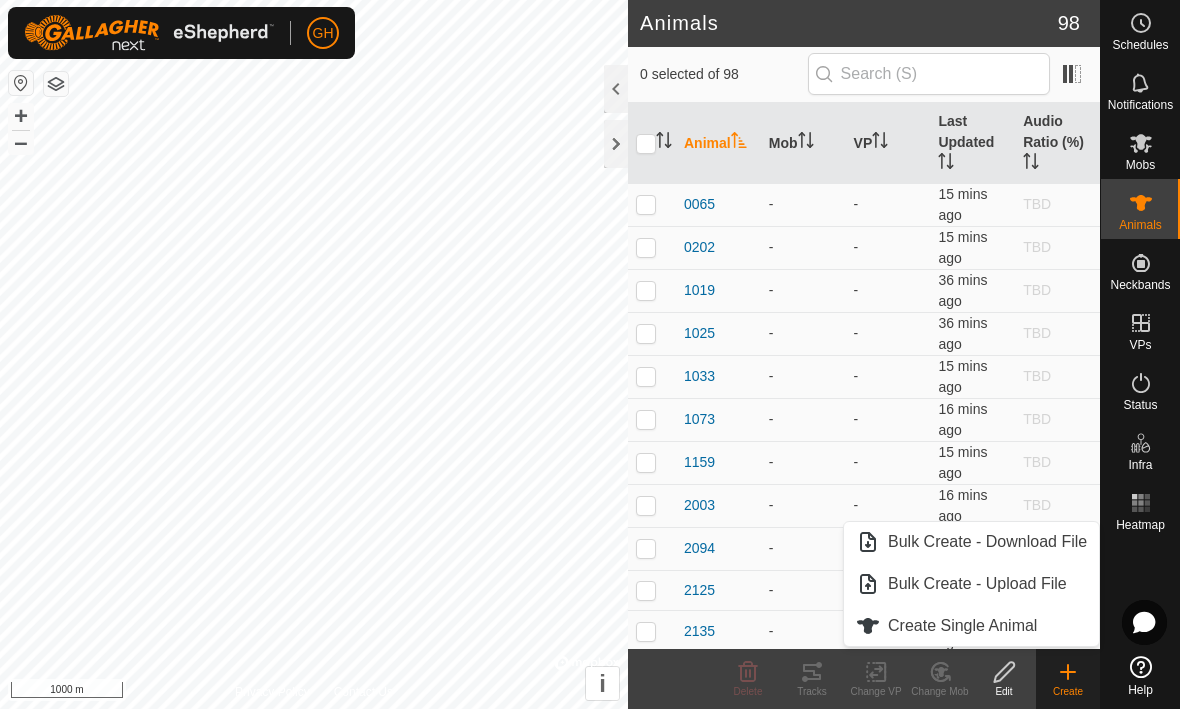 click on "Create Single Animal" at bounding box center (971, 627) 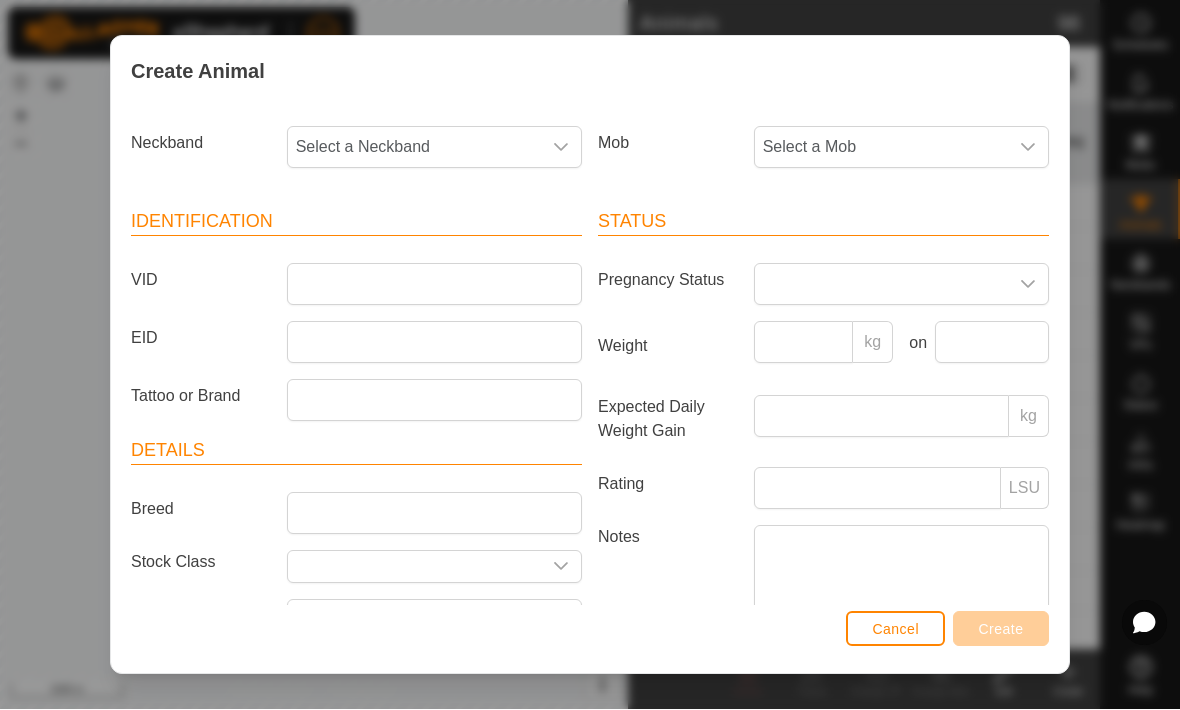 click on "Select a Neckband" at bounding box center [414, 148] 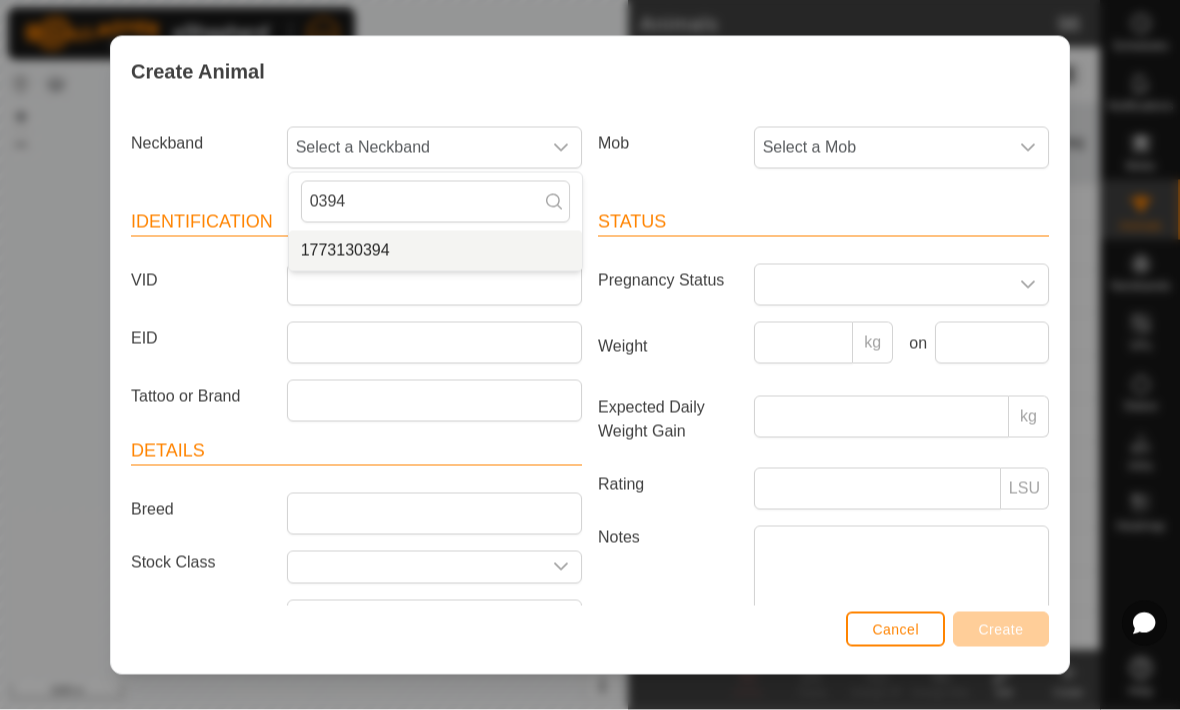 type on "0394" 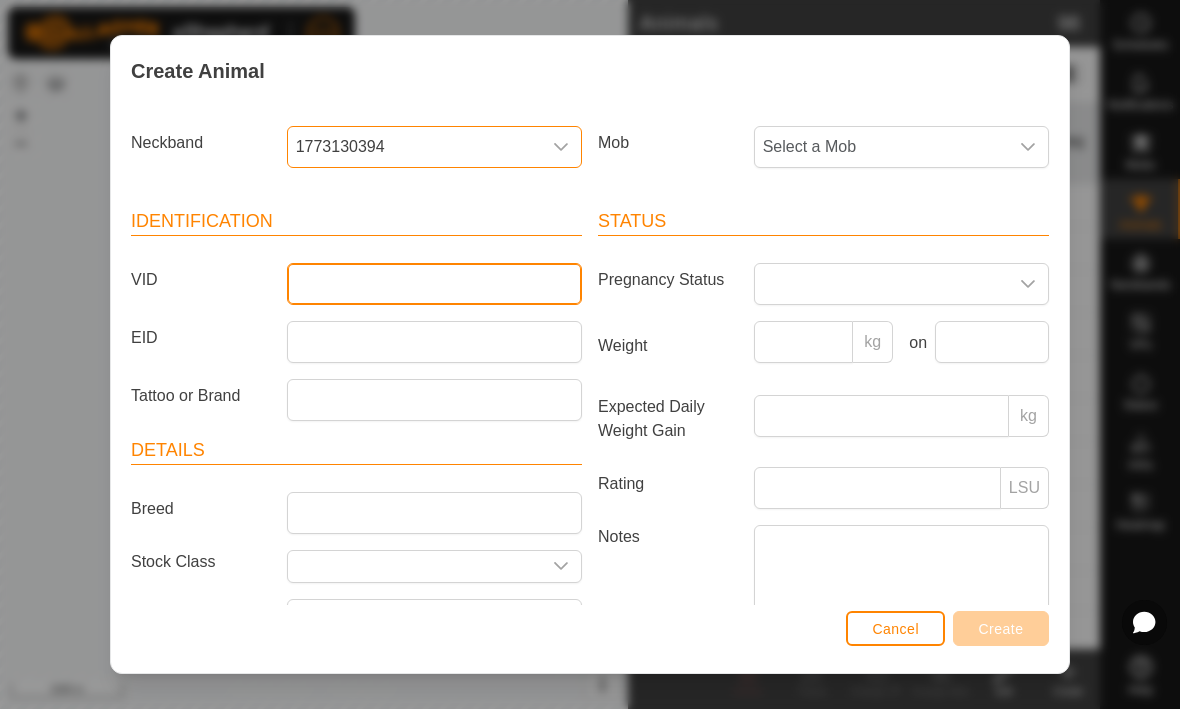 click on "VID" at bounding box center [434, 285] 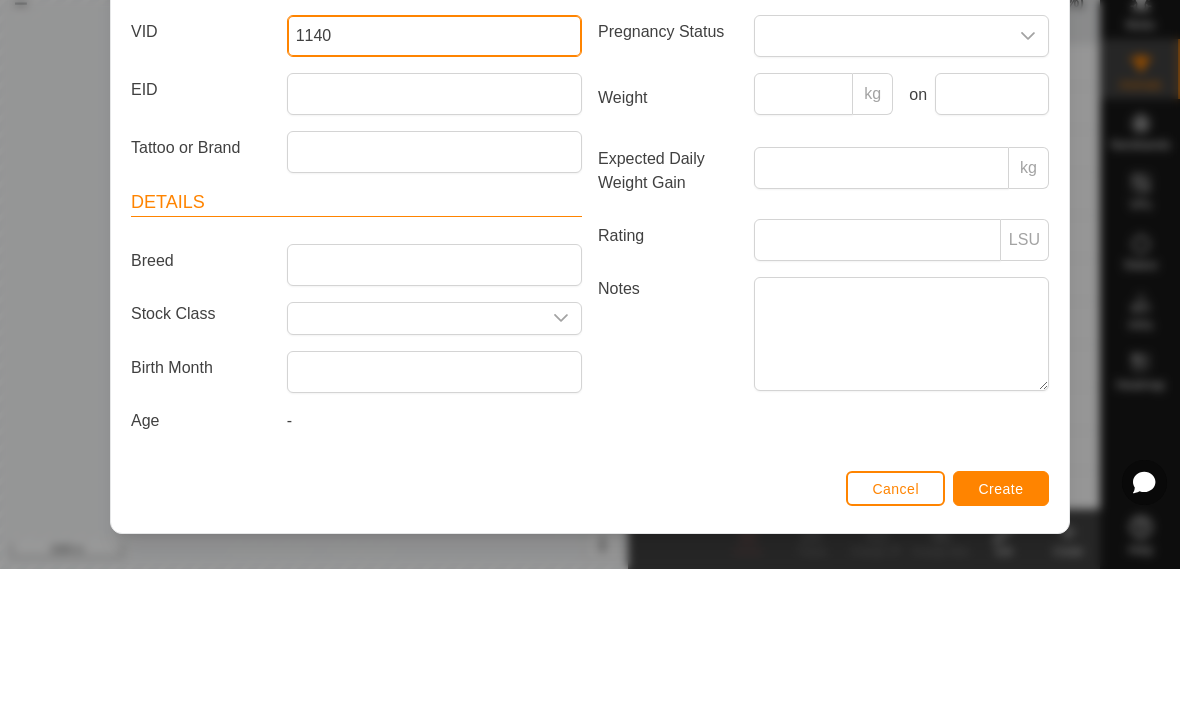 scroll, scrollTop: 118, scrollLeft: 0, axis: vertical 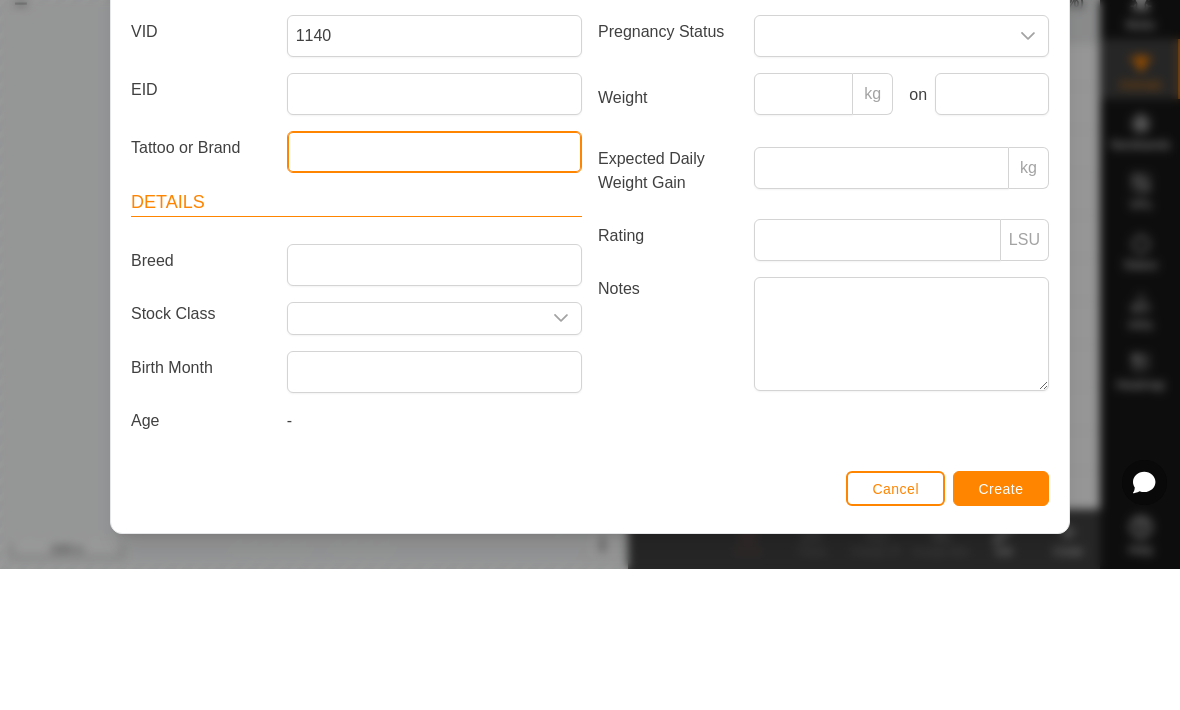 click on "Tattoo or Brand" at bounding box center (434, 293) 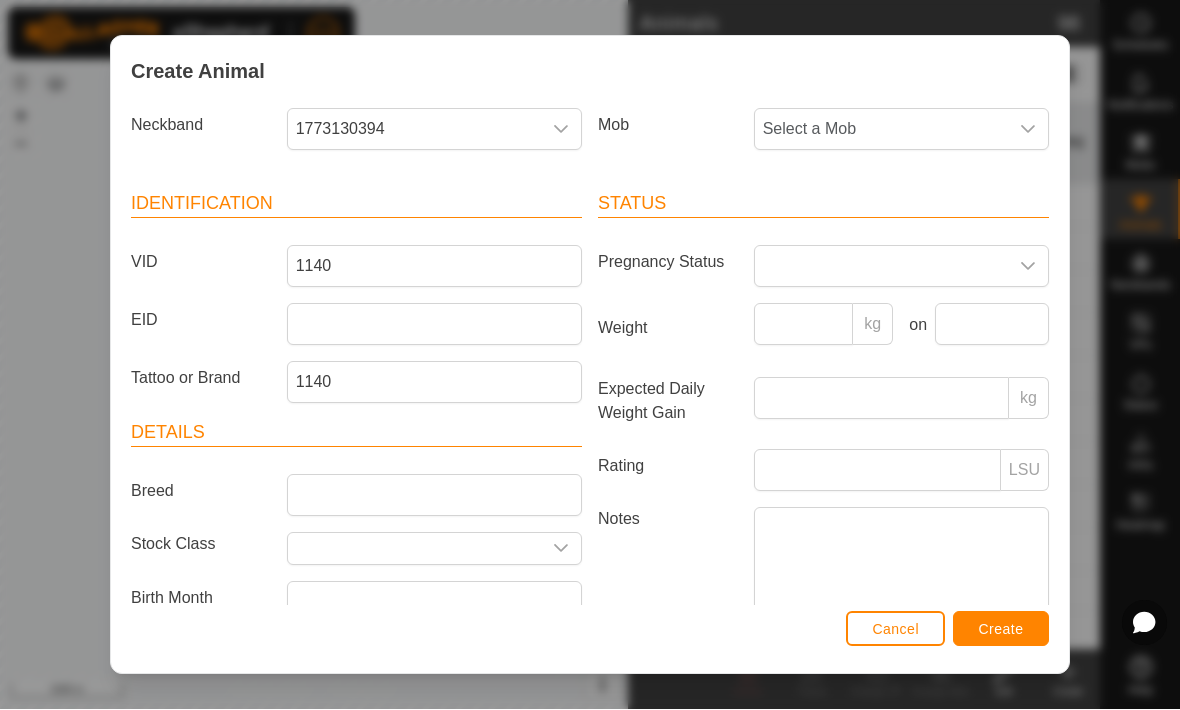 scroll, scrollTop: 11, scrollLeft: 0, axis: vertical 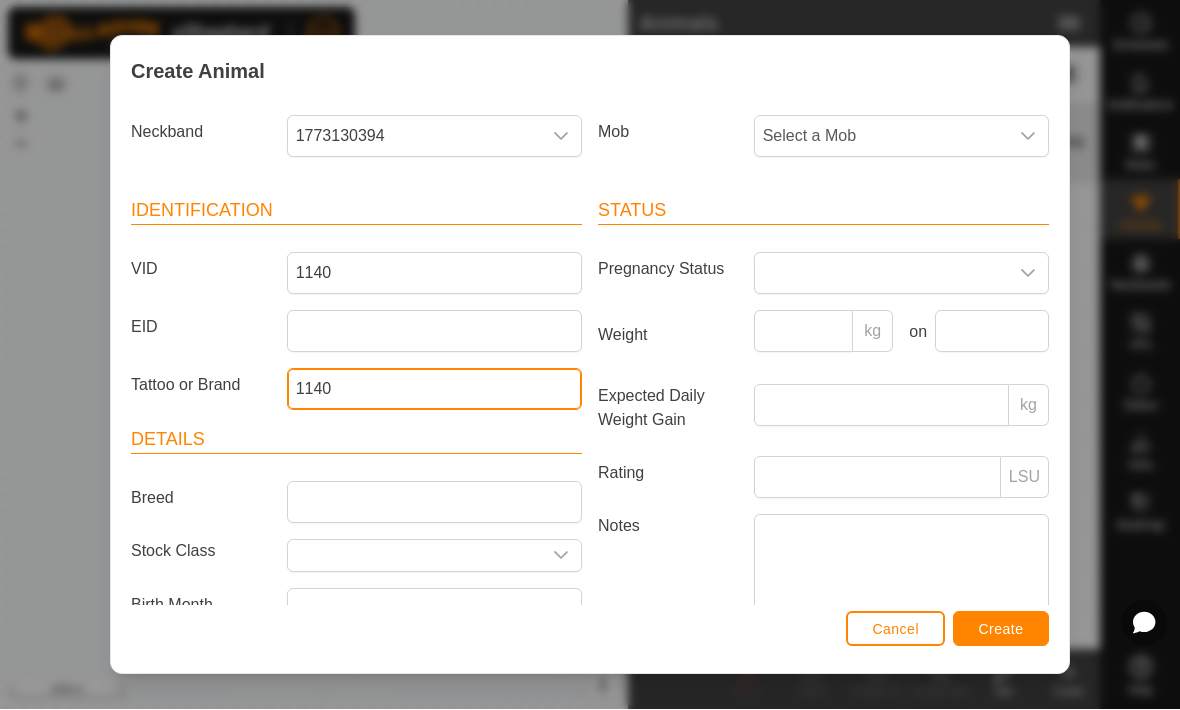 type on "1140" 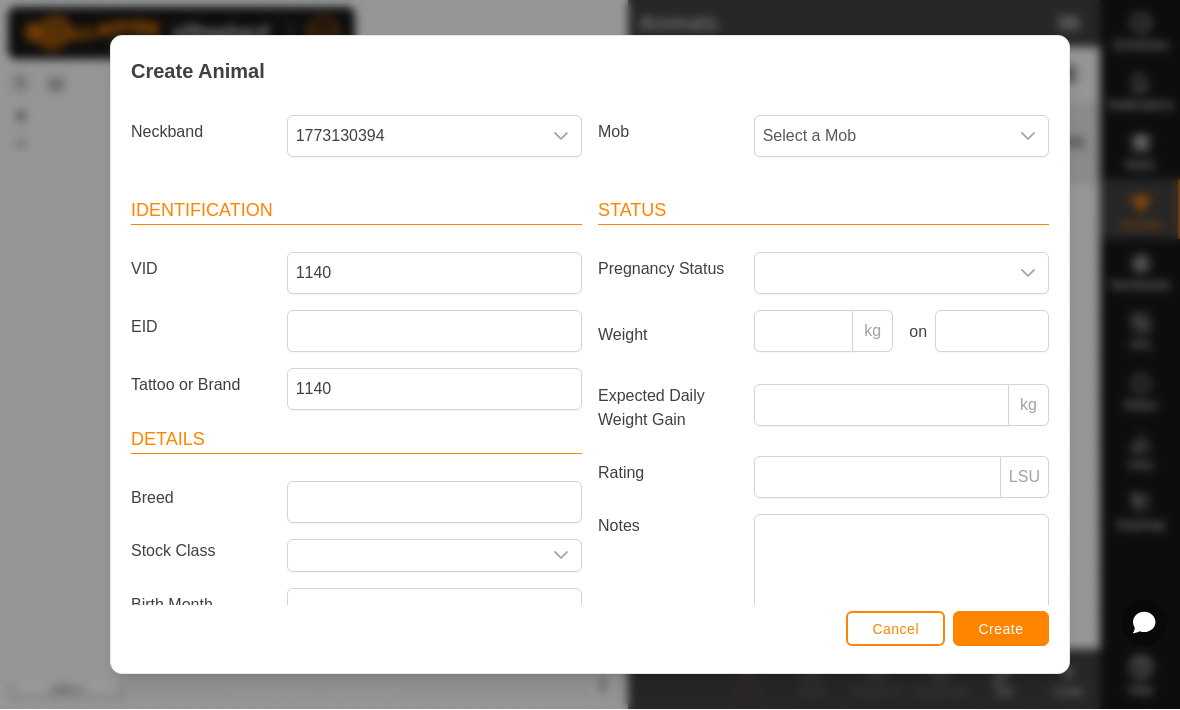 click on "Create" at bounding box center [1001, 630] 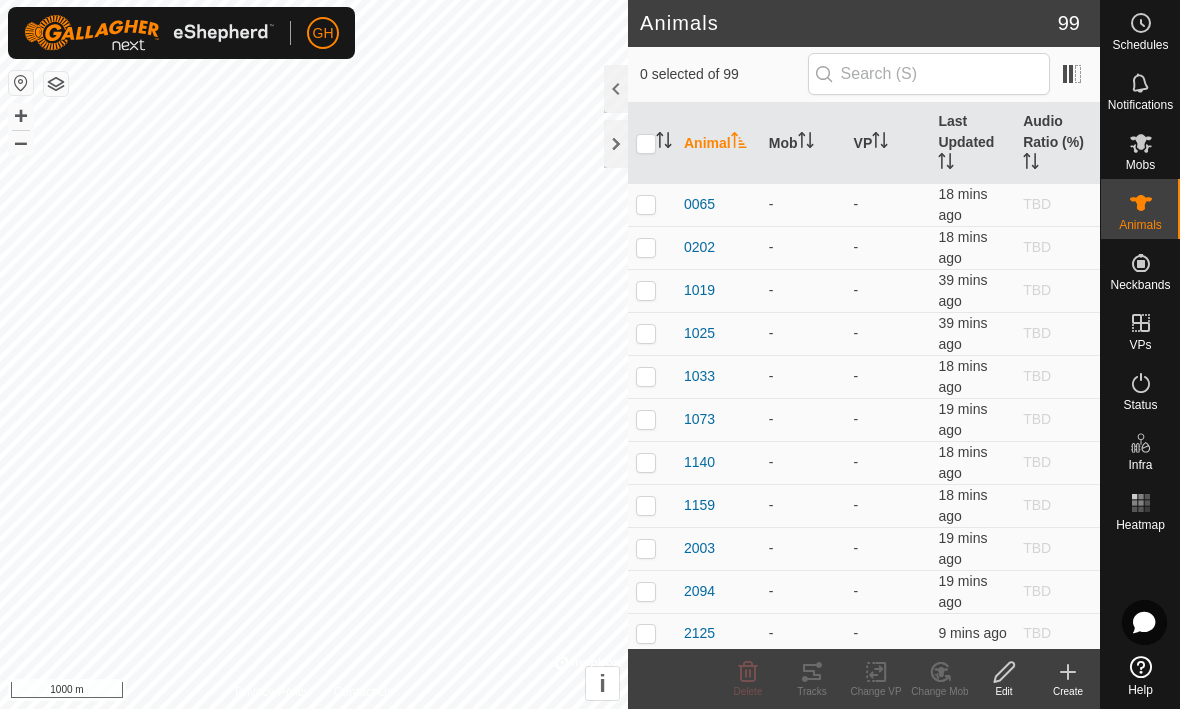 click 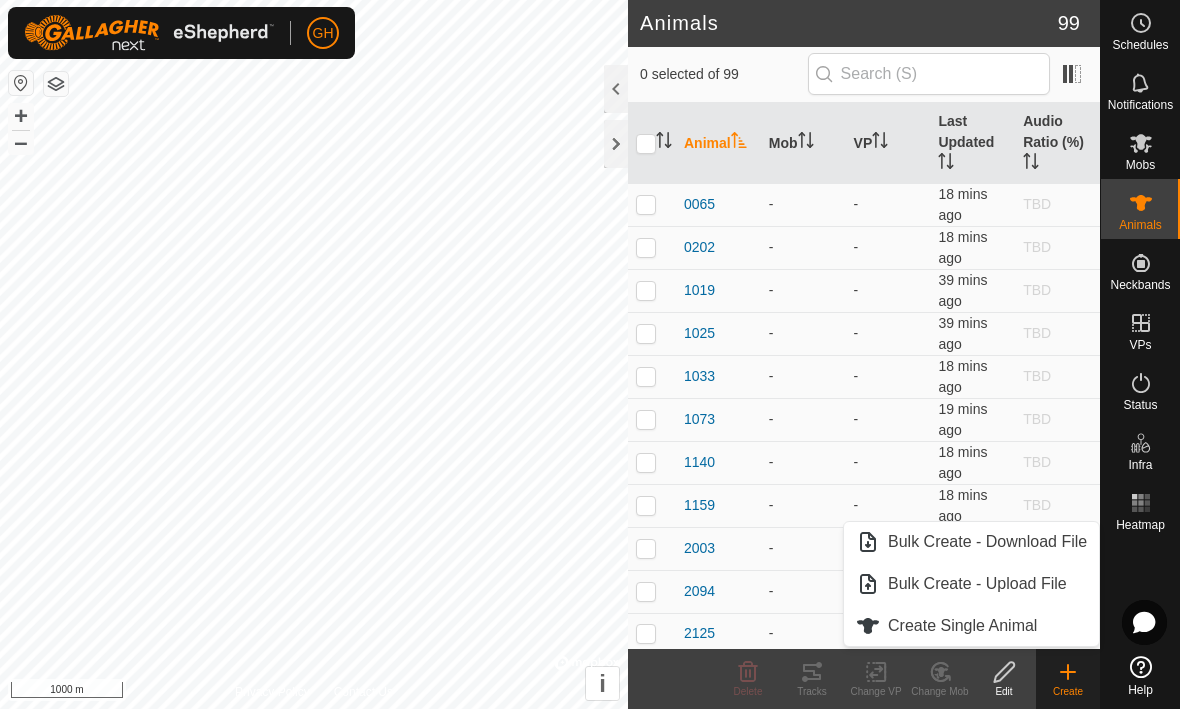 click on "Create Single Animal" at bounding box center [971, 627] 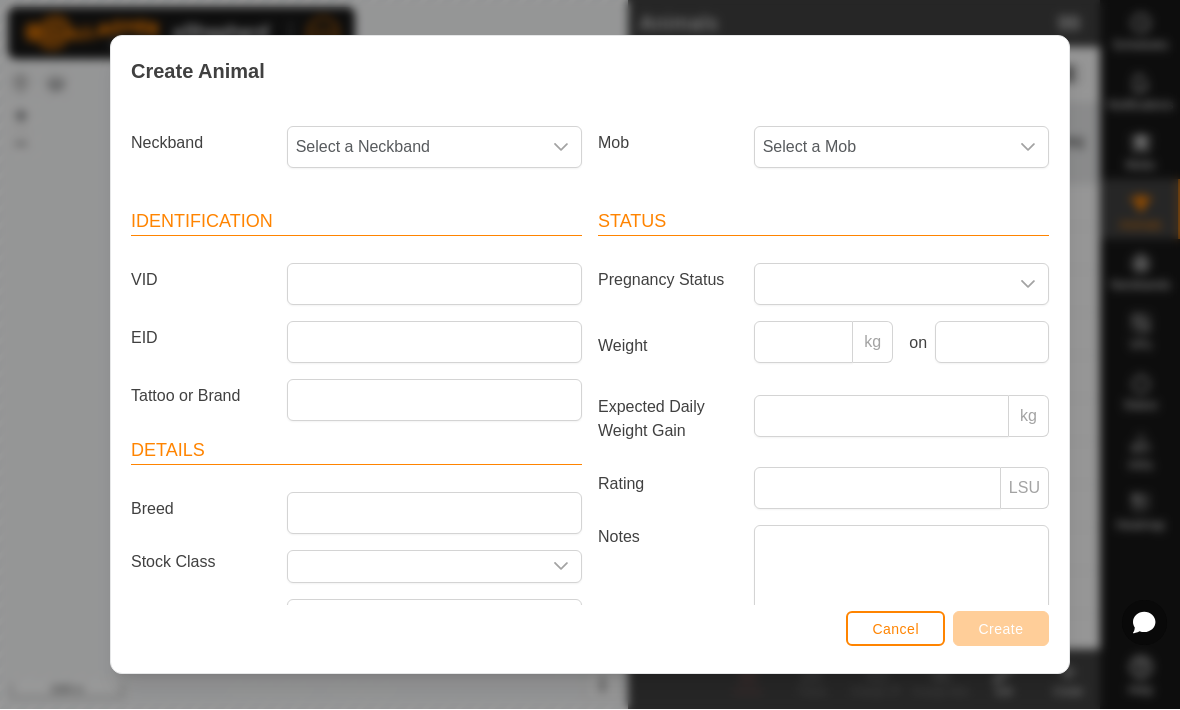click 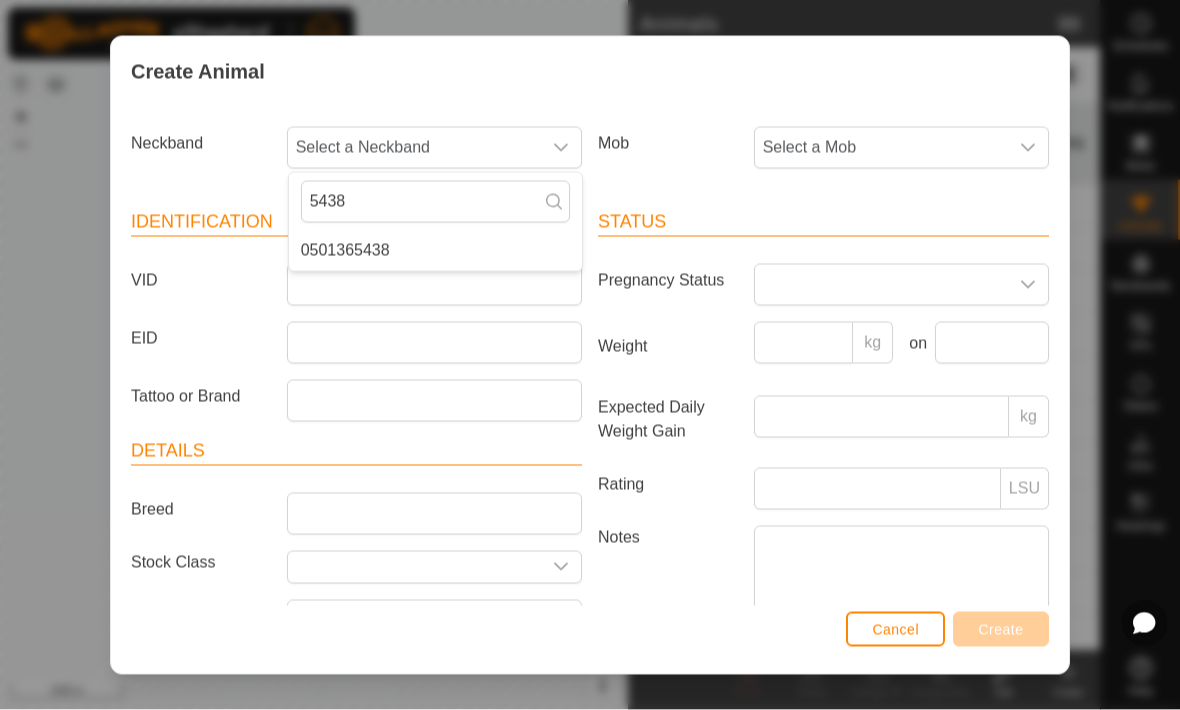 type on "5438" 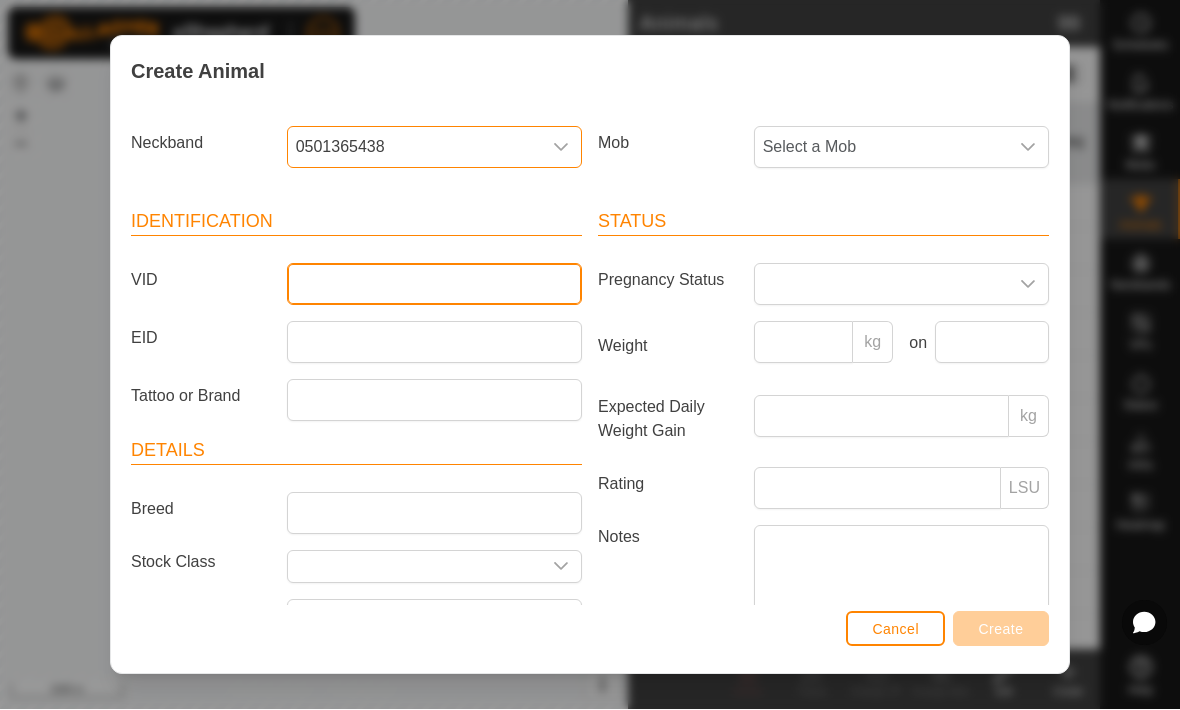 click on "VID" at bounding box center (434, 285) 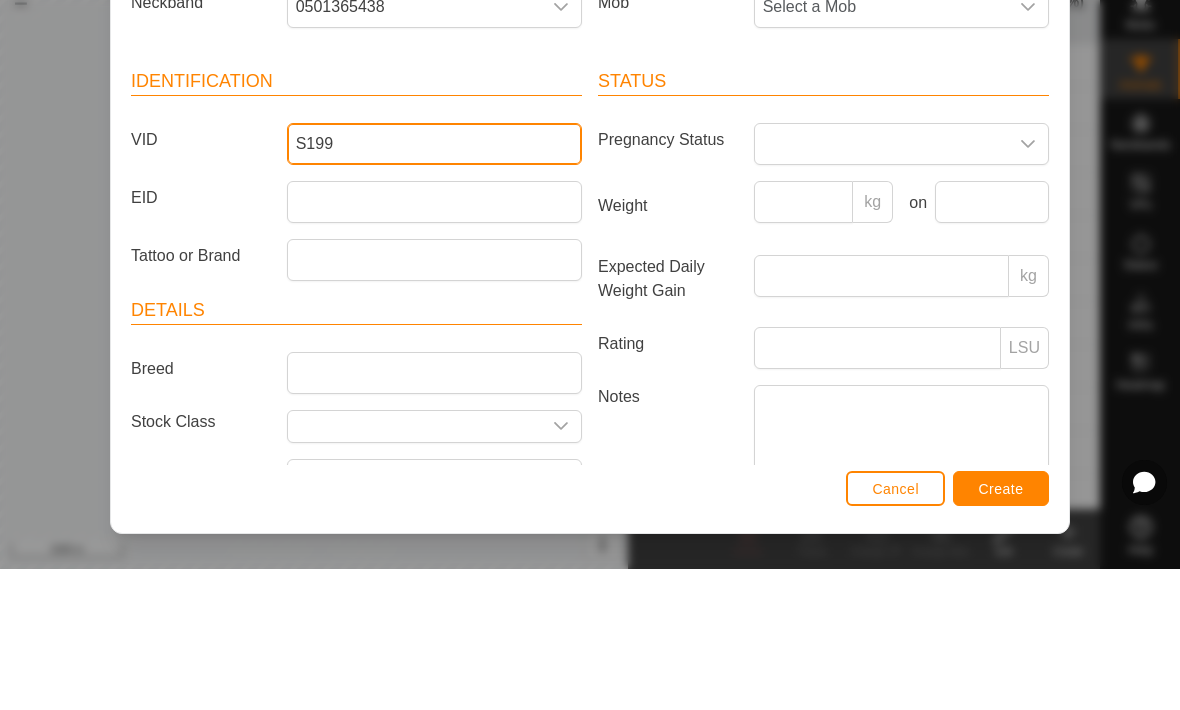 type on "S199" 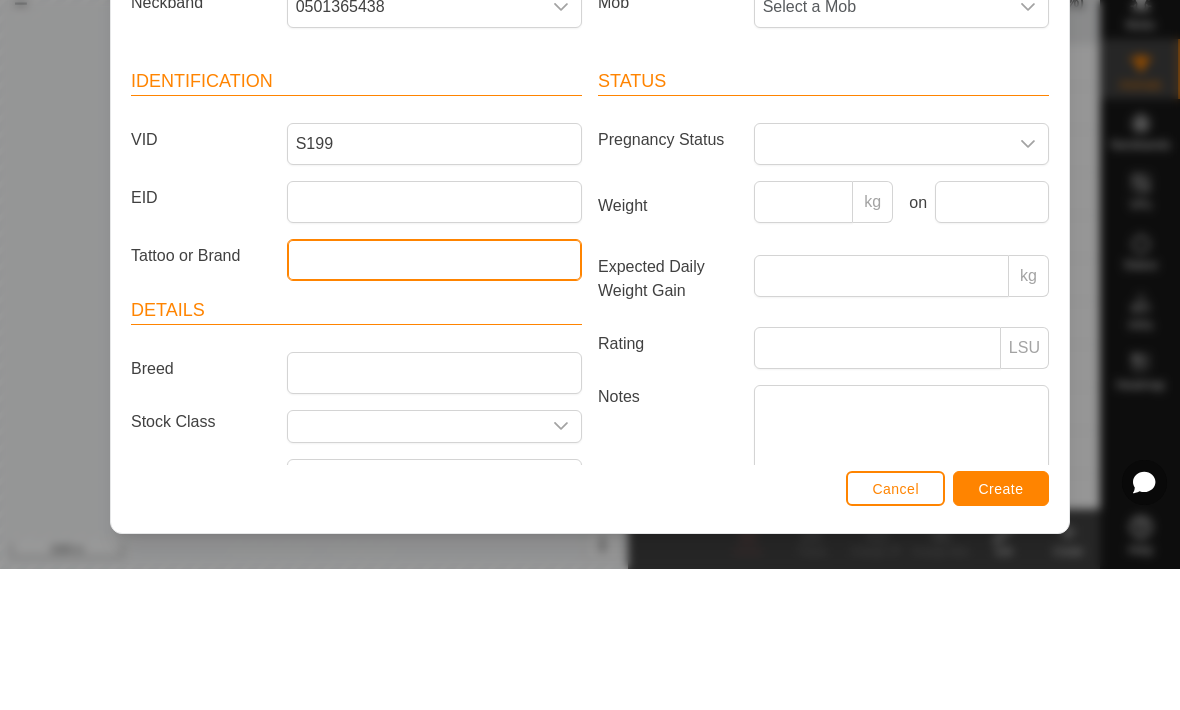 click on "Tattoo or Brand" at bounding box center (434, 401) 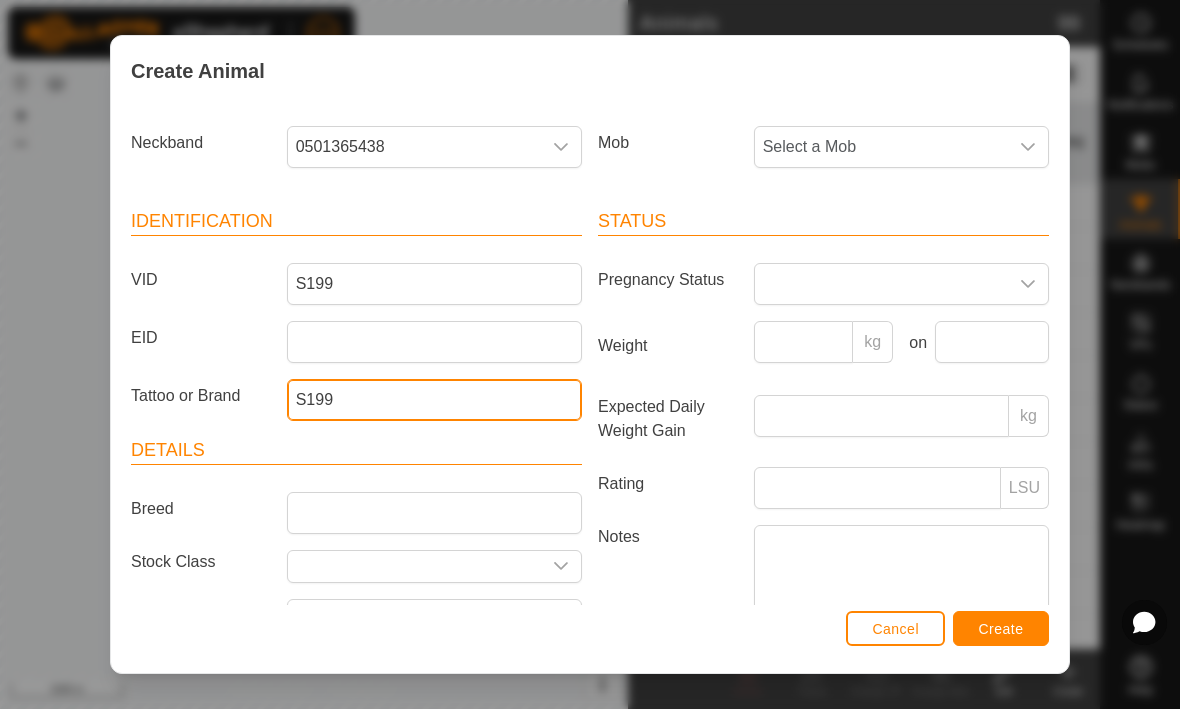 type on "S199" 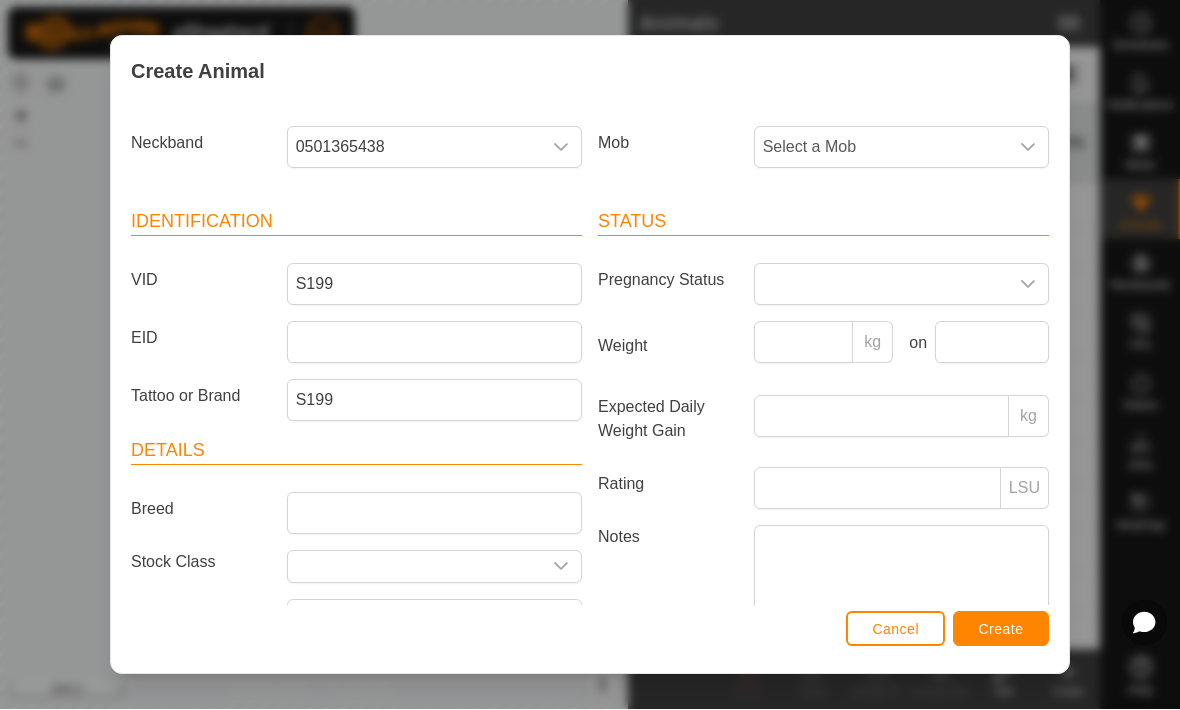 click on "Create" at bounding box center (1001, 629) 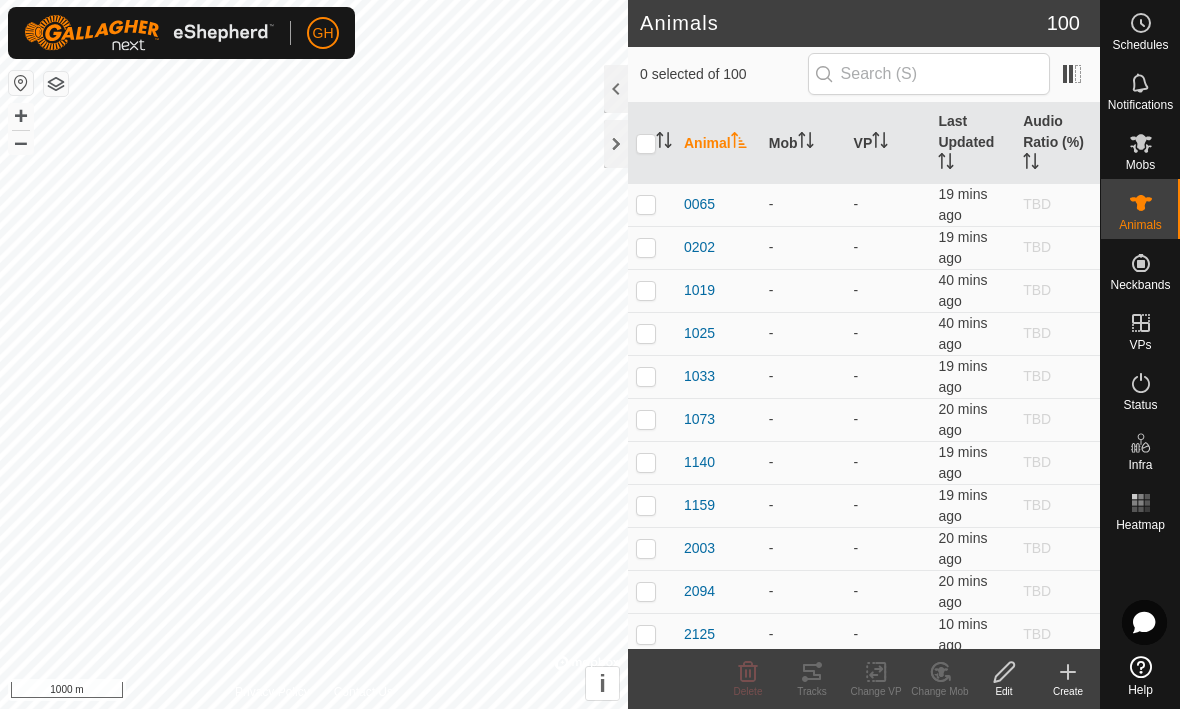 click 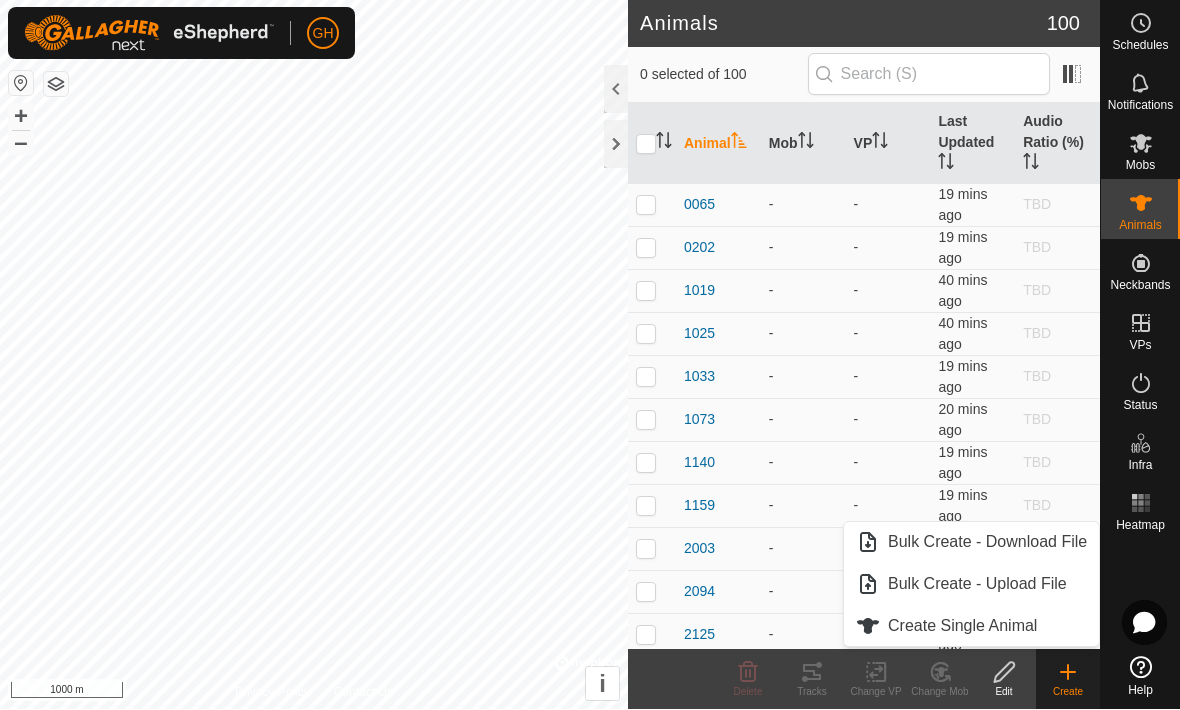 click on "Create Single Animal" at bounding box center (962, 627) 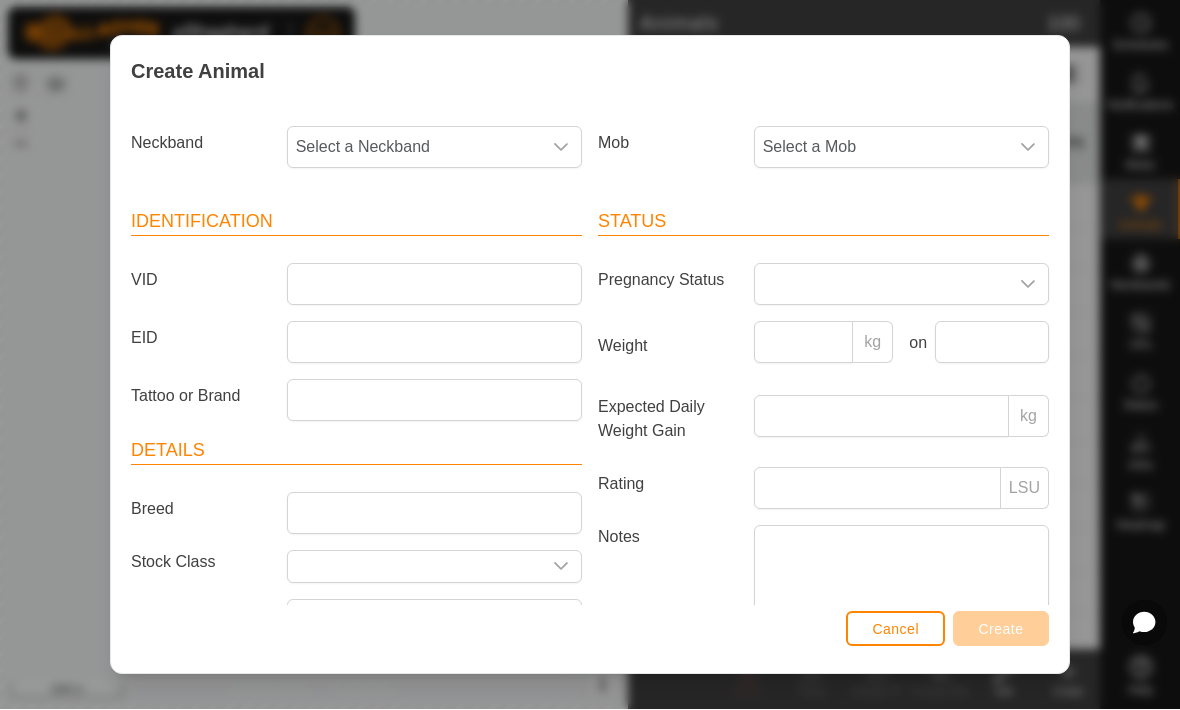click on "Select a Neckband" at bounding box center (414, 148) 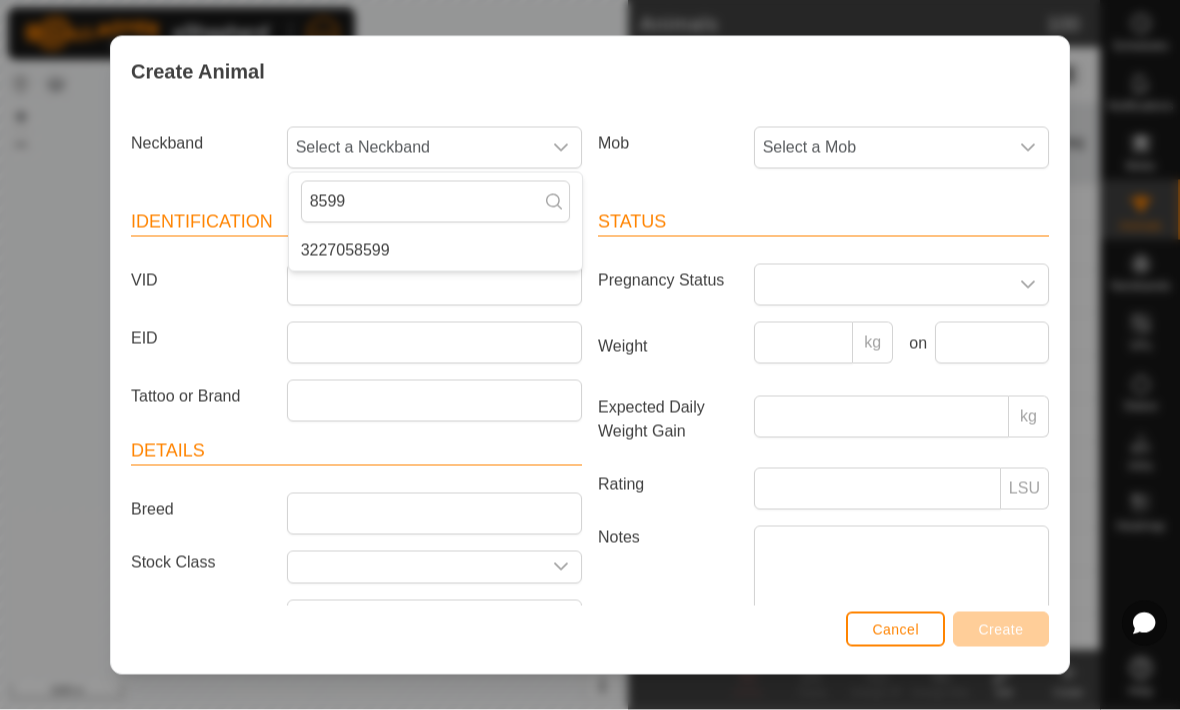 type on "8599" 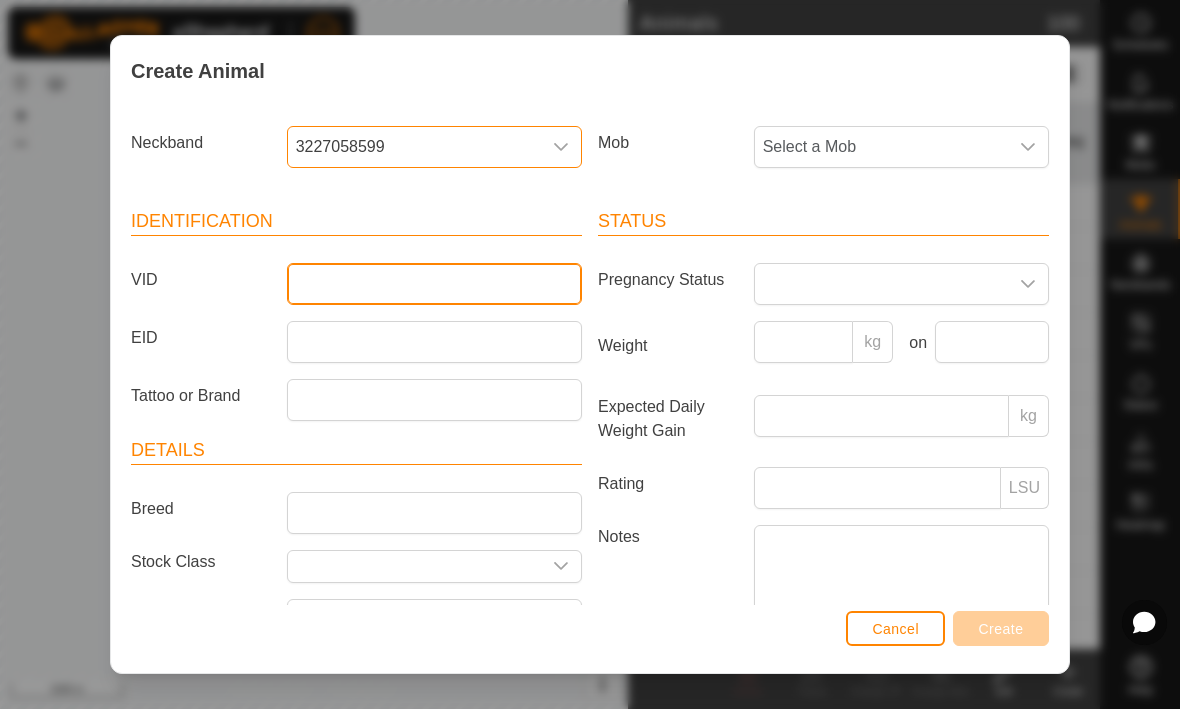 click on "VID" at bounding box center (434, 285) 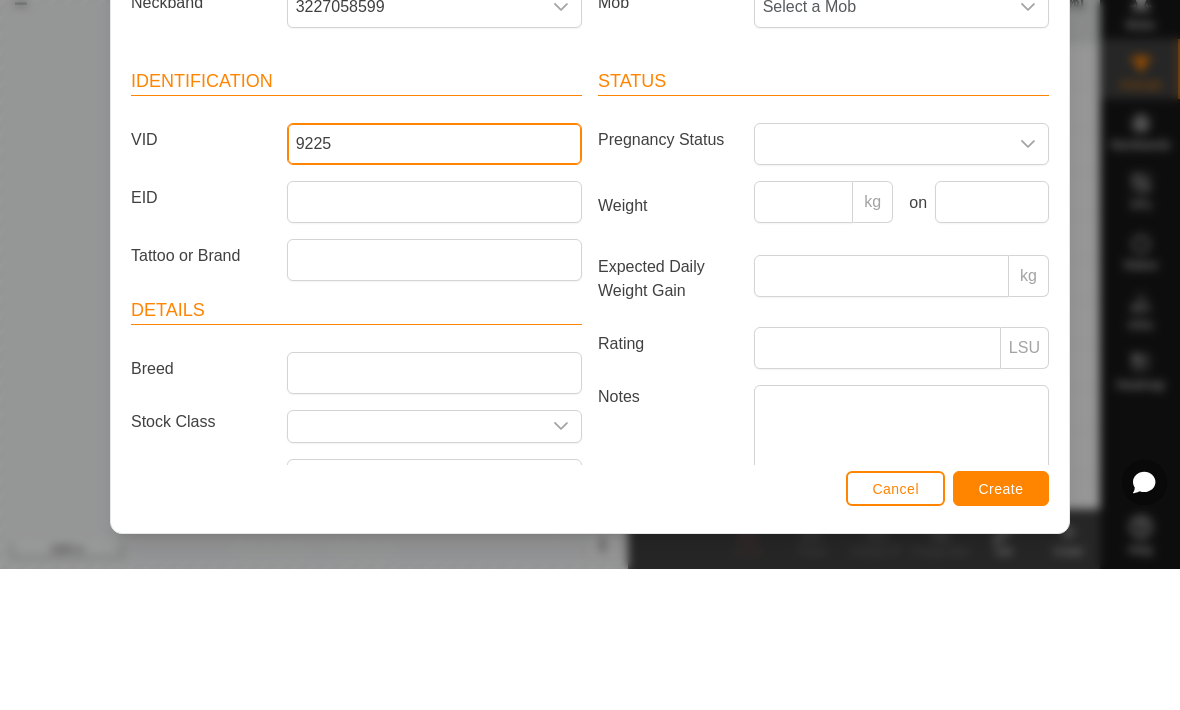 type on "9225" 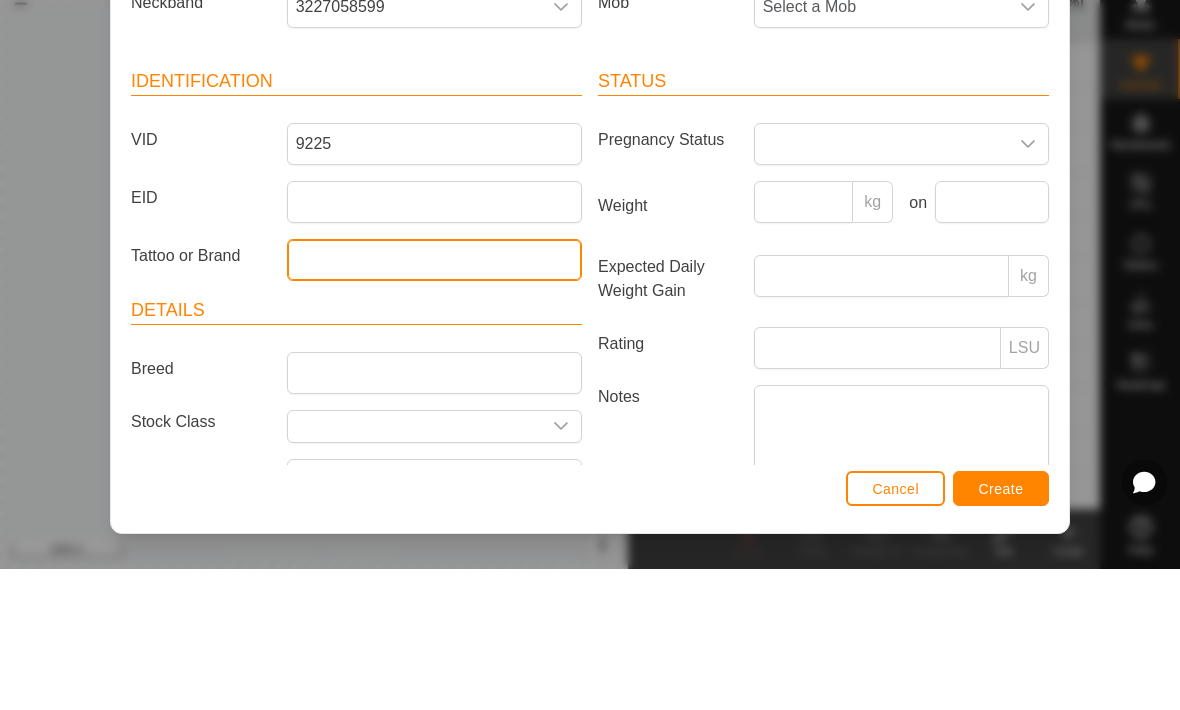 click on "Tattoo or Brand" at bounding box center [434, 401] 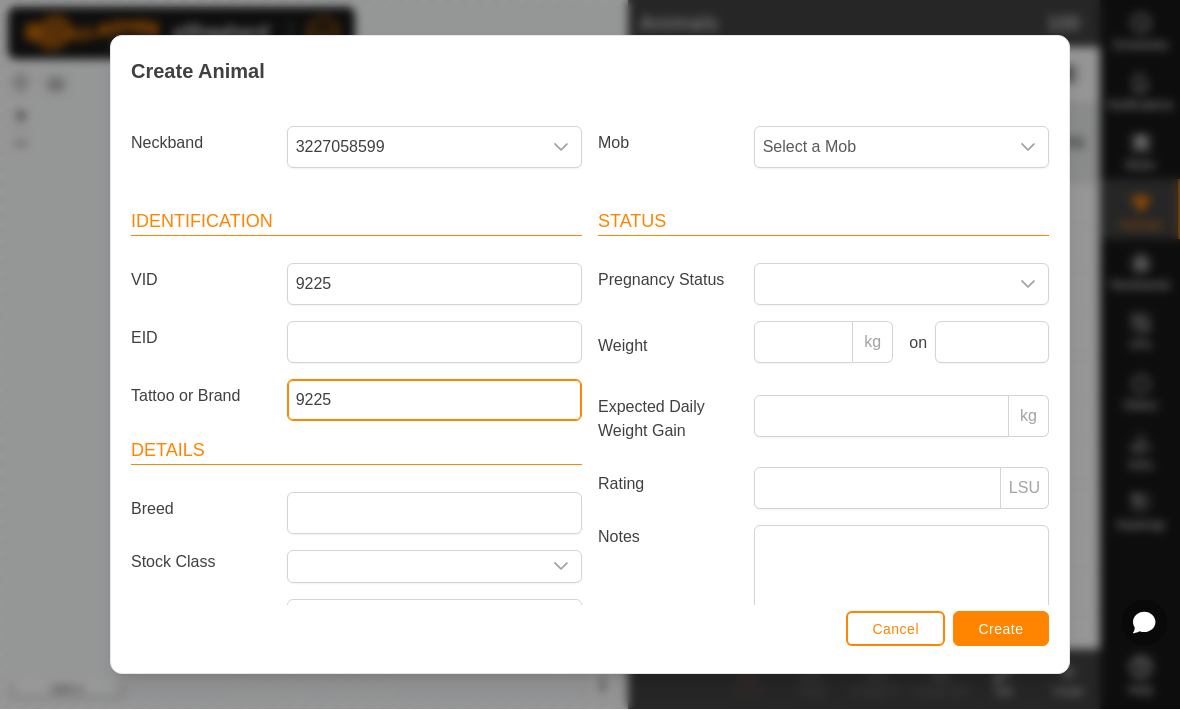 type on "9225" 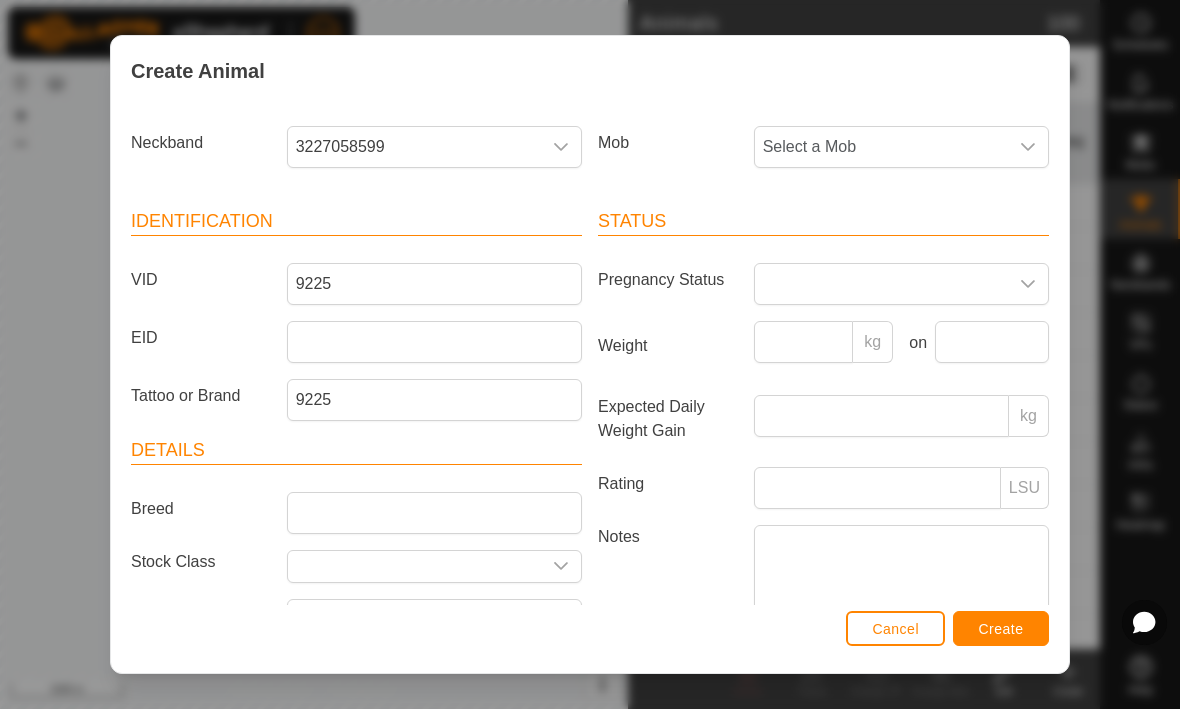 click on "Create" at bounding box center (1001, 630) 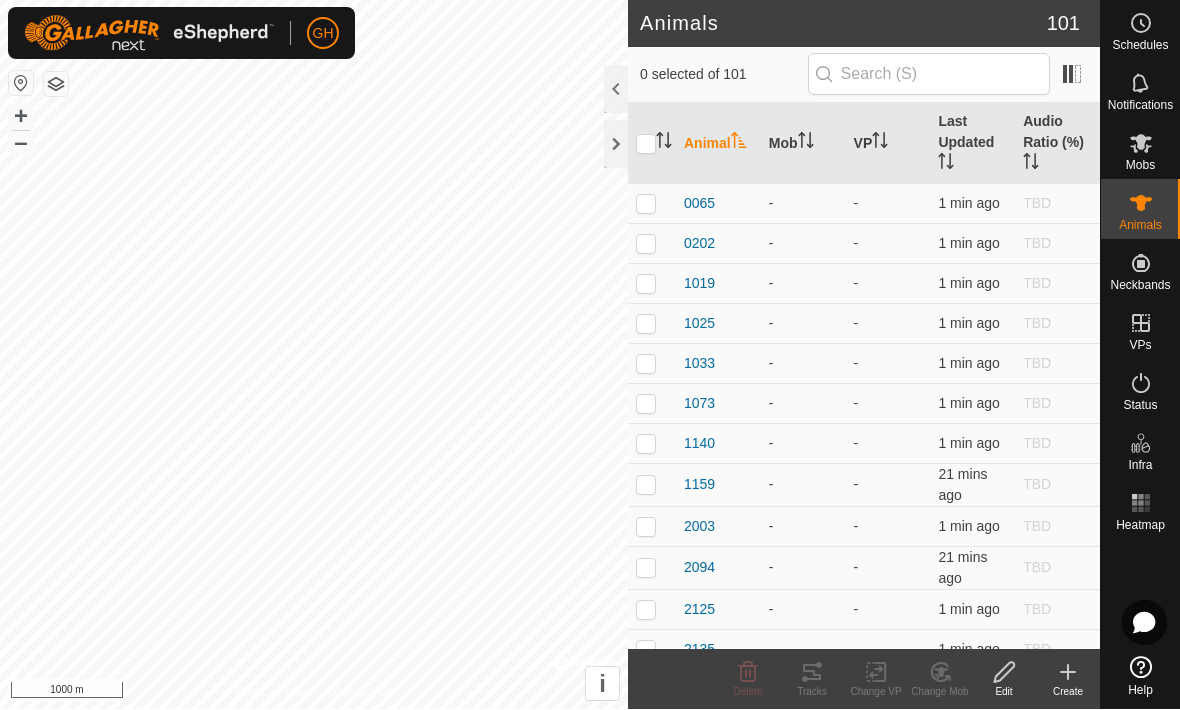click on "Create" 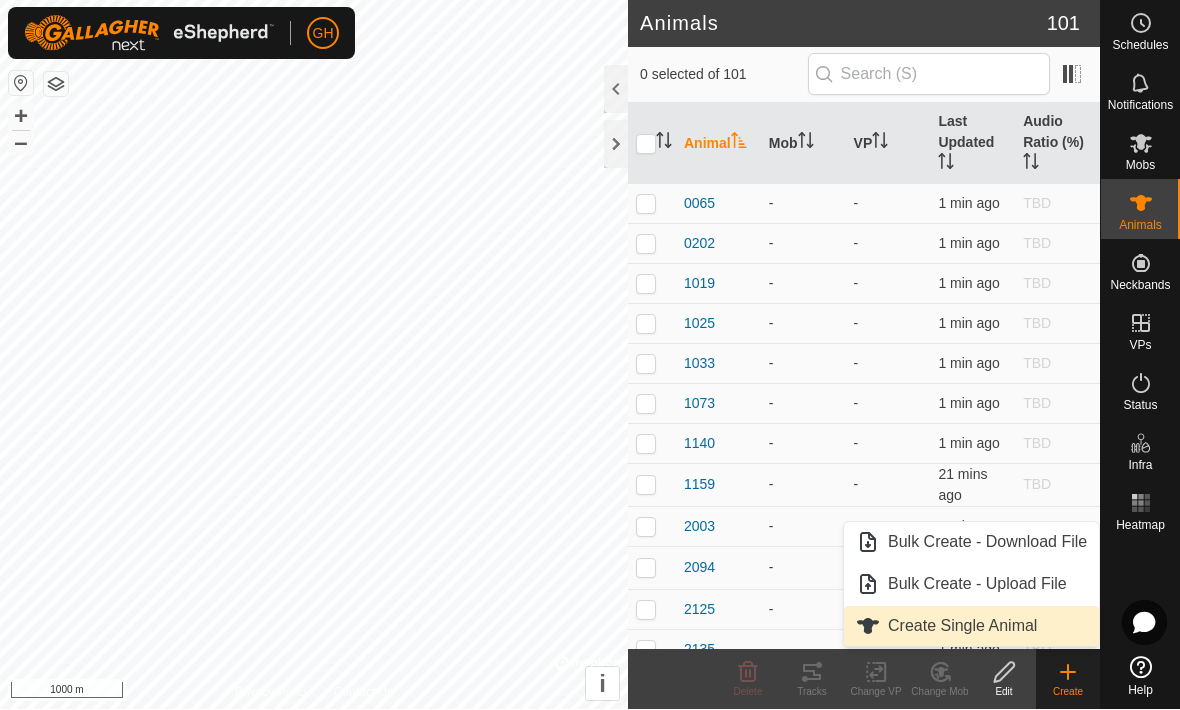 click on "Create Single Animal" at bounding box center (962, 627) 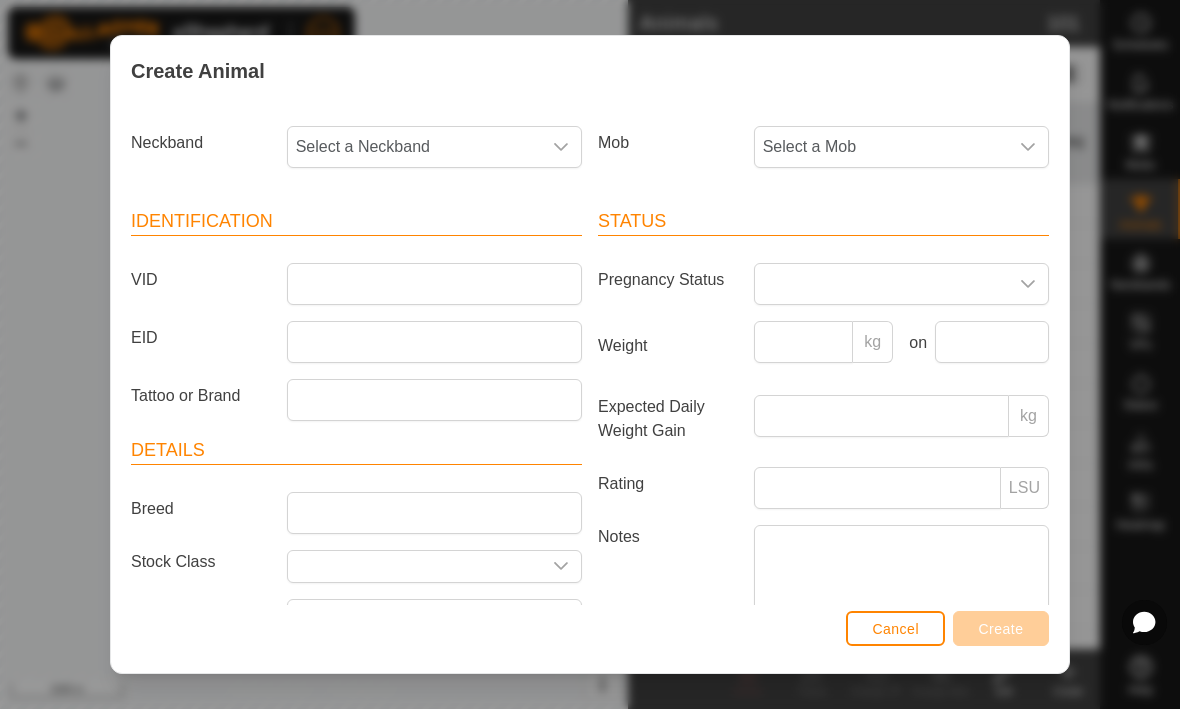 click at bounding box center [561, 148] 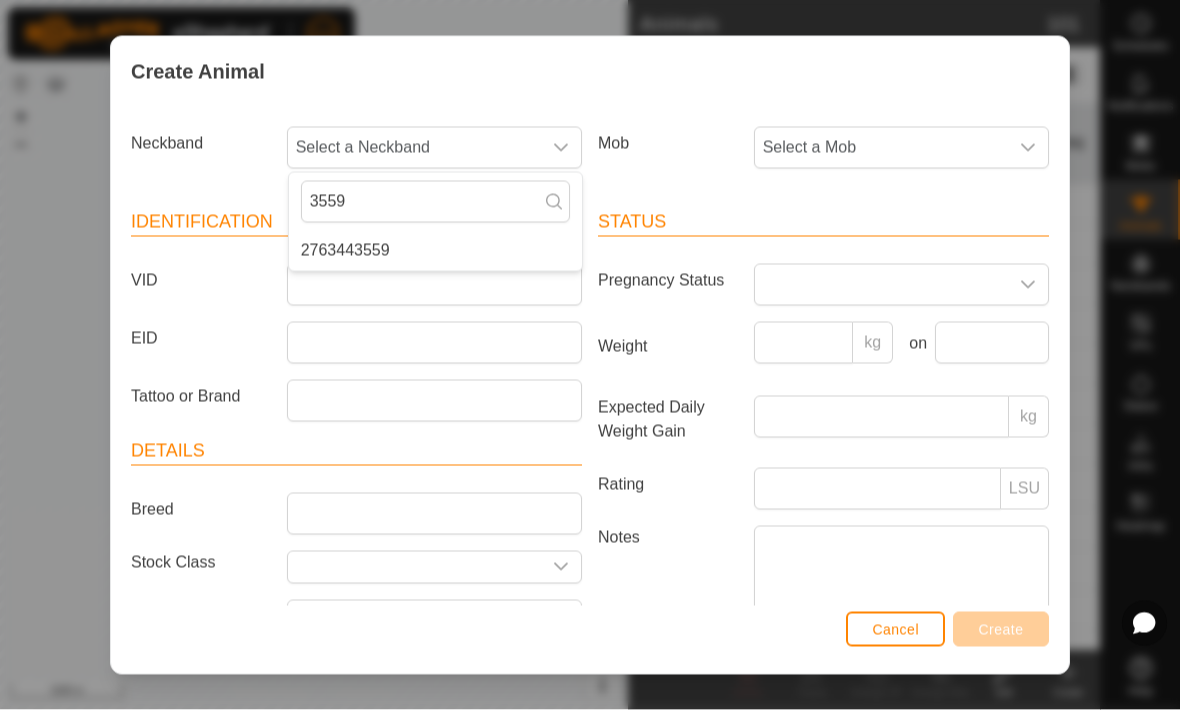 type on "3559" 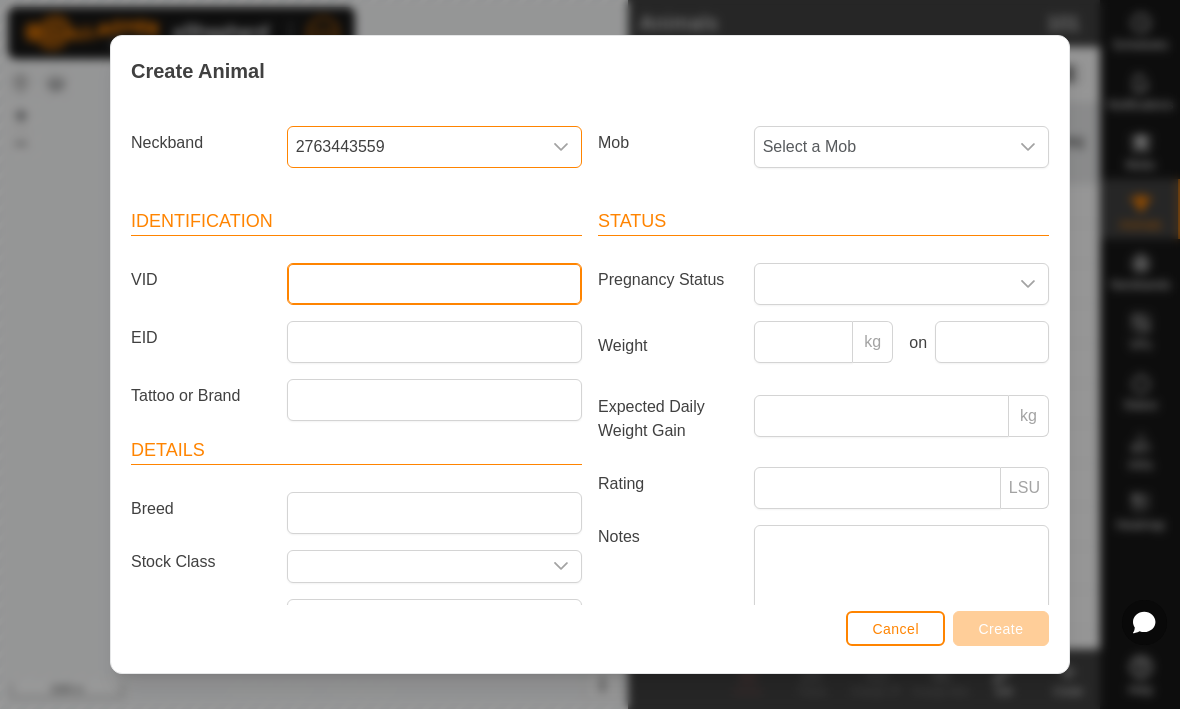 click on "VID" at bounding box center (434, 285) 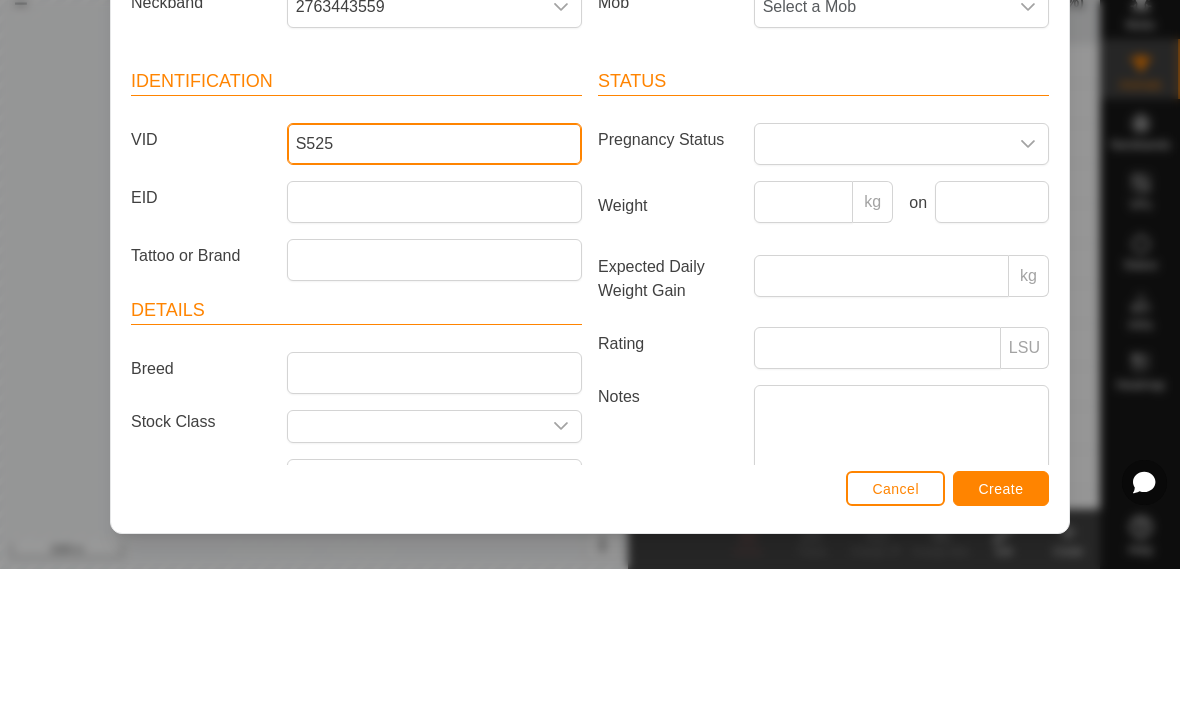 type on "S525" 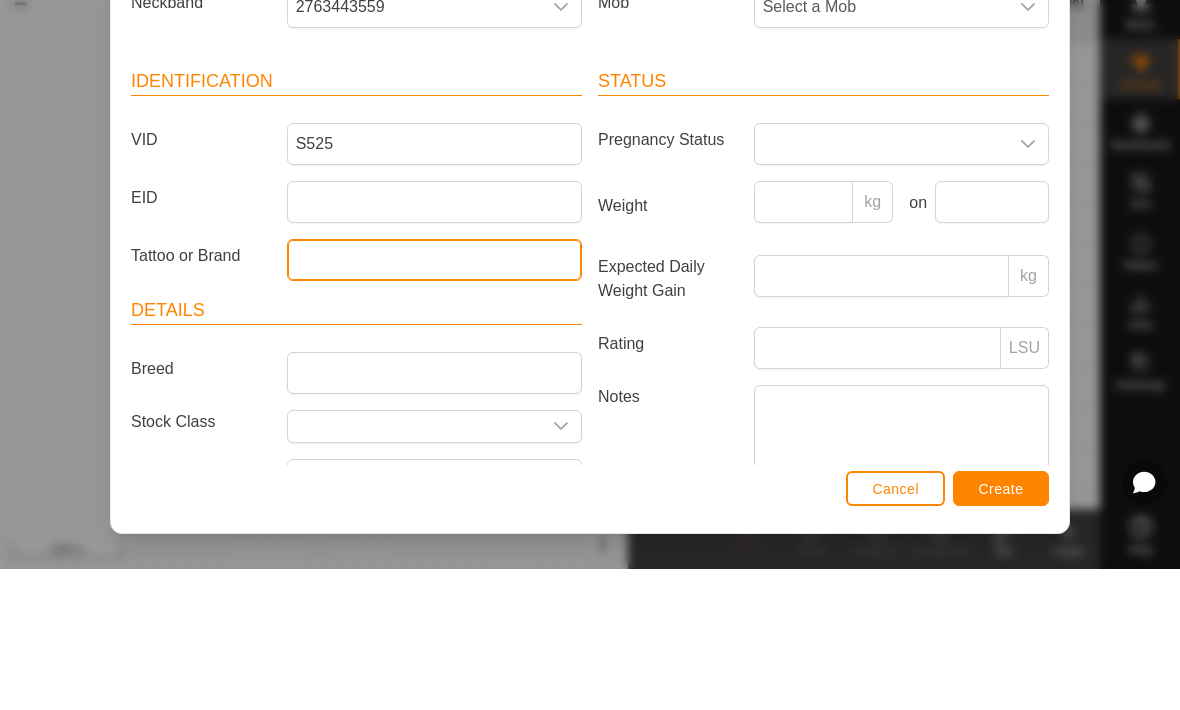 click on "Tattoo or Brand" at bounding box center (434, 401) 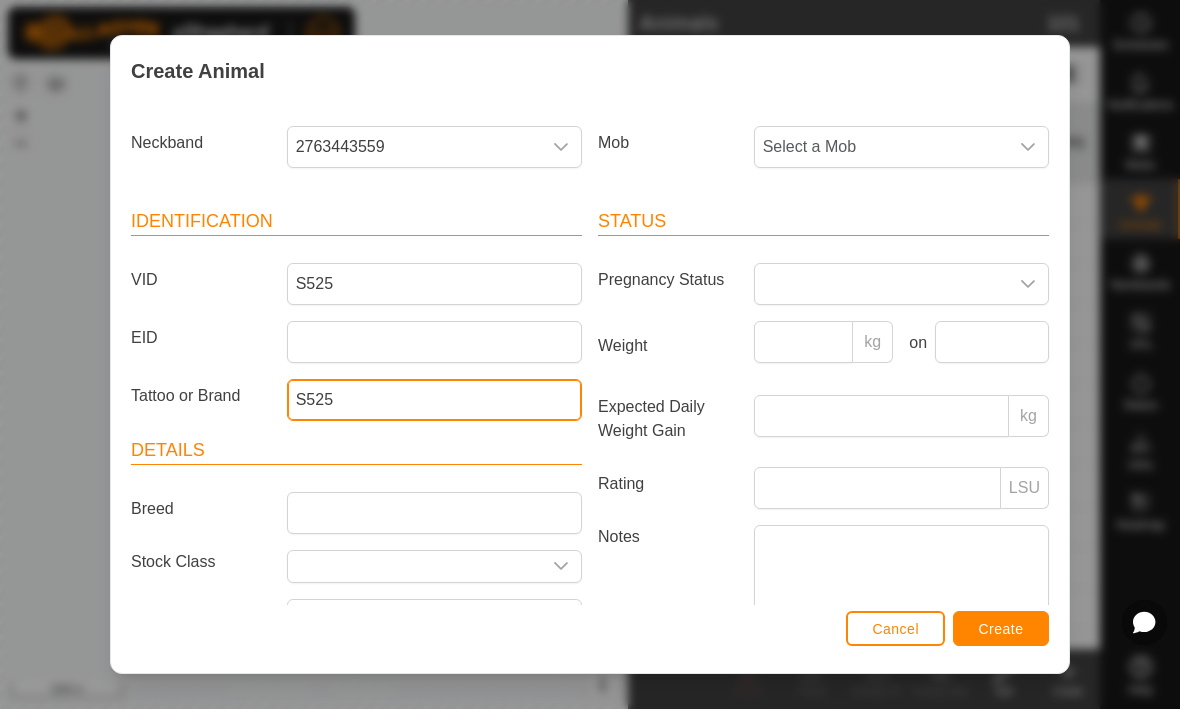 type on "S525" 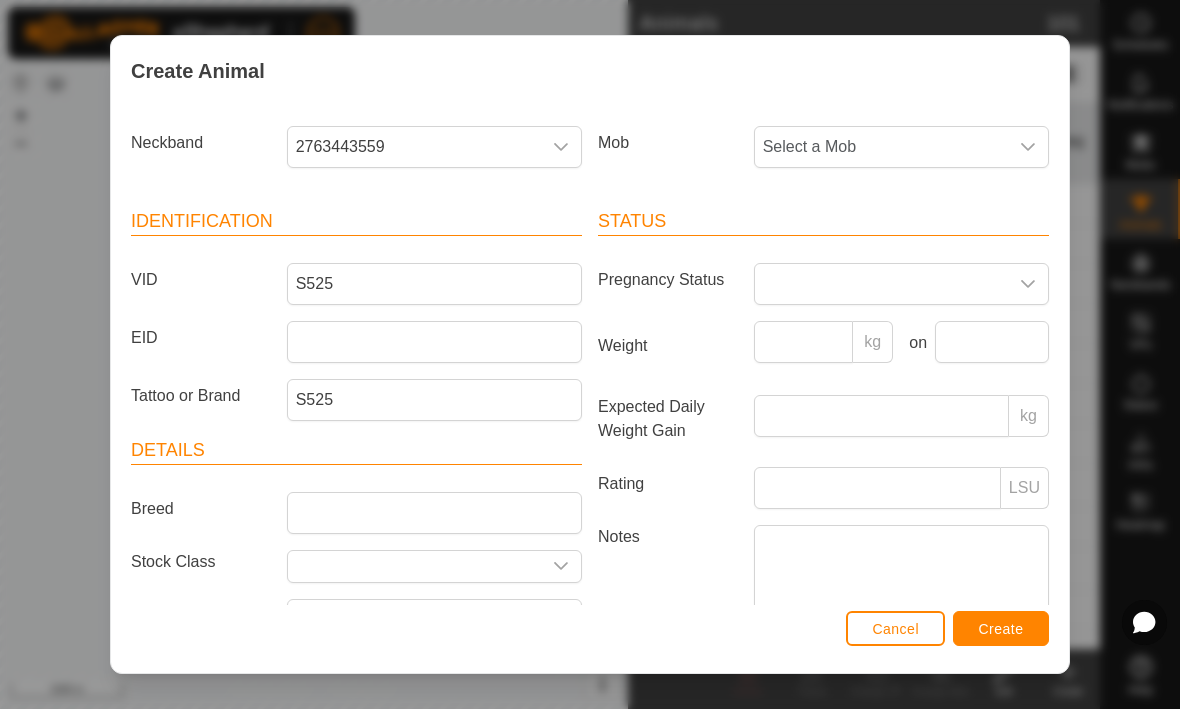 click on "Create" at bounding box center [1001, 630] 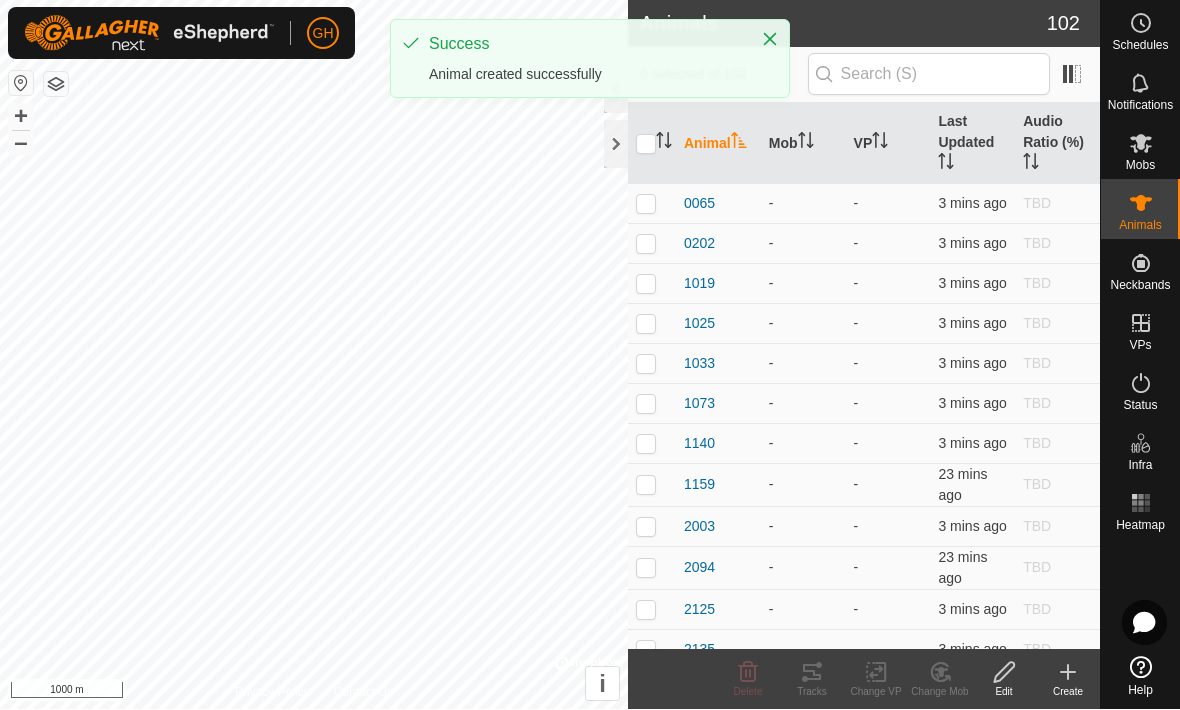 click 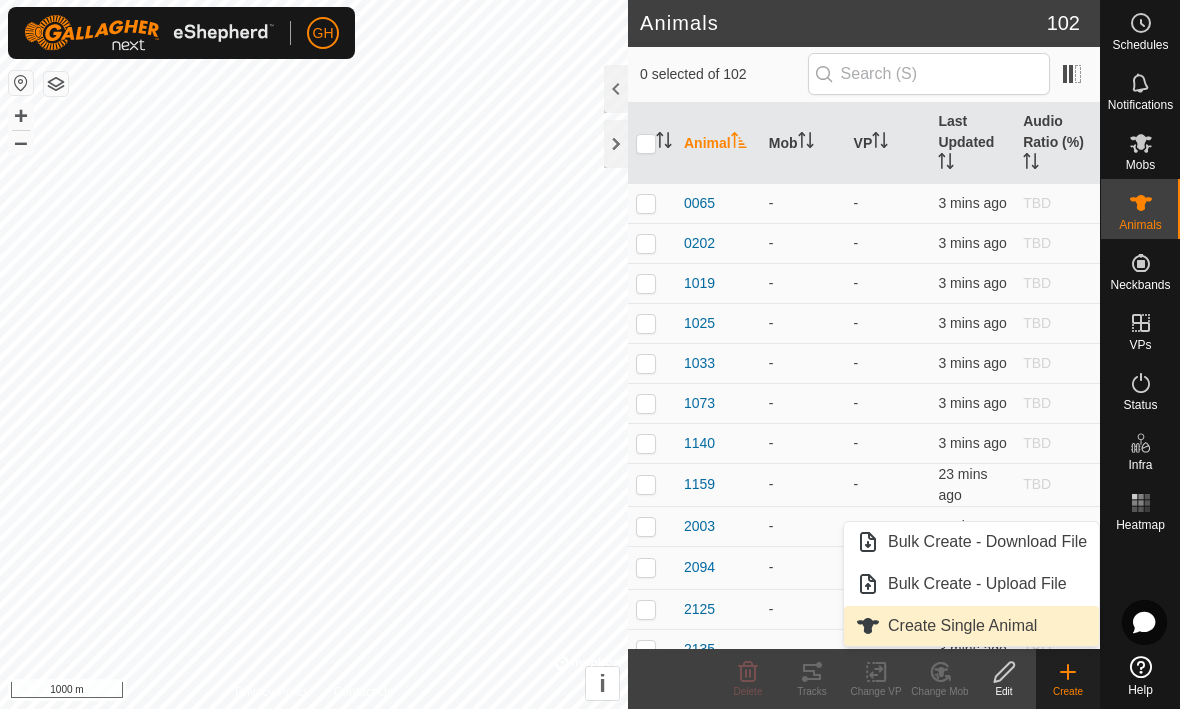 click on "Create Single Animal" at bounding box center (971, 627) 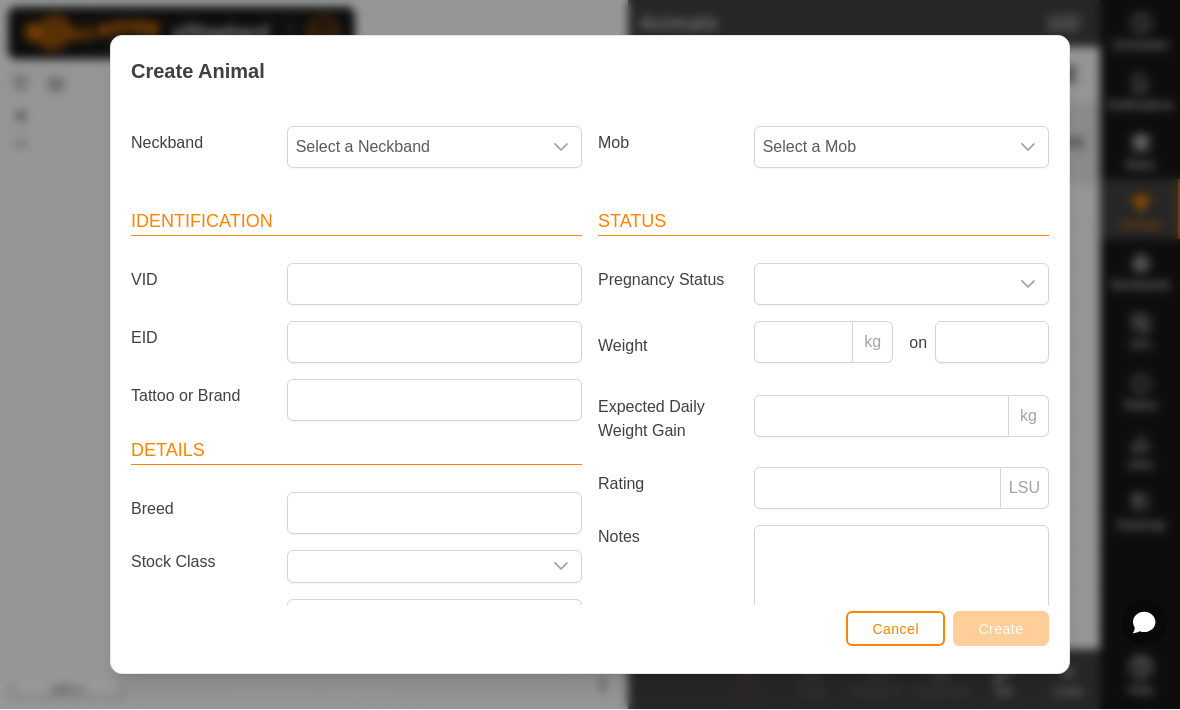 click at bounding box center (561, 148) 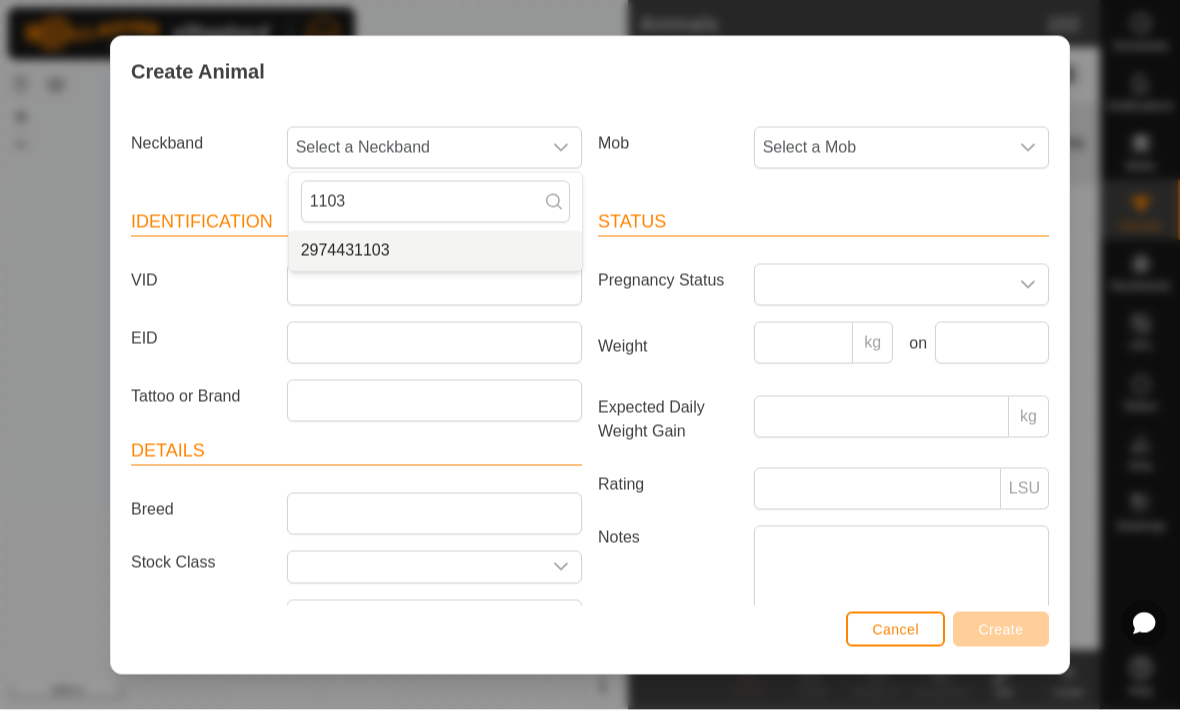 type on "1103" 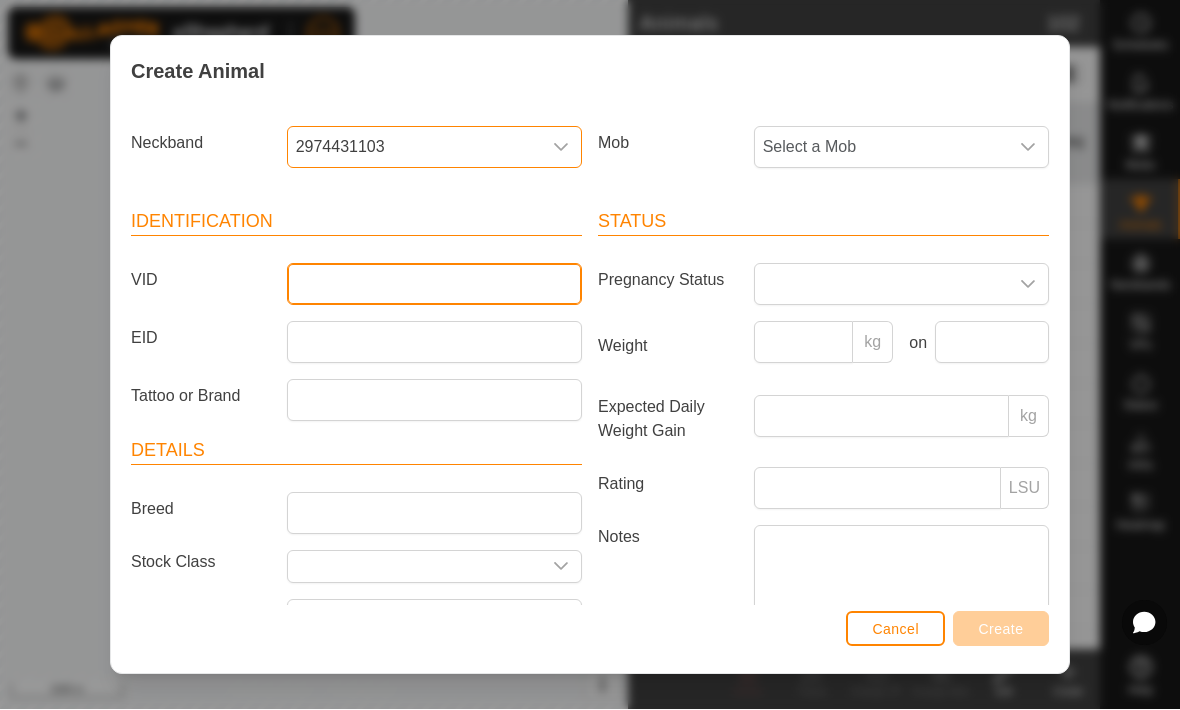 click on "VID" at bounding box center [434, 285] 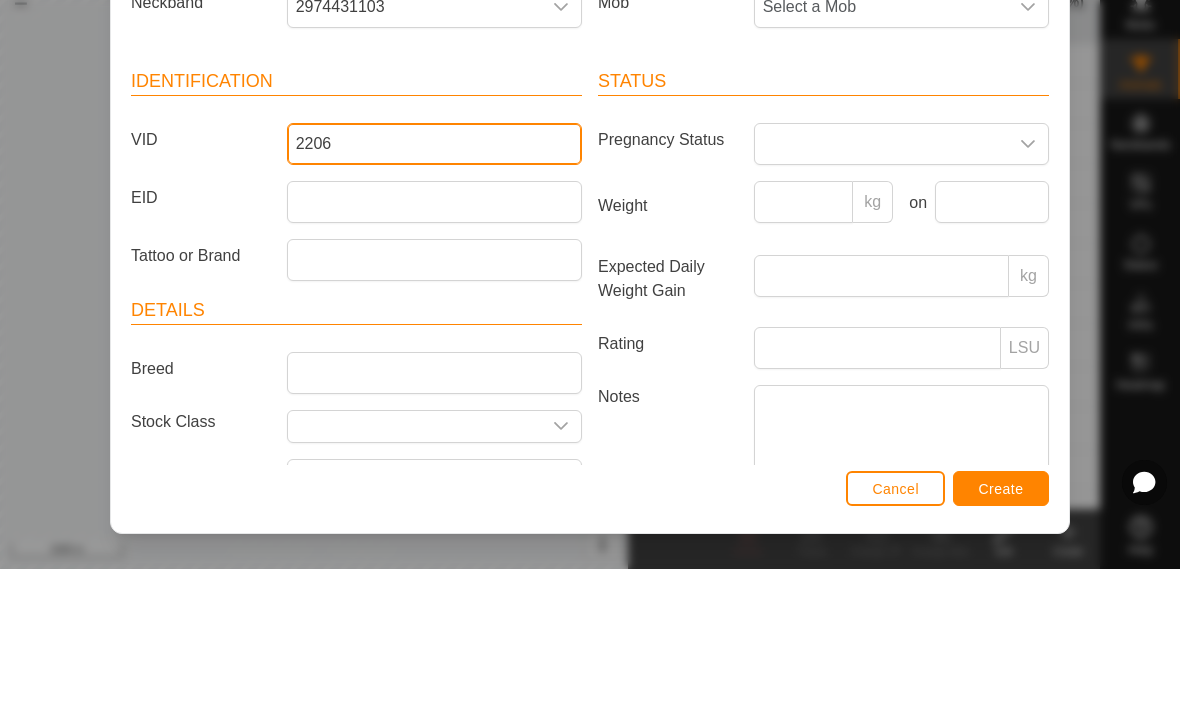 type on "2206" 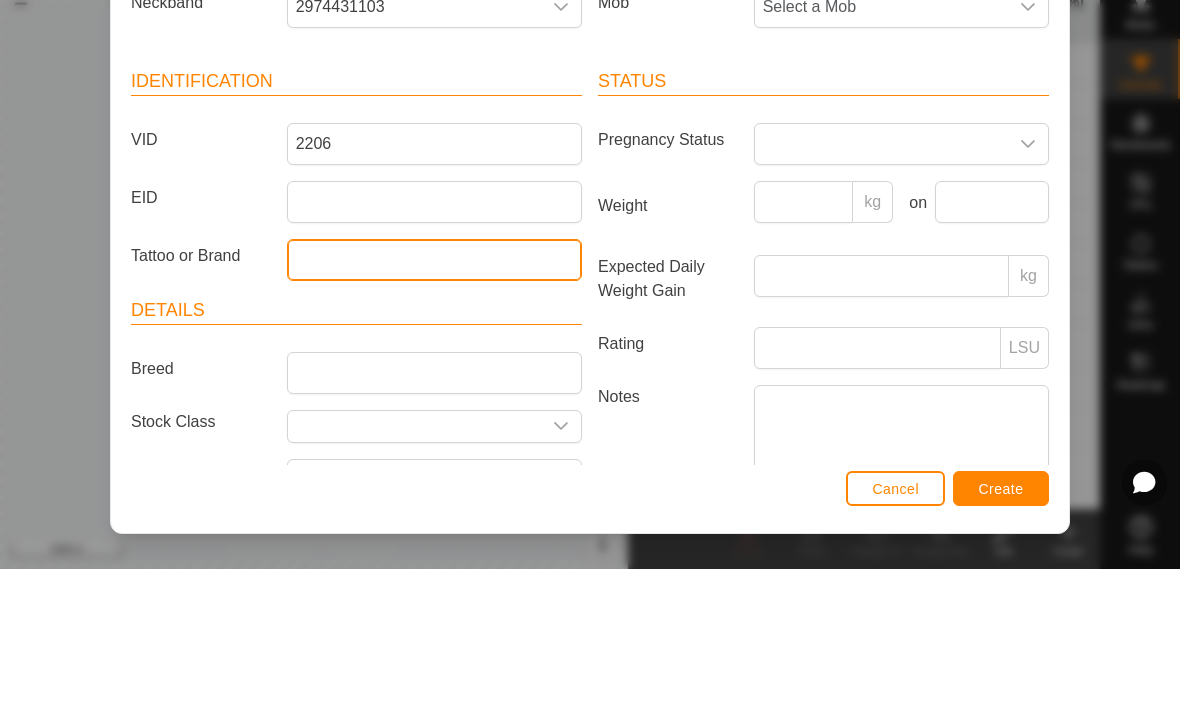 click on "Tattoo or Brand" at bounding box center [434, 401] 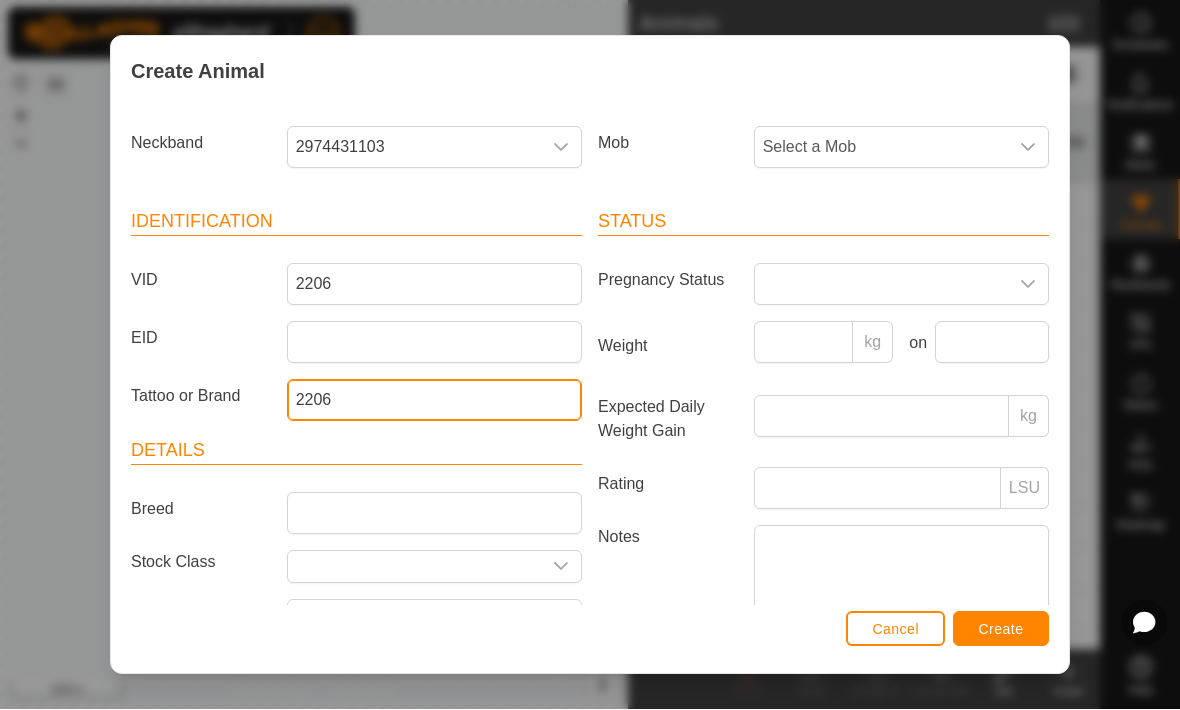 type on "2206" 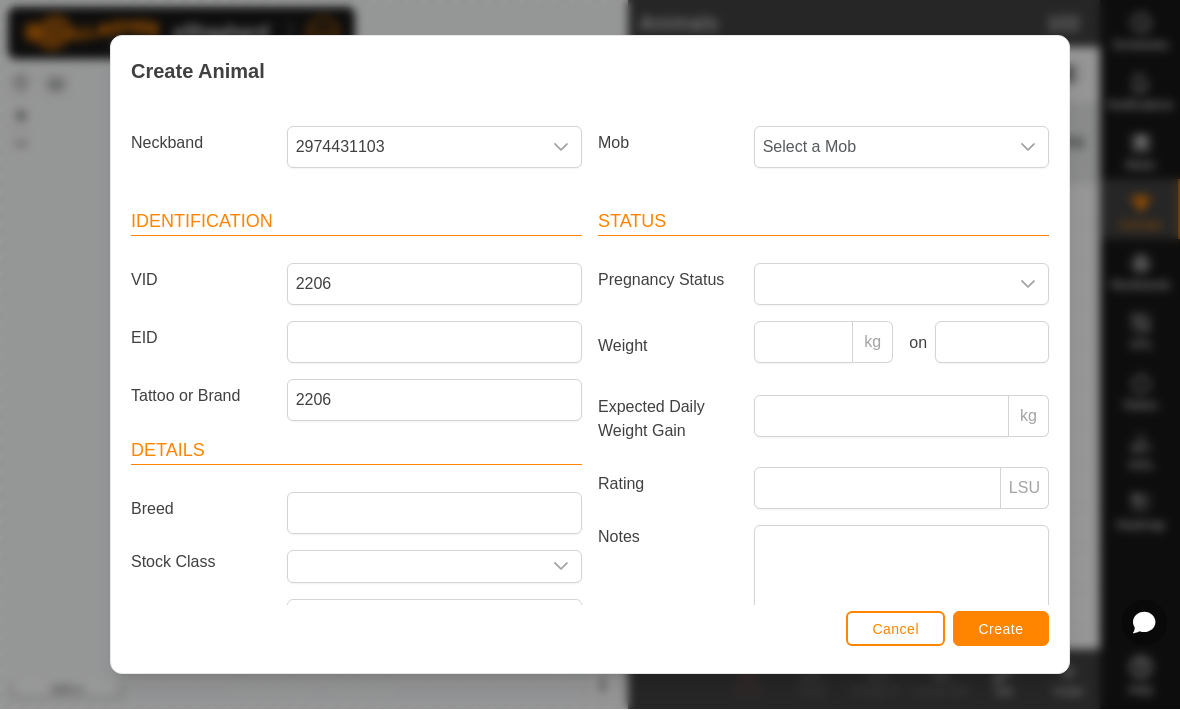 click on "Create" at bounding box center [1001, 630] 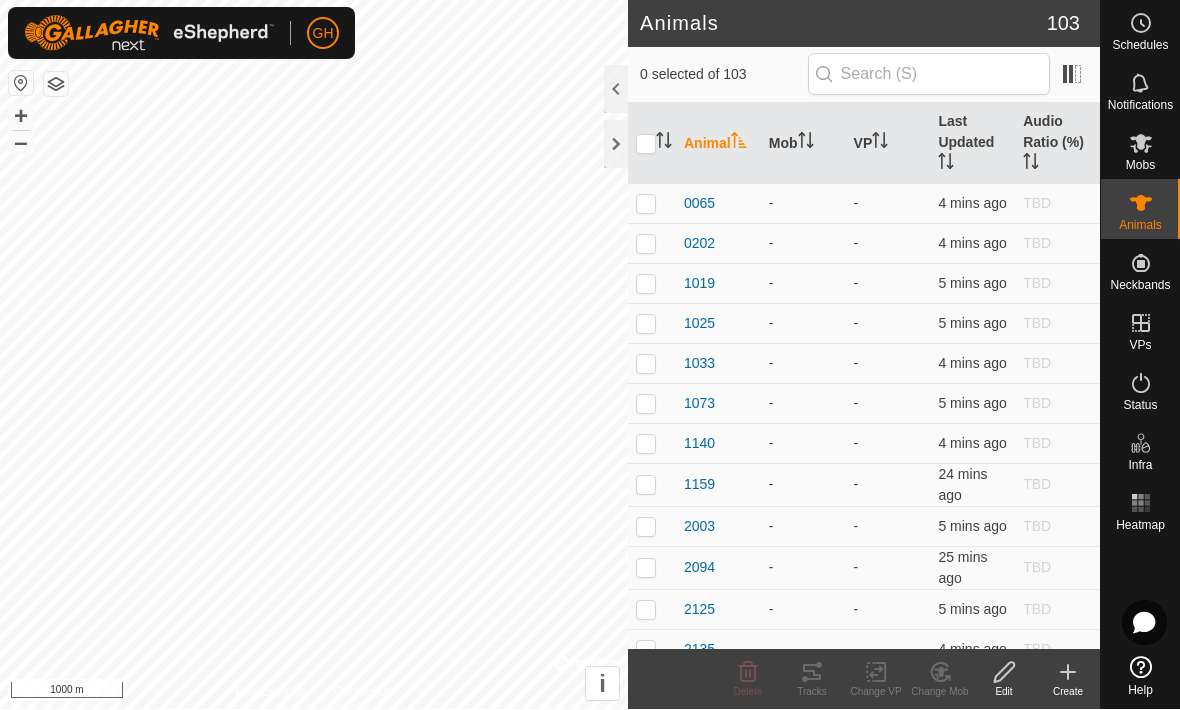 click on "Create" 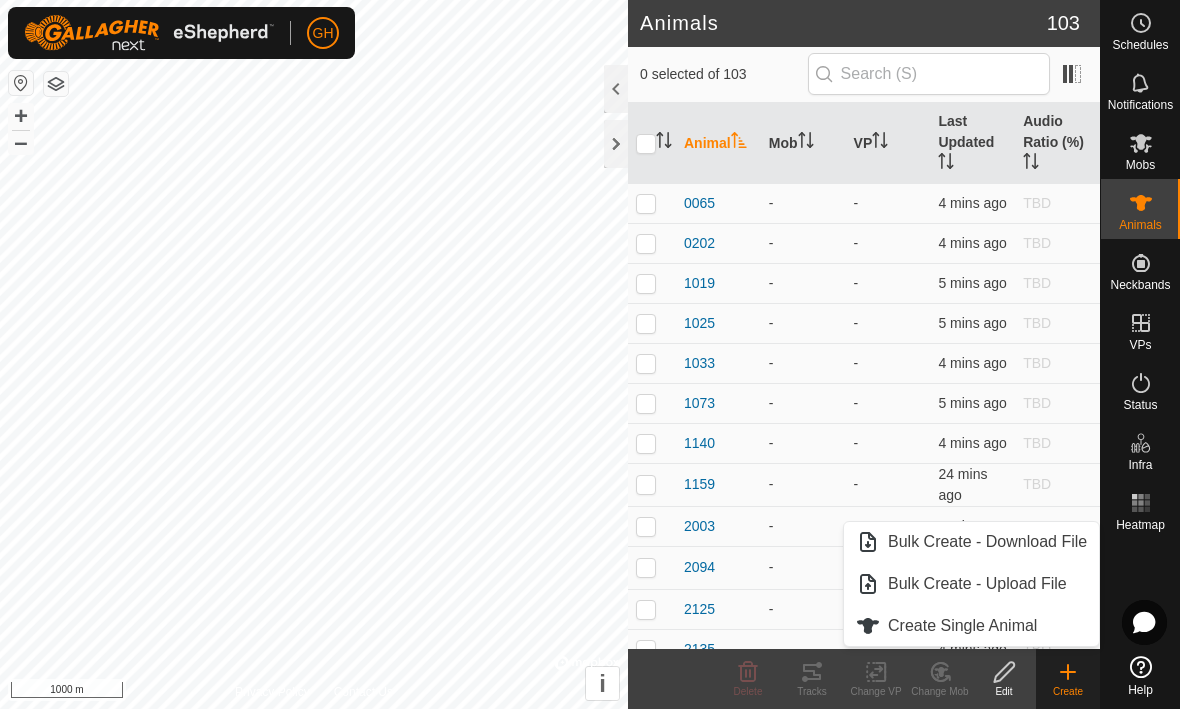 click on "Create Single Animal" at bounding box center (962, 627) 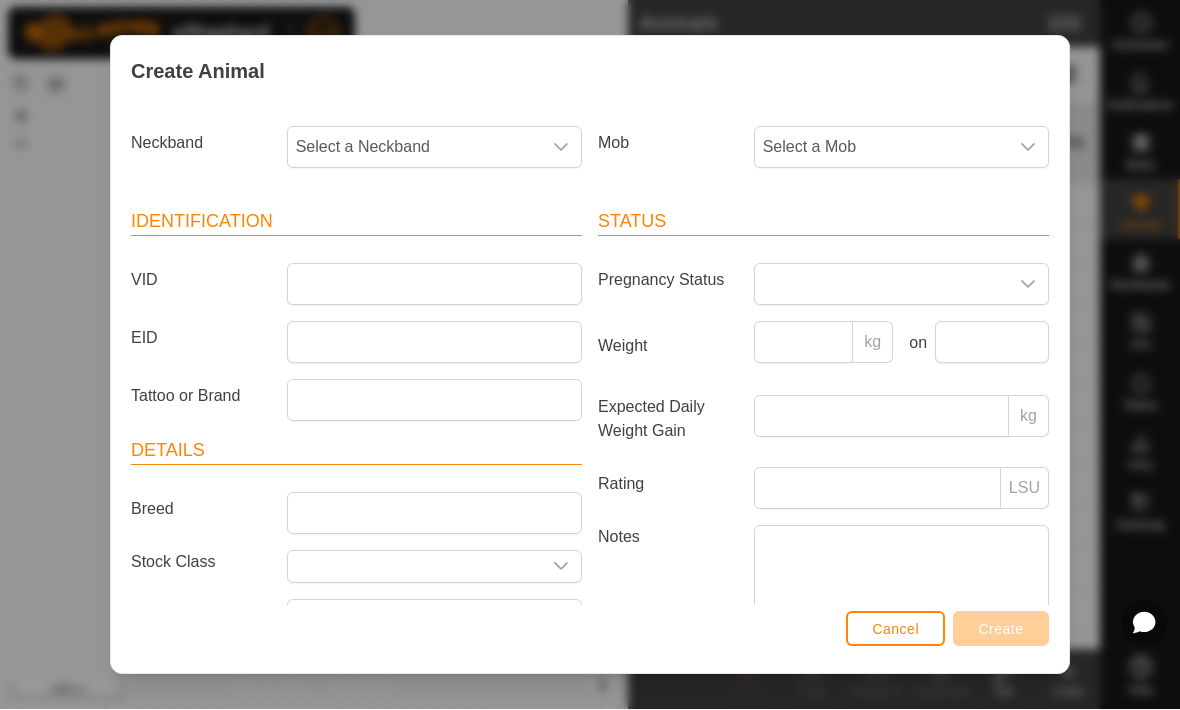 click 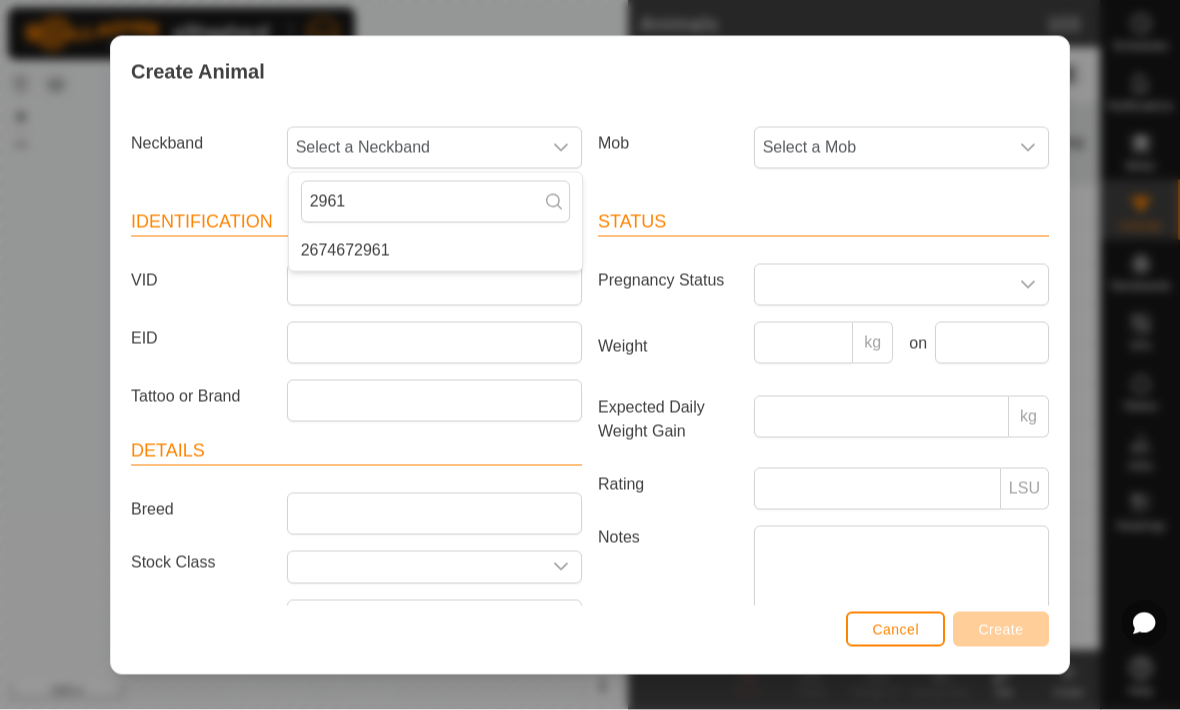 type on "2961" 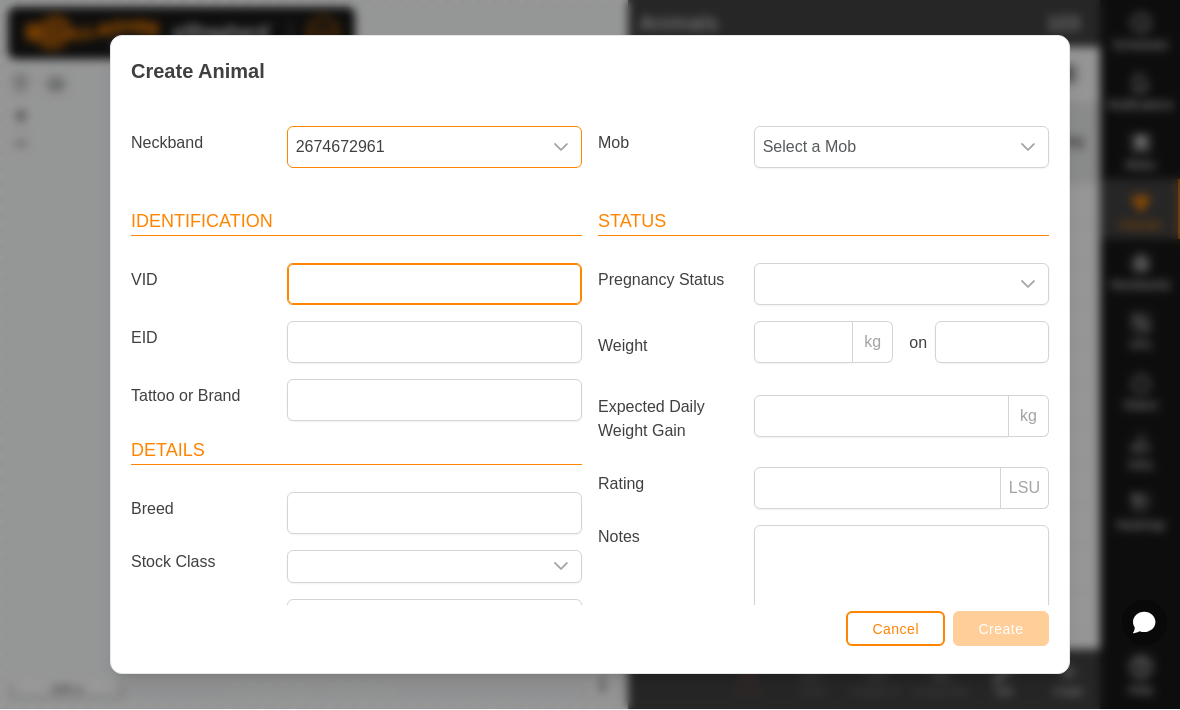 click on "VID" at bounding box center [434, 285] 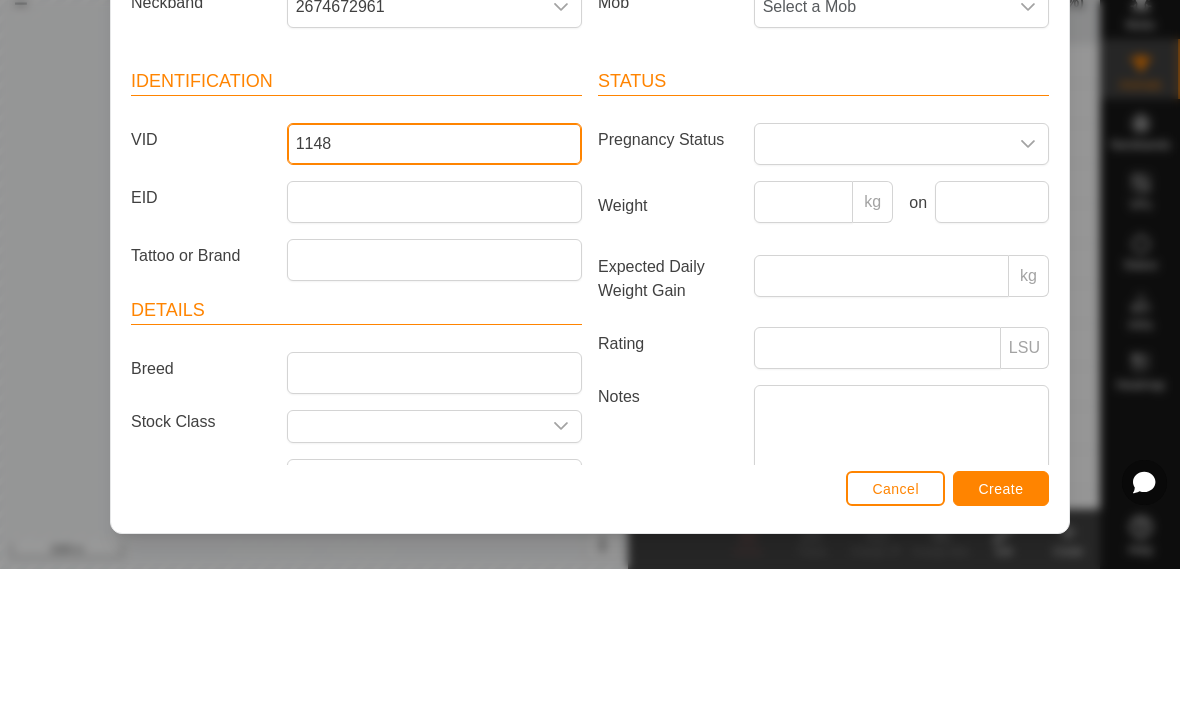 type on "1148" 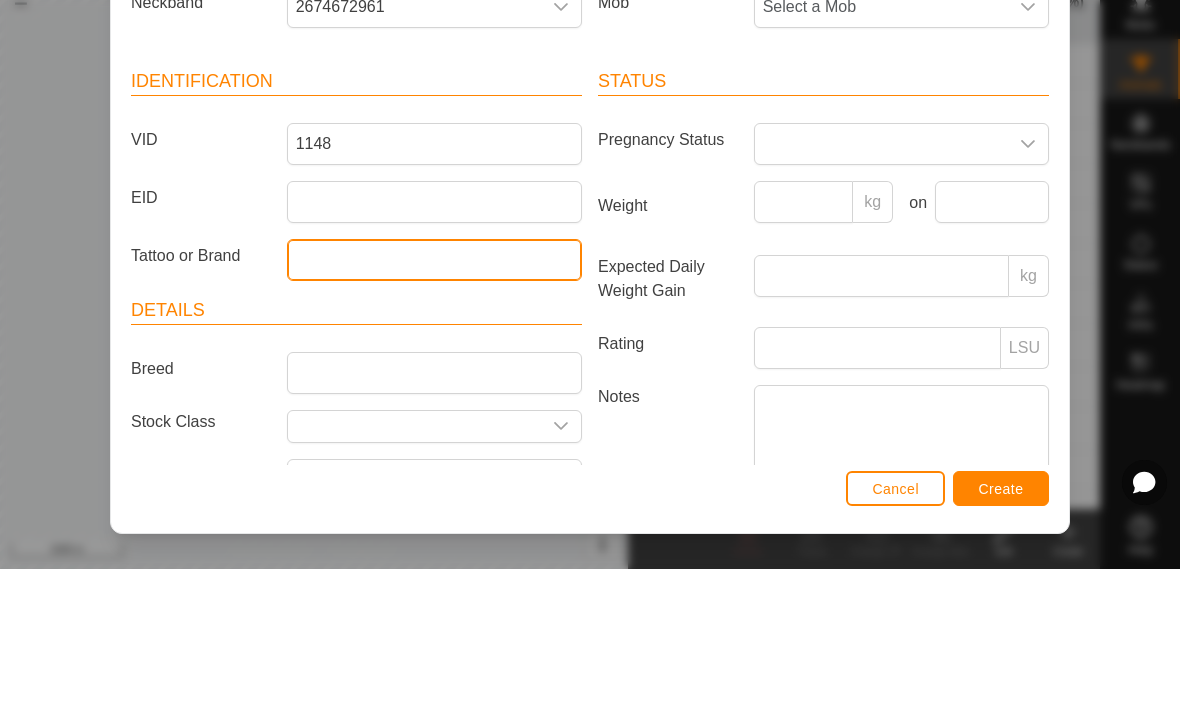 click on "Tattoo or Brand" at bounding box center (434, 401) 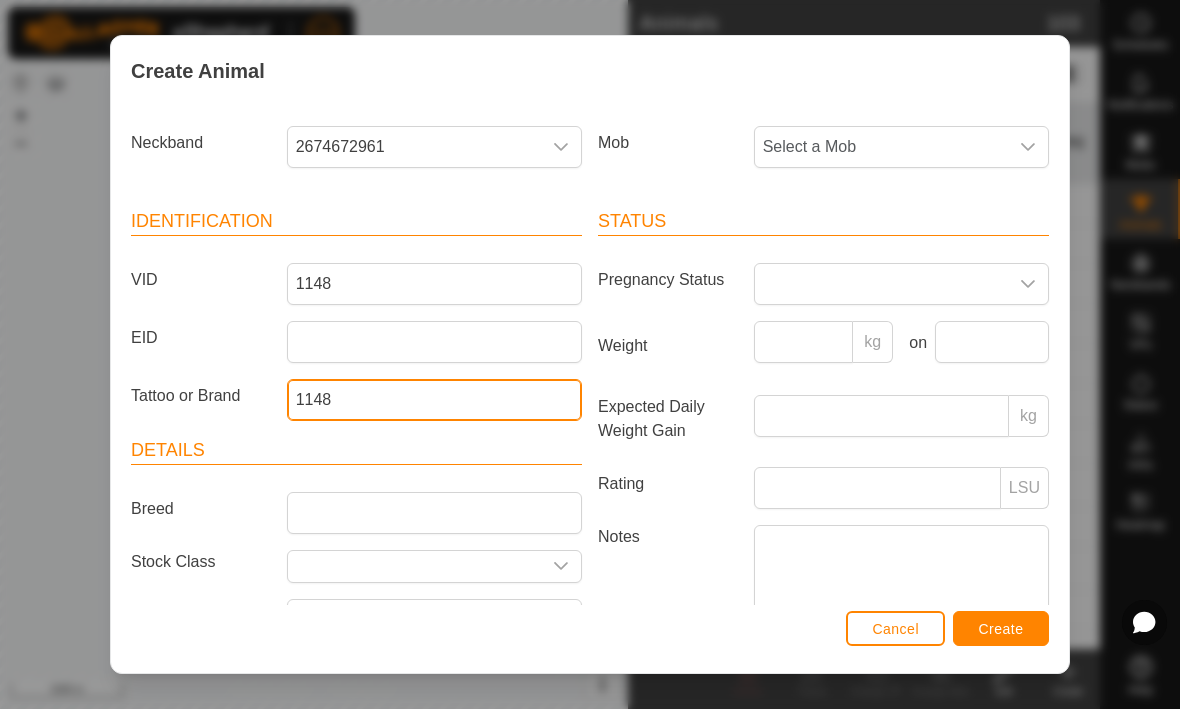 type on "1148" 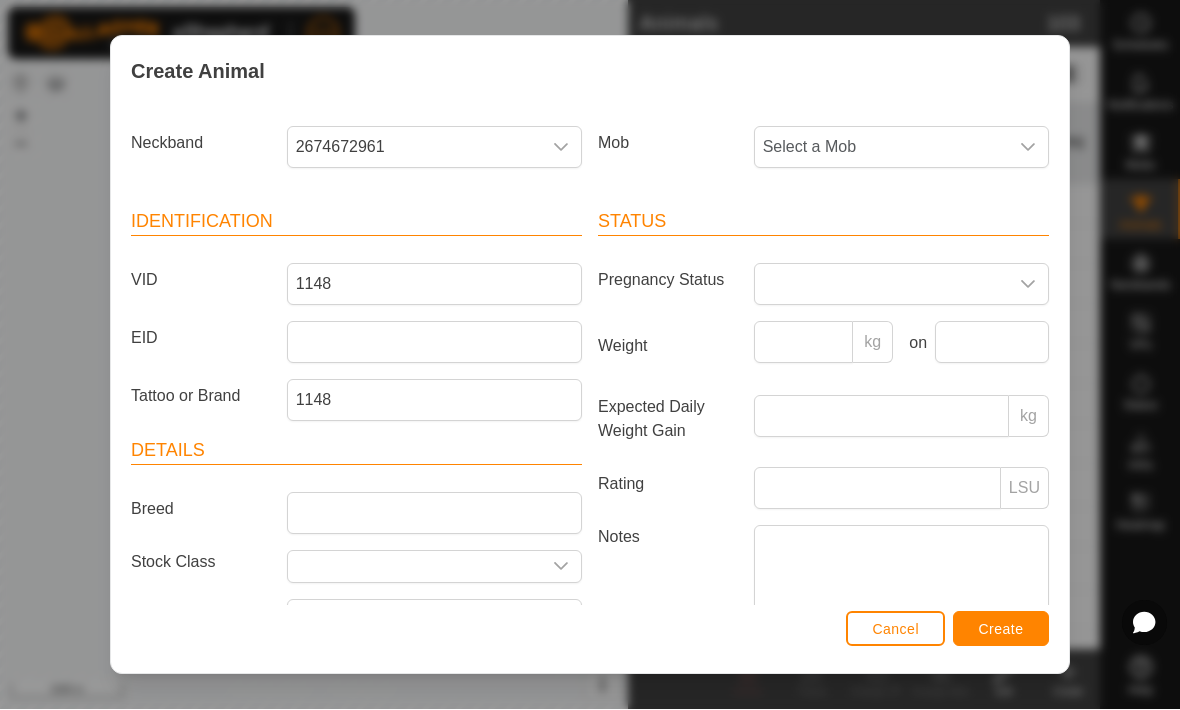 click on "Create" at bounding box center (1001, 630) 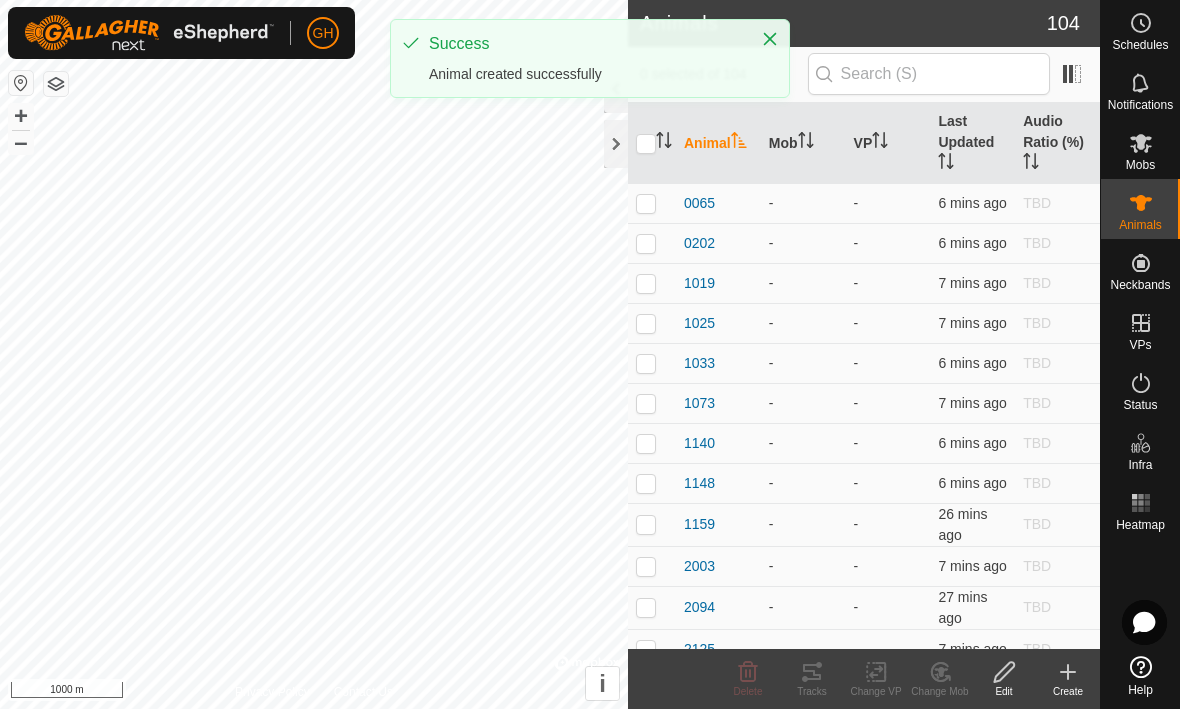 click 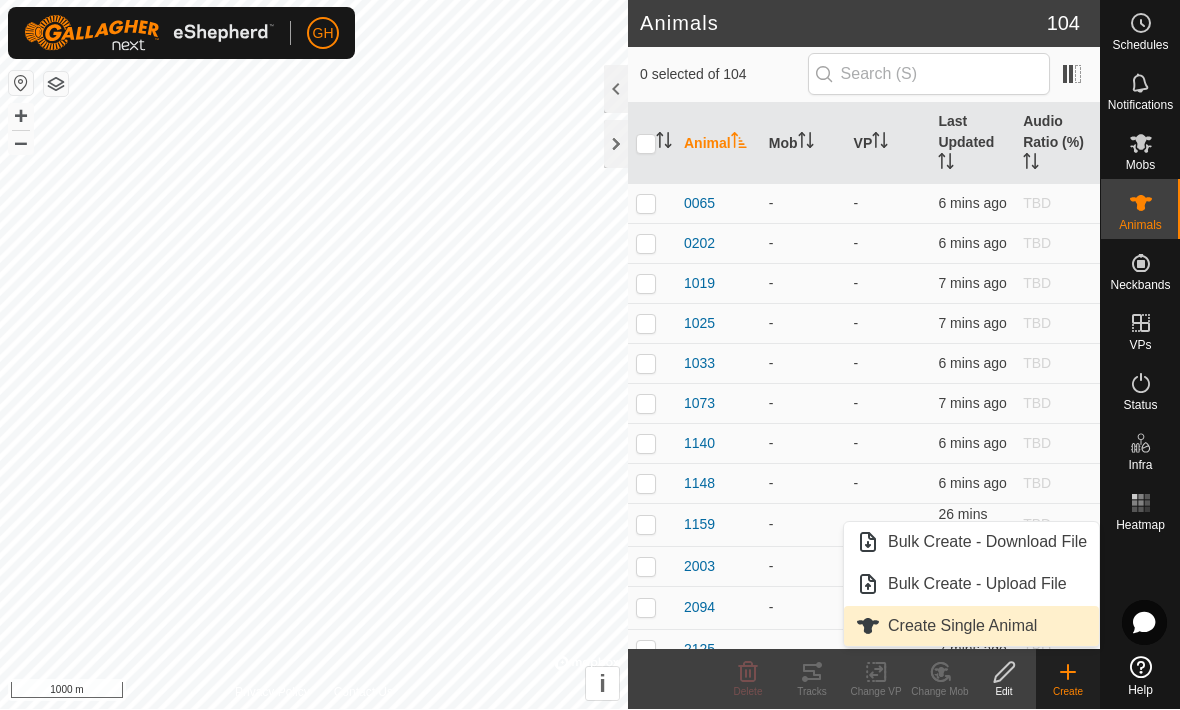 click on "Create Single Animal" at bounding box center (962, 627) 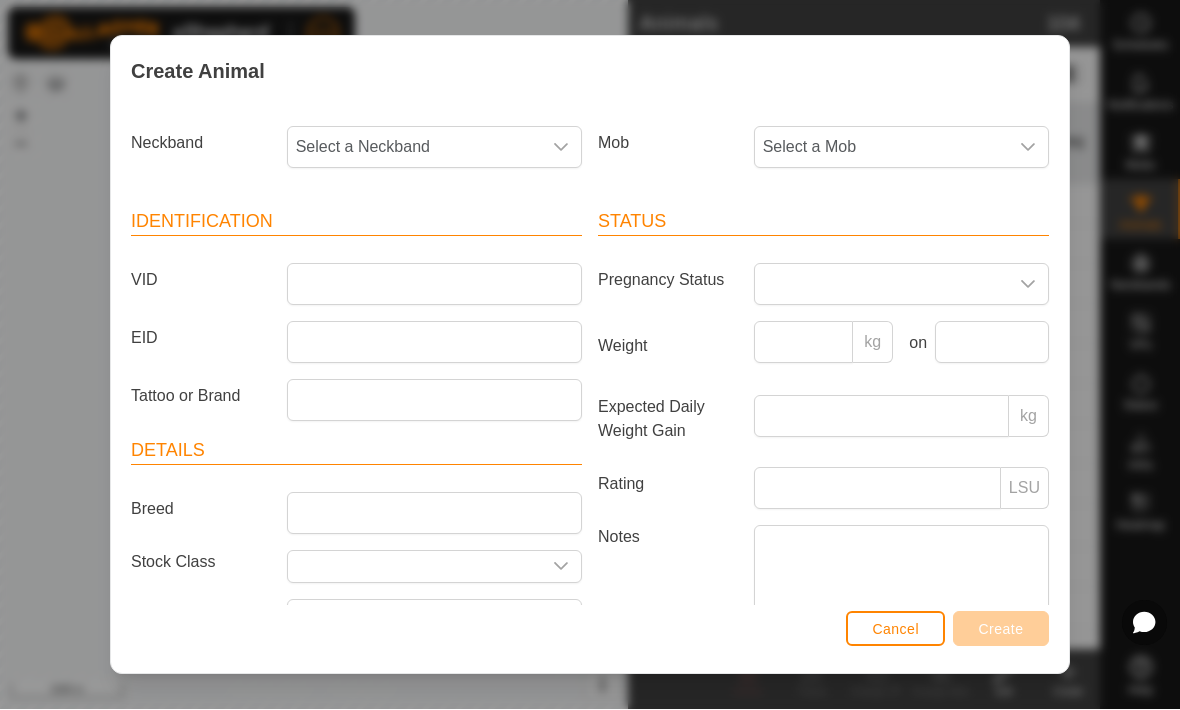click on "Select a Neckband" at bounding box center (414, 148) 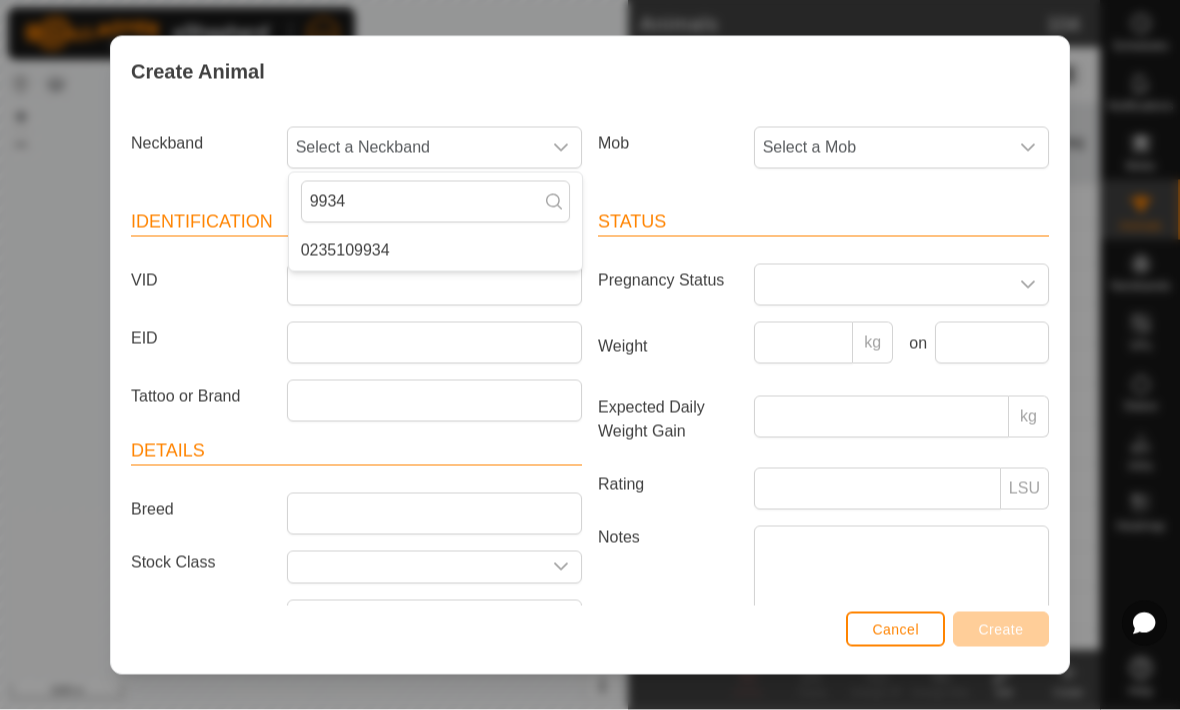 type on "9934" 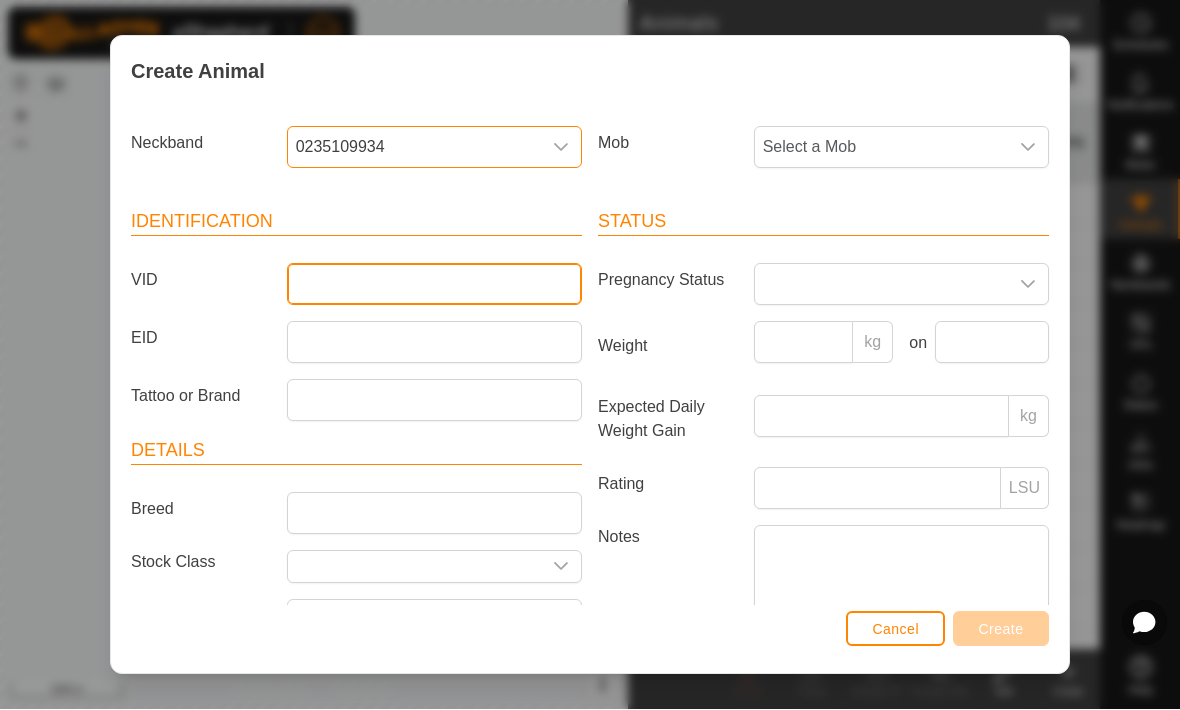 click on "VID" at bounding box center (434, 285) 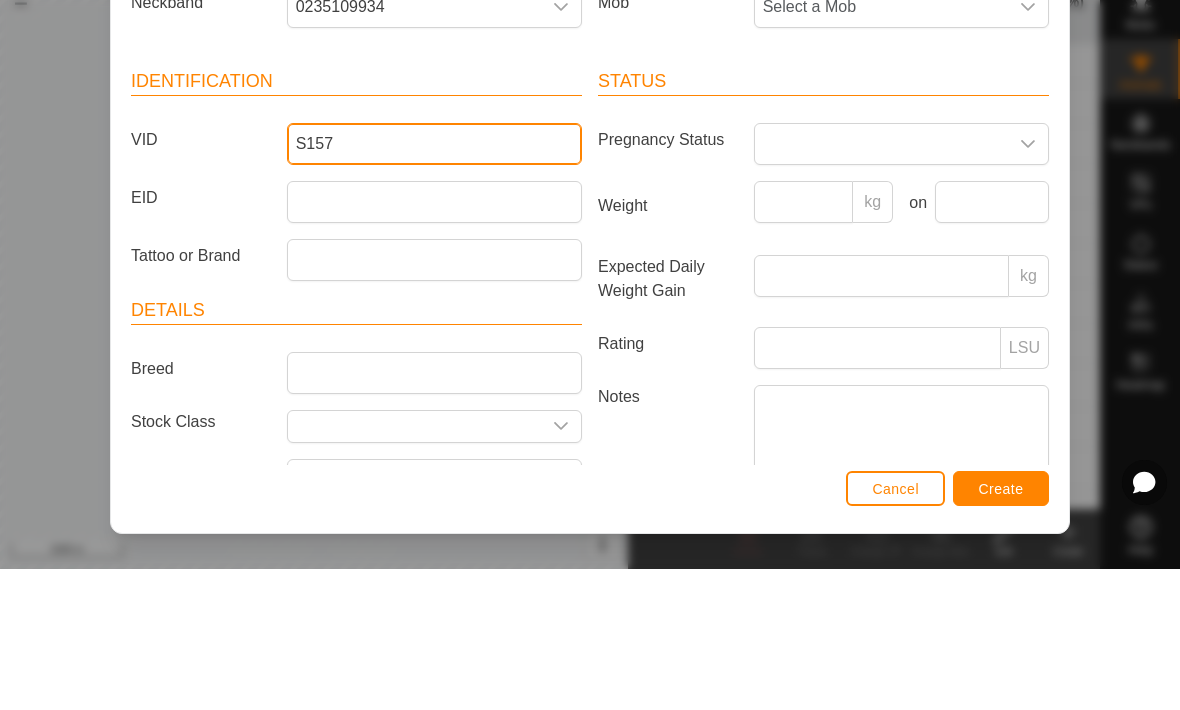 type on "S157" 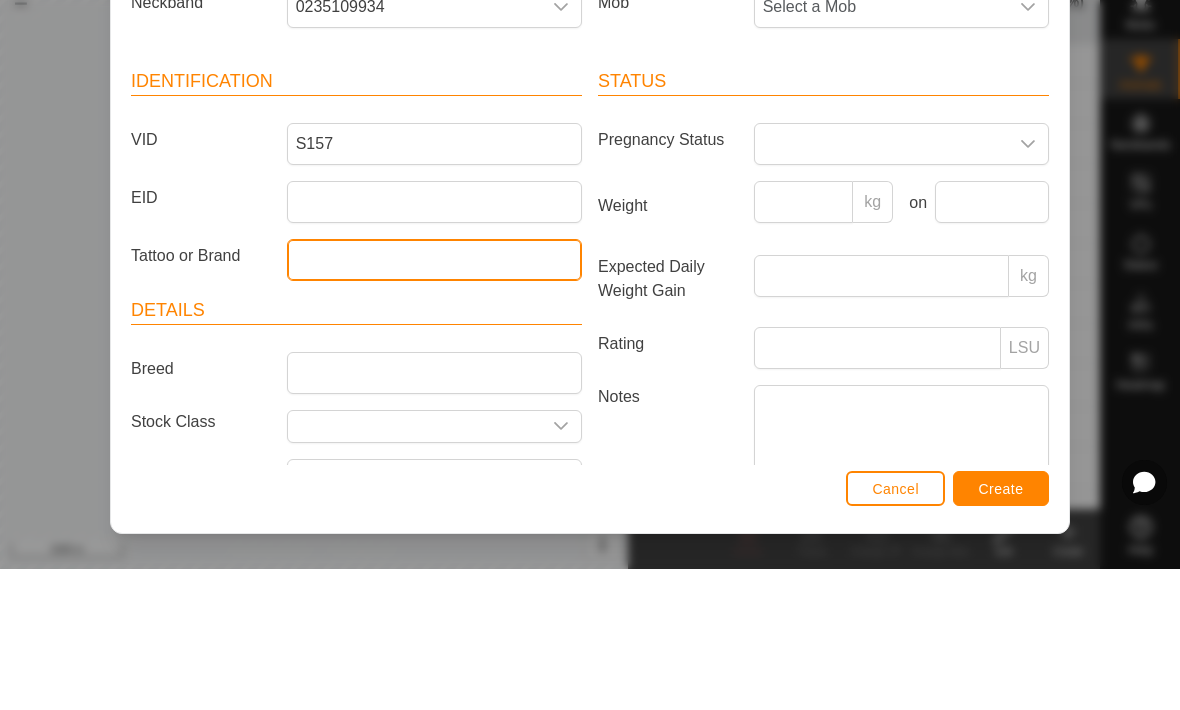 click on "Tattoo or Brand" at bounding box center (434, 401) 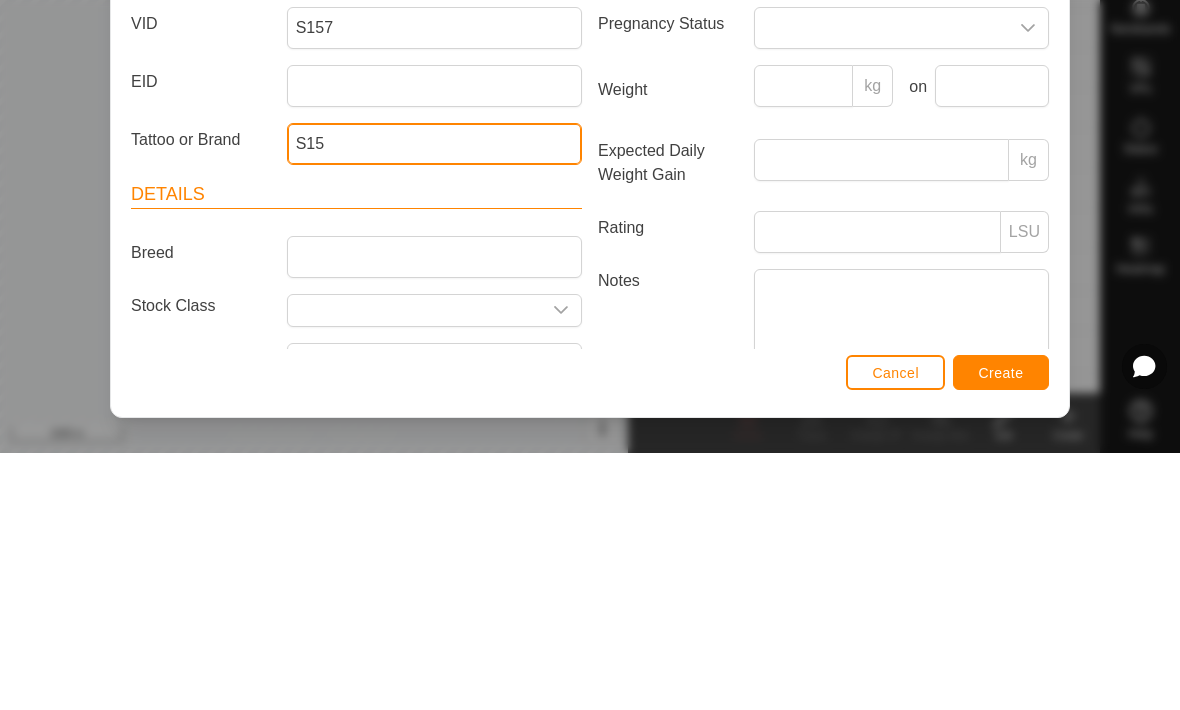 type on "S157" 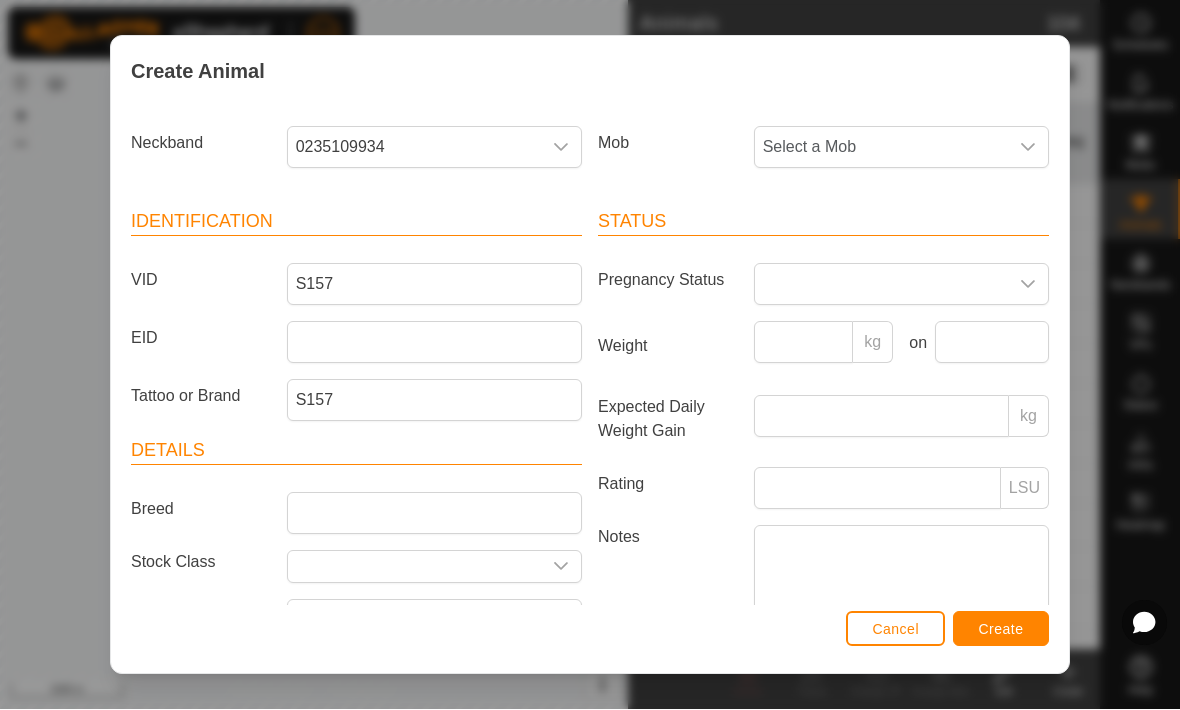 click on "Create" at bounding box center (1001, 630) 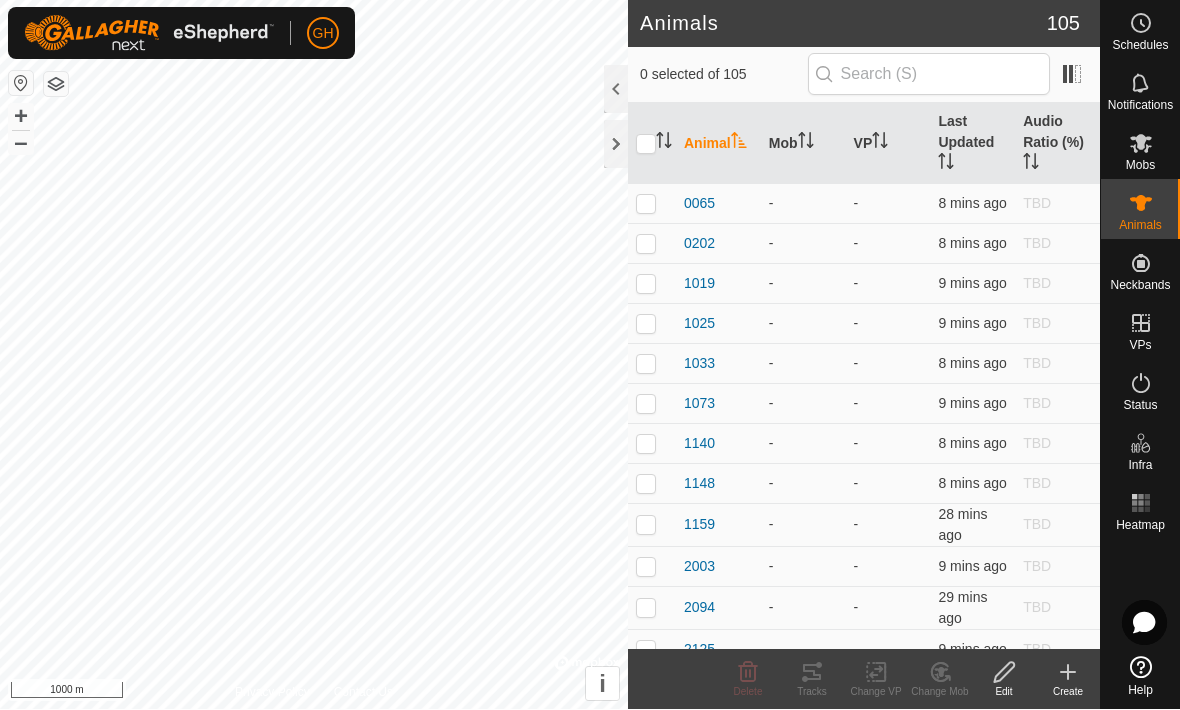 click 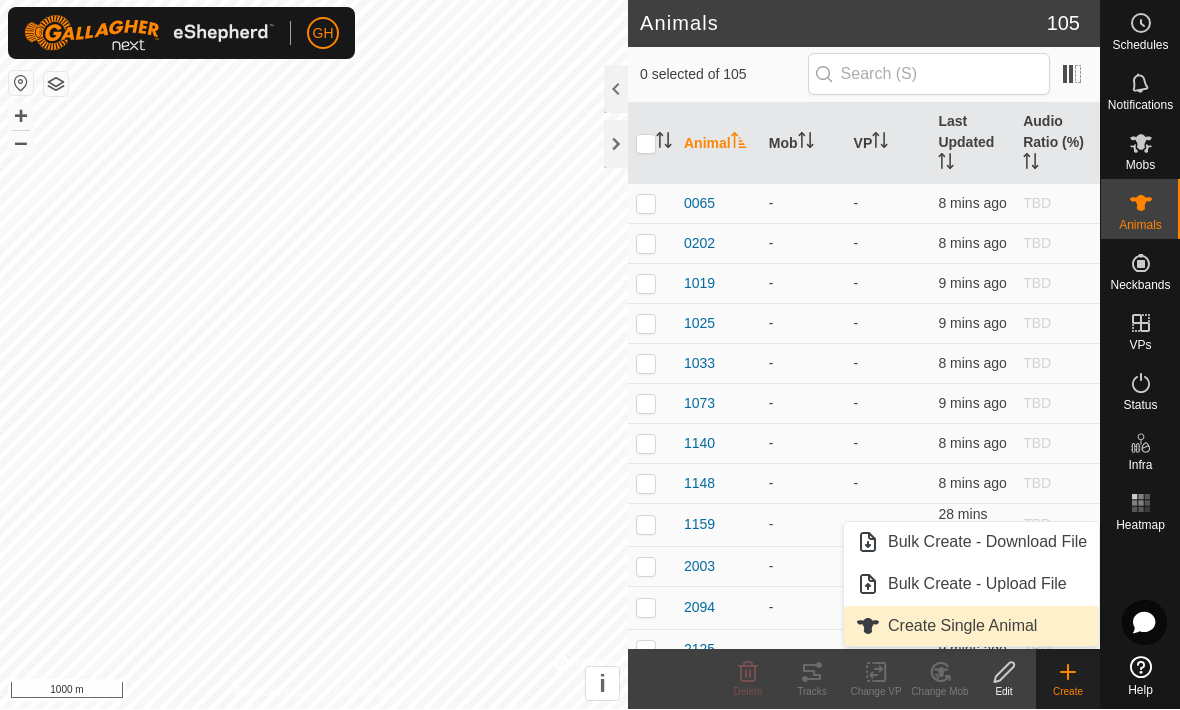 click on "Create Single Animal" at bounding box center (962, 627) 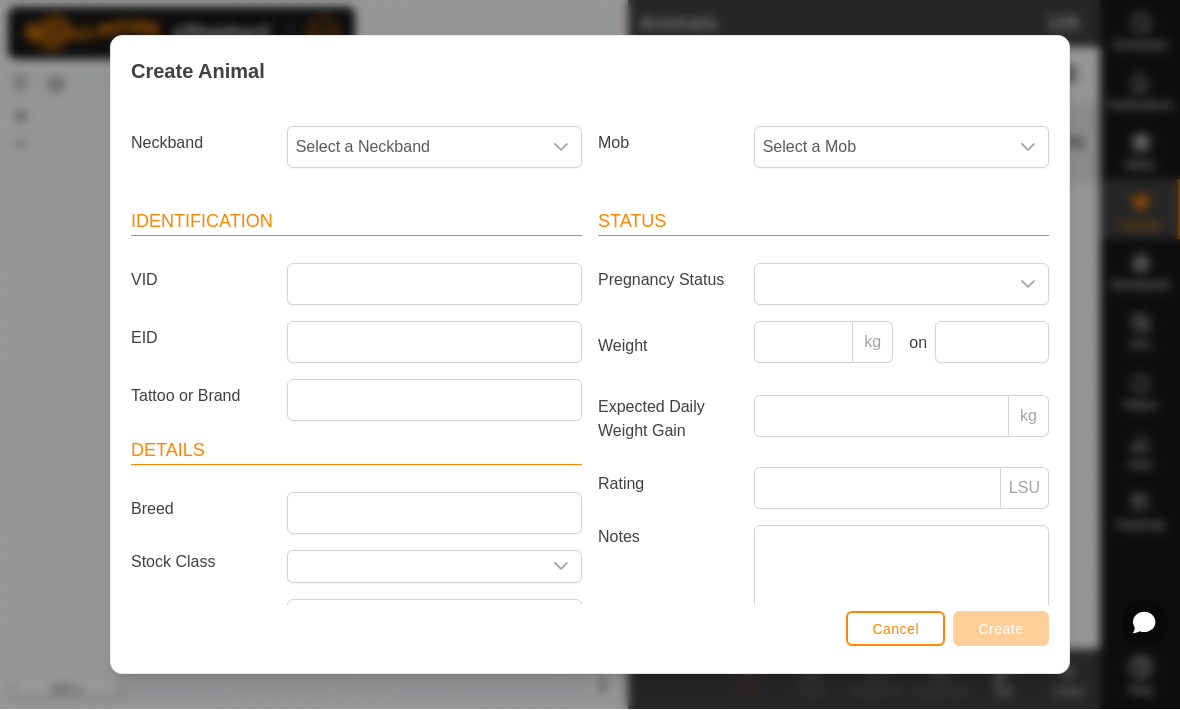 click on "Select a Neckband" at bounding box center [414, 148] 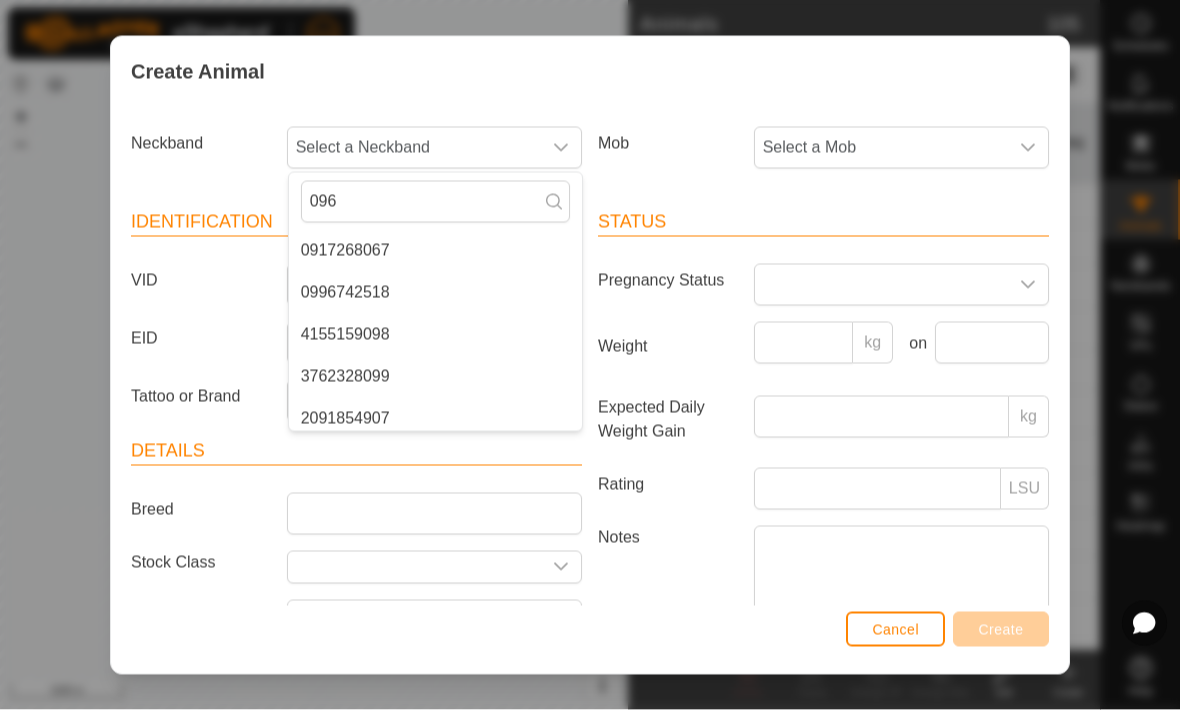 type on "096" 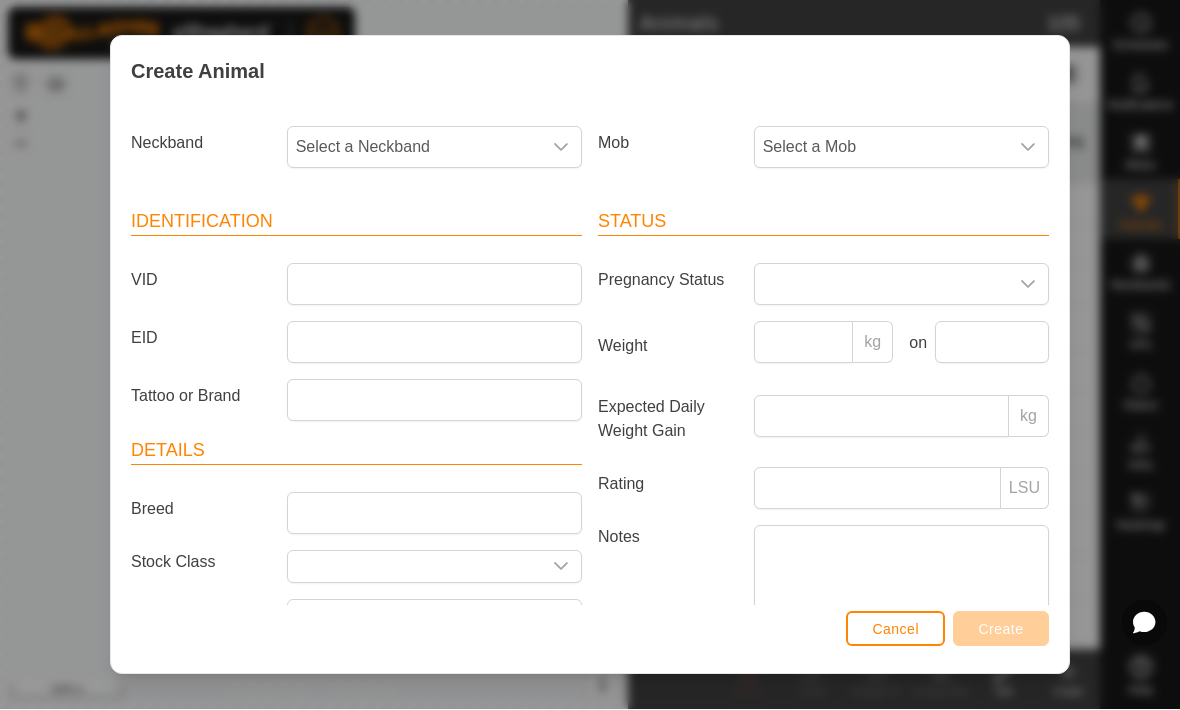 click on "Select a Neckband" at bounding box center (414, 148) 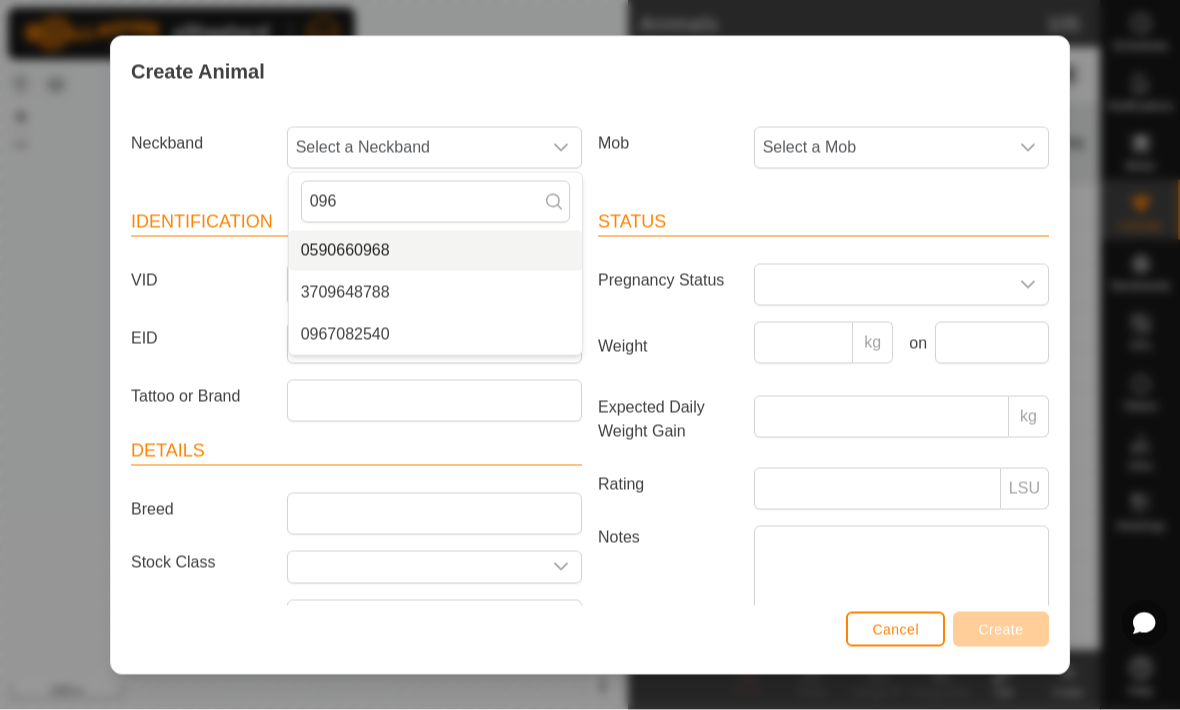 click on "0590660968" at bounding box center (435, 251) 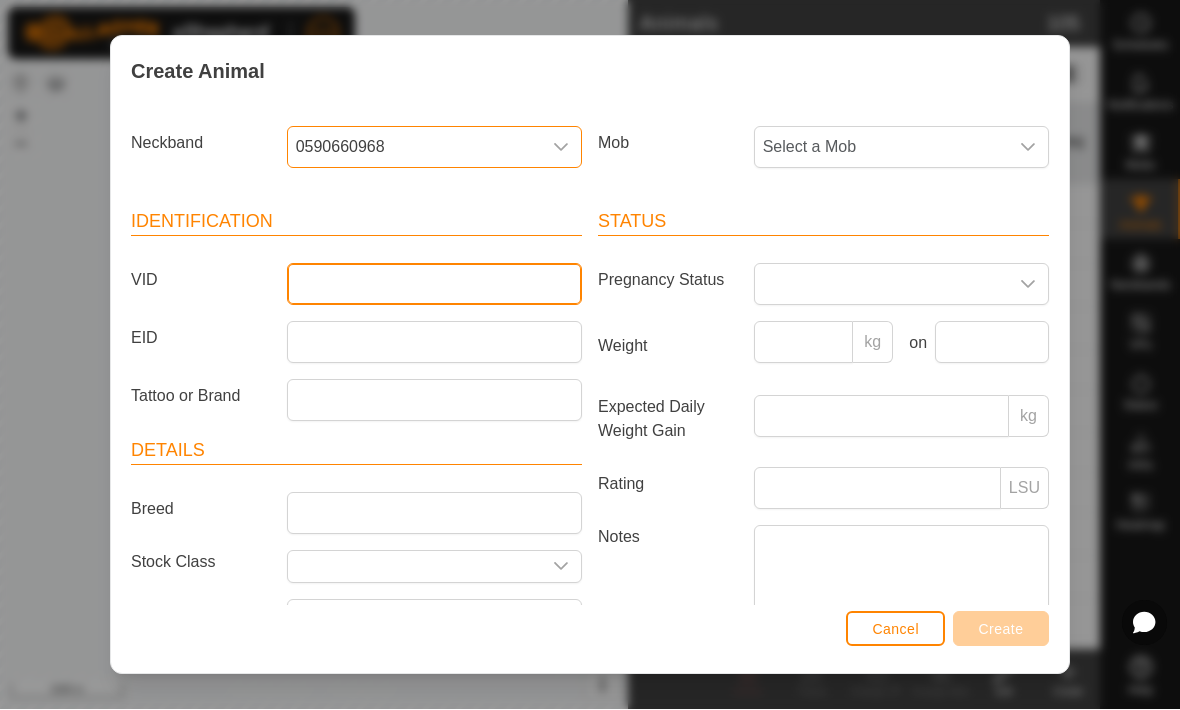 click on "VID" at bounding box center [434, 285] 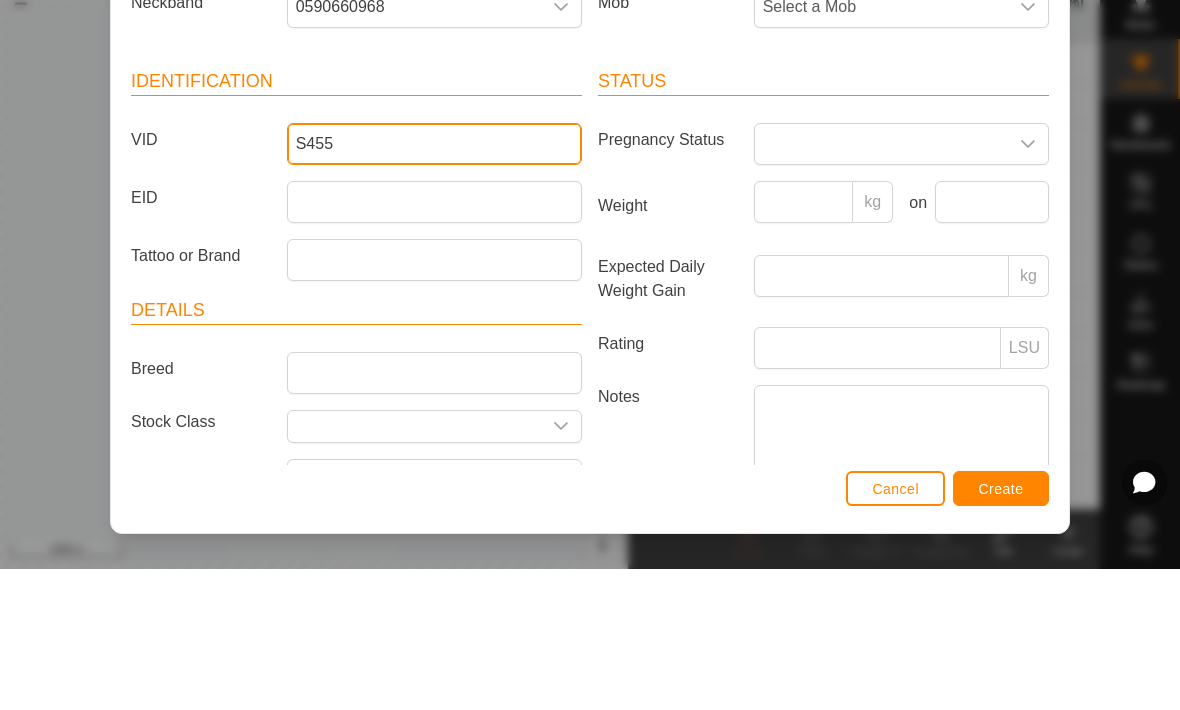 type on "S455" 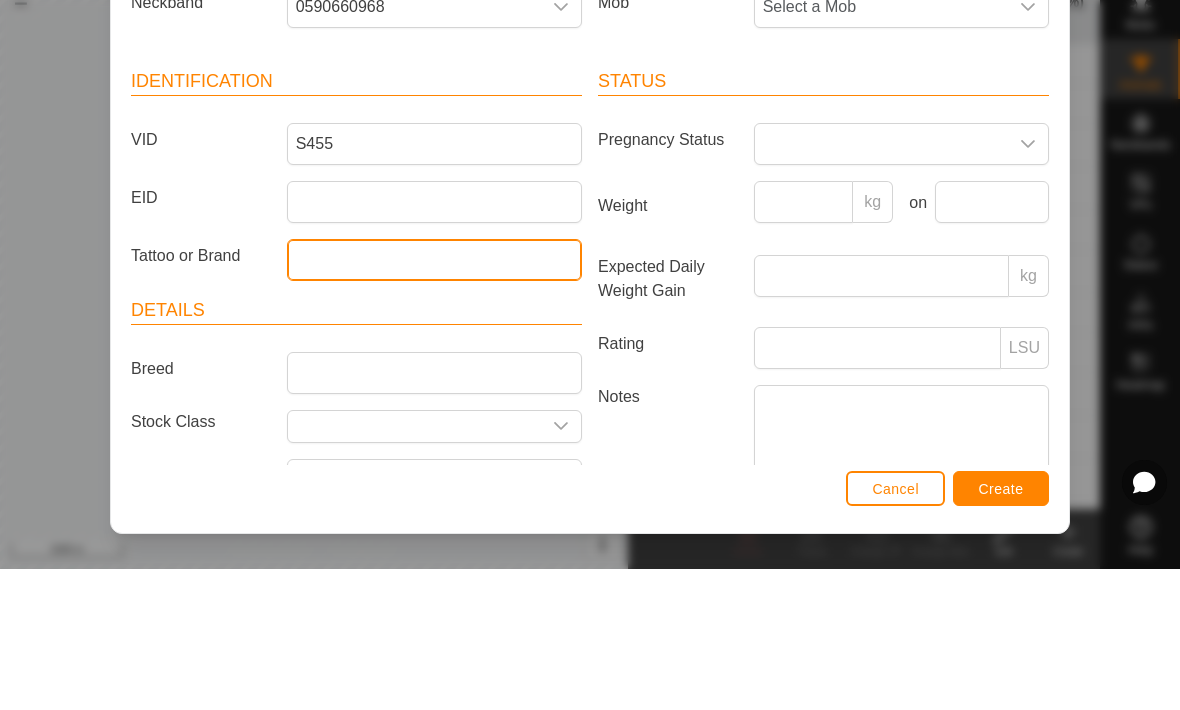 click on "Tattoo or Brand" at bounding box center [434, 401] 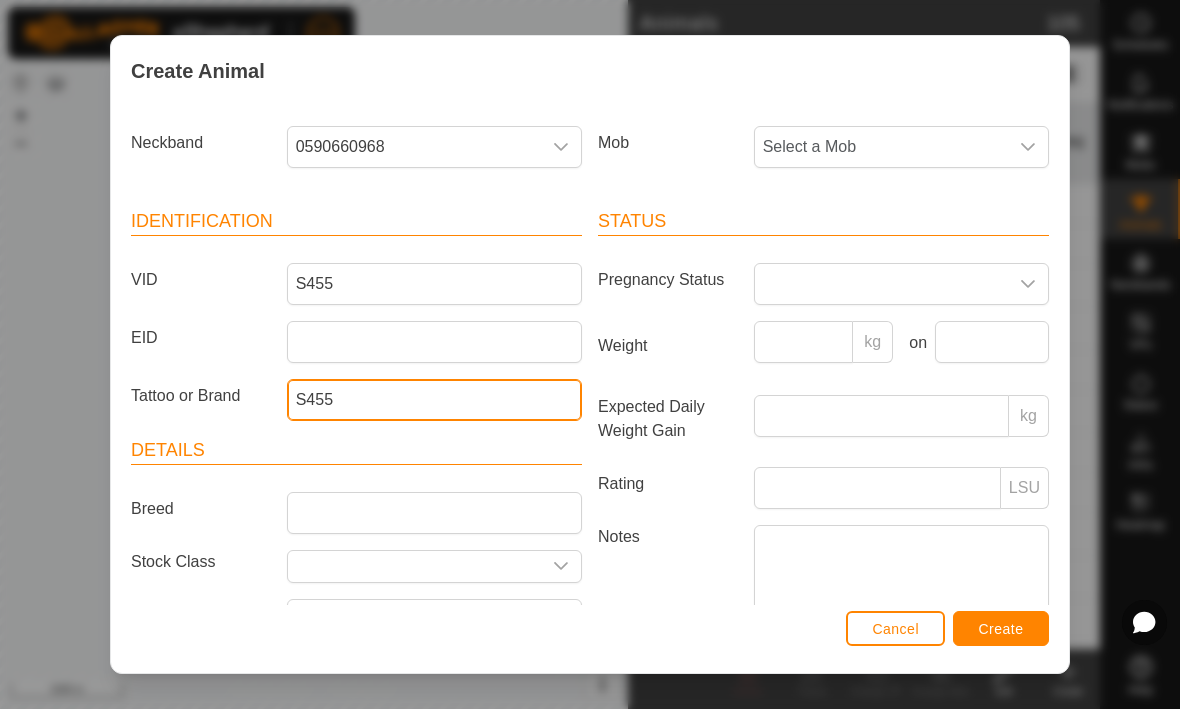 type on "S455" 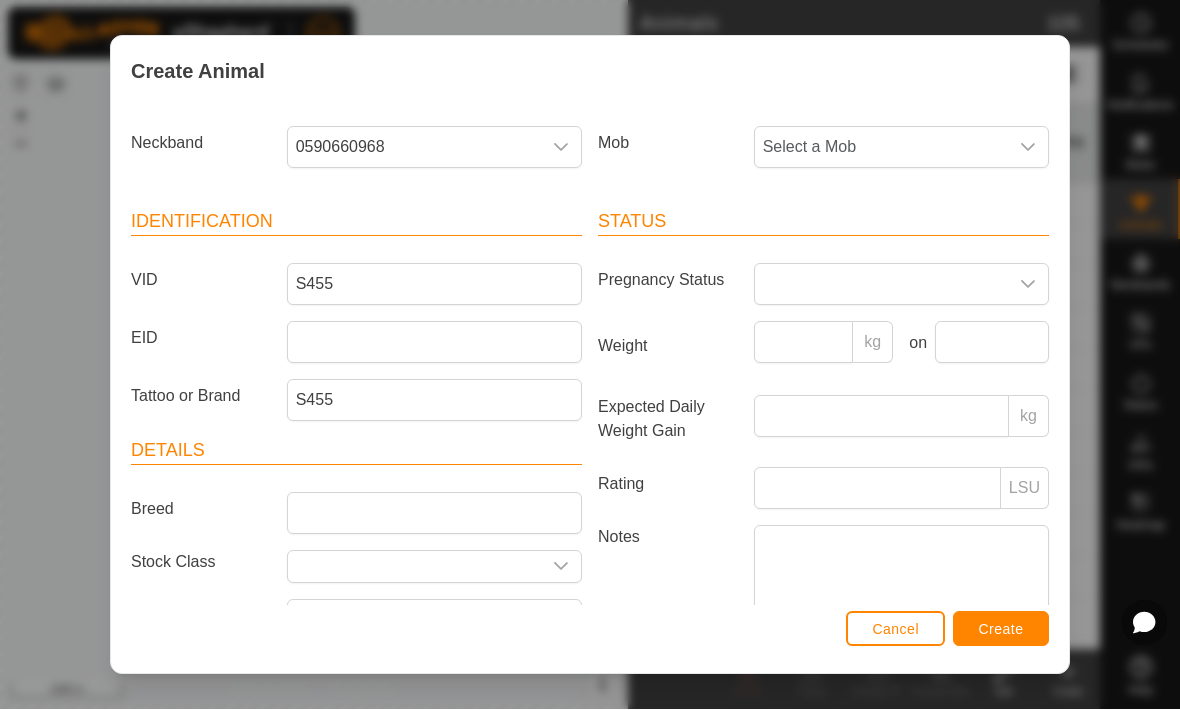 click on "Create" at bounding box center [1001, 630] 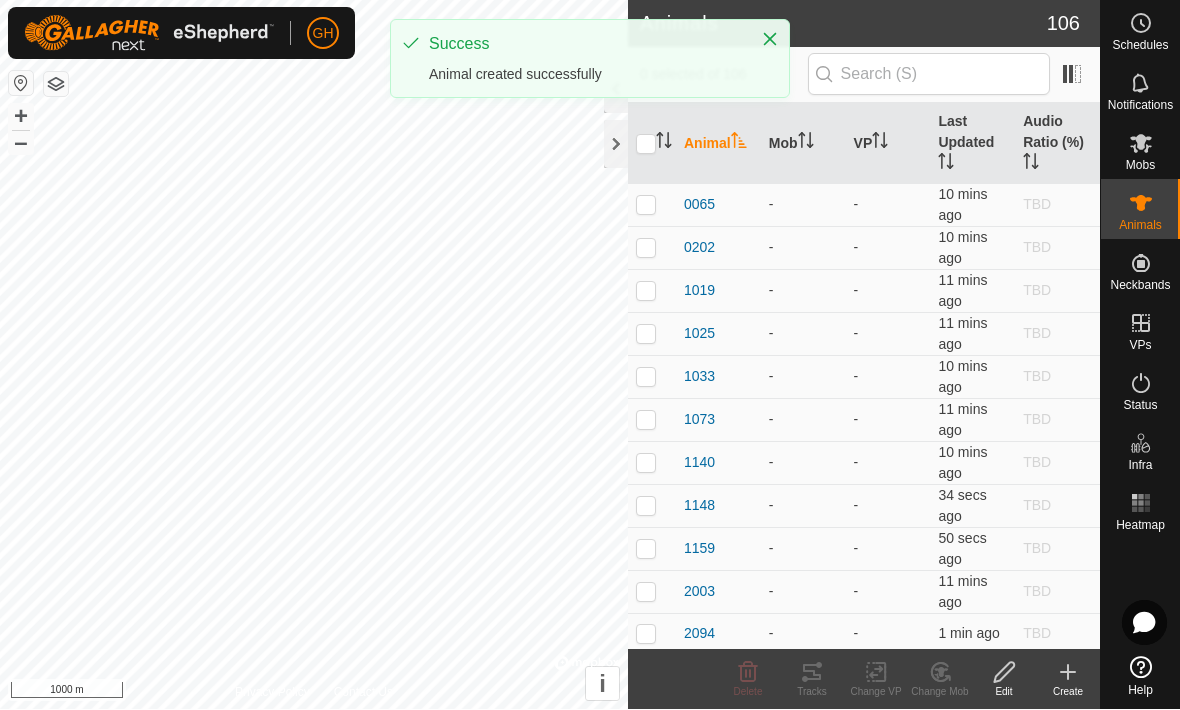 click 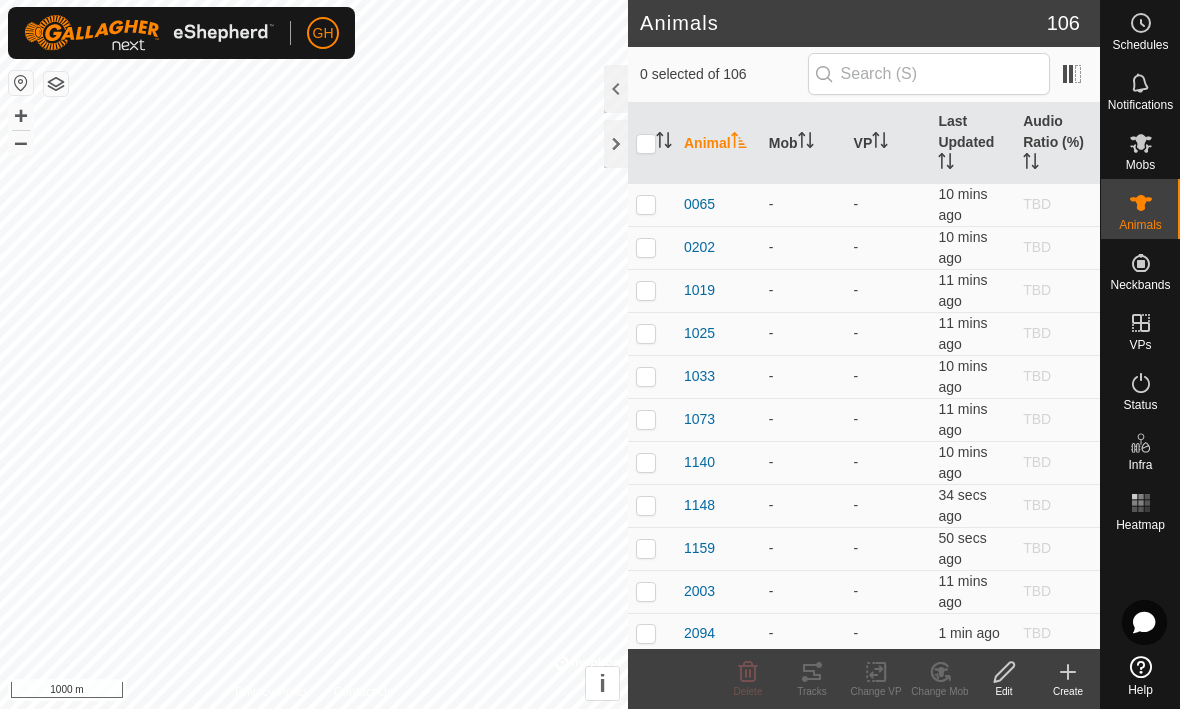 click 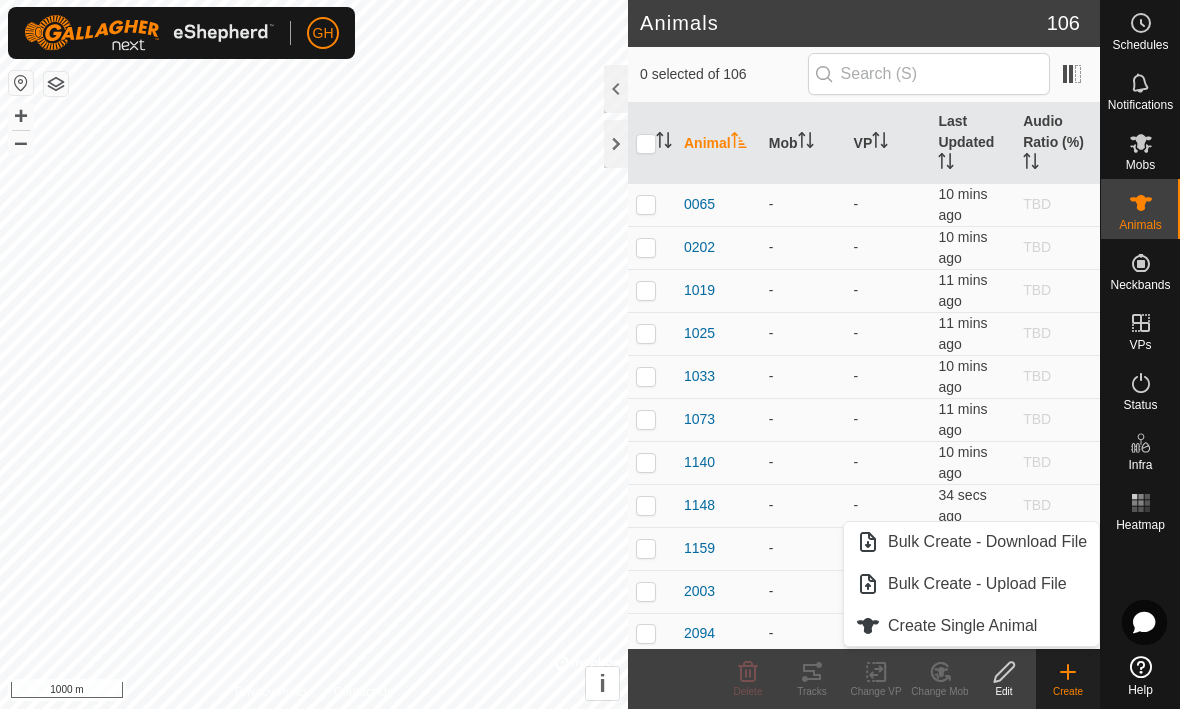 click on "Create Single Animal" at bounding box center (971, 627) 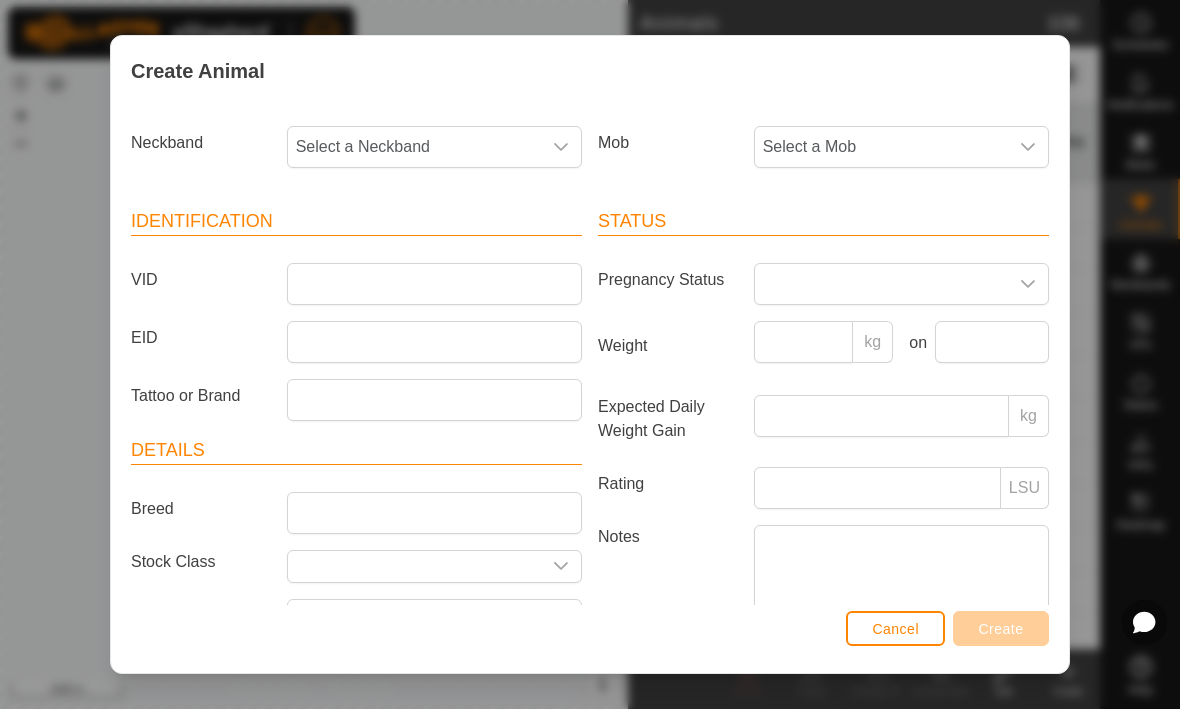 click on "Select a Neckband" at bounding box center [414, 148] 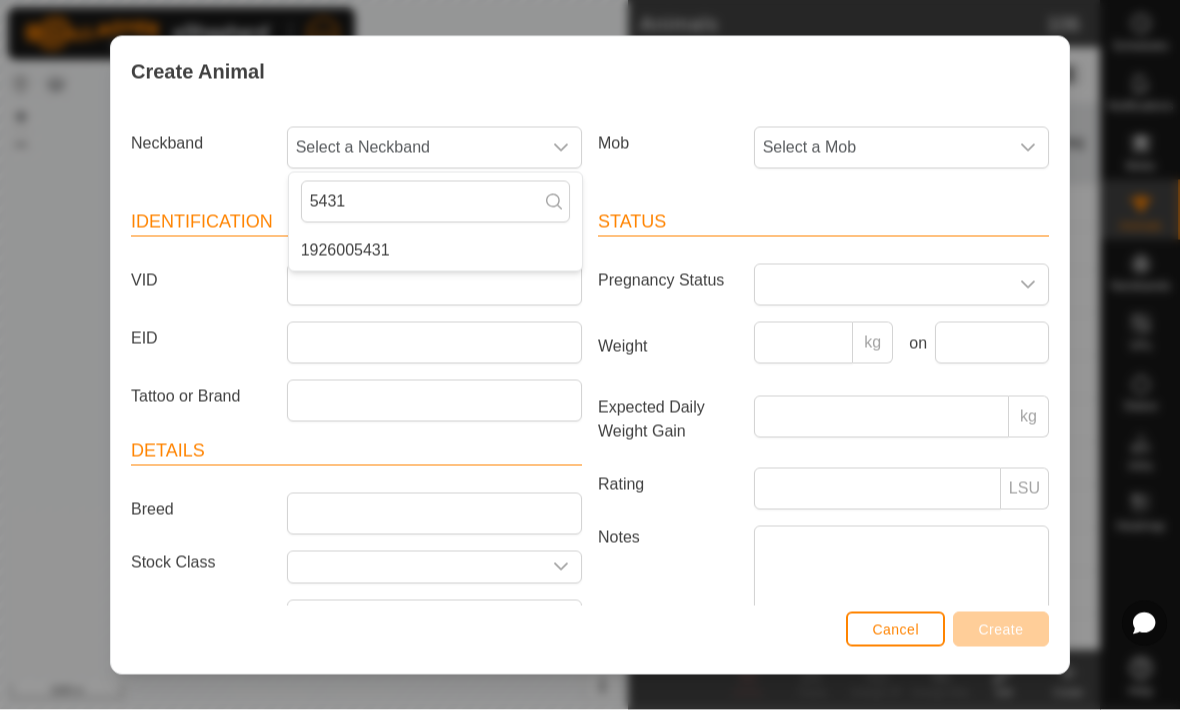 type on "5431" 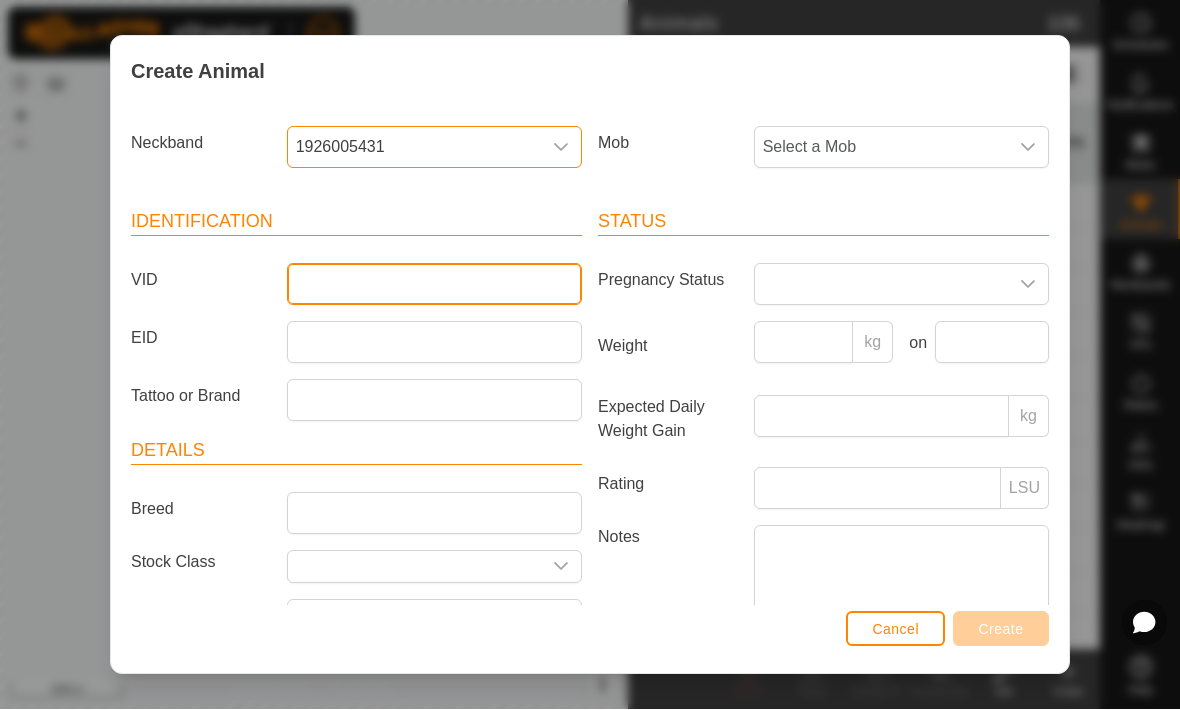 click on "VID" at bounding box center (434, 285) 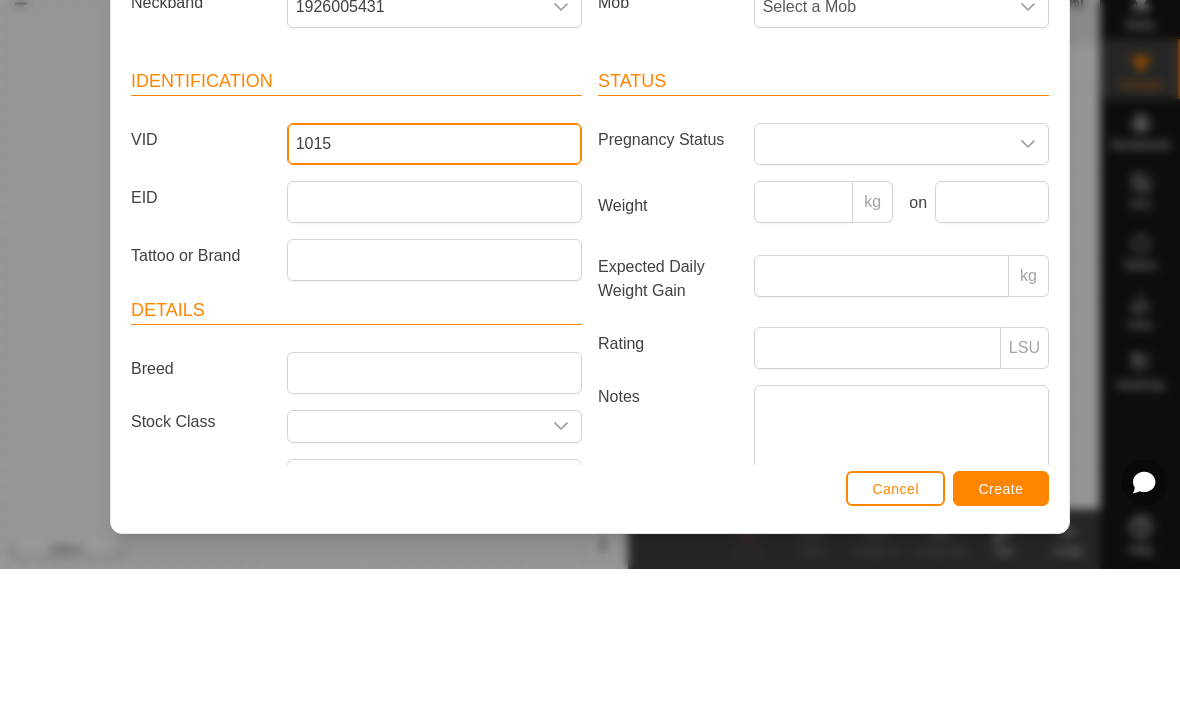 type on "1015" 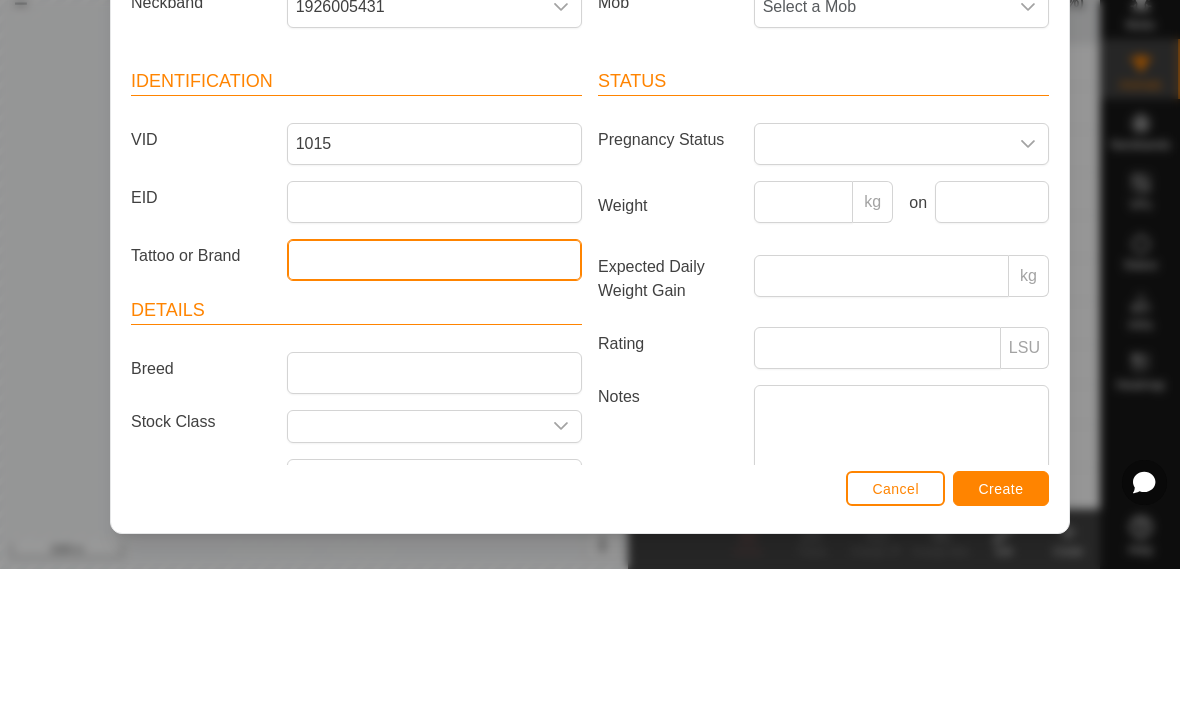 click on "Tattoo or Brand" at bounding box center [434, 401] 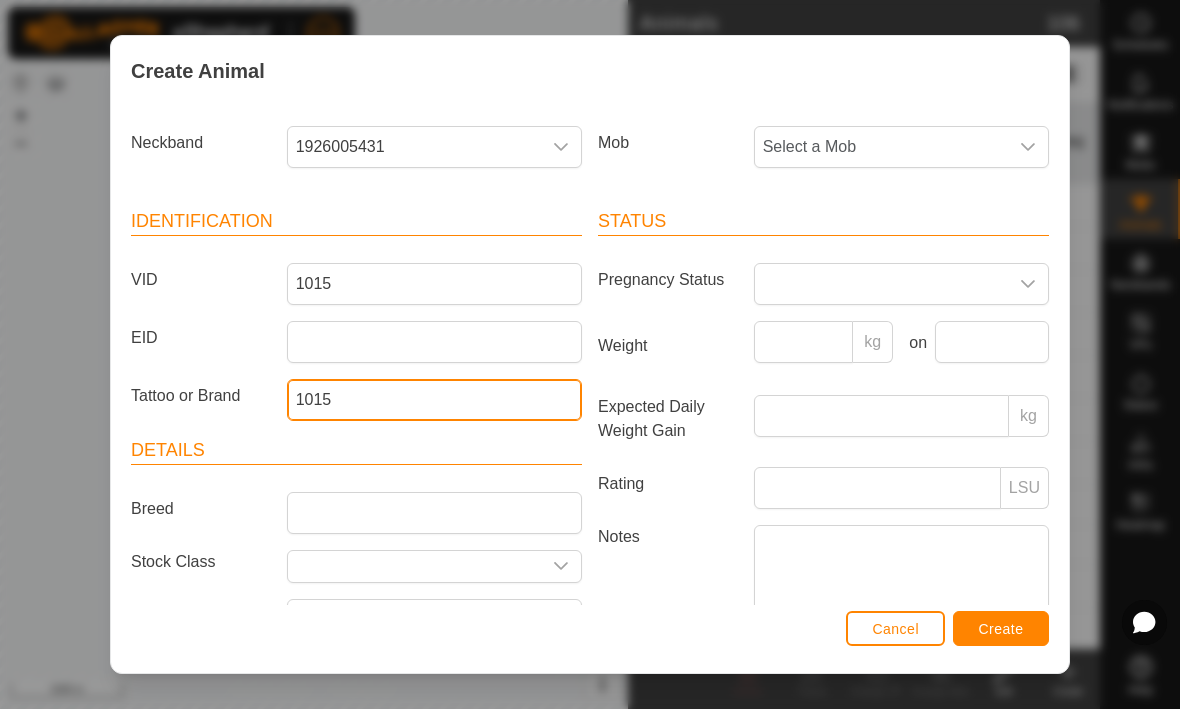 type on "1015" 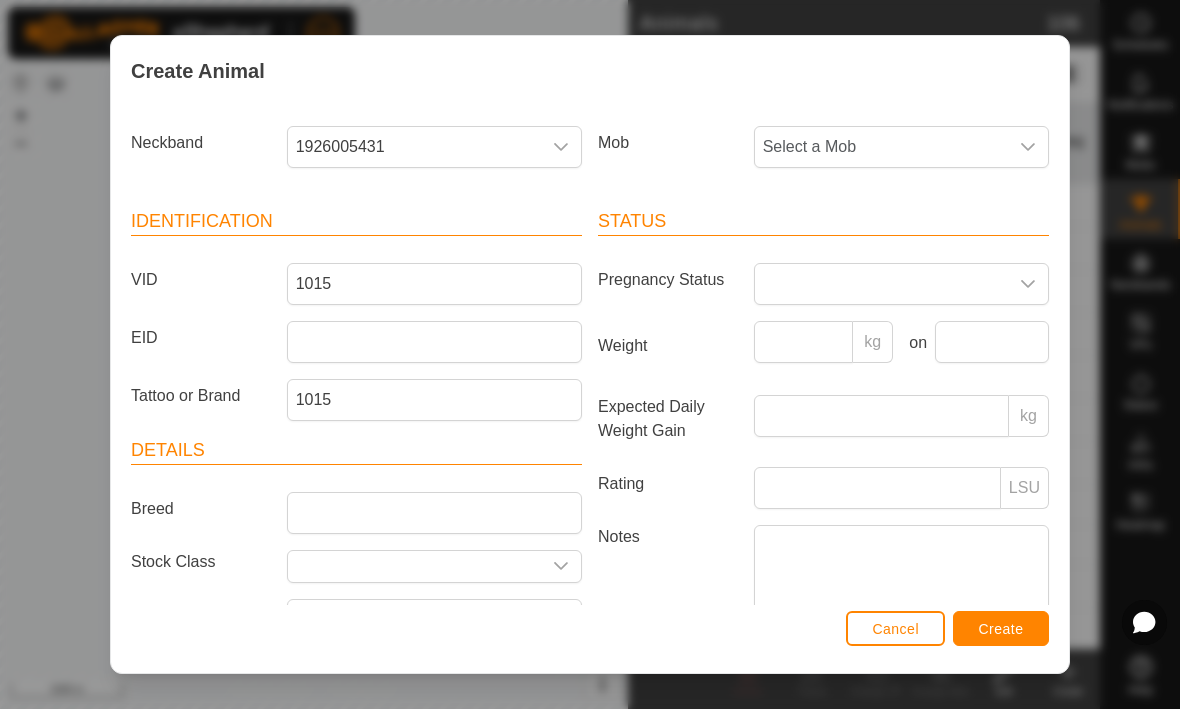 click on "Create" at bounding box center (1001, 630) 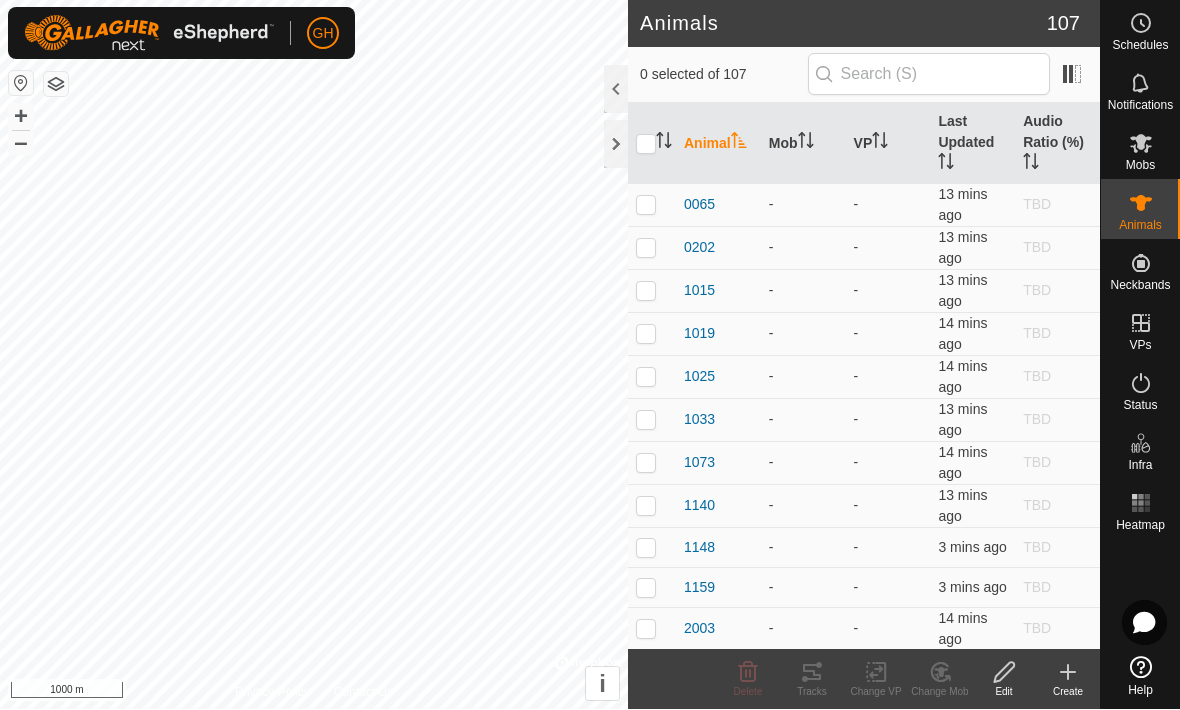 click 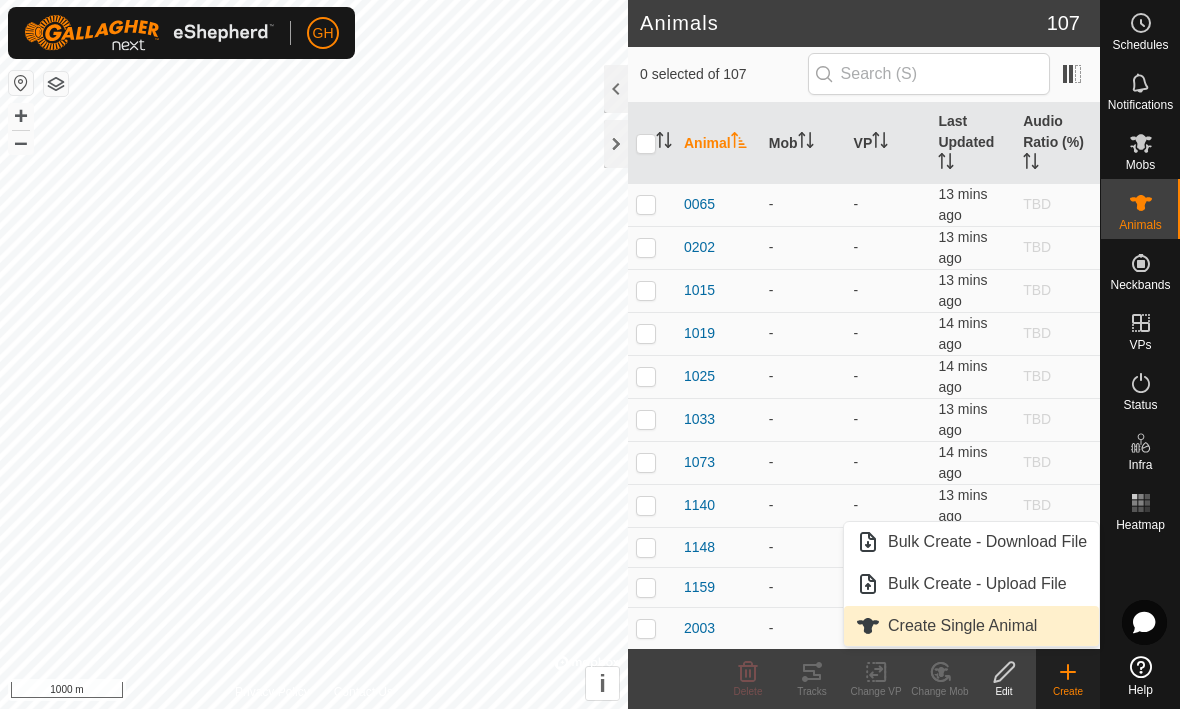 click on "Create Single Animal" at bounding box center [962, 627] 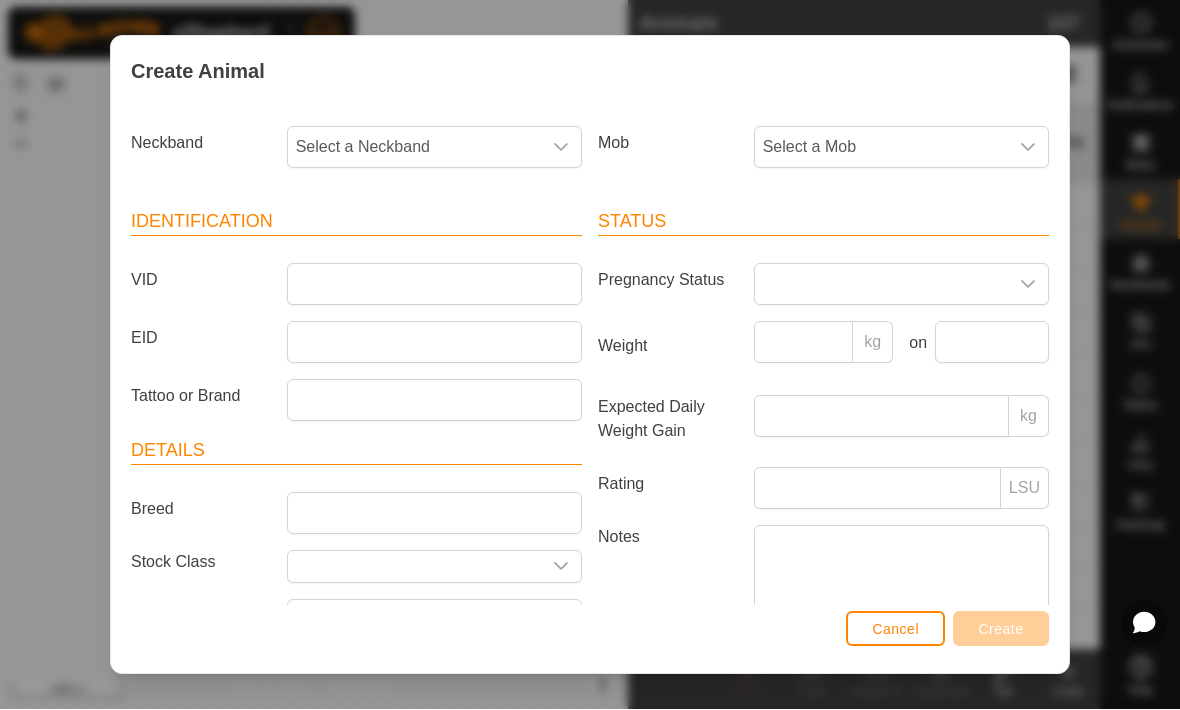 click on "Select a Neckband" at bounding box center (414, 148) 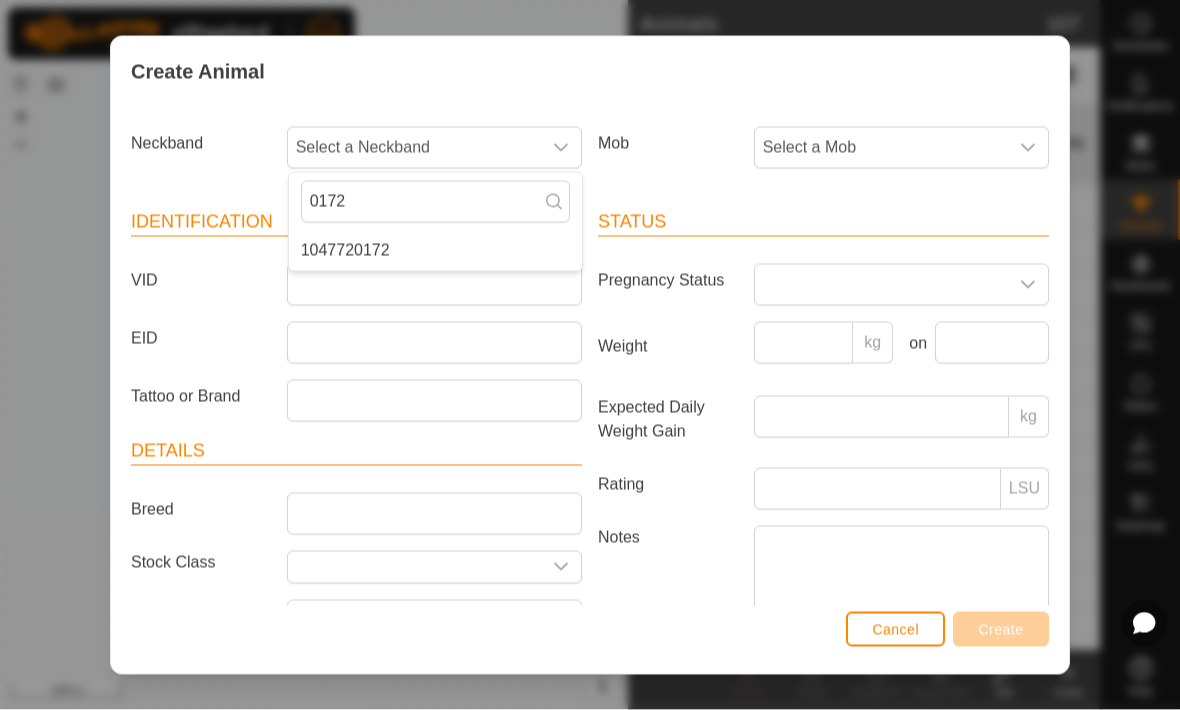 type on "0172" 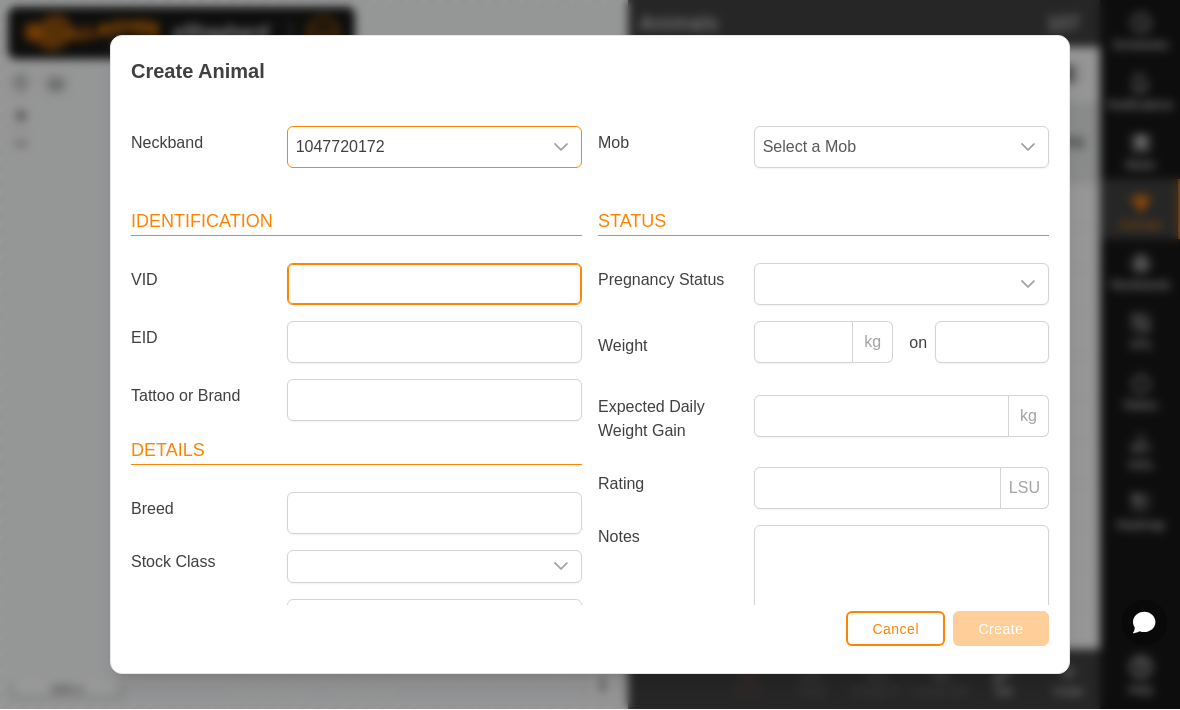 click on "VID" at bounding box center [434, 285] 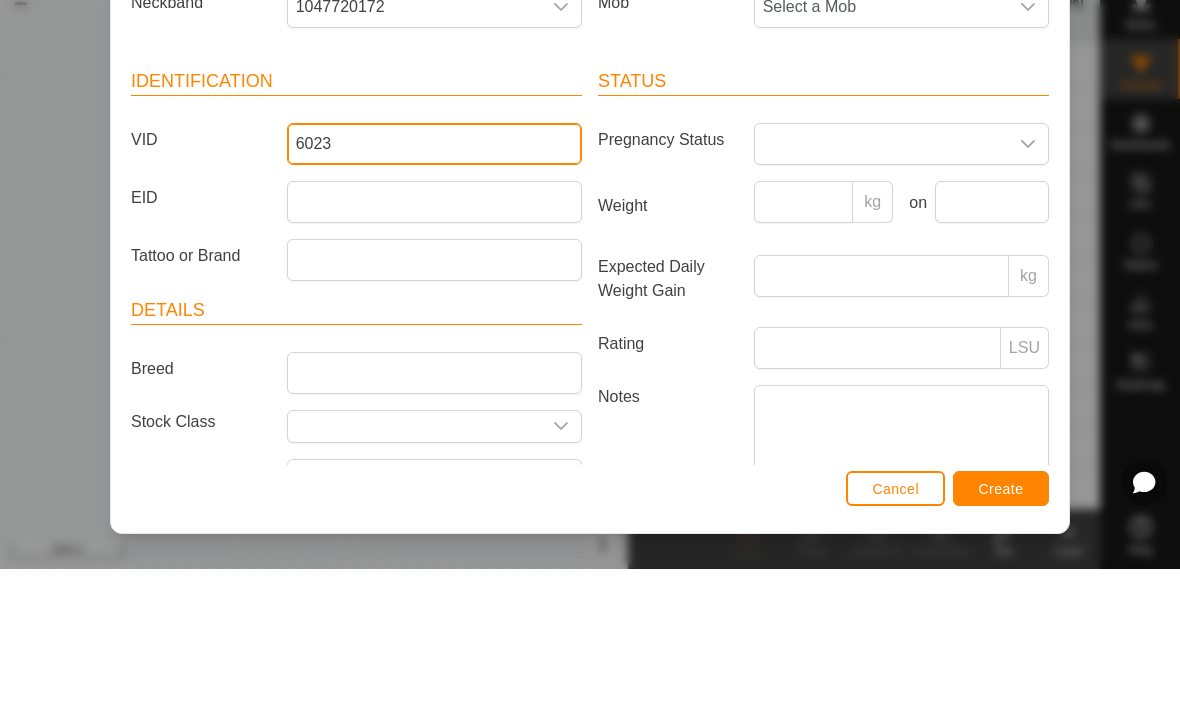 type on "6023" 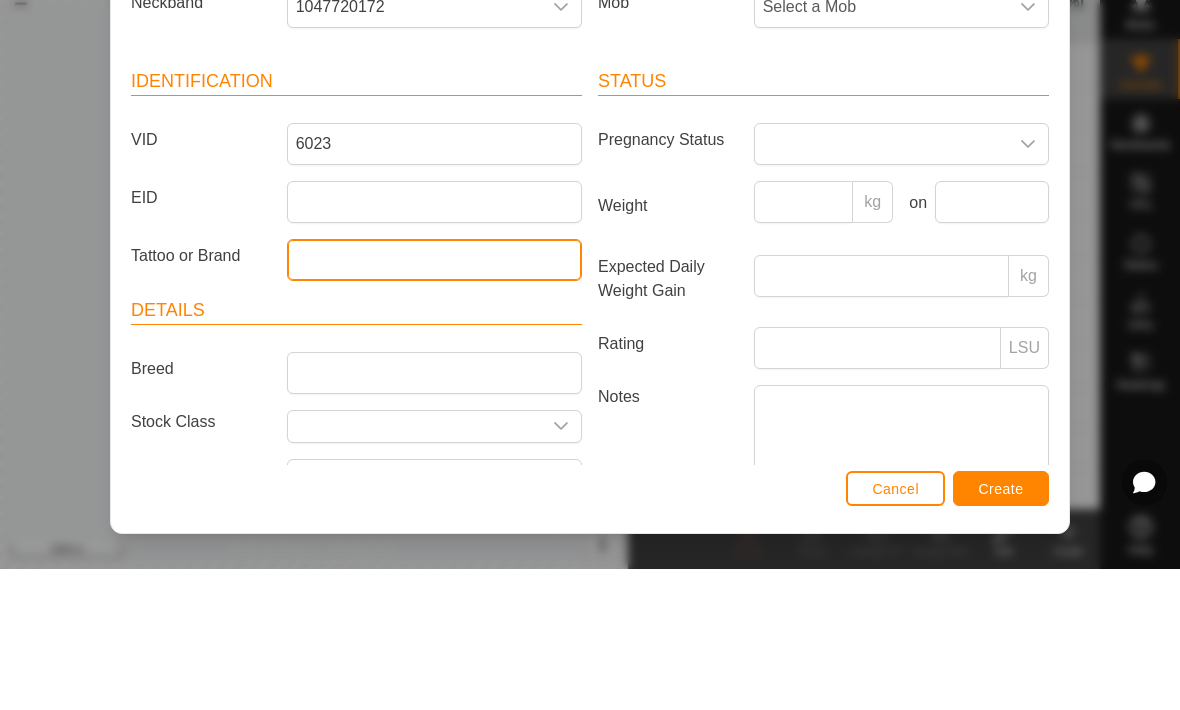 click on "Tattoo or Brand" at bounding box center [434, 401] 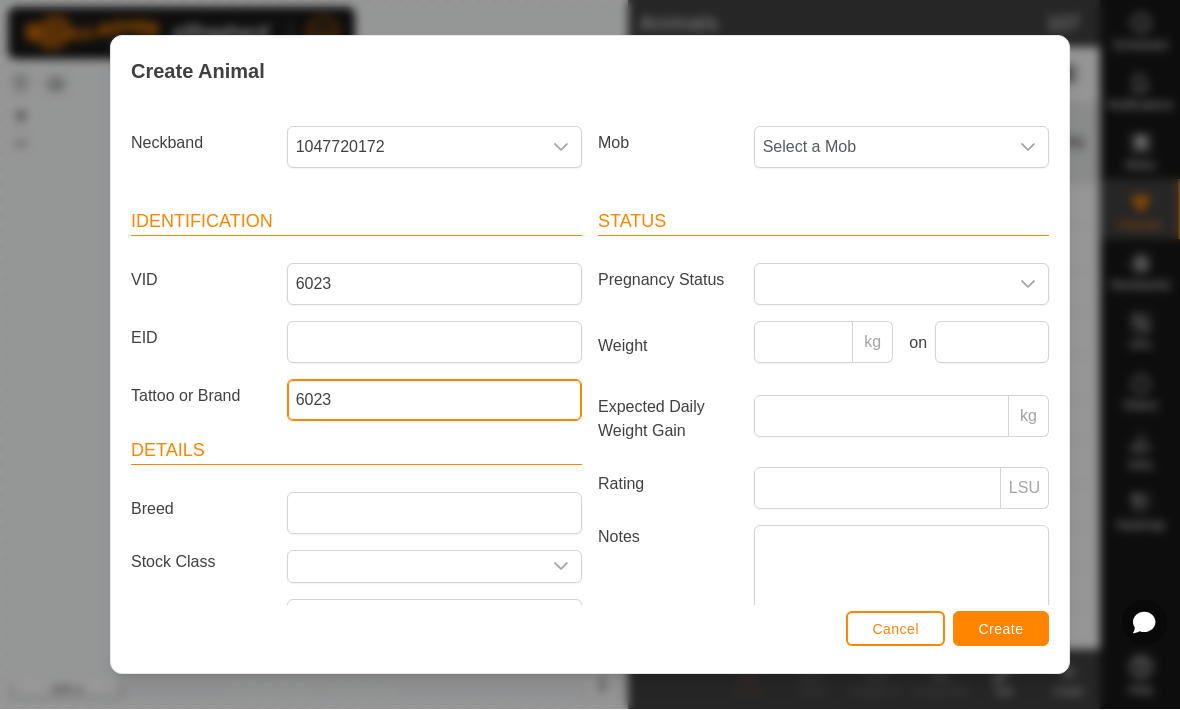 type on "6023" 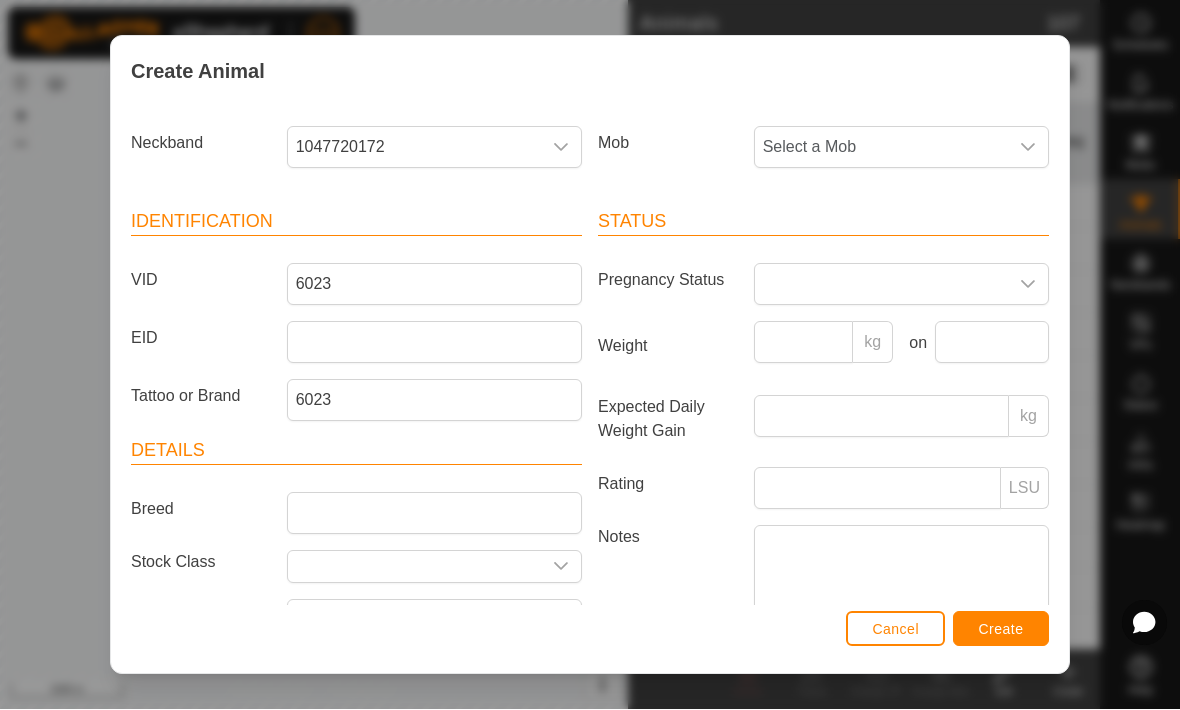 click on "Create" at bounding box center [1001, 630] 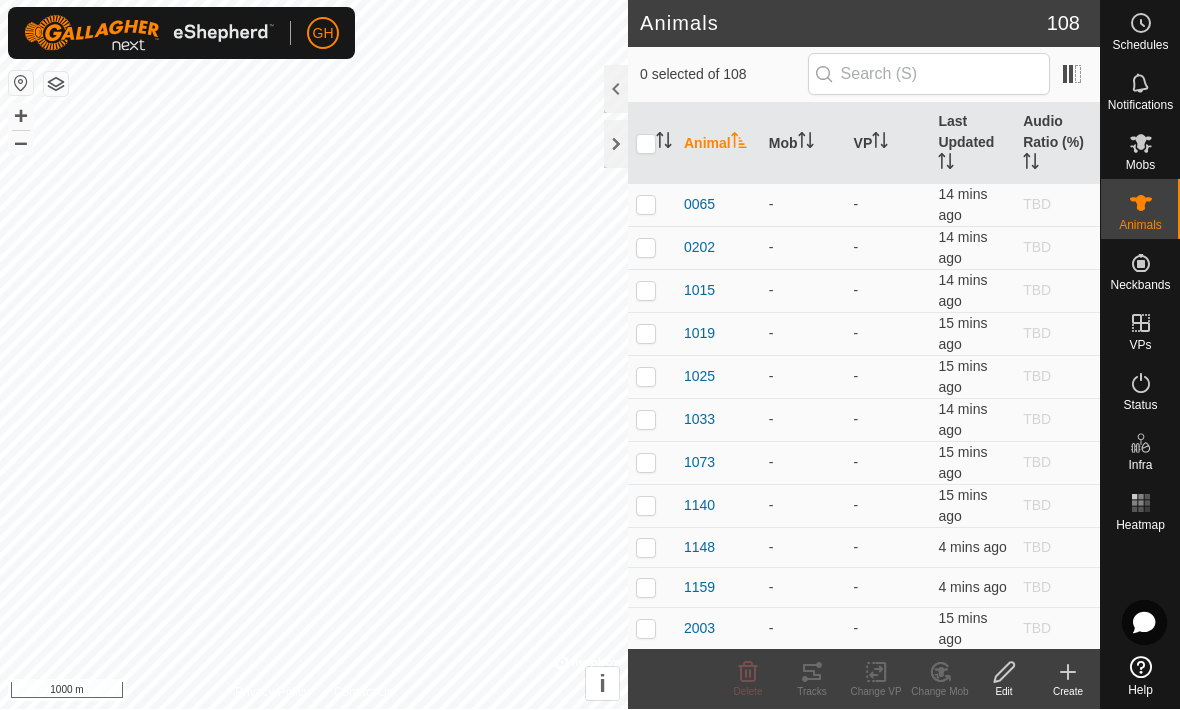 click on "Create" 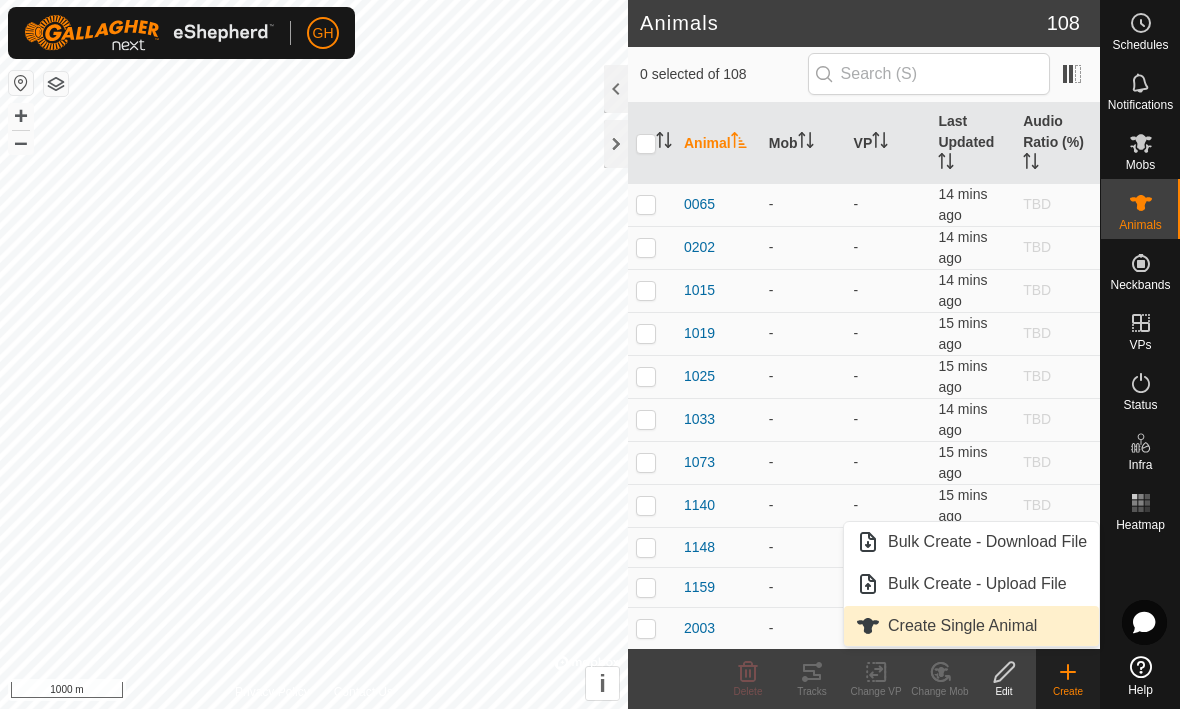 click on "Create Single Animal" at bounding box center (962, 627) 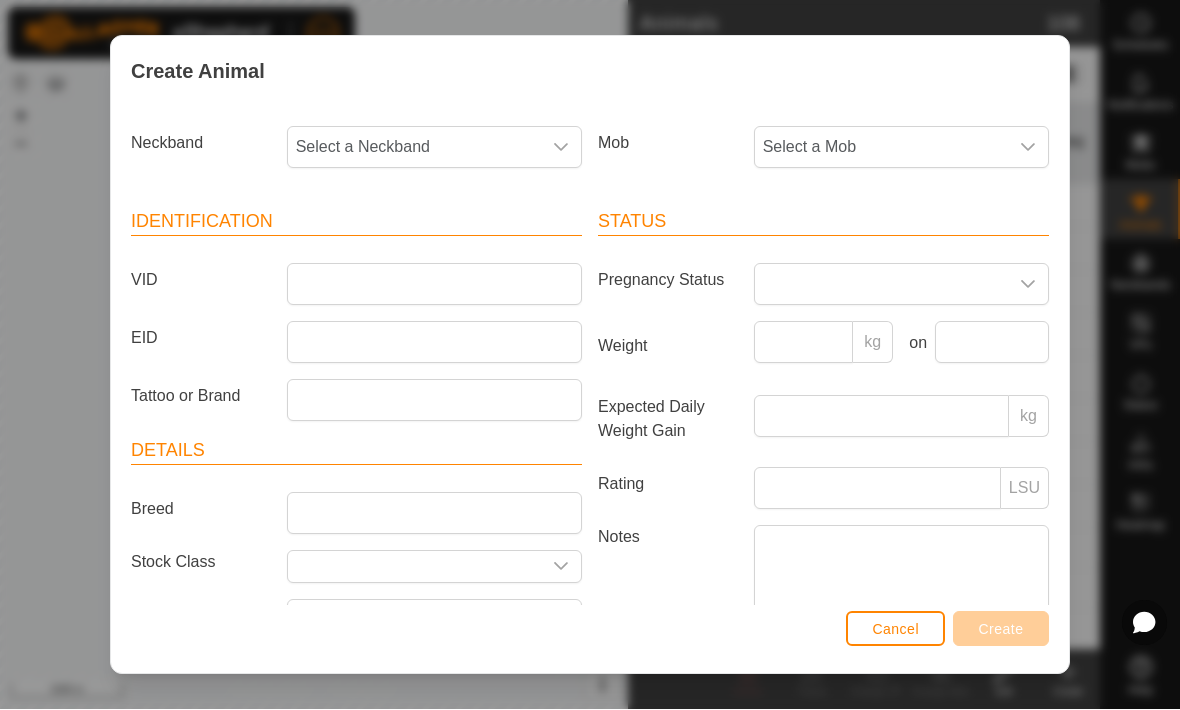 click on "Select a Neckband" at bounding box center (414, 148) 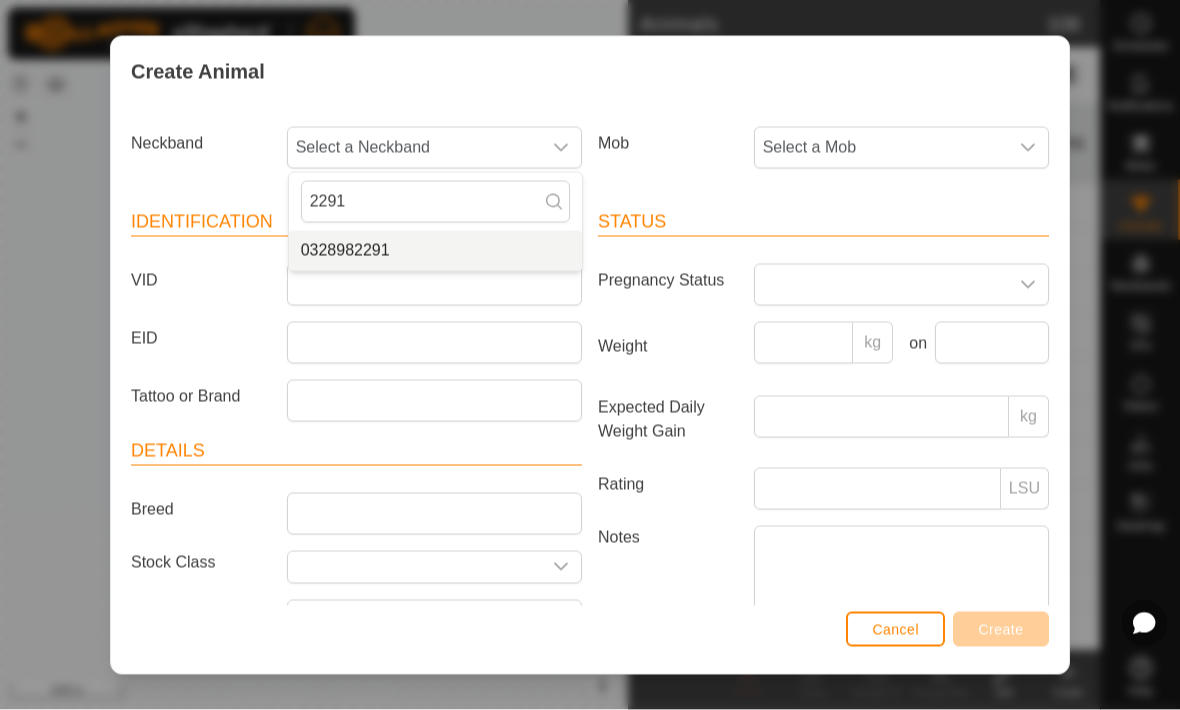 type on "2291" 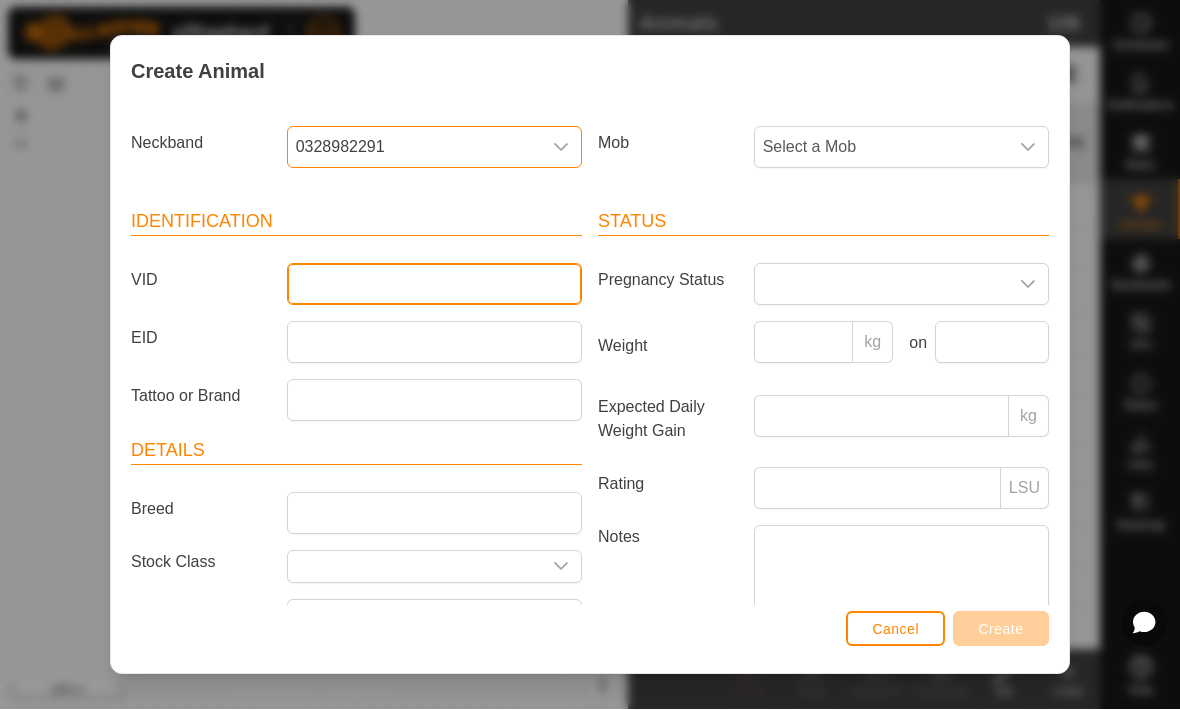 click on "VID" at bounding box center [434, 285] 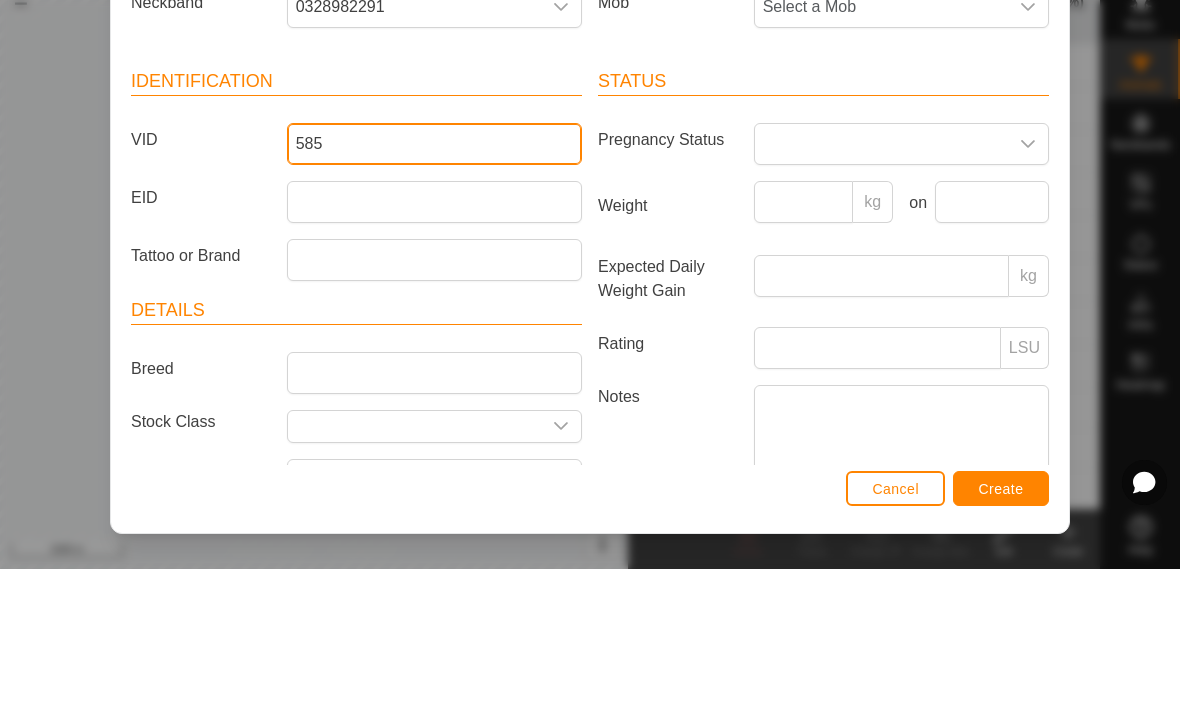 click on "585" at bounding box center (434, 285) 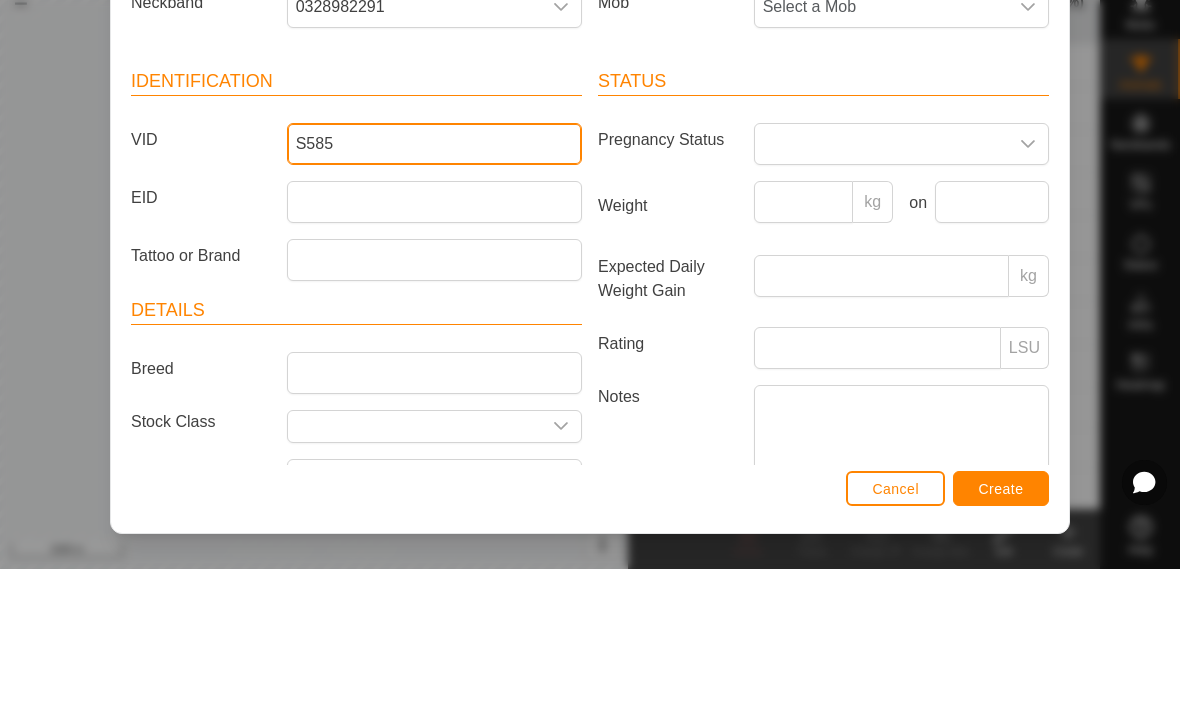 type on "S585" 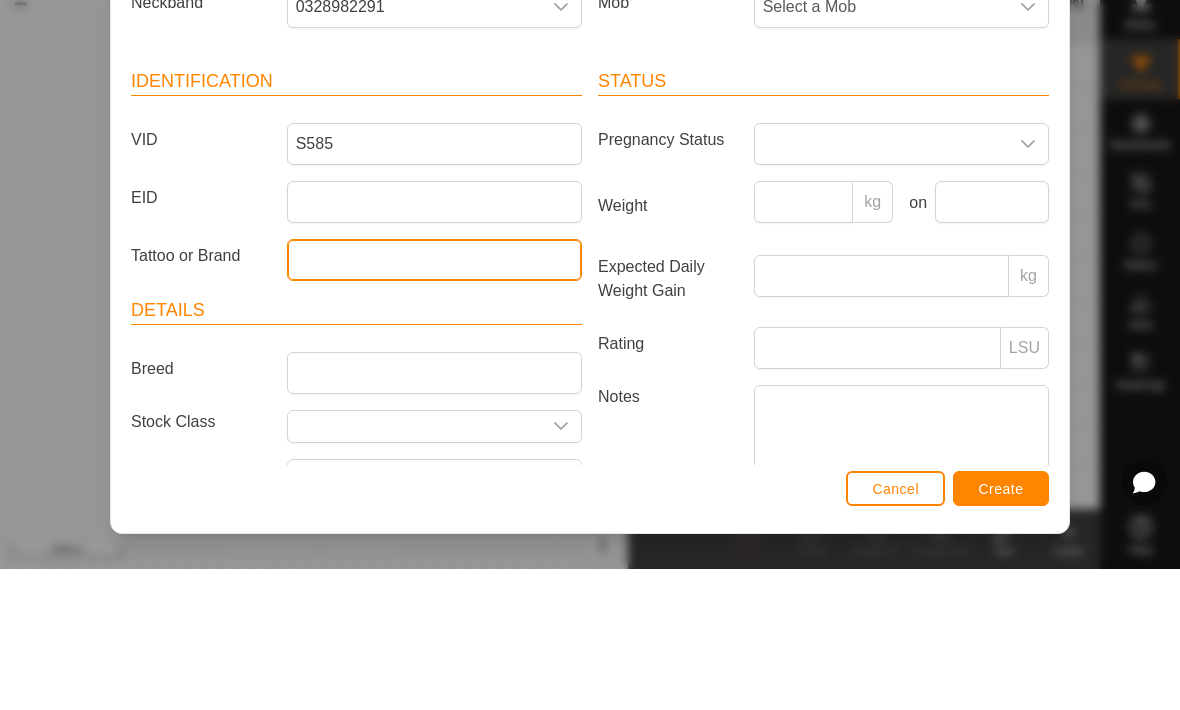 click on "Tattoo or Brand" at bounding box center [434, 401] 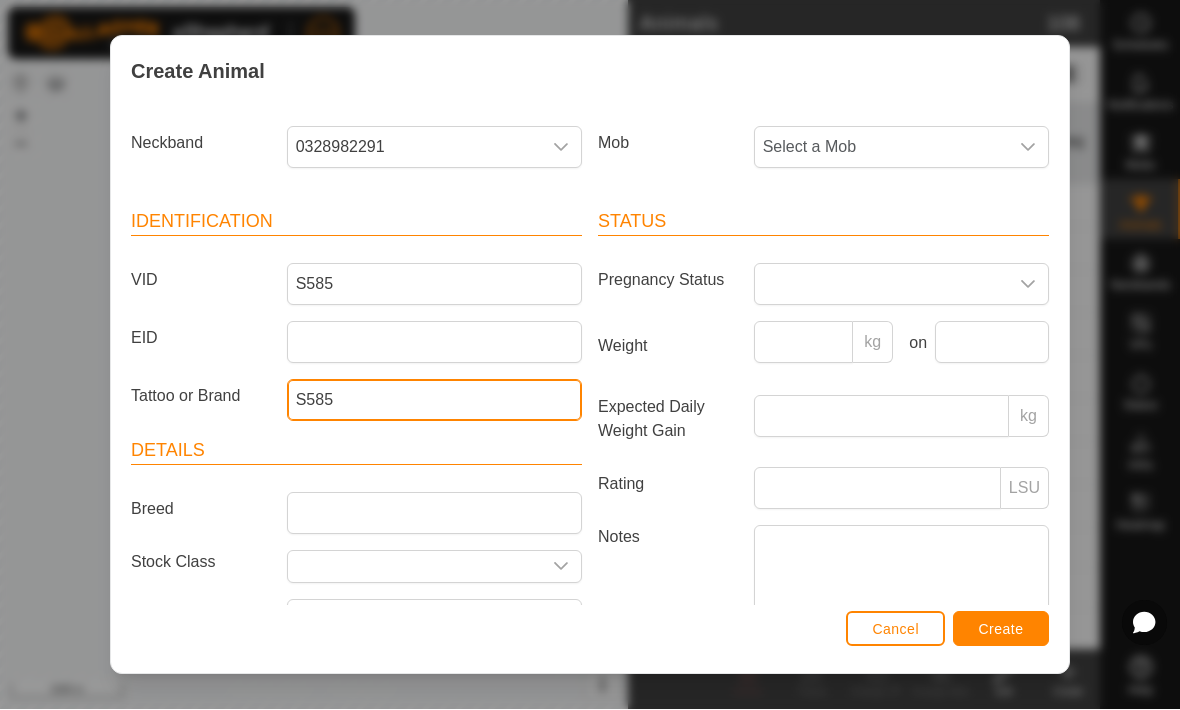 type on "S585" 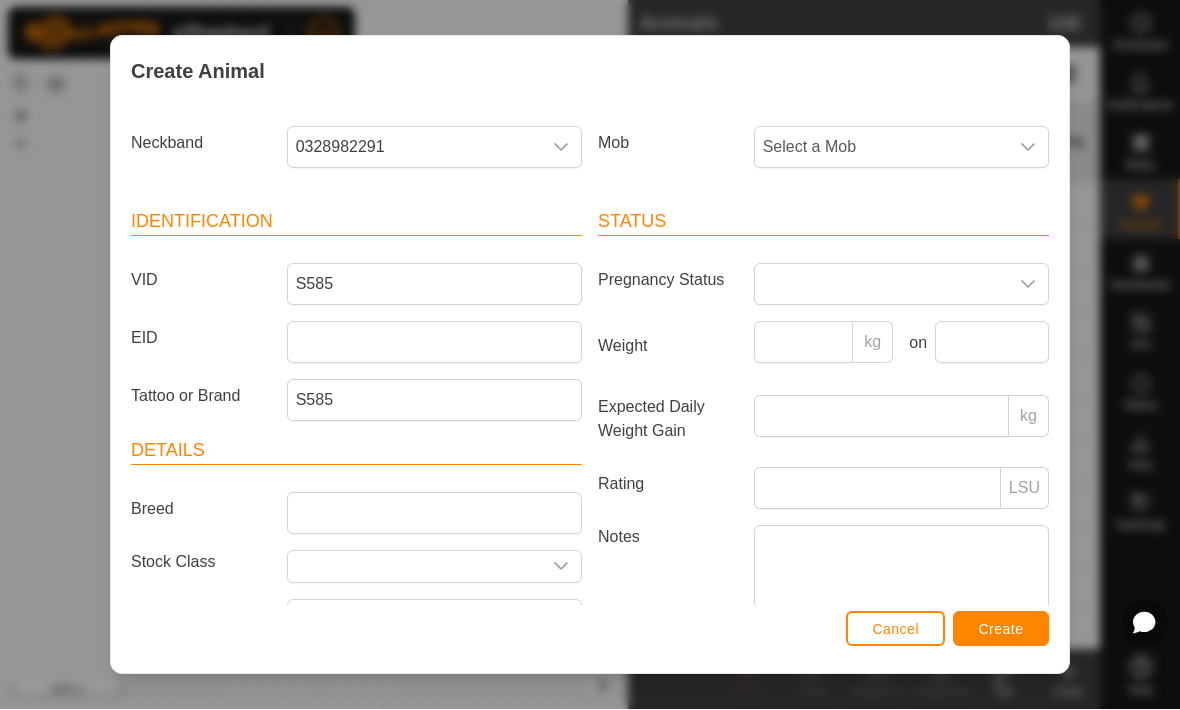 click on "Create" at bounding box center (1001, 630) 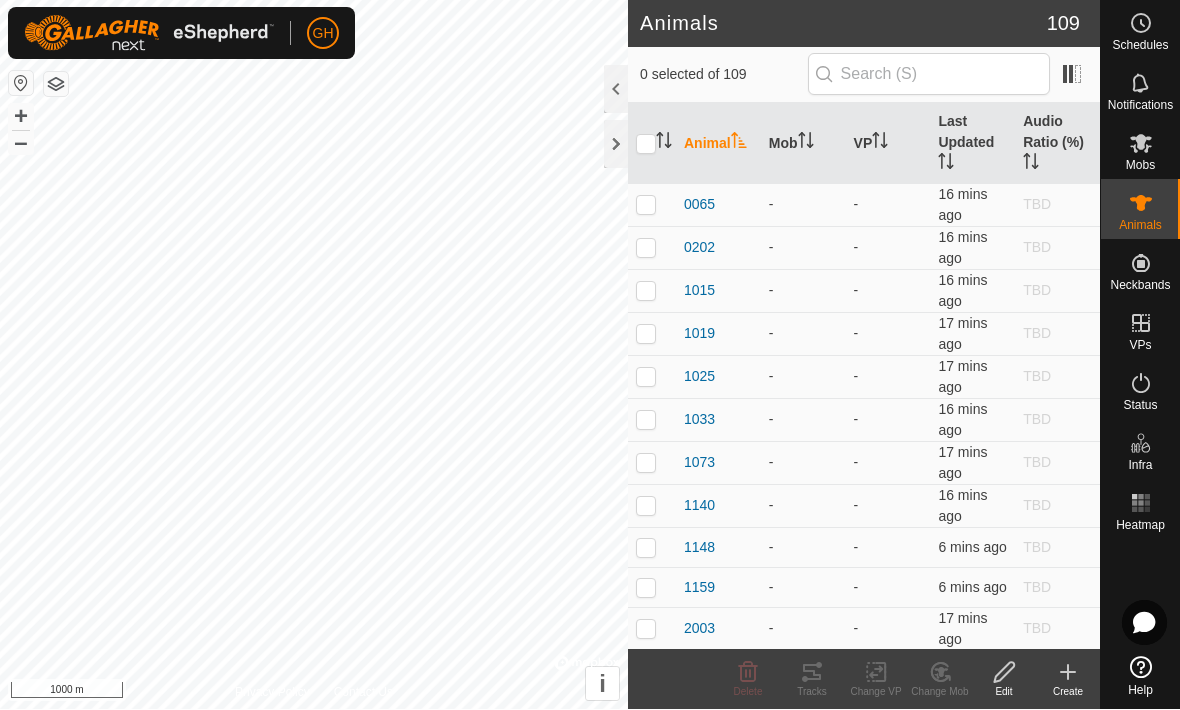 click 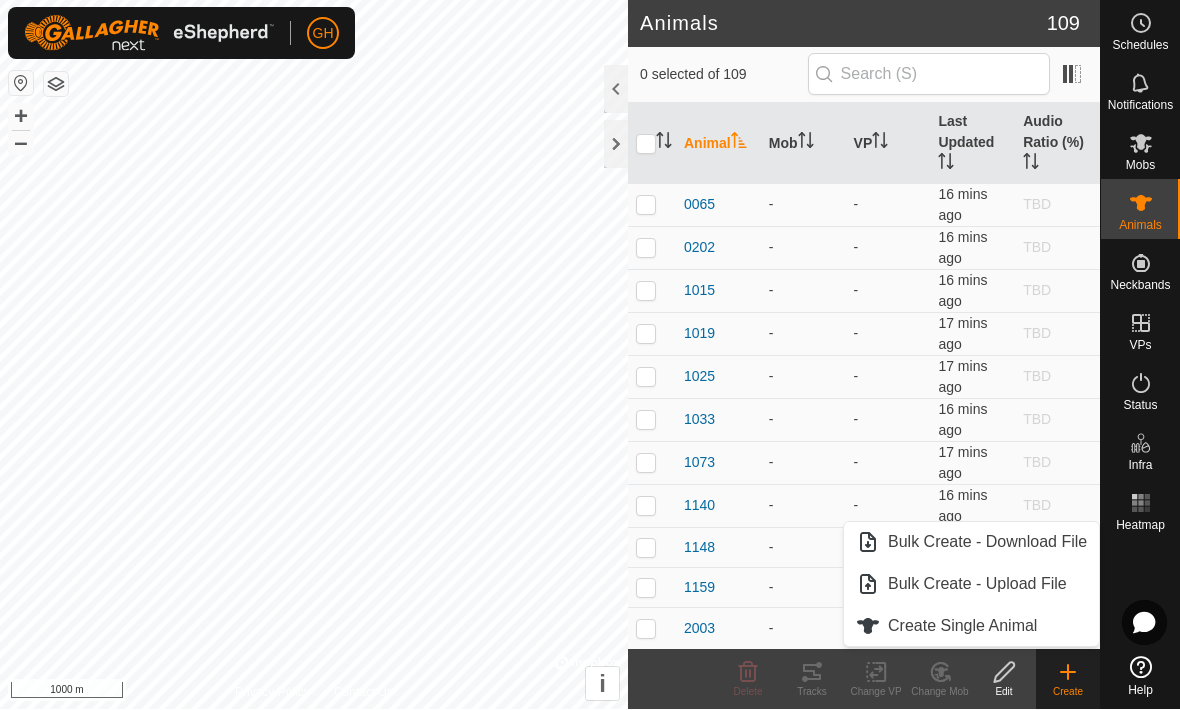 click on "Create Single Animal" at bounding box center [971, 627] 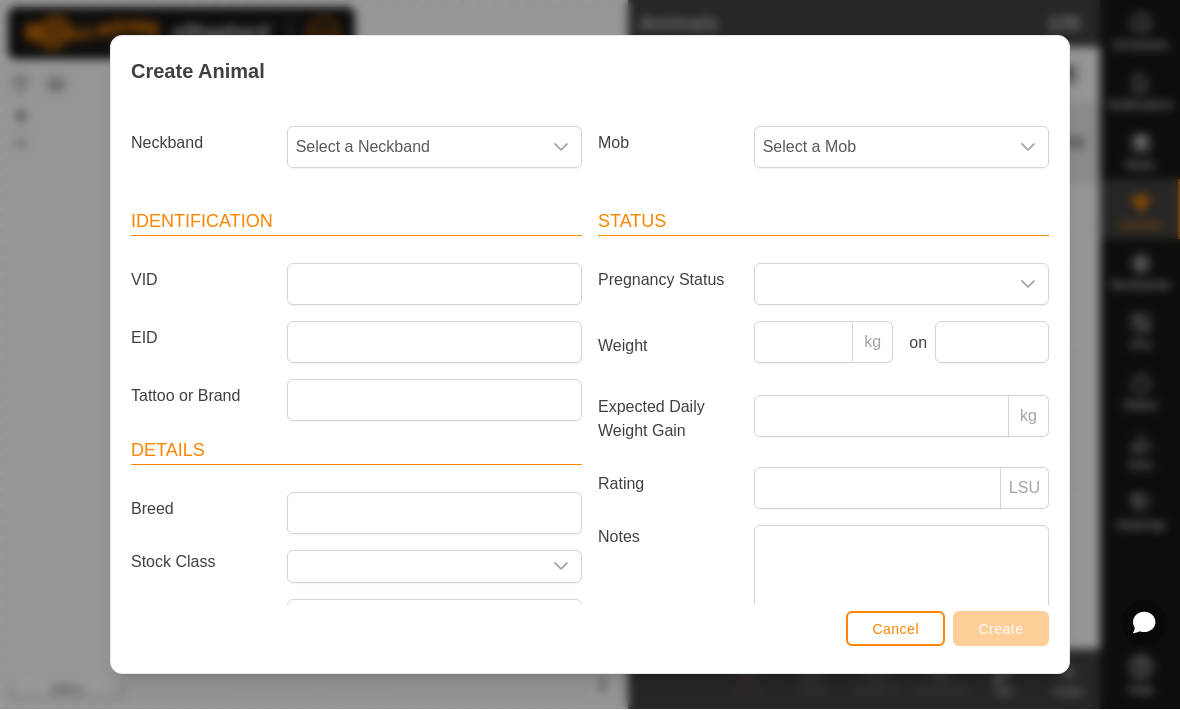 click at bounding box center (561, 148) 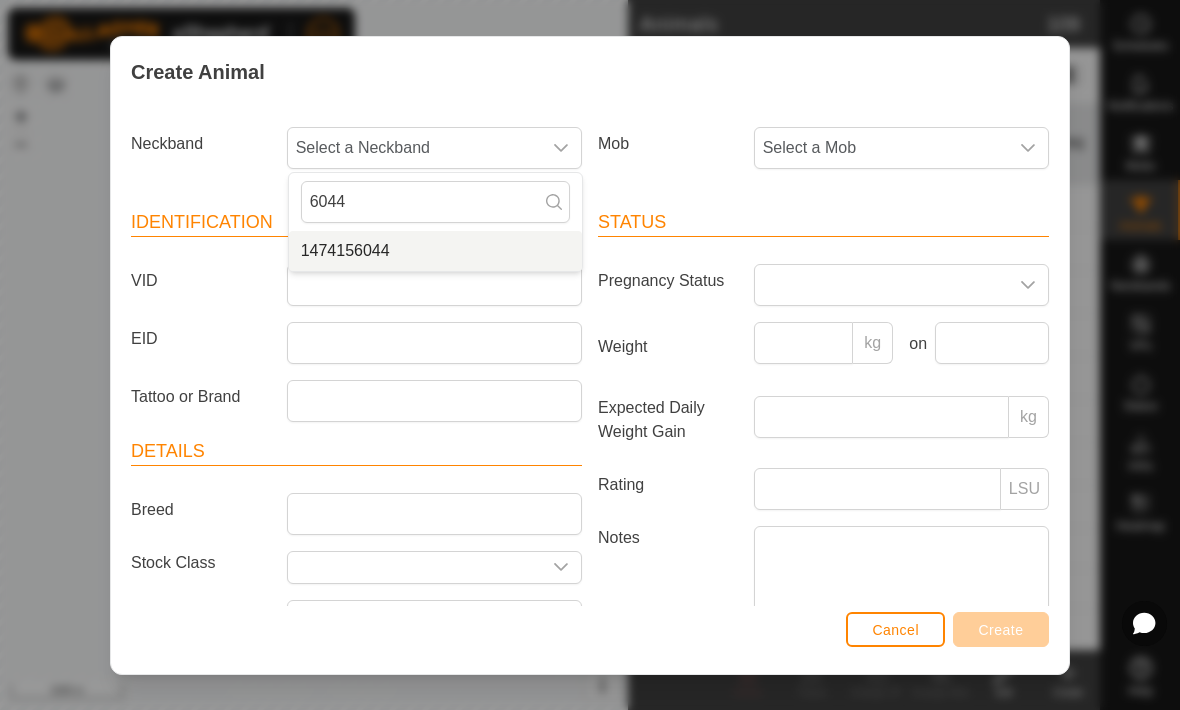 type on "6044" 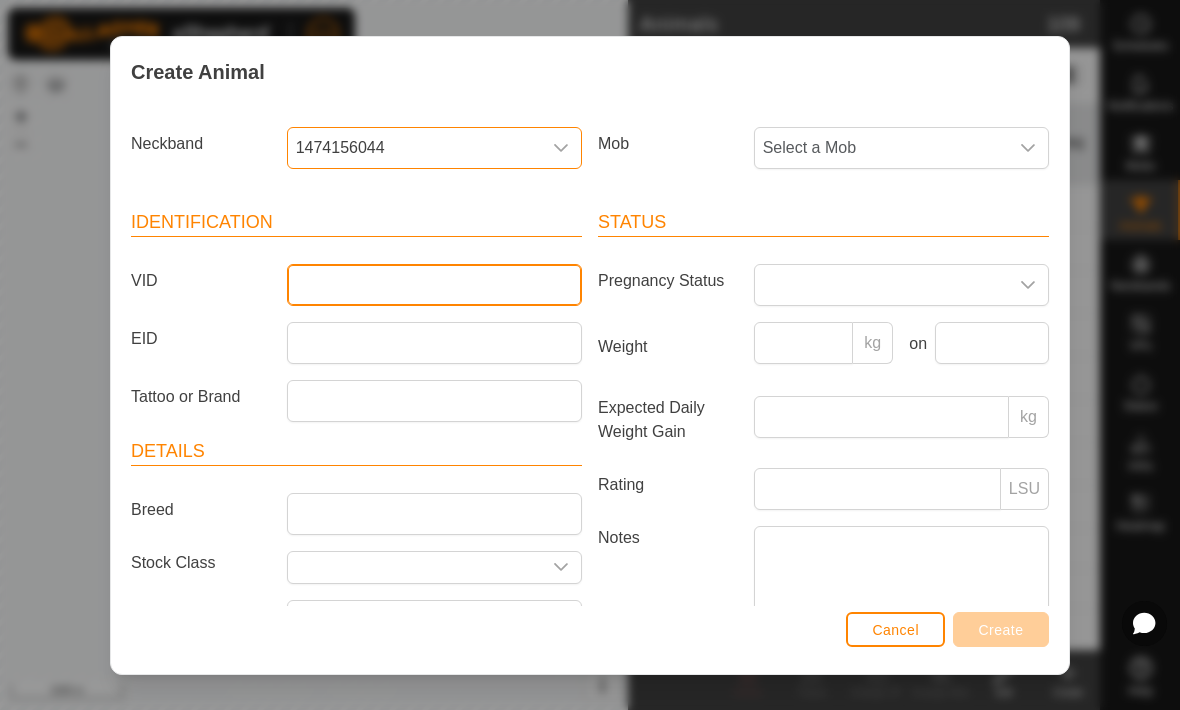 click on "VID" at bounding box center [434, 285] 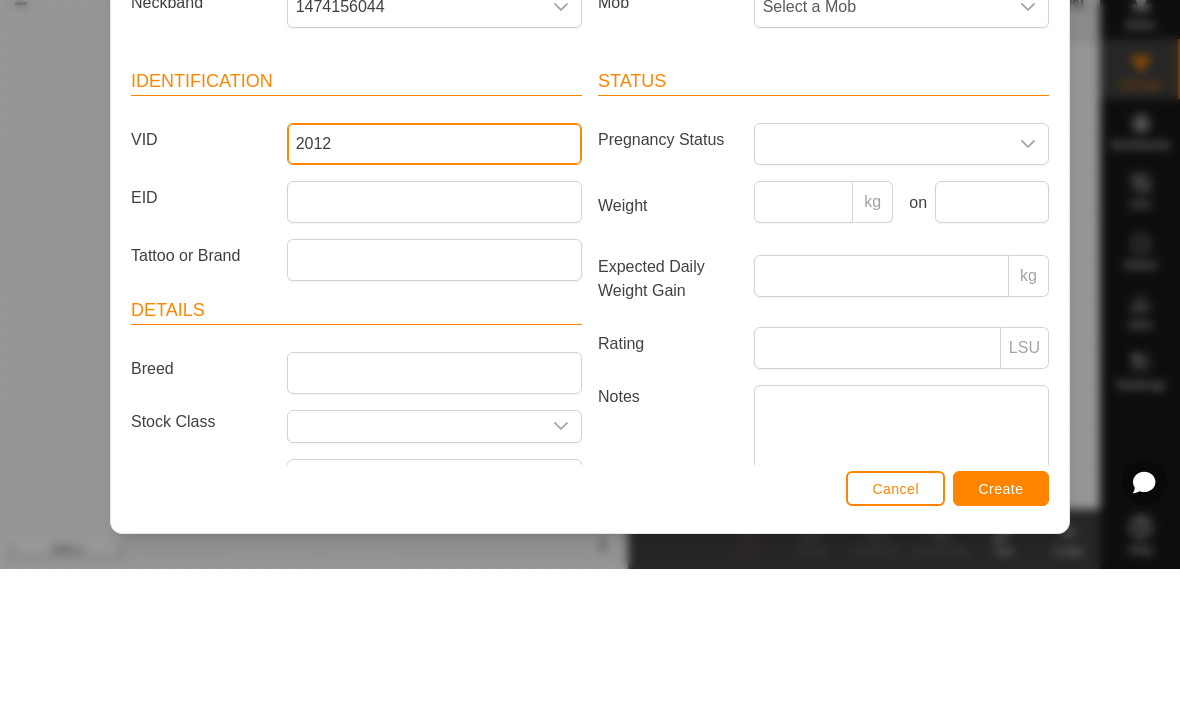 type on "2012" 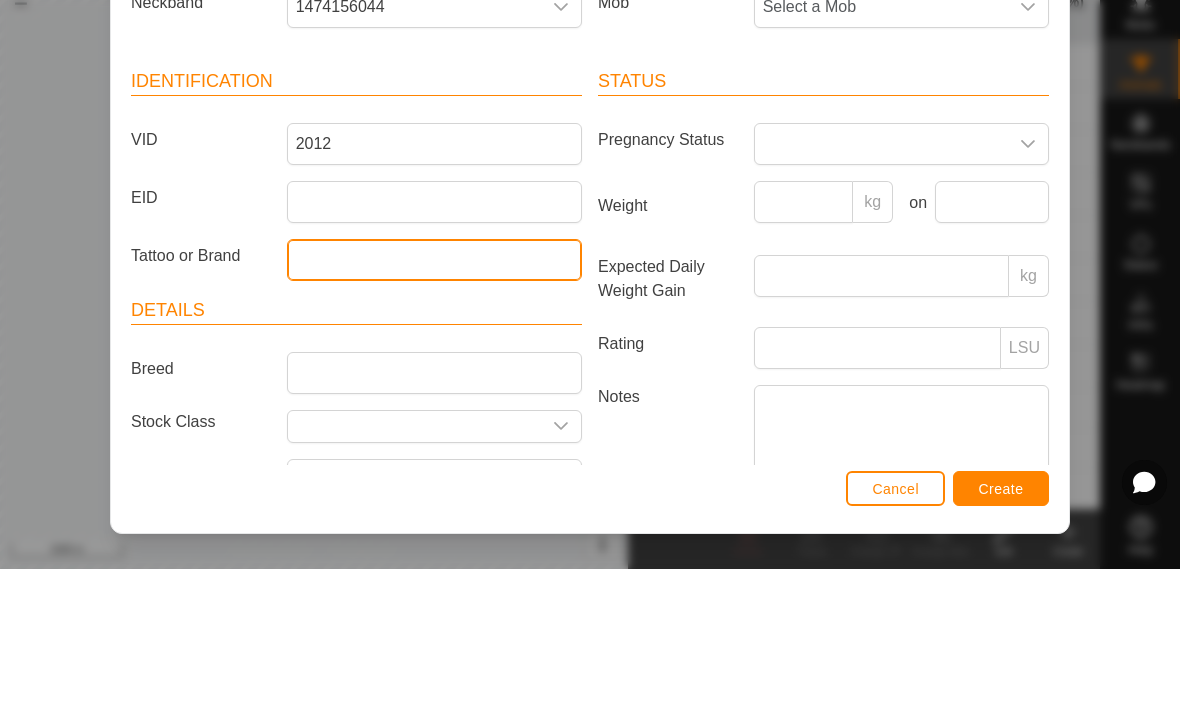 click on "Tattoo or Brand" at bounding box center (434, 401) 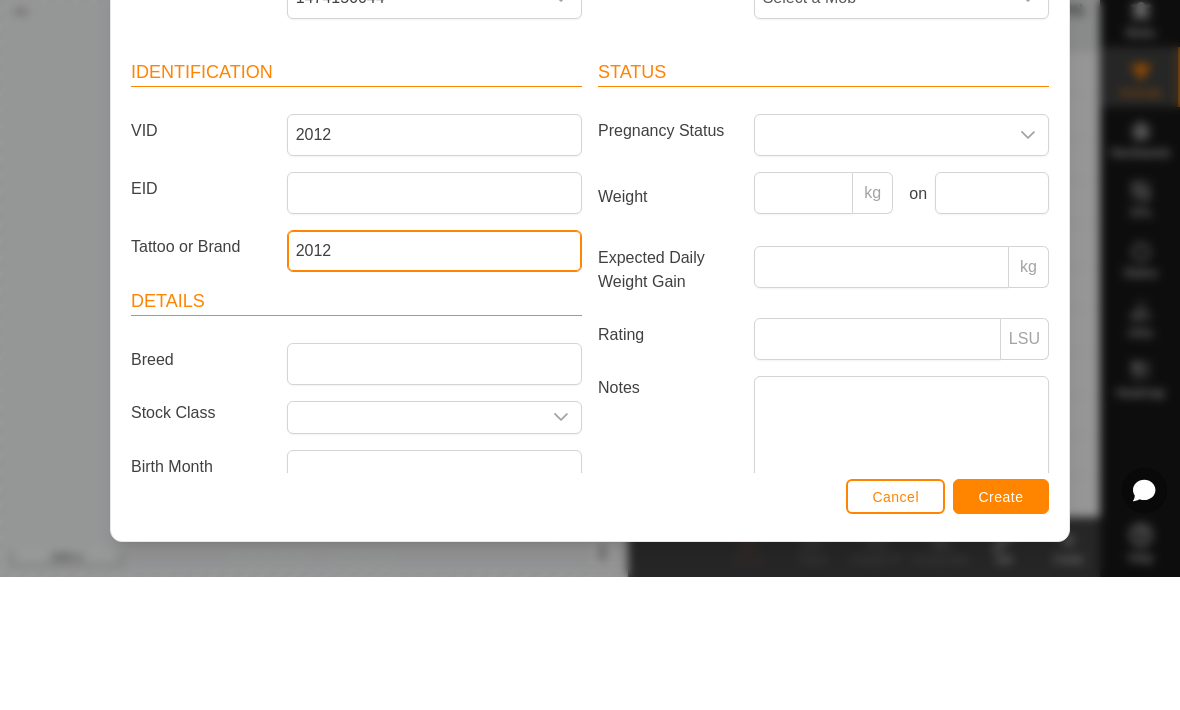 scroll, scrollTop: 10, scrollLeft: 0, axis: vertical 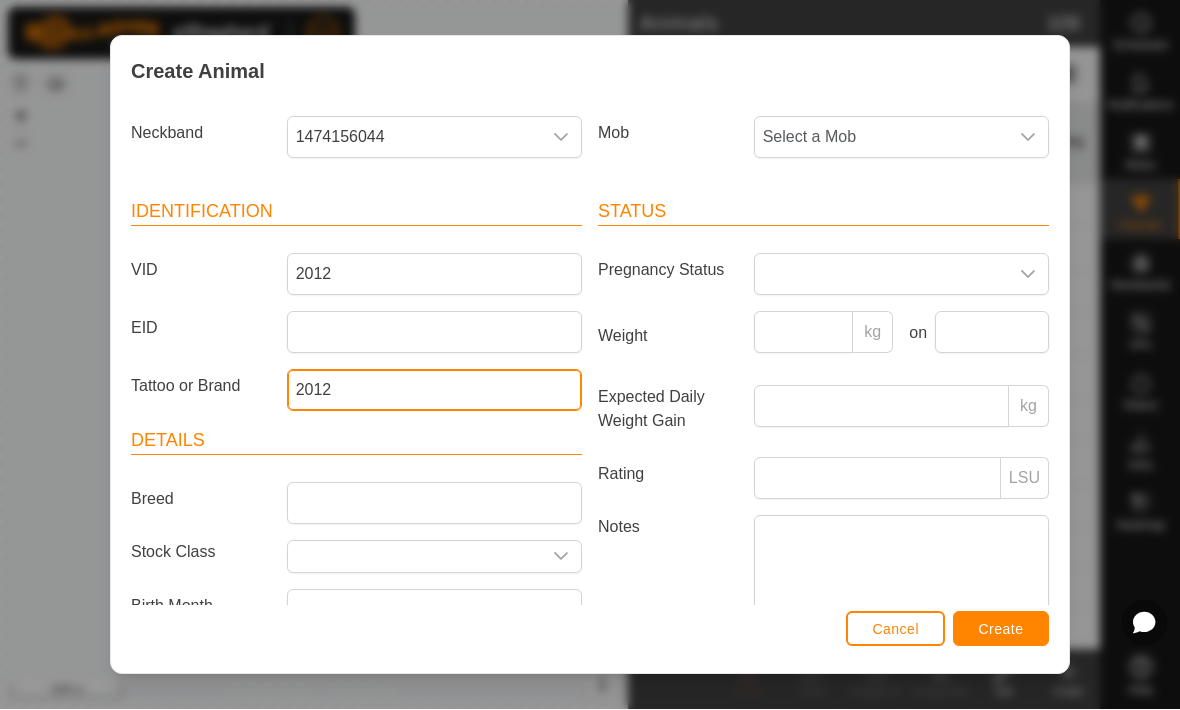 type on "2012" 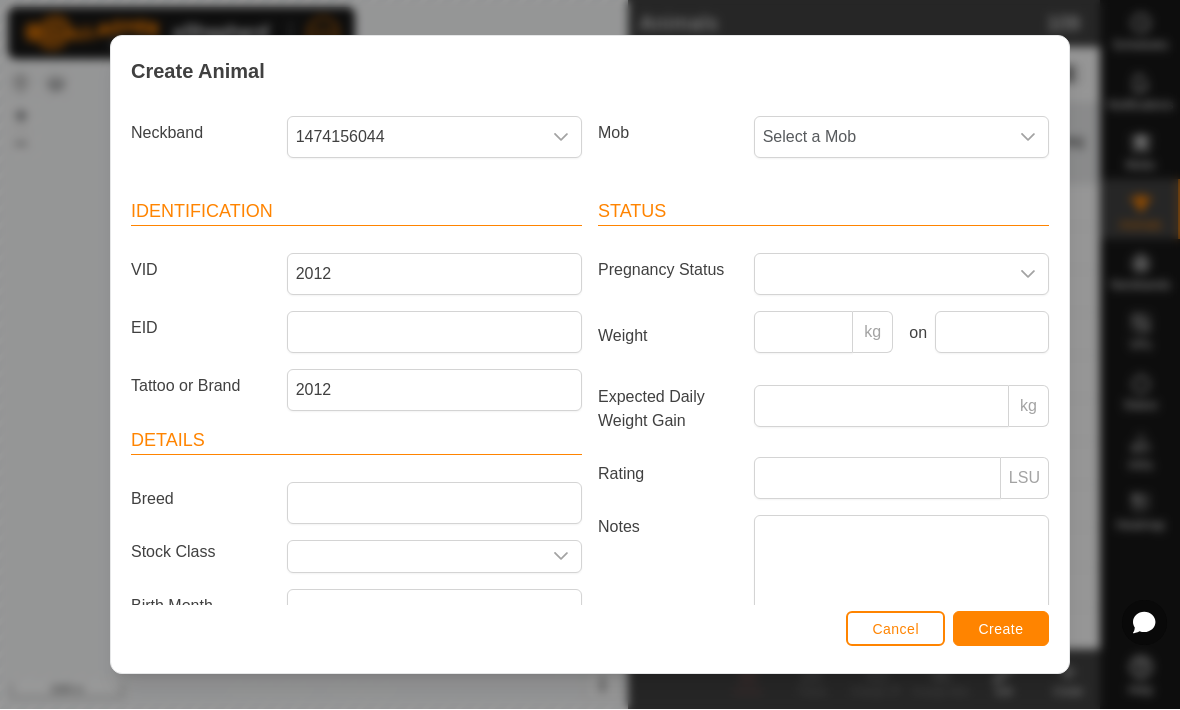 click on "Create" at bounding box center [1001, 630] 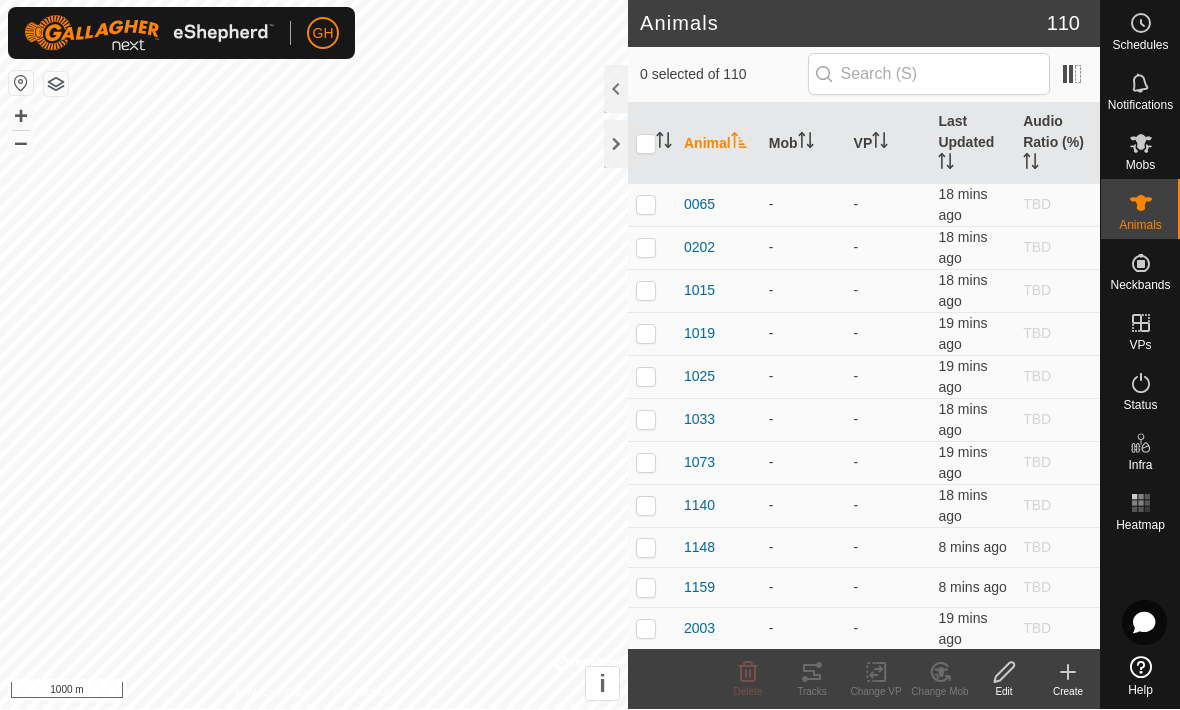 click on "Create" 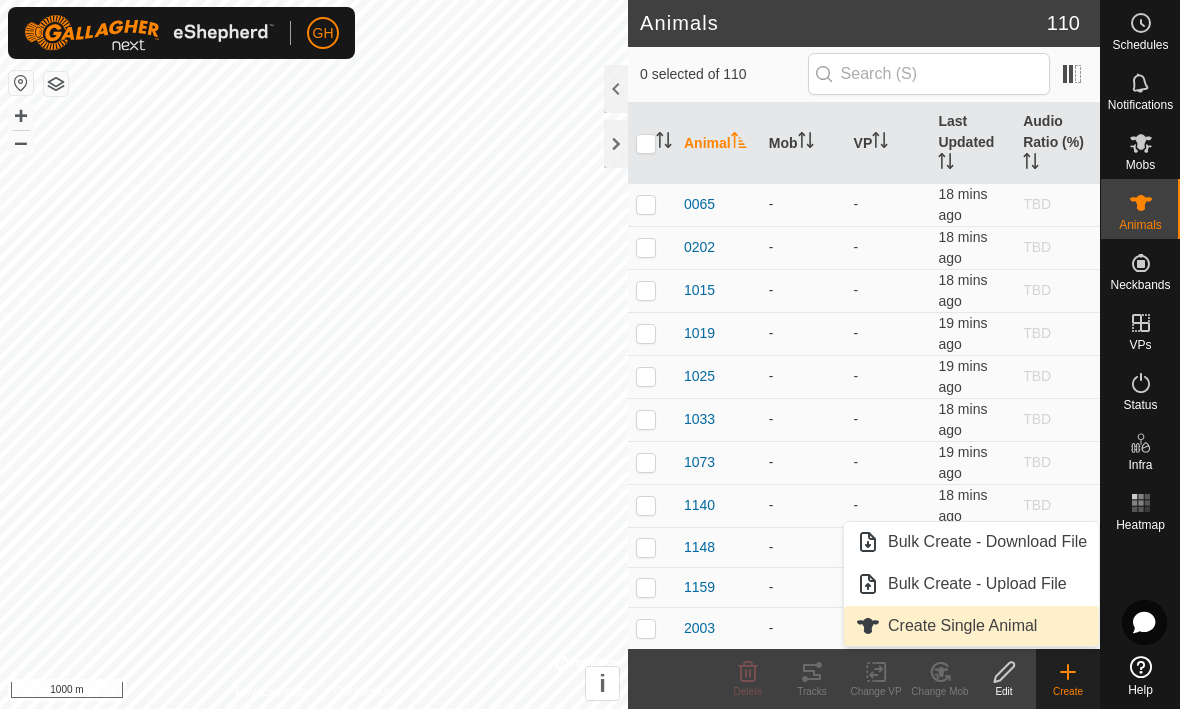 click on "Create Single Animal" at bounding box center [971, 627] 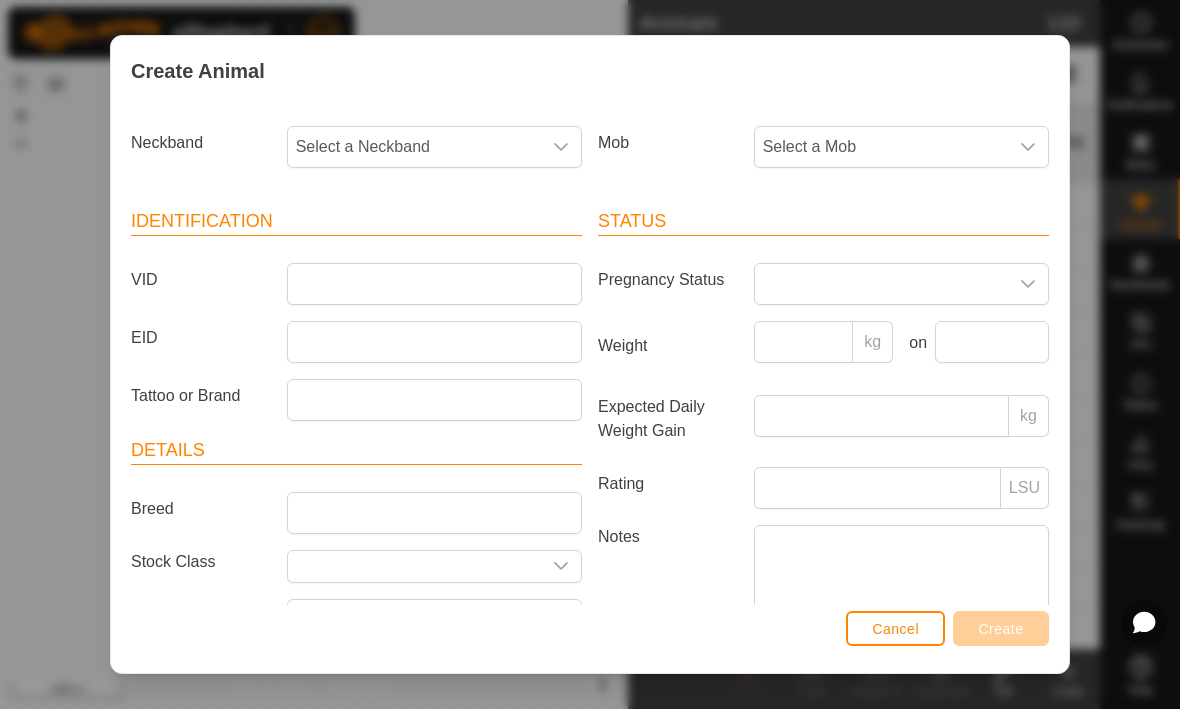 click on "Select a Neckband" at bounding box center (414, 148) 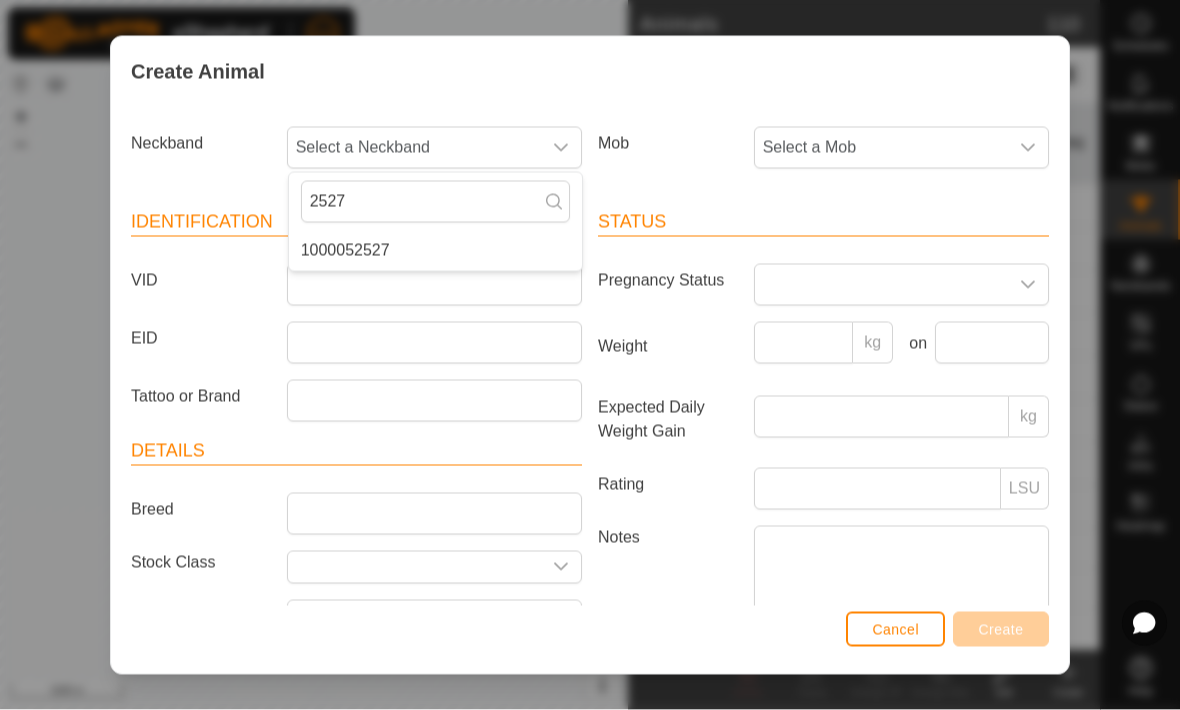 type on "2527" 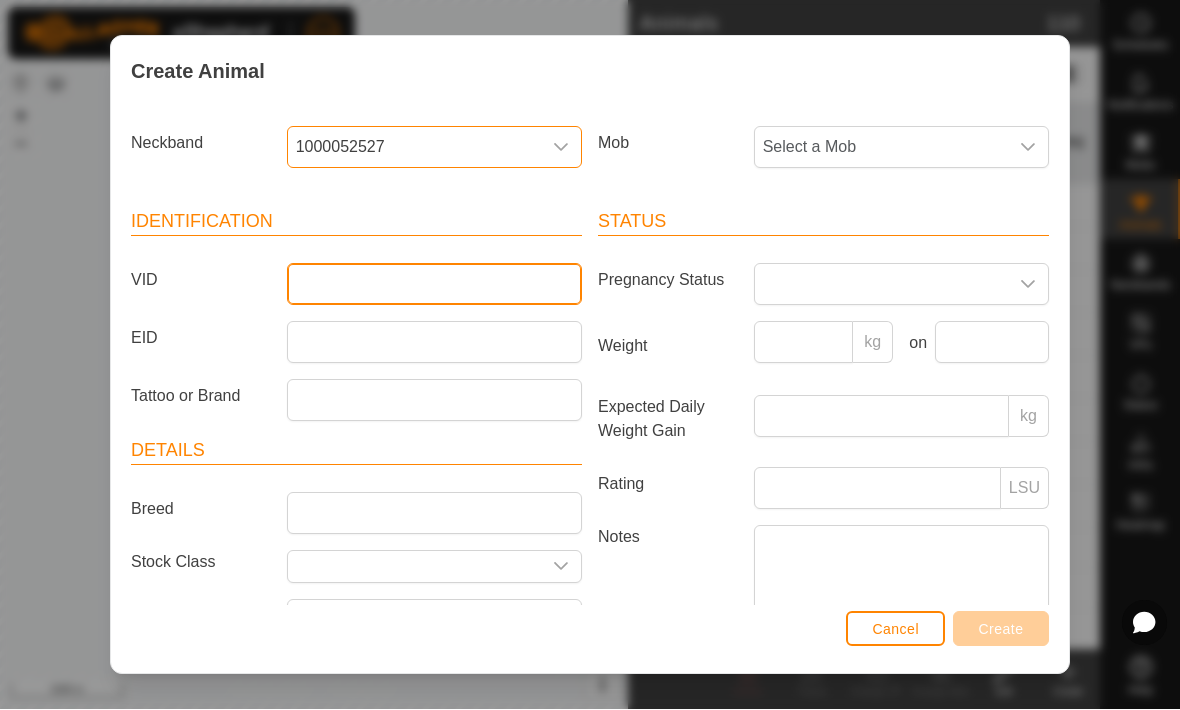 click on "VID" at bounding box center [434, 285] 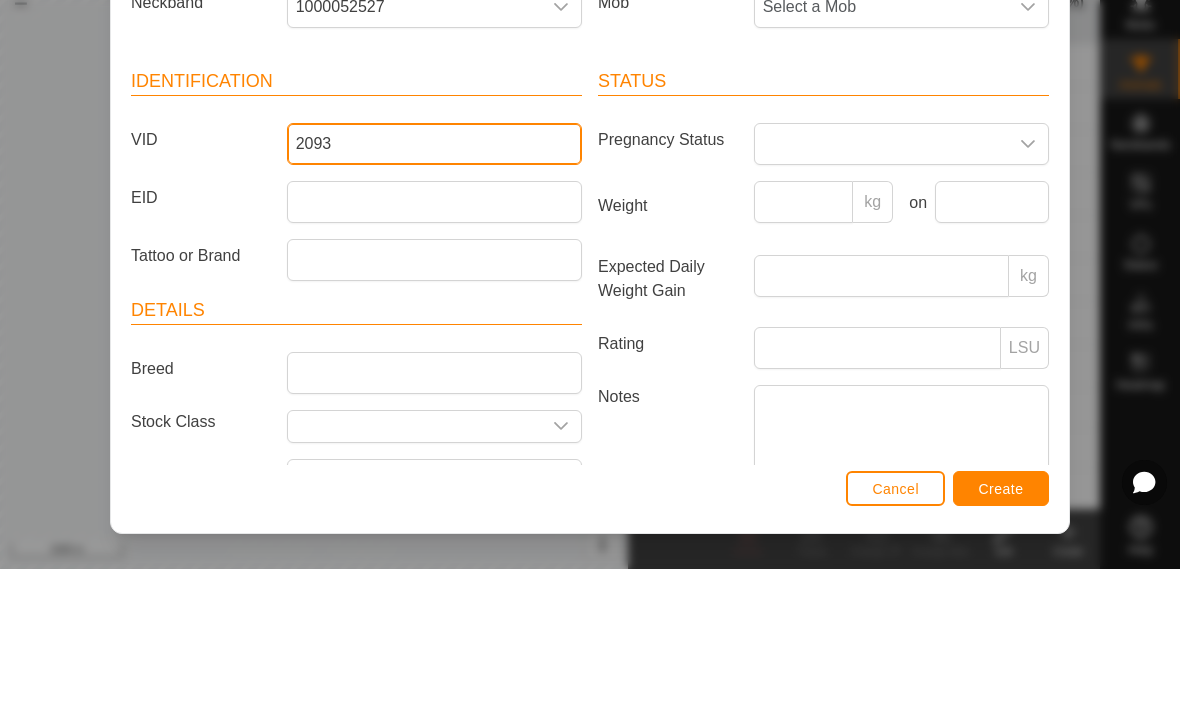 type on "2093" 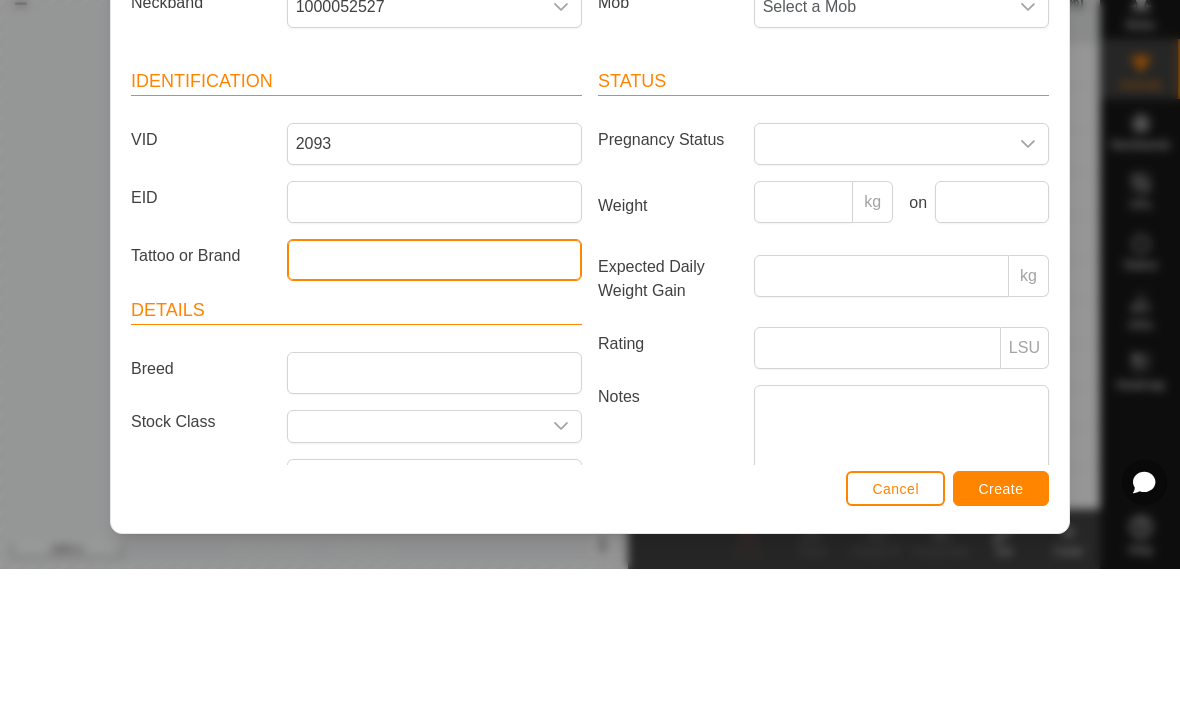 click on "Tattoo or Brand" at bounding box center [434, 401] 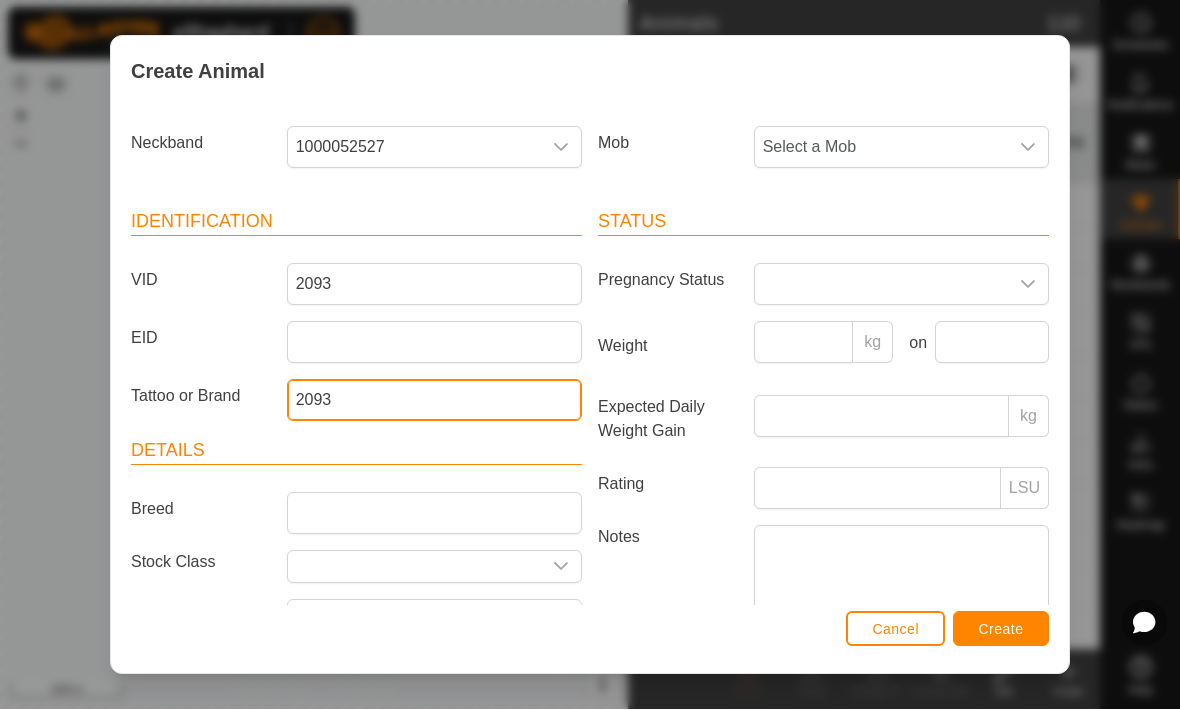 type on "2093" 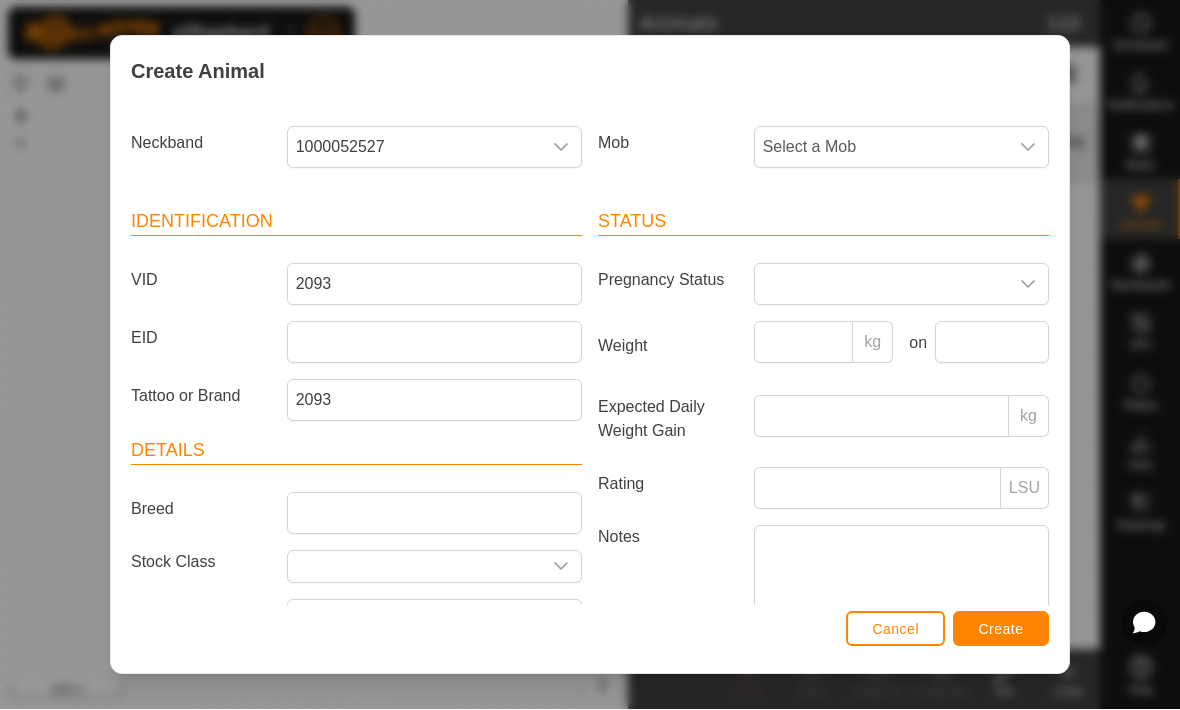 click on "Create" at bounding box center (1001, 630) 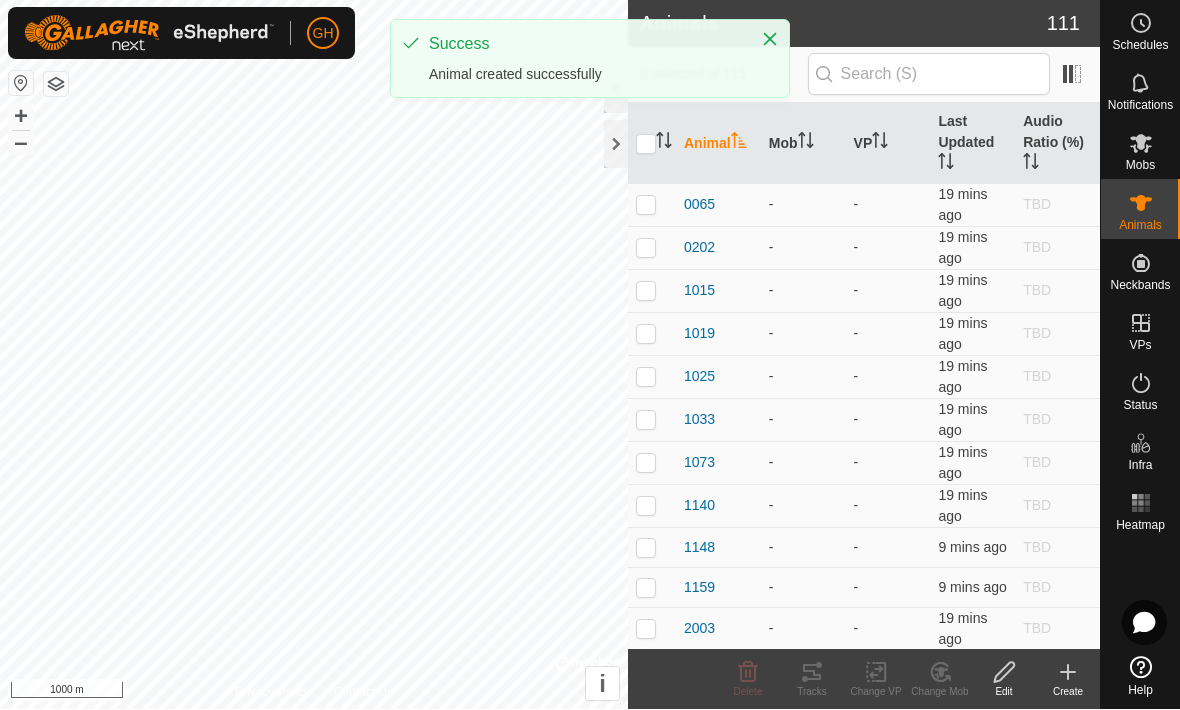 click 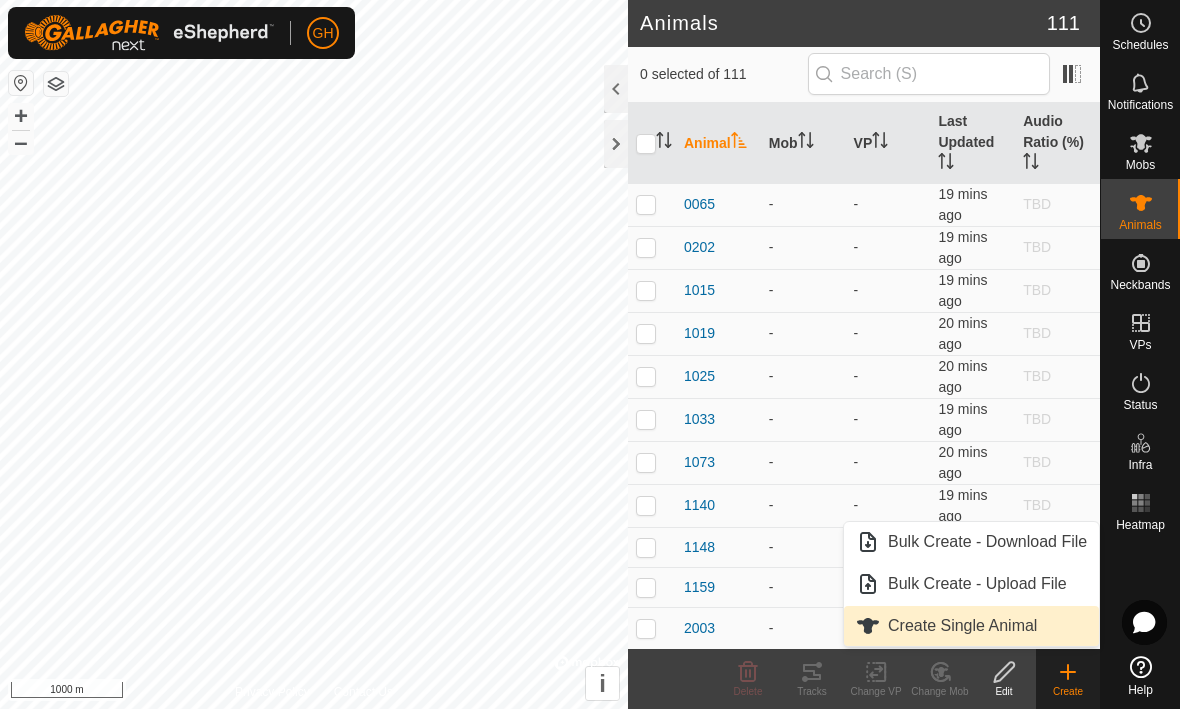 click on "Create Single Animal" at bounding box center (962, 627) 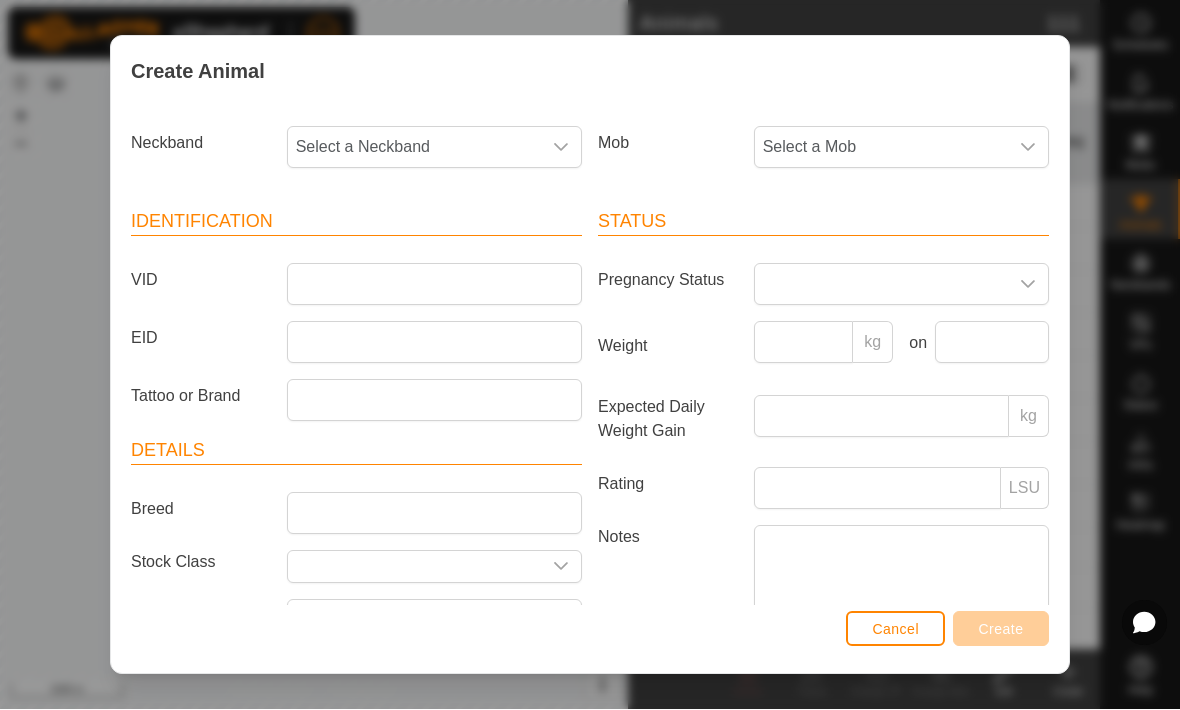 click at bounding box center [561, 148] 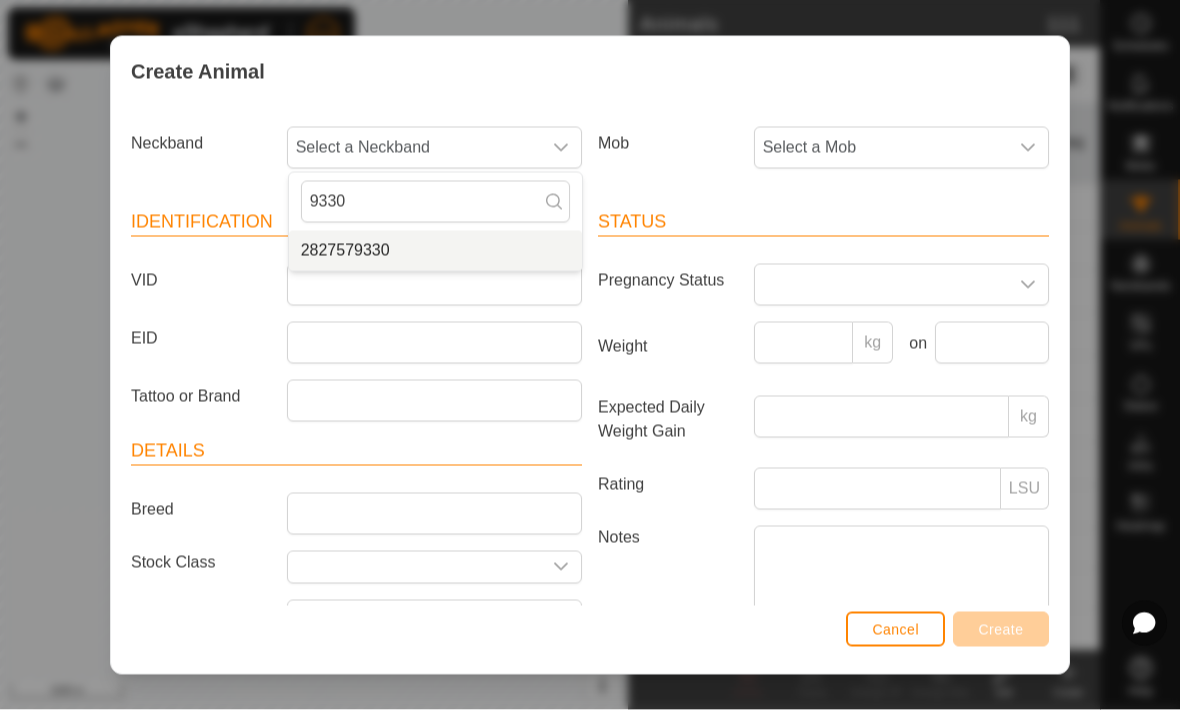 type on "9330" 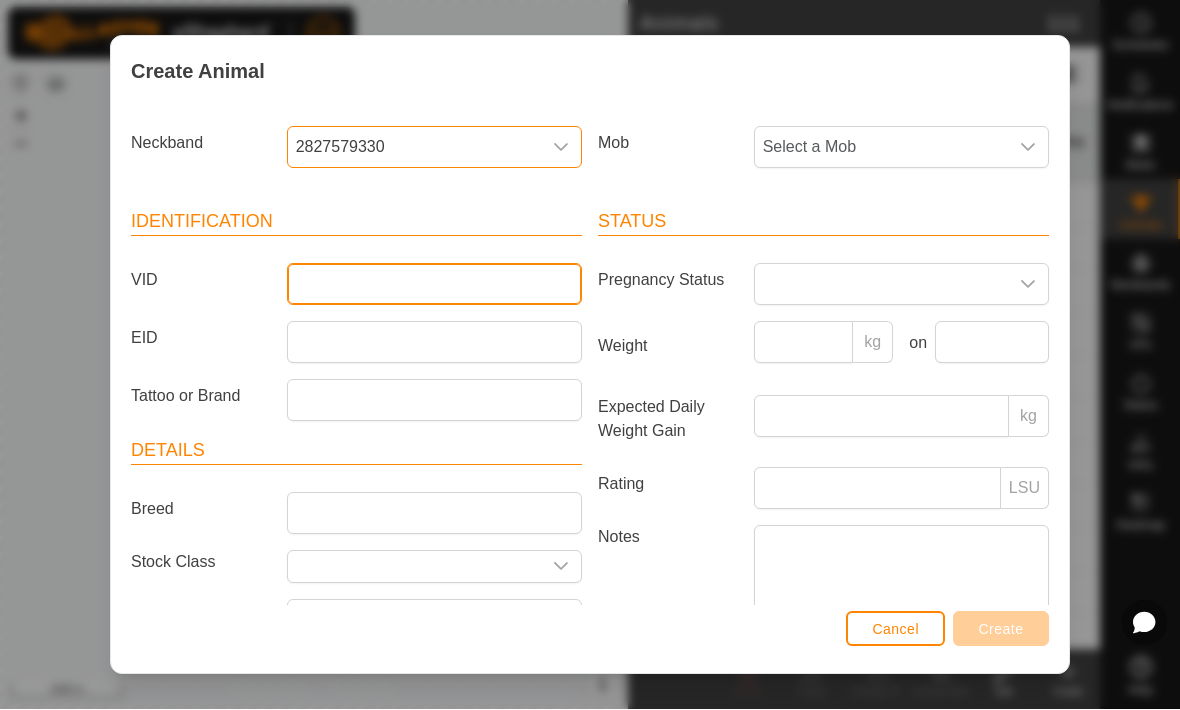 click on "VID" at bounding box center [434, 285] 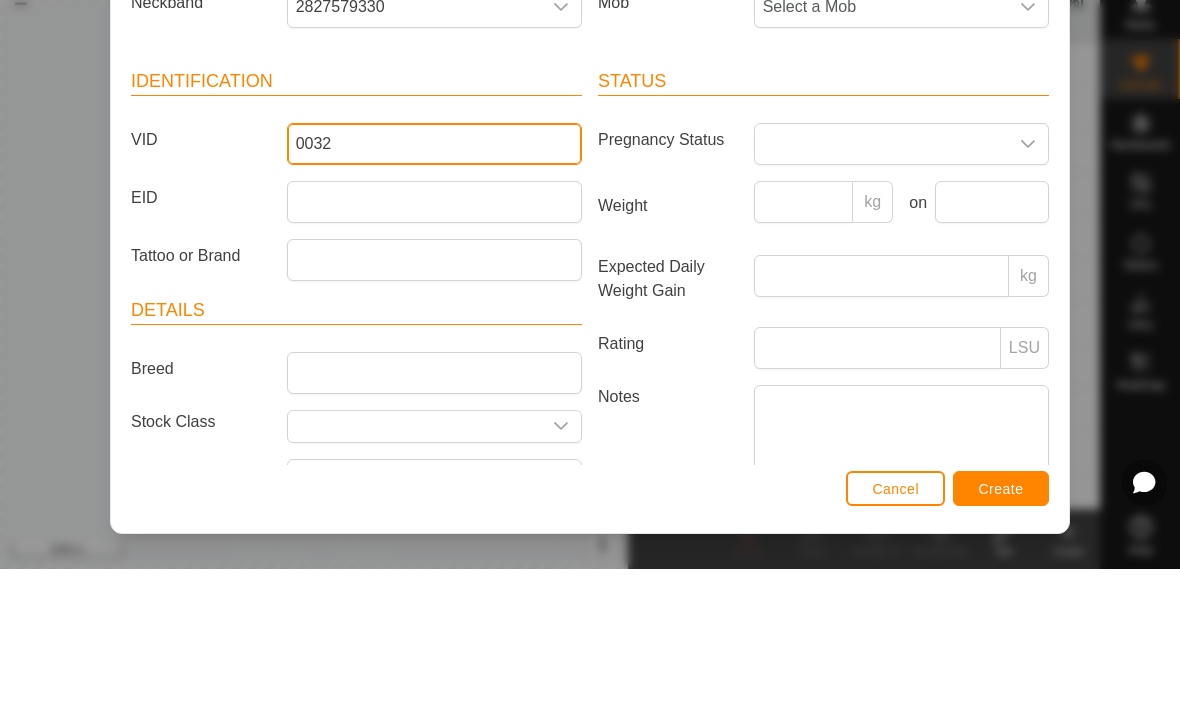 type on "0032" 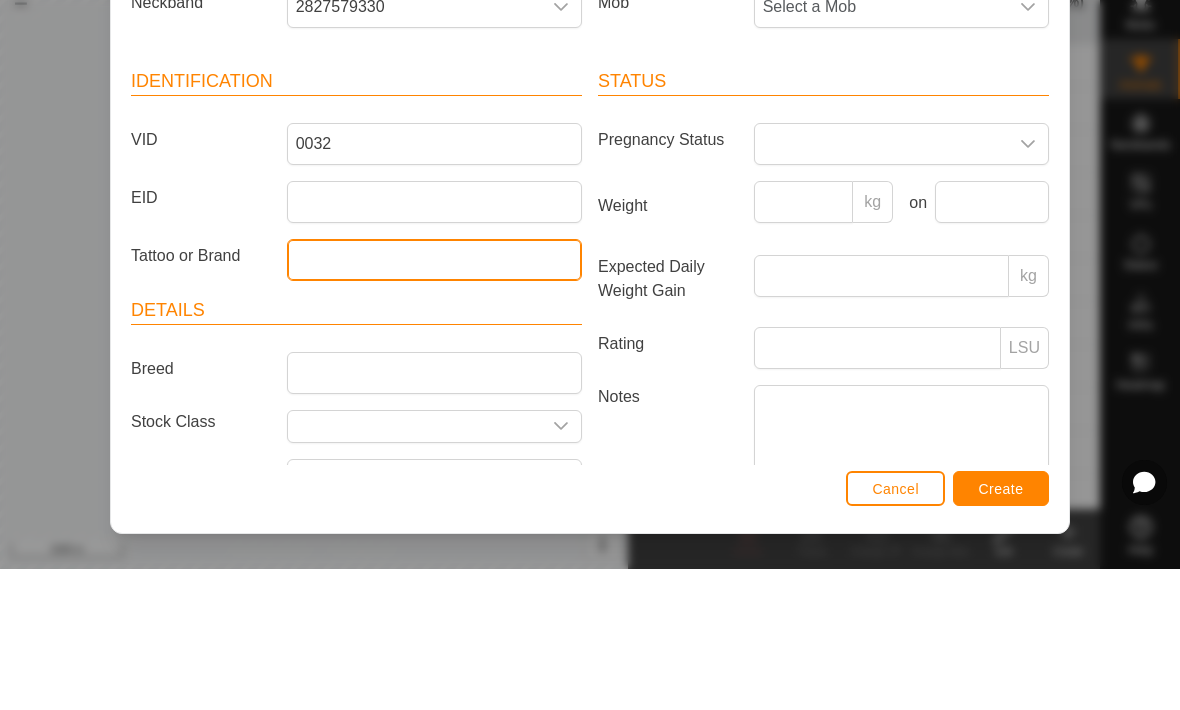 click on "Tattoo or Brand" at bounding box center [434, 401] 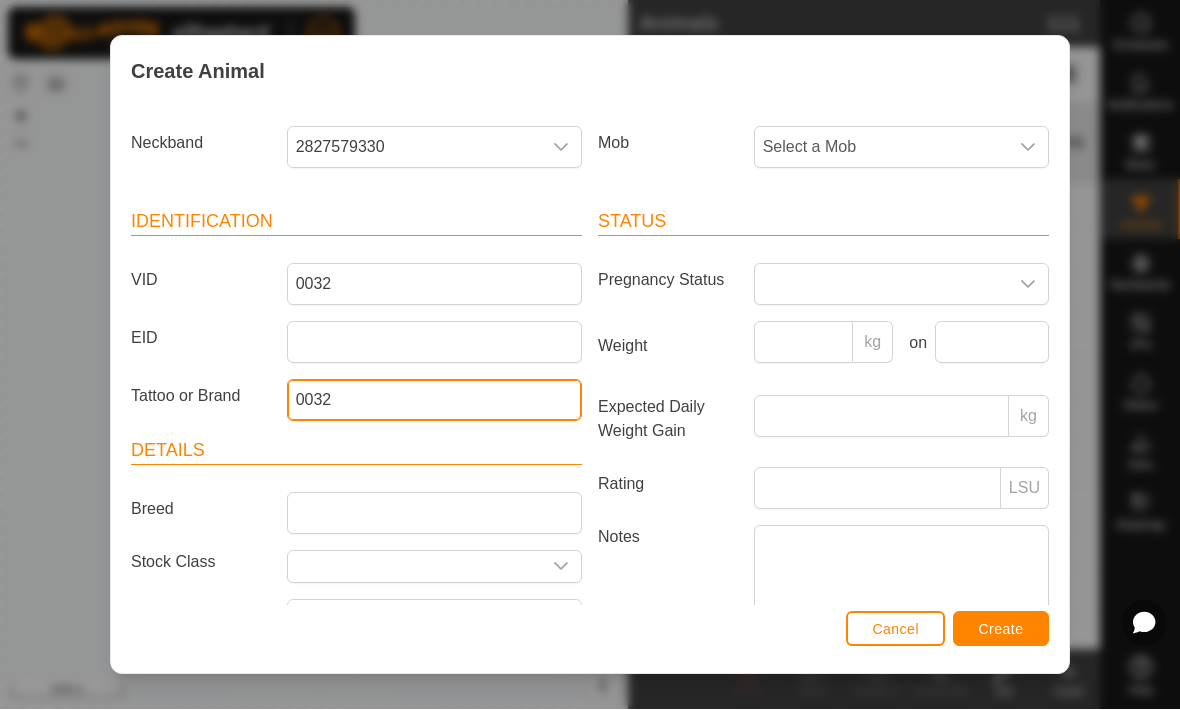 type on "0032" 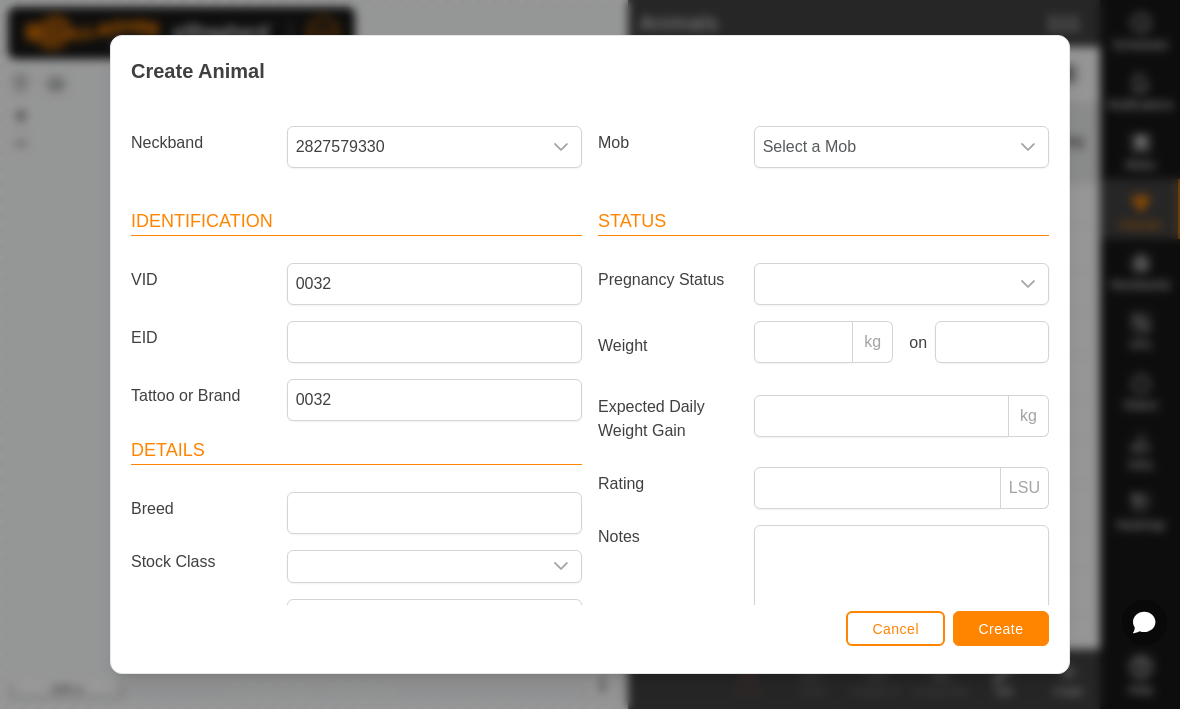 click on "Create" at bounding box center (1001, 630) 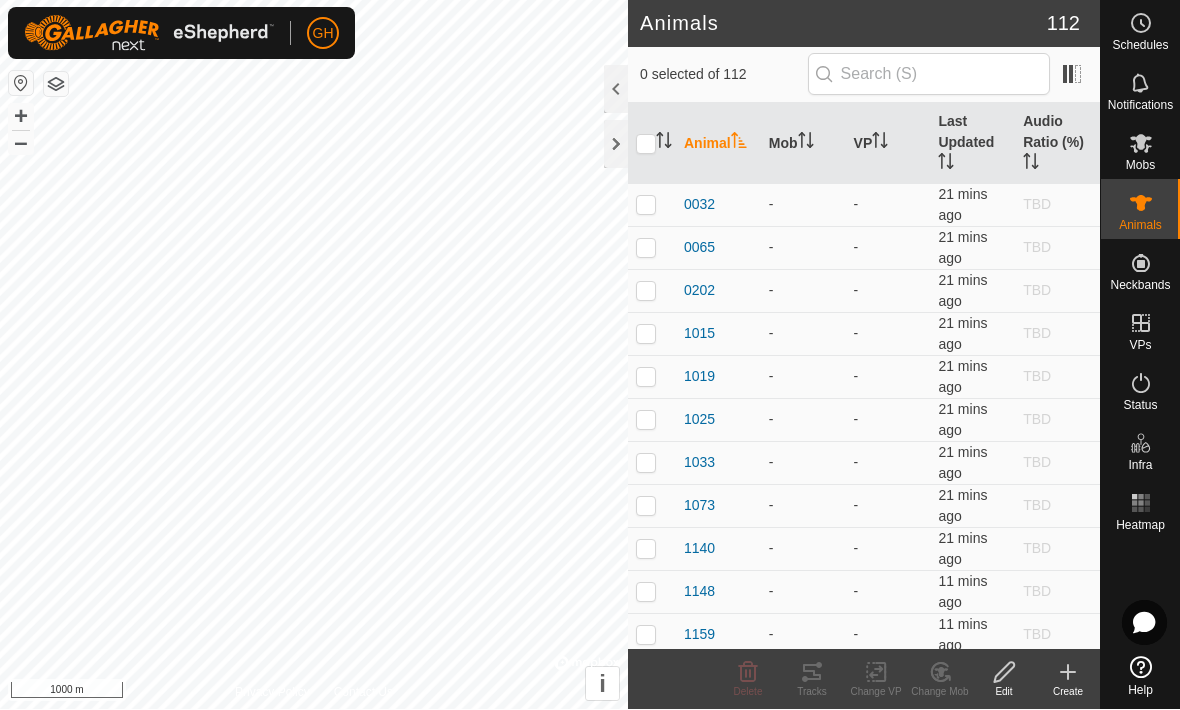 click 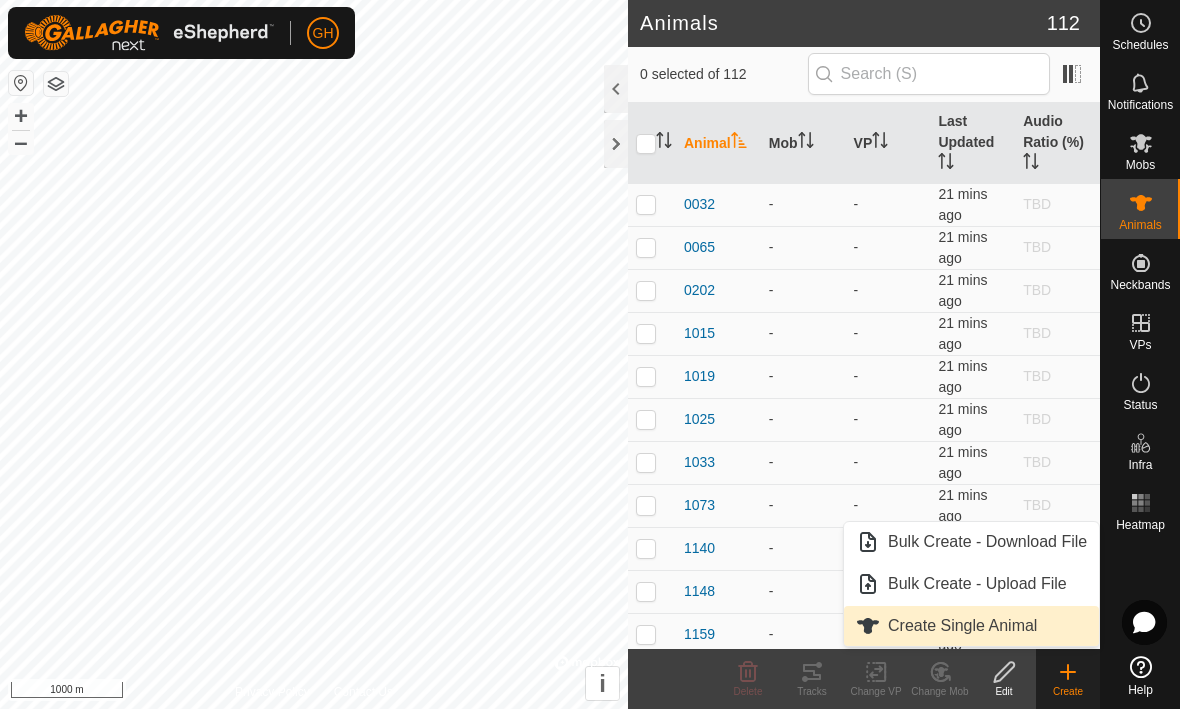 click on "Create Single Animal" at bounding box center [962, 627] 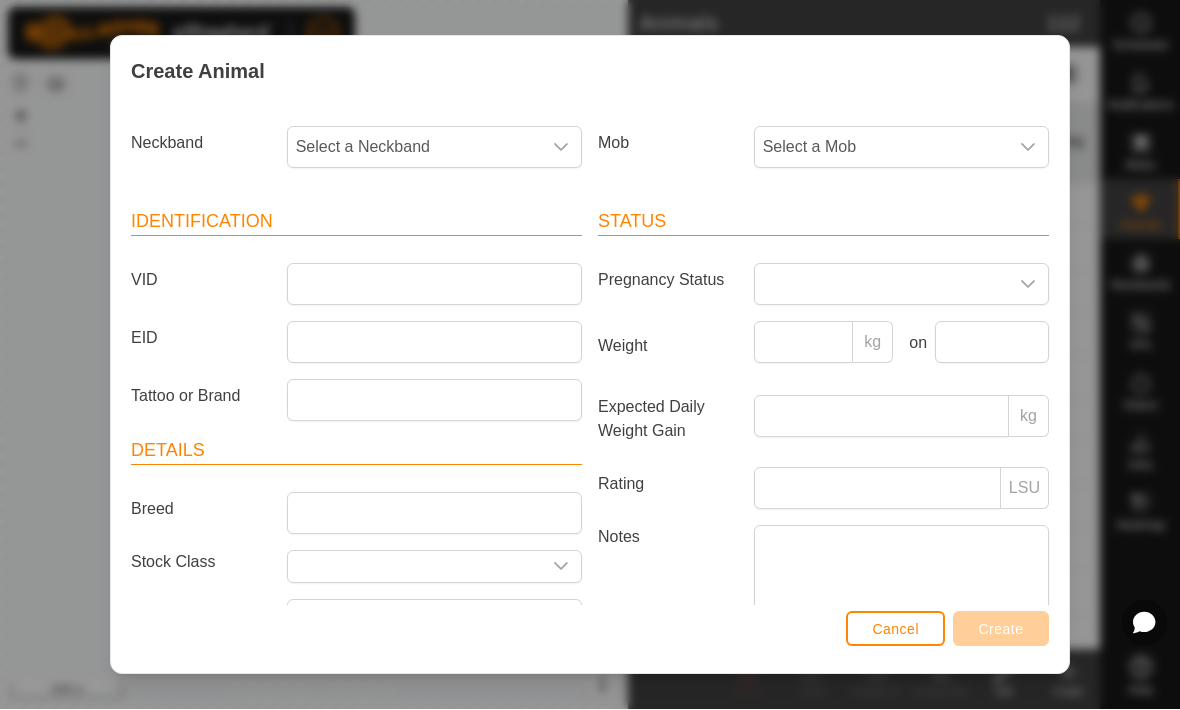 click on "Neckband Select a Neckband" at bounding box center (356, 156) 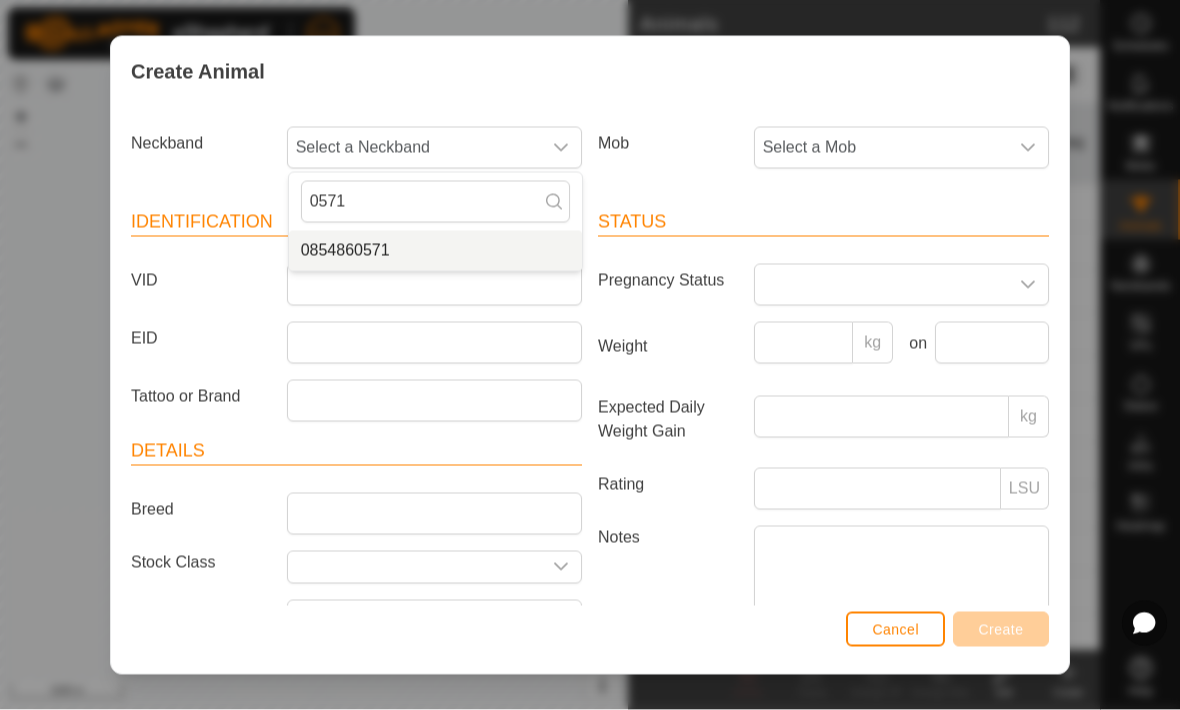 type on "0571" 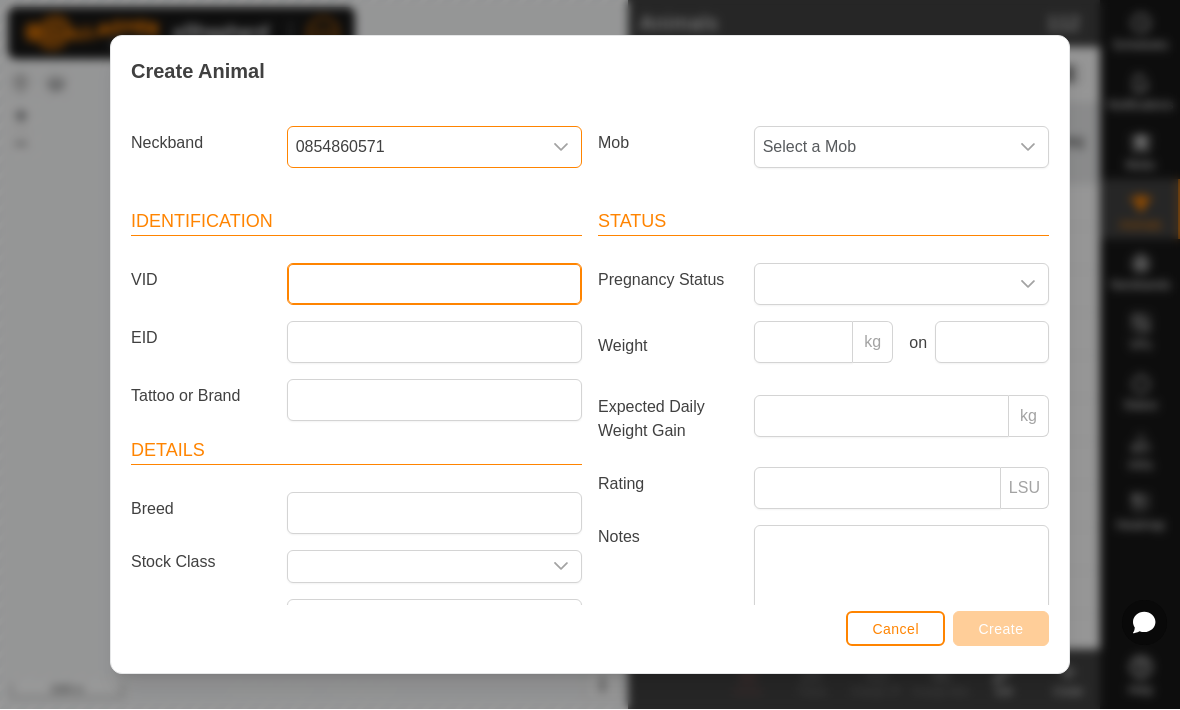 click on "VID" at bounding box center [434, 285] 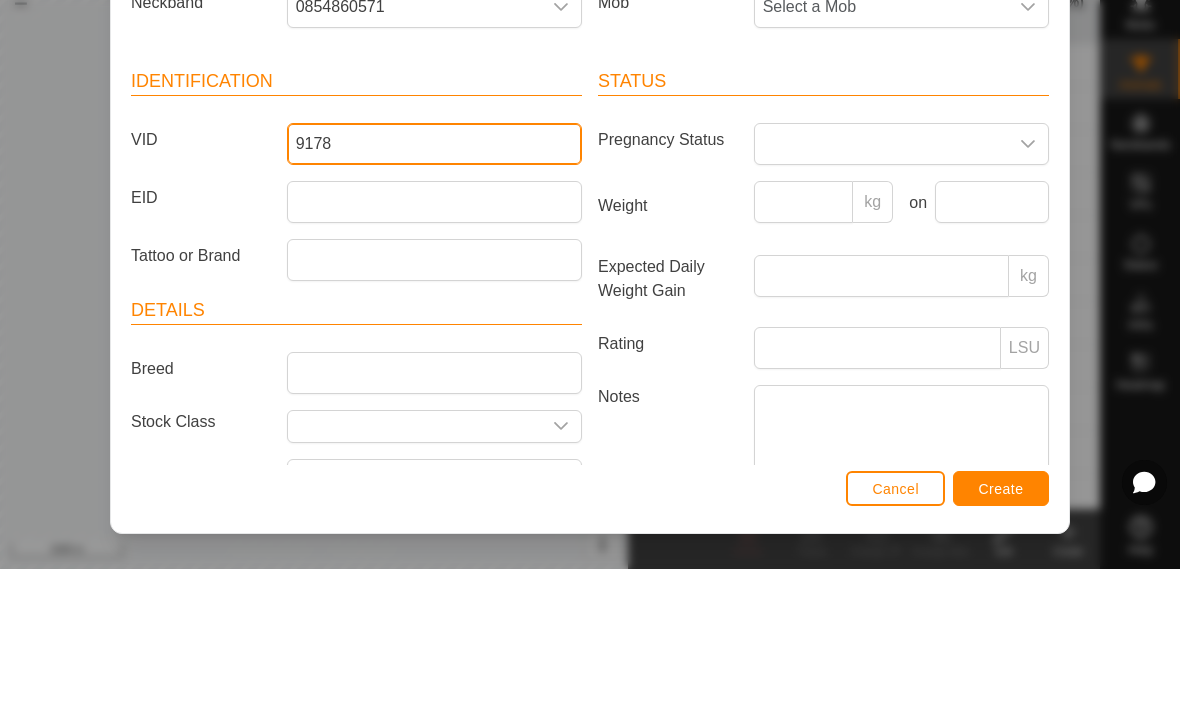 type on "9178" 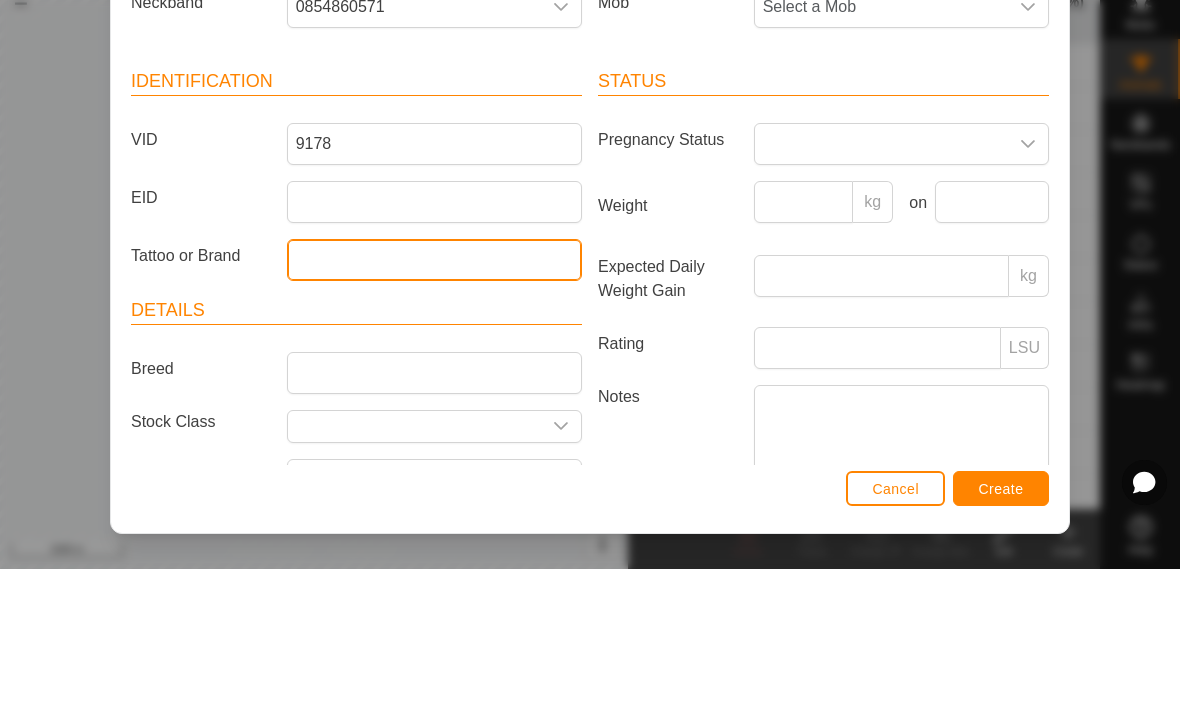 click on "Tattoo or Brand" at bounding box center (434, 401) 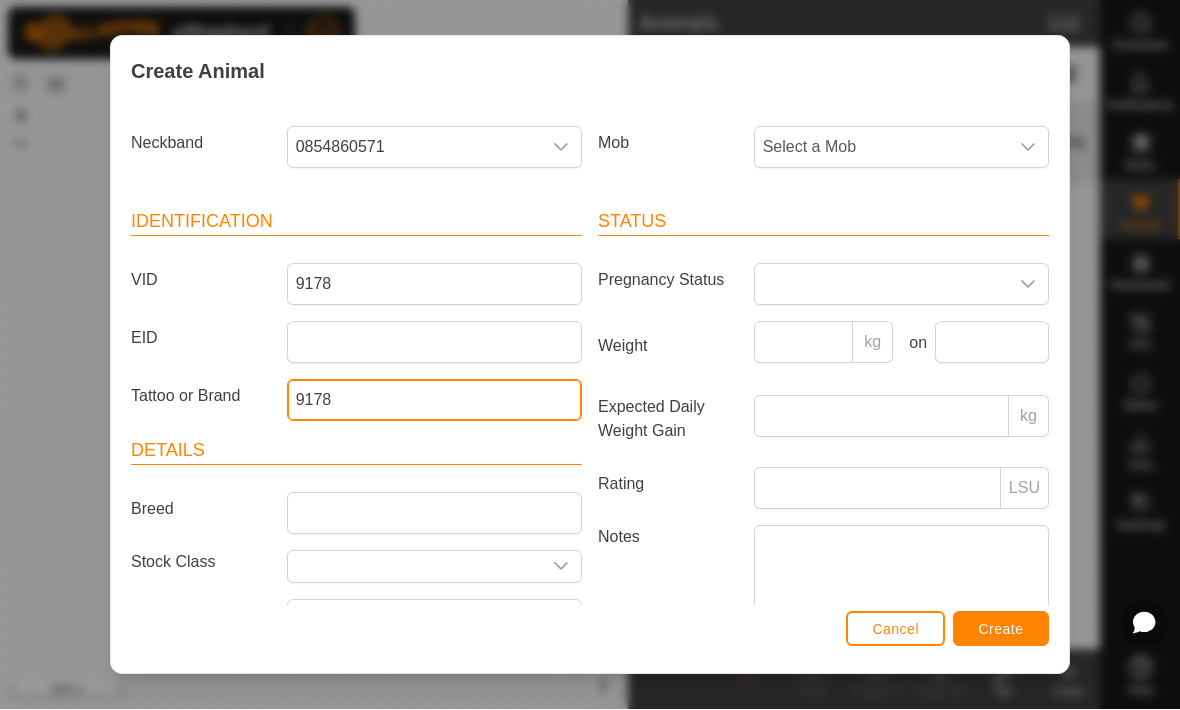 type on "9178" 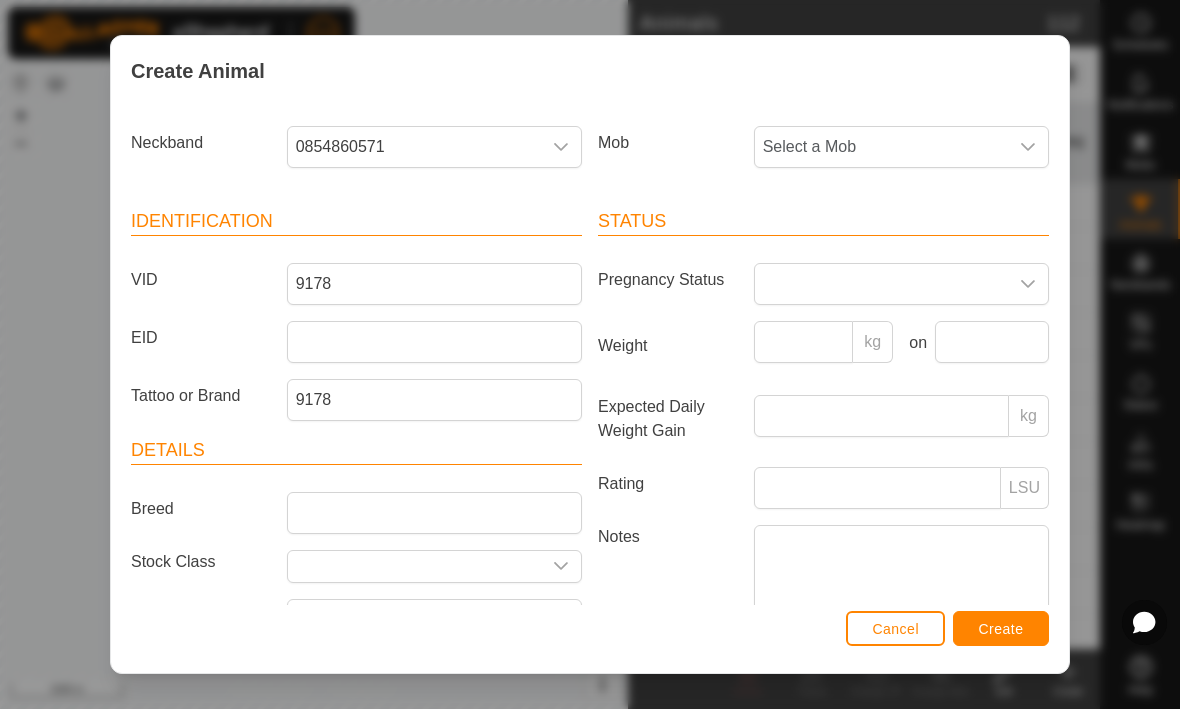 click on "Create" at bounding box center (1001, 630) 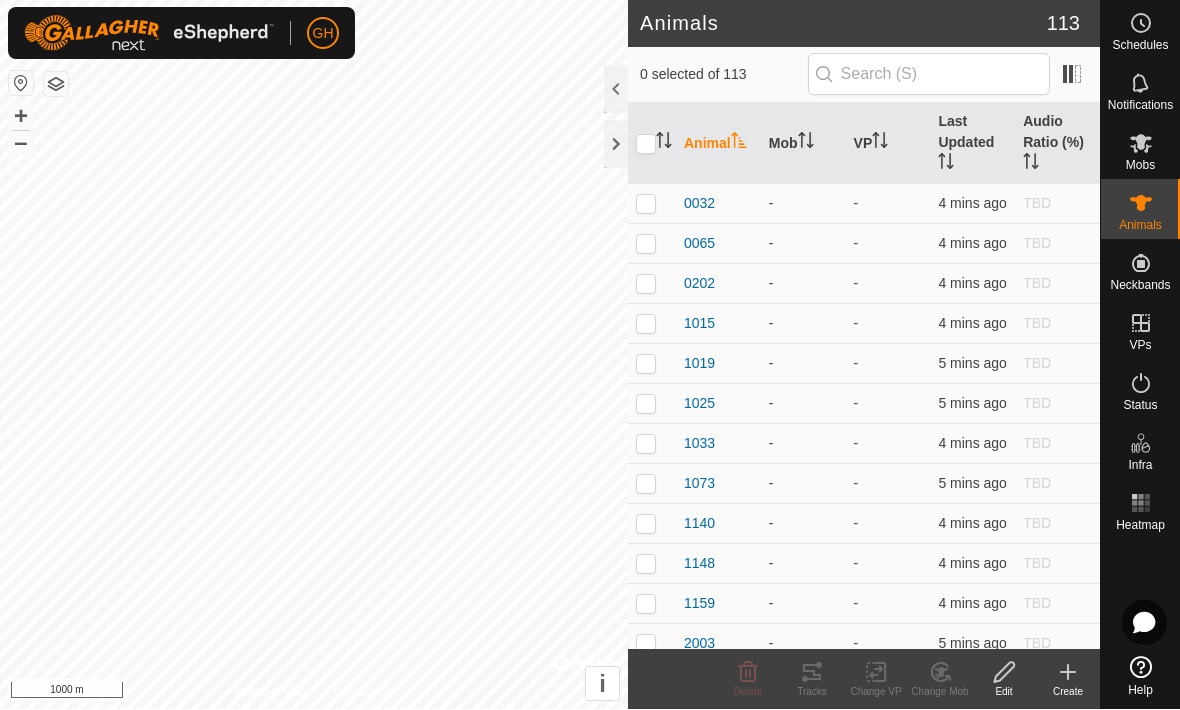 click 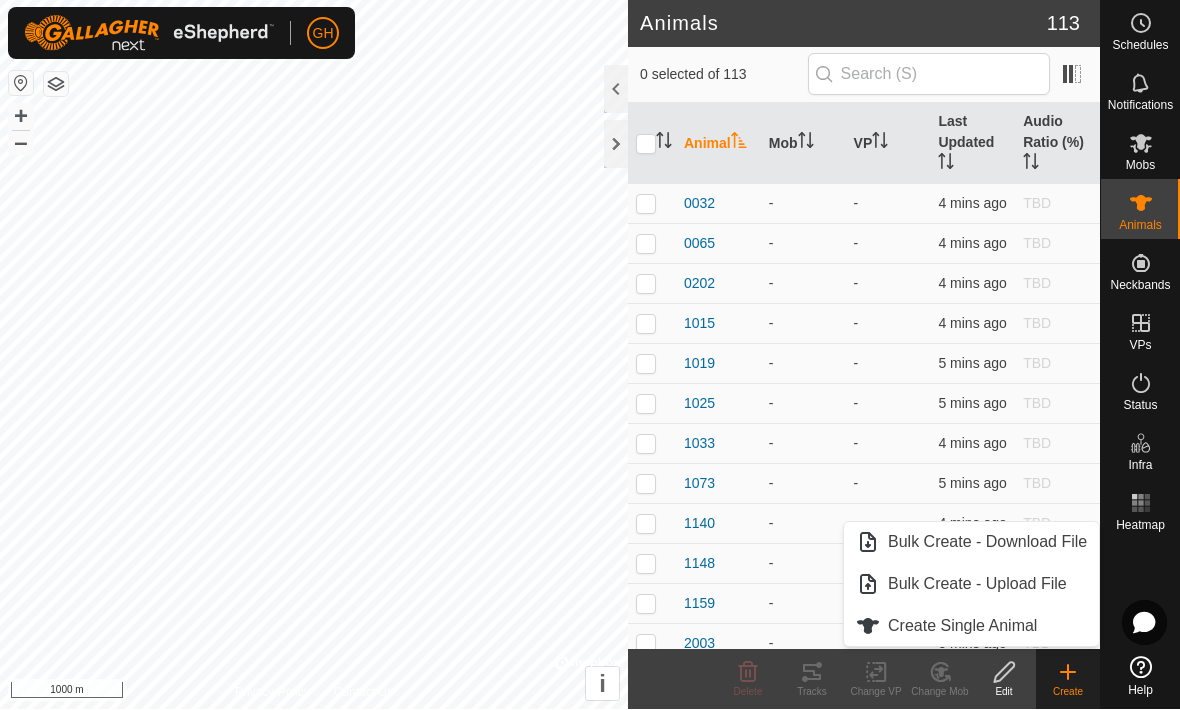click on "Create Single Animal" at bounding box center [962, 627] 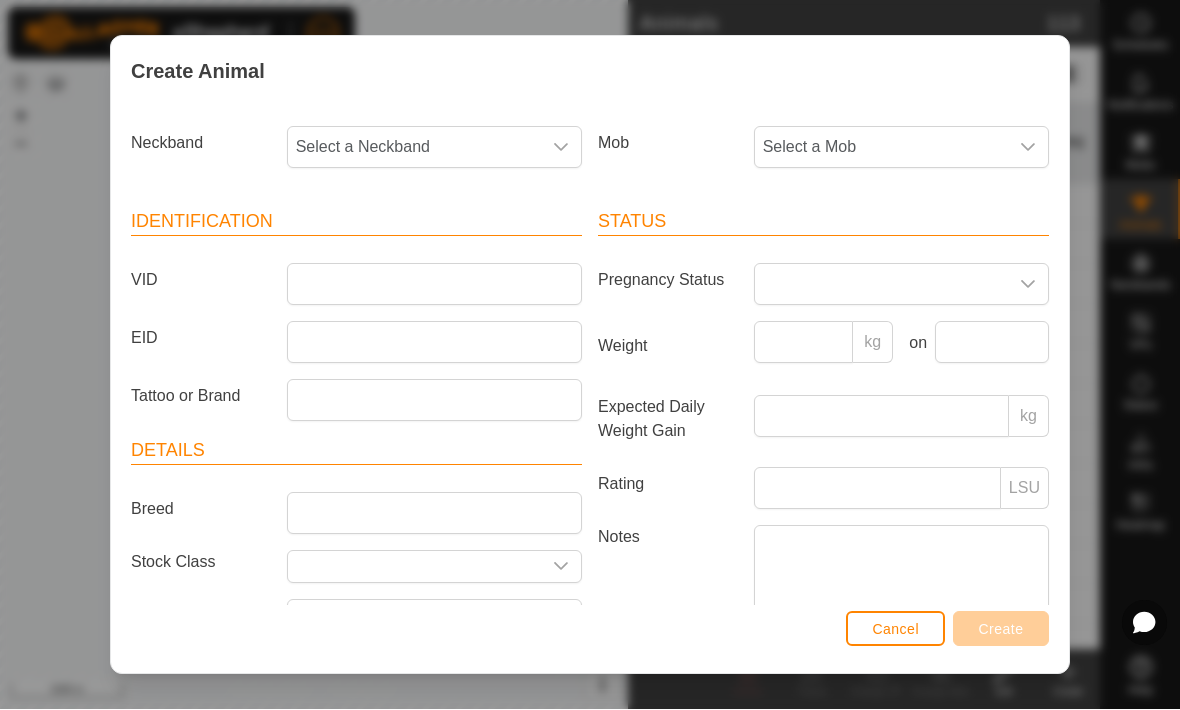 click on "Select a Neckband" at bounding box center [414, 148] 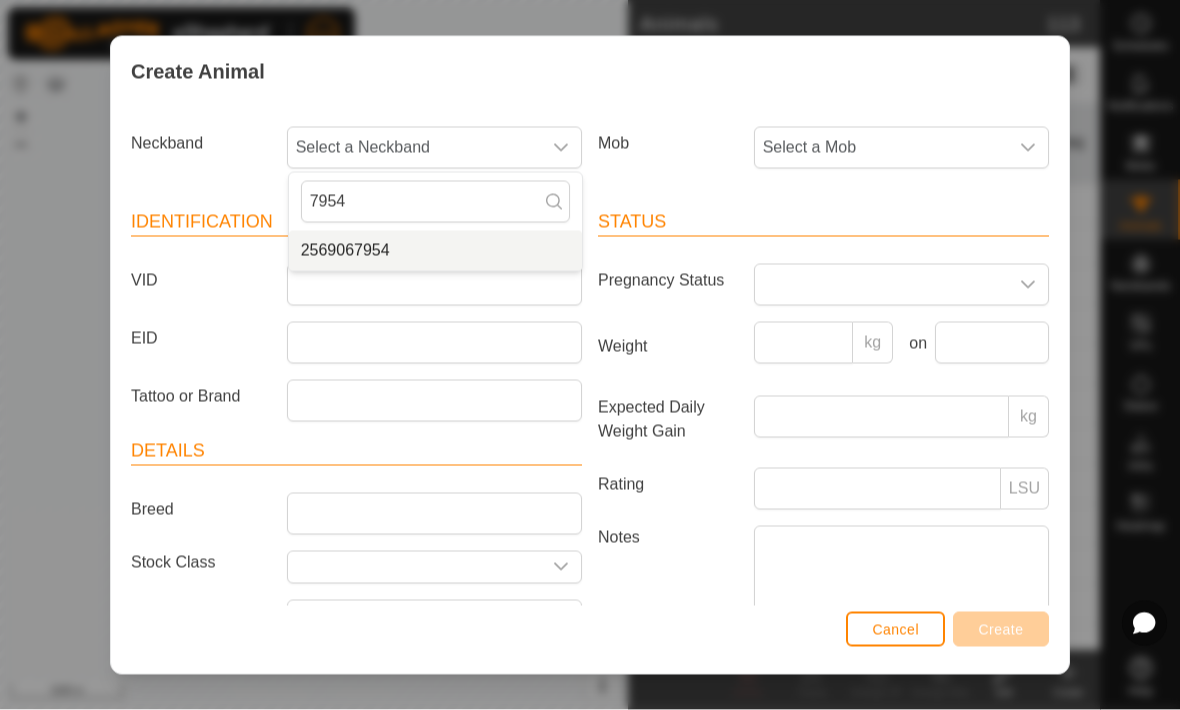 type on "7954" 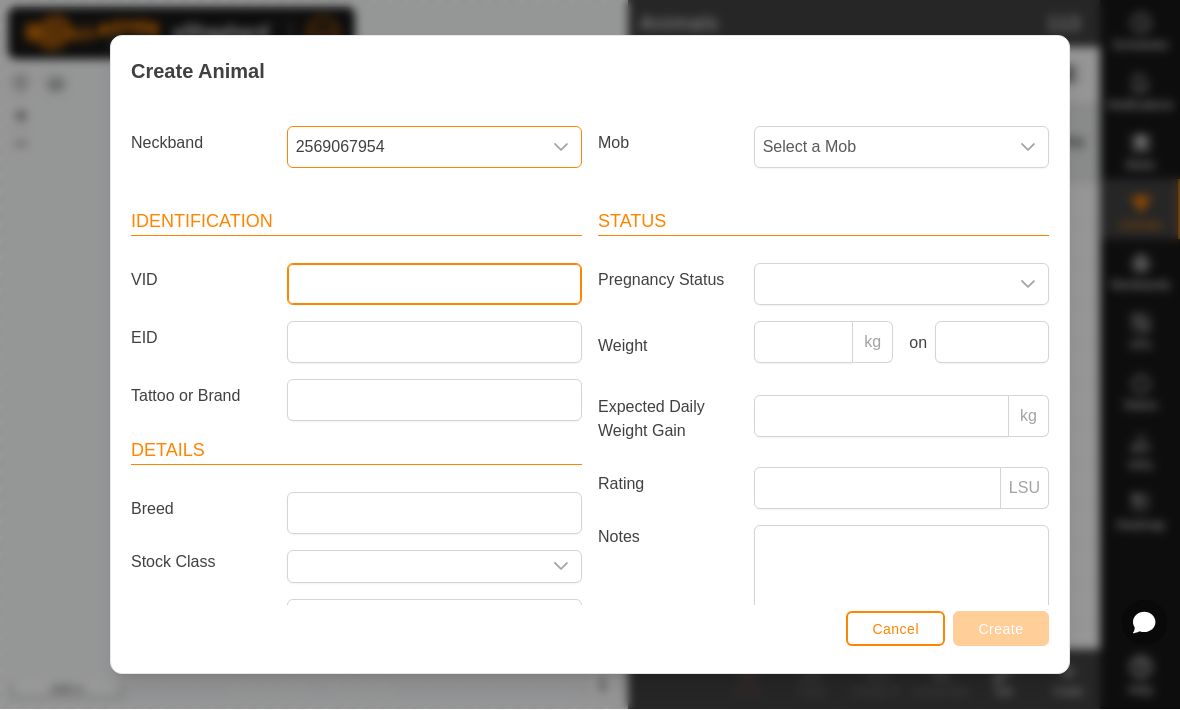 click on "VID" at bounding box center [434, 285] 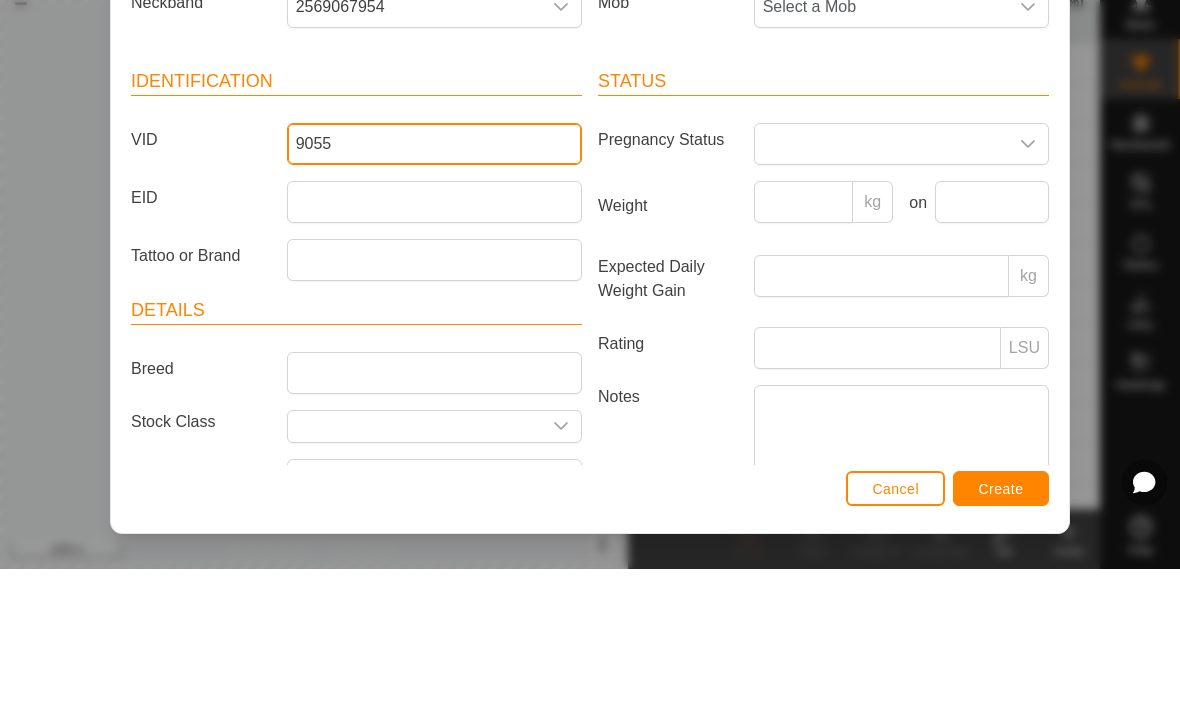 type on "9055" 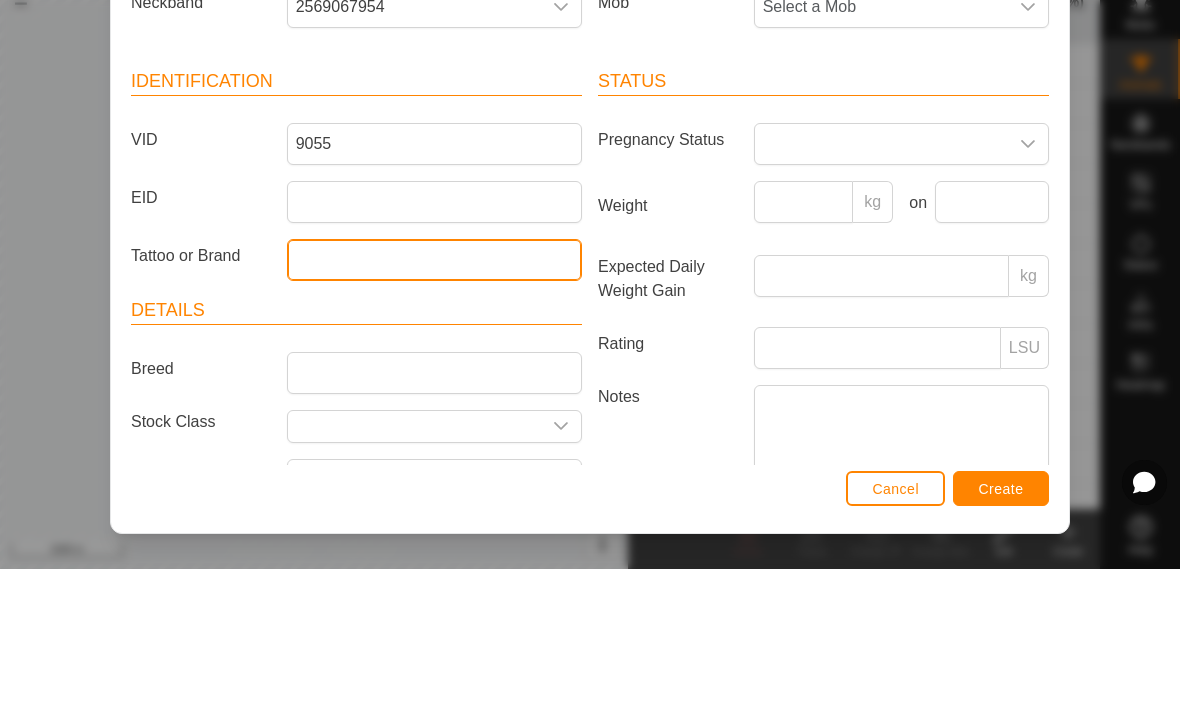 click on "Tattoo or Brand" at bounding box center (434, 401) 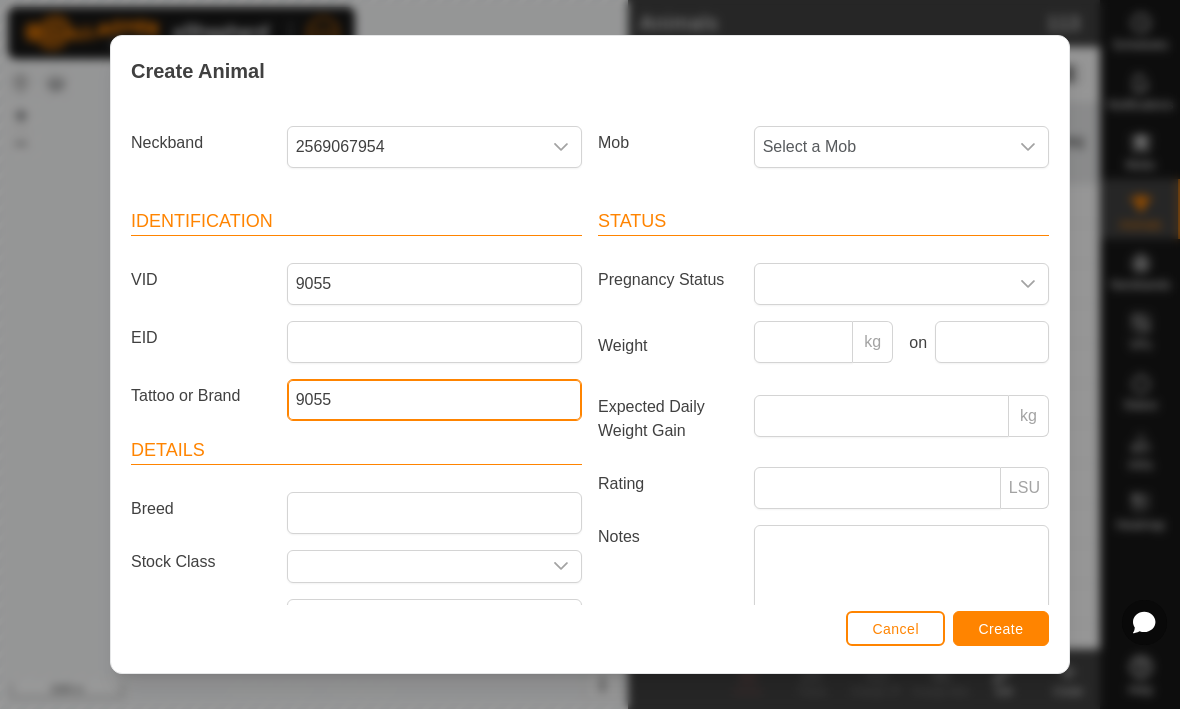 type on "9055" 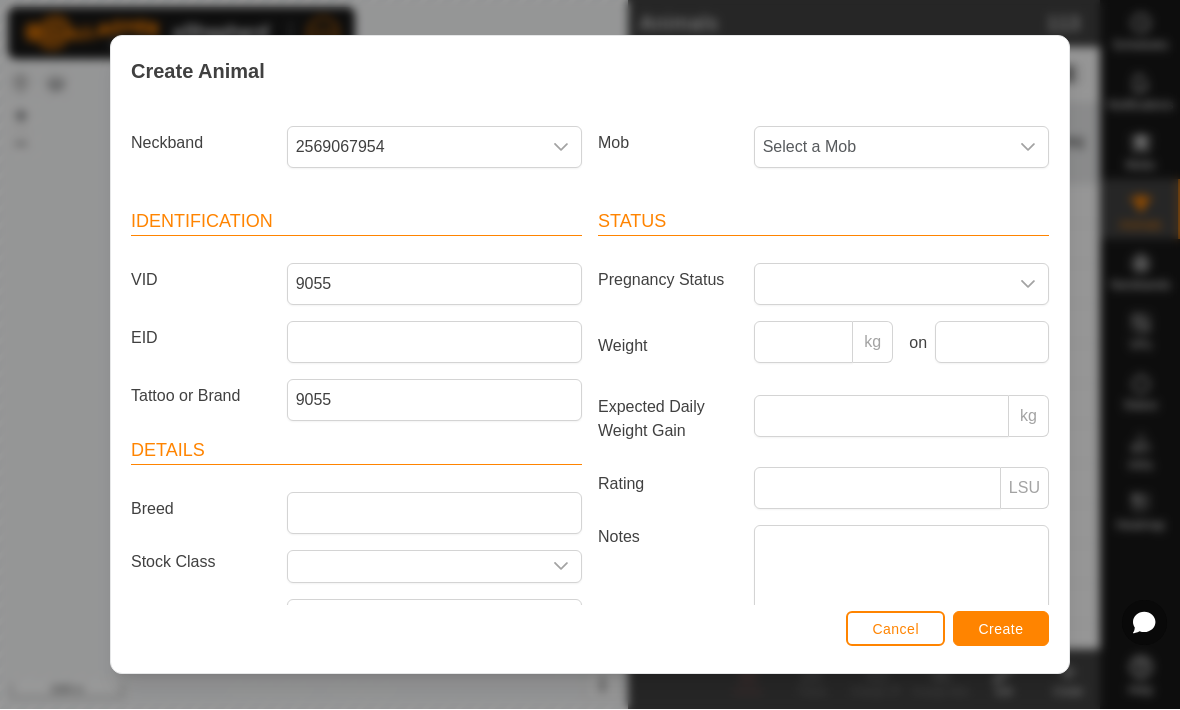 click on "Create" at bounding box center [1001, 630] 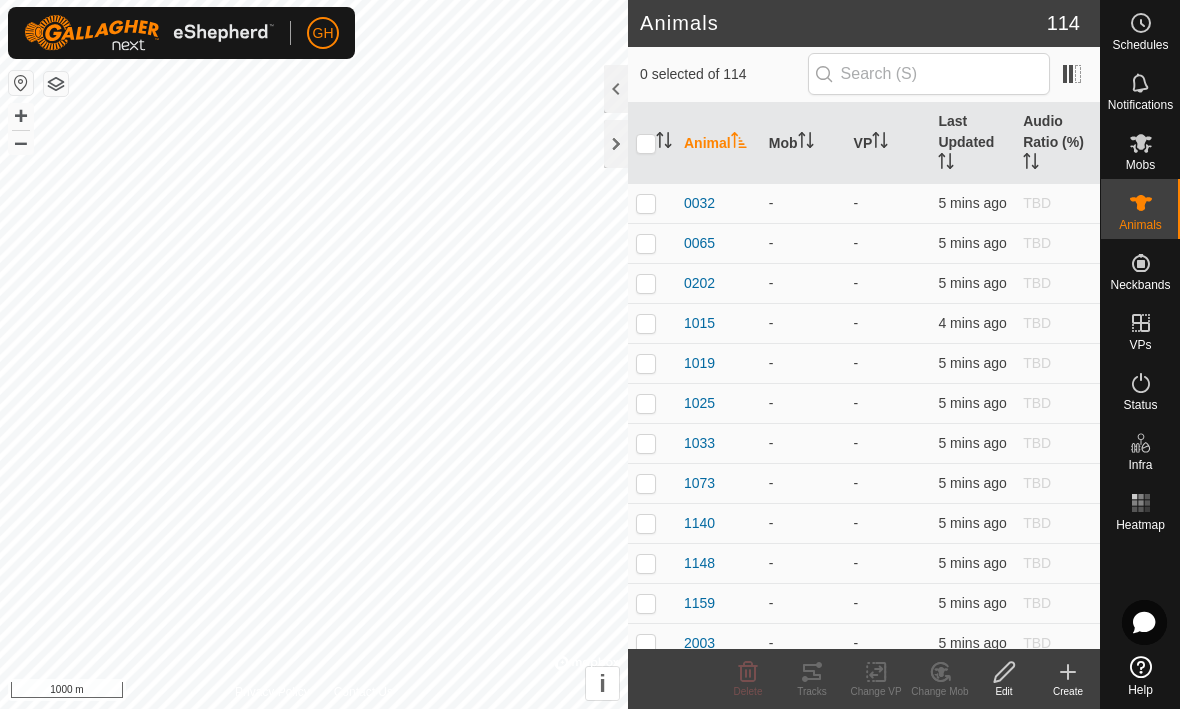 click 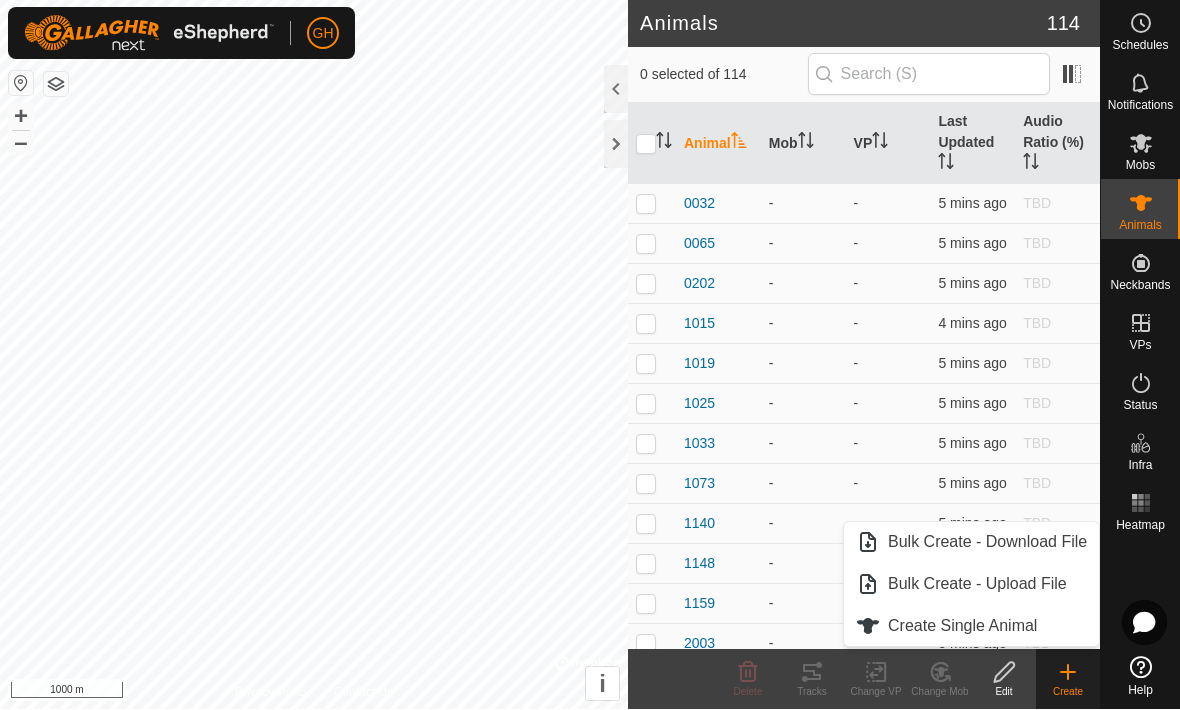 click on "Create Single Animal" at bounding box center [962, 627] 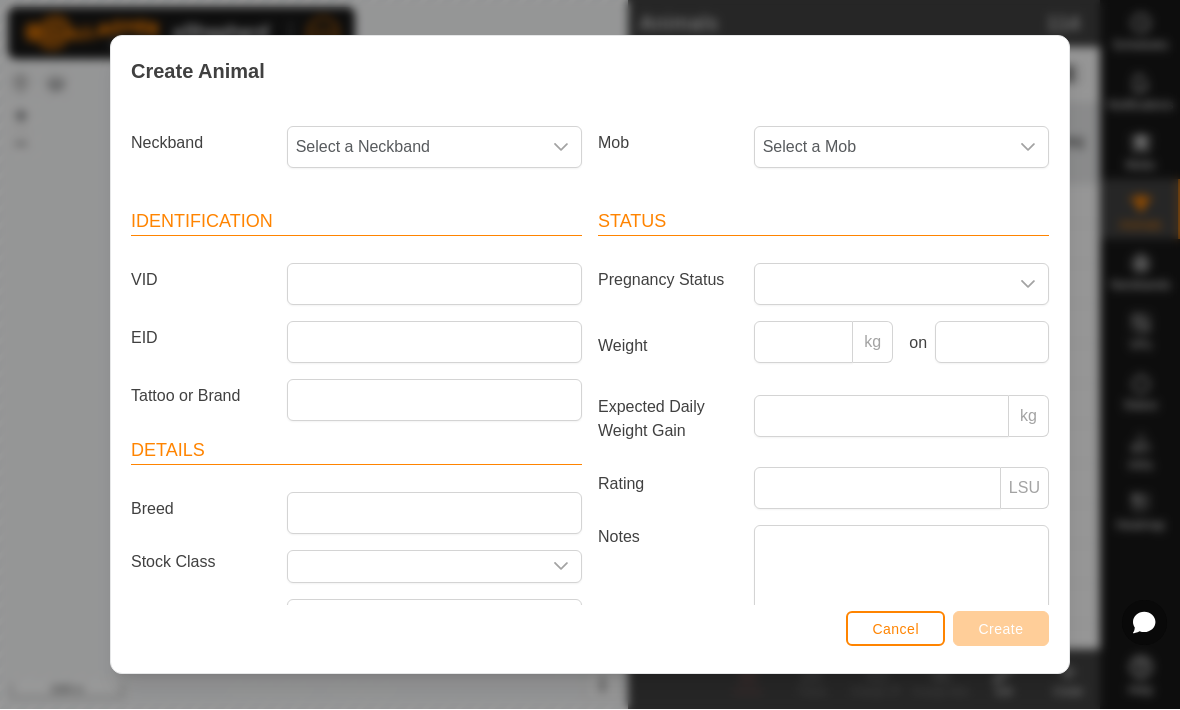 click on "Select a Neckband" at bounding box center [414, 148] 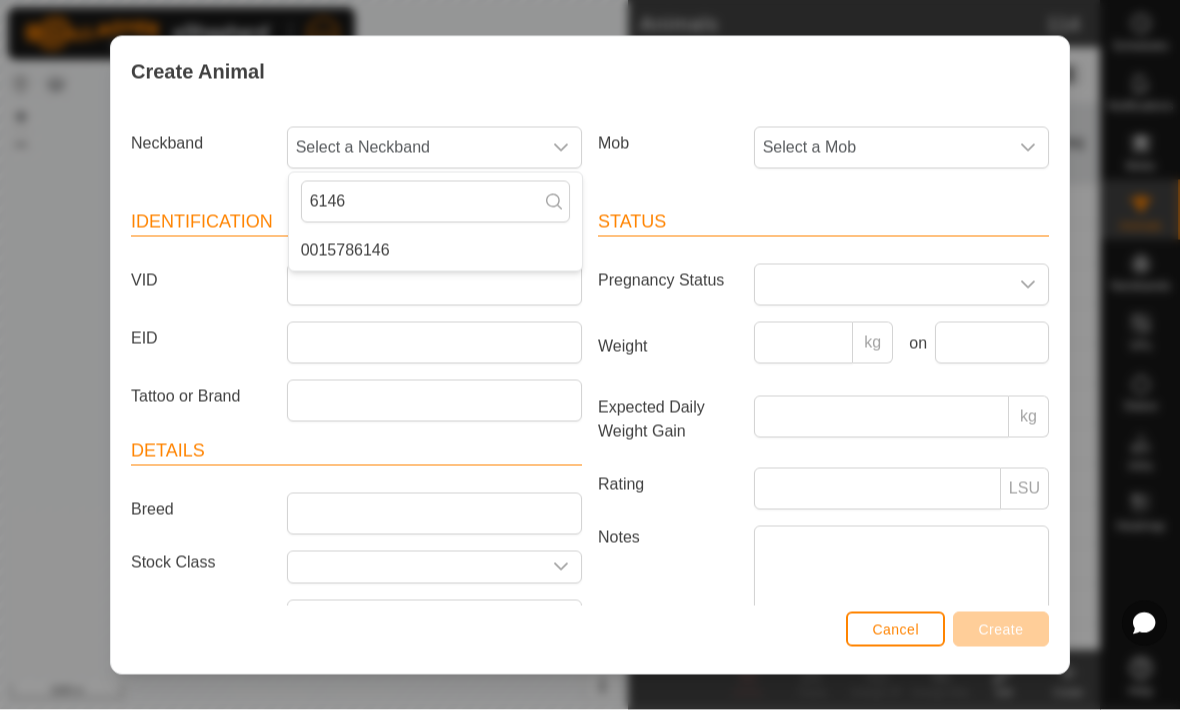 type on "6146" 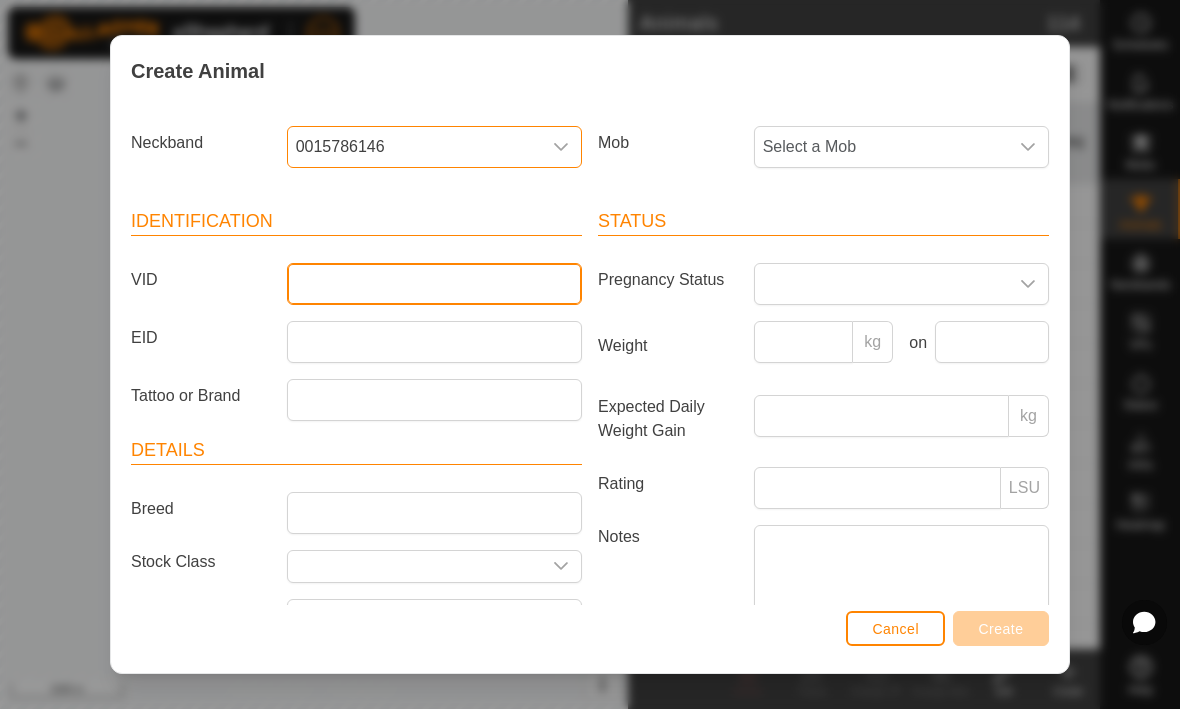 click on "VID" at bounding box center (434, 285) 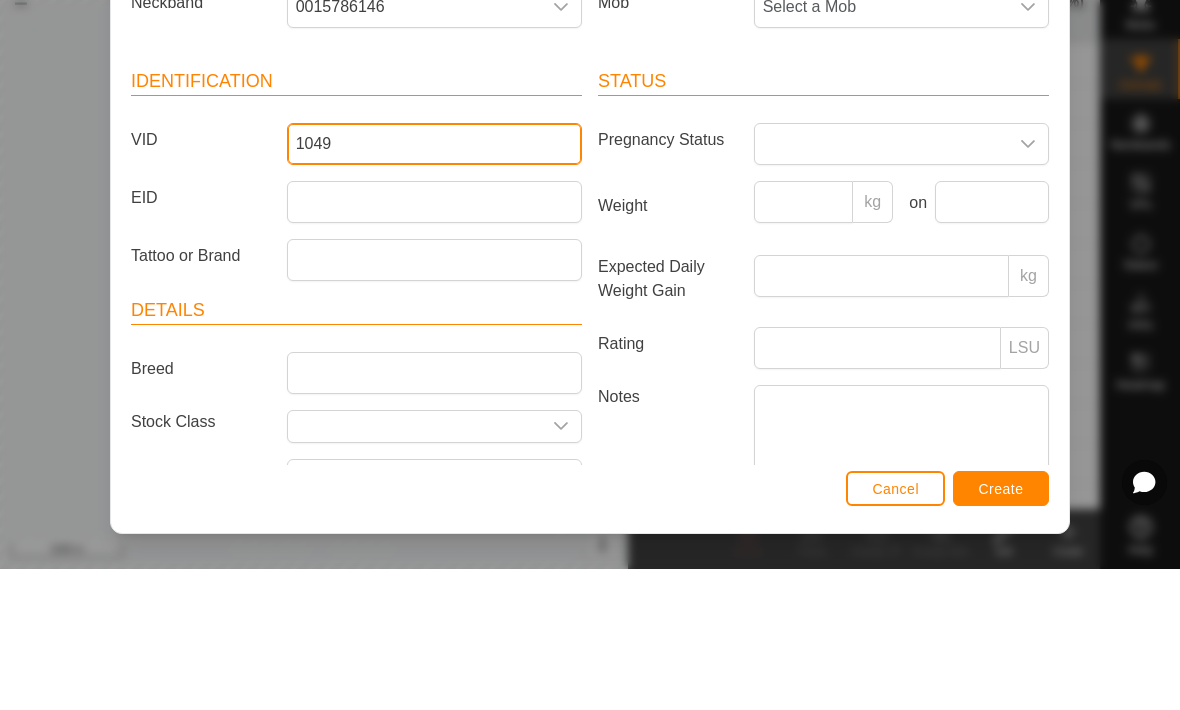 type on "1049" 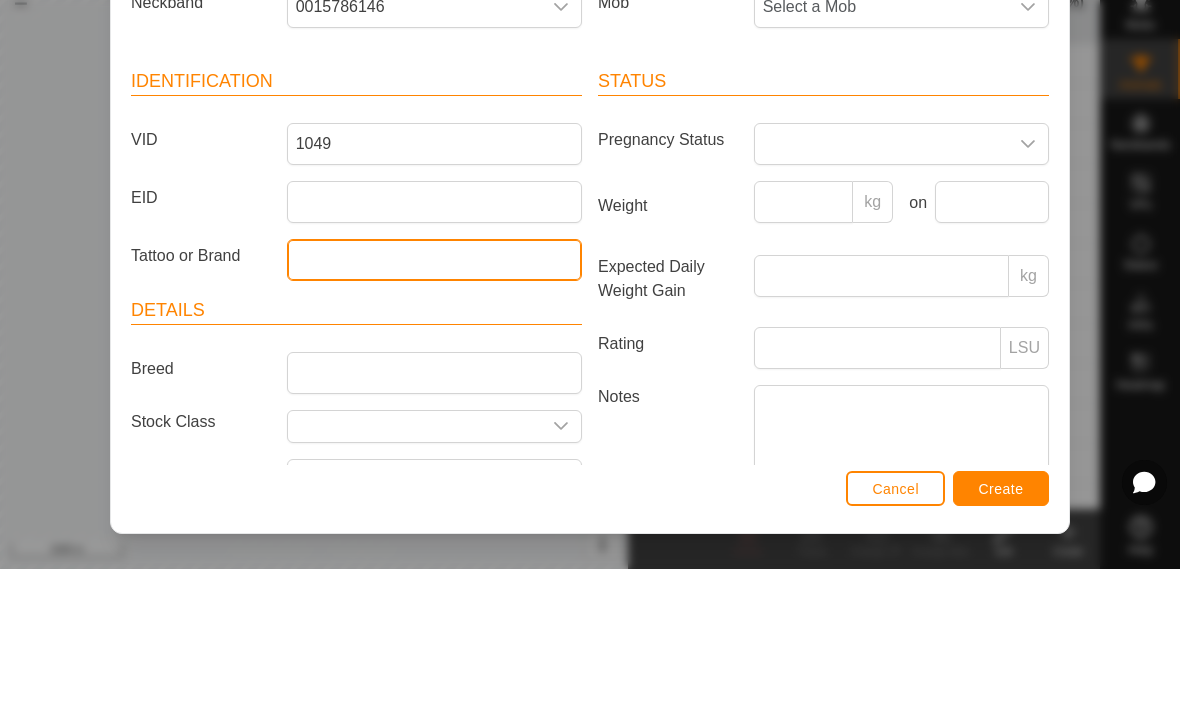 click on "Tattoo or Brand" at bounding box center (434, 401) 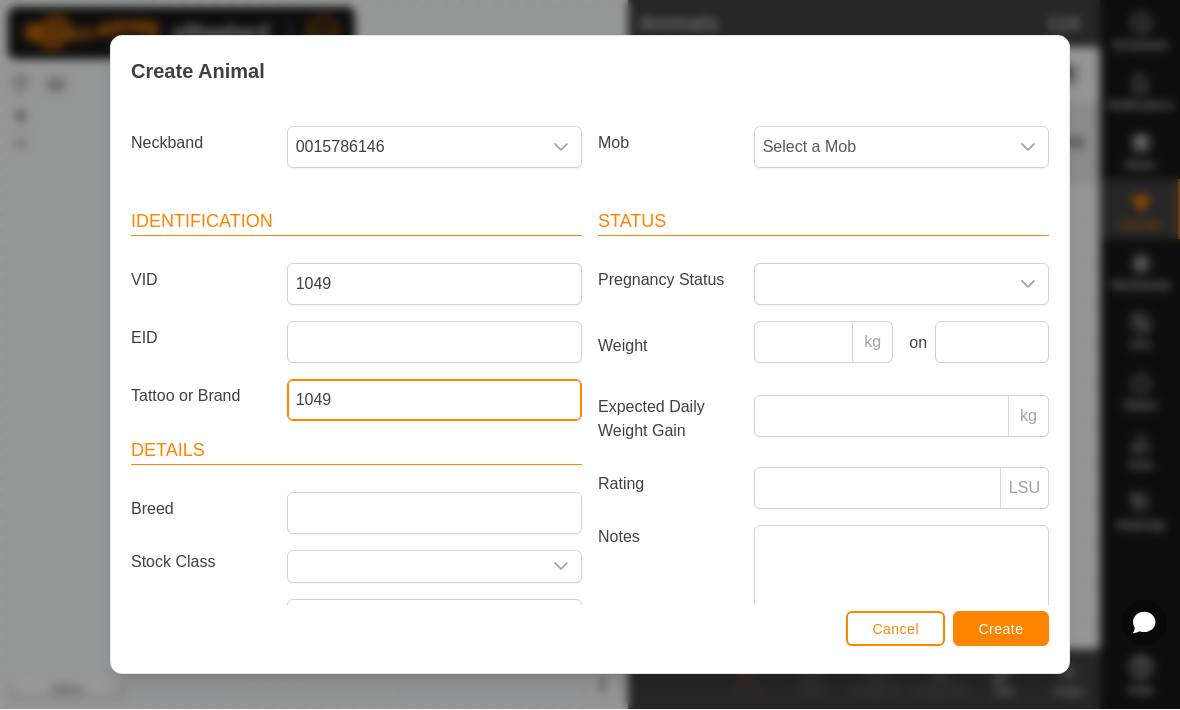 type on "1049" 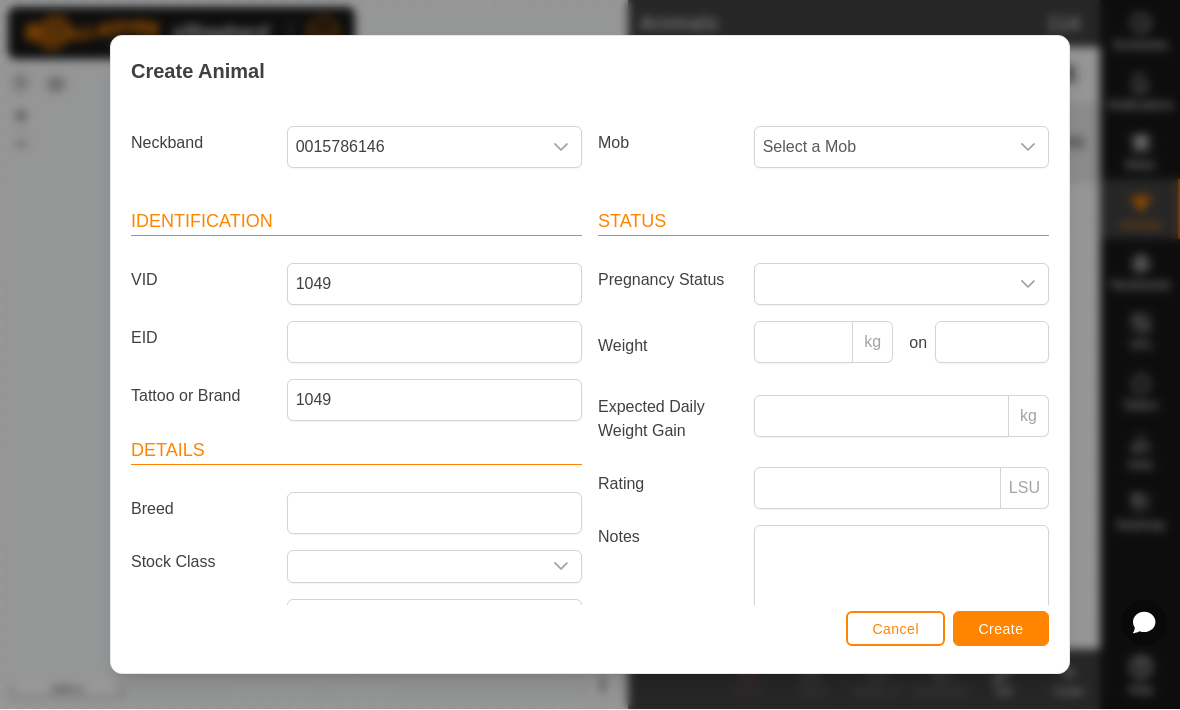 click on "Create" at bounding box center [1001, 630] 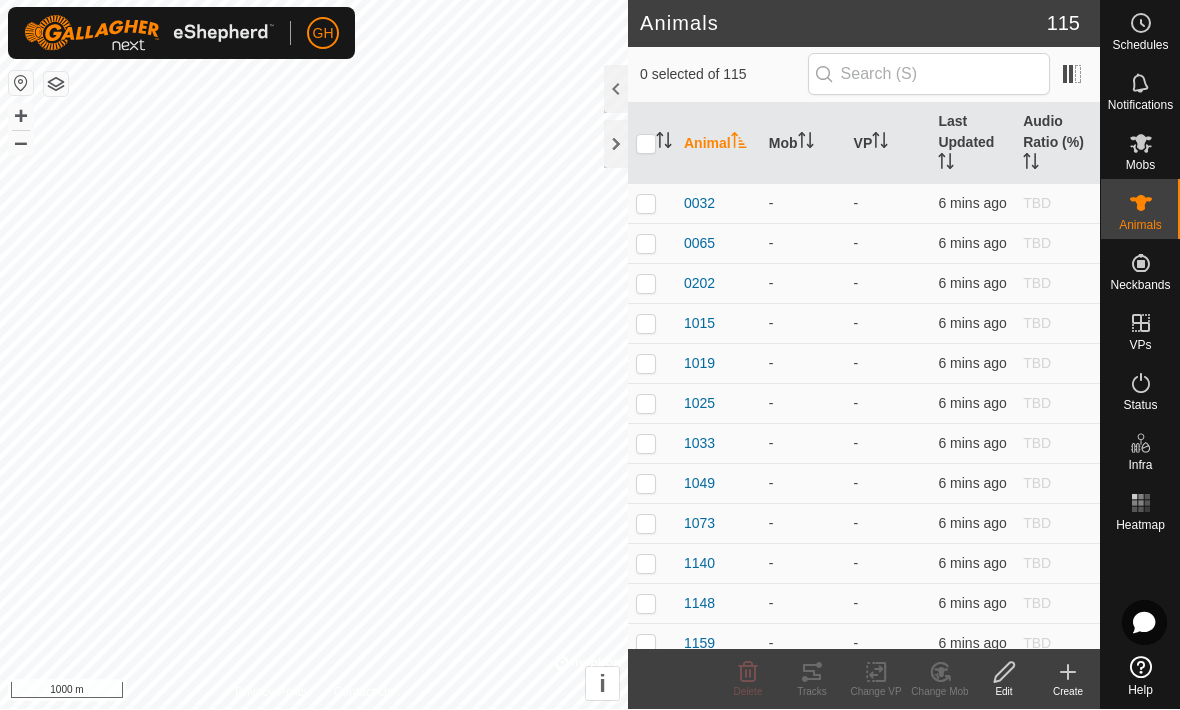 click 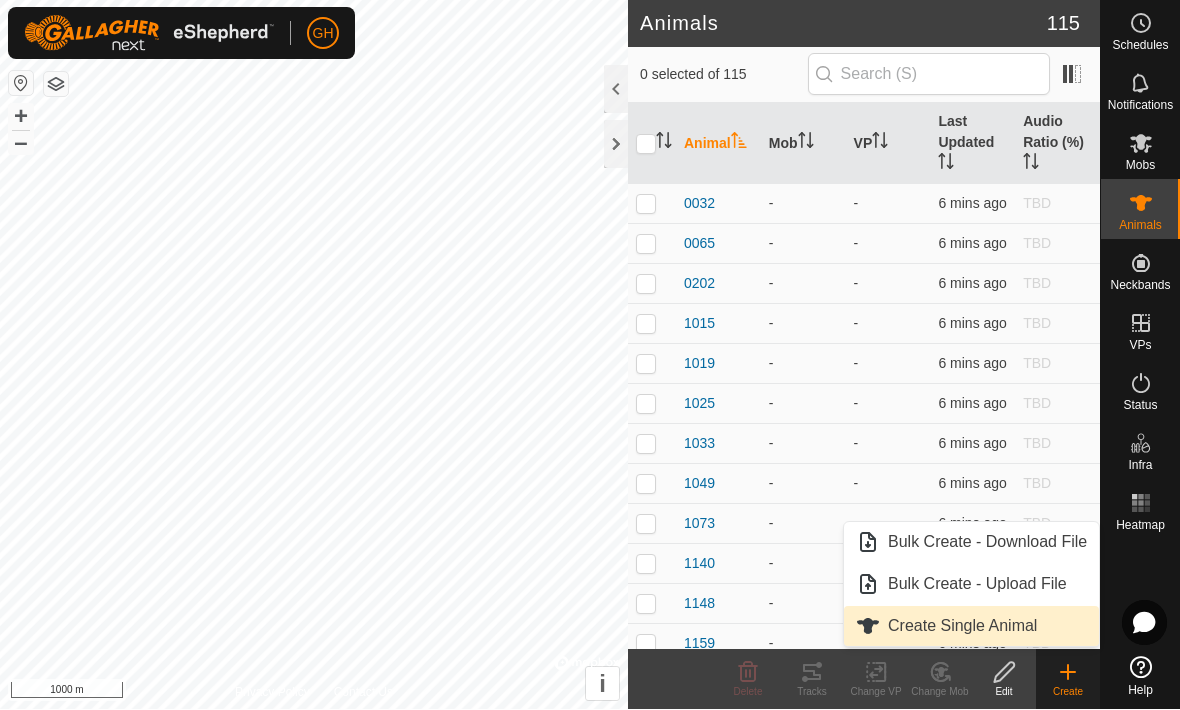 click on "Create Single Animal" at bounding box center (962, 627) 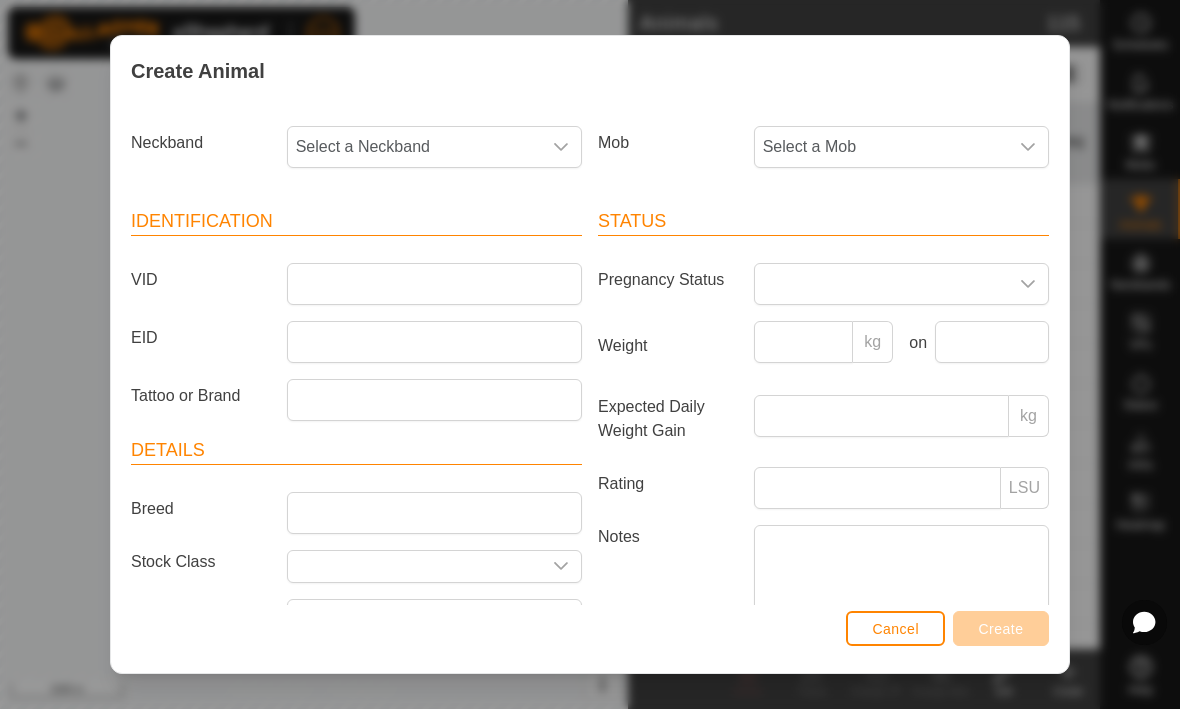 click 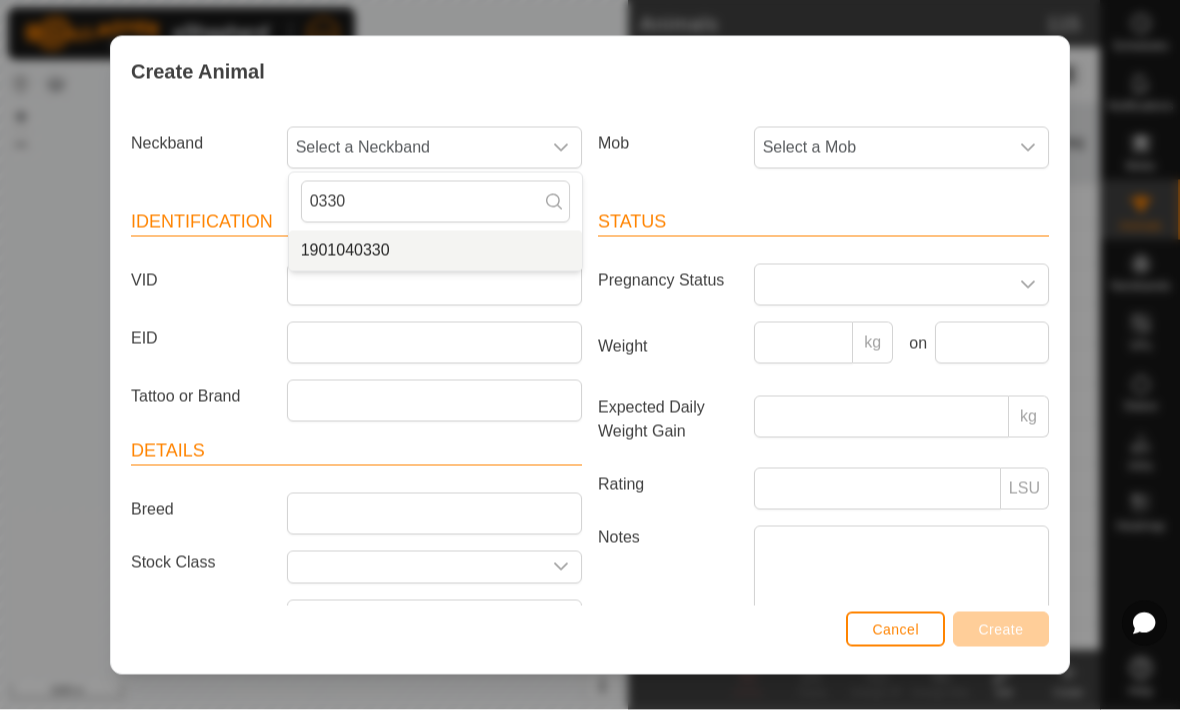 type on "0330" 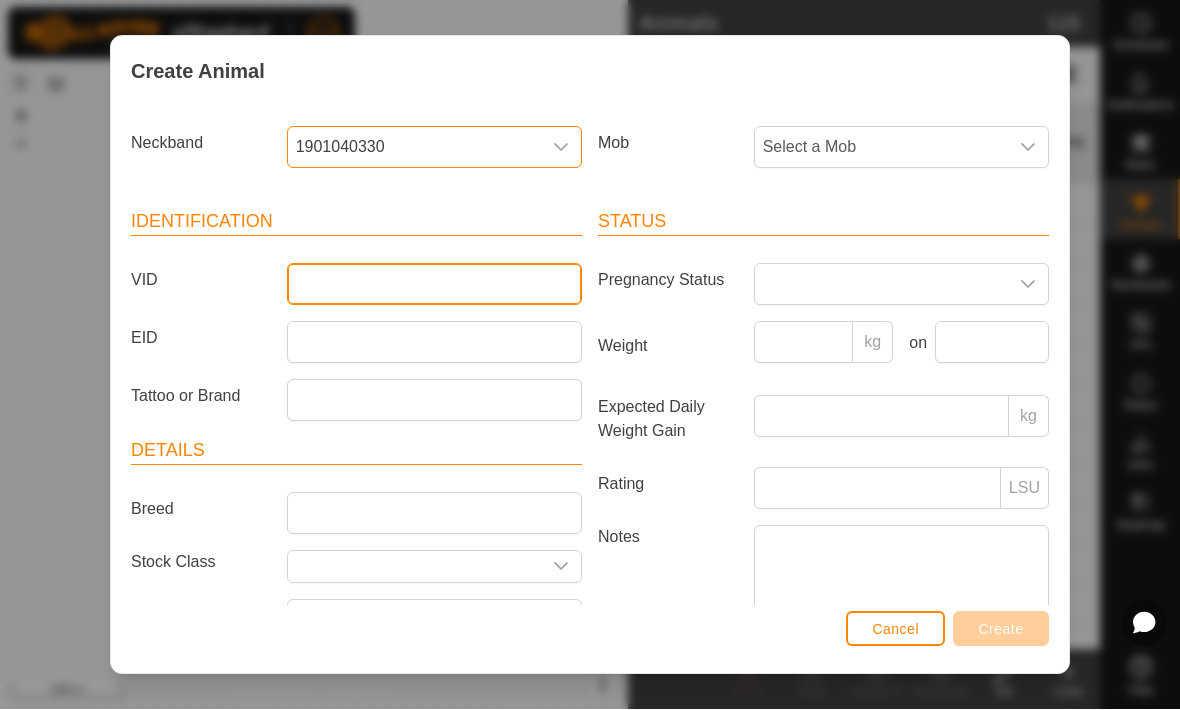 click on "VID" at bounding box center (434, 285) 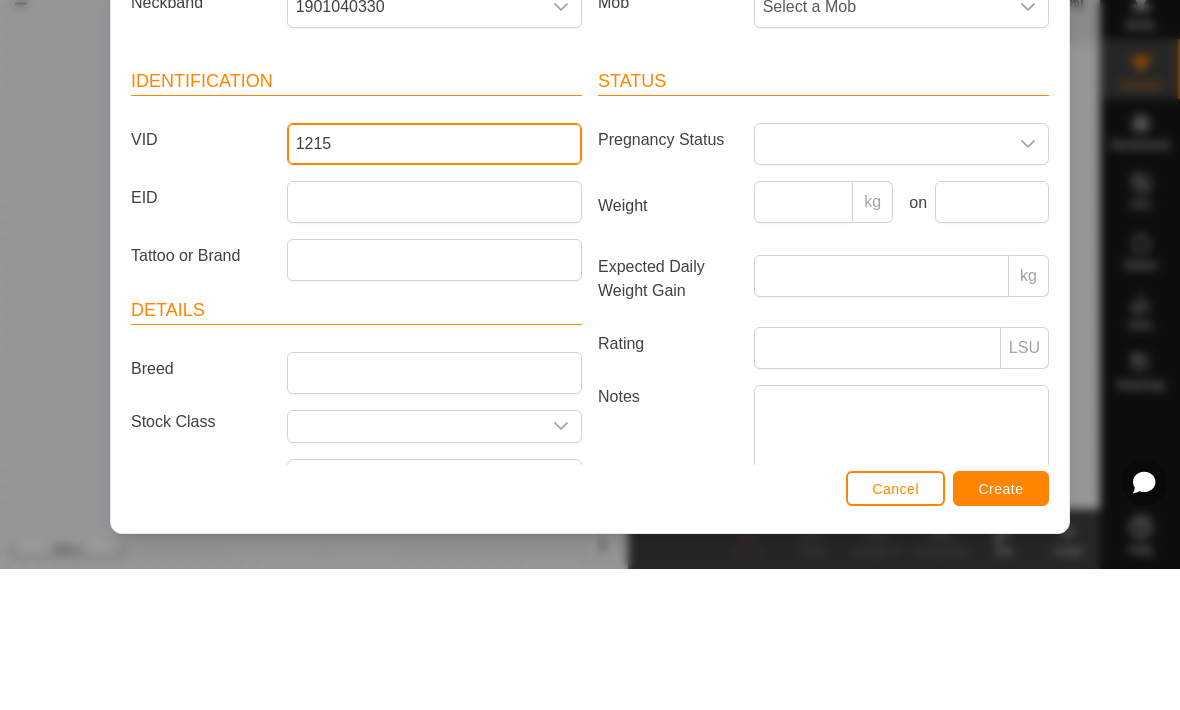 type on "1215" 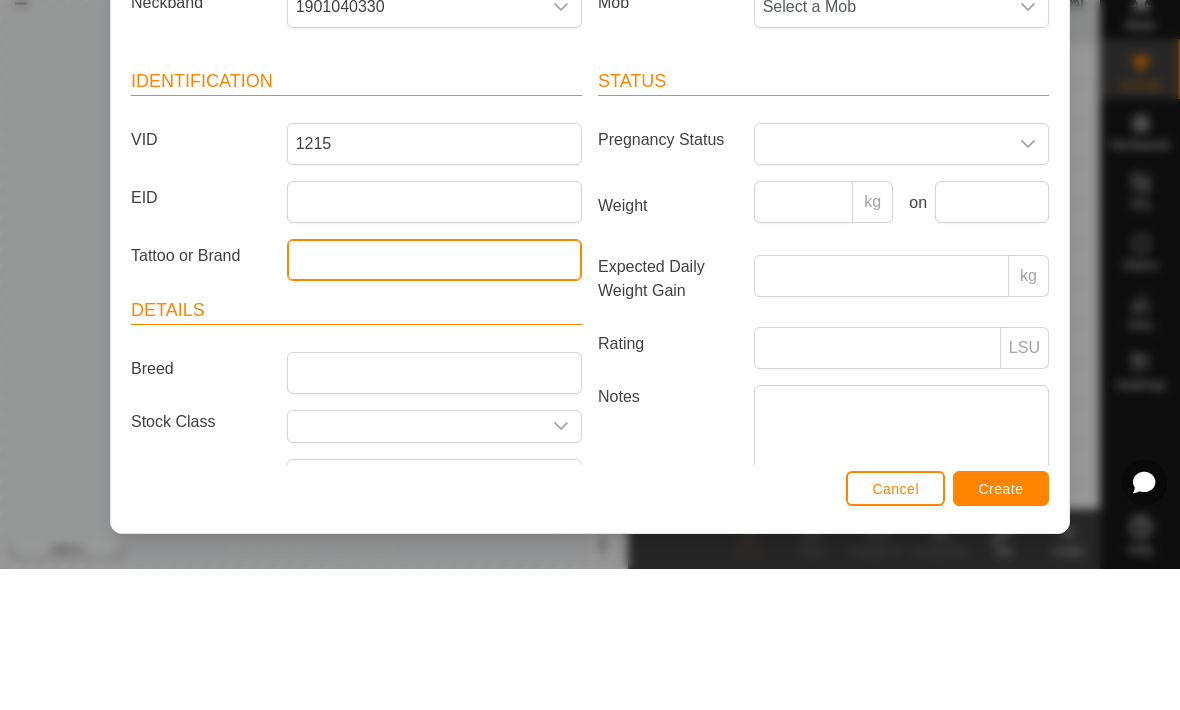 click on "Tattoo or Brand" at bounding box center [434, 401] 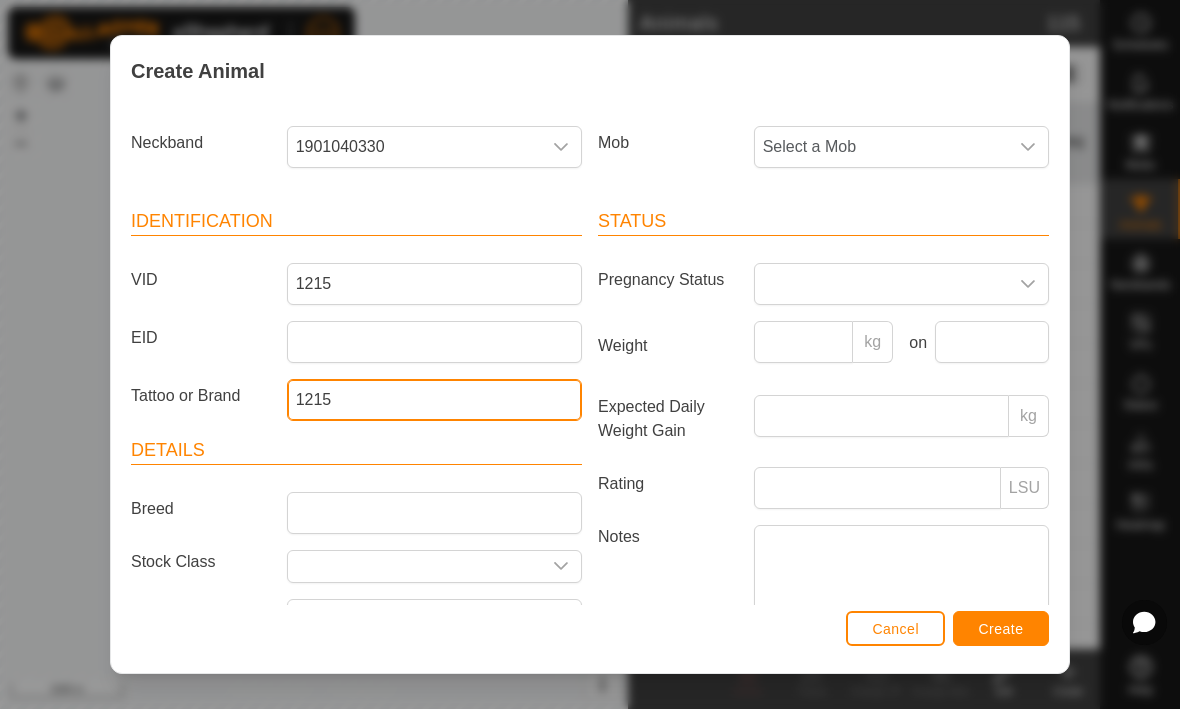 type on "1215" 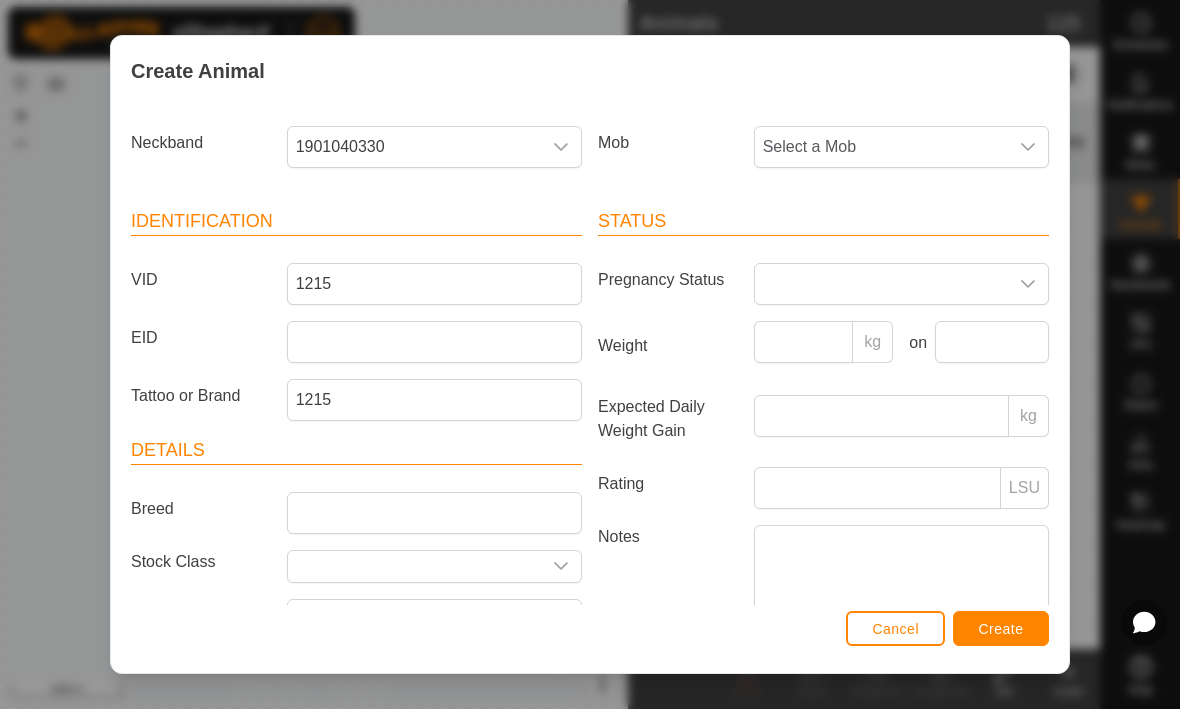 click on "Create" at bounding box center [1001, 630] 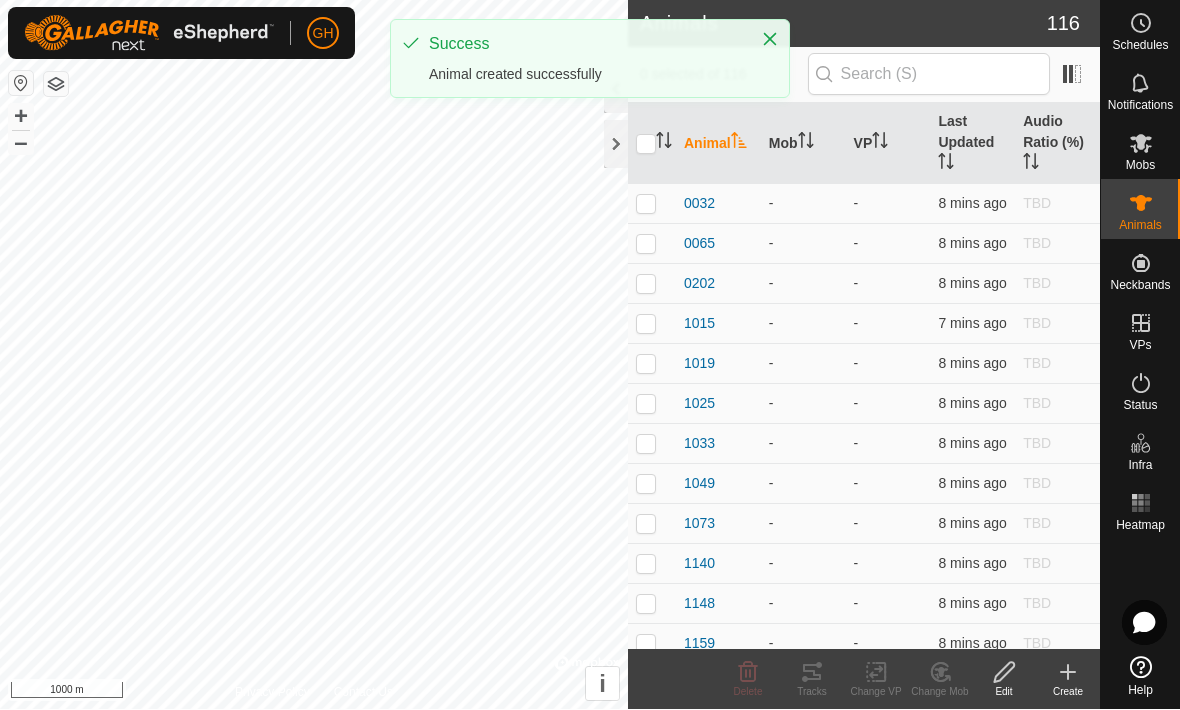 click 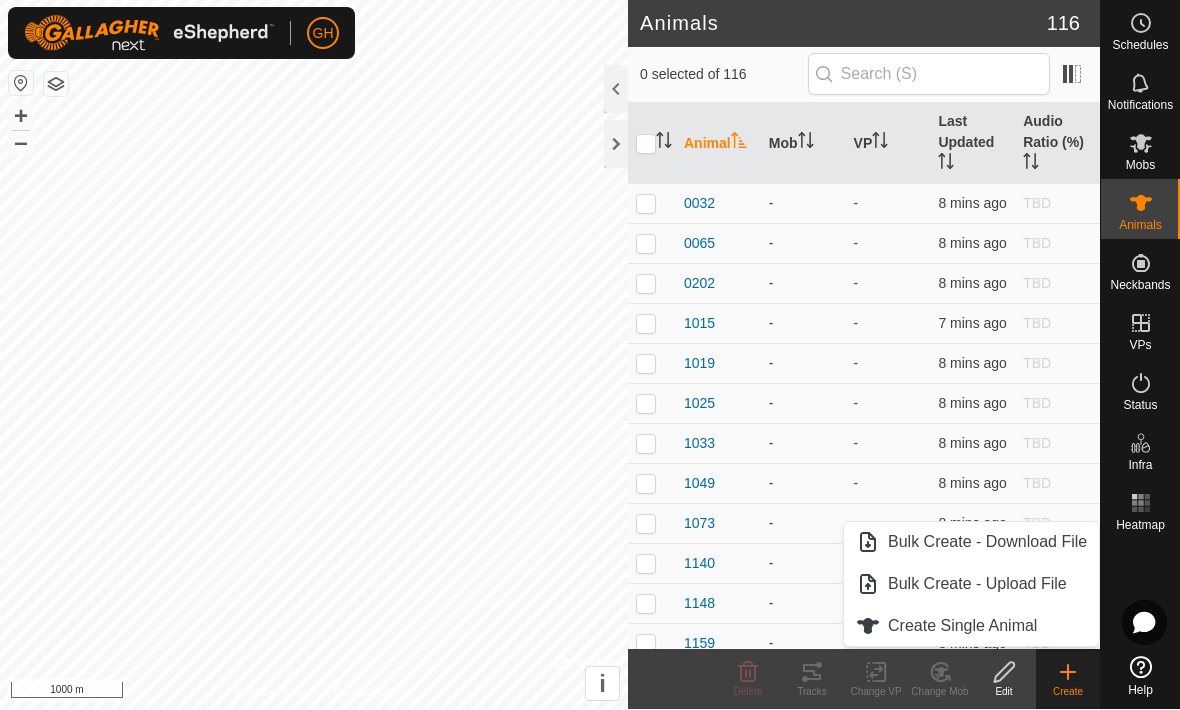 click on "Create Single Animal" at bounding box center (962, 627) 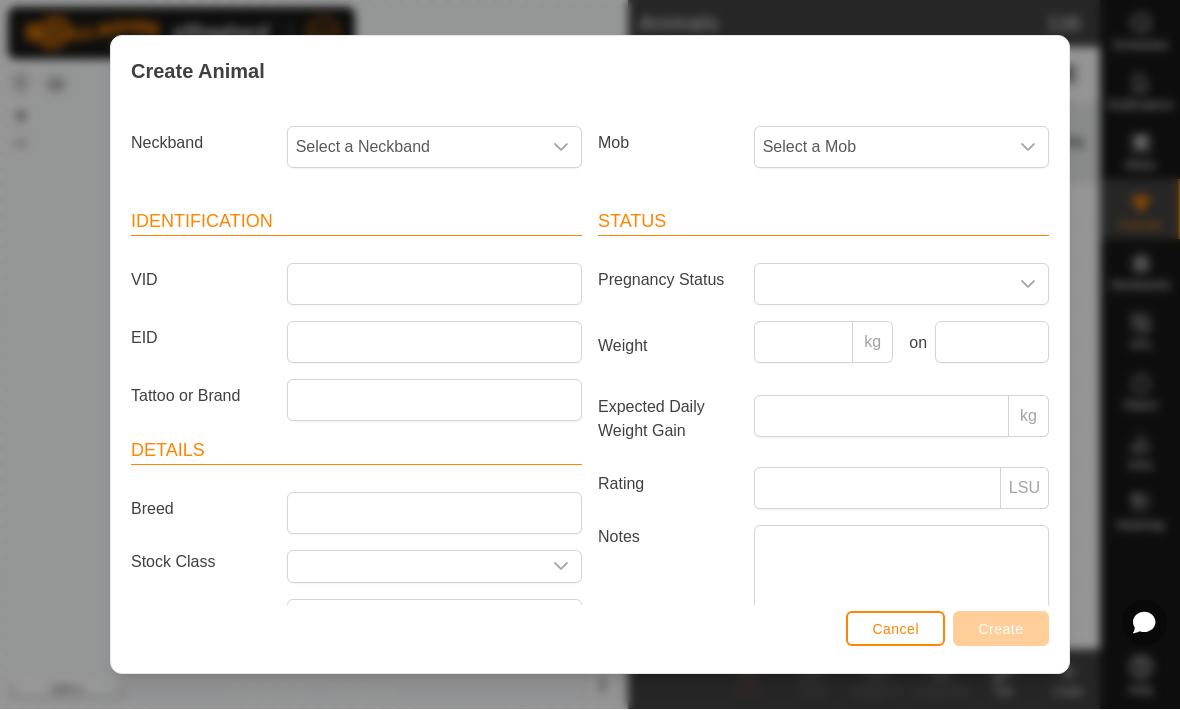 click at bounding box center (561, 148) 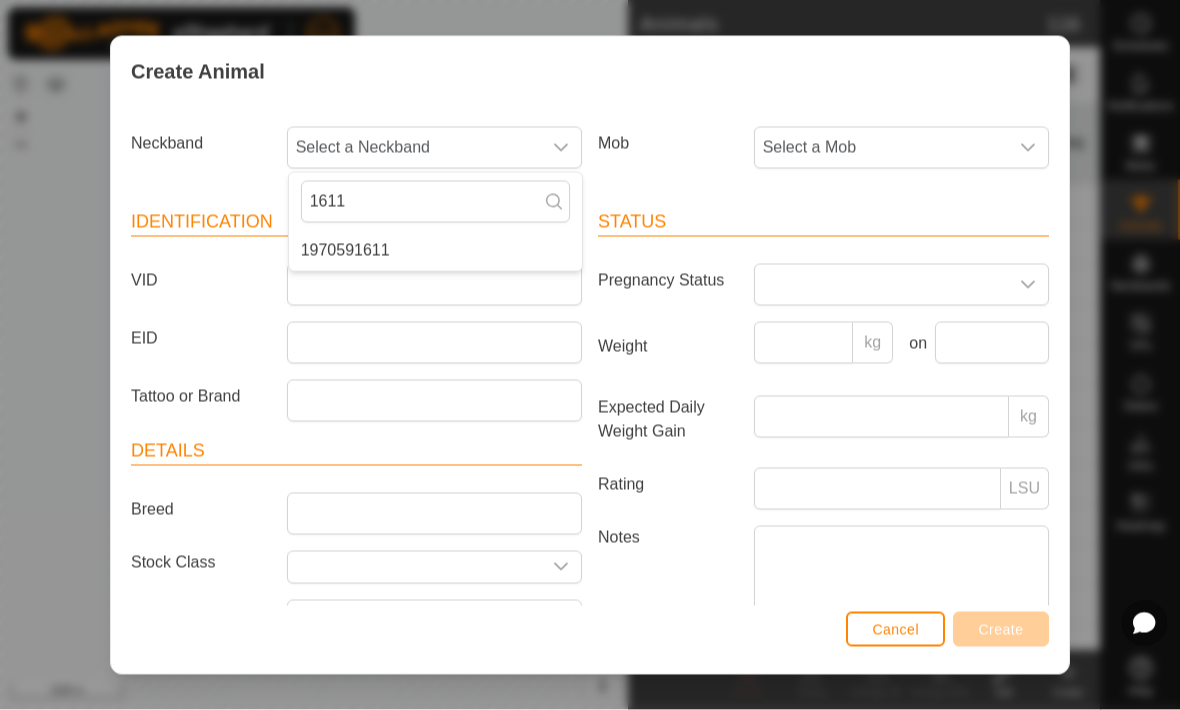 type on "1611" 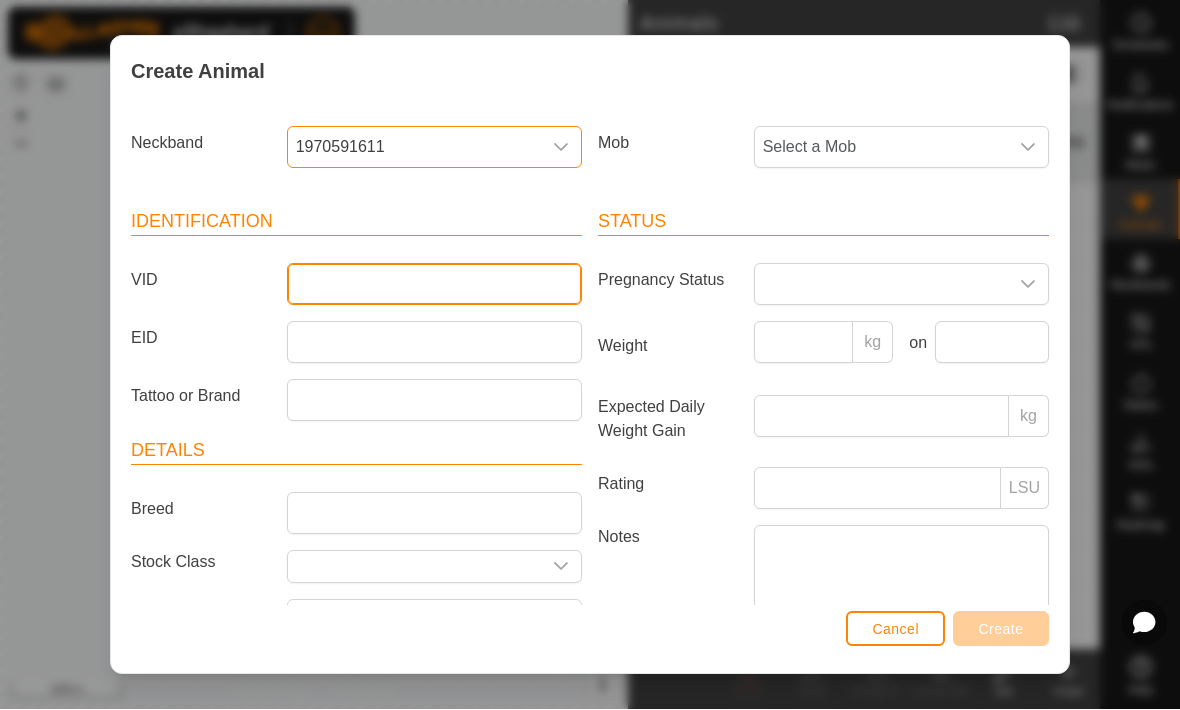 click on "VID" at bounding box center [434, 285] 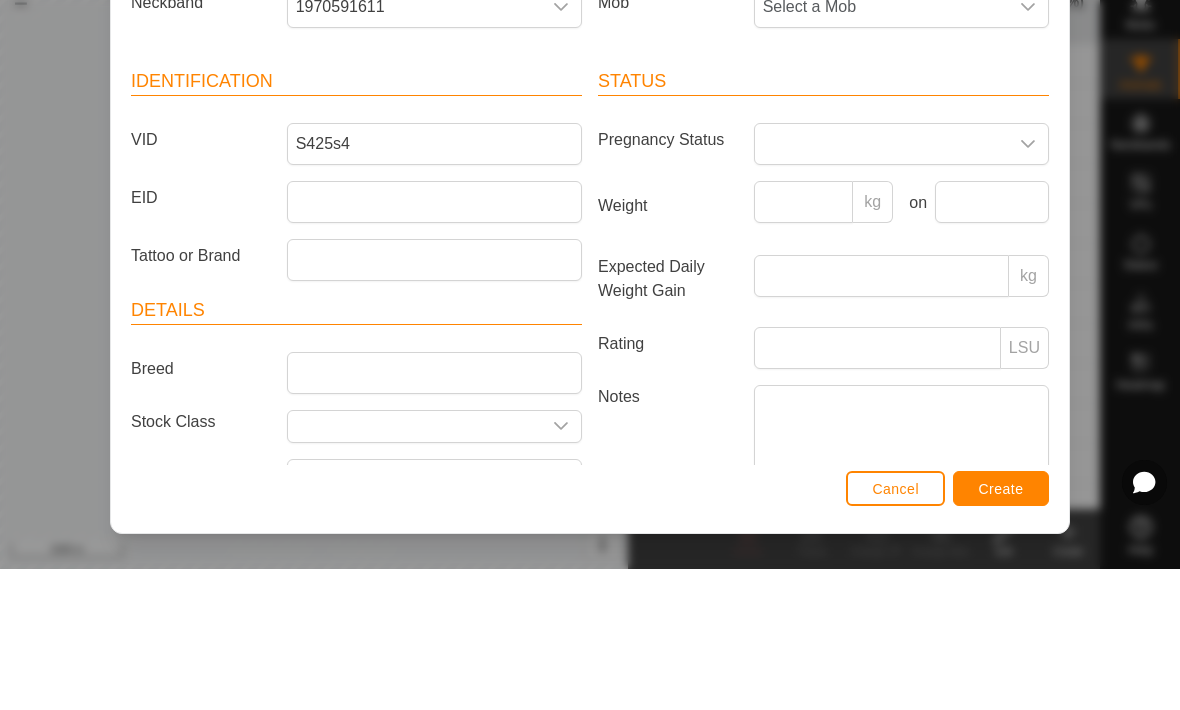 click on "Create Animal Neckband 1970591611 Mob Select a Mob Identification VID S425s4 EID Tattoo or Brand Details Breed Stock Class Birth Month Age - Status Pregnancy Status   Weight kg on Expected Daily Weight Gain kg Rating LSU Notes Cancel Create" at bounding box center [590, 355] 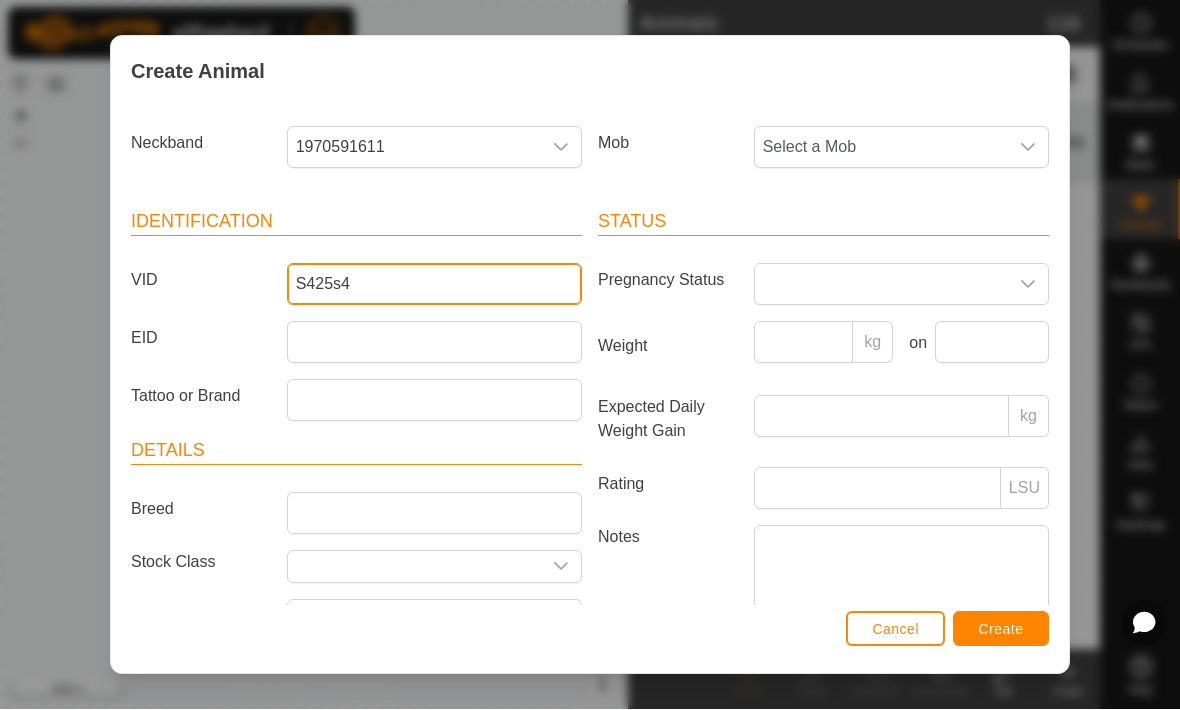 click on "S425s4" at bounding box center [434, 285] 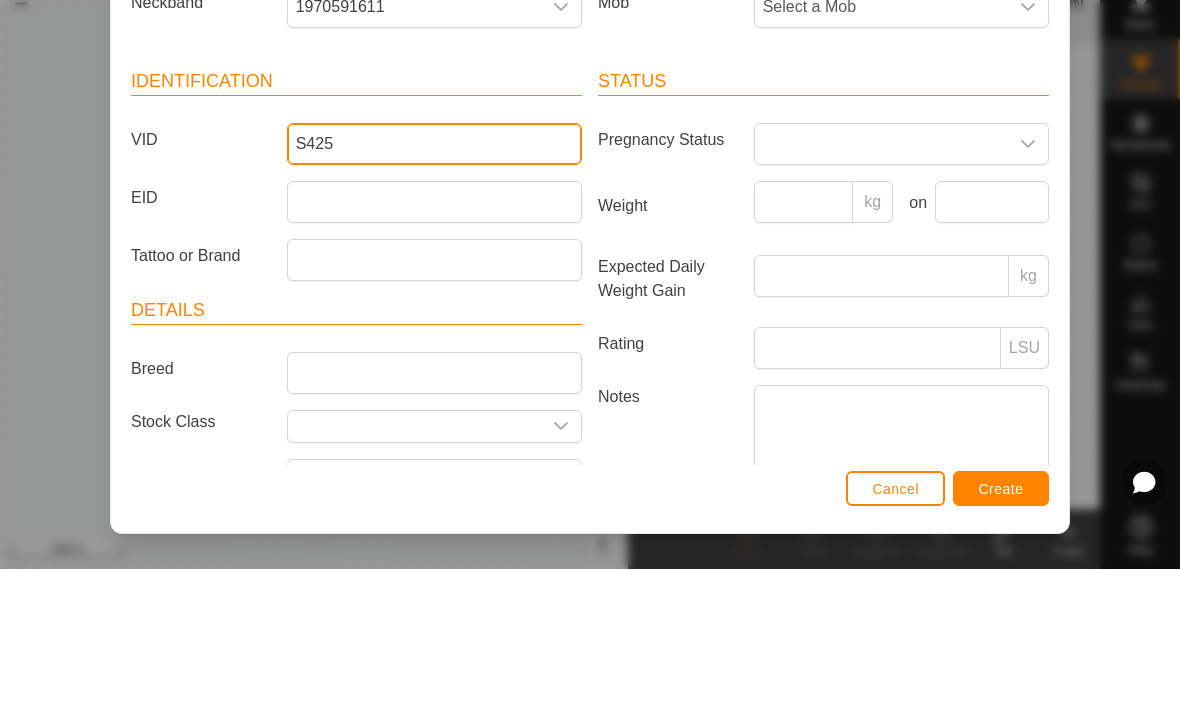 type on "S425" 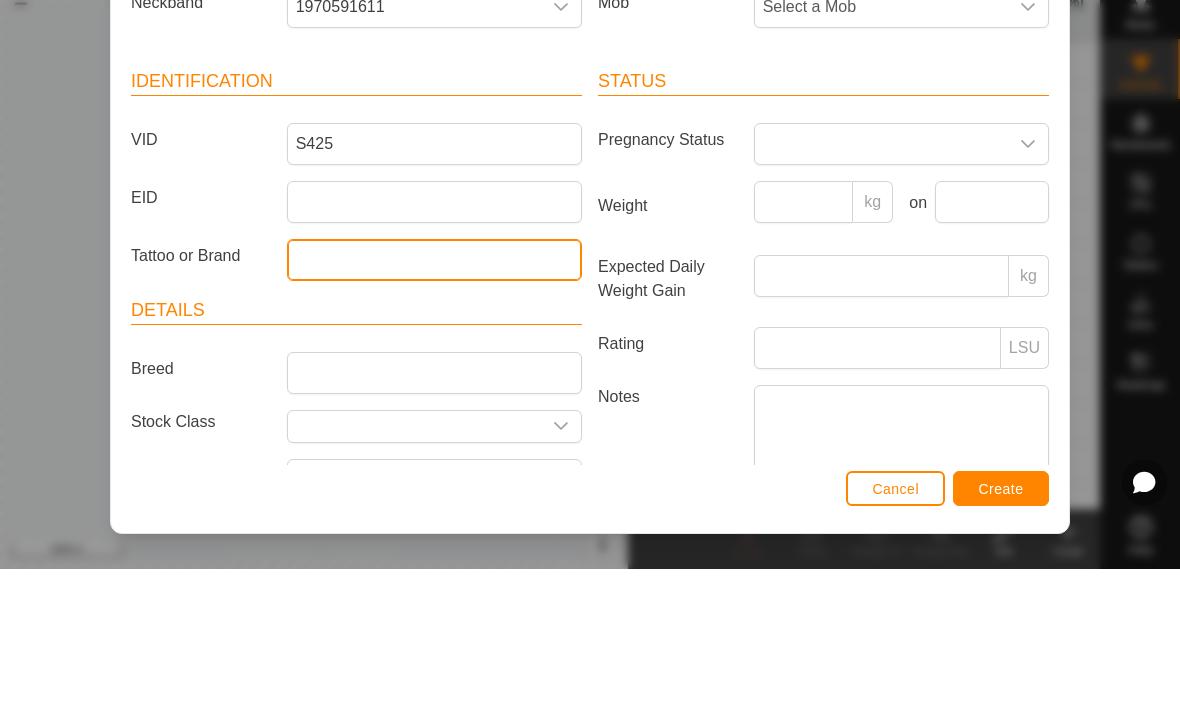 click on "Tattoo or Brand" at bounding box center [434, 401] 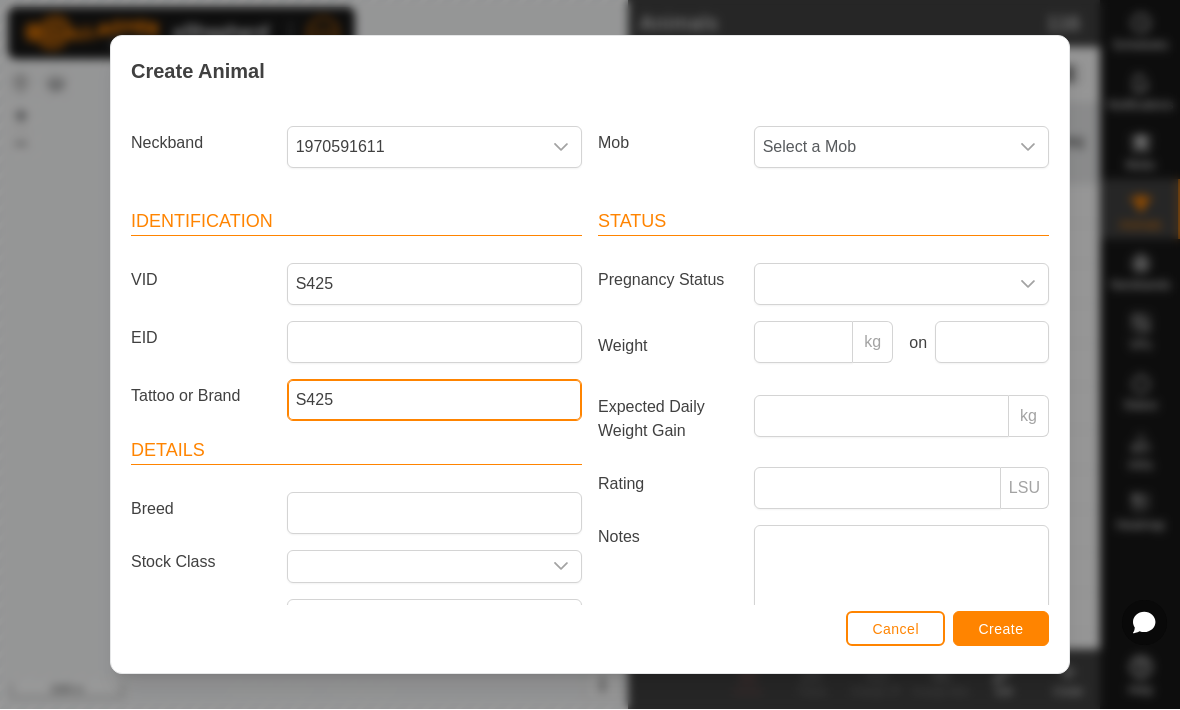 type on "S425" 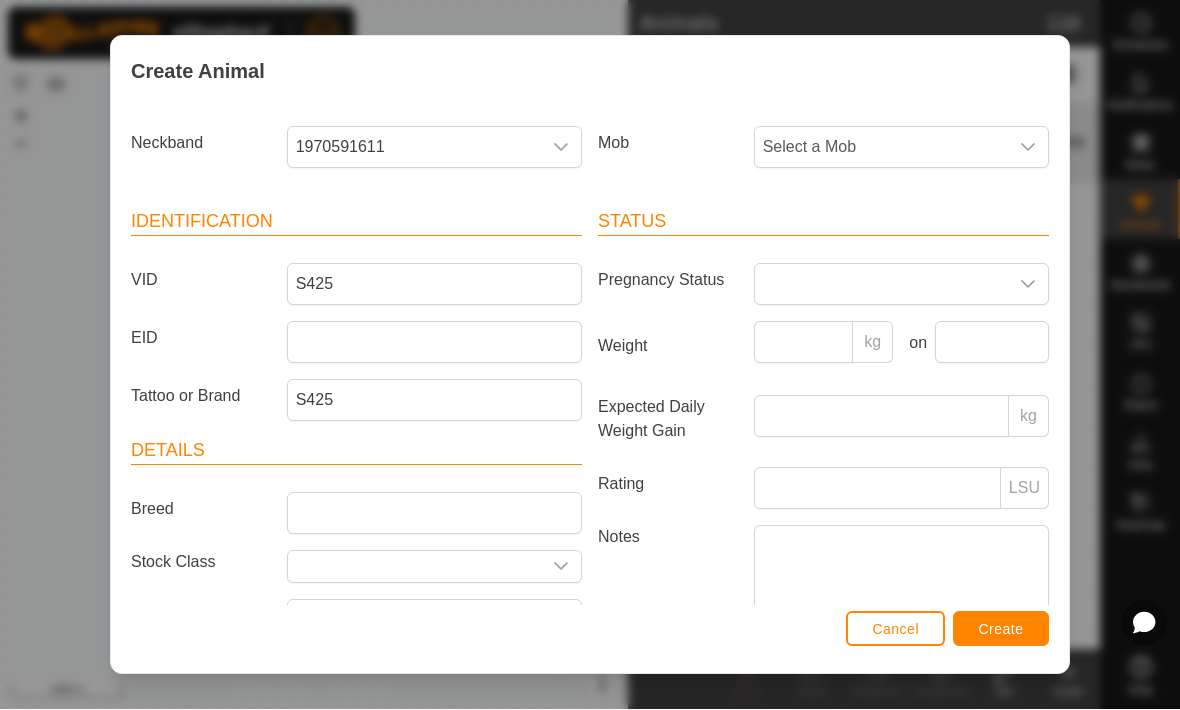 click on "Create" at bounding box center (1001, 630) 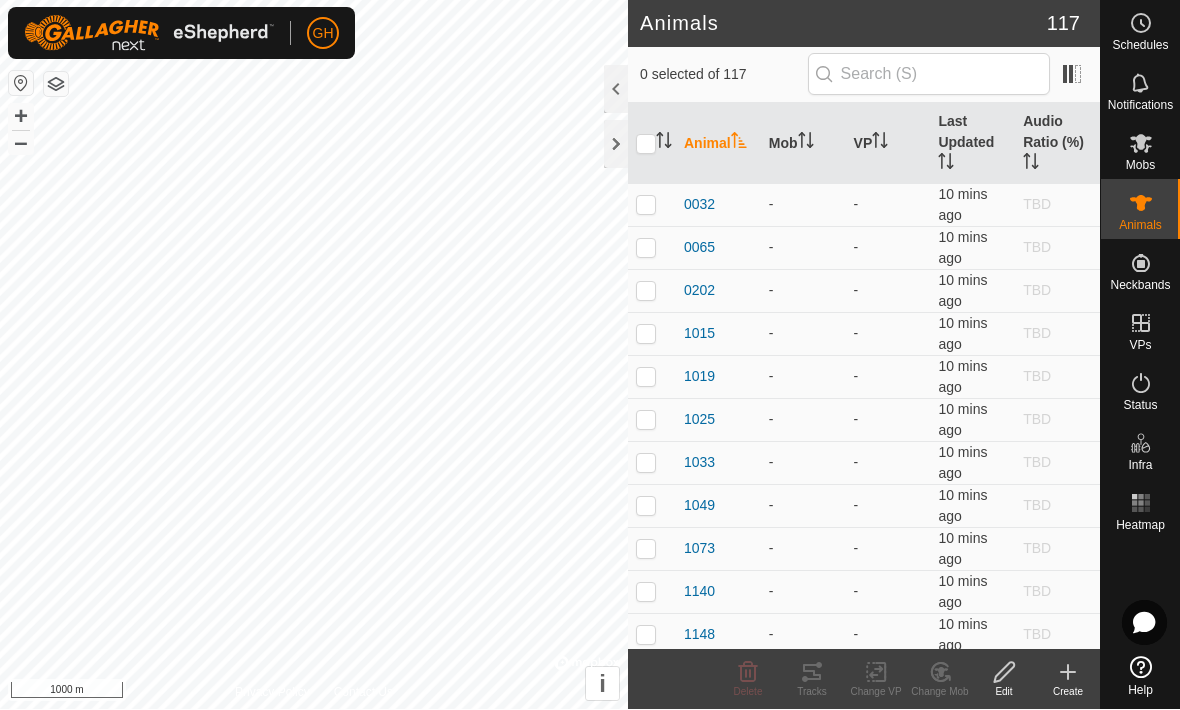 click on "Create" 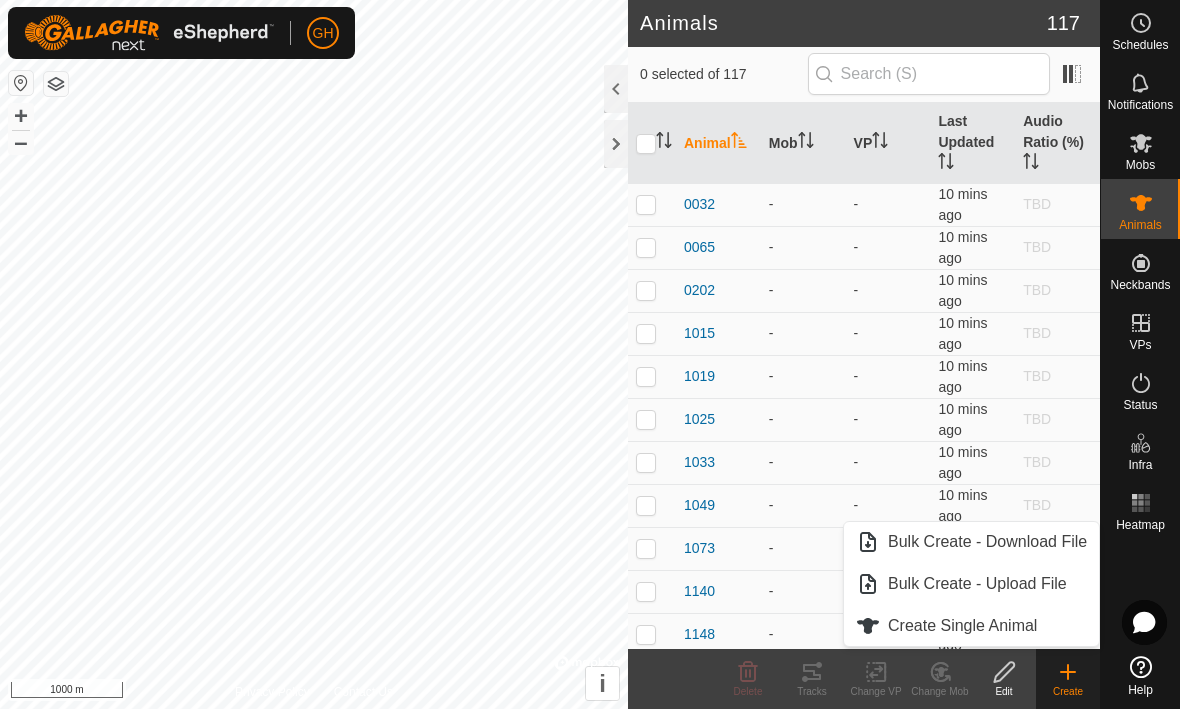 click on "Create Single Animal" at bounding box center (962, 627) 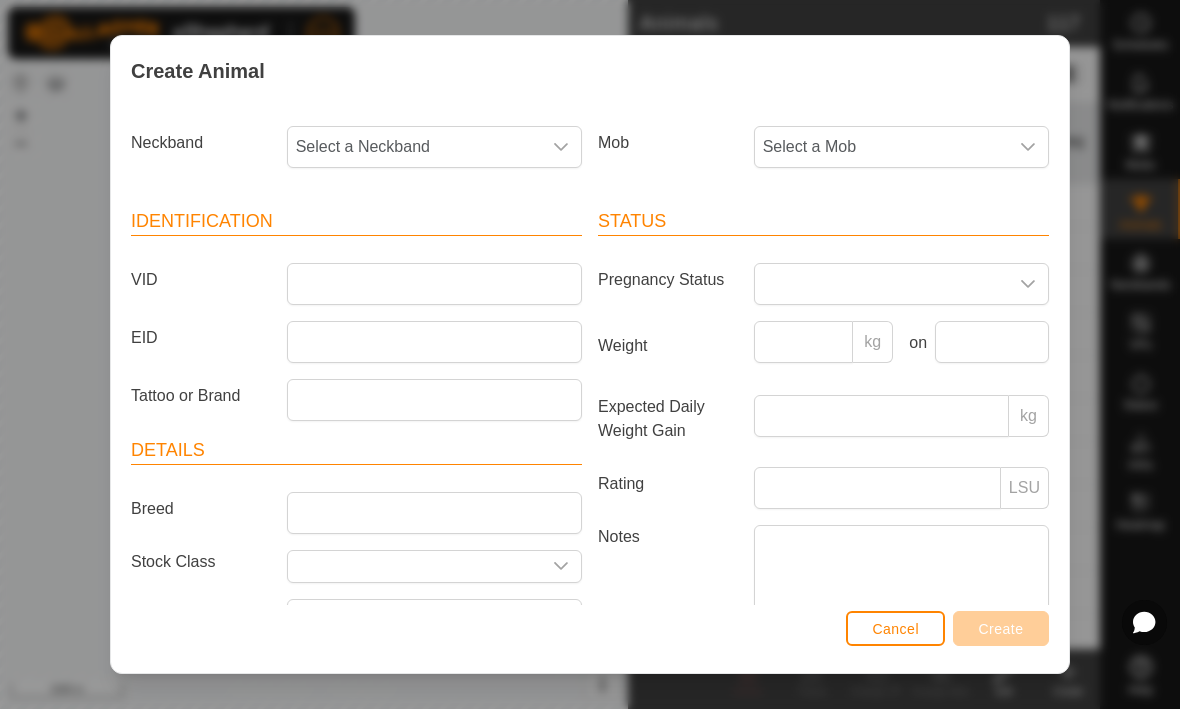 click on "Select a Neckband" at bounding box center [414, 148] 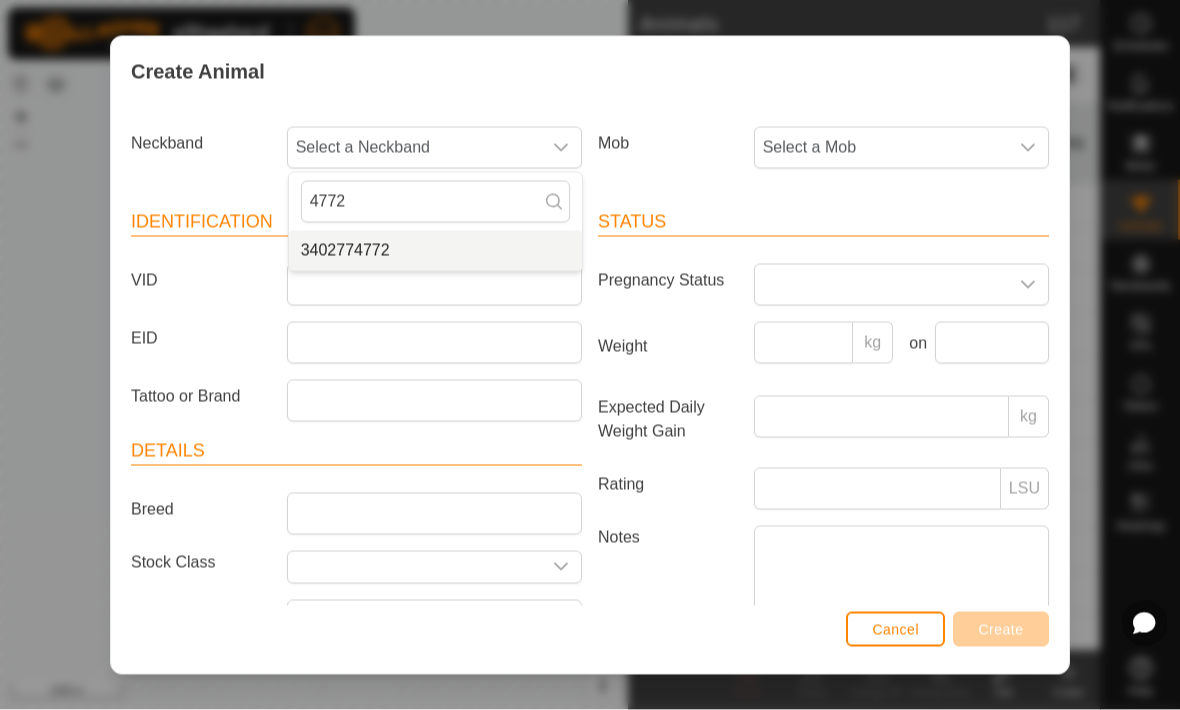 type on "4772" 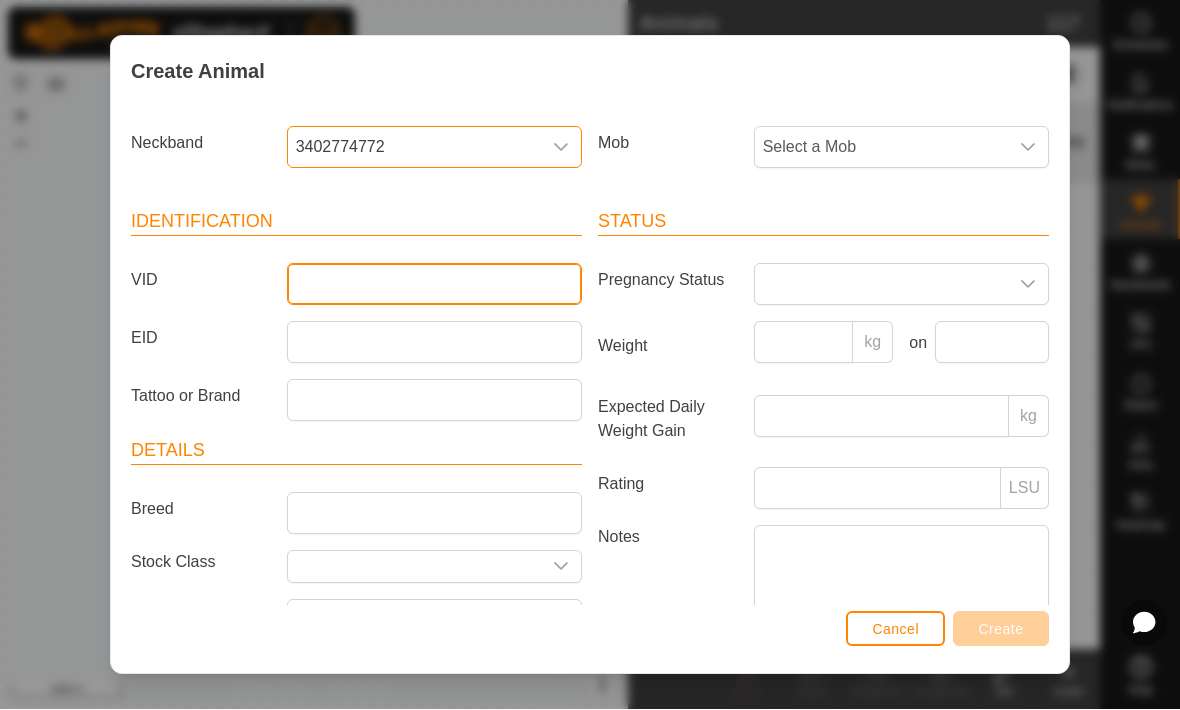 click on "VID" at bounding box center (434, 285) 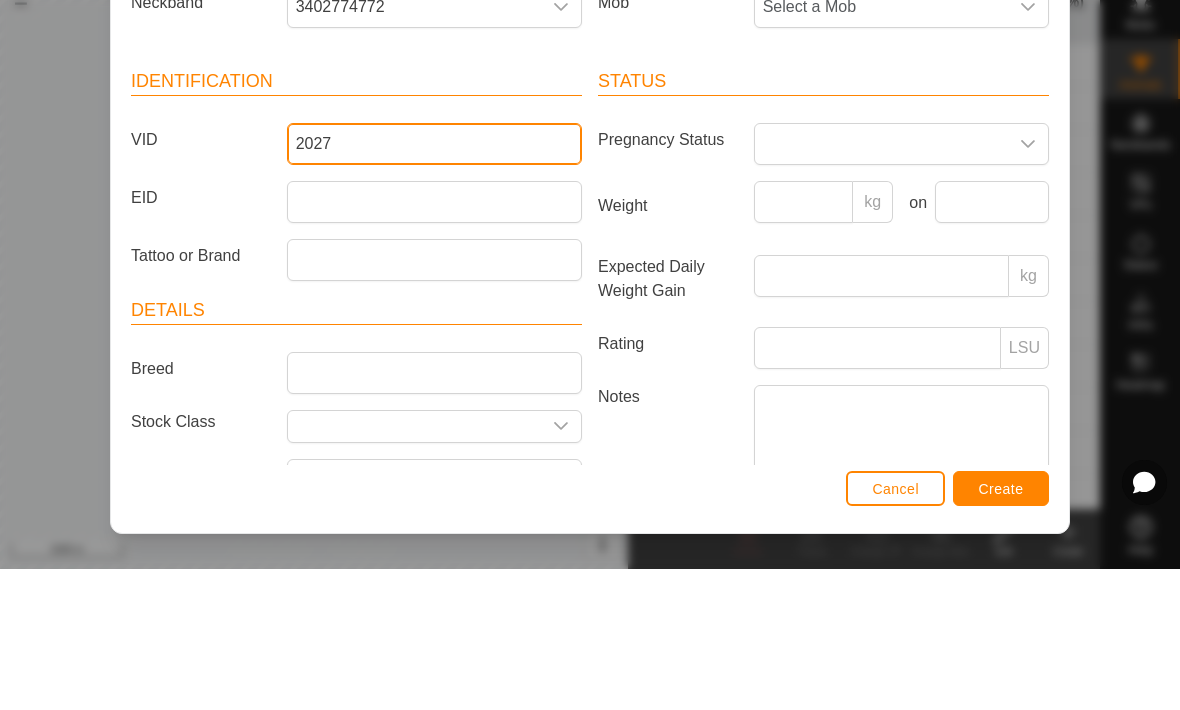 type on "2027" 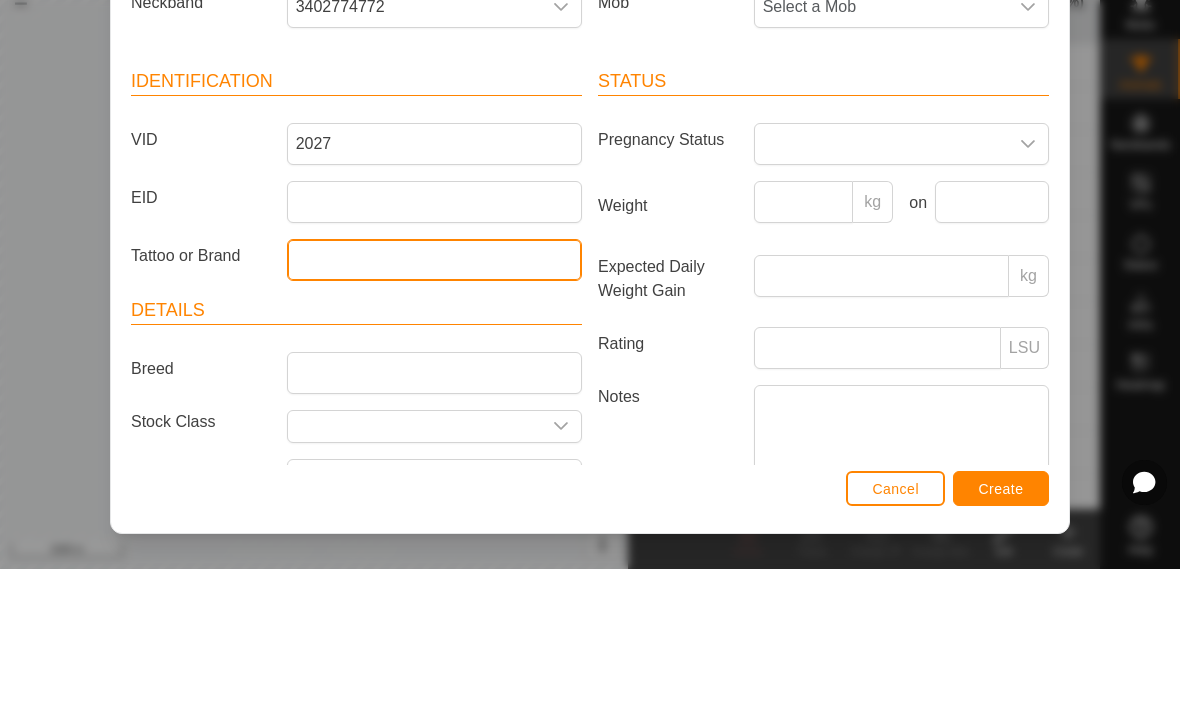 click on "Tattoo or Brand" at bounding box center (434, 401) 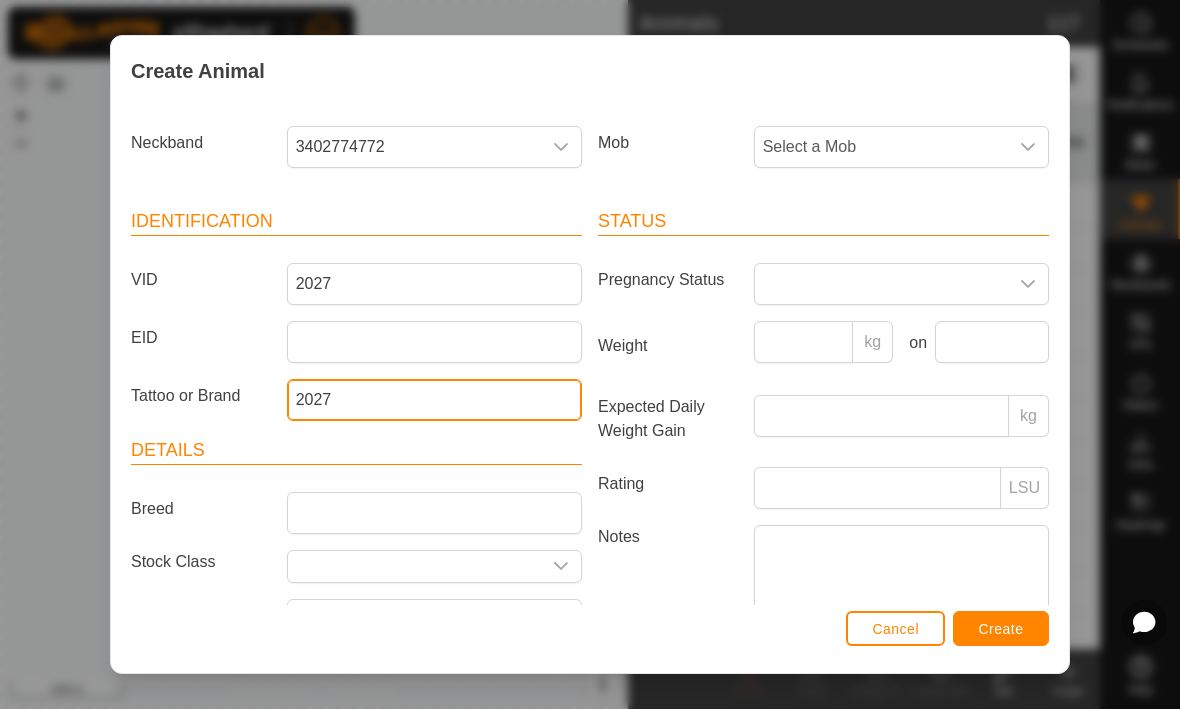 type on "2027" 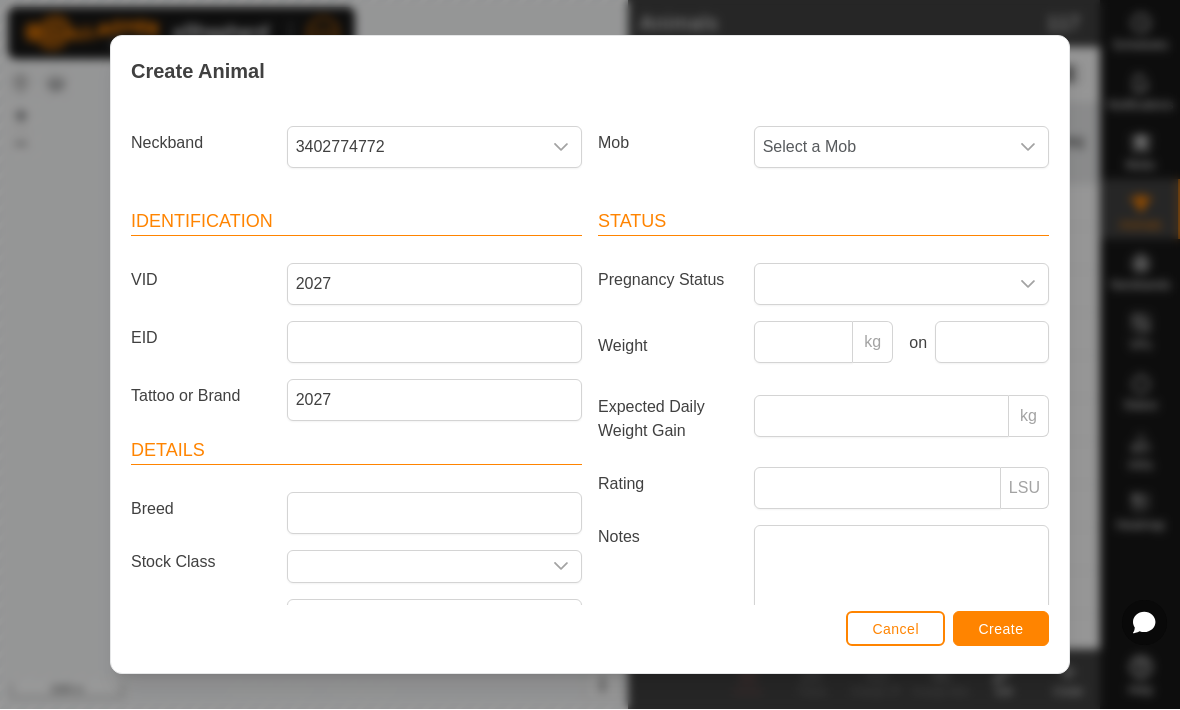 click on "Create" at bounding box center [1001, 630] 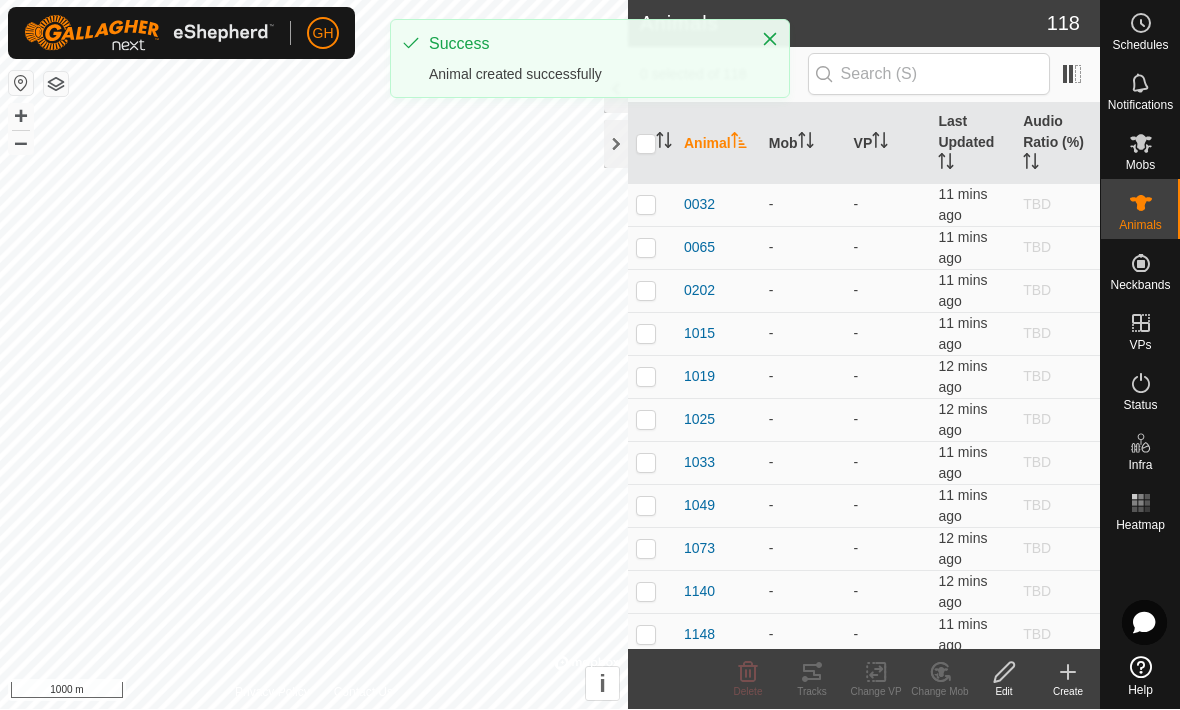 click on "Create" 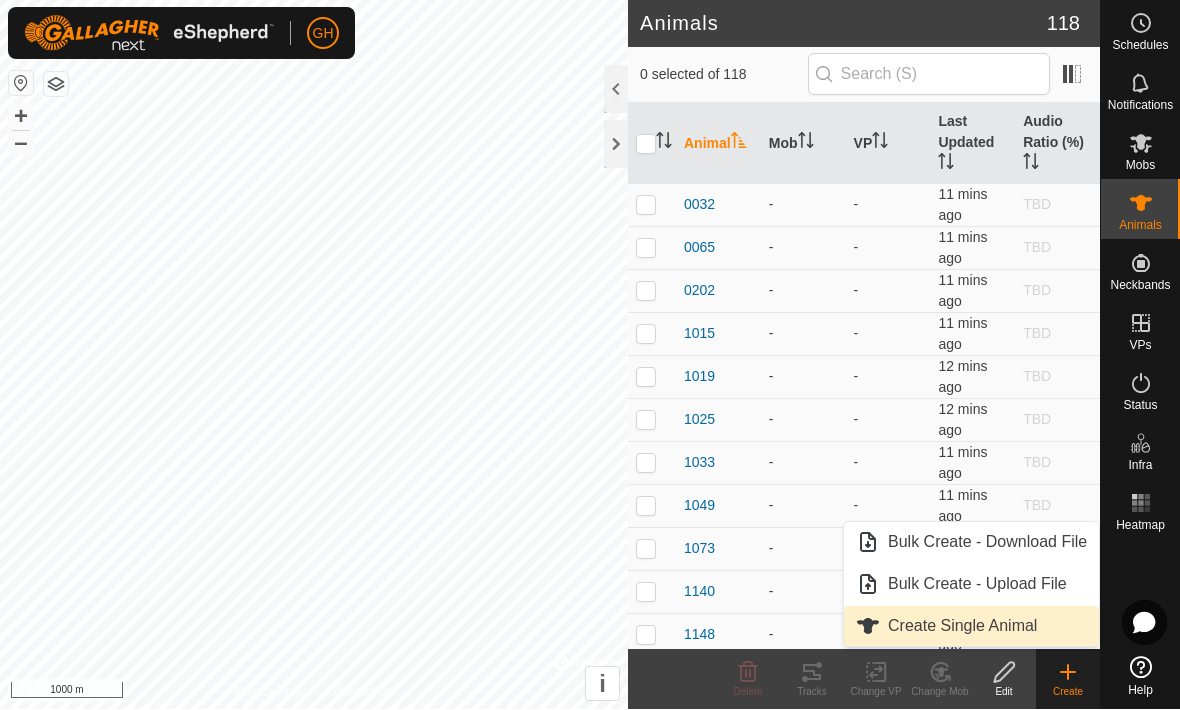 click on "Create Single Animal" at bounding box center [971, 627] 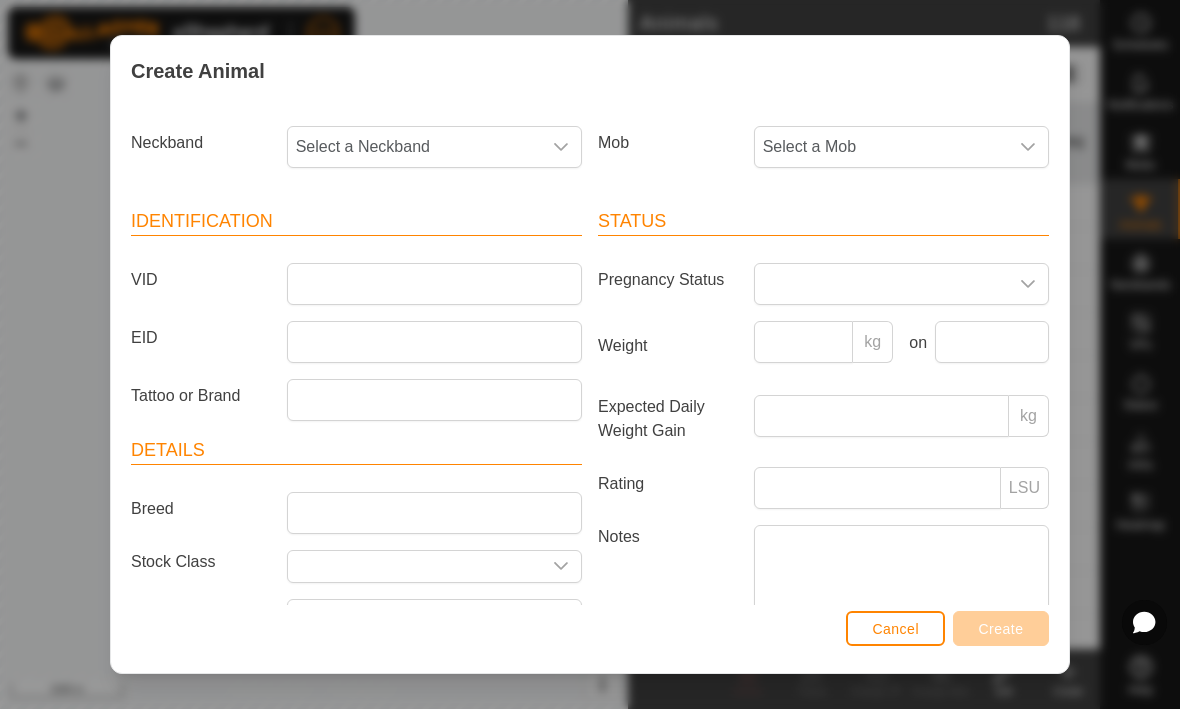 click at bounding box center (561, 148) 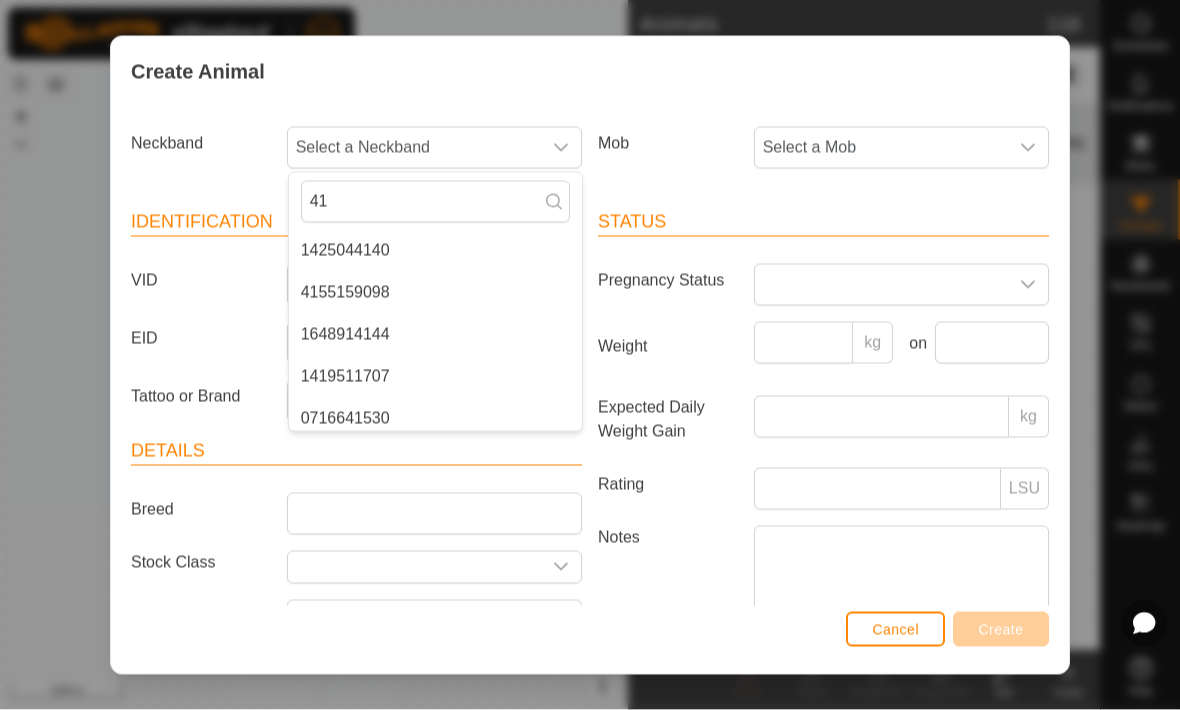 type on "41" 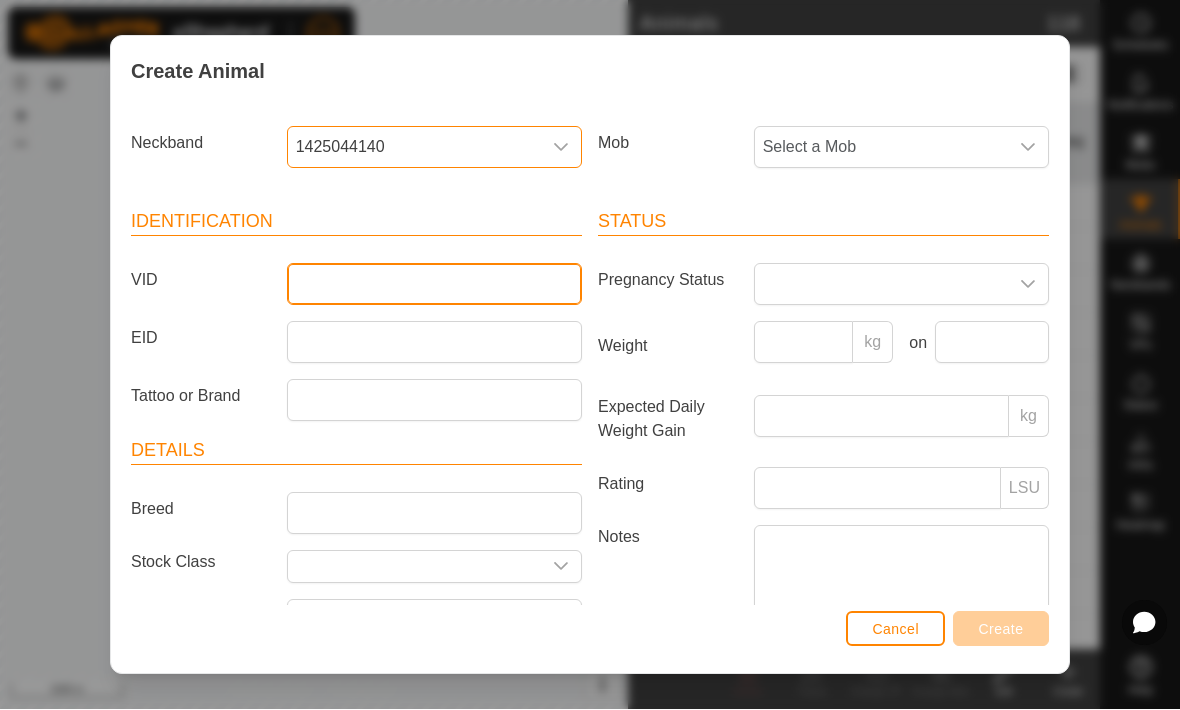 click on "VID" at bounding box center [434, 285] 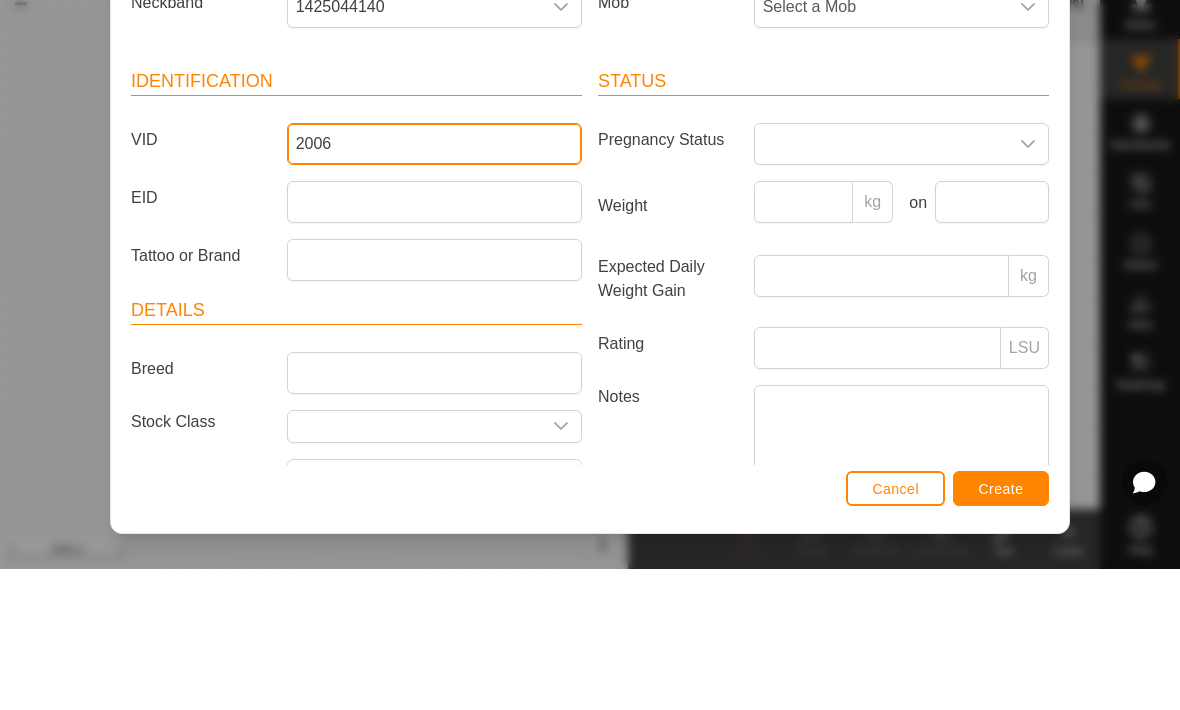 type on "2006" 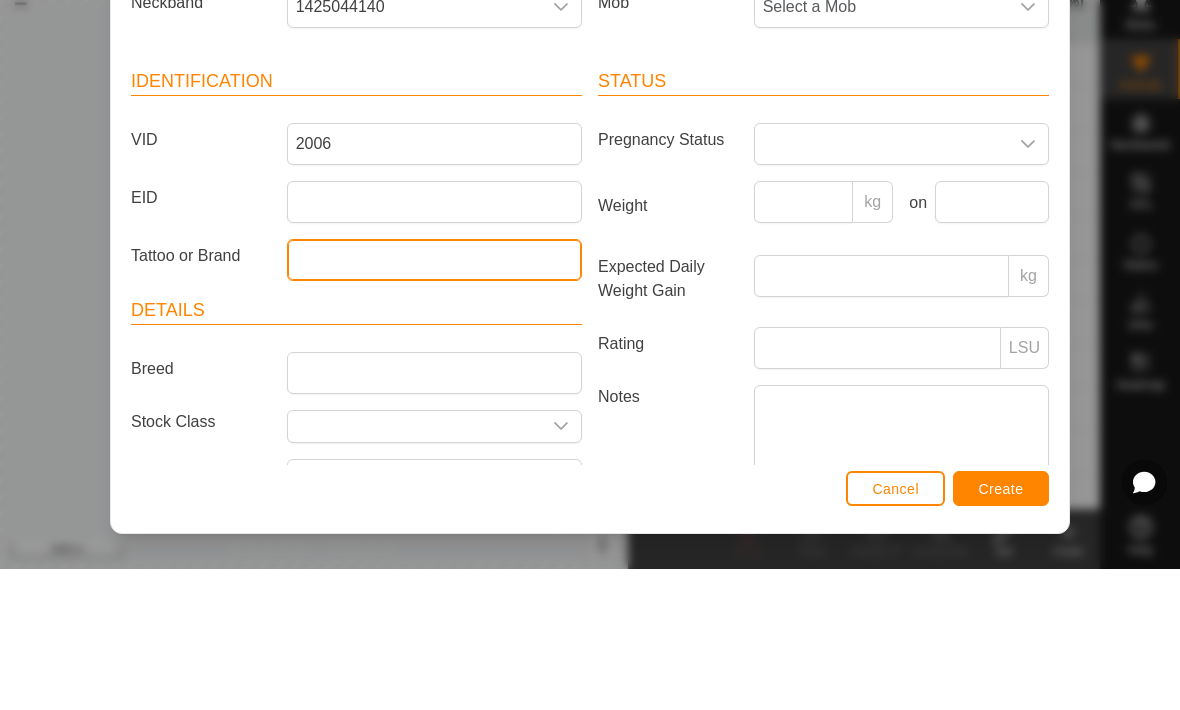 click on "Tattoo or Brand" at bounding box center [434, 401] 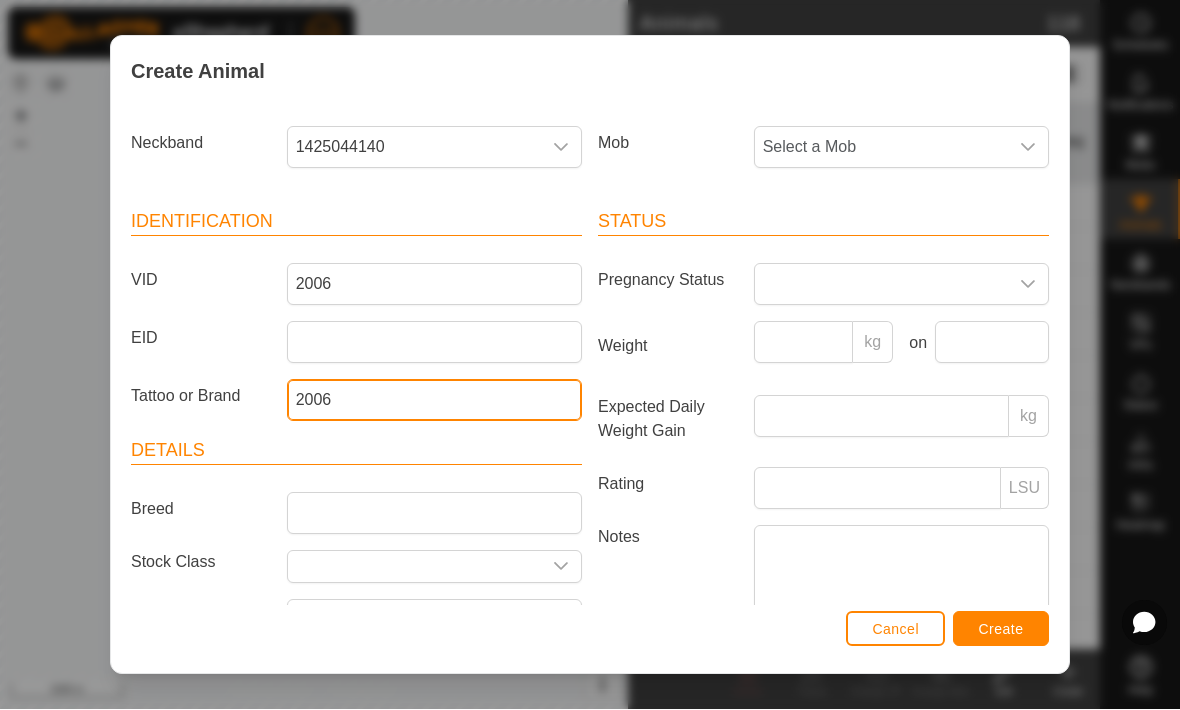 type on "2006" 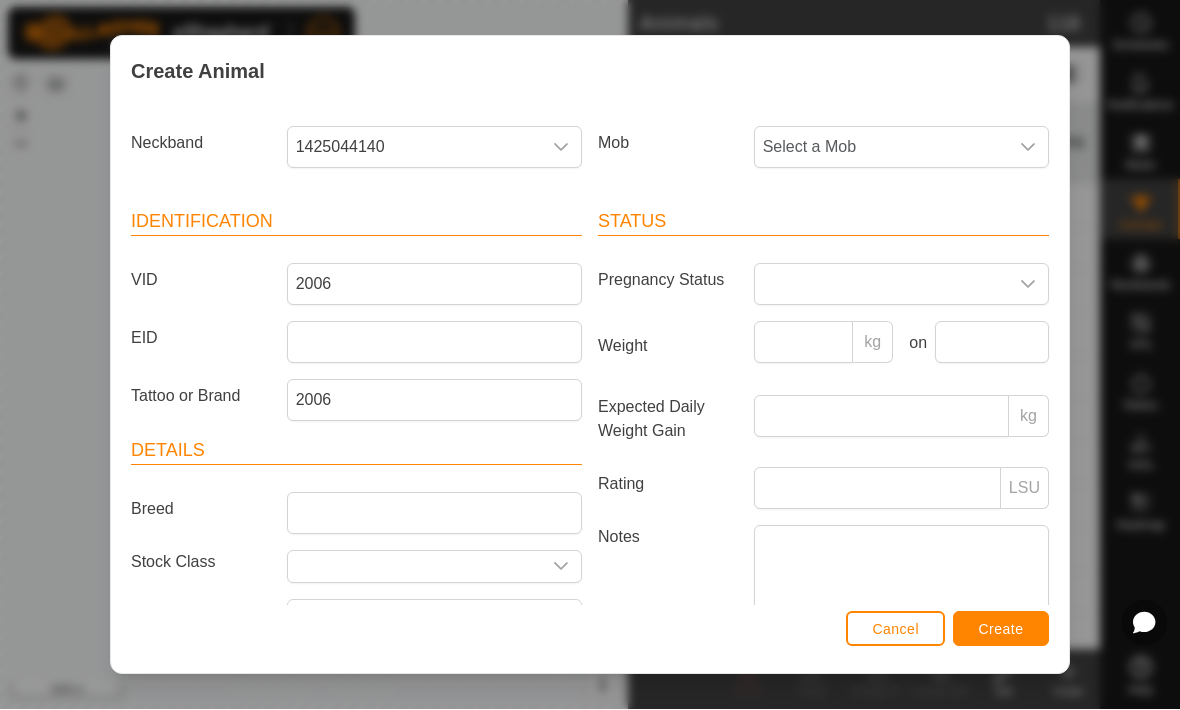 click on "Create" at bounding box center [1001, 629] 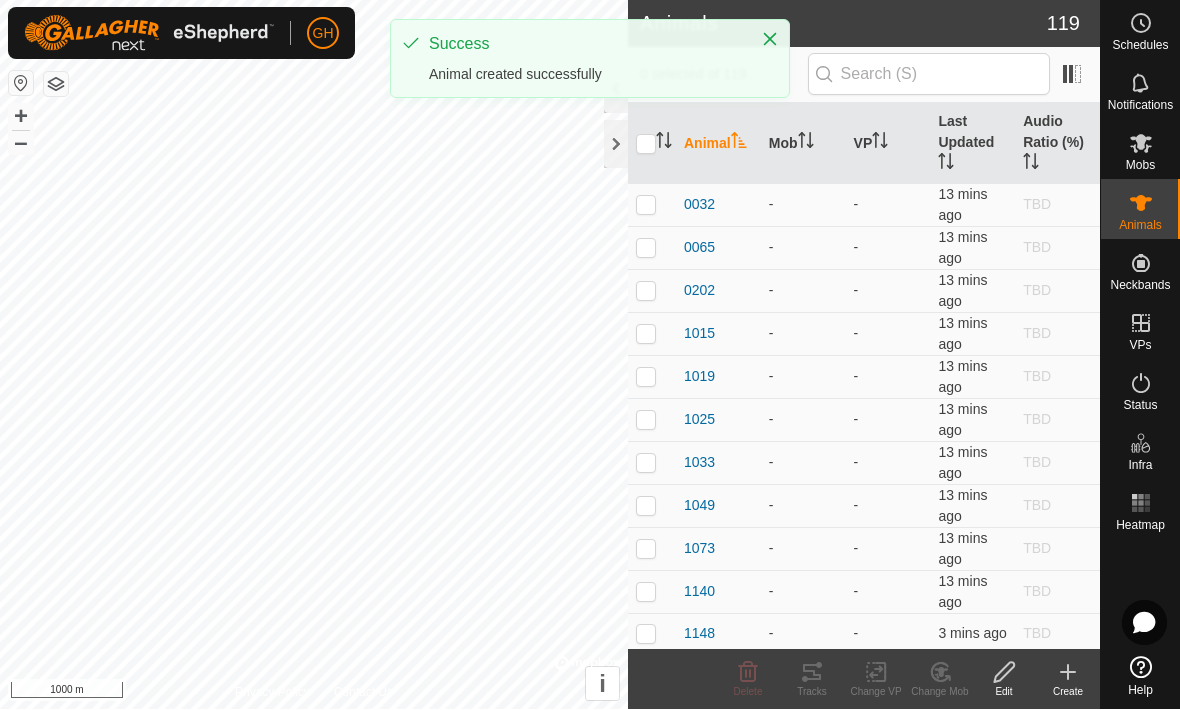 click 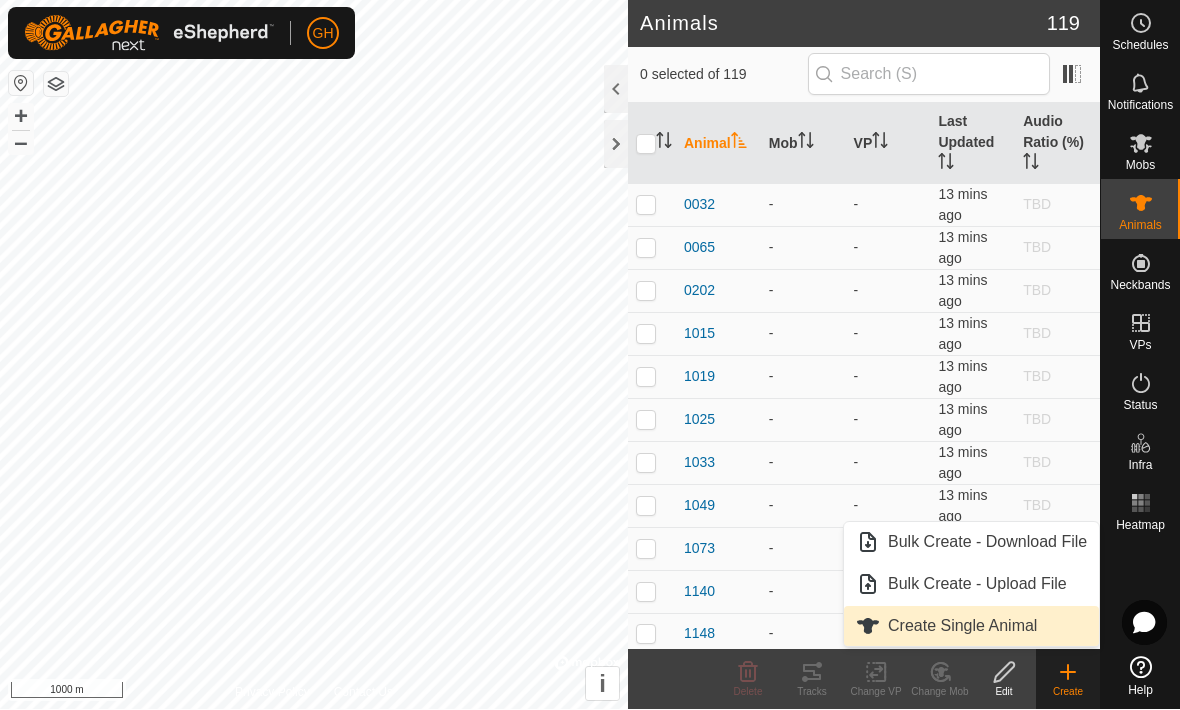 click on "Create Single Animal" at bounding box center [962, 627] 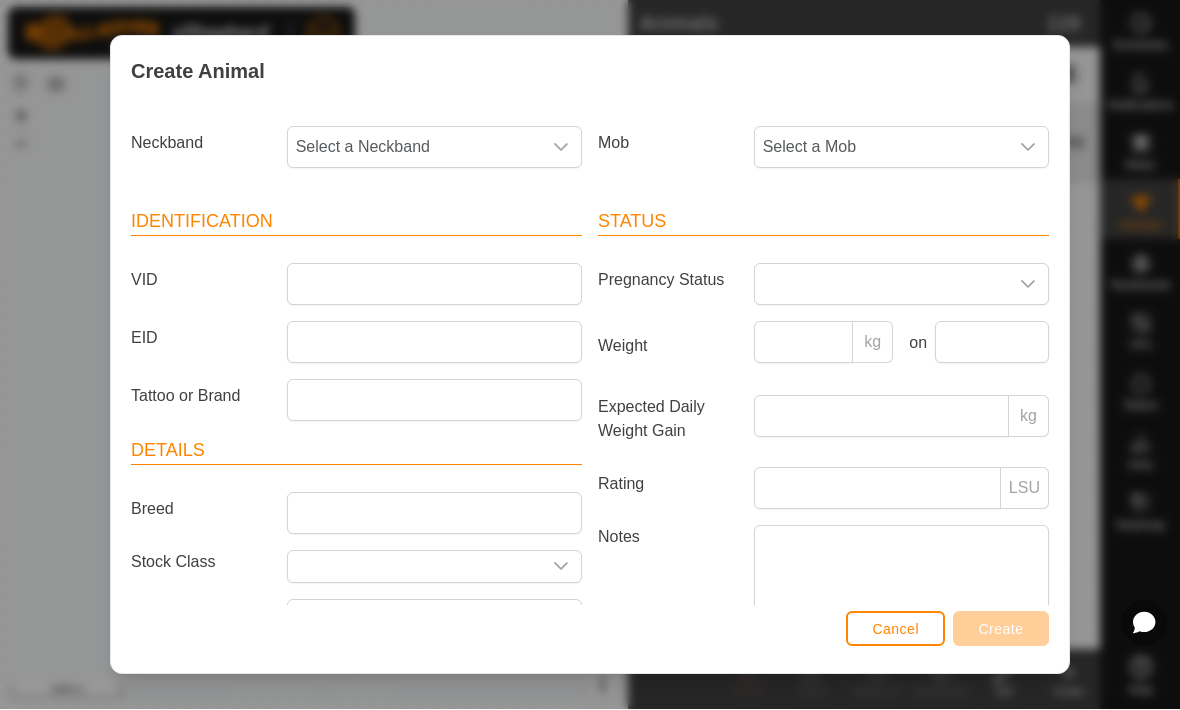 click on "Select a Neckband" at bounding box center (414, 148) 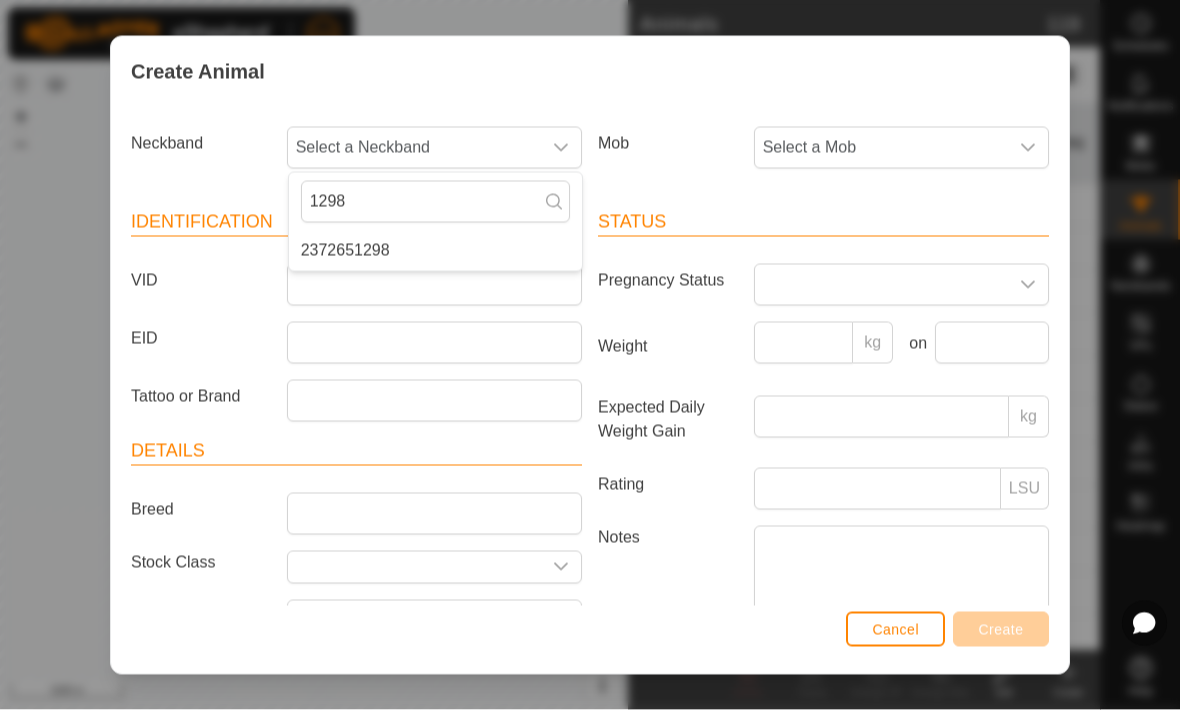 type on "1298" 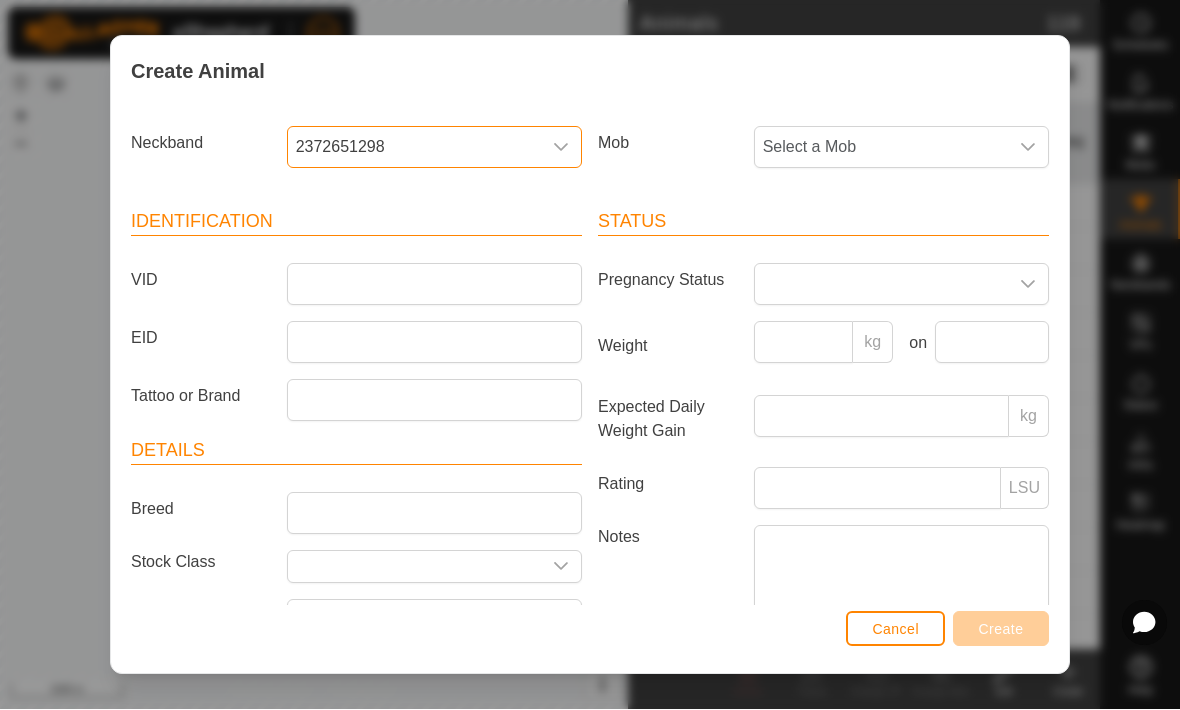 click on "Identification VID EID Tattoo or Brand" at bounding box center (356, 315) 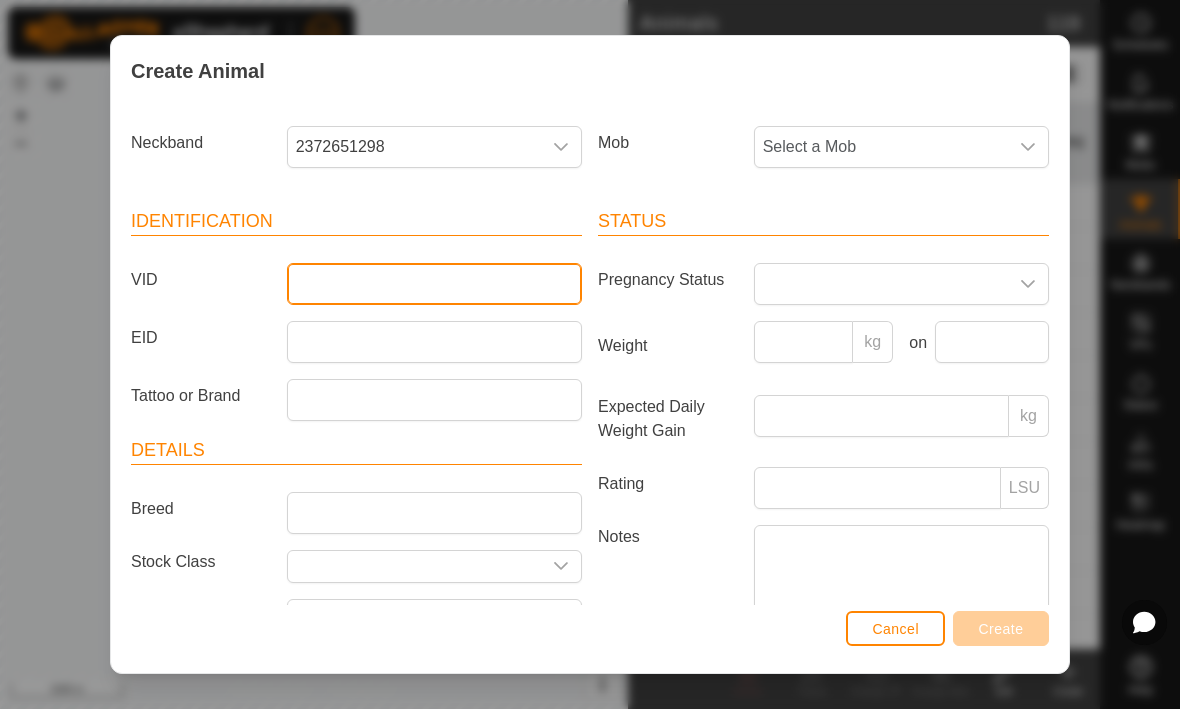 click on "VID" at bounding box center [434, 285] 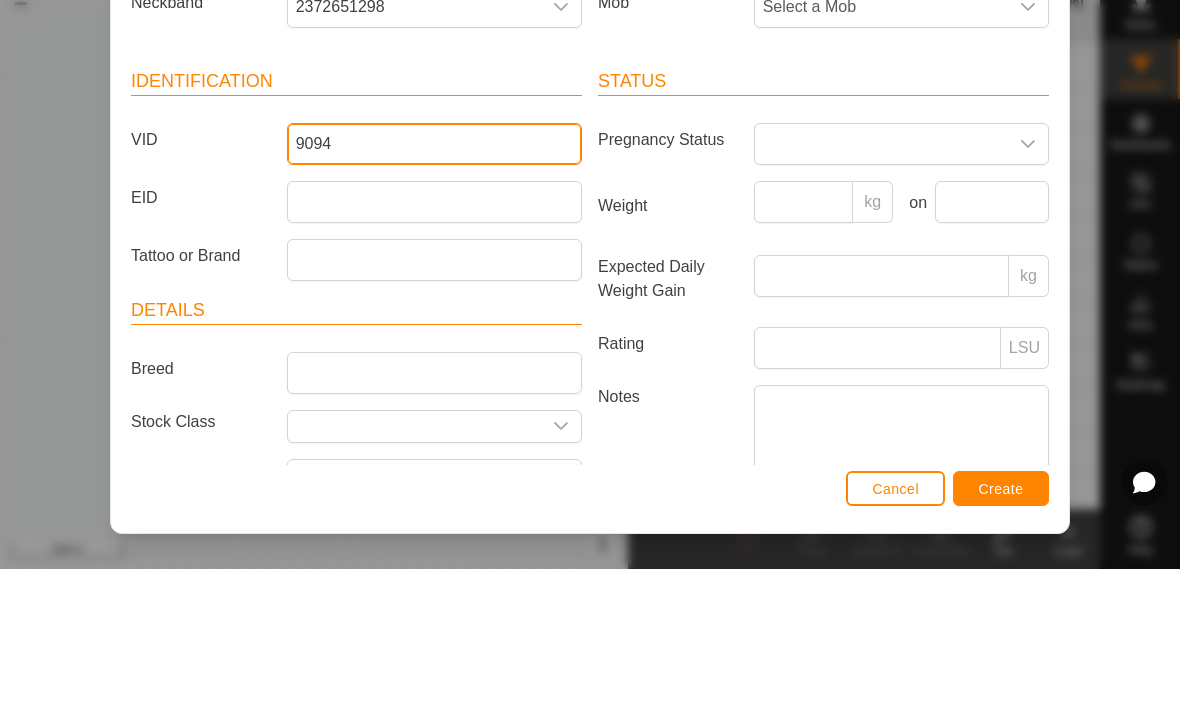 type on "9094" 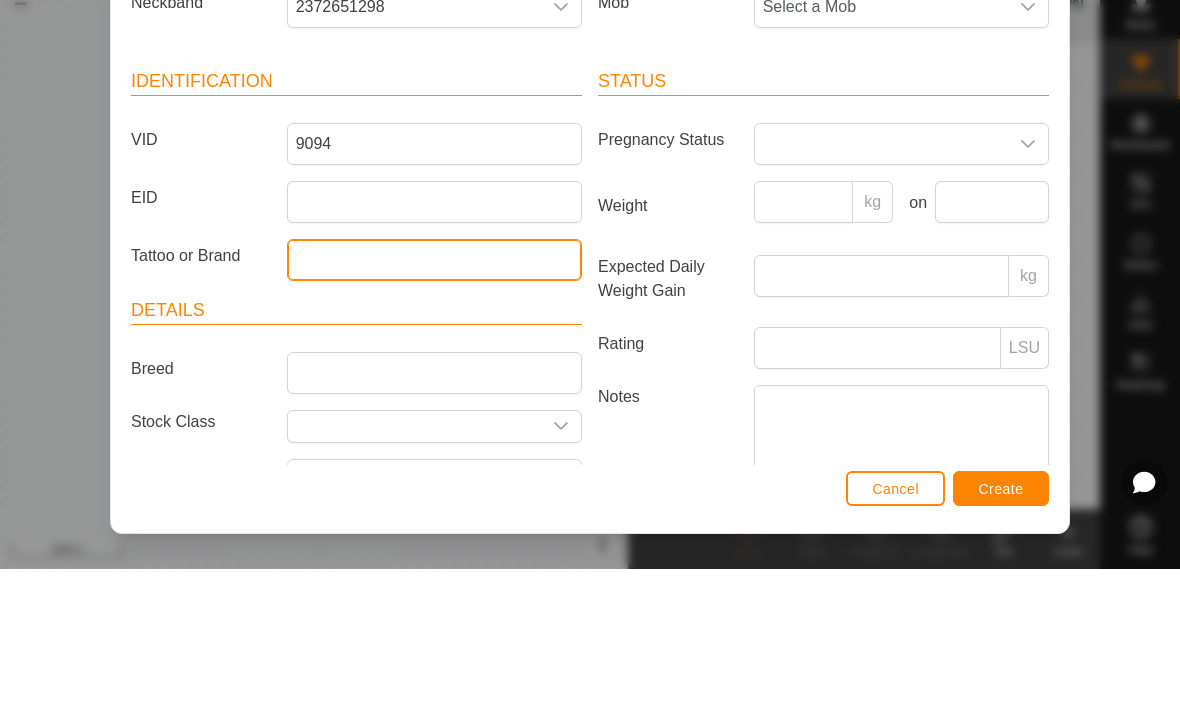 click on "Tattoo or Brand" at bounding box center [434, 401] 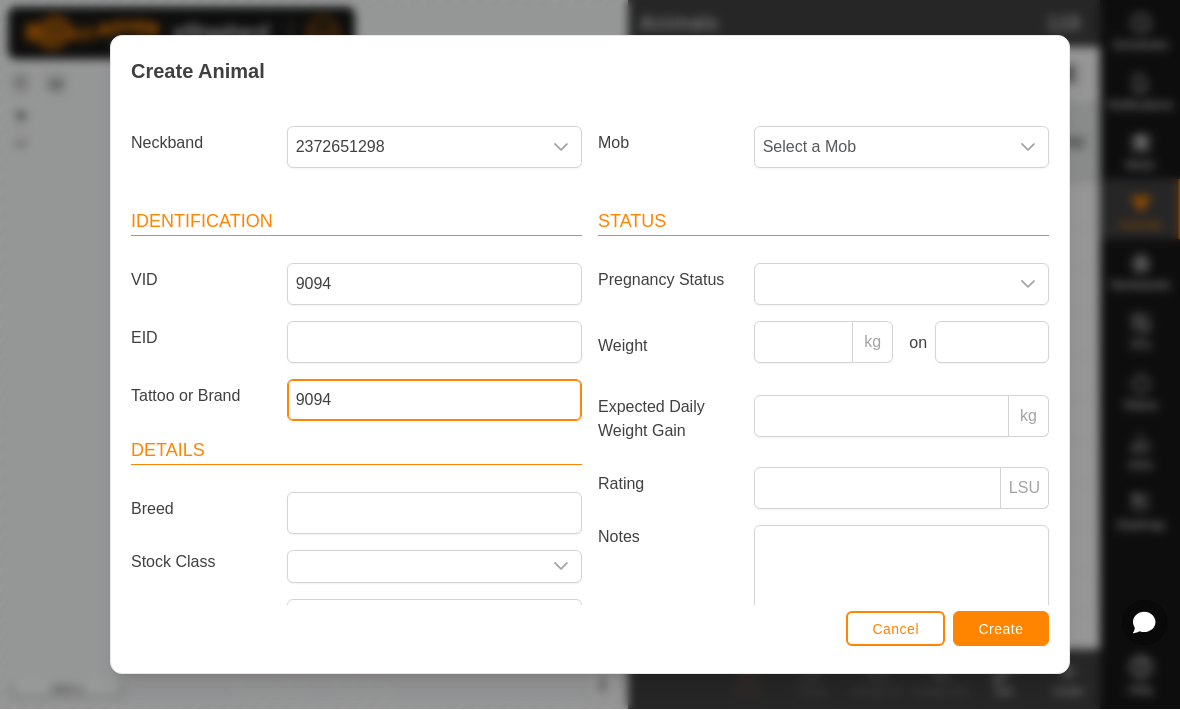 type on "9094" 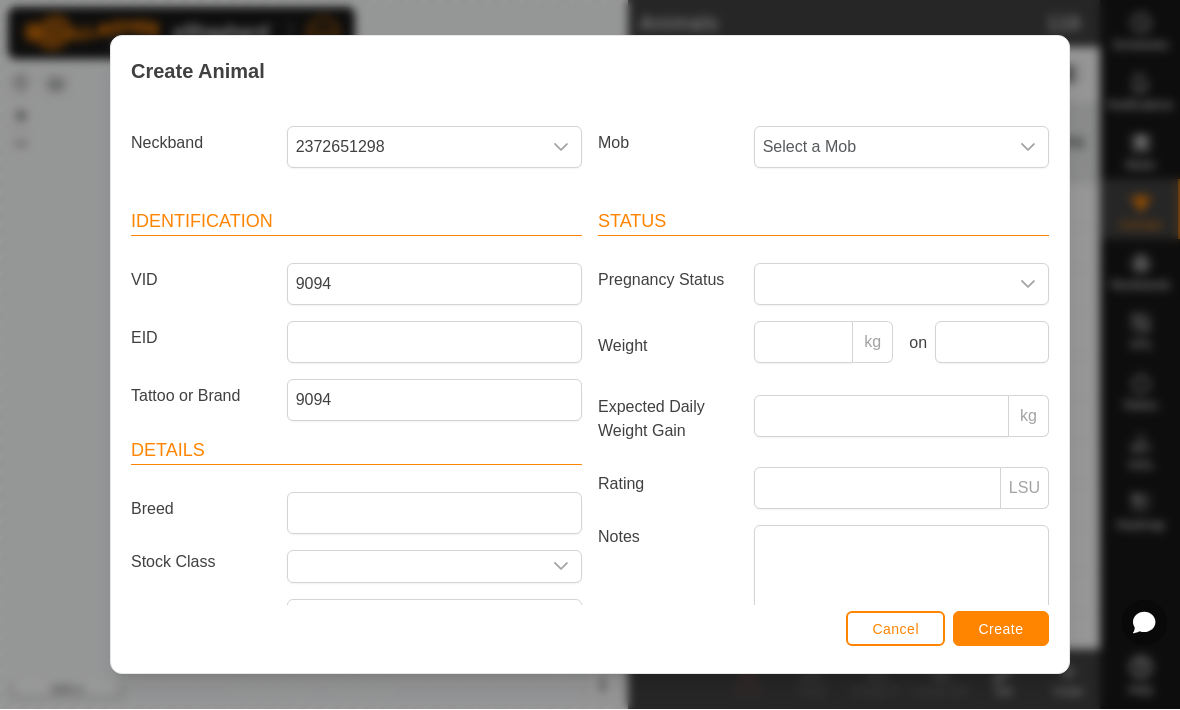 click on "Create" at bounding box center [1001, 629] 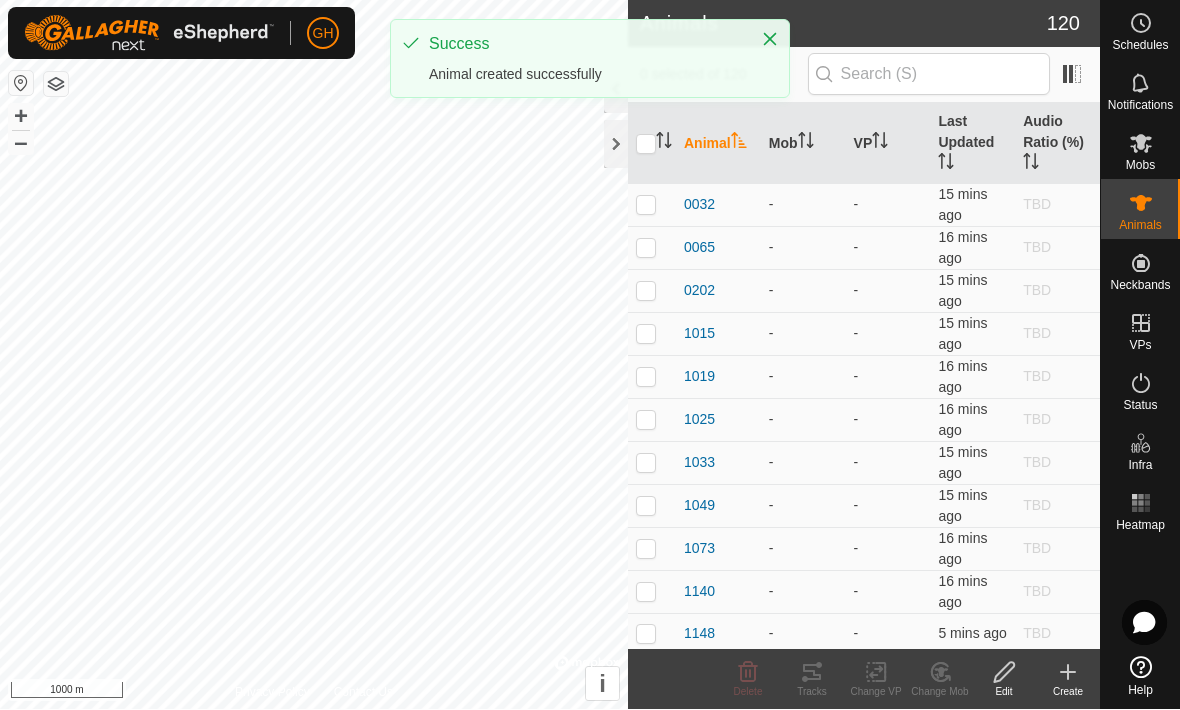 click 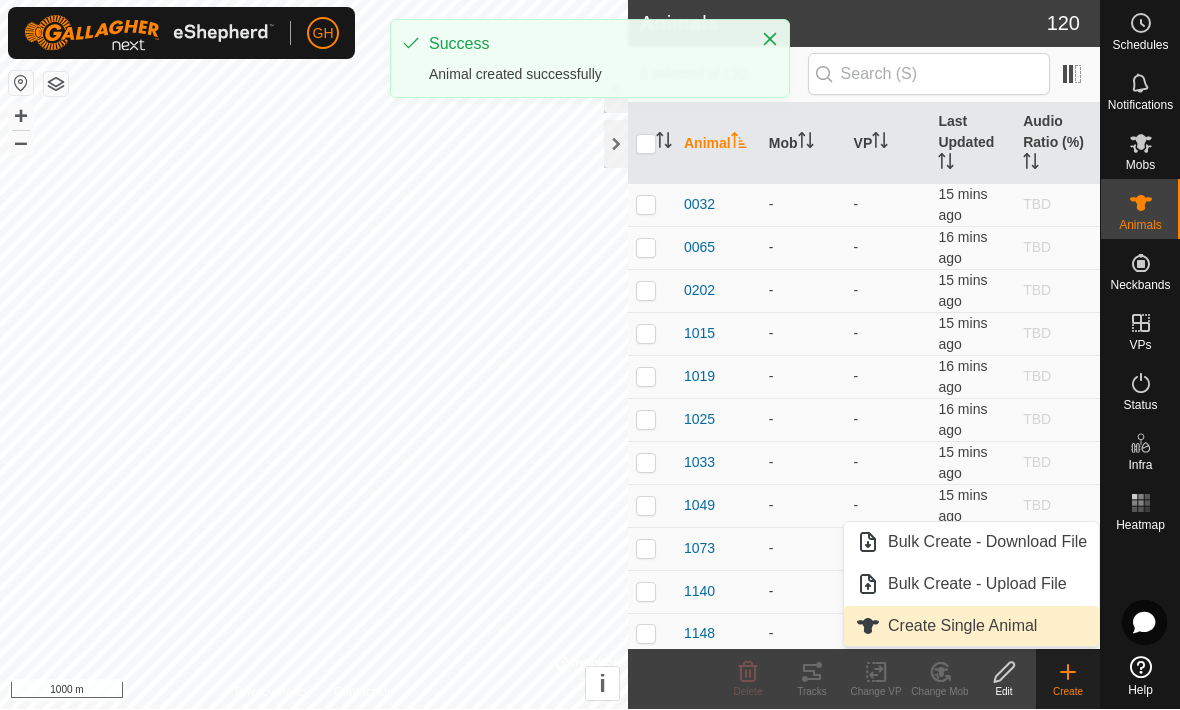 click on "Create Single Animal" at bounding box center [962, 627] 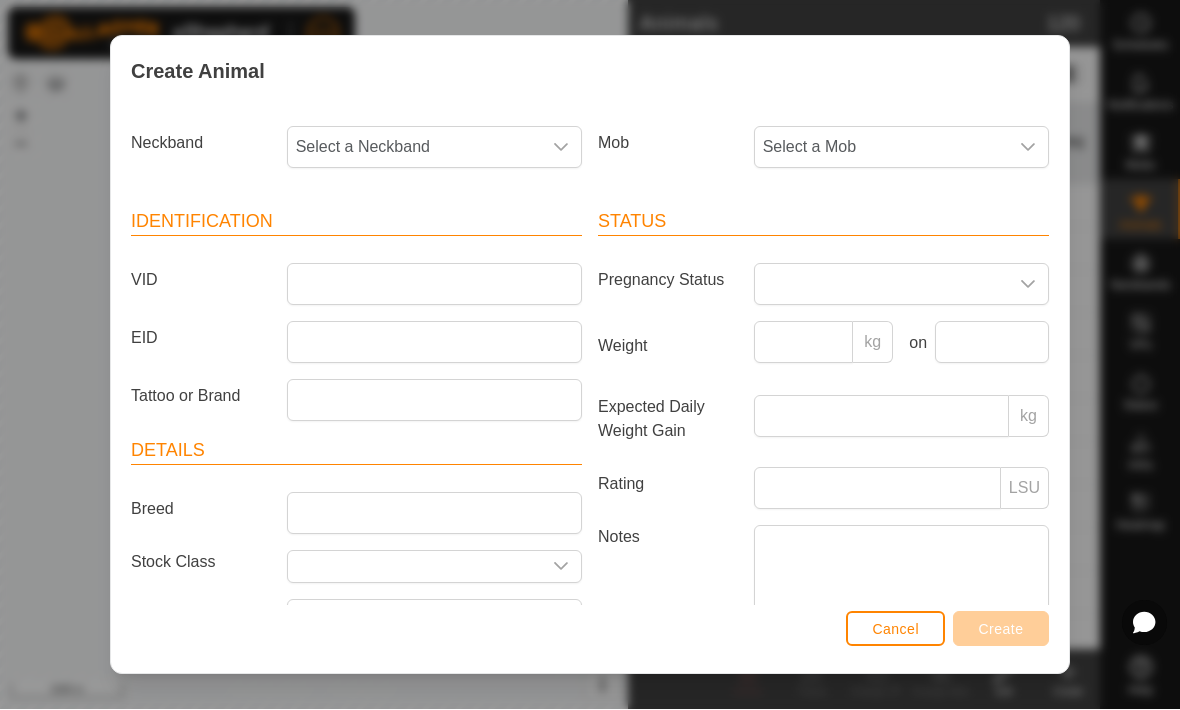click 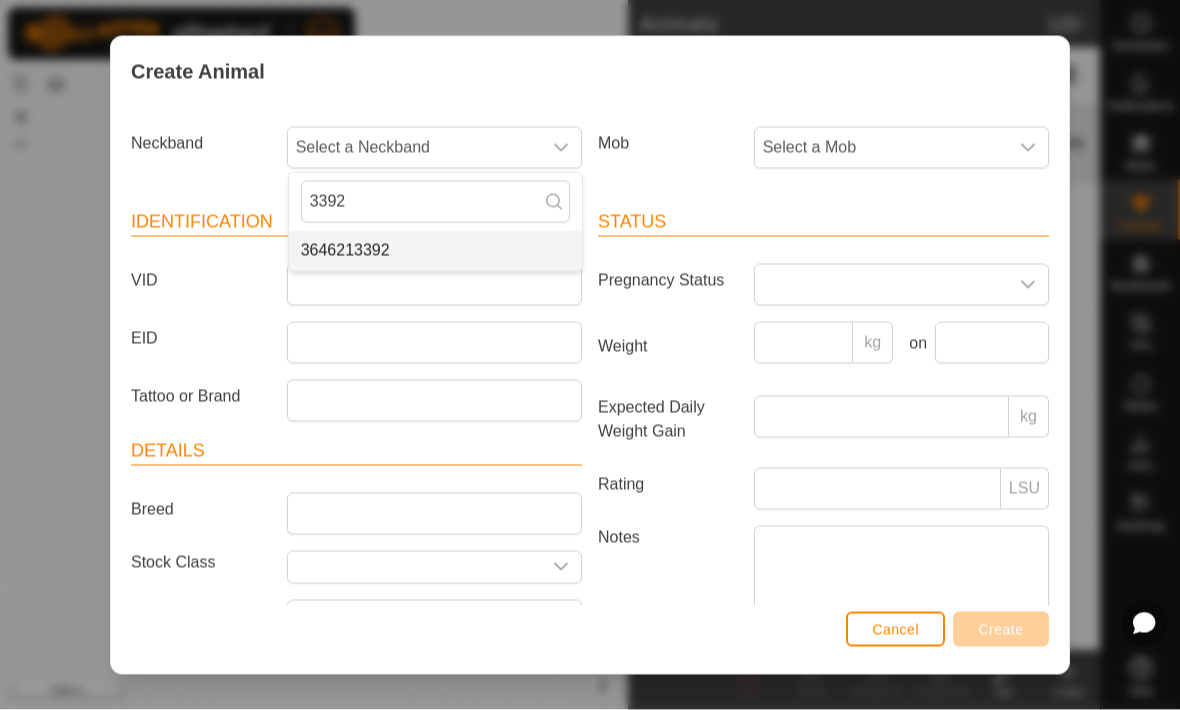 type on "3392" 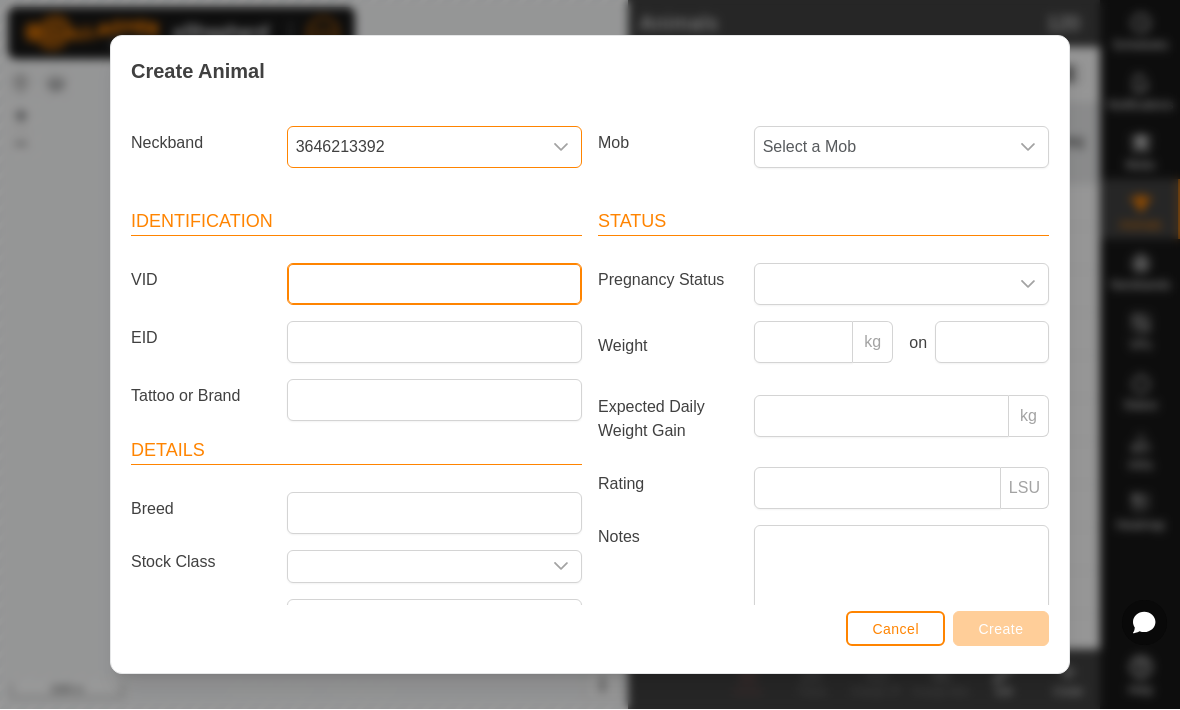 click on "VID" at bounding box center (434, 285) 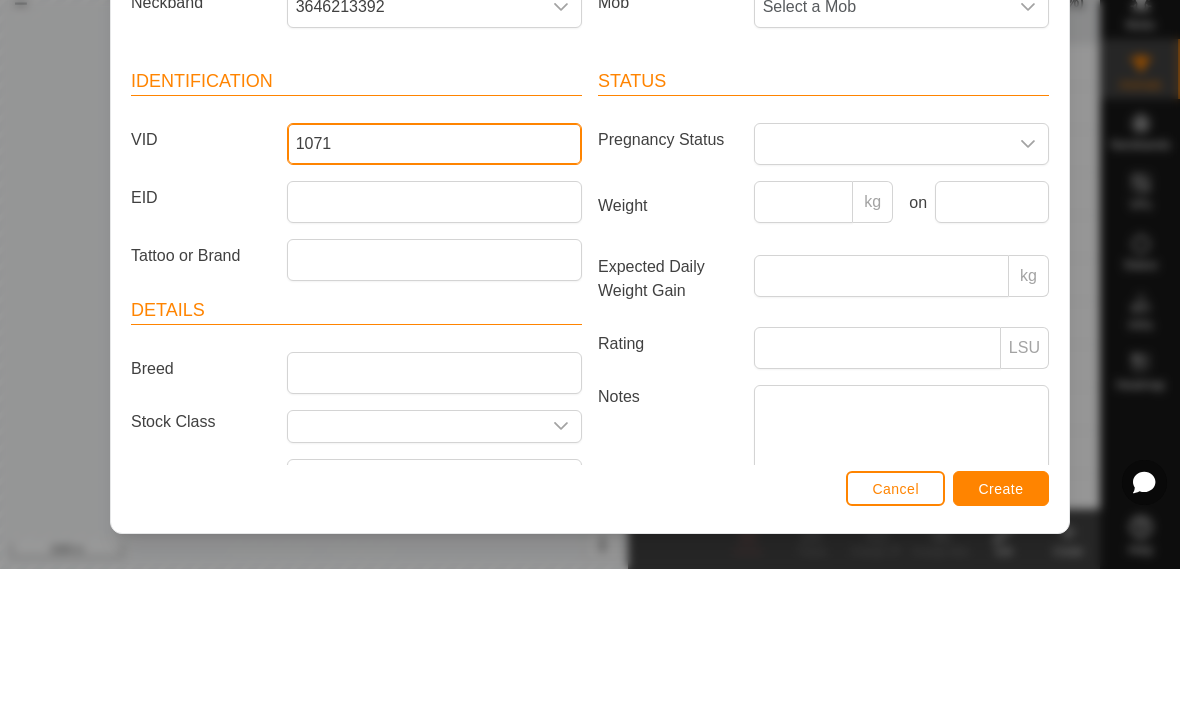 type on "1071" 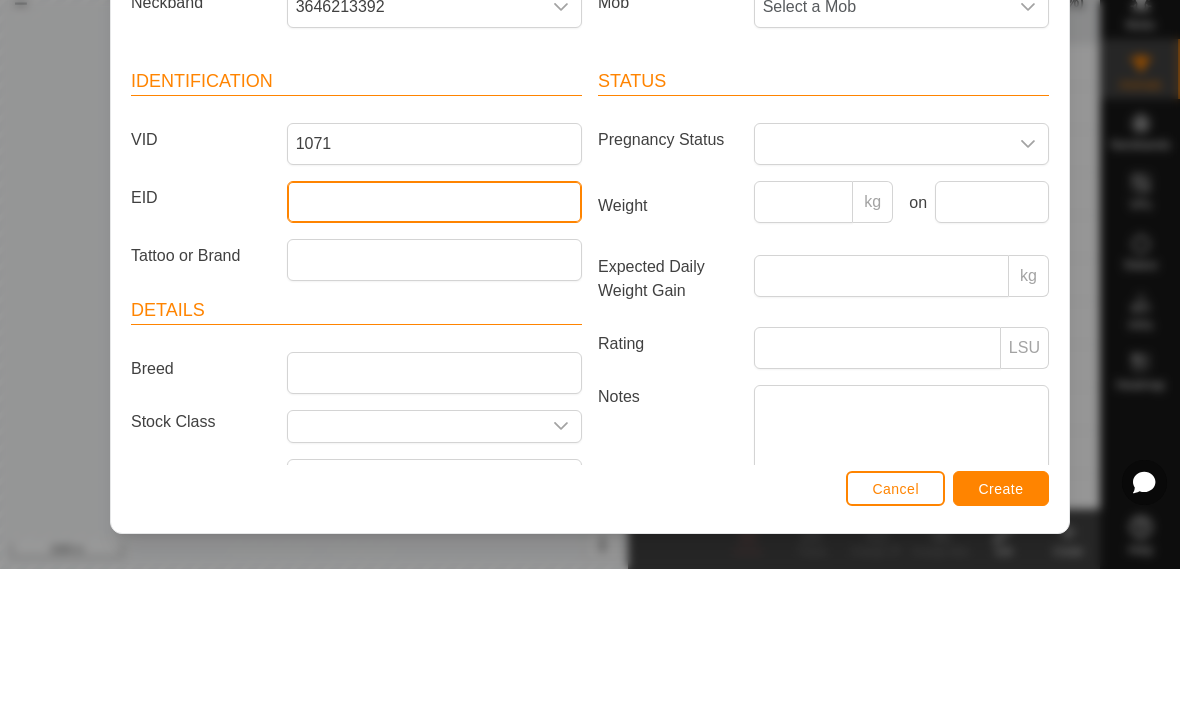 click on "EID" at bounding box center (434, 343) 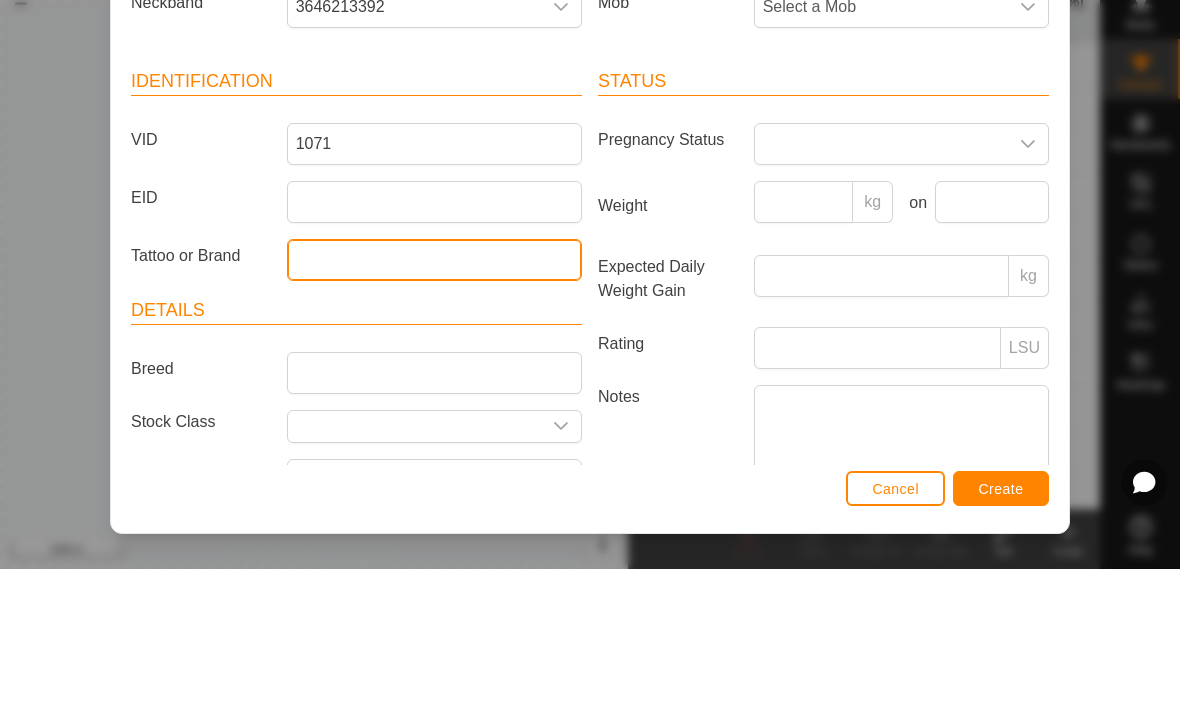 click on "Tattoo or Brand" at bounding box center [434, 401] 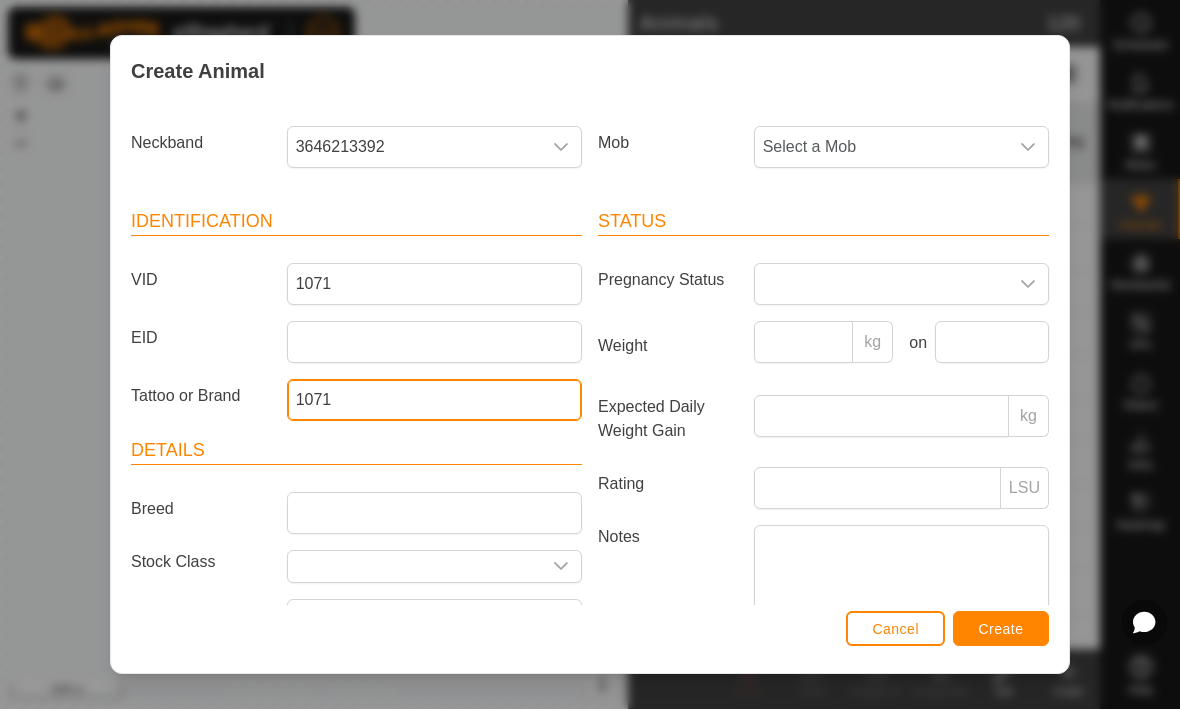 type on "1071" 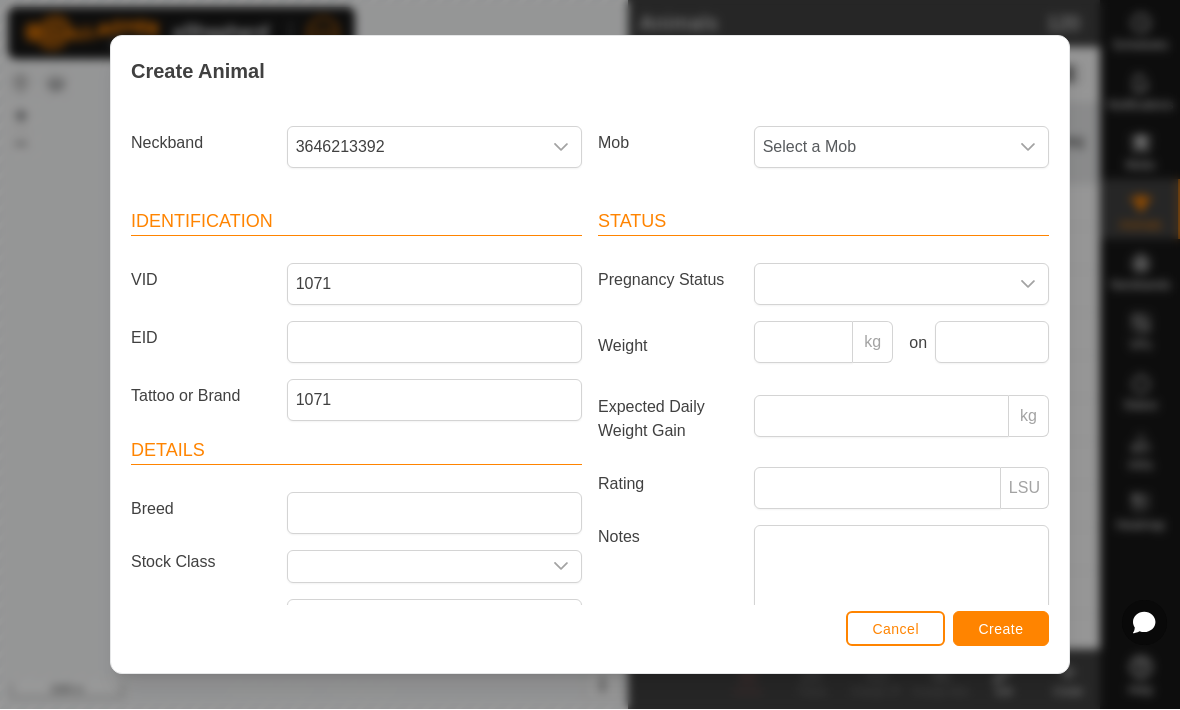 click on "Create" at bounding box center (1001, 630) 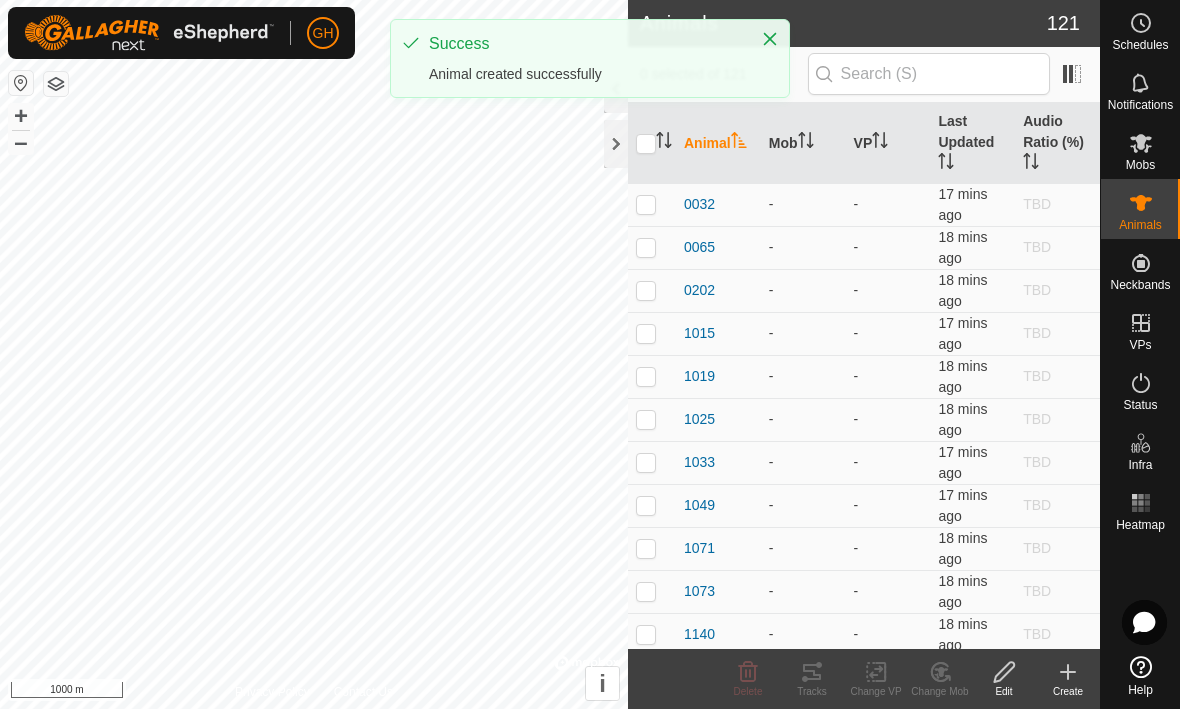 click 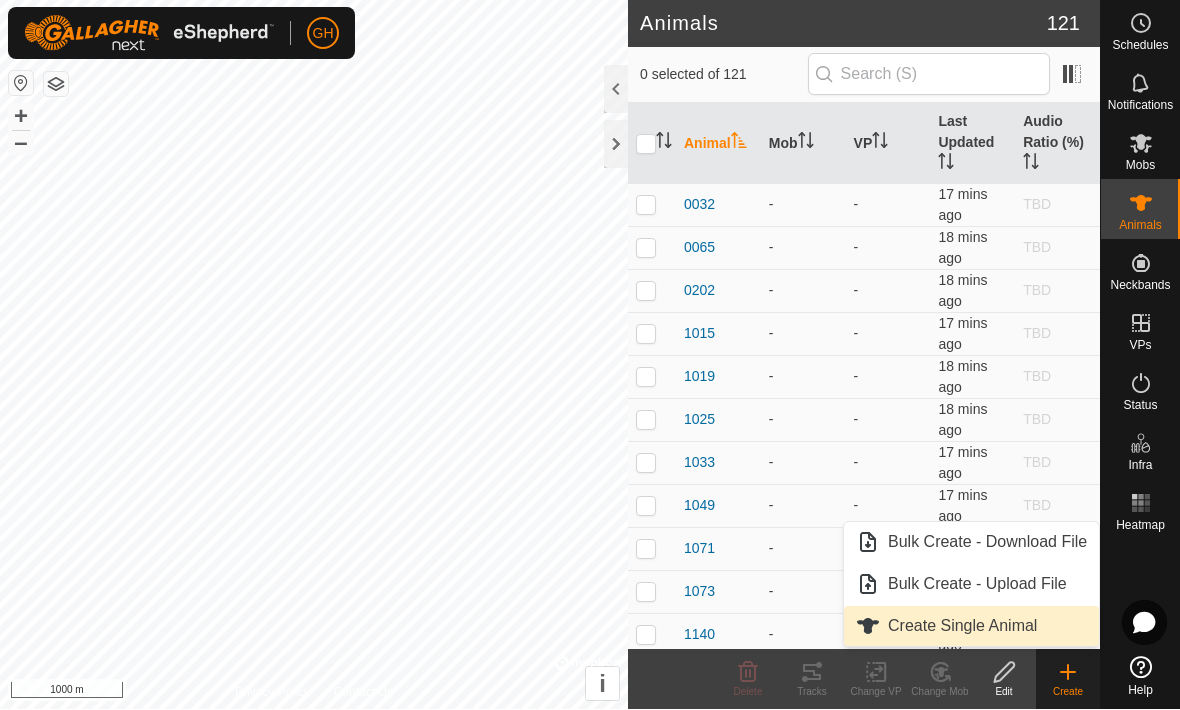 click on "Create Single Animal" at bounding box center (971, 627) 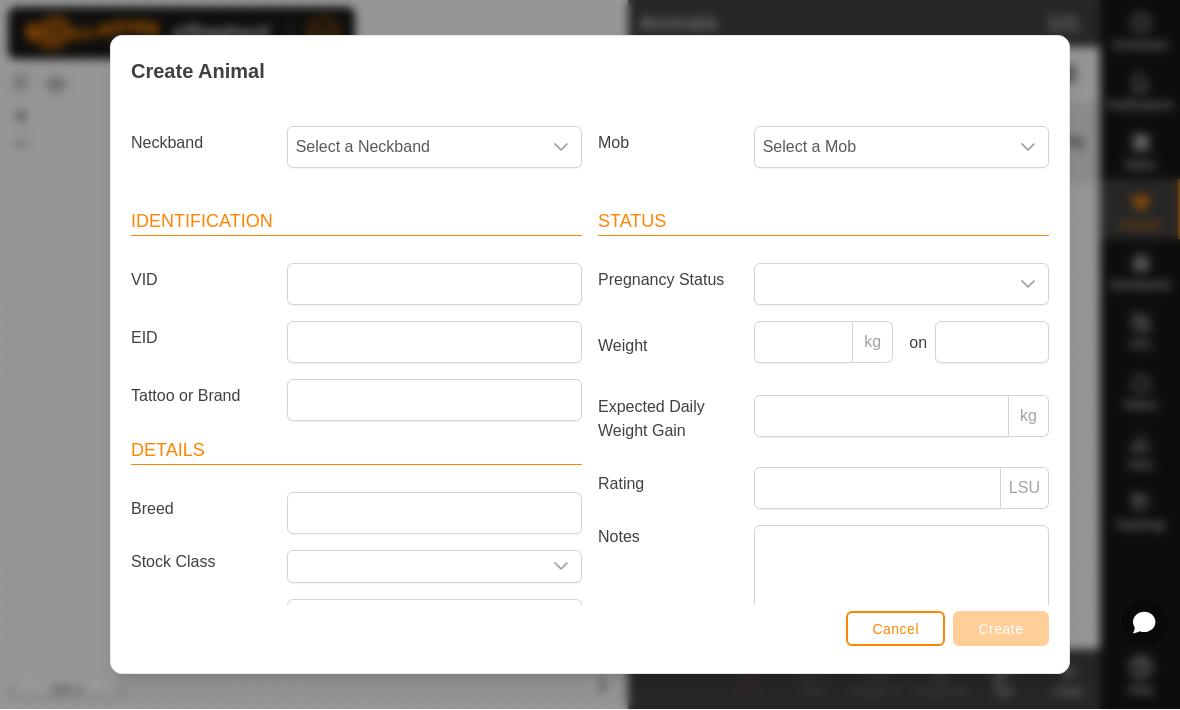 click on "Select a Neckband" at bounding box center (414, 148) 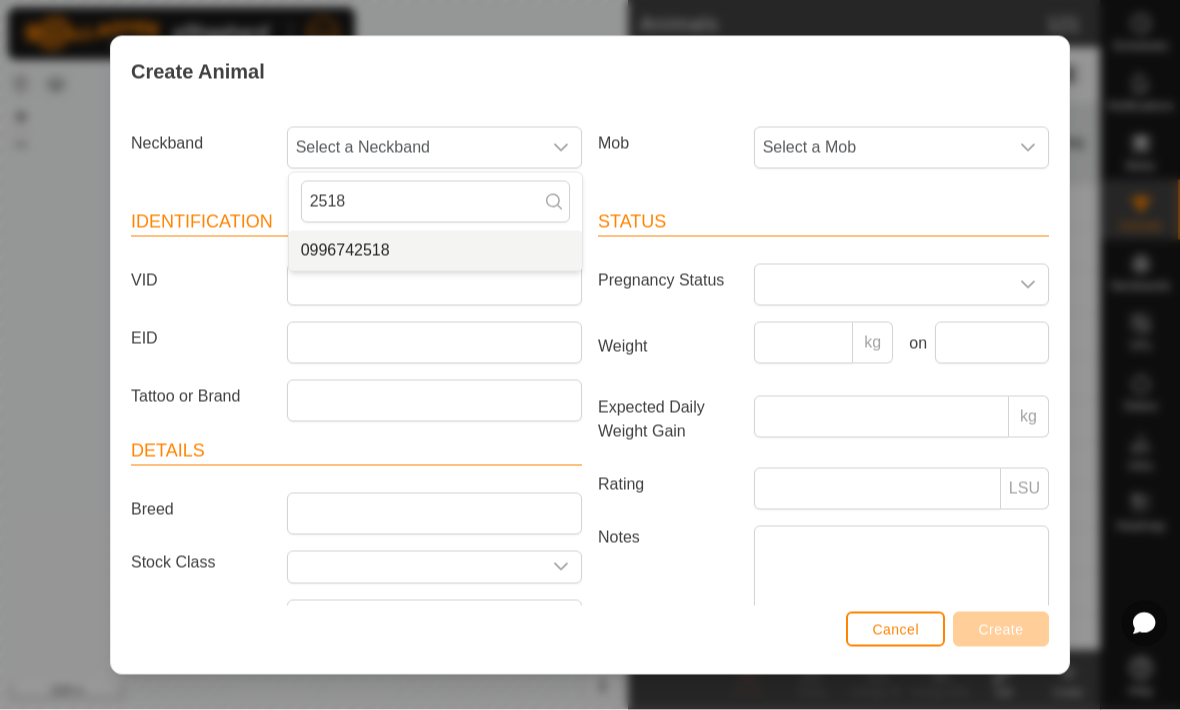 type on "2518" 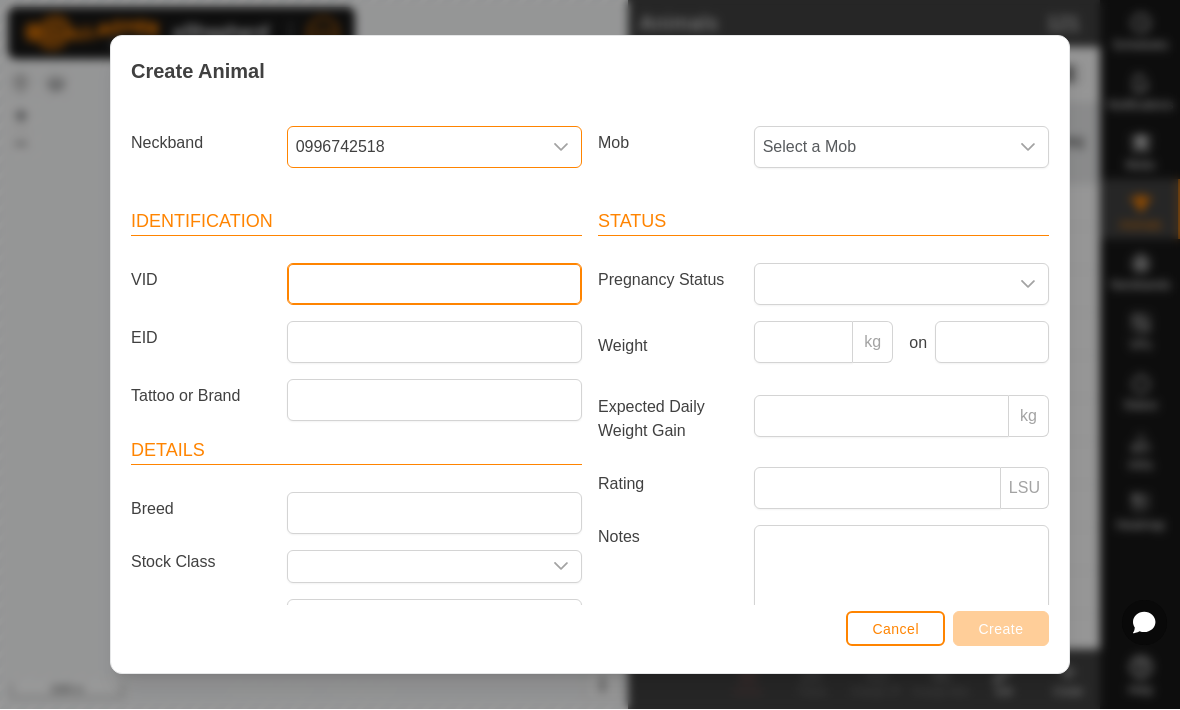 click on "VID" at bounding box center (434, 285) 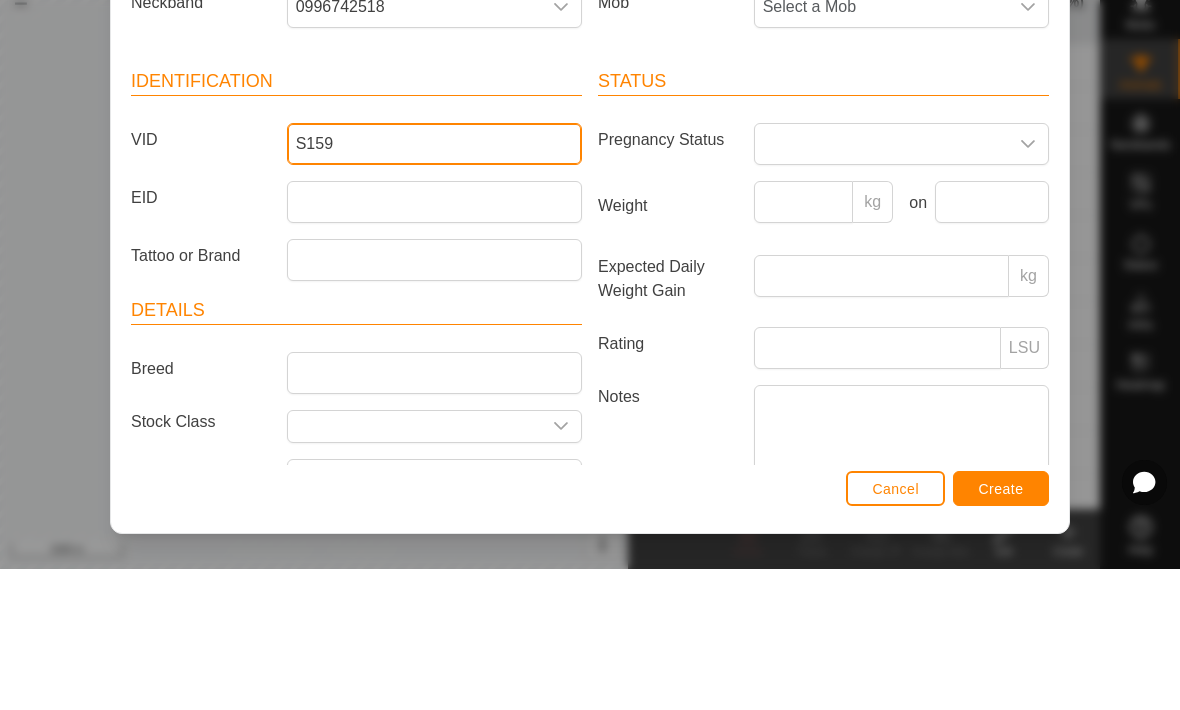 type on "S159" 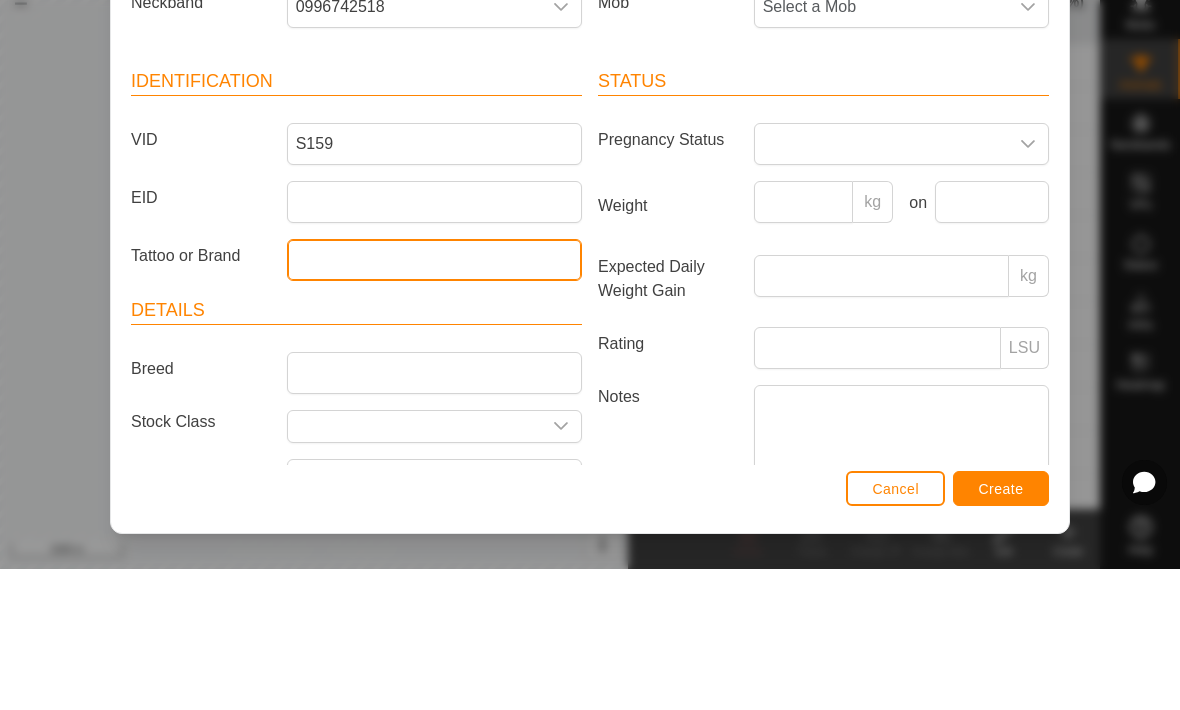 click on "Tattoo or Brand" at bounding box center (434, 401) 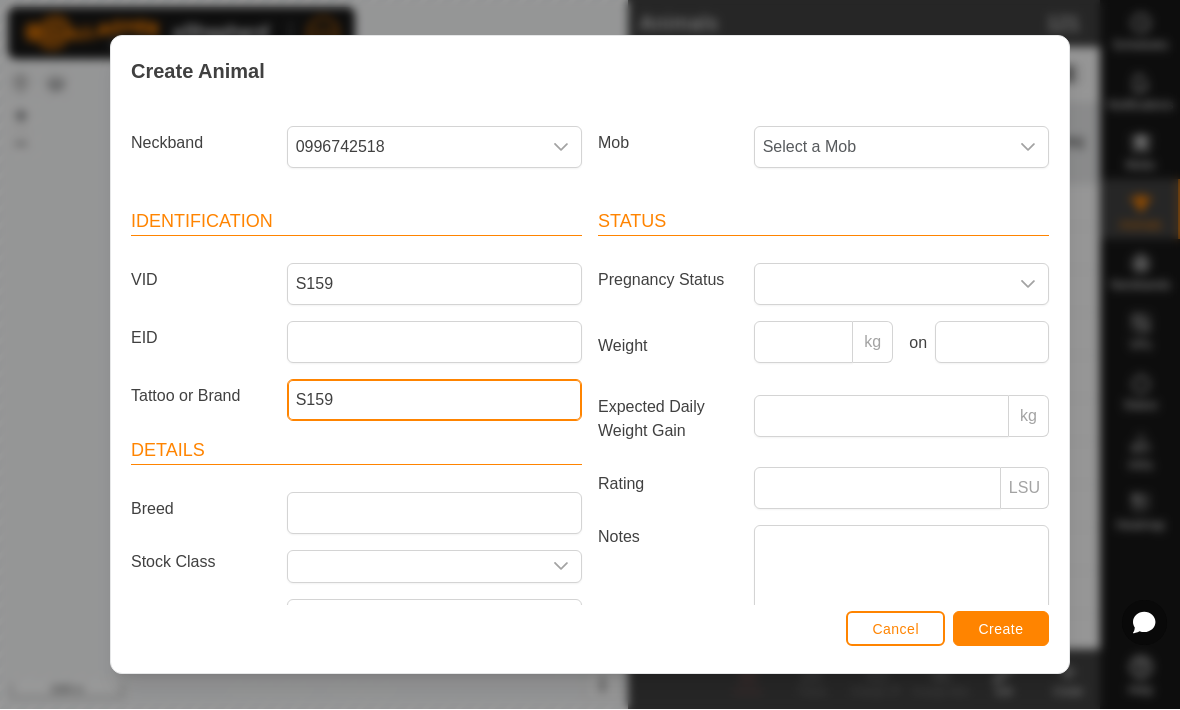 type on "S159" 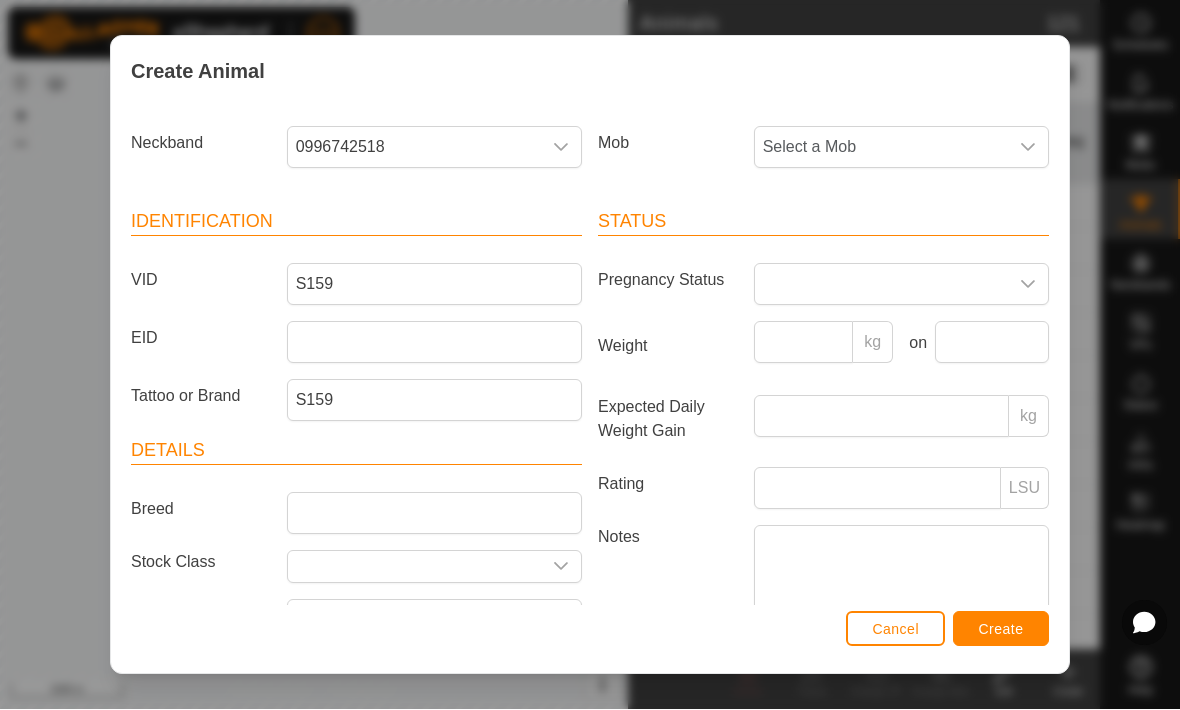 click on "Create" at bounding box center (1001, 630) 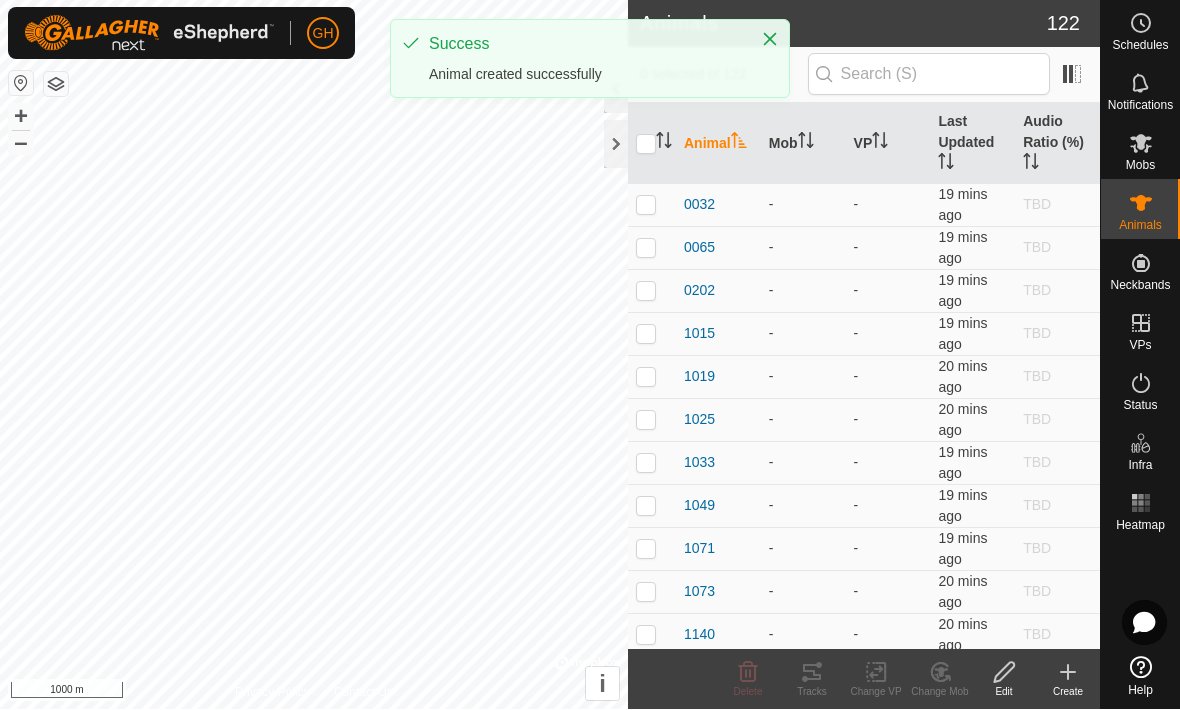 click 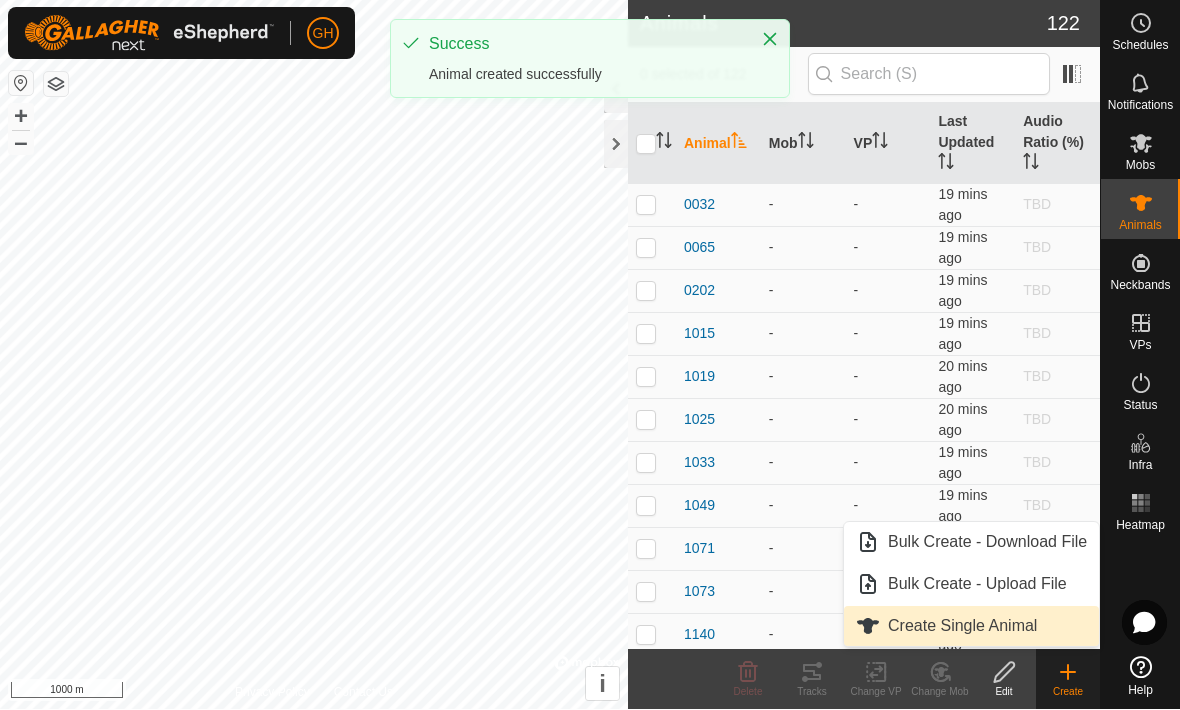 click on "Create Single Animal" at bounding box center (962, 627) 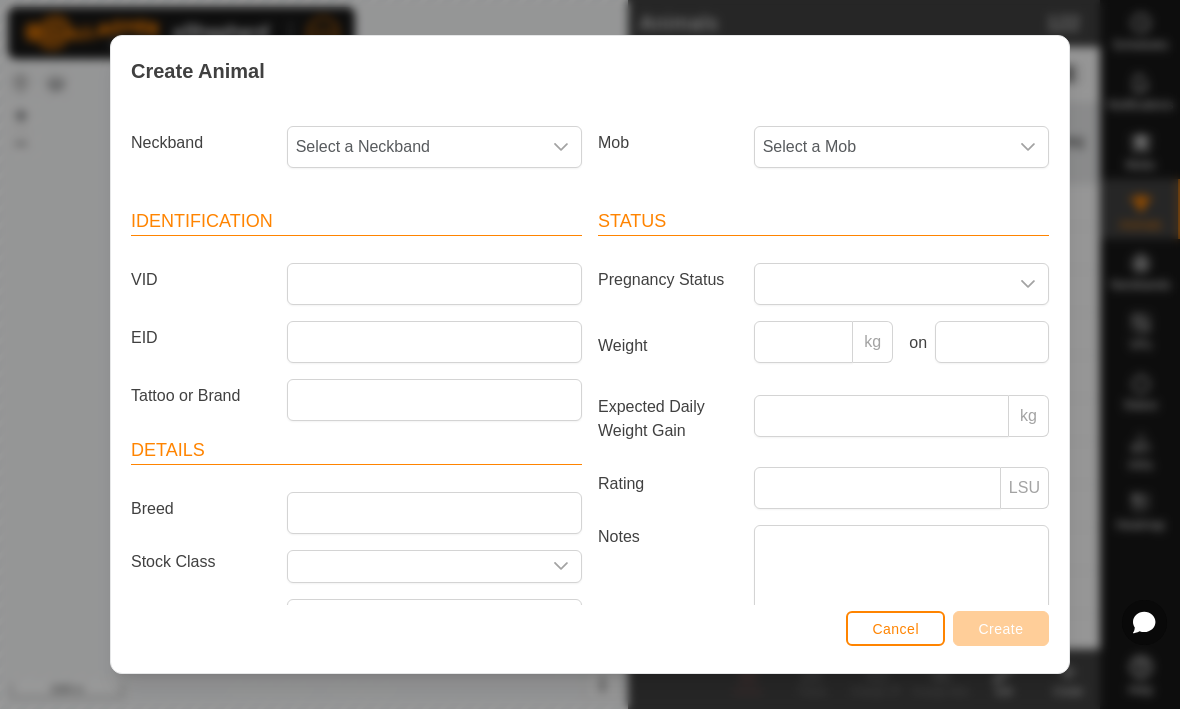 click on "Select a Neckband" at bounding box center (414, 148) 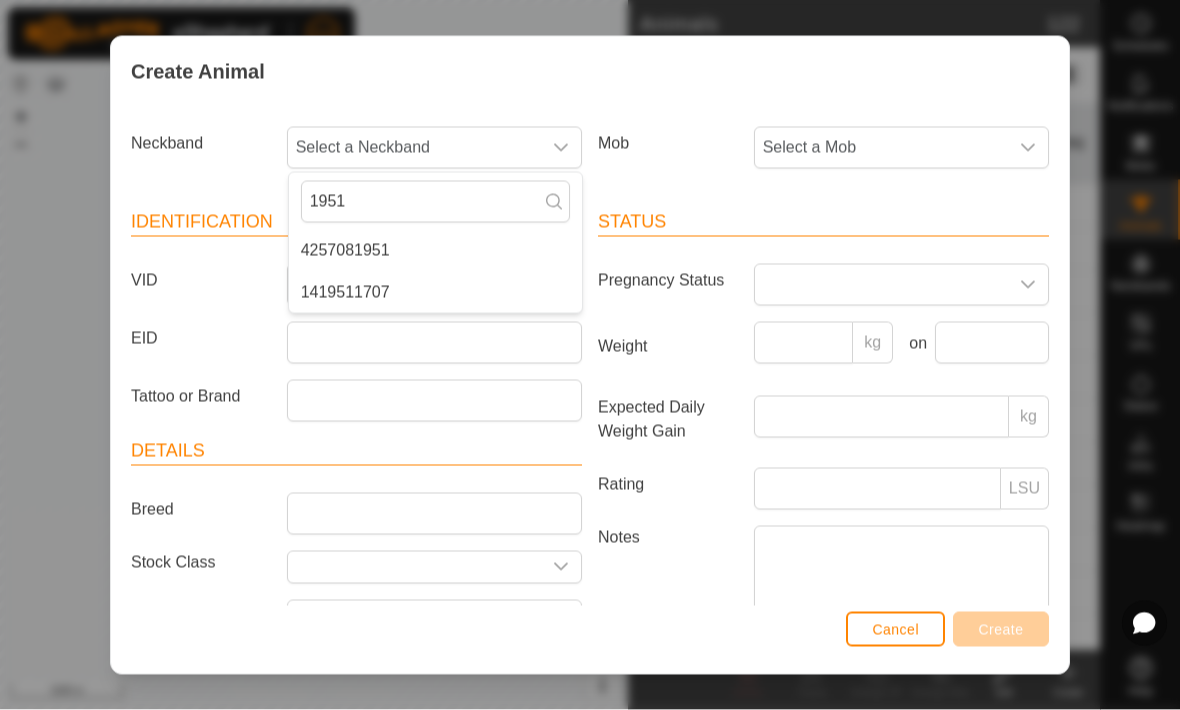 click on "1951" at bounding box center [435, 202] 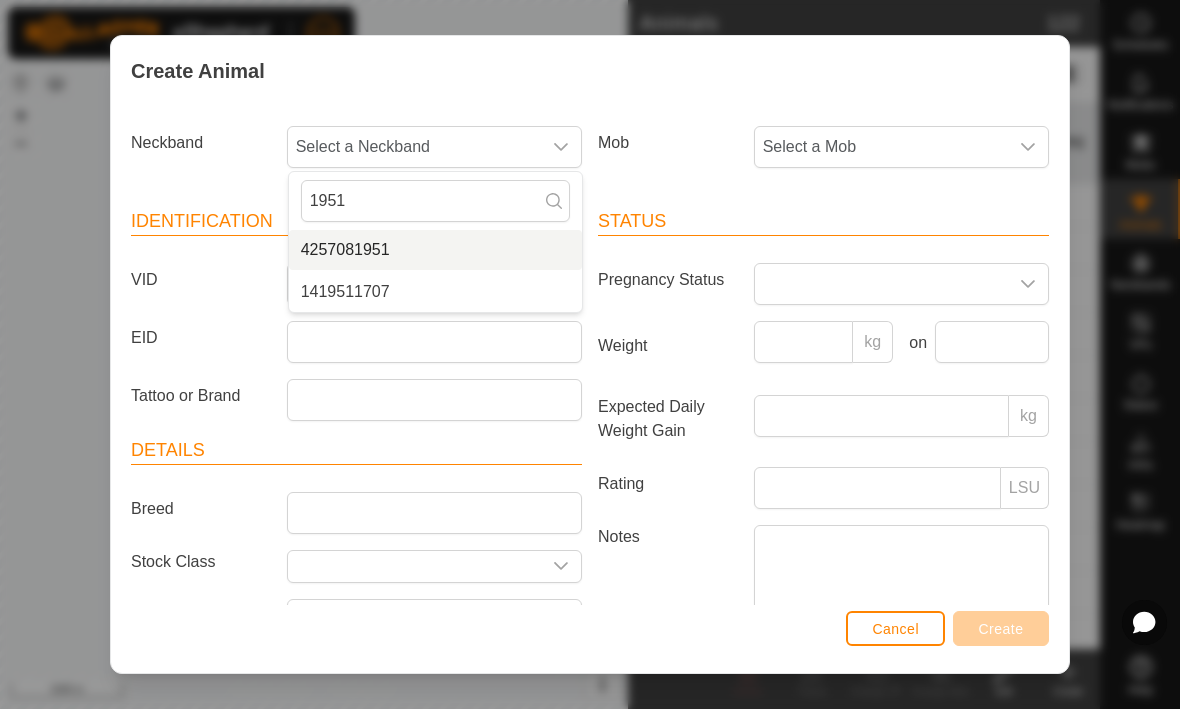 click on "4257081951" at bounding box center (435, 251) 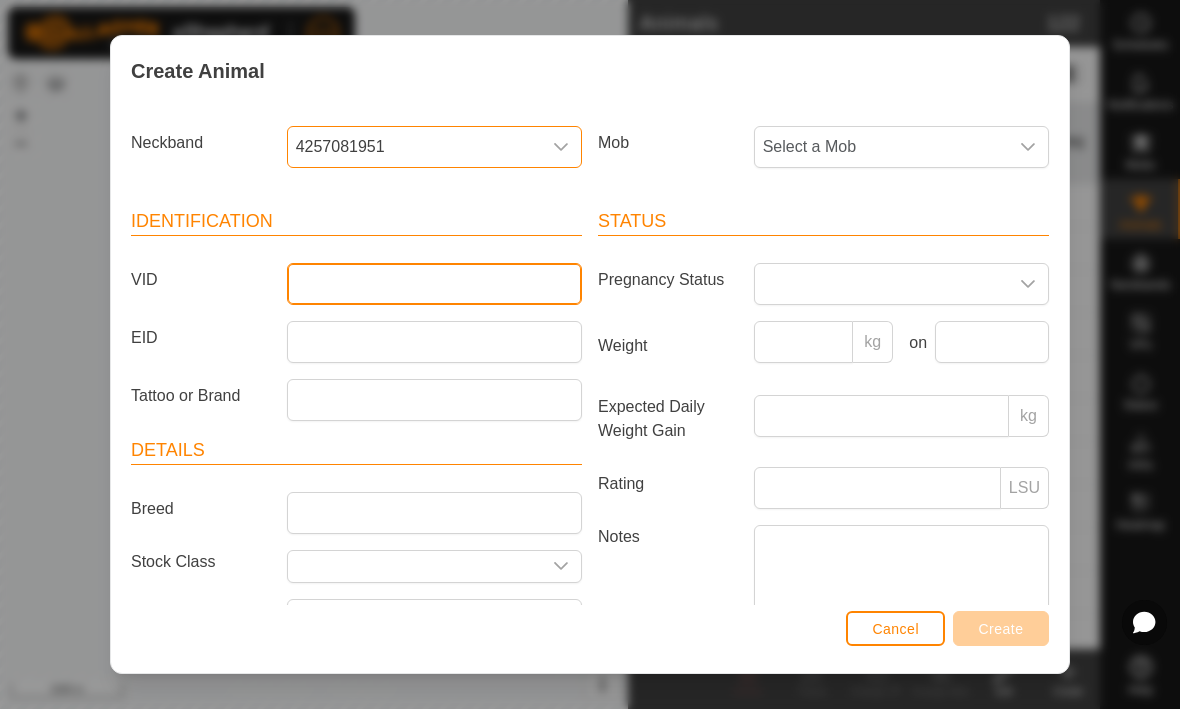 click on "VID" at bounding box center [434, 285] 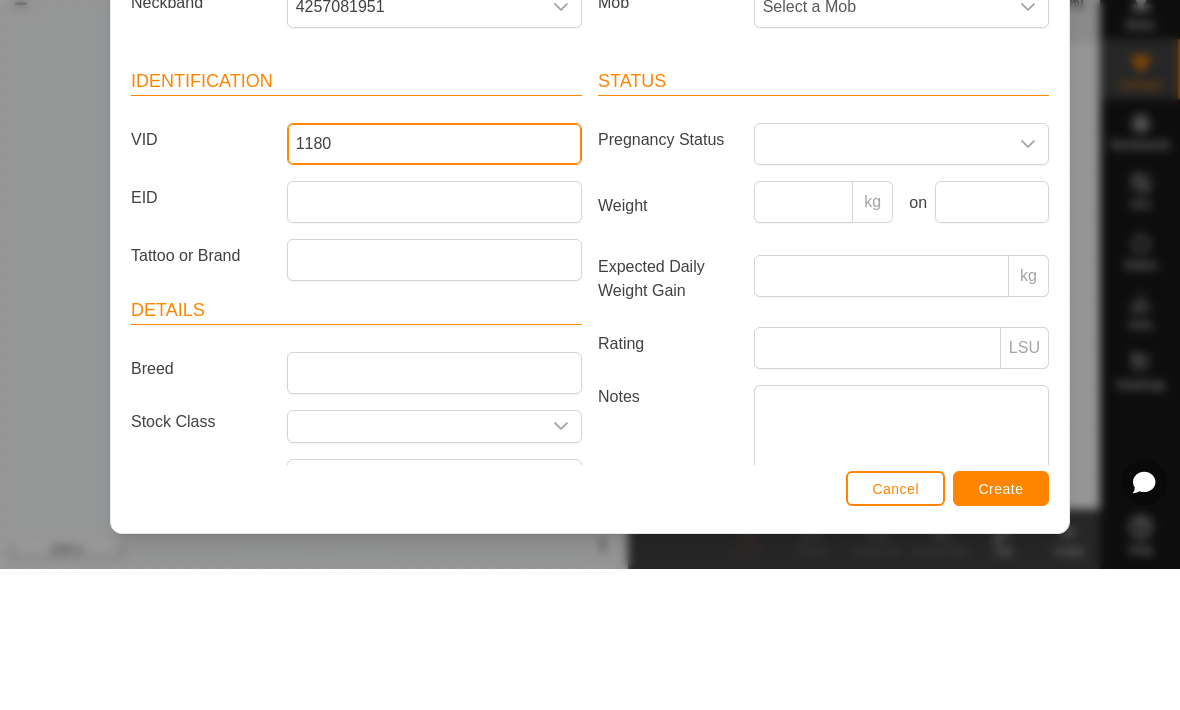 type on "1180" 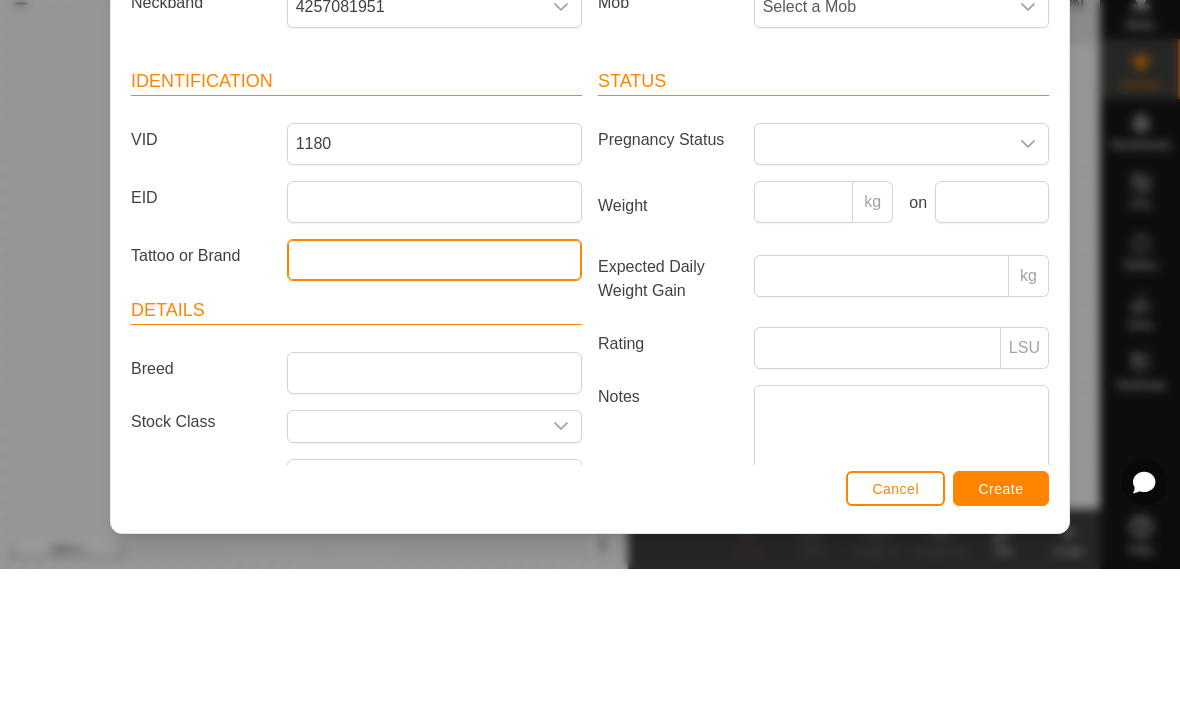 click on "Tattoo or Brand" at bounding box center [434, 401] 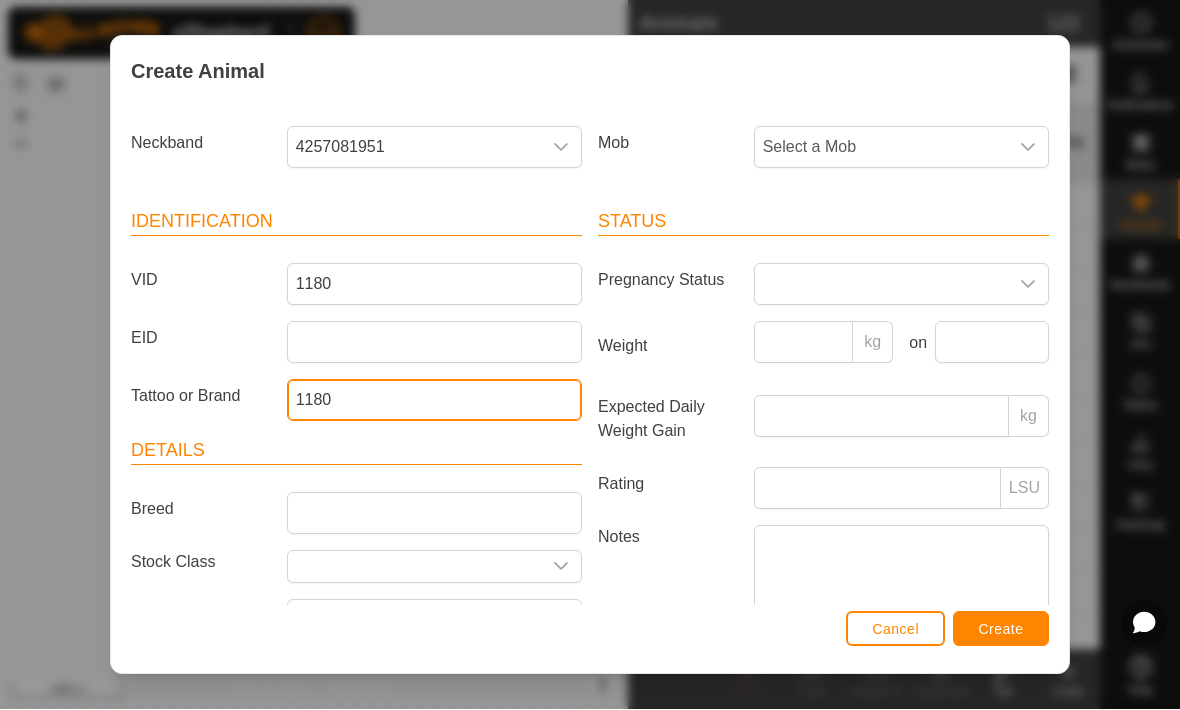 type on "1180" 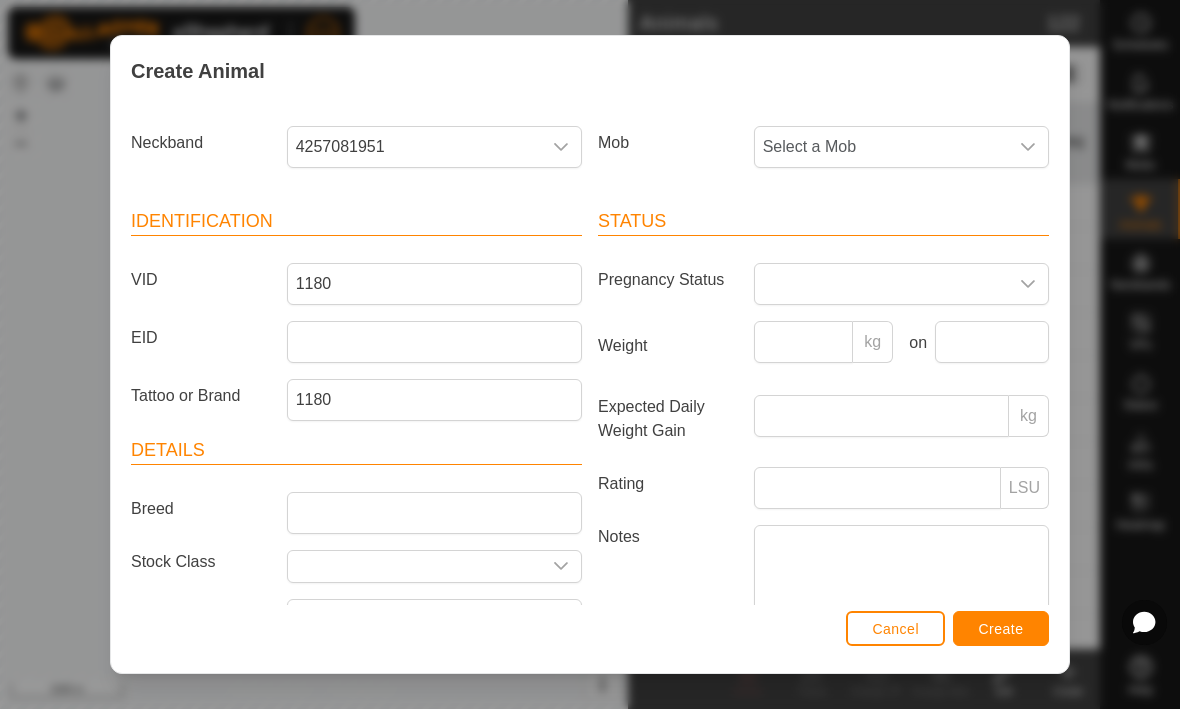 click on "Create" at bounding box center (1001, 629) 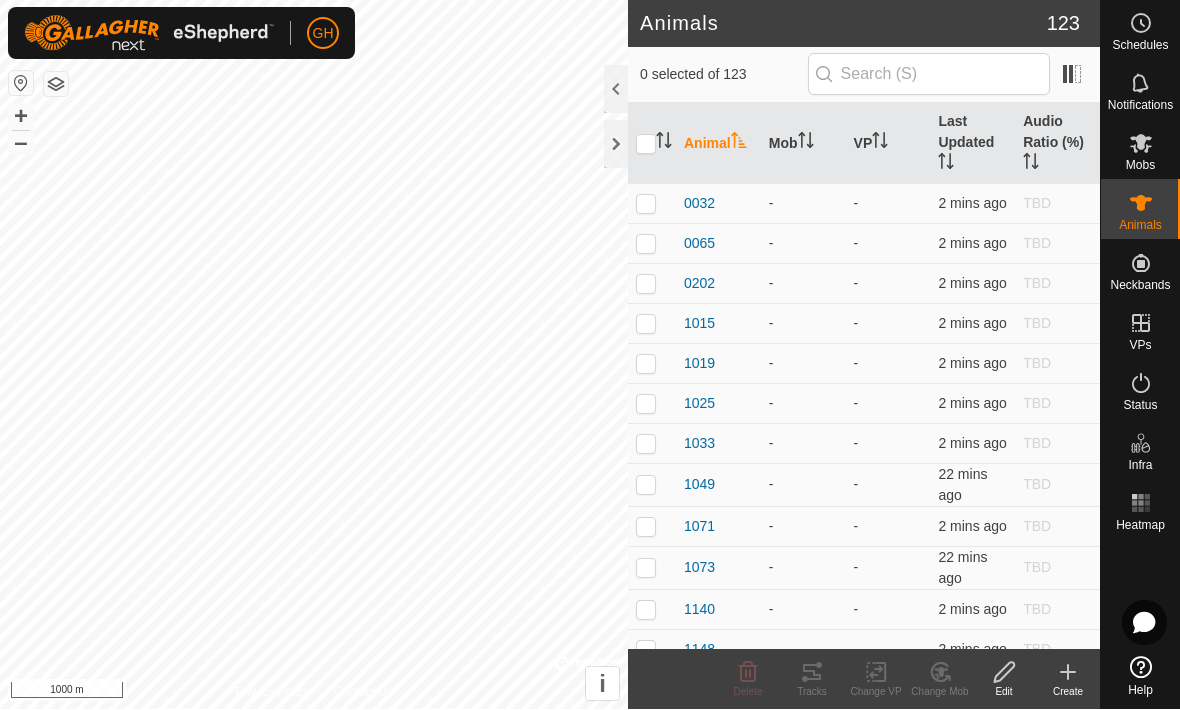 click on "Create" 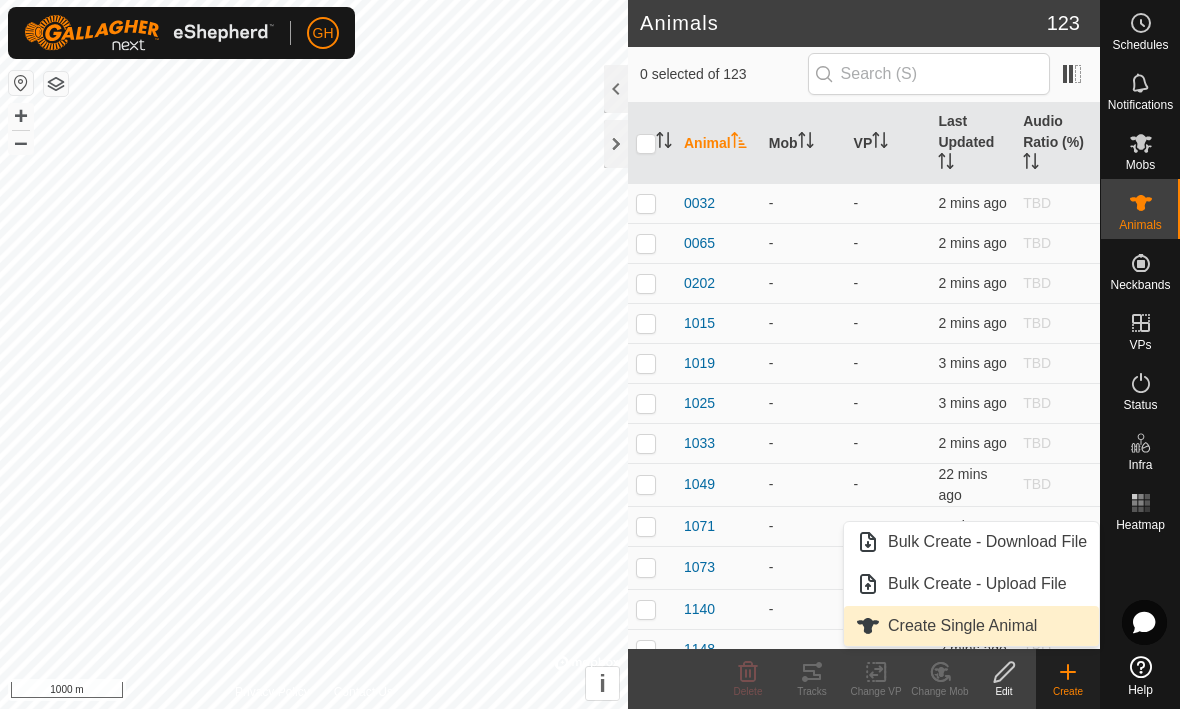 click on "Create Single Animal" at bounding box center (962, 627) 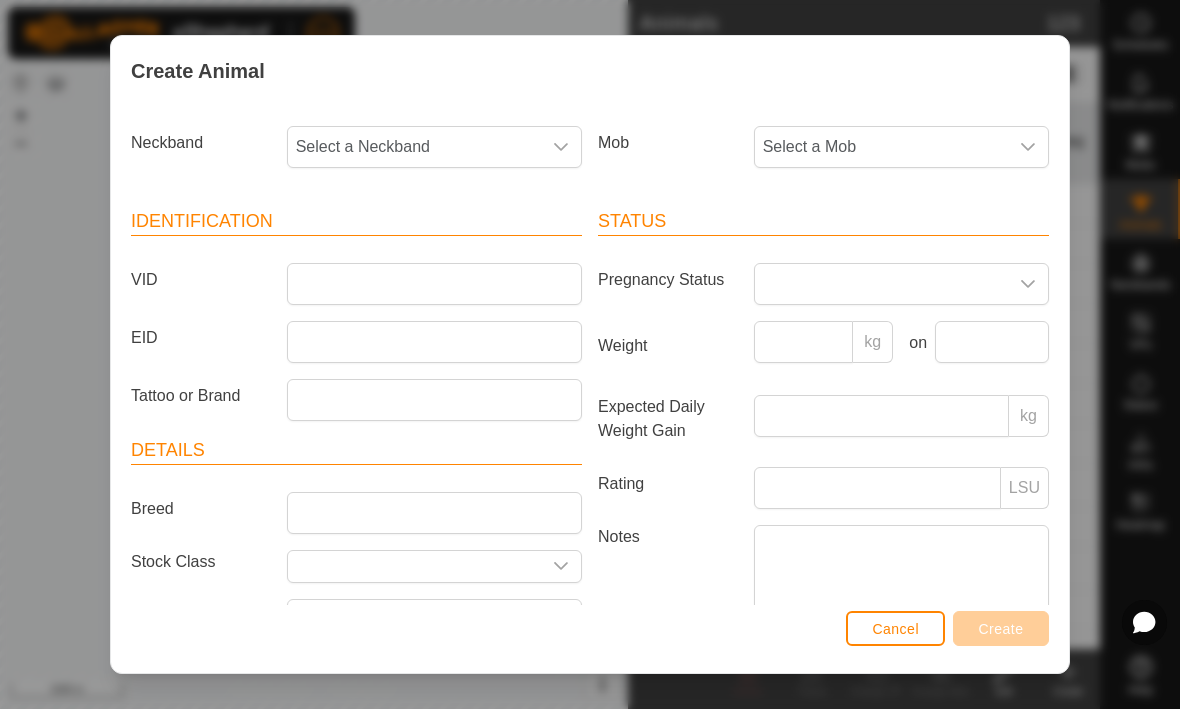 click on "Select a Neckband" at bounding box center (414, 148) 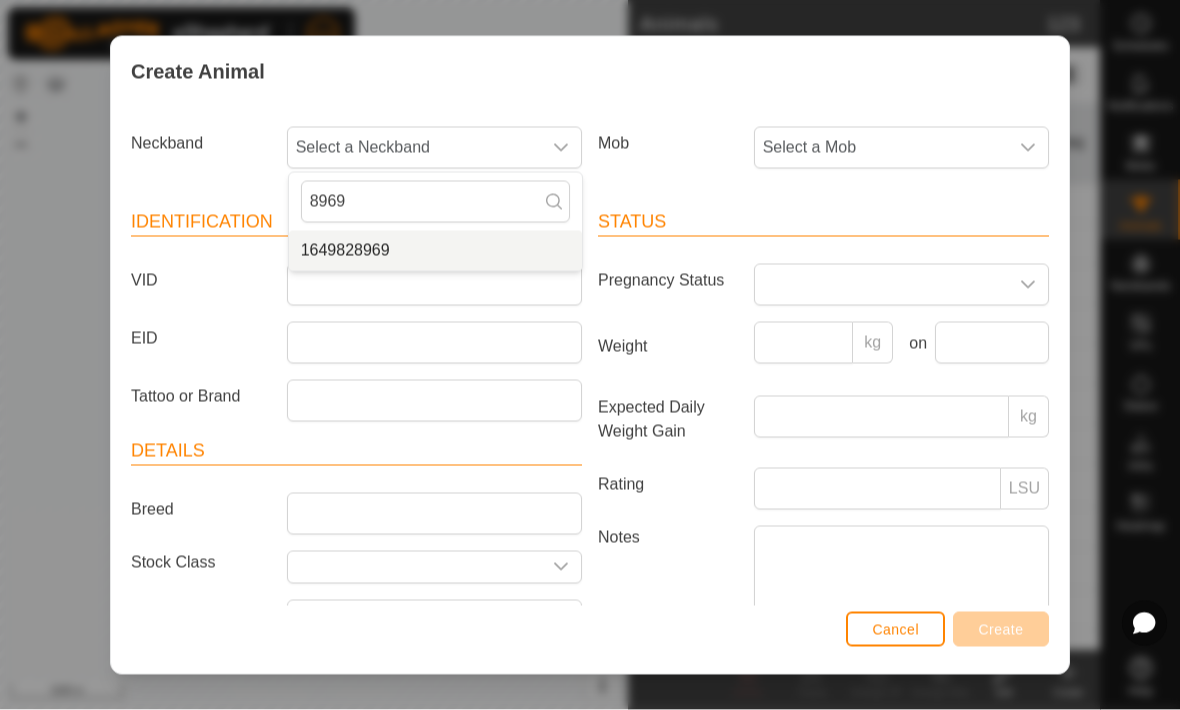 type on "8969" 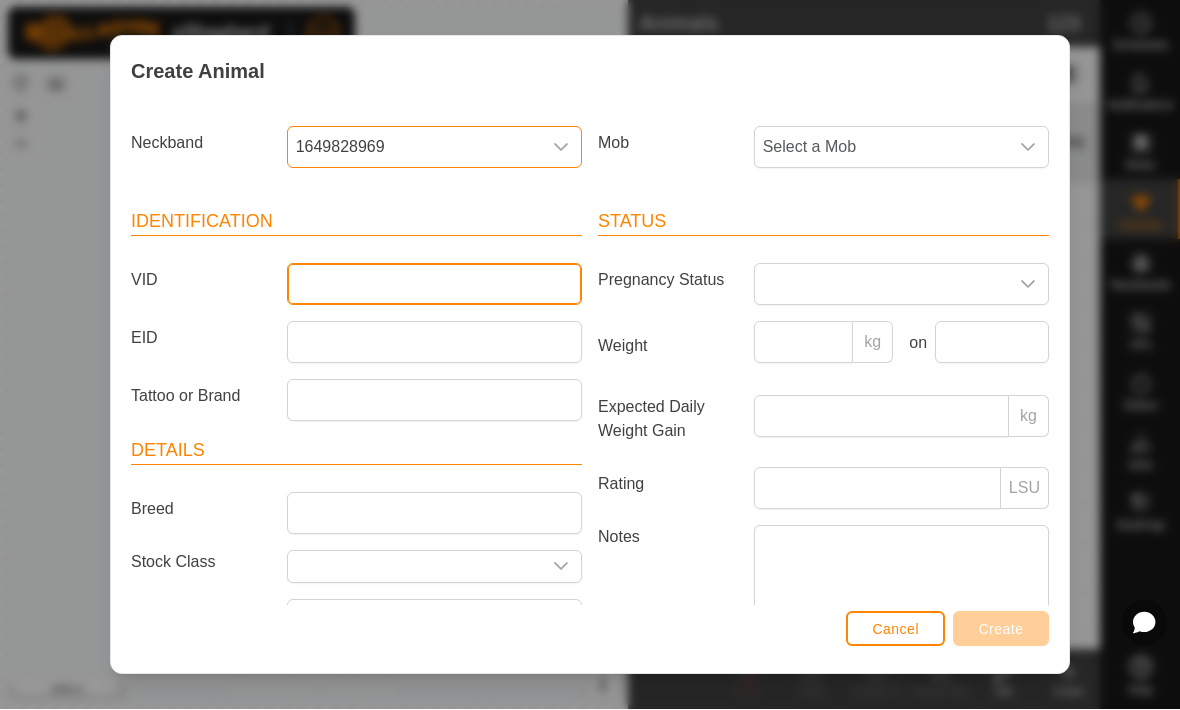 click on "VID" at bounding box center [434, 285] 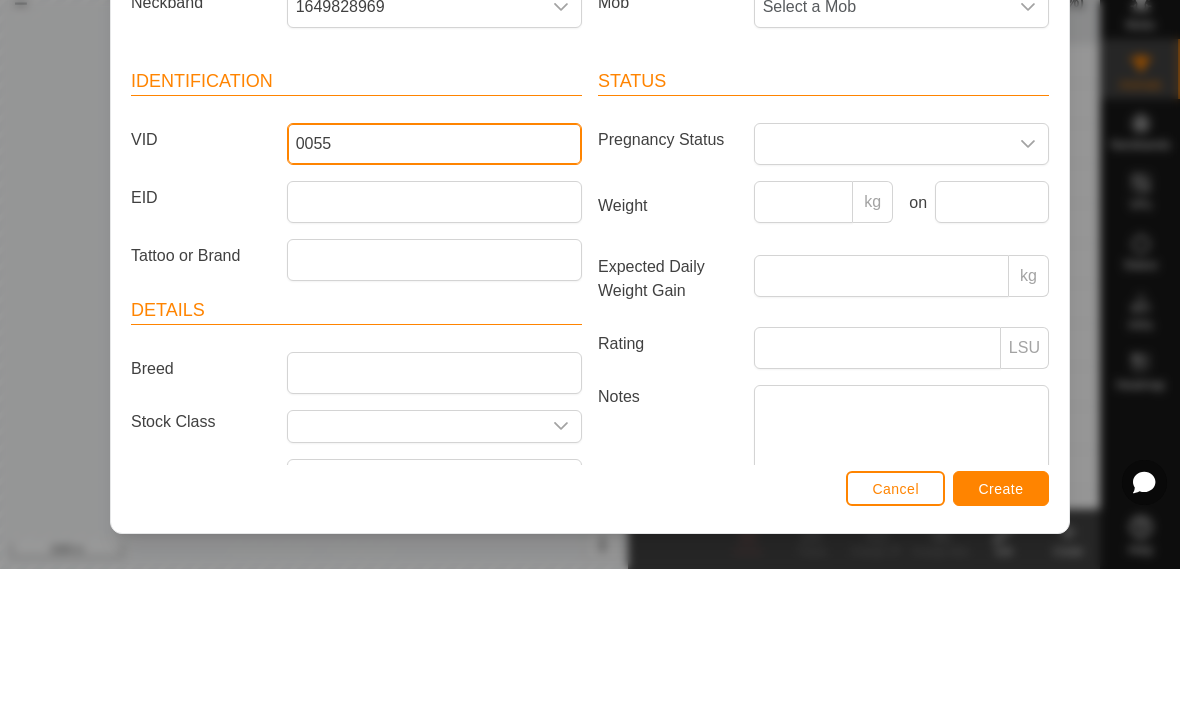 type on "0055" 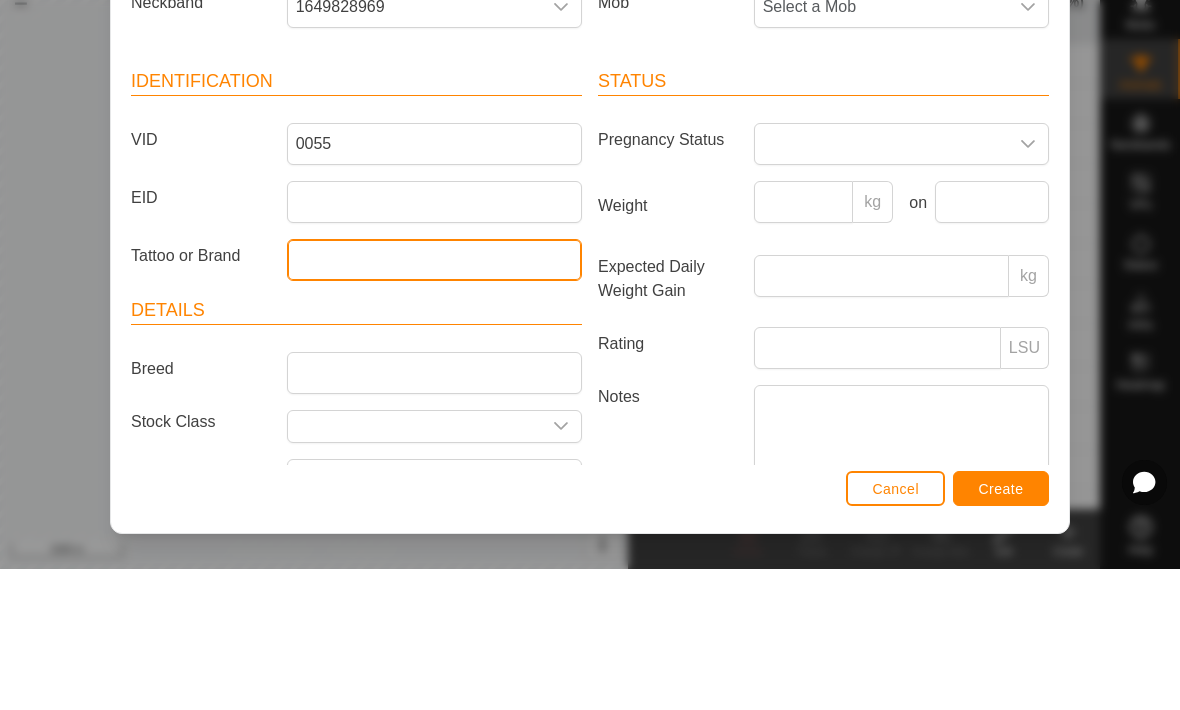 click on "Tattoo or Brand" at bounding box center (434, 401) 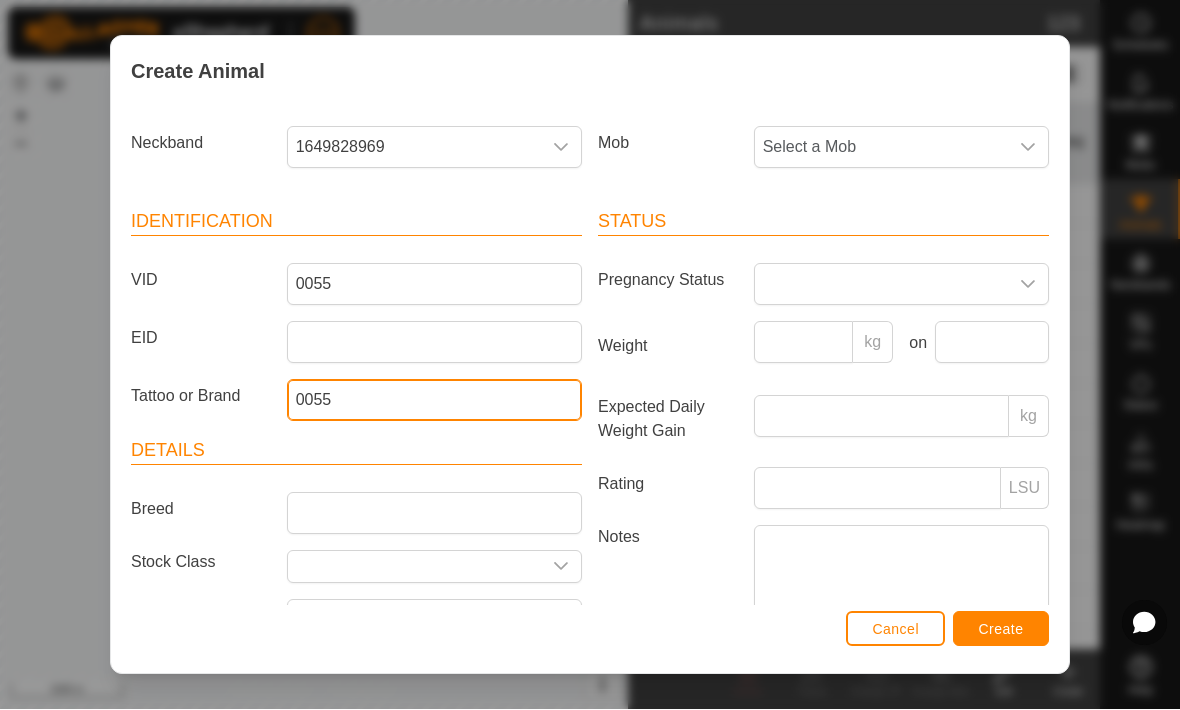 type on "0055" 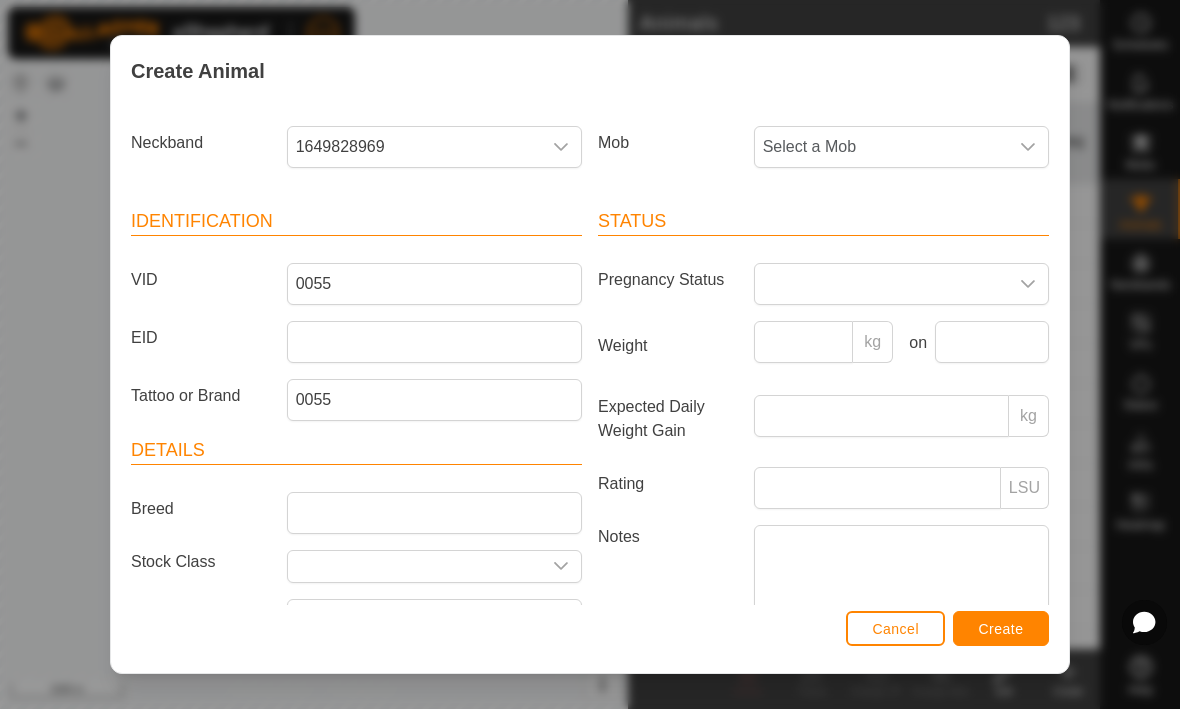 click on "Create" at bounding box center [1001, 630] 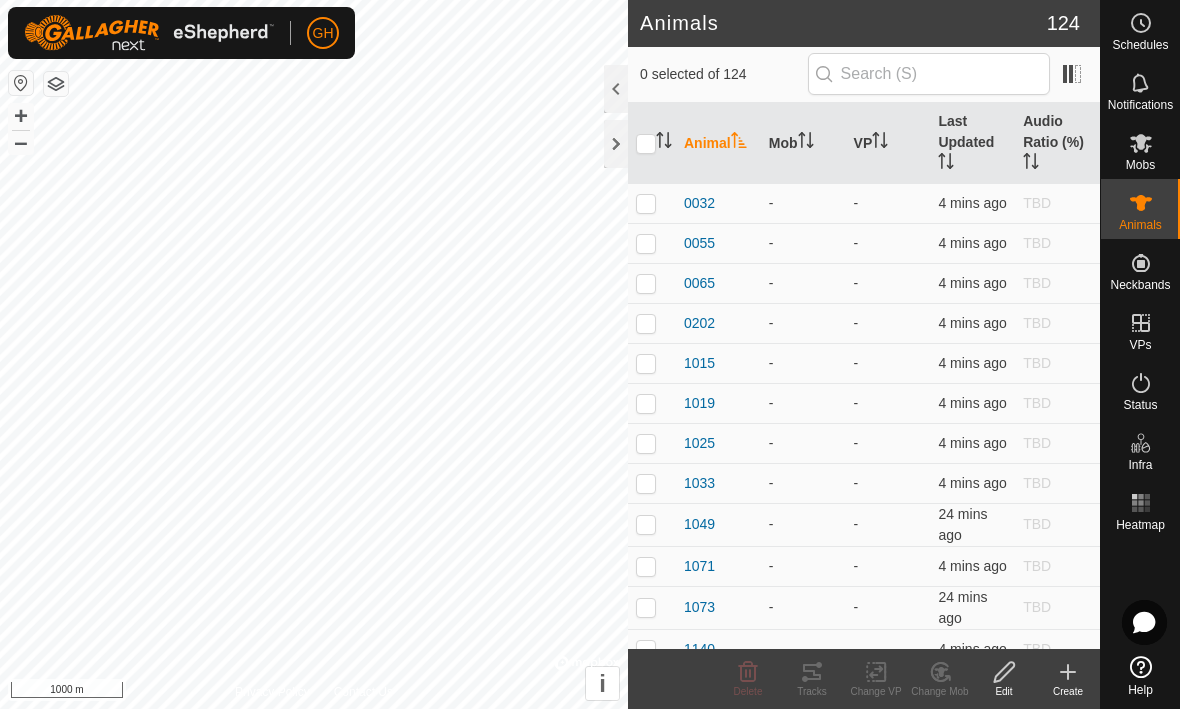 click 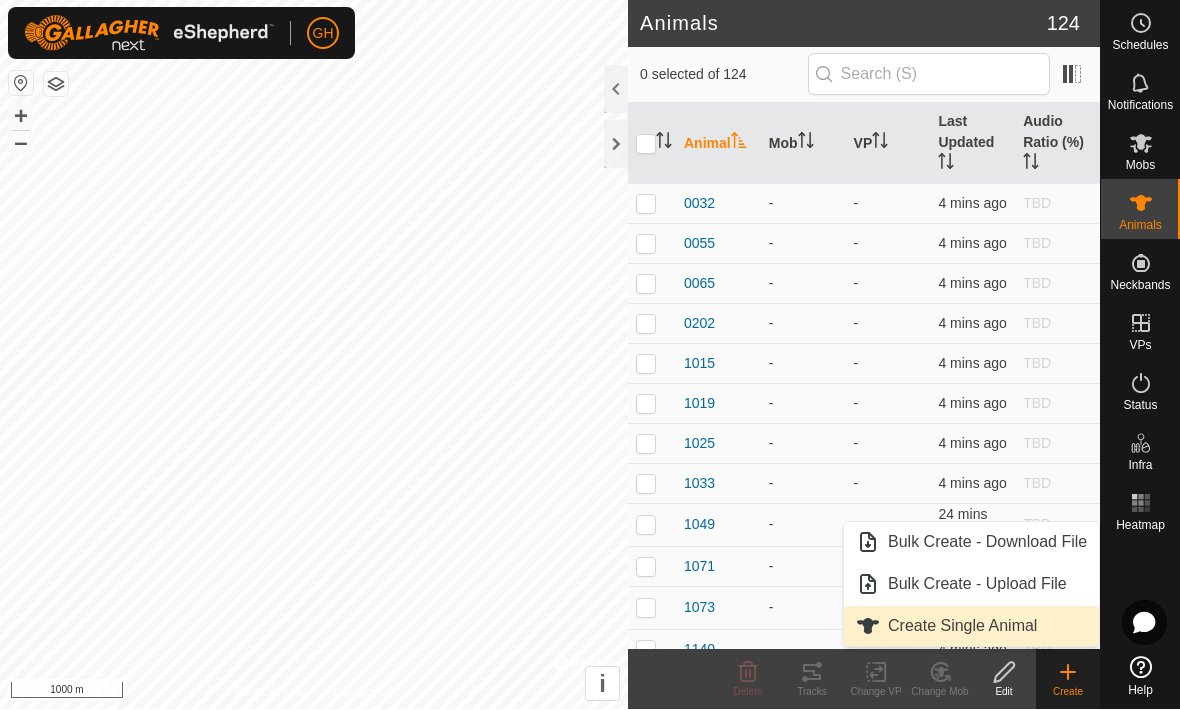 click on "Create Single Animal" at bounding box center (971, 627) 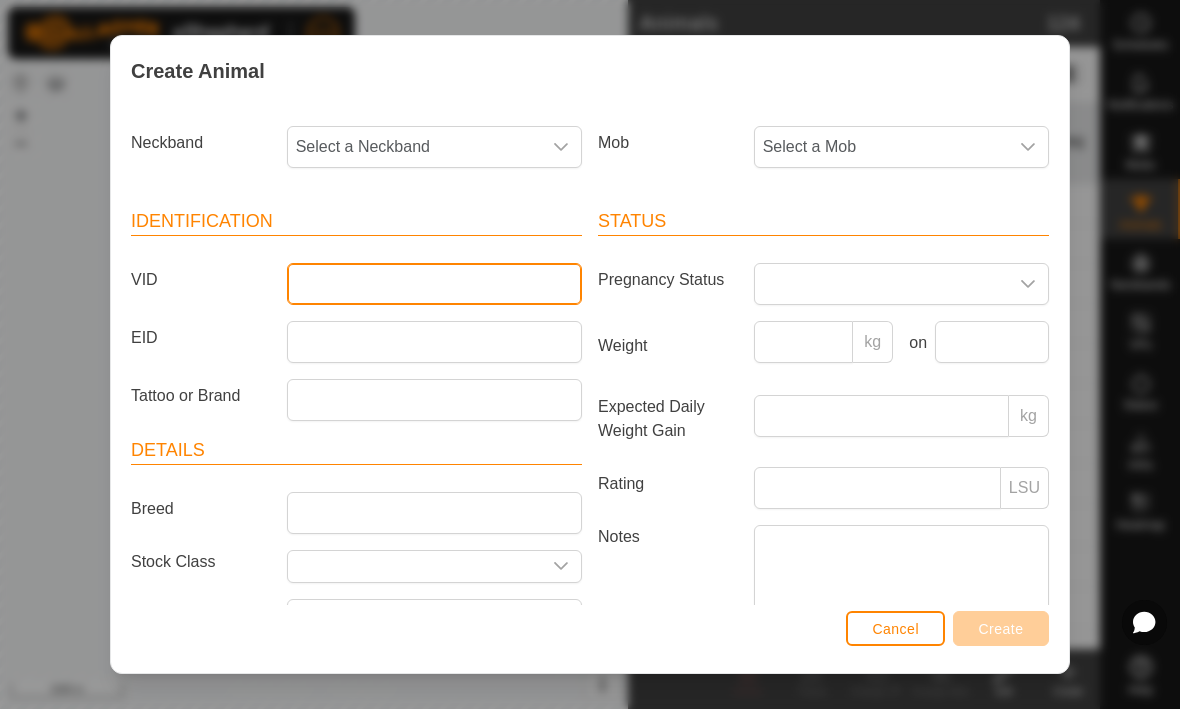 click on "VID" at bounding box center (434, 285) 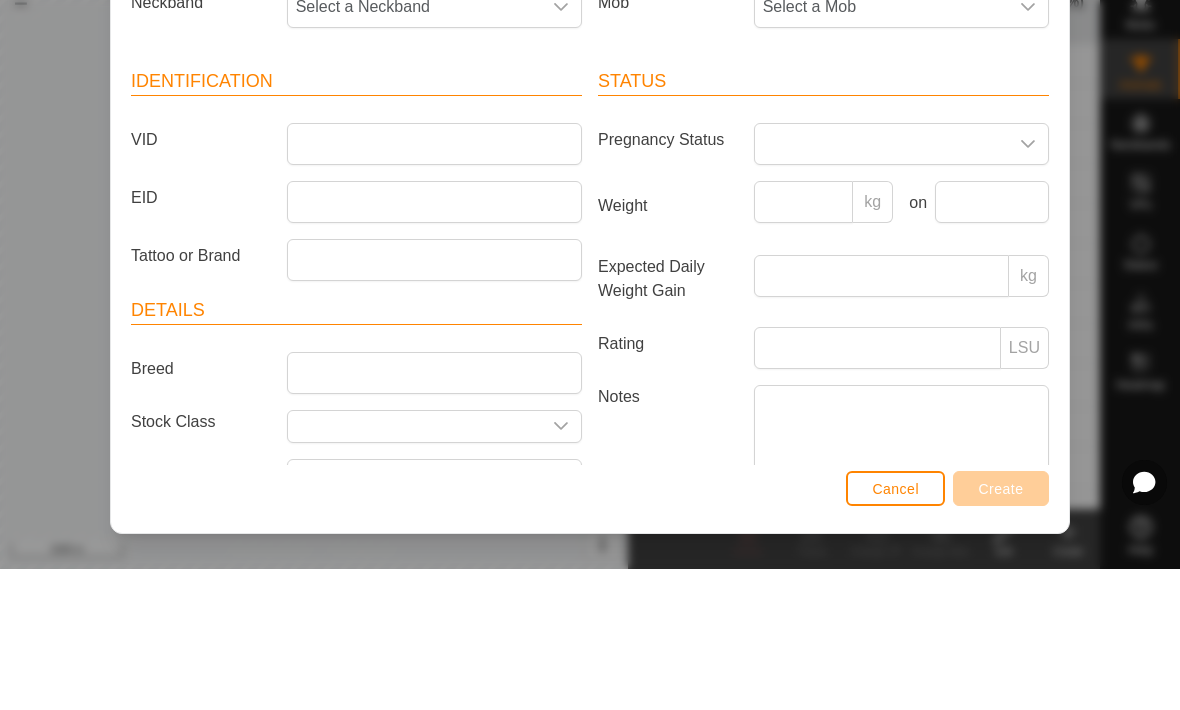 click on "Select a Neckband" at bounding box center [414, 148] 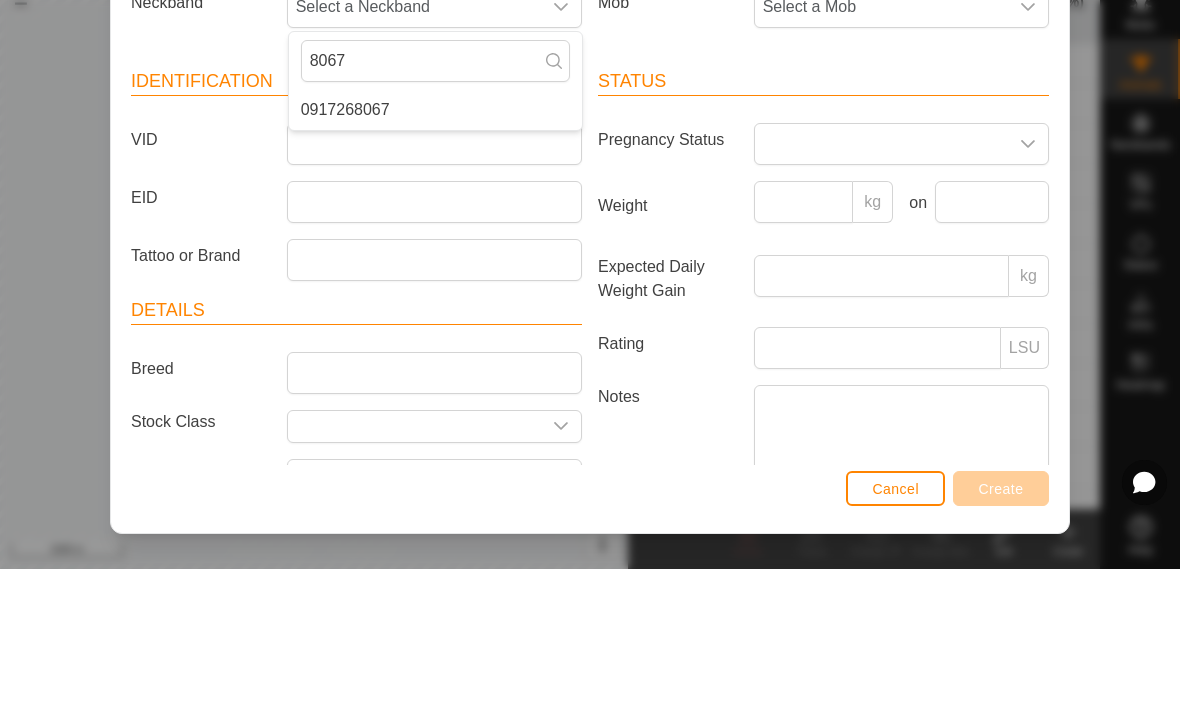 type on "8067" 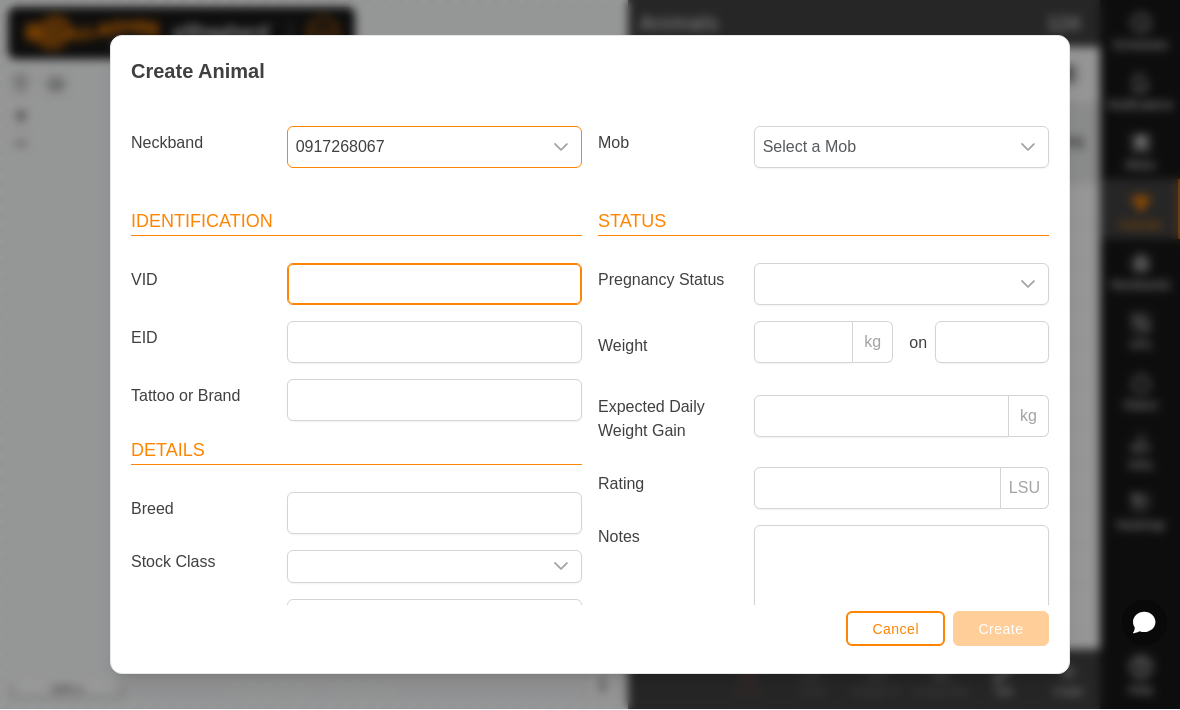 click on "VID" at bounding box center (434, 285) 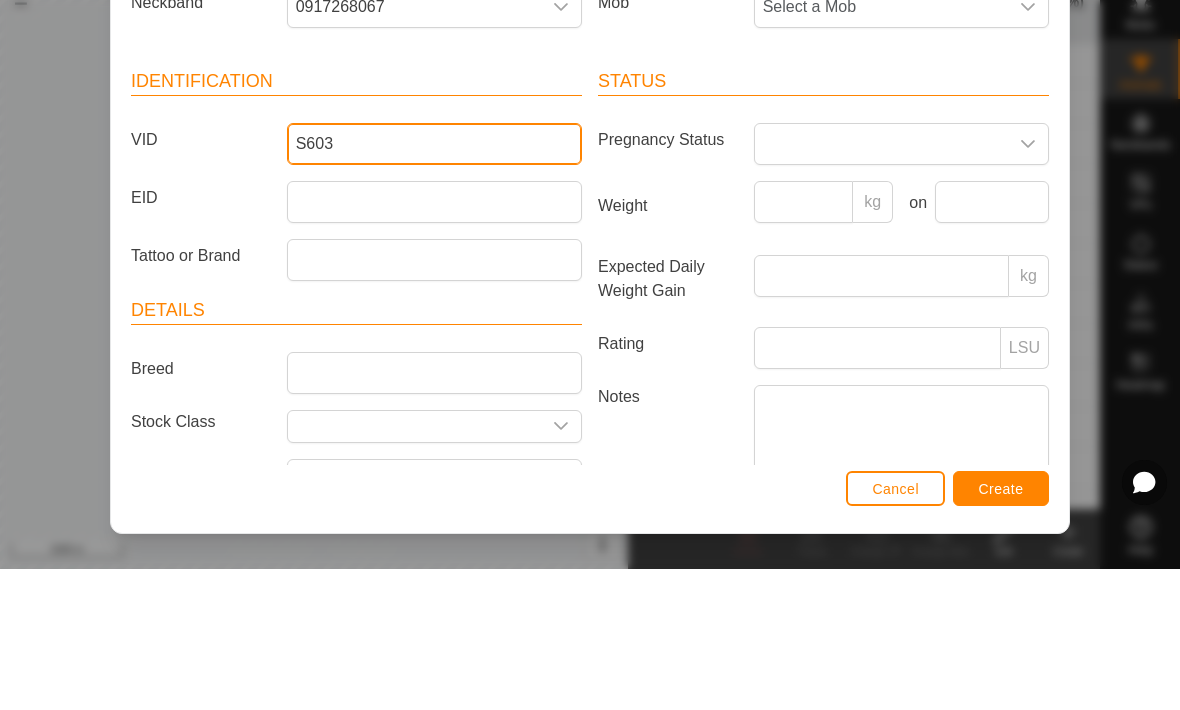 type on "S603" 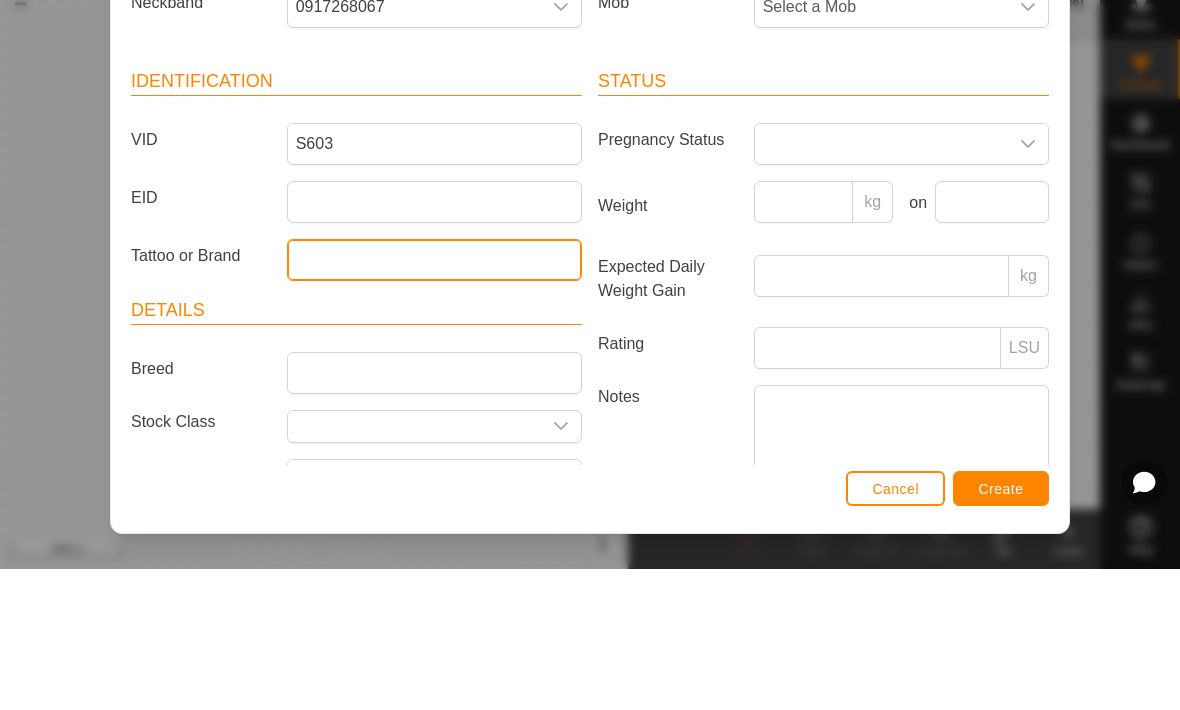 click on "Tattoo or Brand" at bounding box center (434, 401) 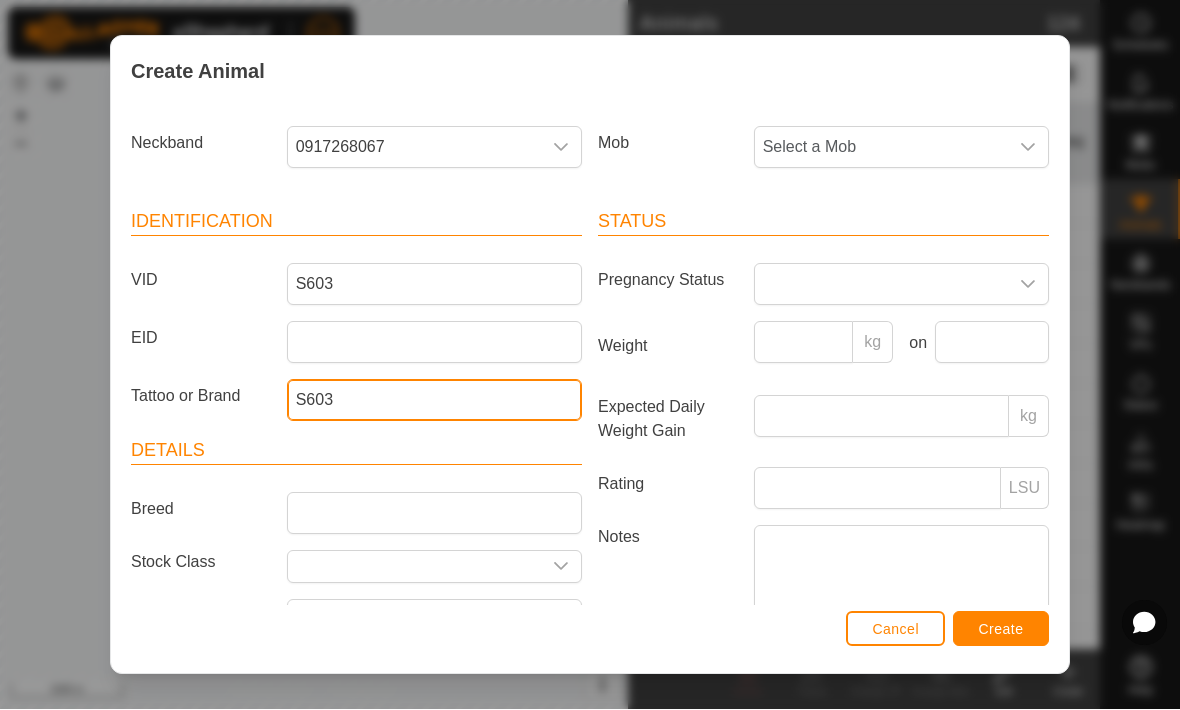 type on "S603" 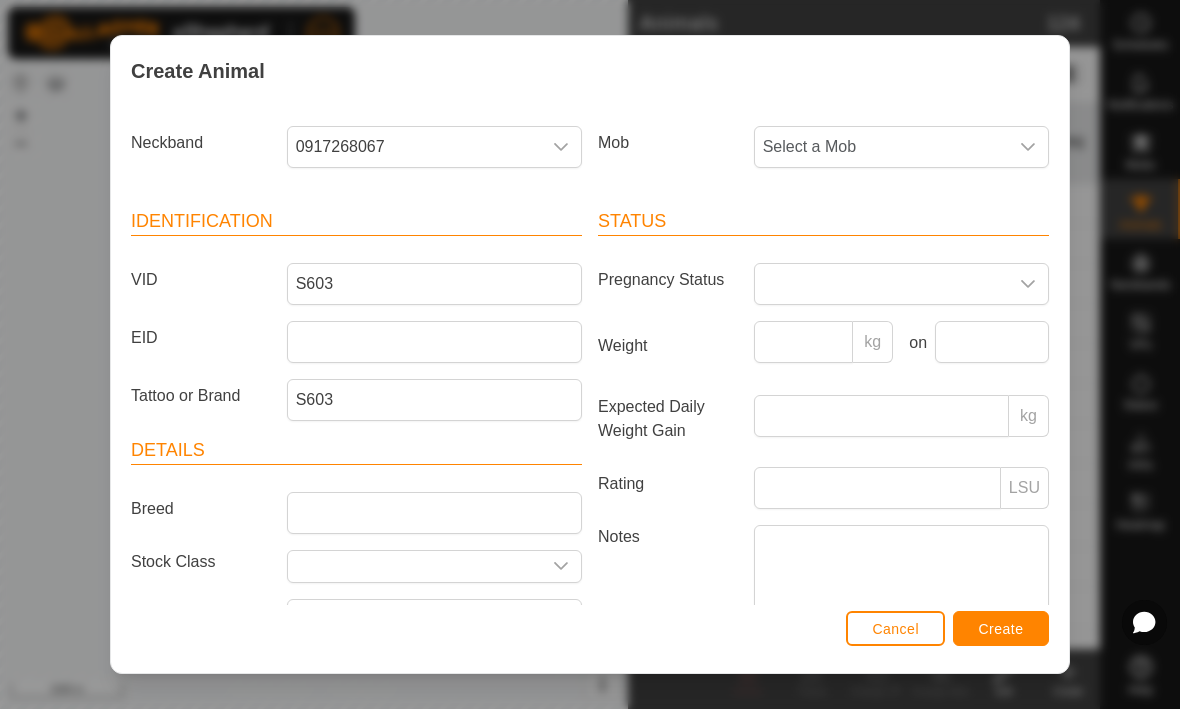 click on "Create" at bounding box center (1001, 630) 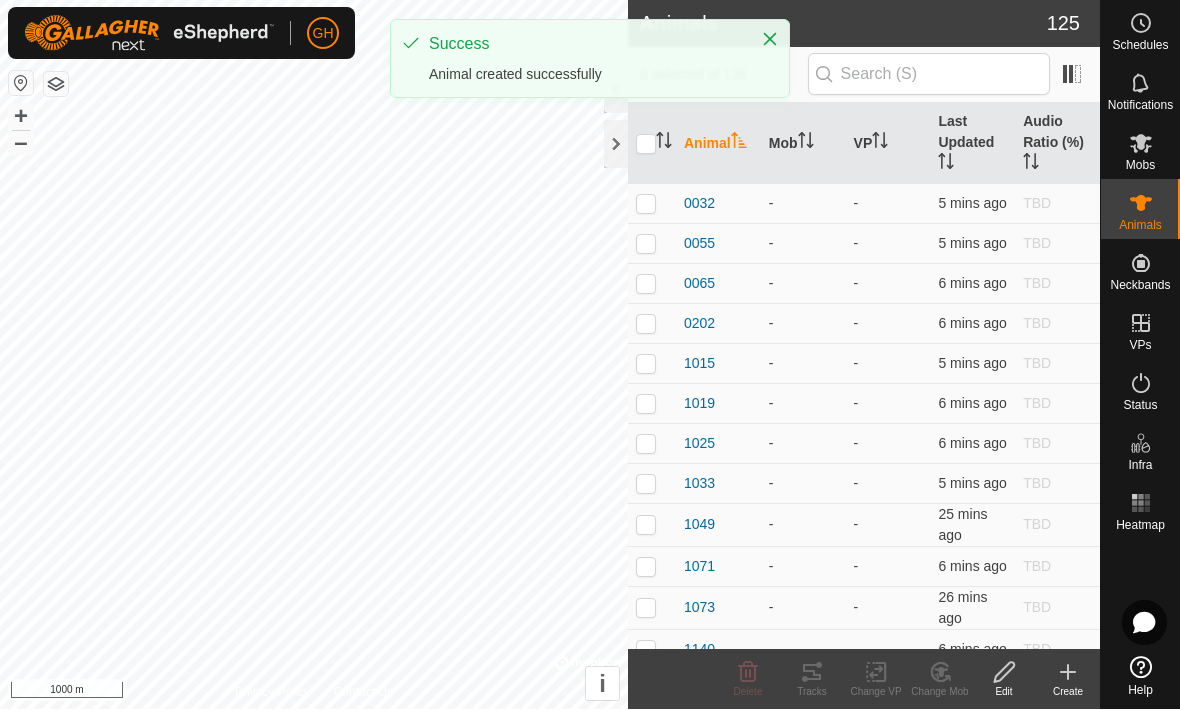 click on "Create" 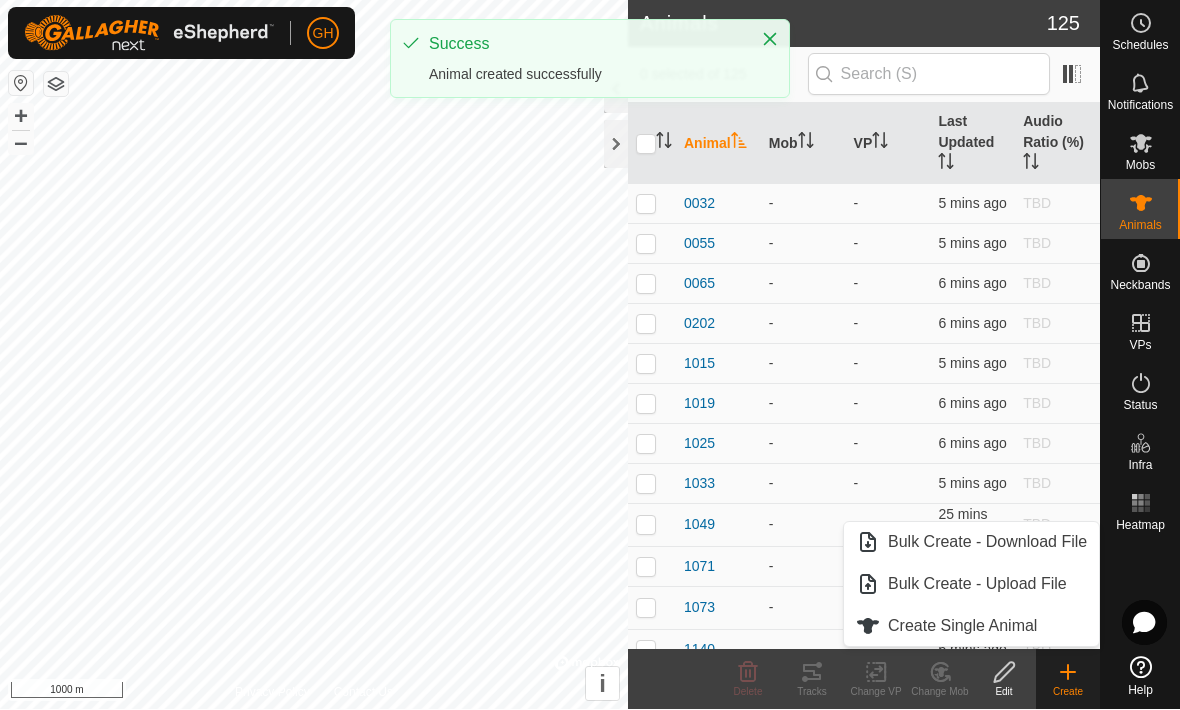 click on "Create Single Animal" at bounding box center (962, 627) 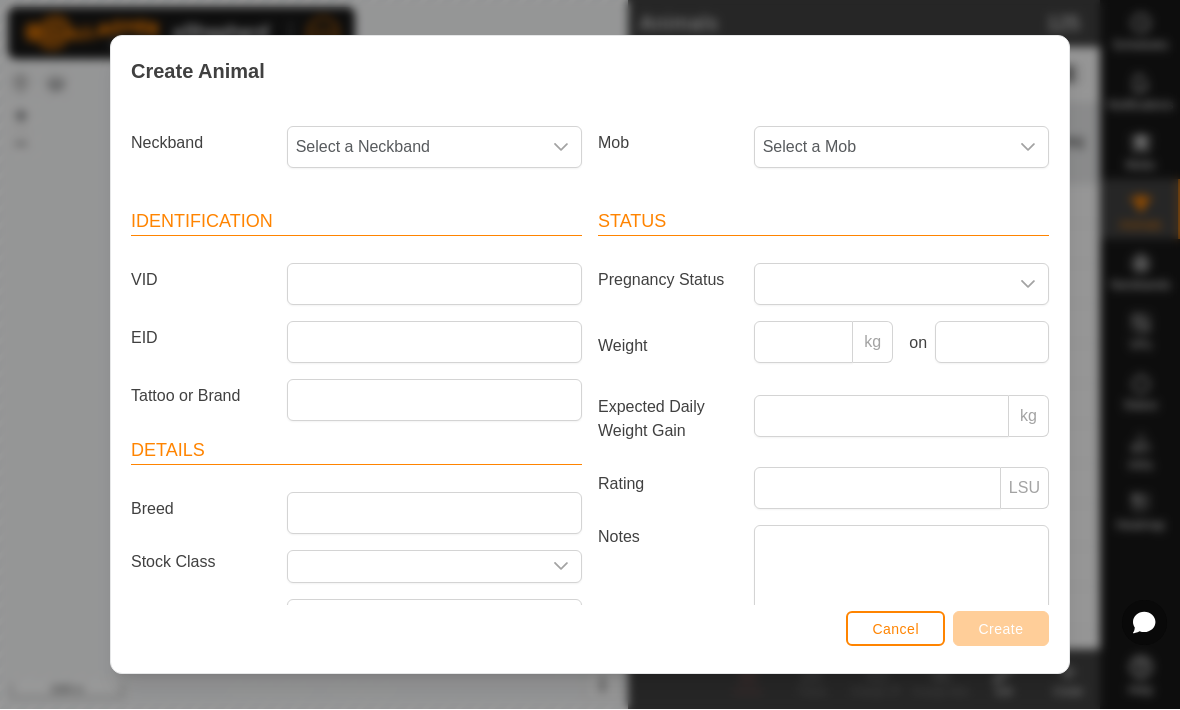 click 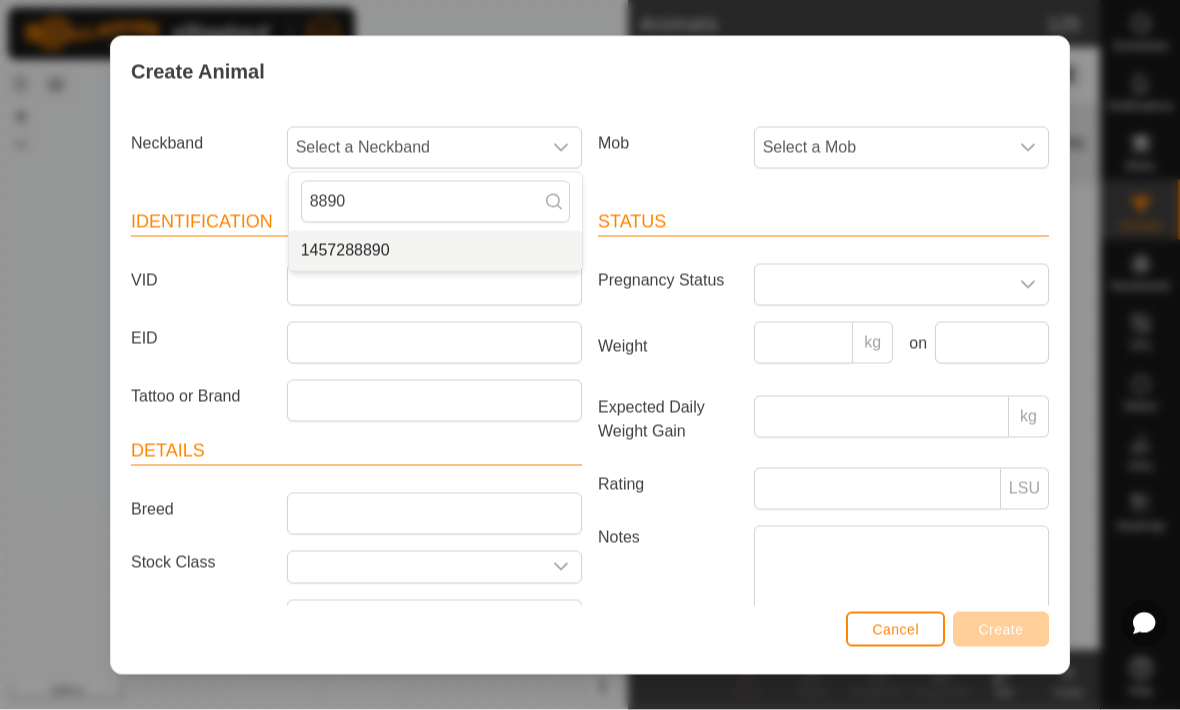 type on "8890" 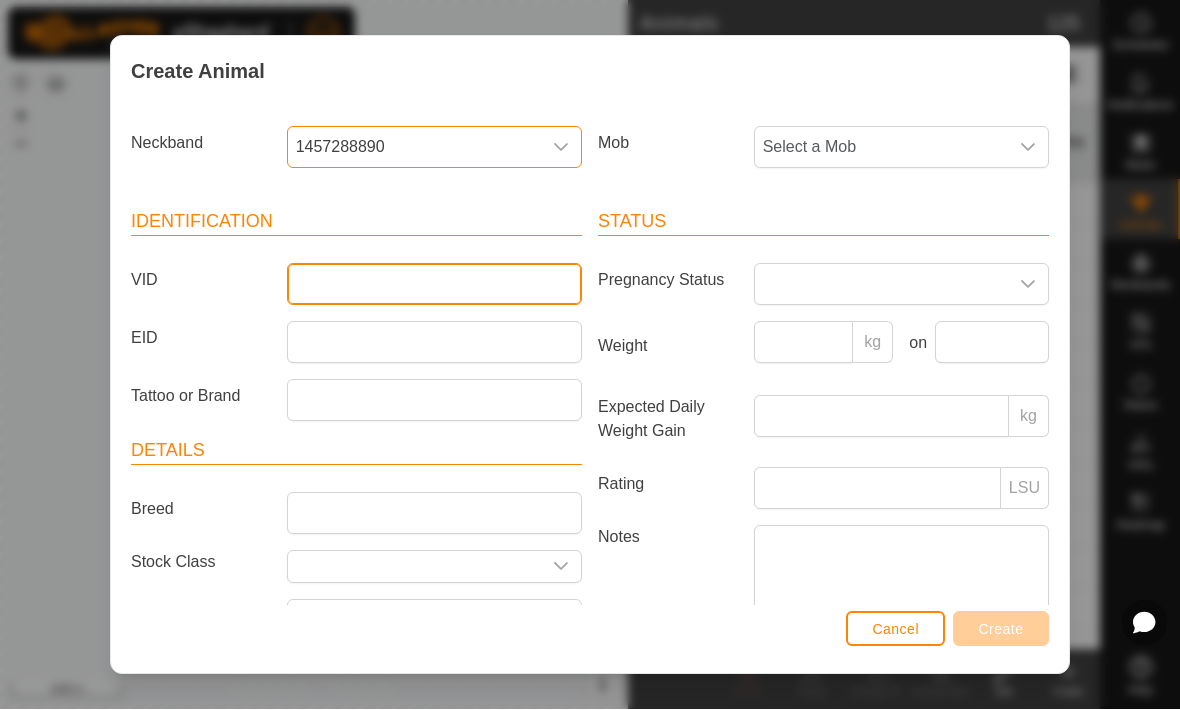 click on "VID" at bounding box center (434, 285) 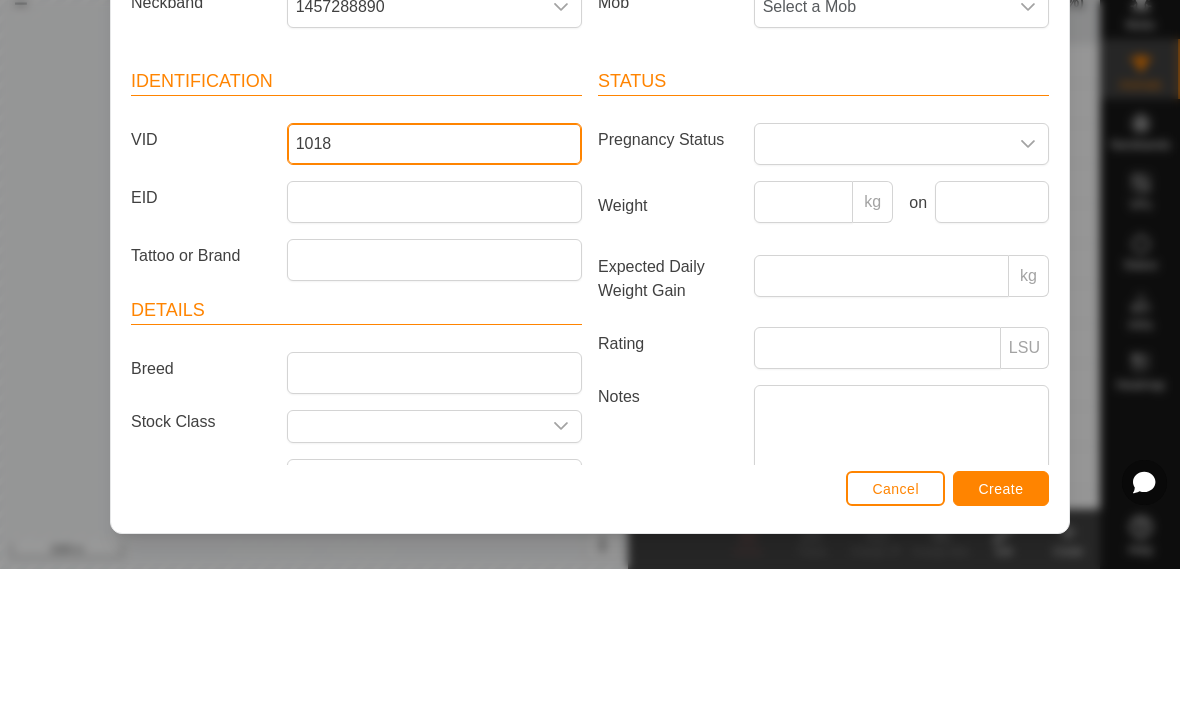 type on "1018" 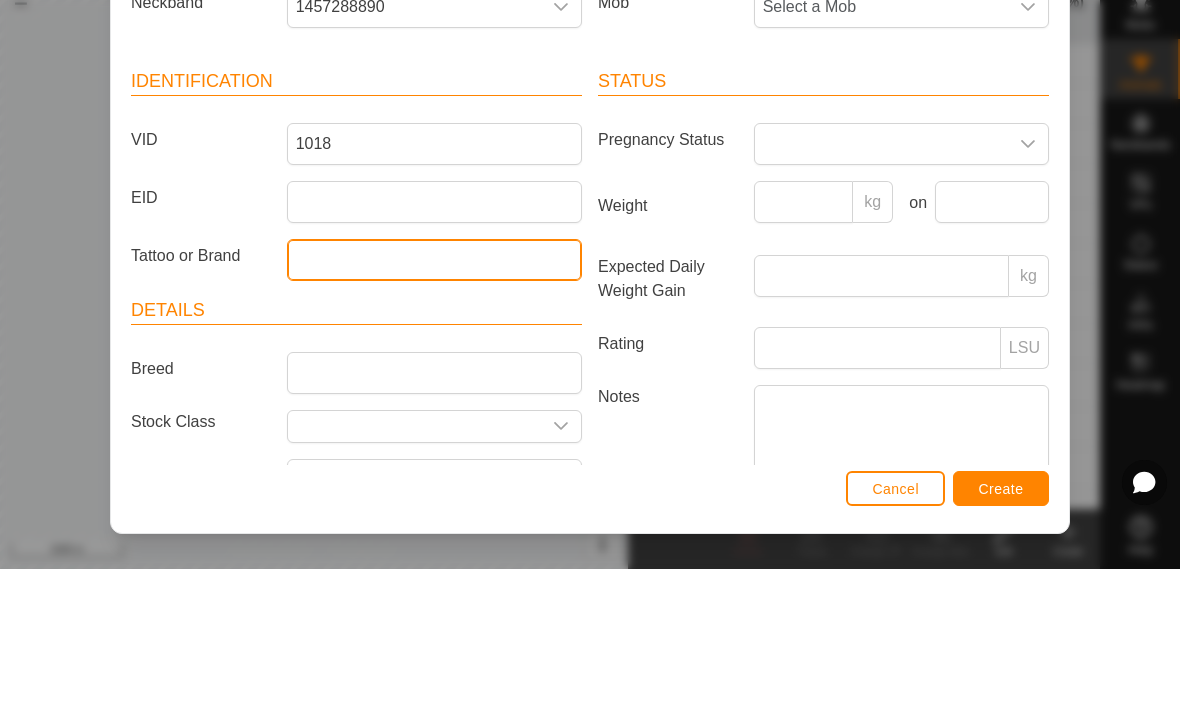 click on "Tattoo or Brand" at bounding box center (434, 401) 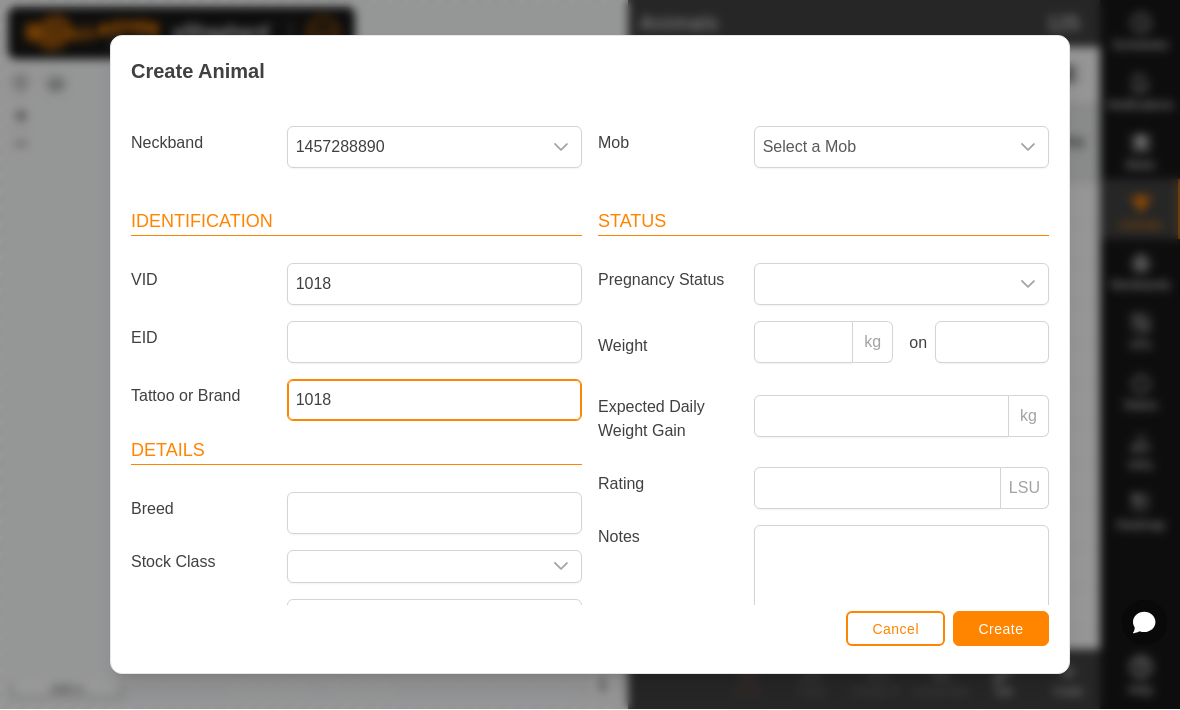 type on "1018" 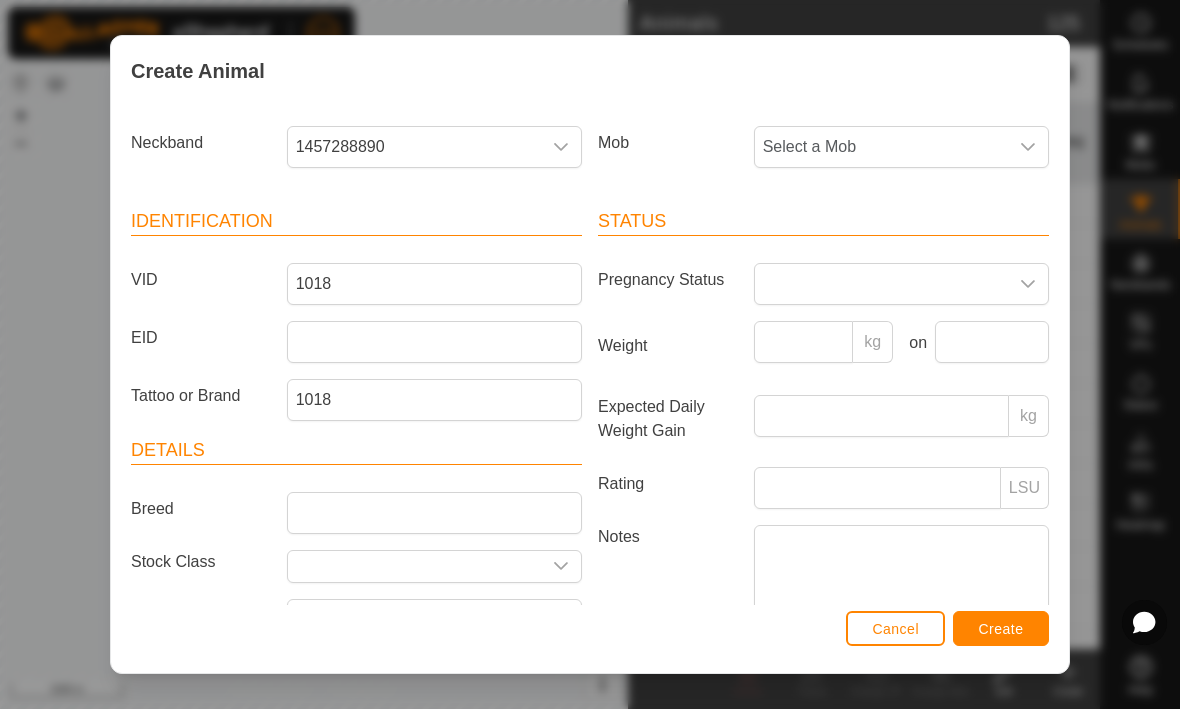 click on "Create" at bounding box center [1001, 629] 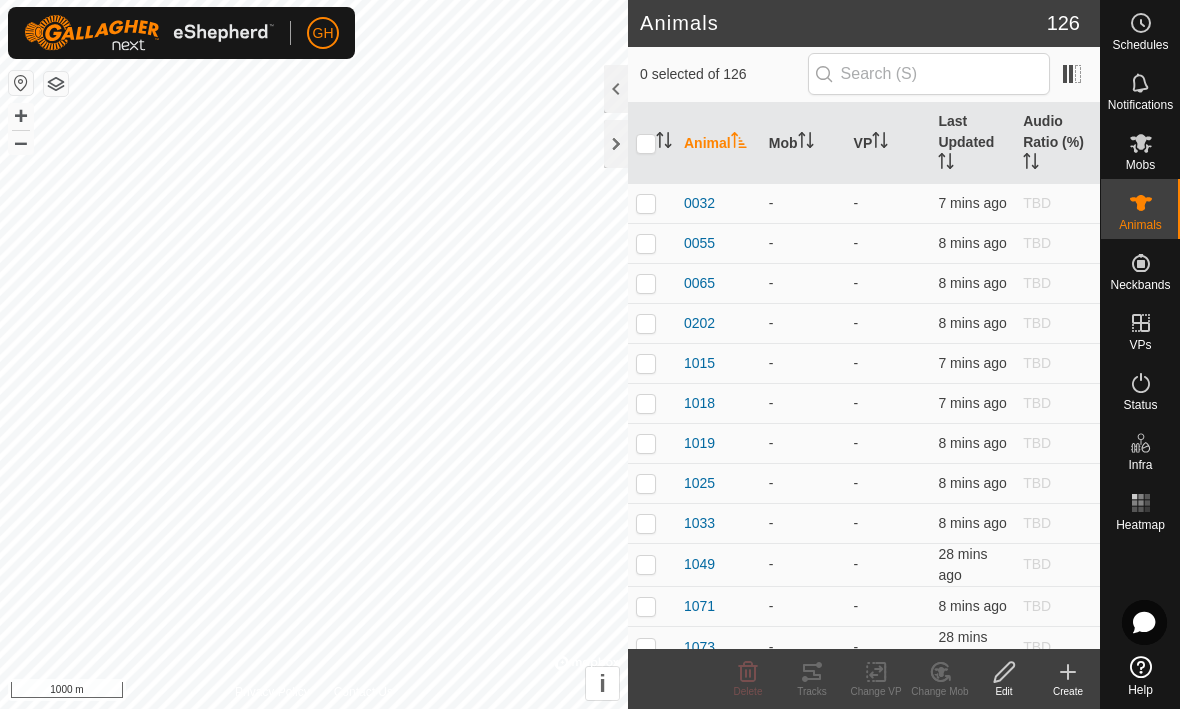 click on "Create" 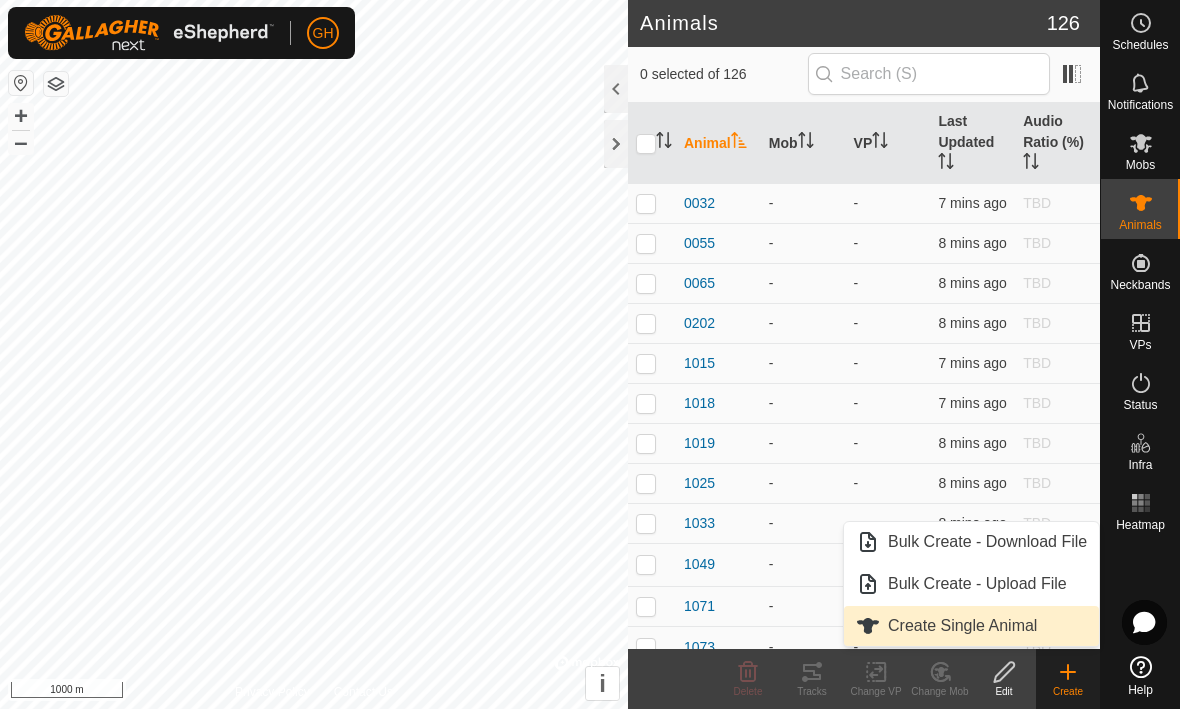 click on "Create Single Animal" at bounding box center [971, 627] 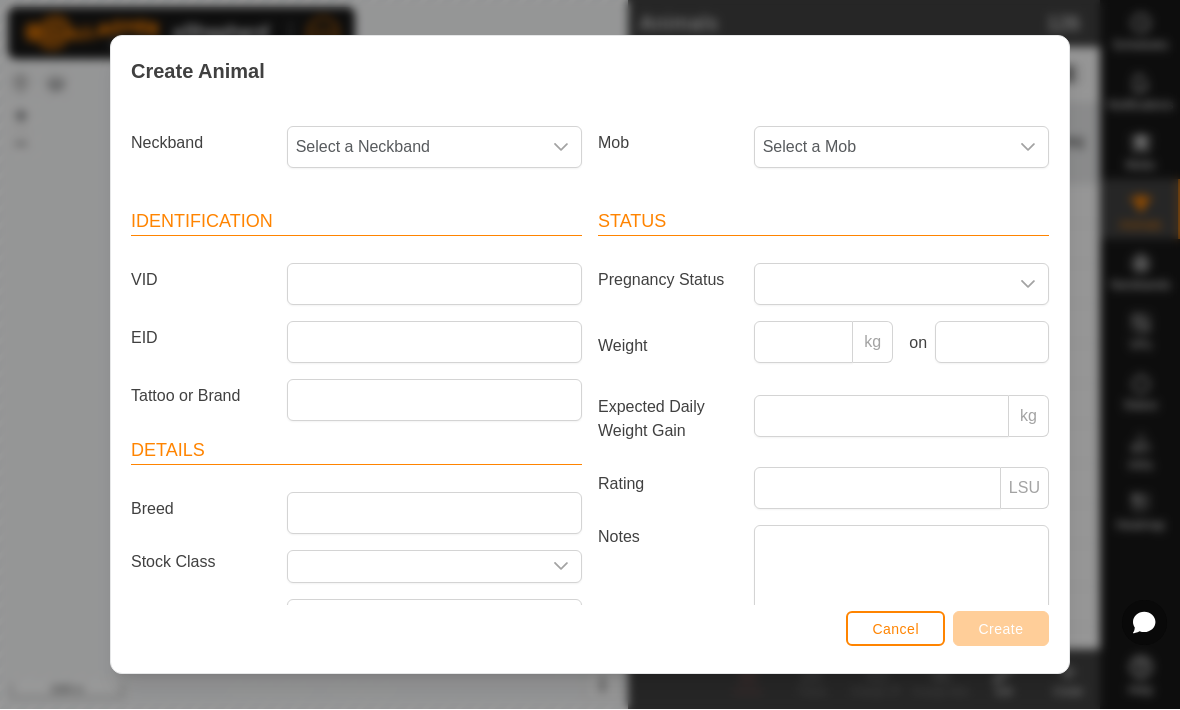click at bounding box center (561, 148) 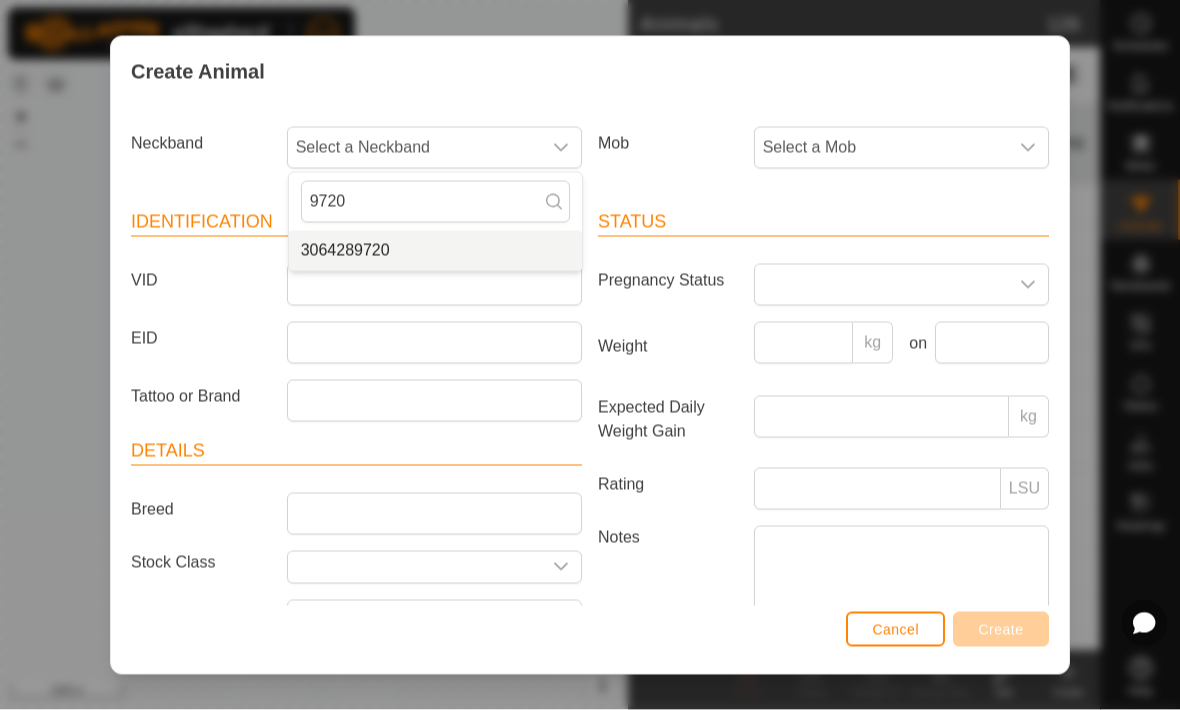 type on "9720" 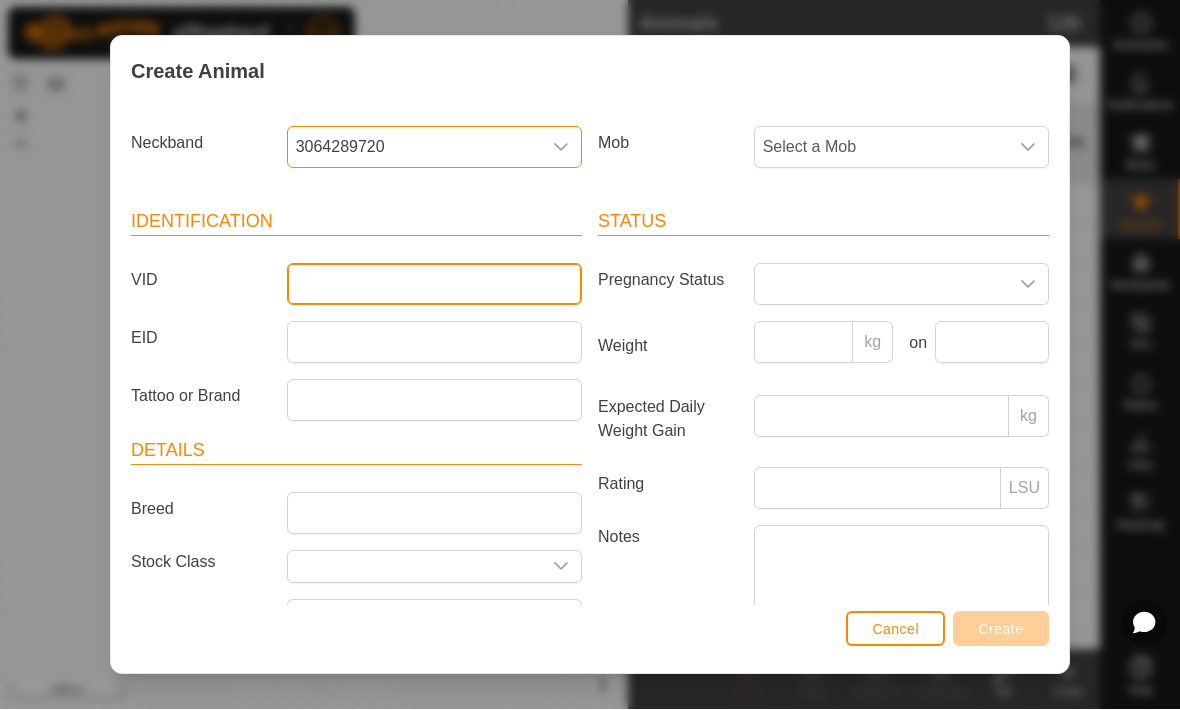 click on "VID" at bounding box center (434, 285) 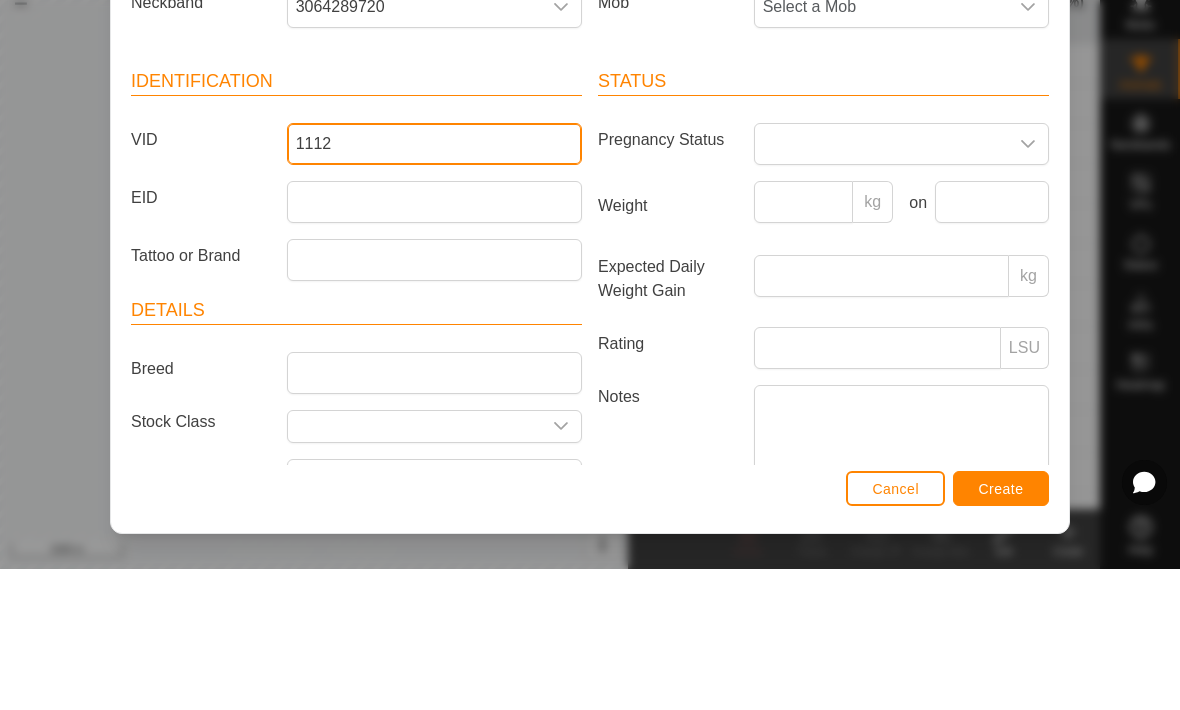 type on "1112" 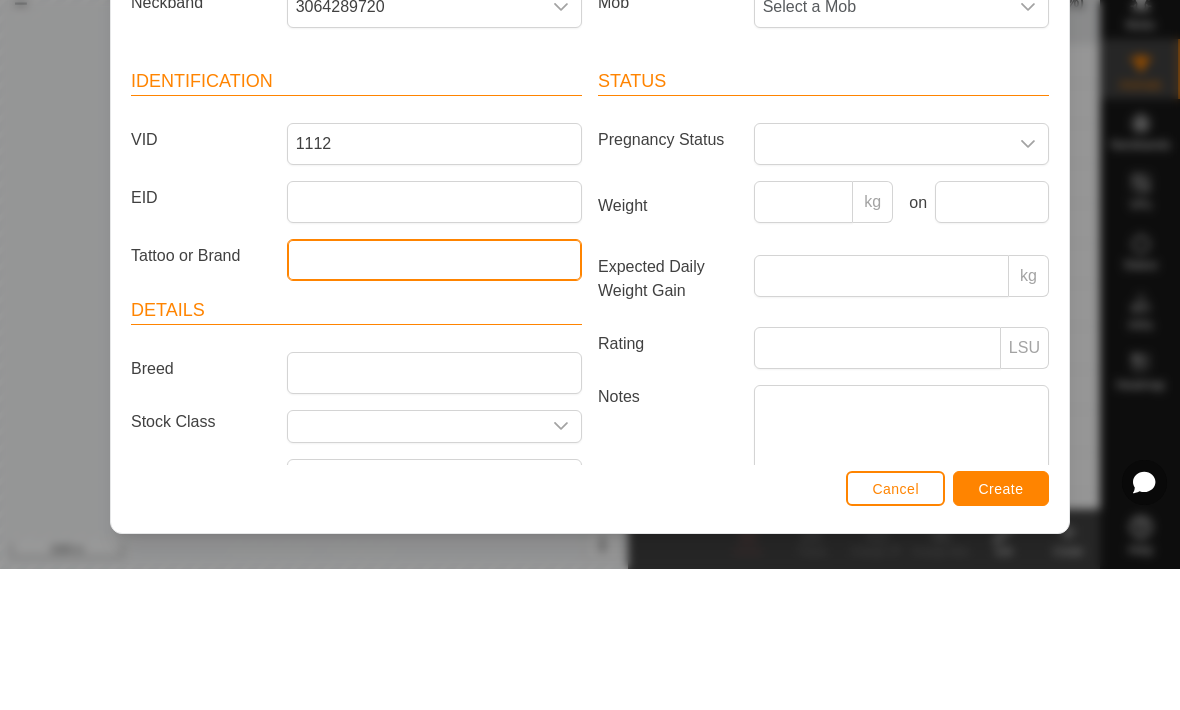 click on "Tattoo or Brand" at bounding box center [434, 401] 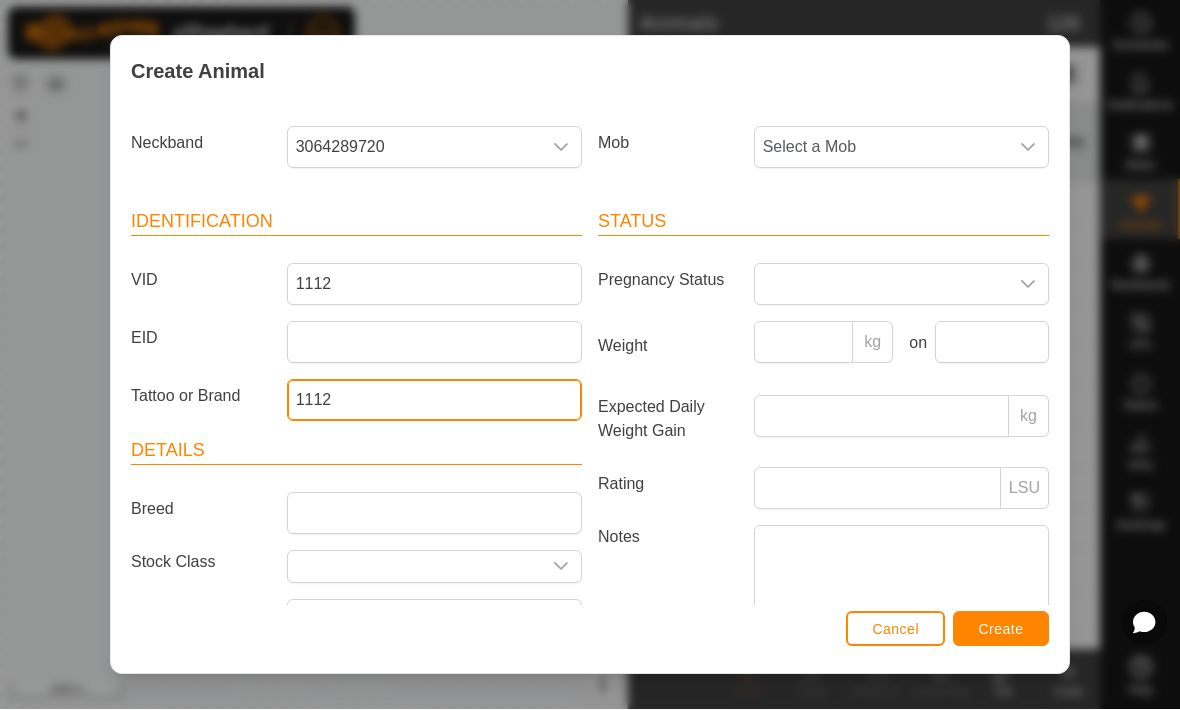 type on "1112" 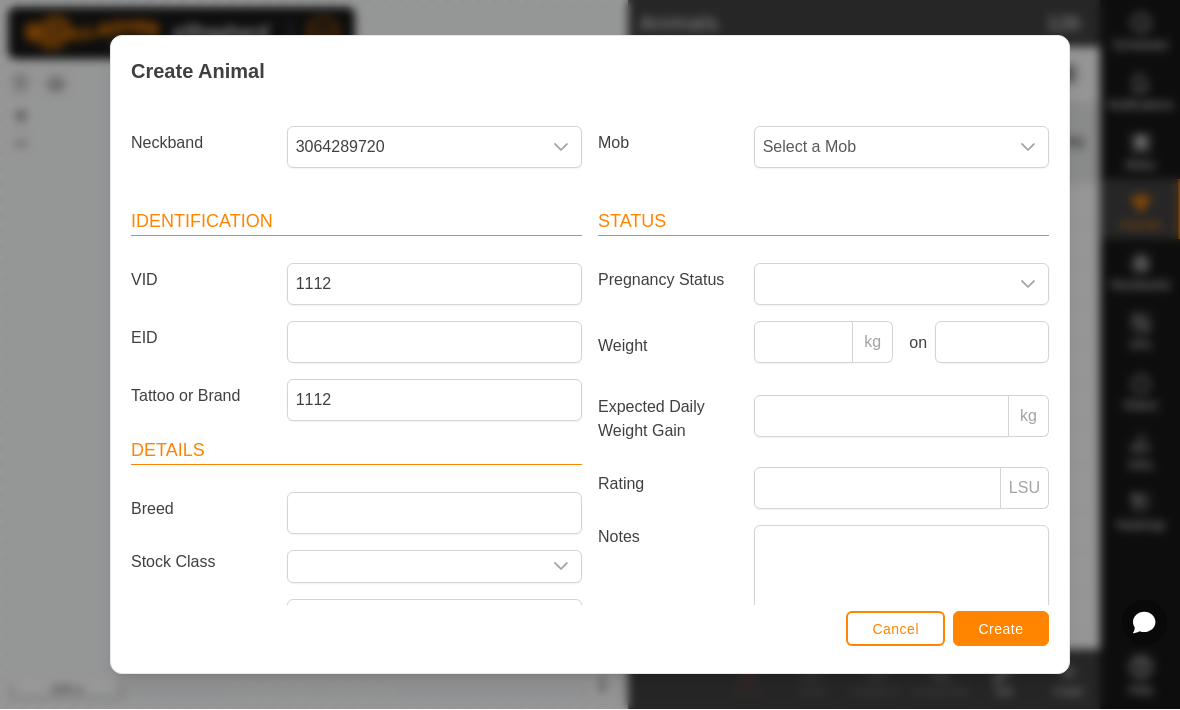 click on "Create" at bounding box center (1001, 630) 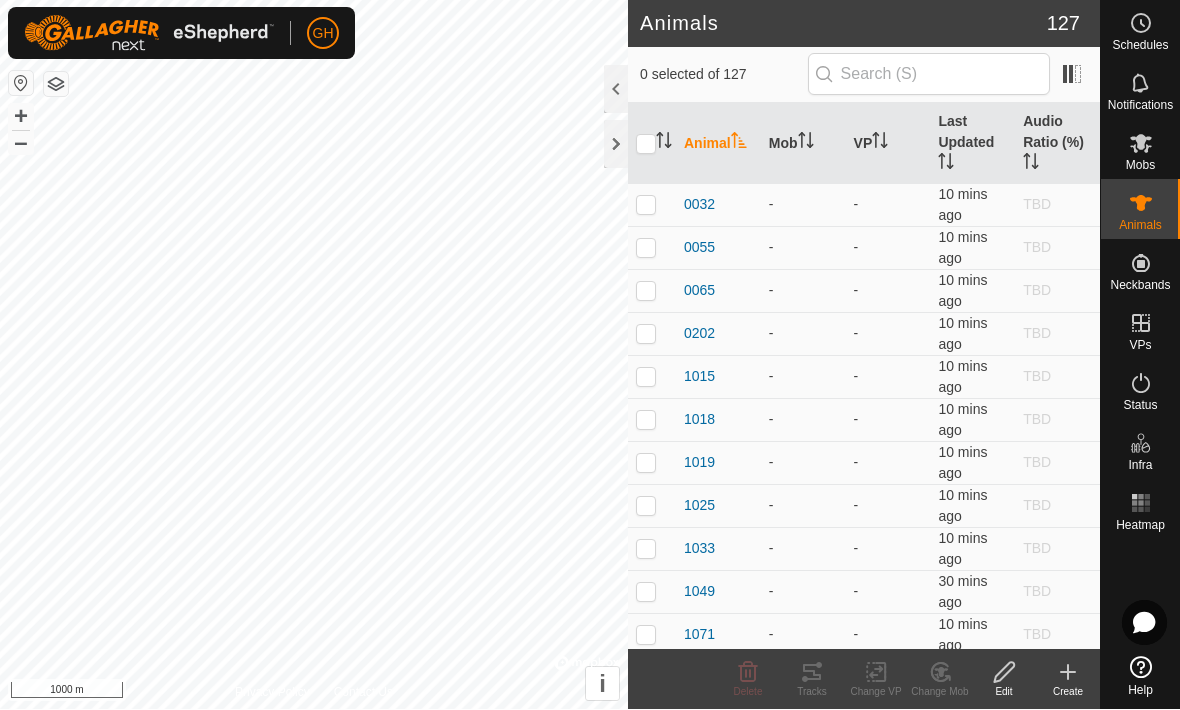 click on "Create" 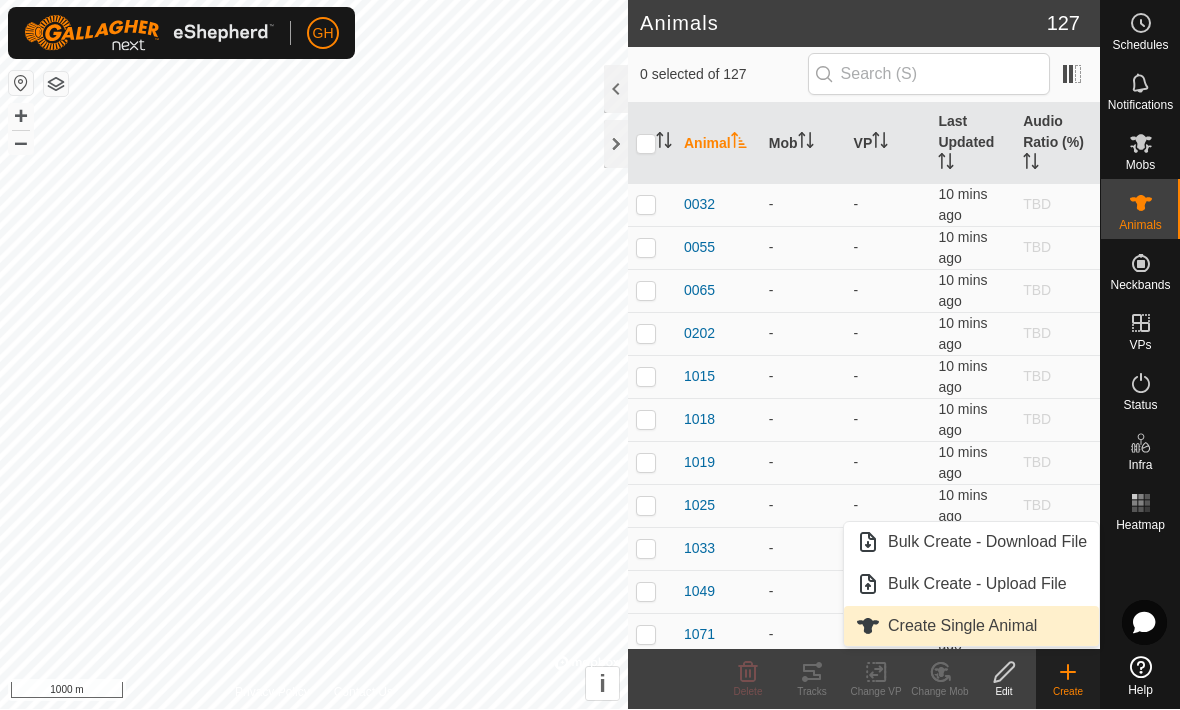 click on "Create Single Animal" at bounding box center (971, 627) 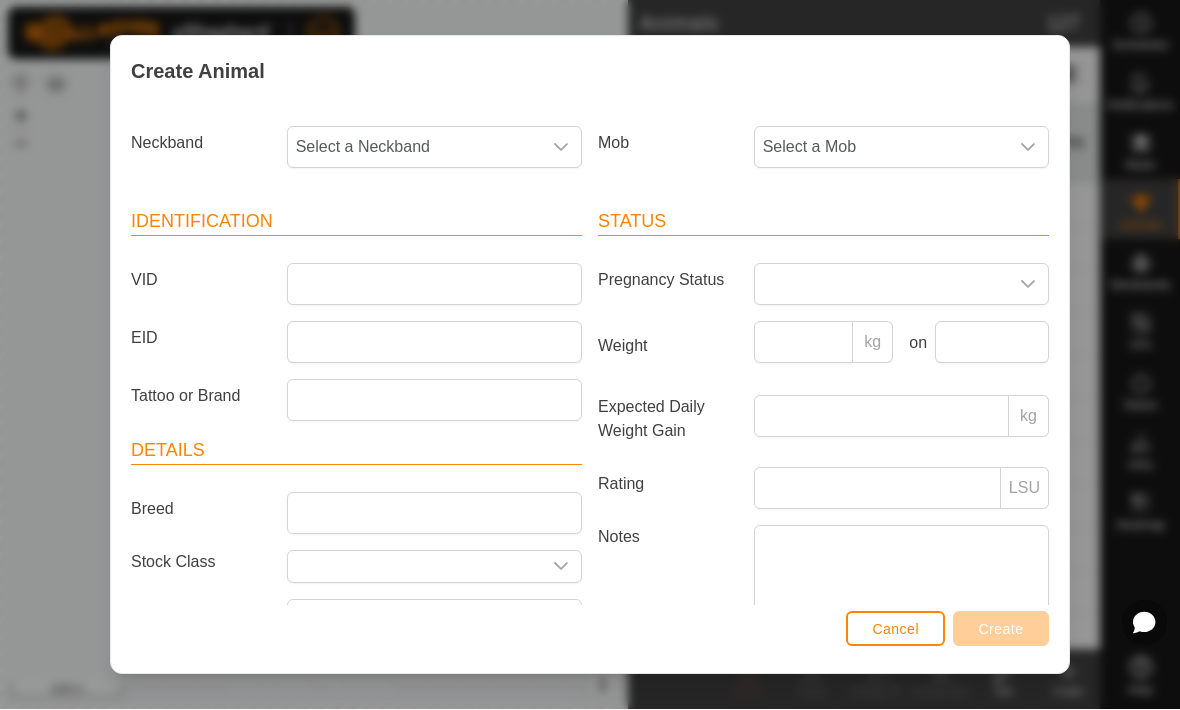 click on "Identification" at bounding box center [356, 223] 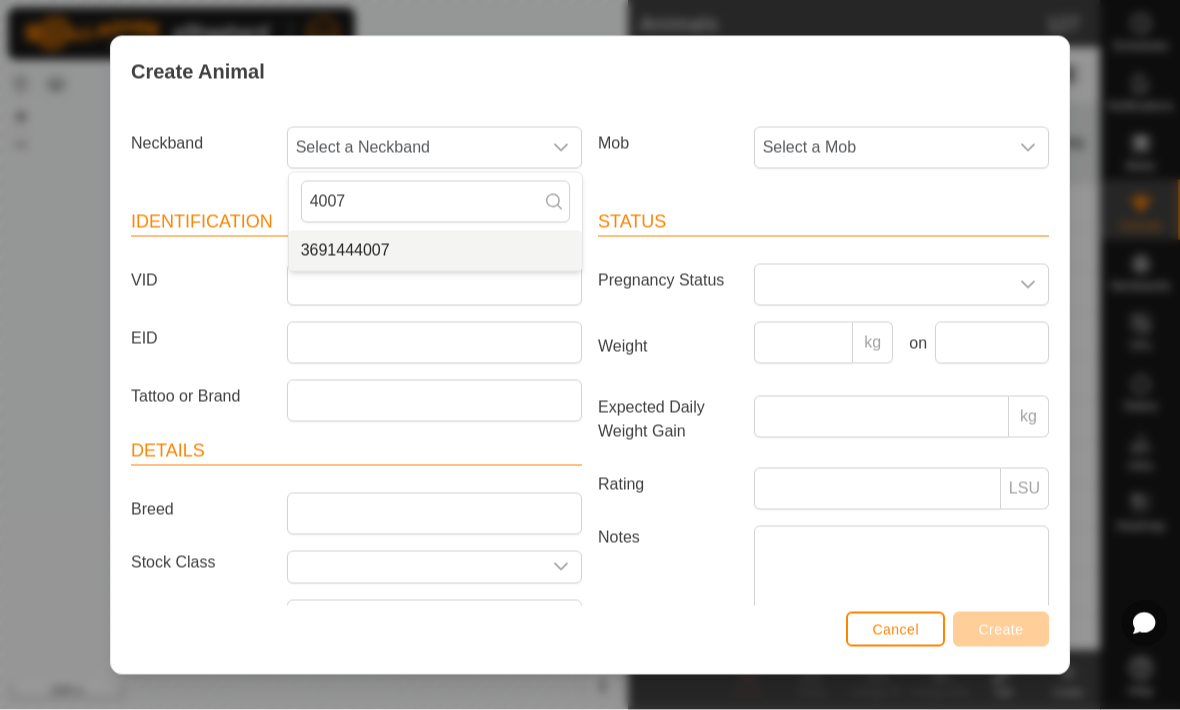 type on "4007" 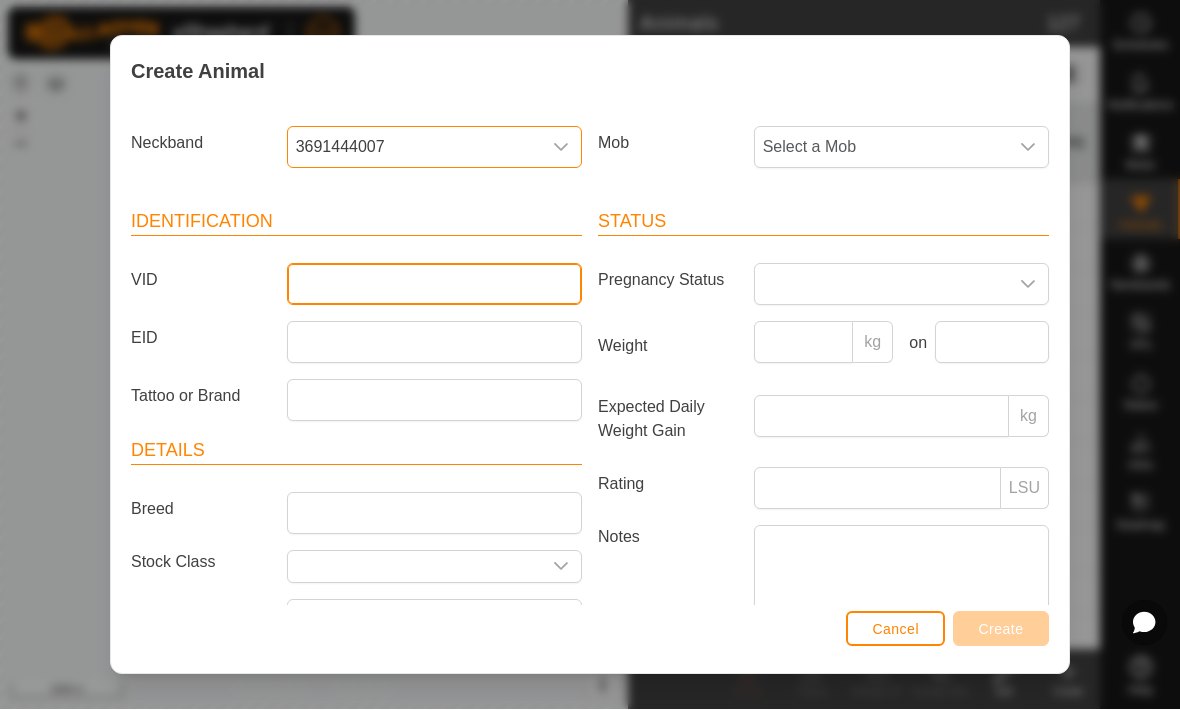 click on "VID" at bounding box center [434, 285] 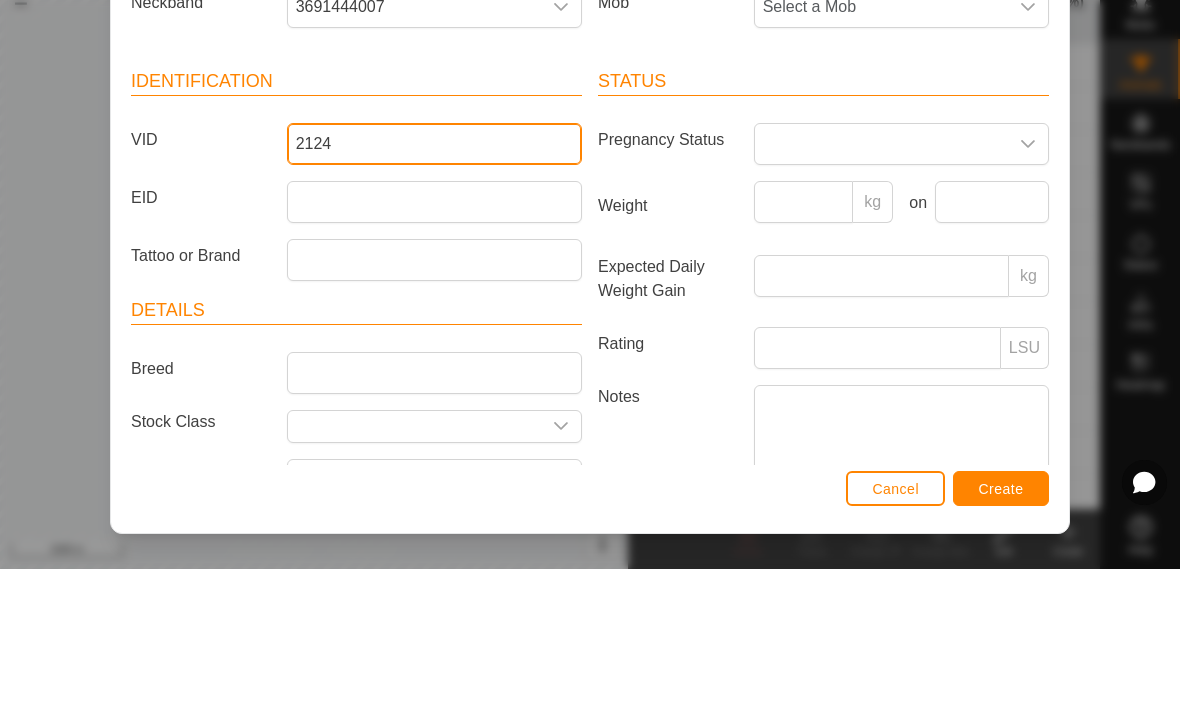 type on "2124" 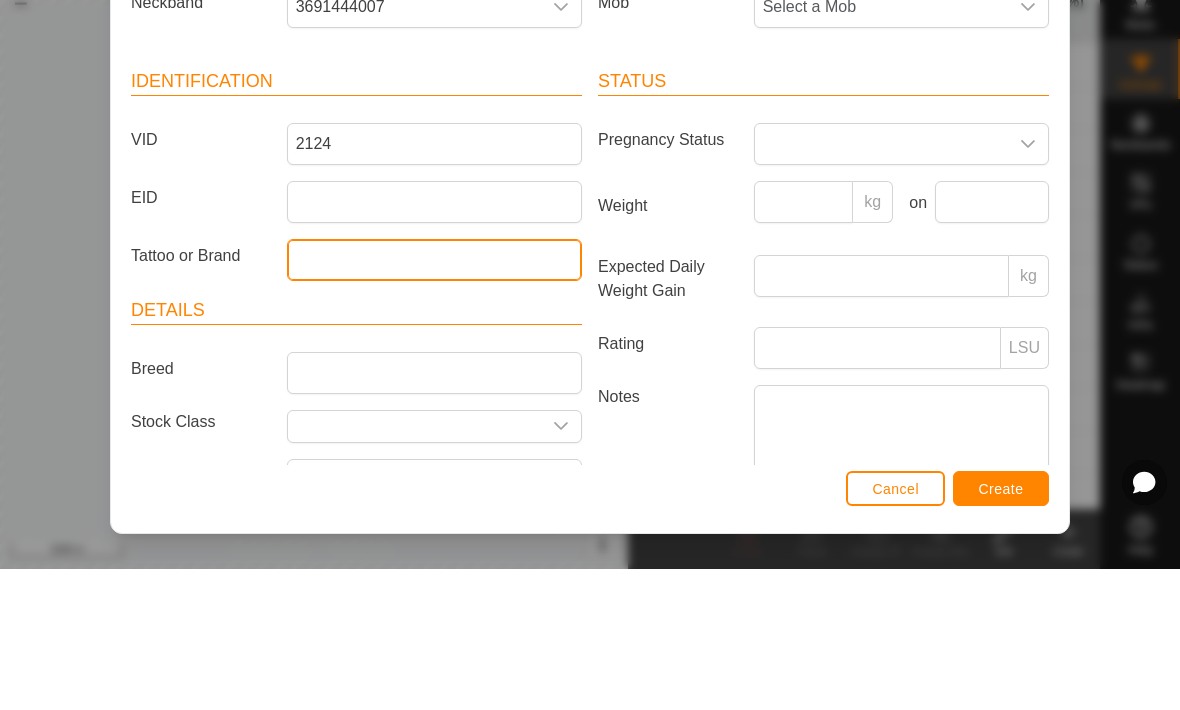 click on "Tattoo or Brand" at bounding box center [434, 401] 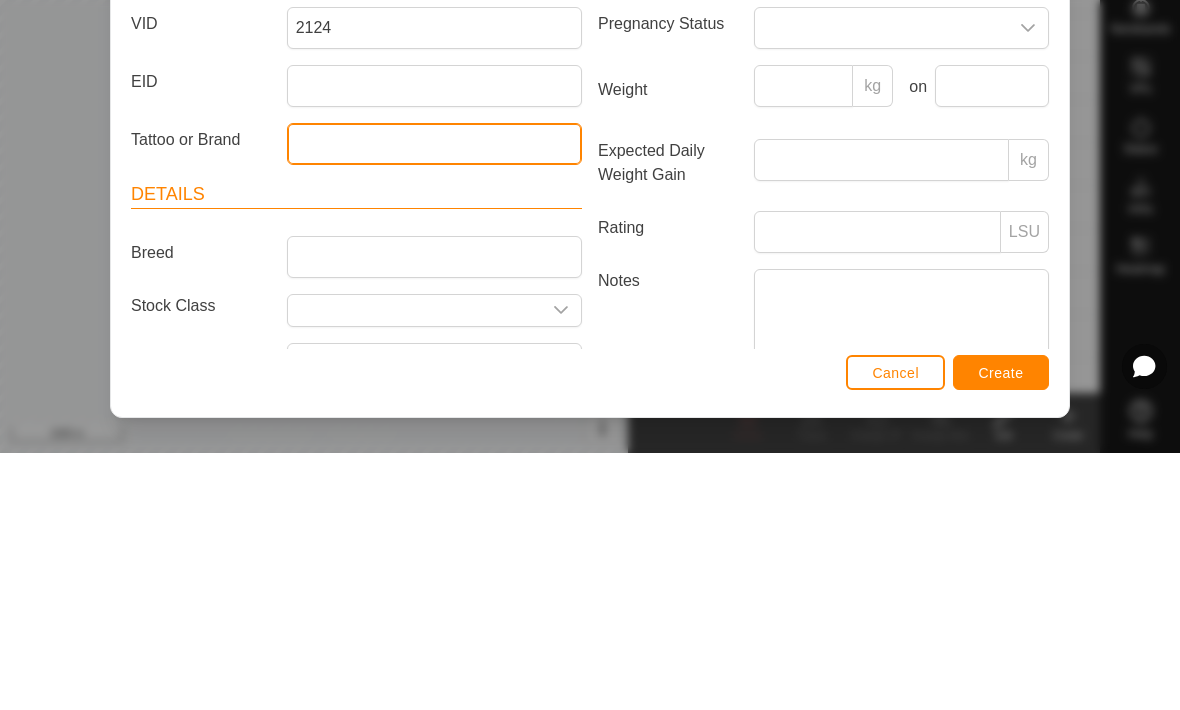 type on "1" 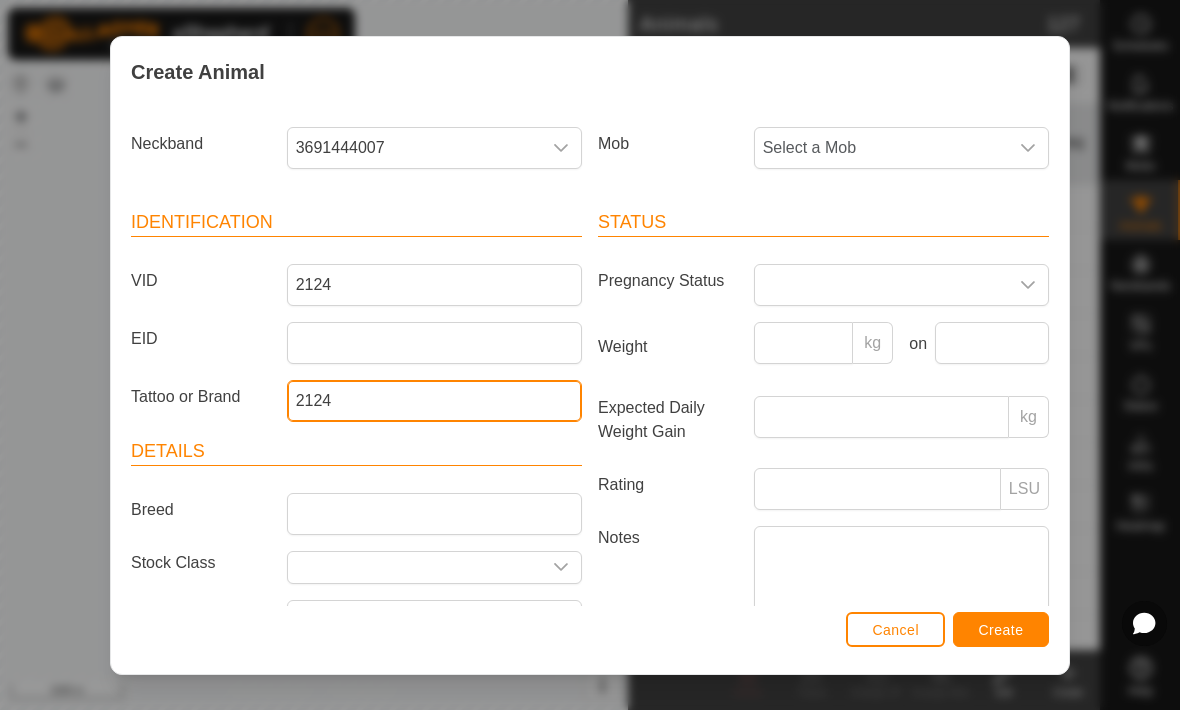 type on "2124" 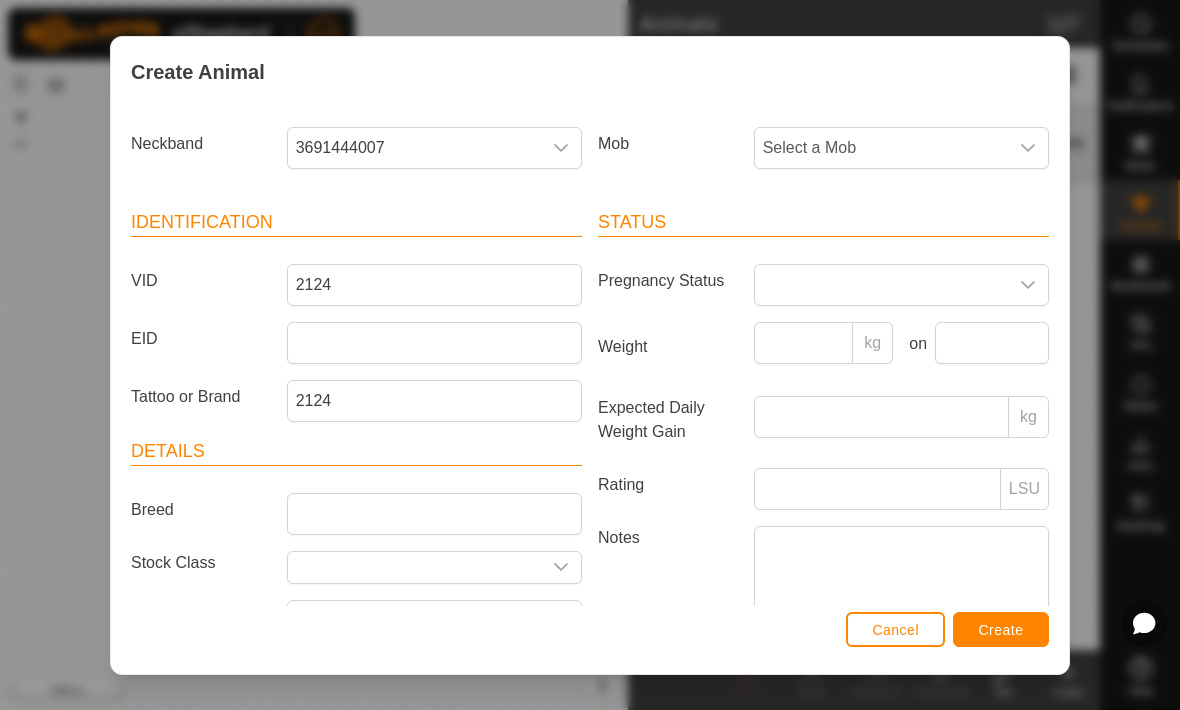 click on "Create" at bounding box center [1001, 630] 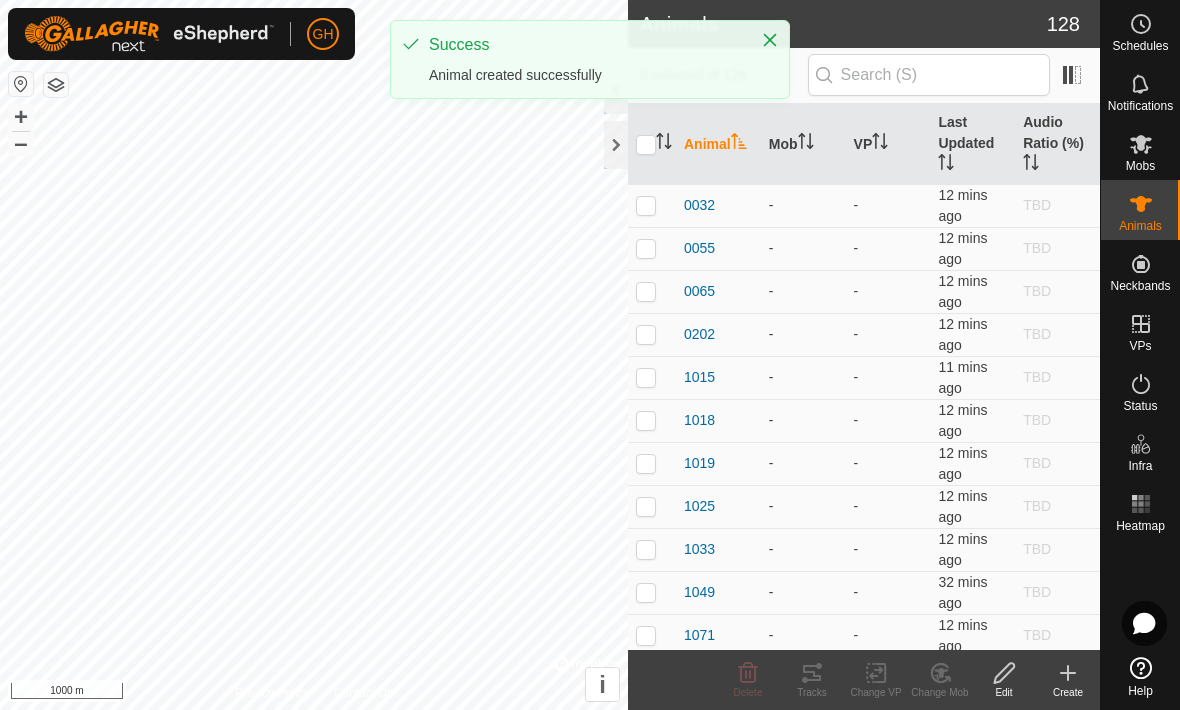 click 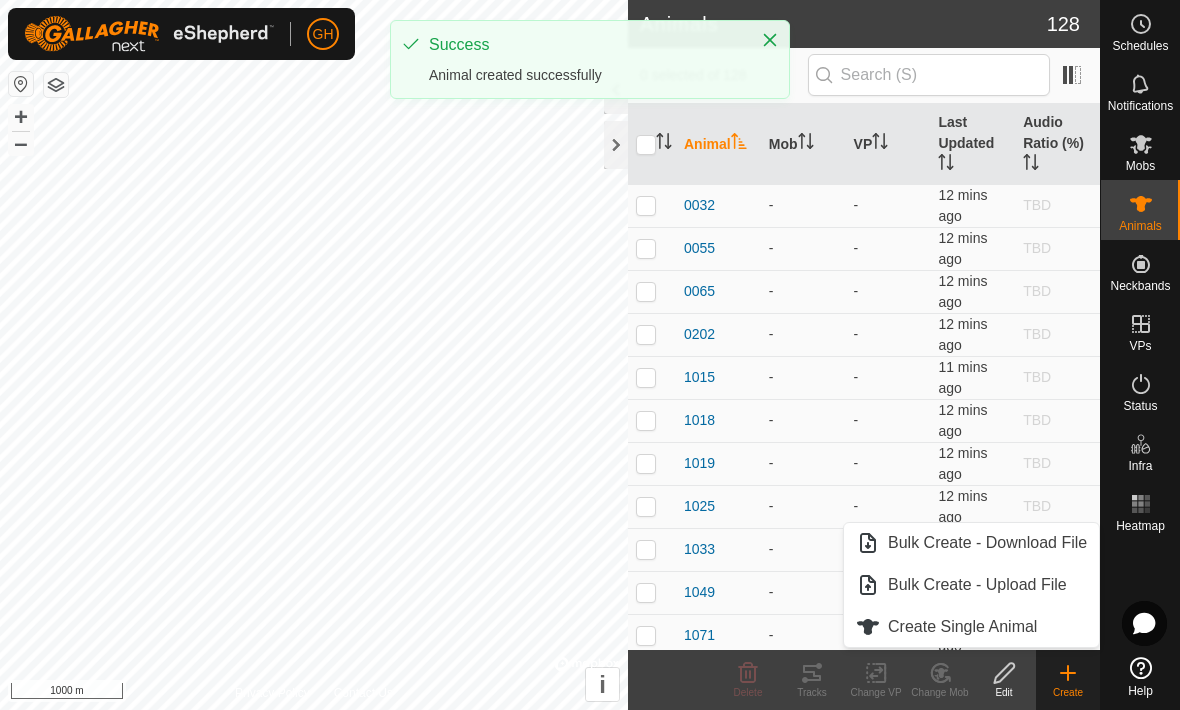 click on "Create Single Animal" at bounding box center [962, 627] 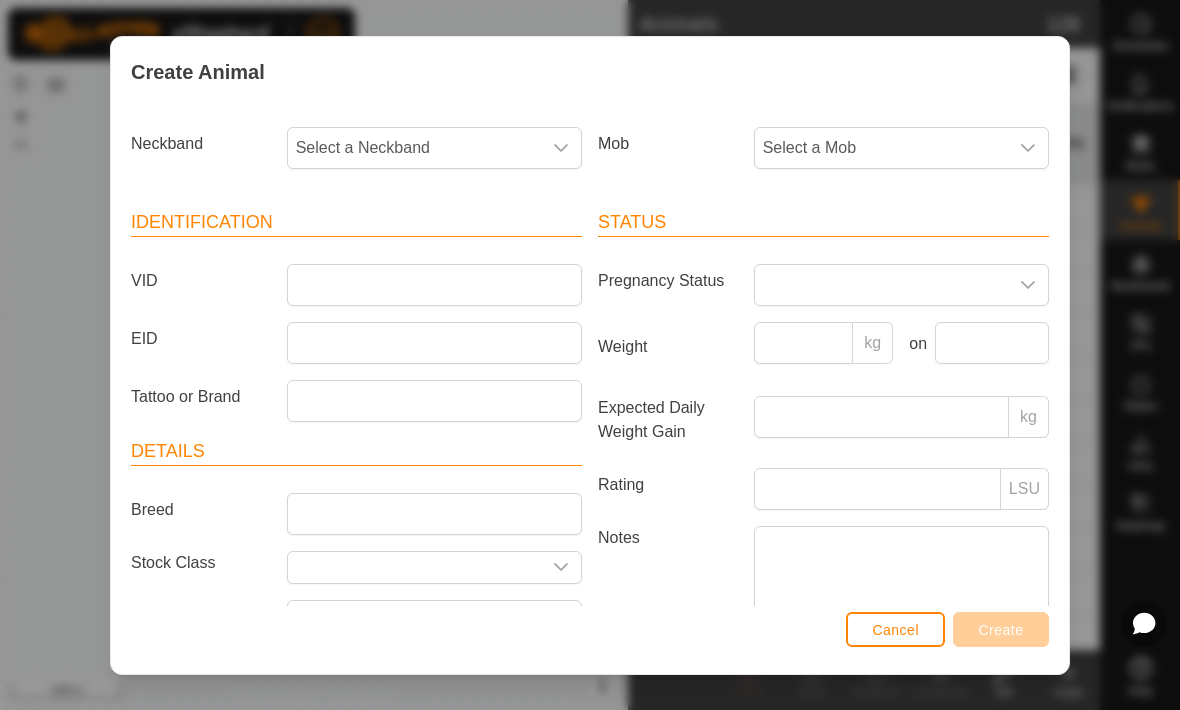 click on "Select a Neckband" at bounding box center (414, 148) 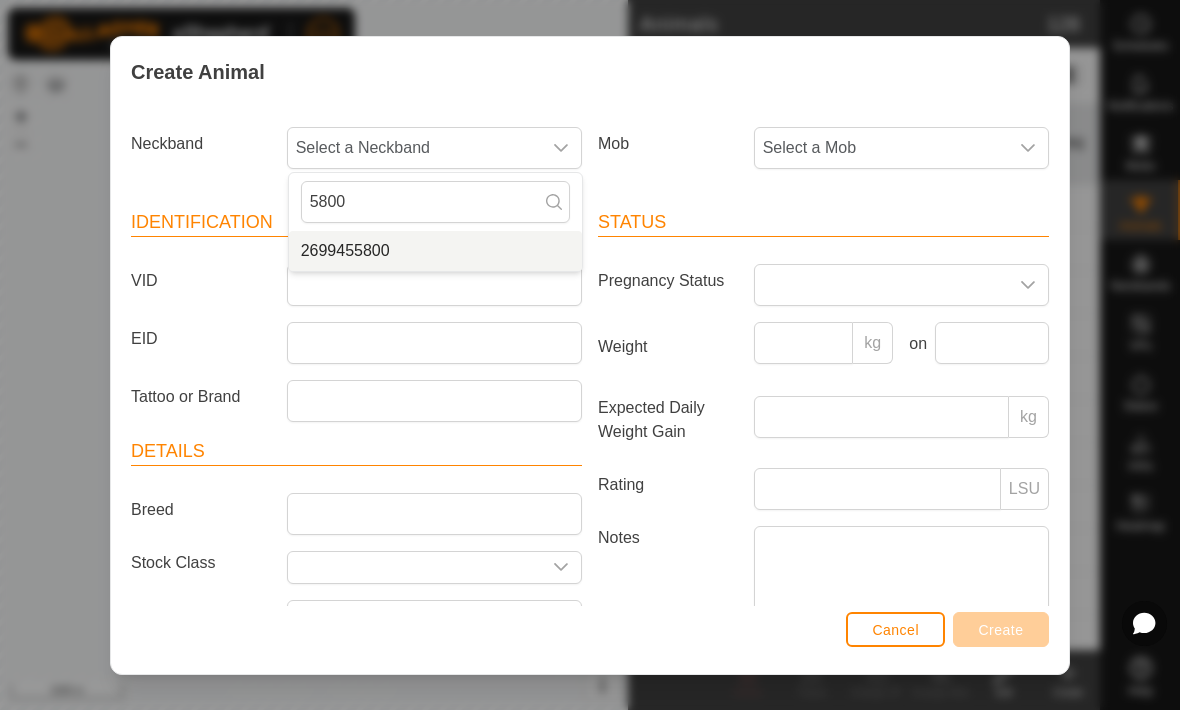 type on "5800" 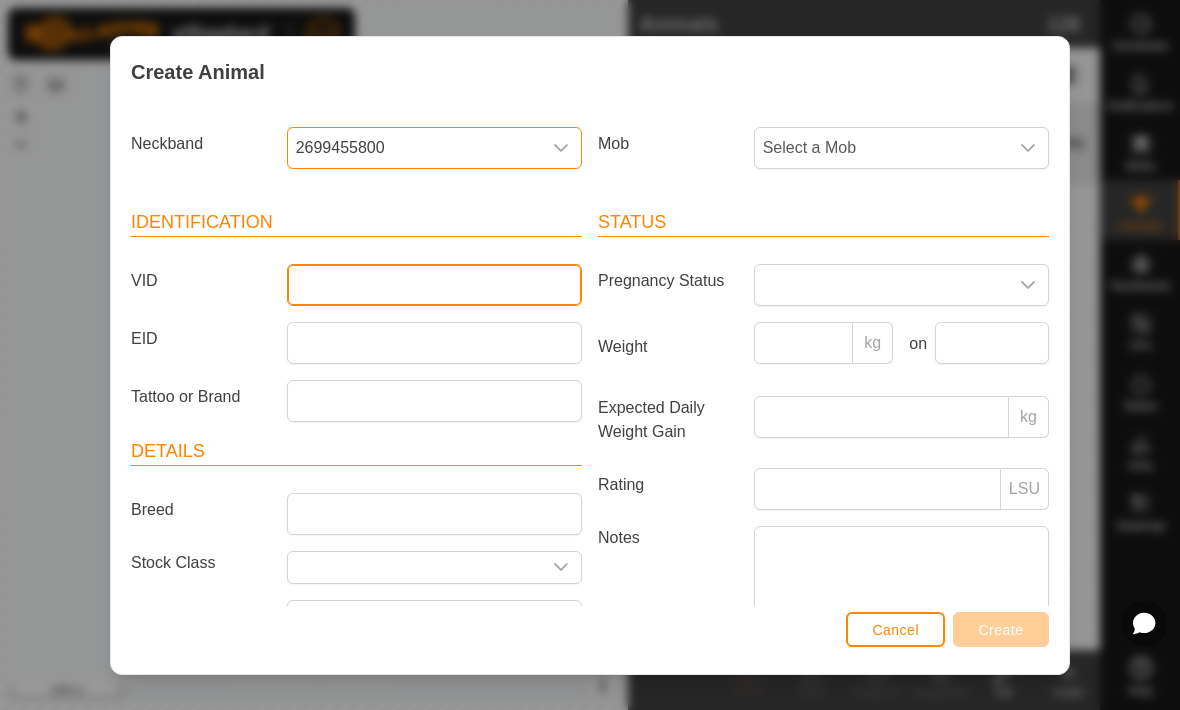 click on "VID" at bounding box center [434, 285] 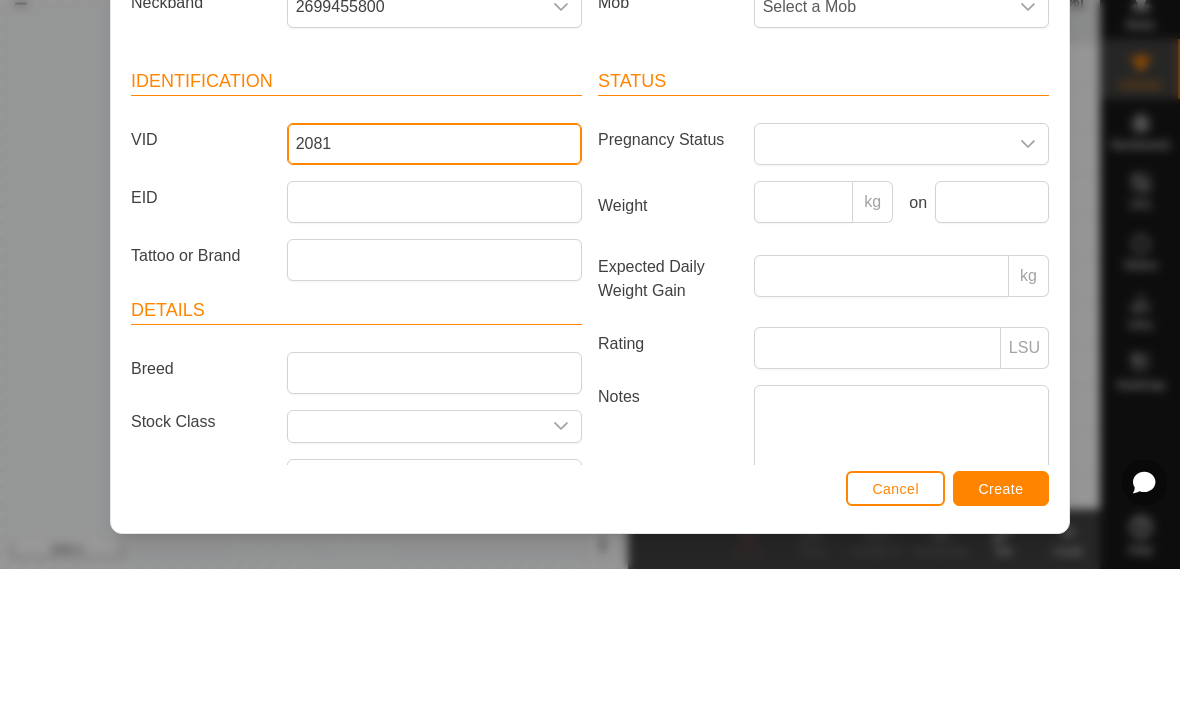 type on "2081" 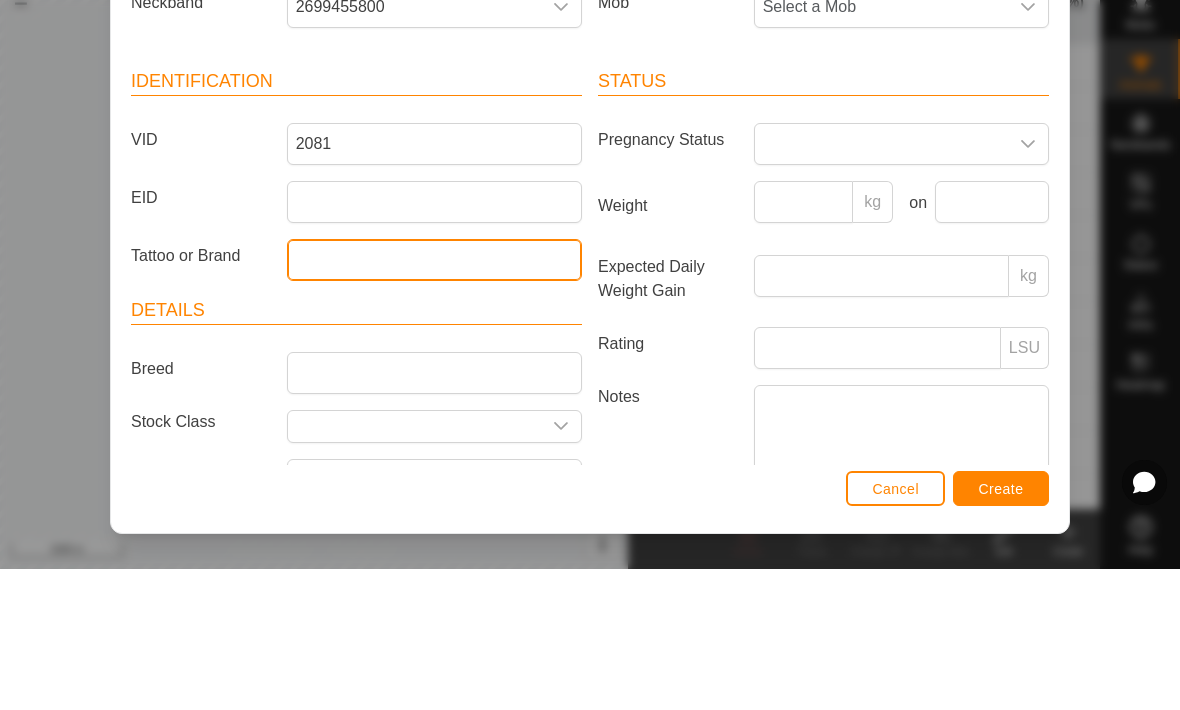 click on "Tattoo or Brand" at bounding box center (434, 401) 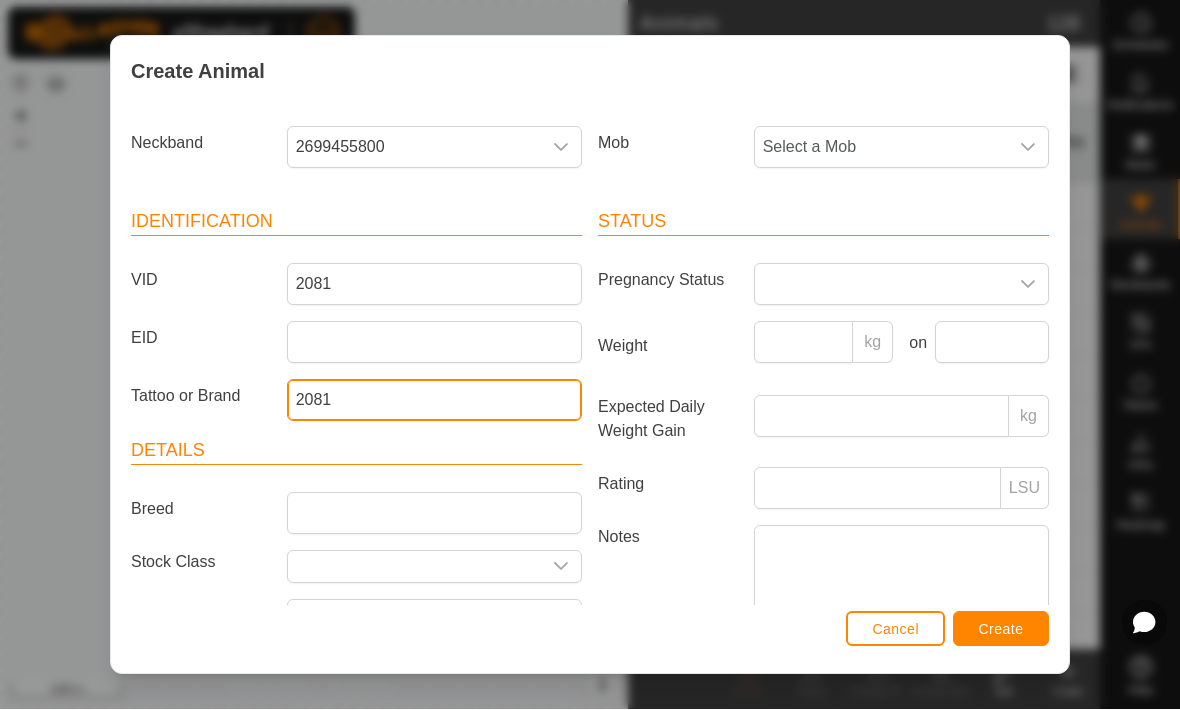 type on "2081" 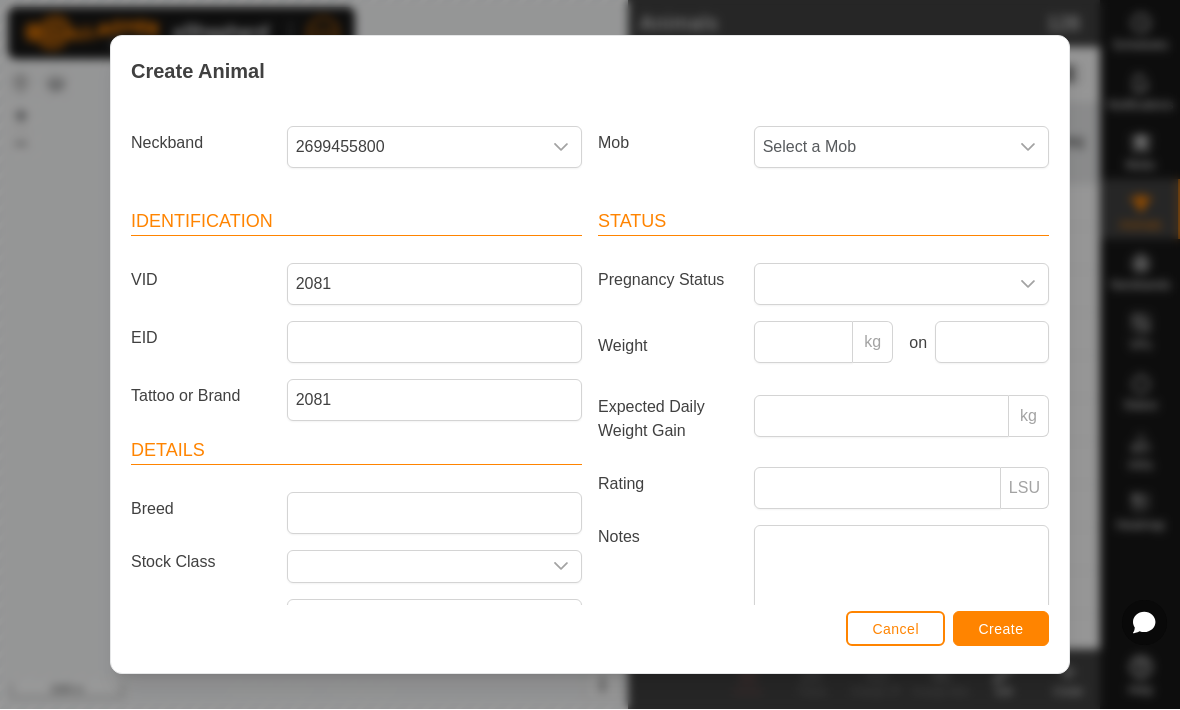 click on "Create" at bounding box center (1001, 630) 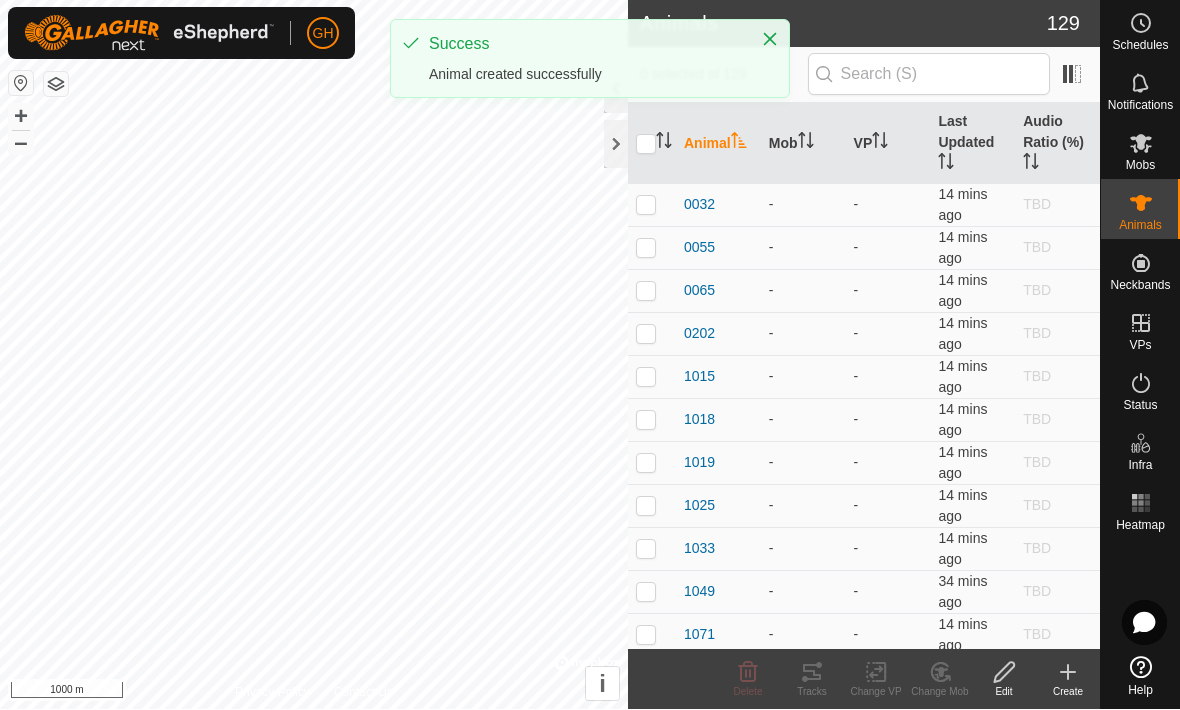 click on "Create" 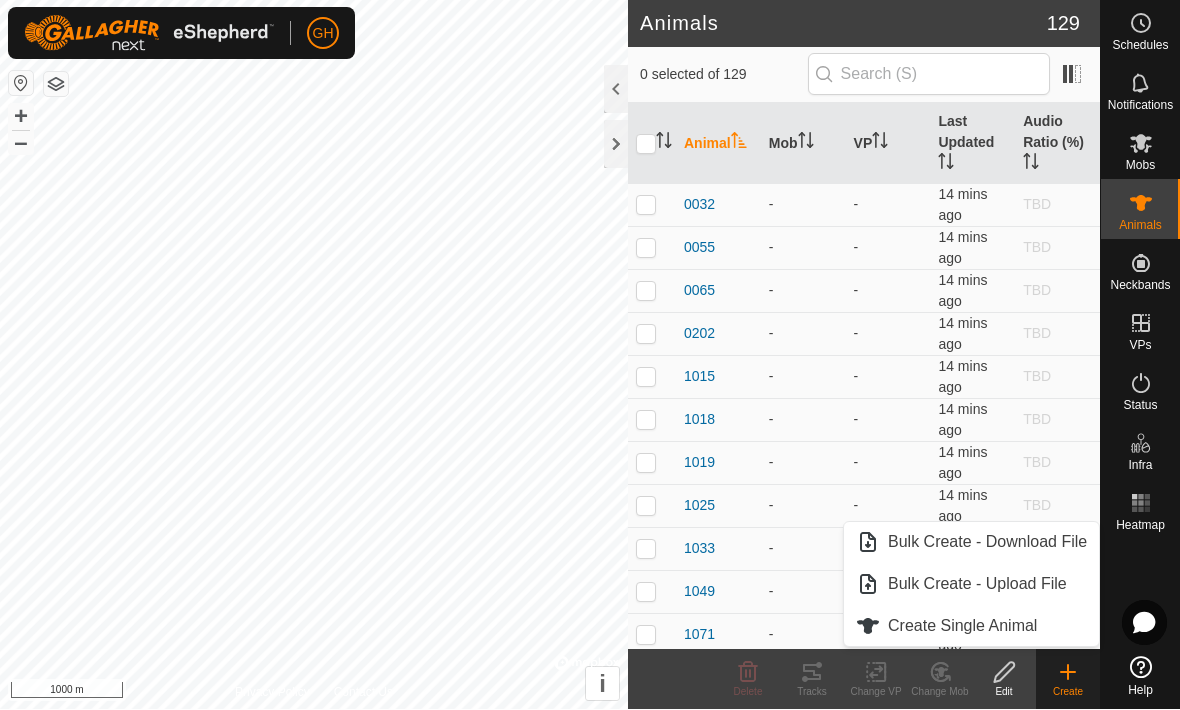 click on "Create Single Animal" at bounding box center [962, 627] 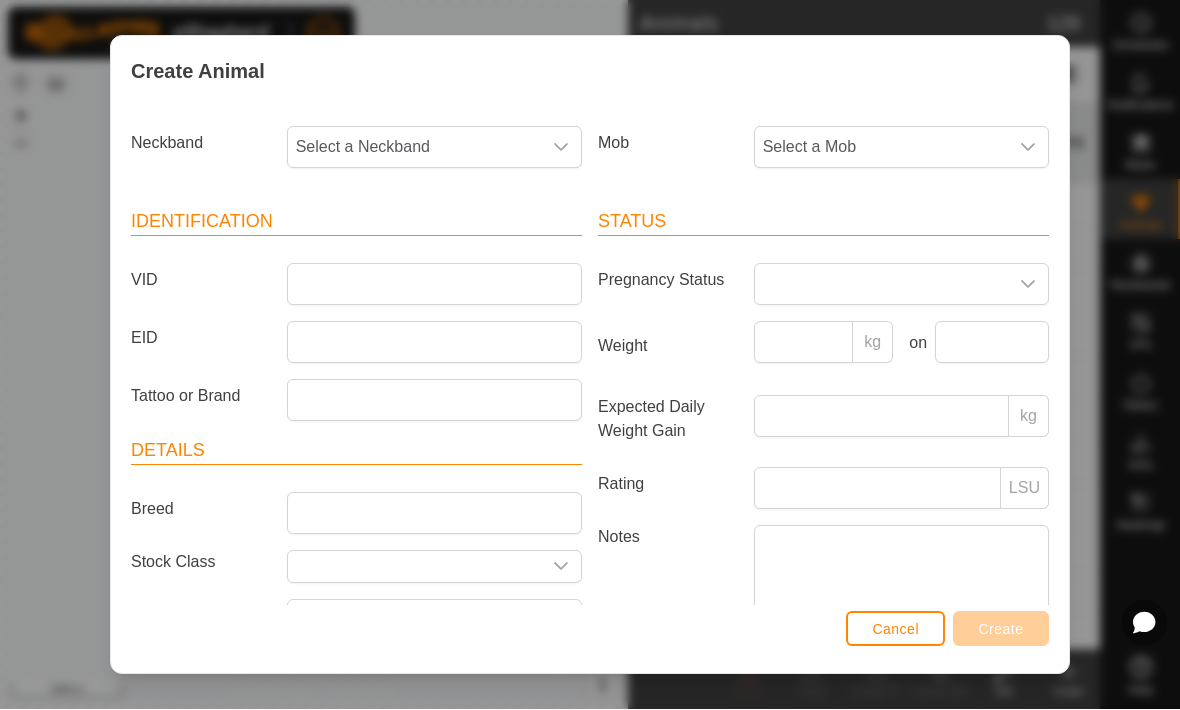 click on "Select a Neckband" at bounding box center [414, 148] 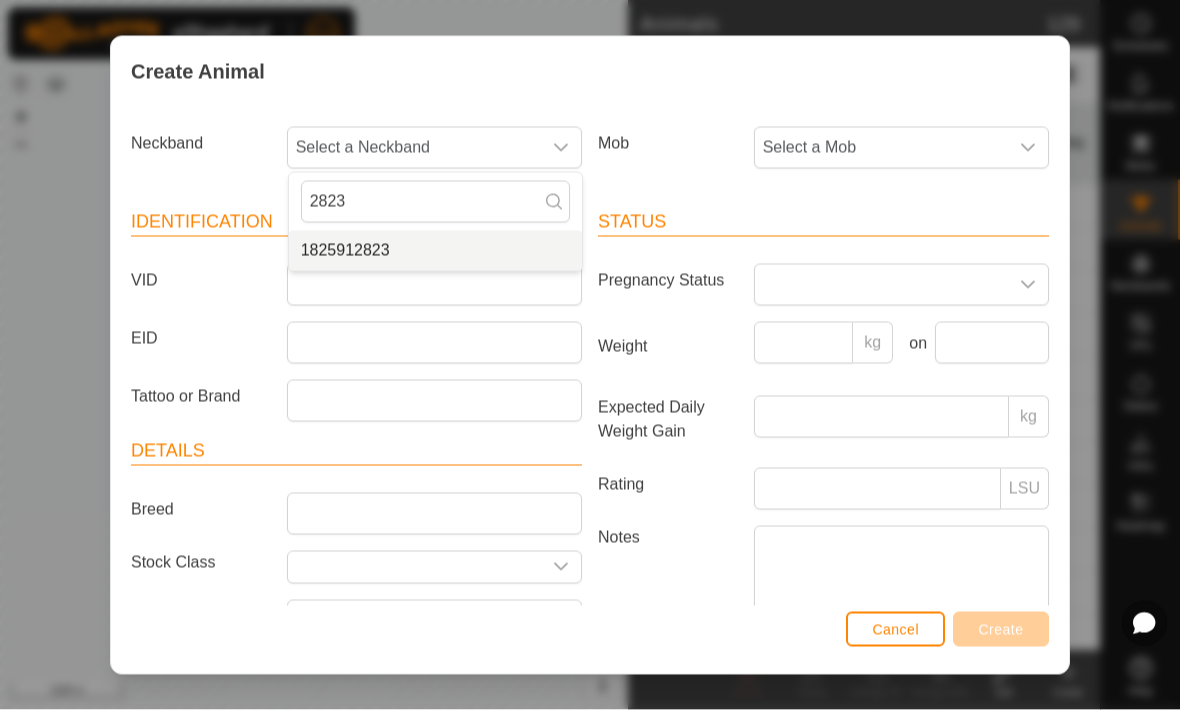 type on "2823" 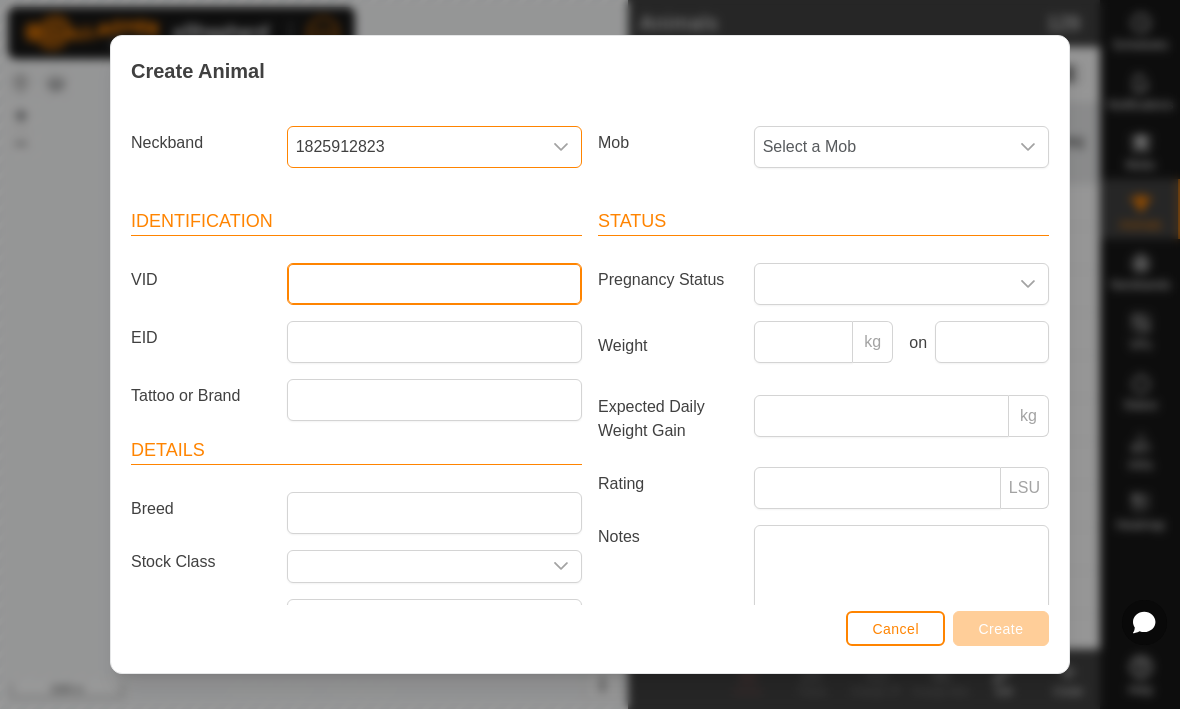 click on "VID" at bounding box center [434, 285] 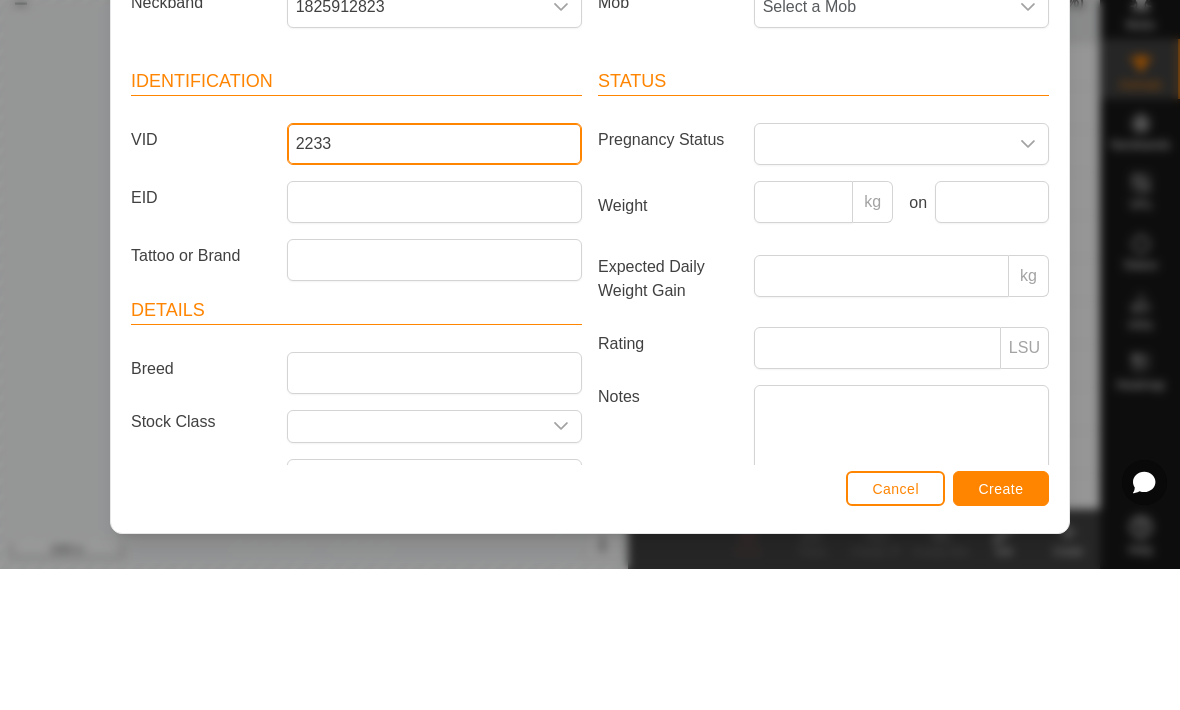 type on "2233" 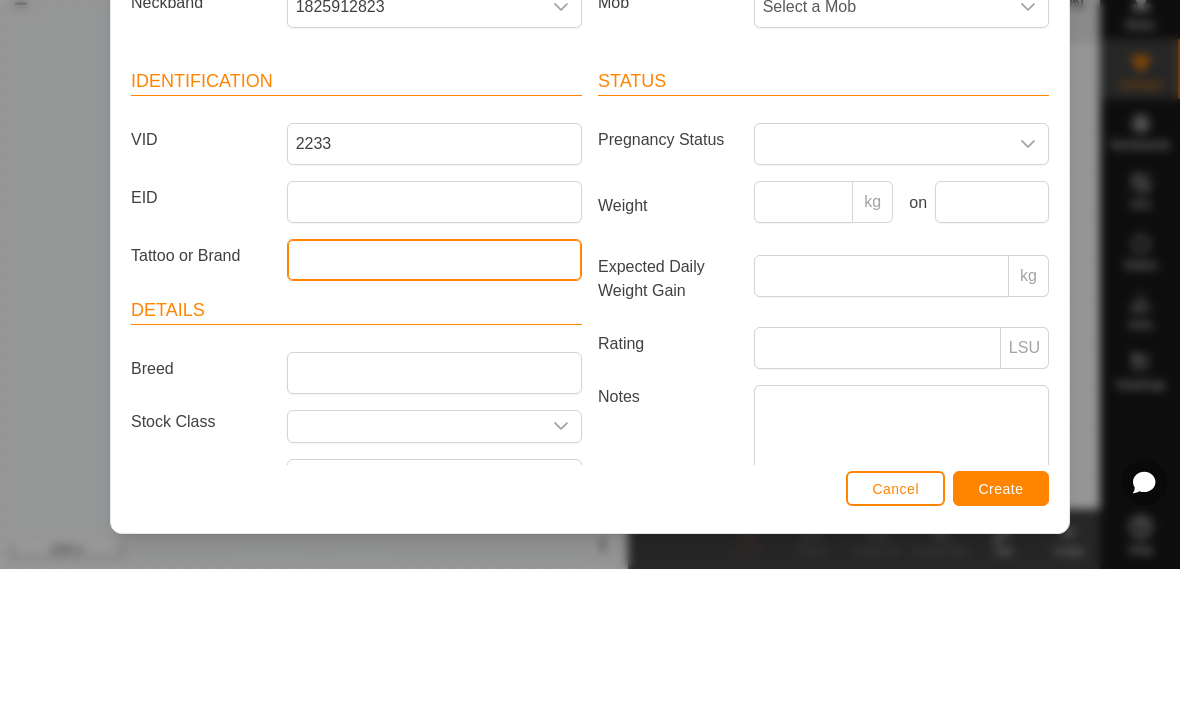 click on "Tattoo or Brand" at bounding box center [434, 401] 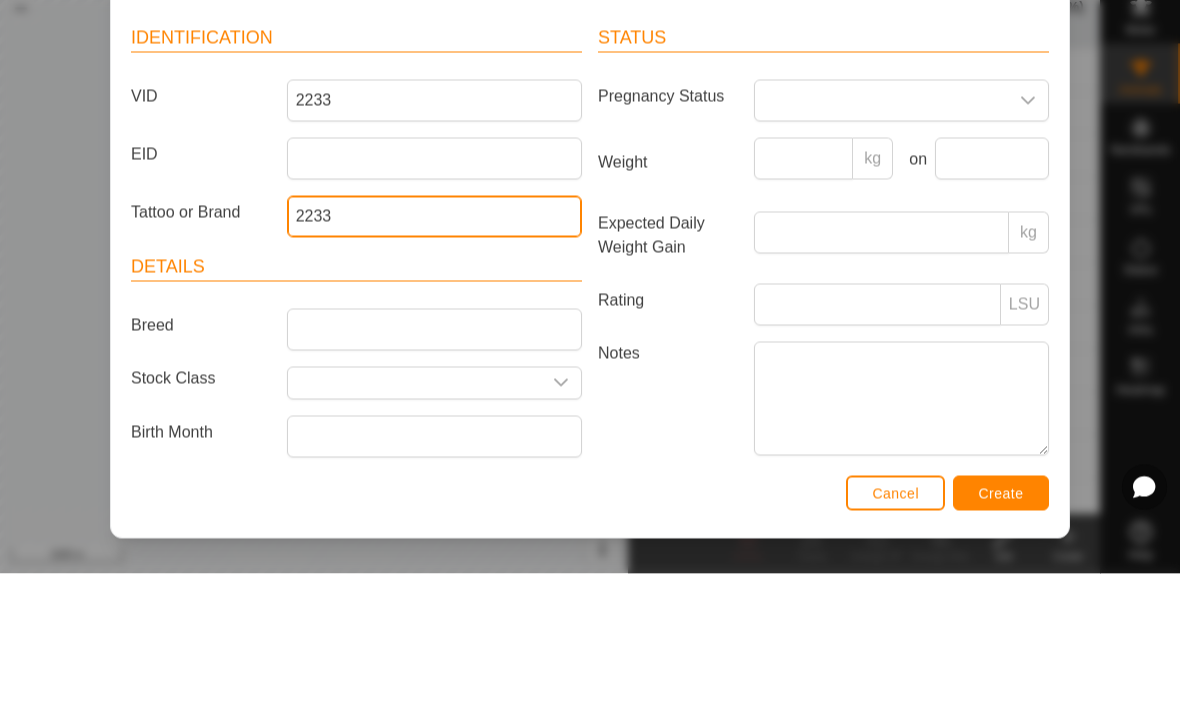 scroll, scrollTop: 71, scrollLeft: 0, axis: vertical 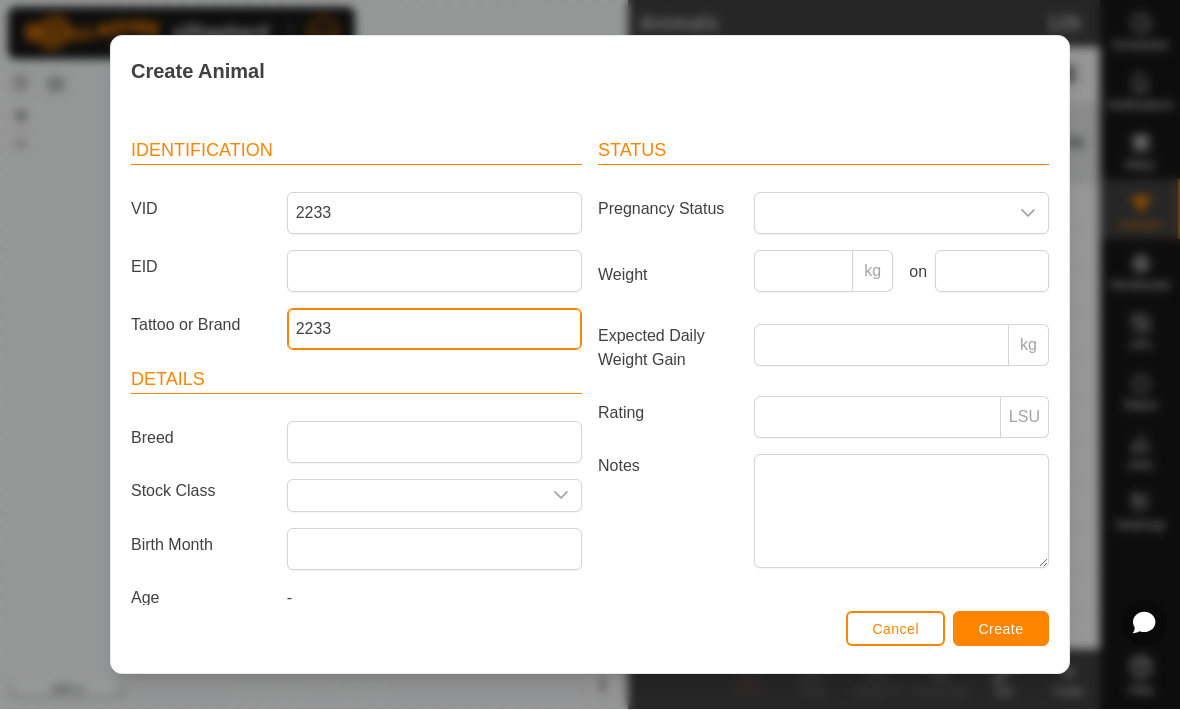 type on "2233" 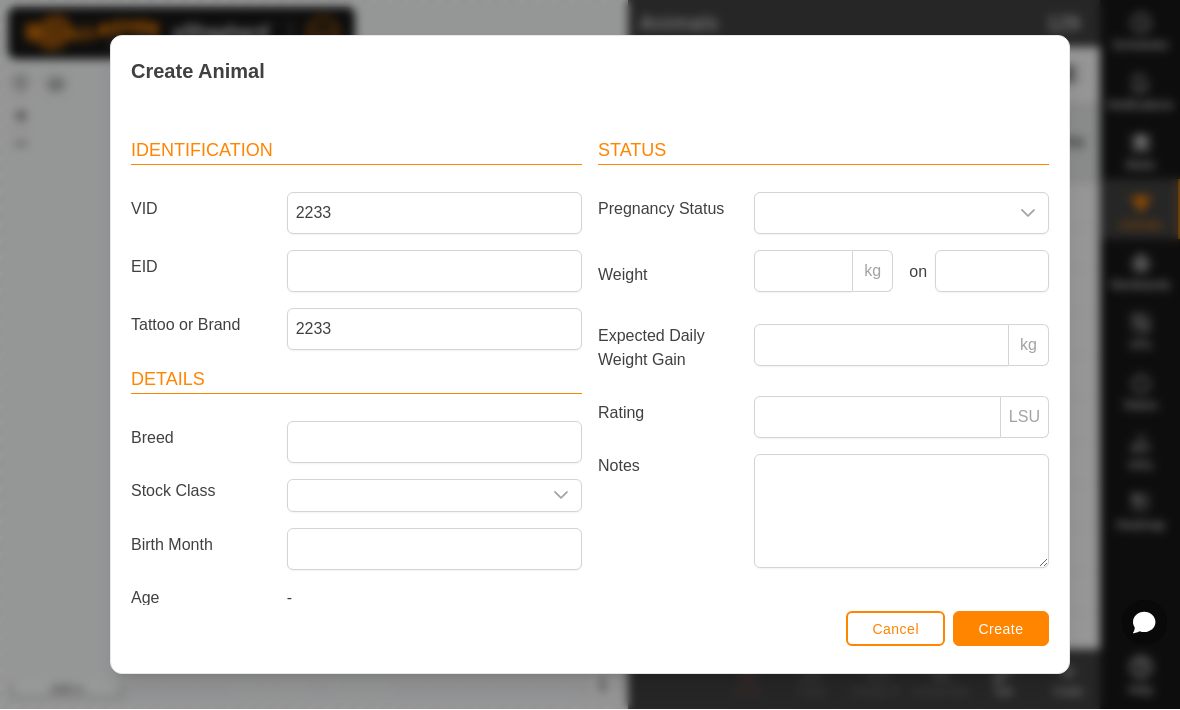 click on "Create" at bounding box center (1001, 630) 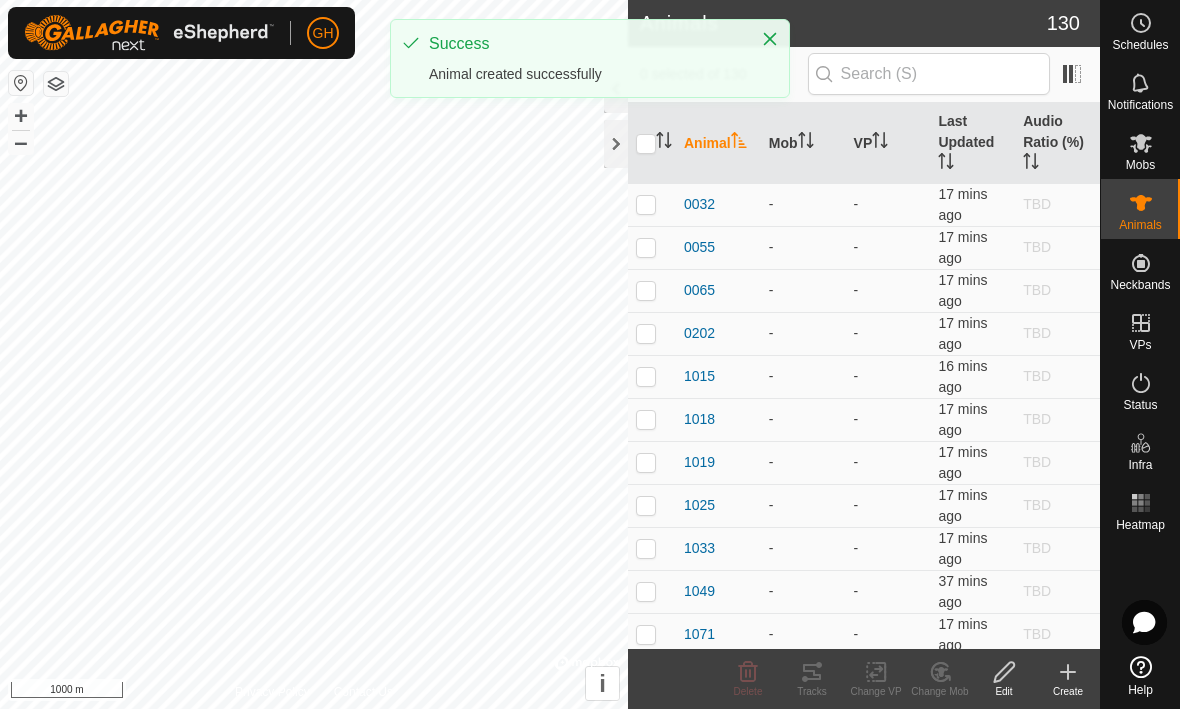 click 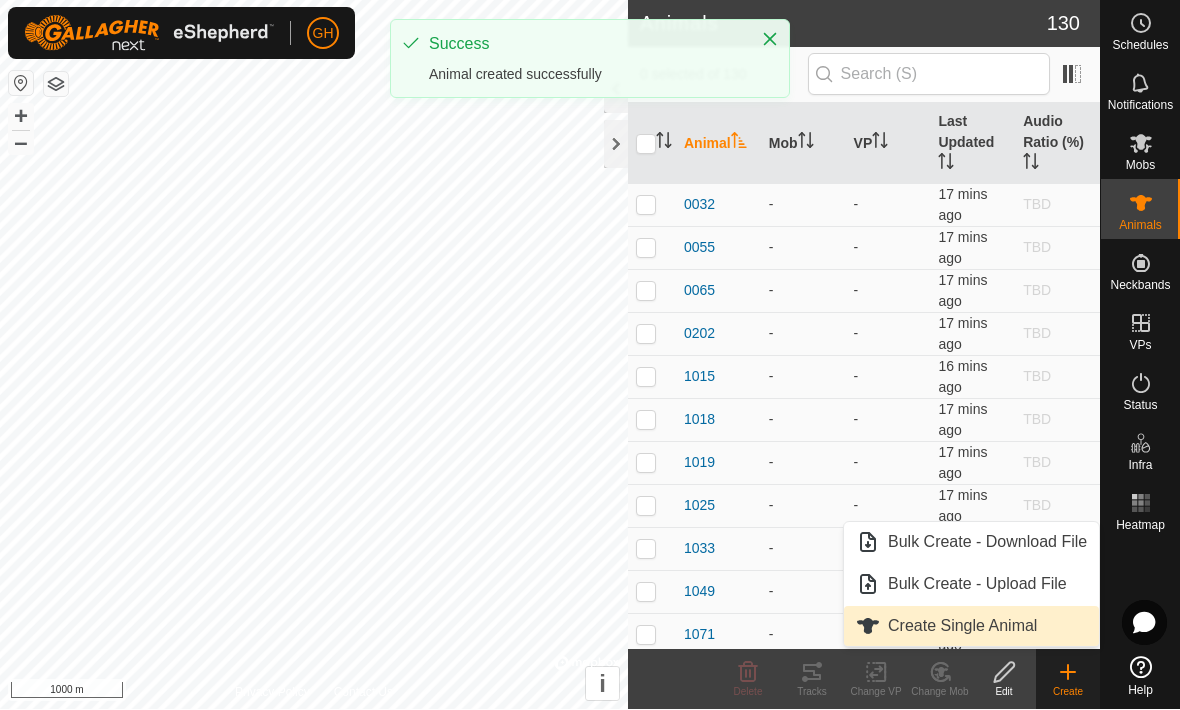 click on "Create Single Animal" at bounding box center (962, 627) 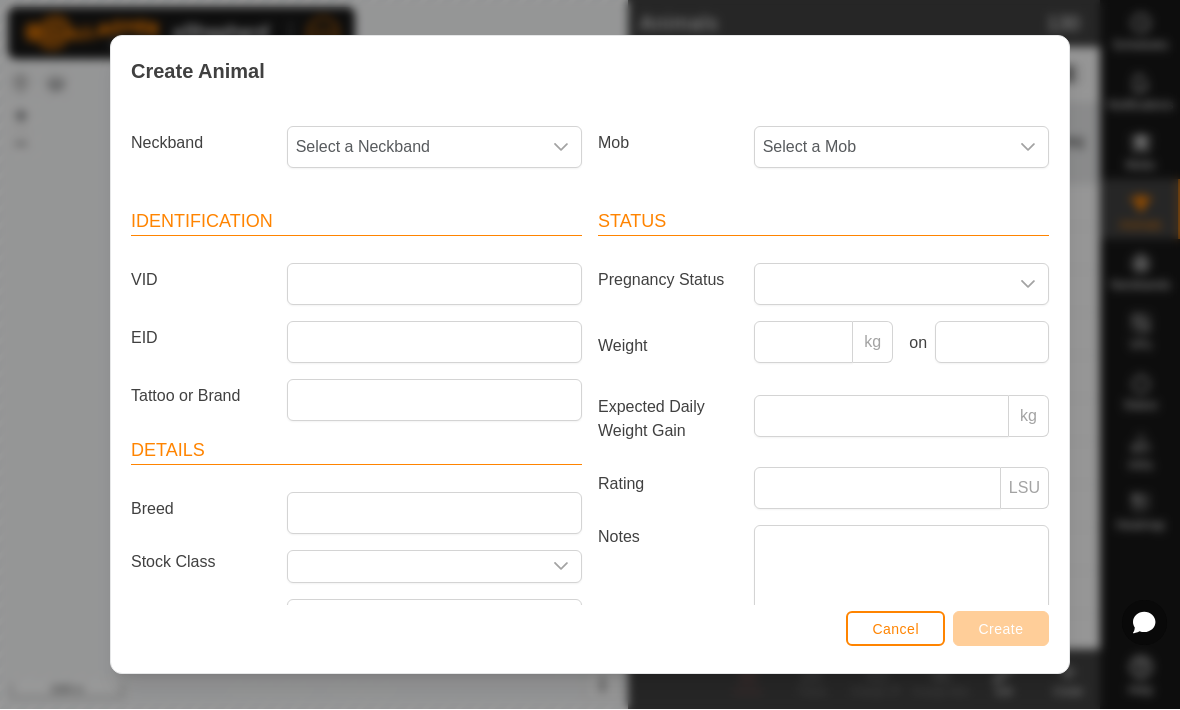 click on "Select a Neckband" at bounding box center (414, 148) 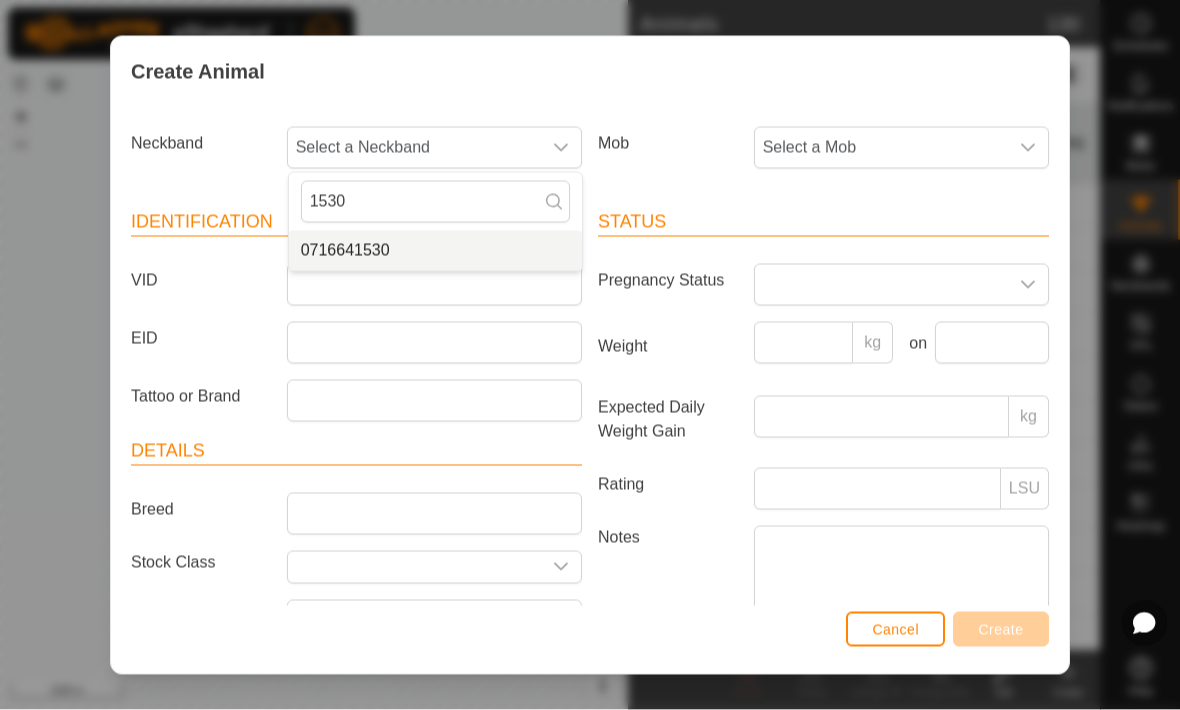 type on "1530" 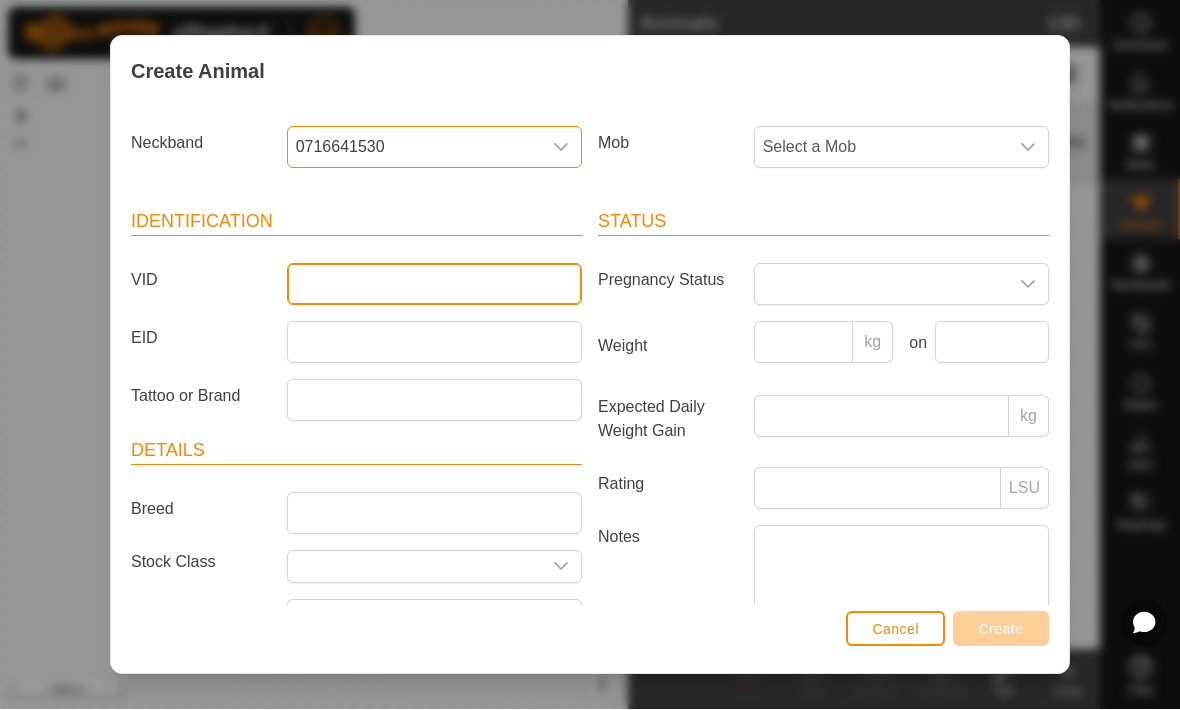 click on "VID" at bounding box center [434, 285] 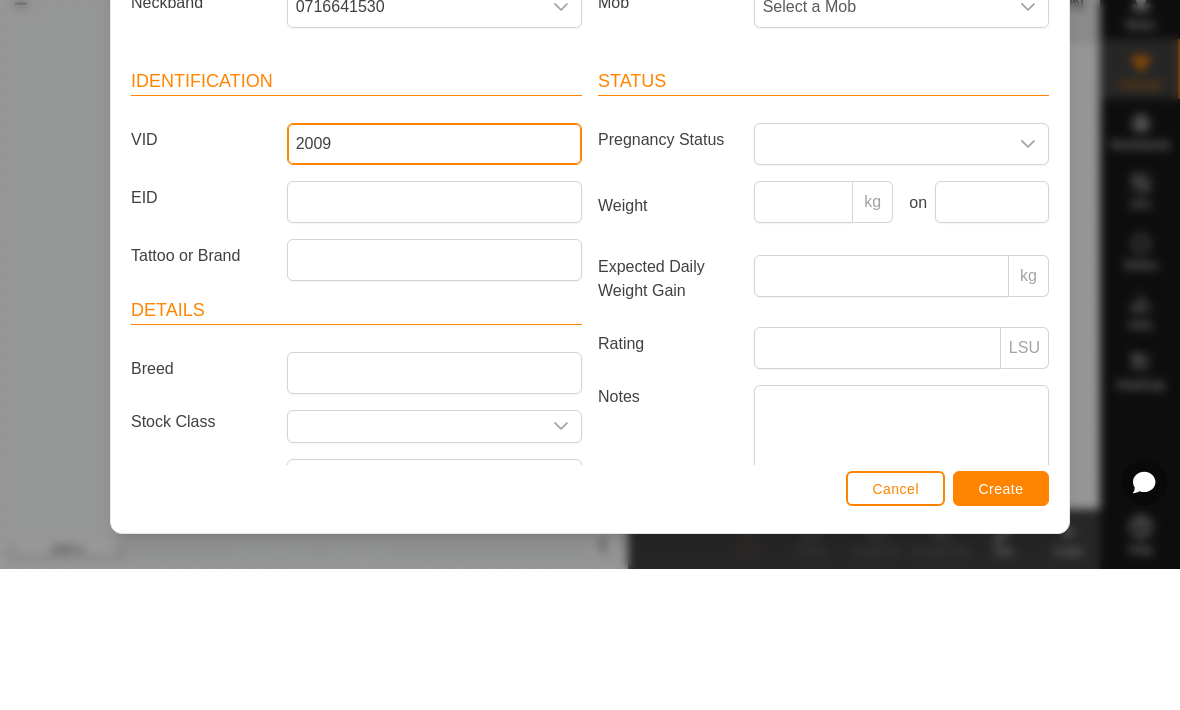 type on "2009" 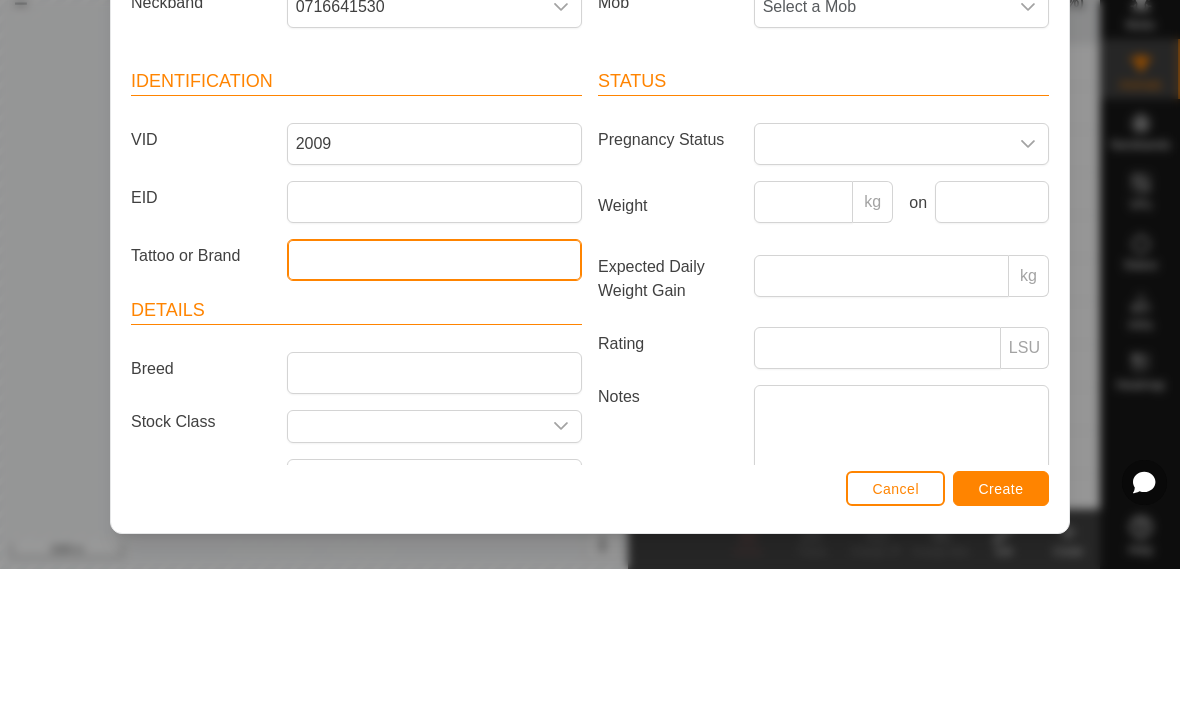 click on "Tattoo or Brand" at bounding box center (434, 401) 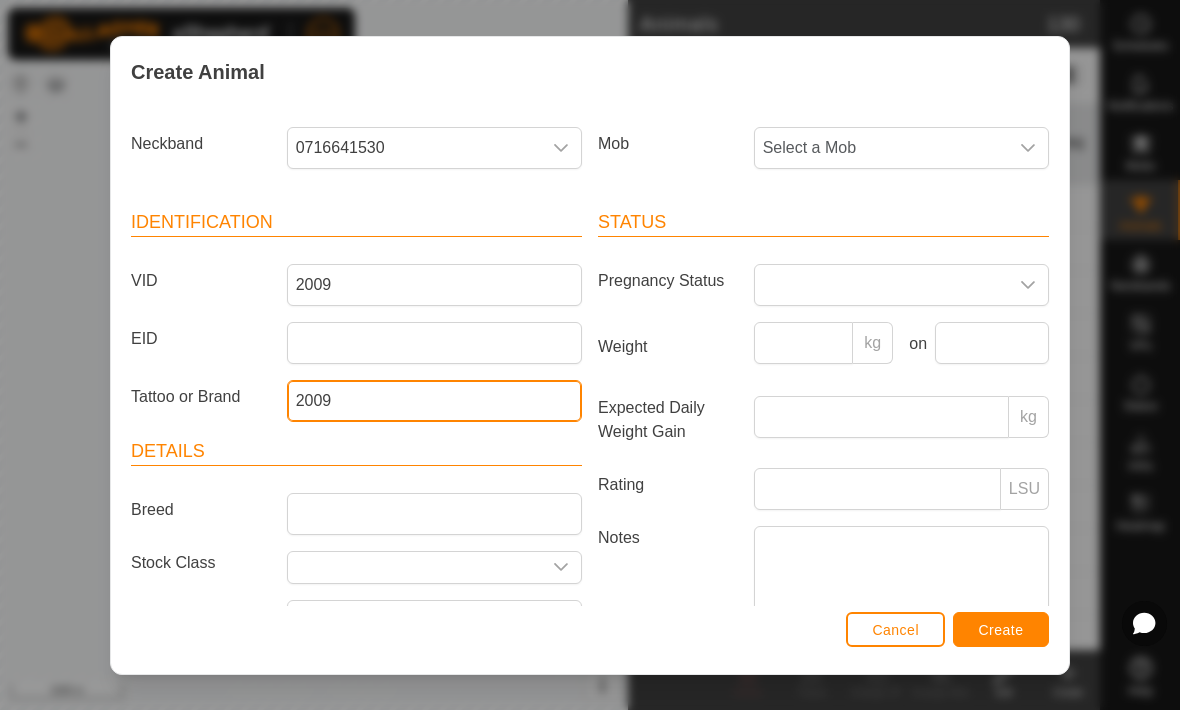 type on "2009" 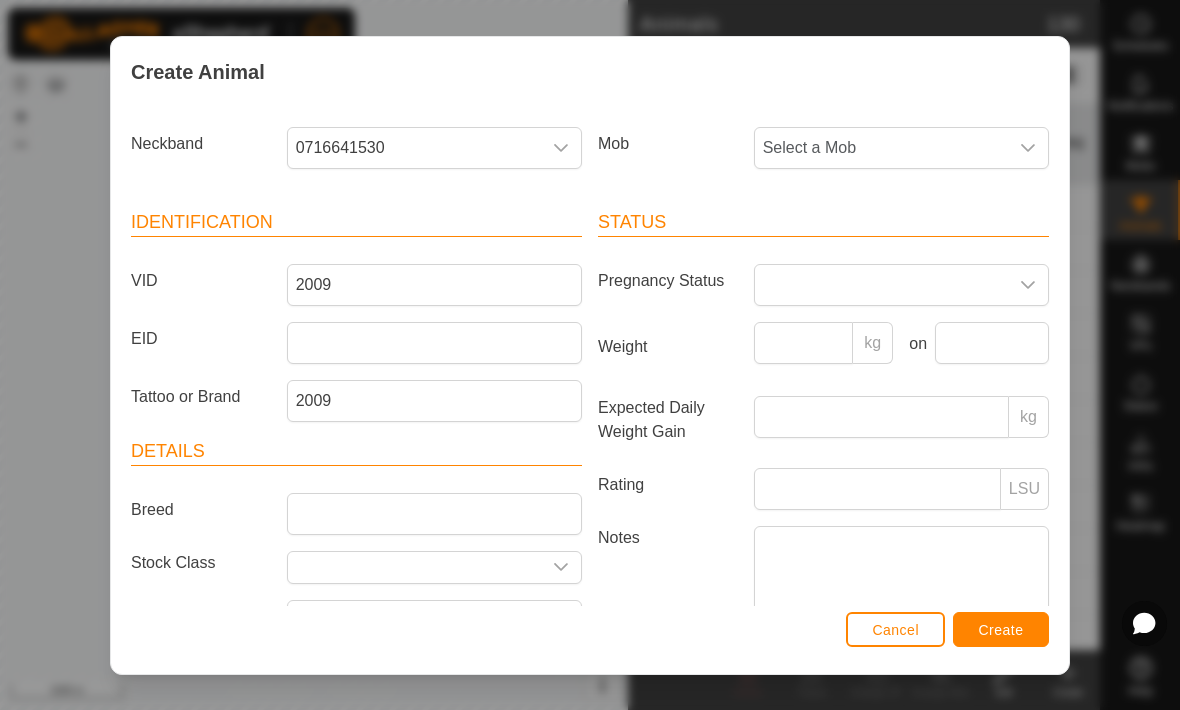click on "Create" at bounding box center (1001, 630) 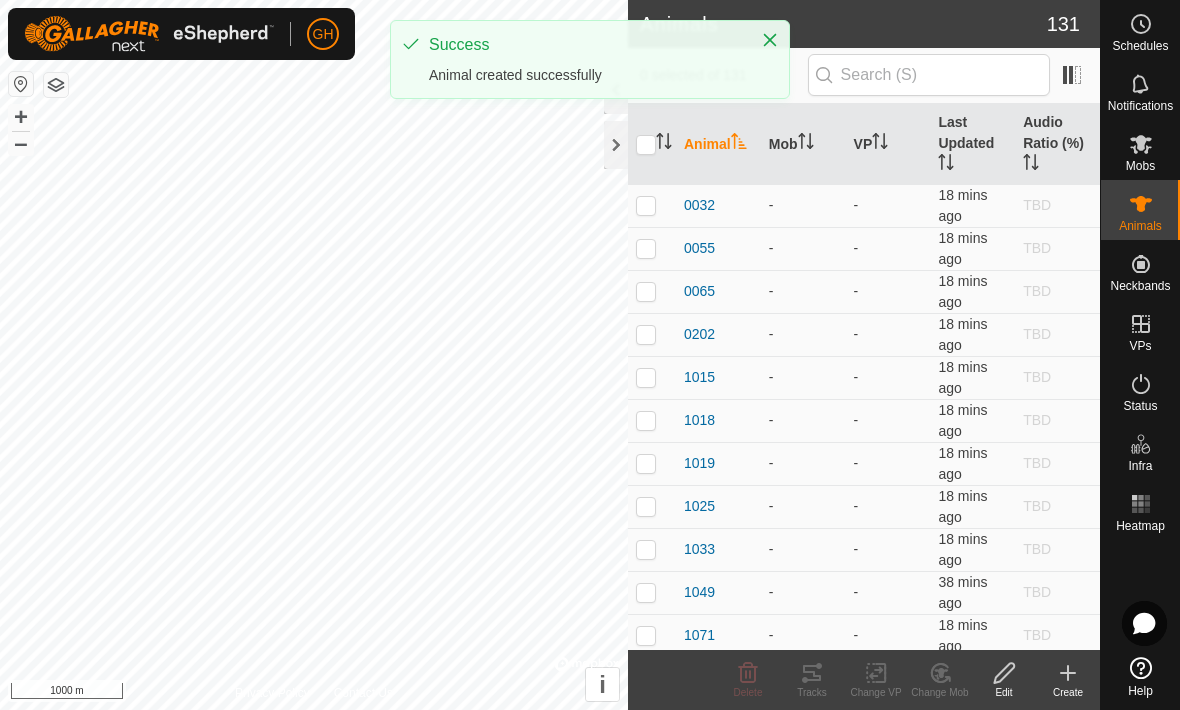click 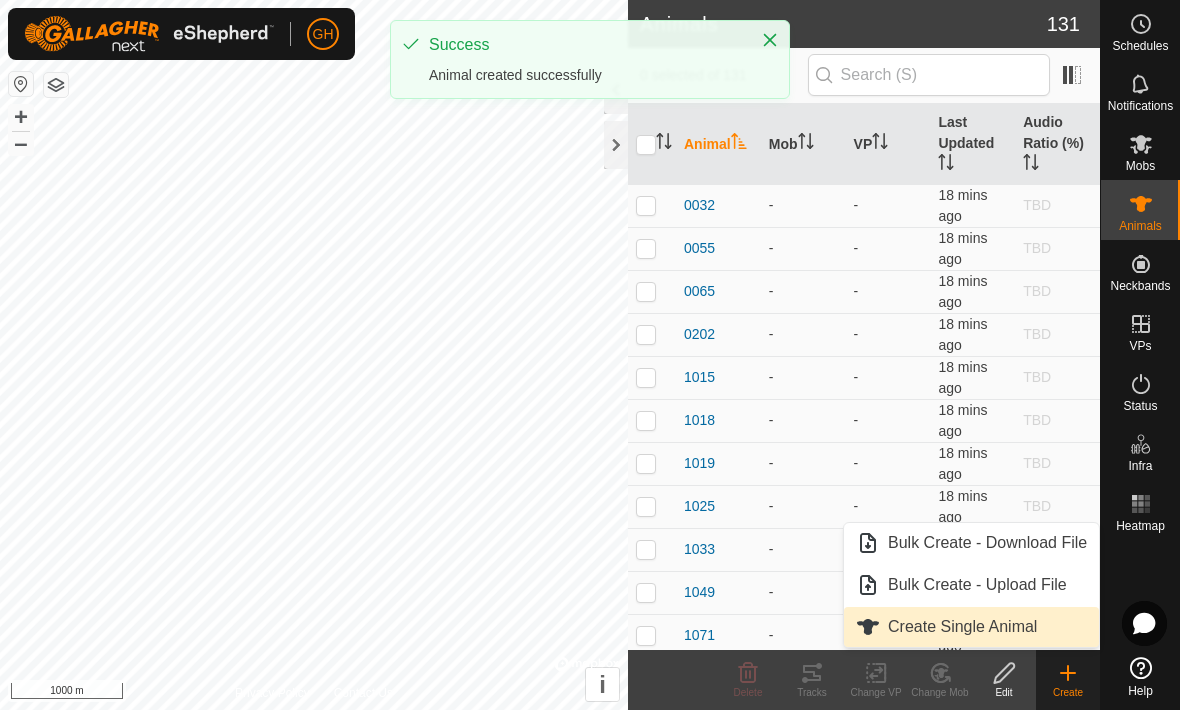 click on "Create Single Animal" at bounding box center [971, 627] 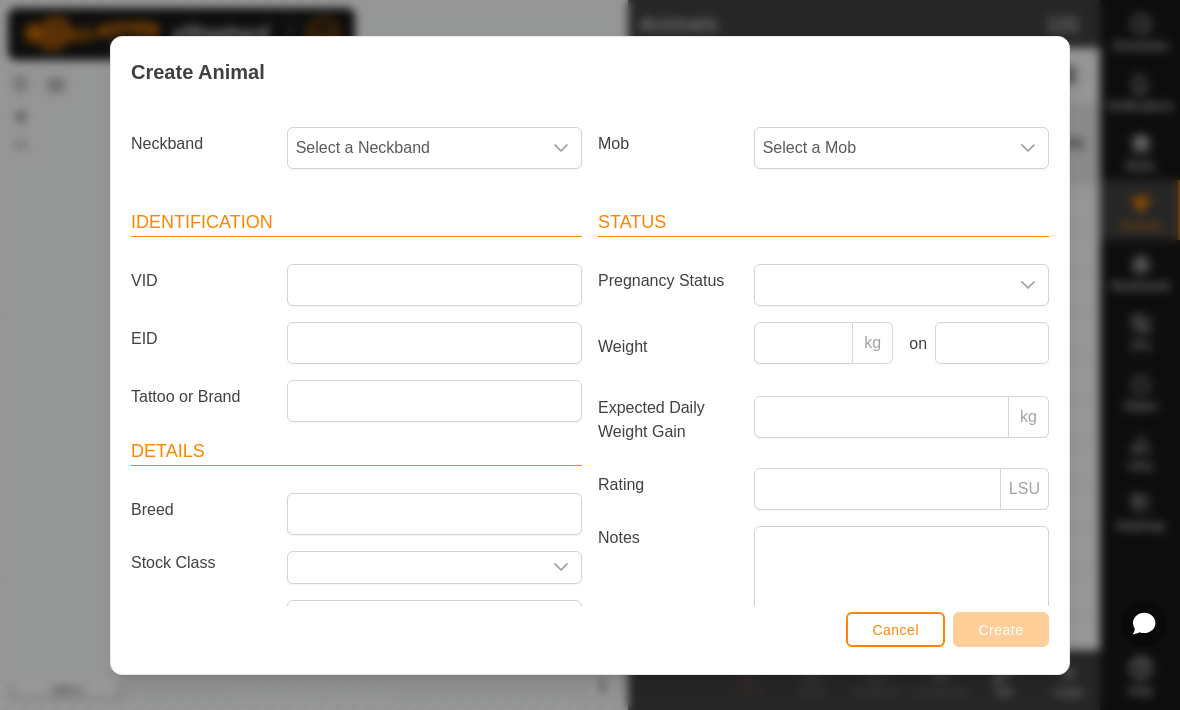 click 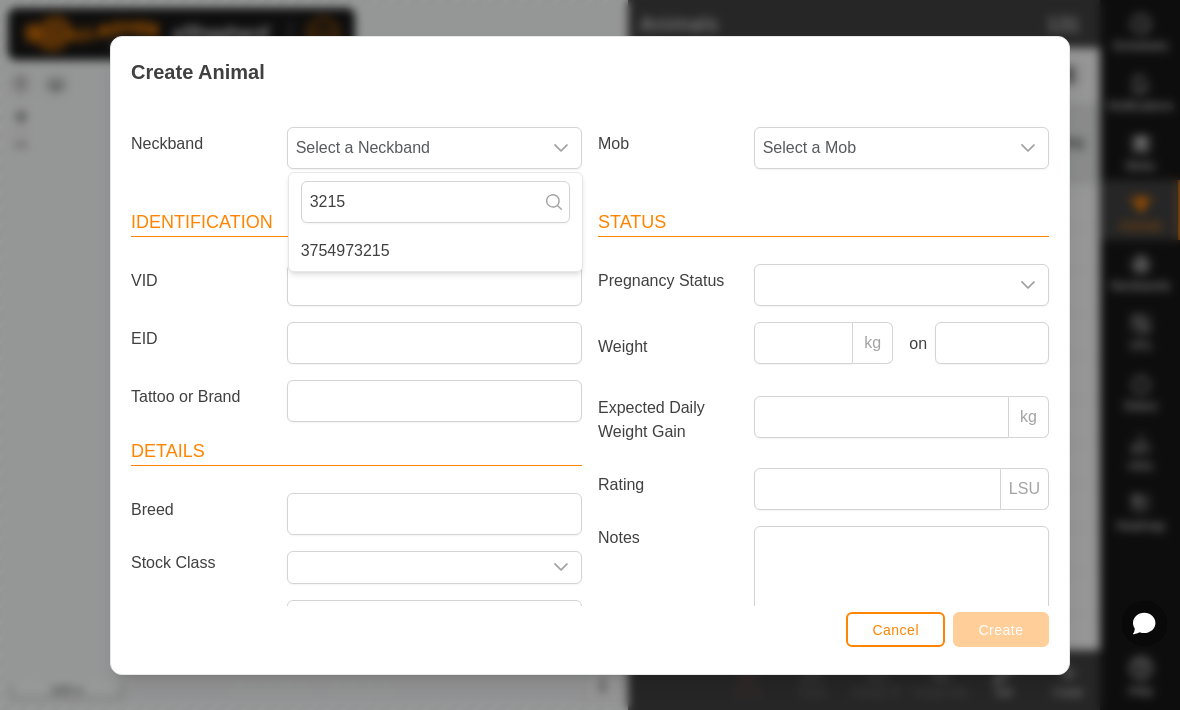 type on "3215" 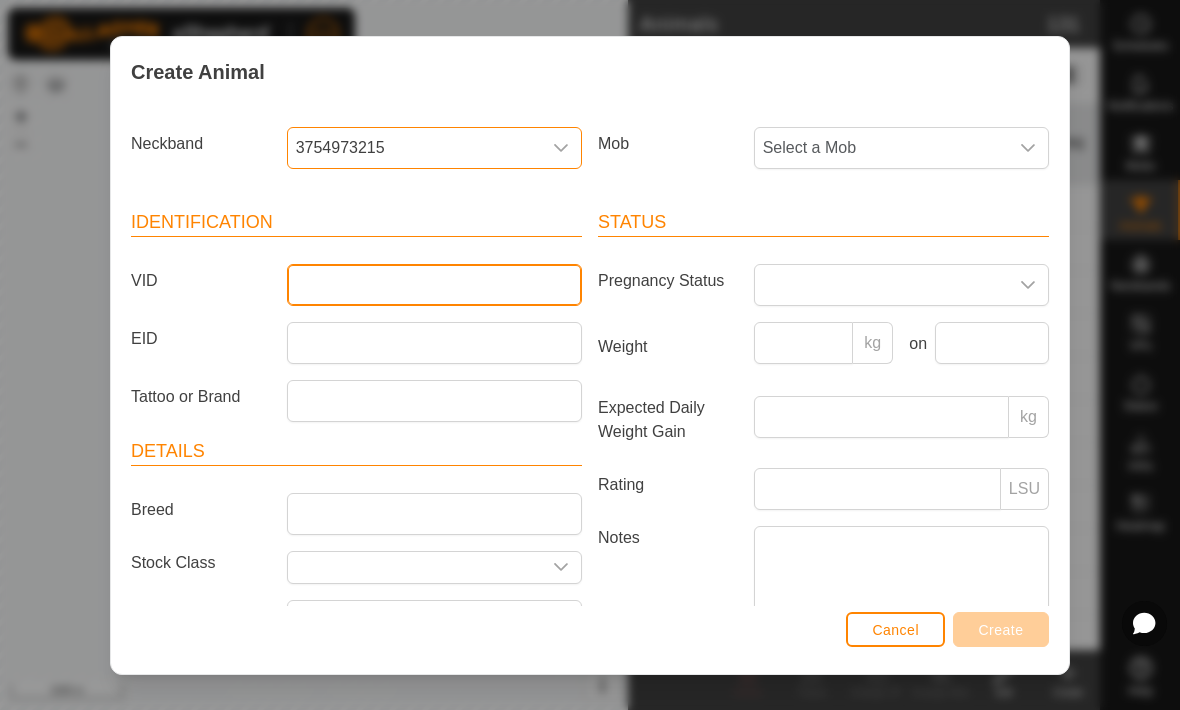 click on "VID" at bounding box center (434, 285) 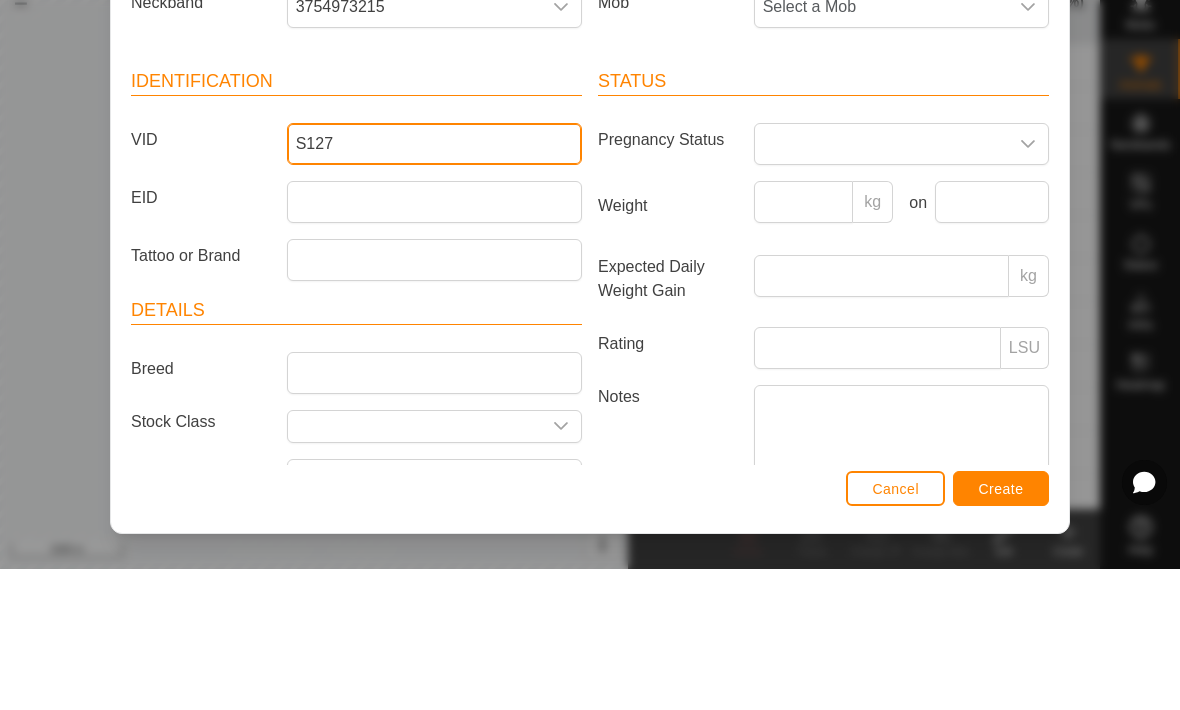 type on "S127" 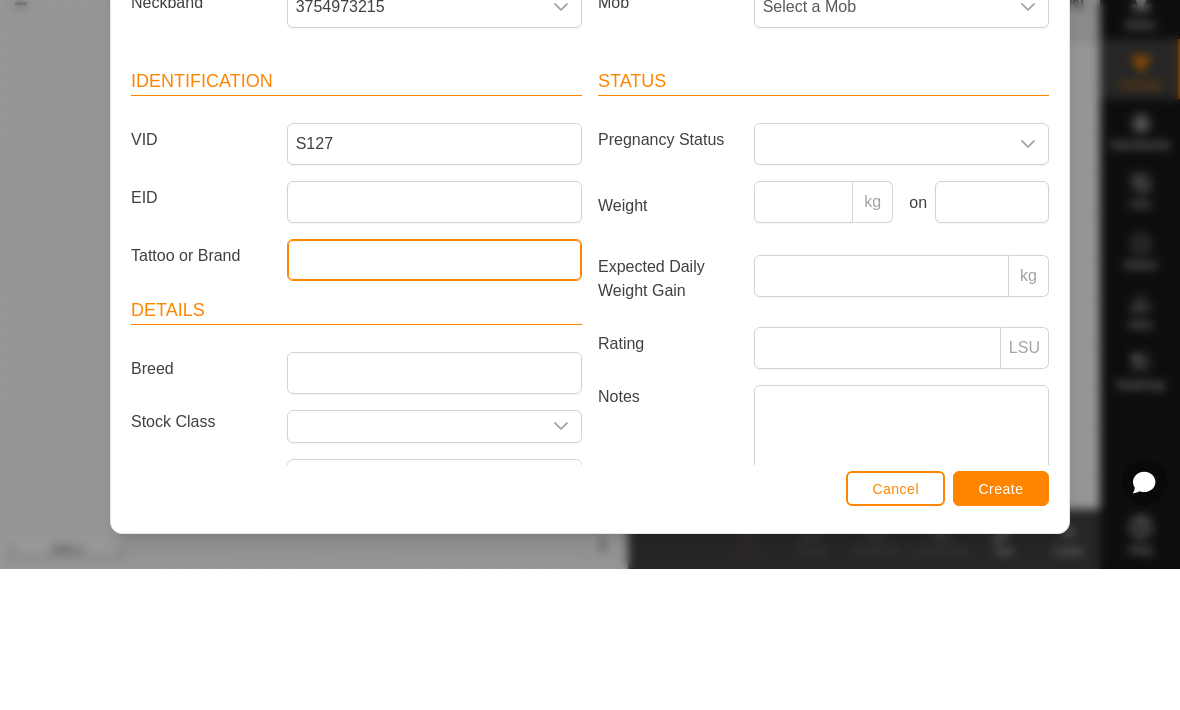 click on "Tattoo or Brand" at bounding box center [434, 401] 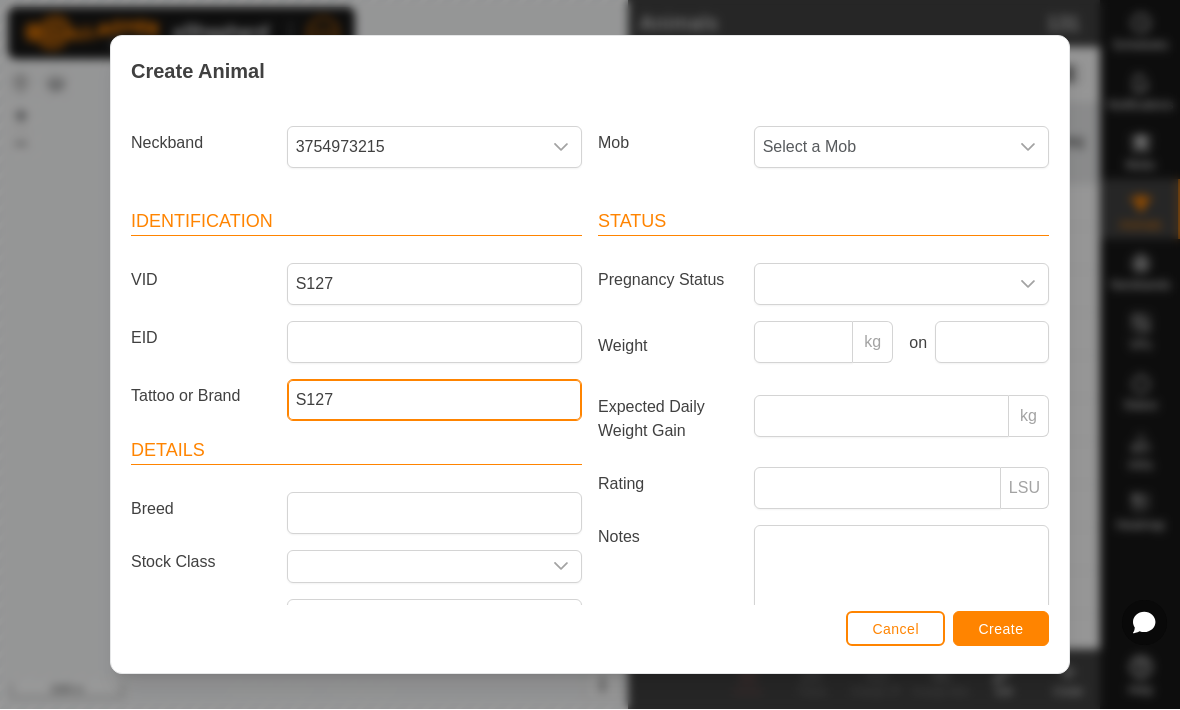 type on "S127" 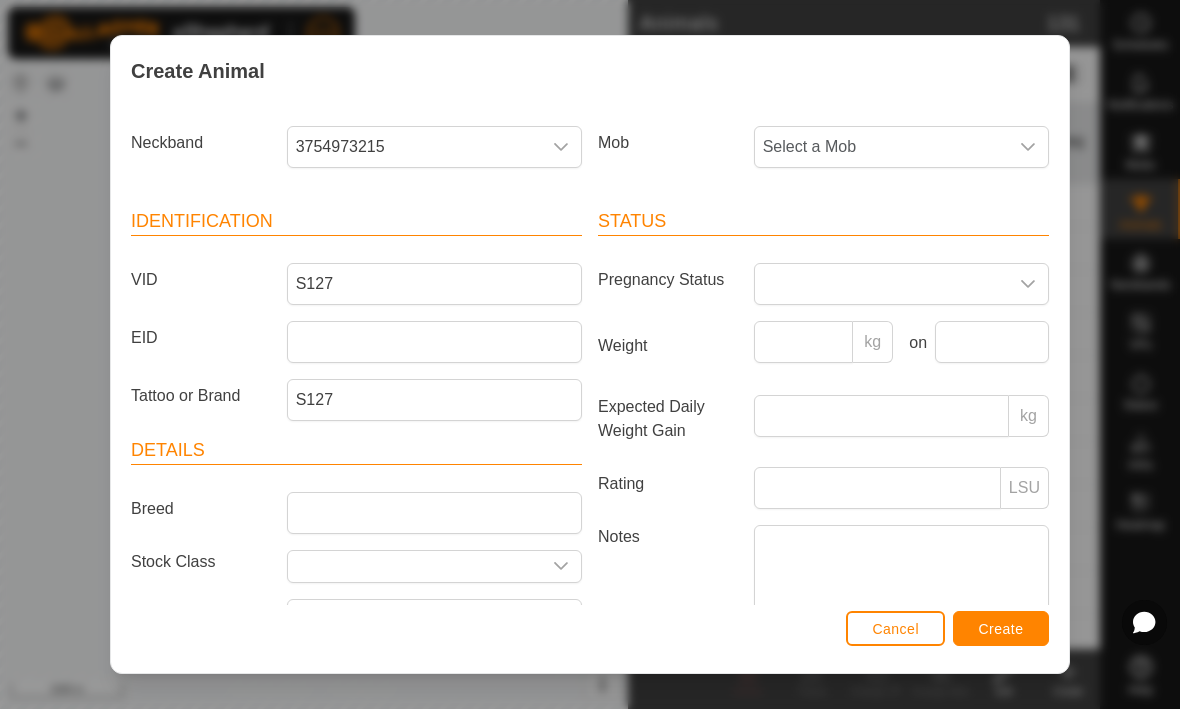 click on "Create" at bounding box center (1001, 629) 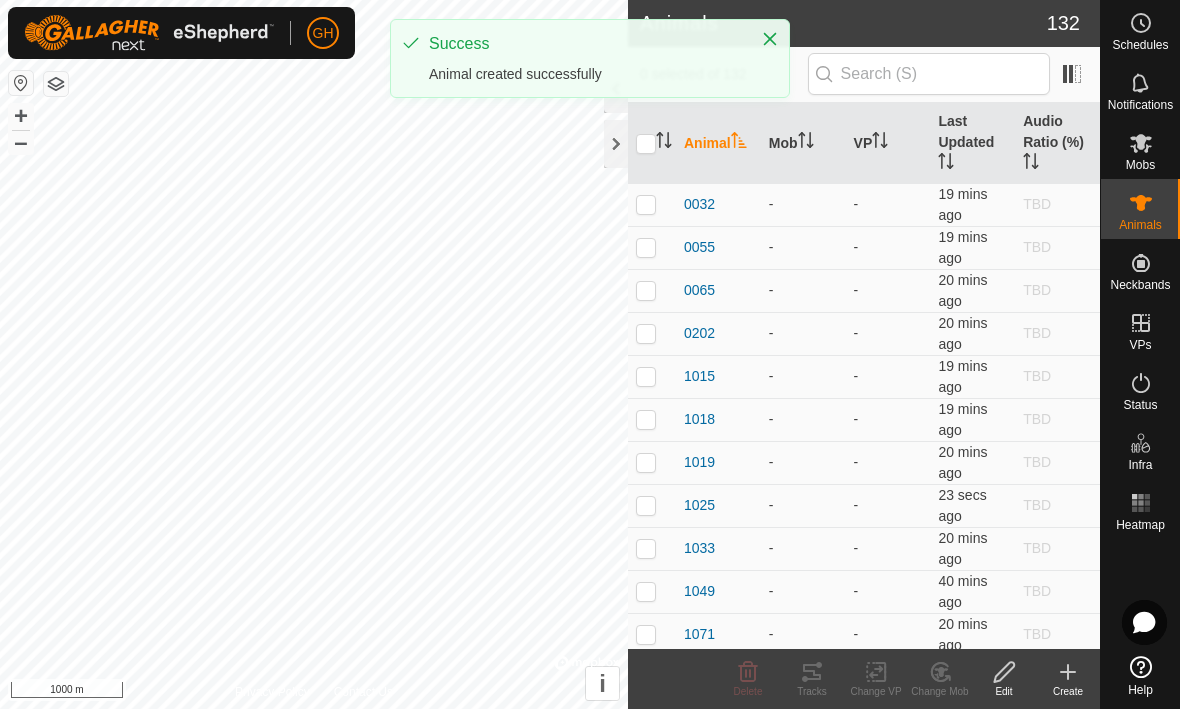 click on "Create" 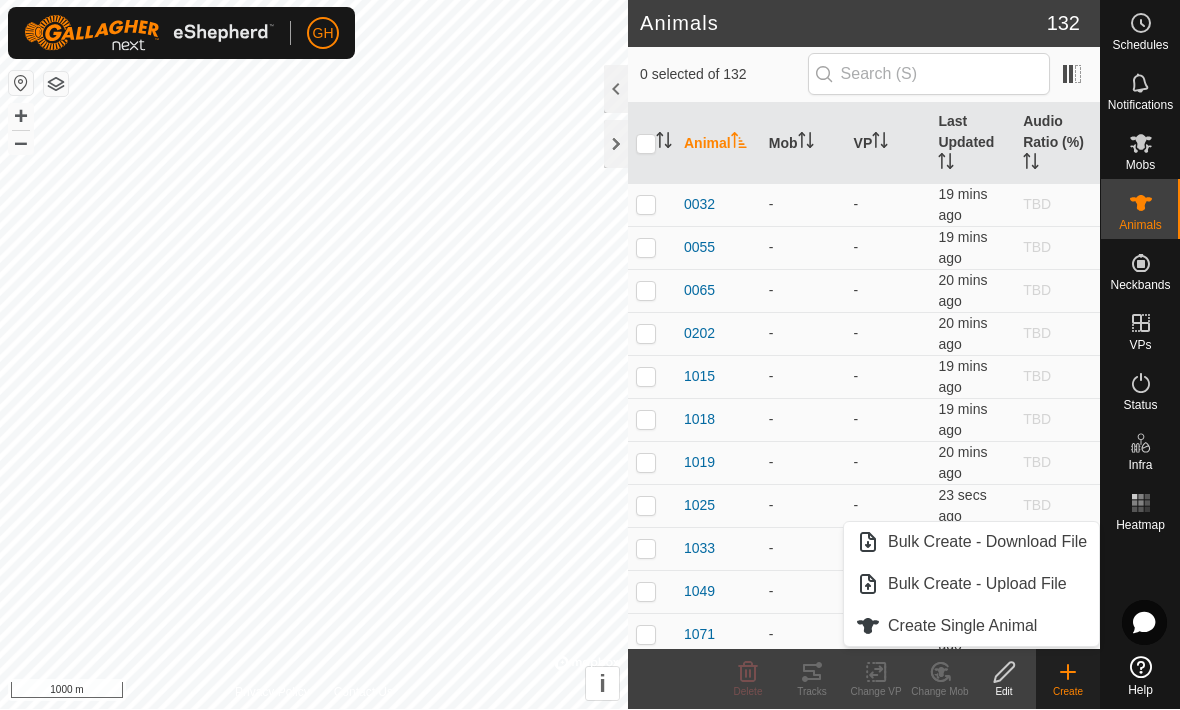 click on "Create Single Animal" at bounding box center (962, 627) 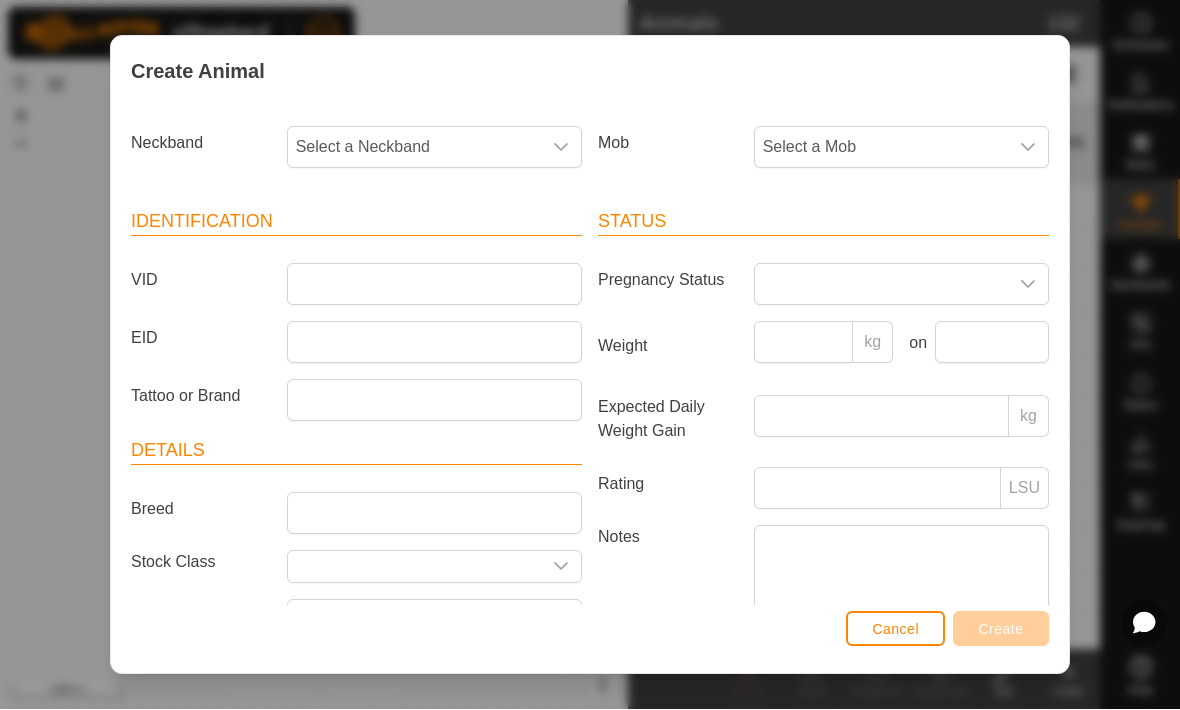 click on "Select a Neckband" at bounding box center (414, 148) 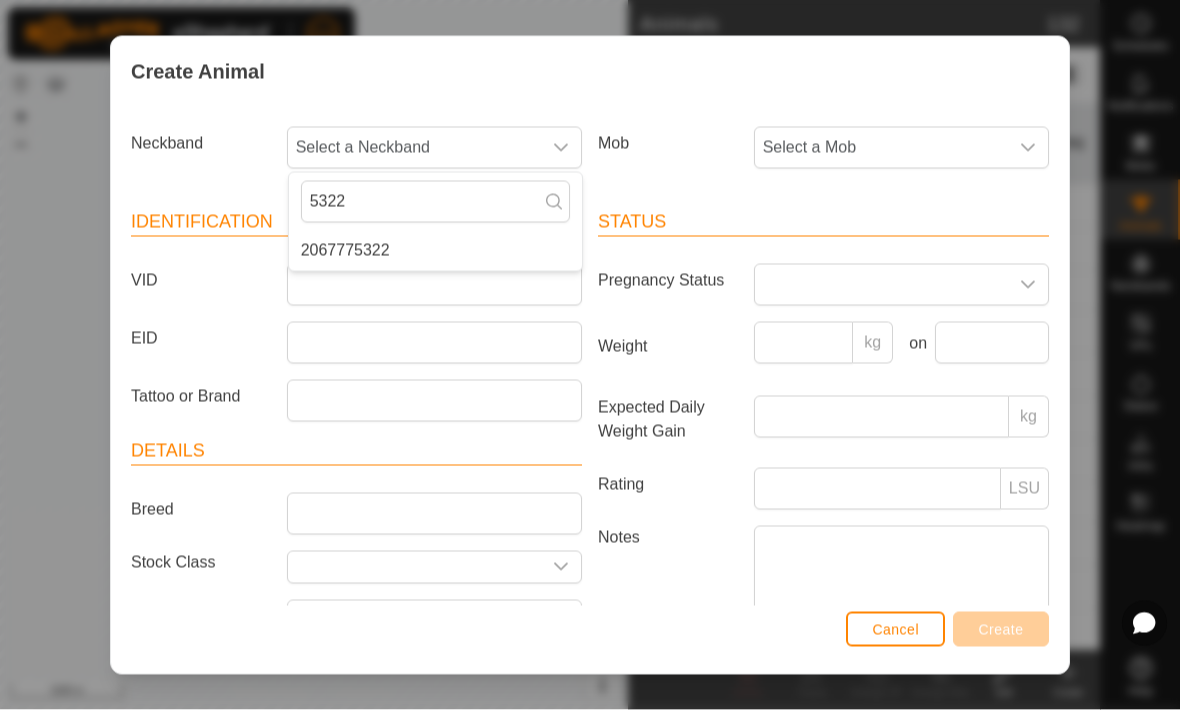 type on "5322" 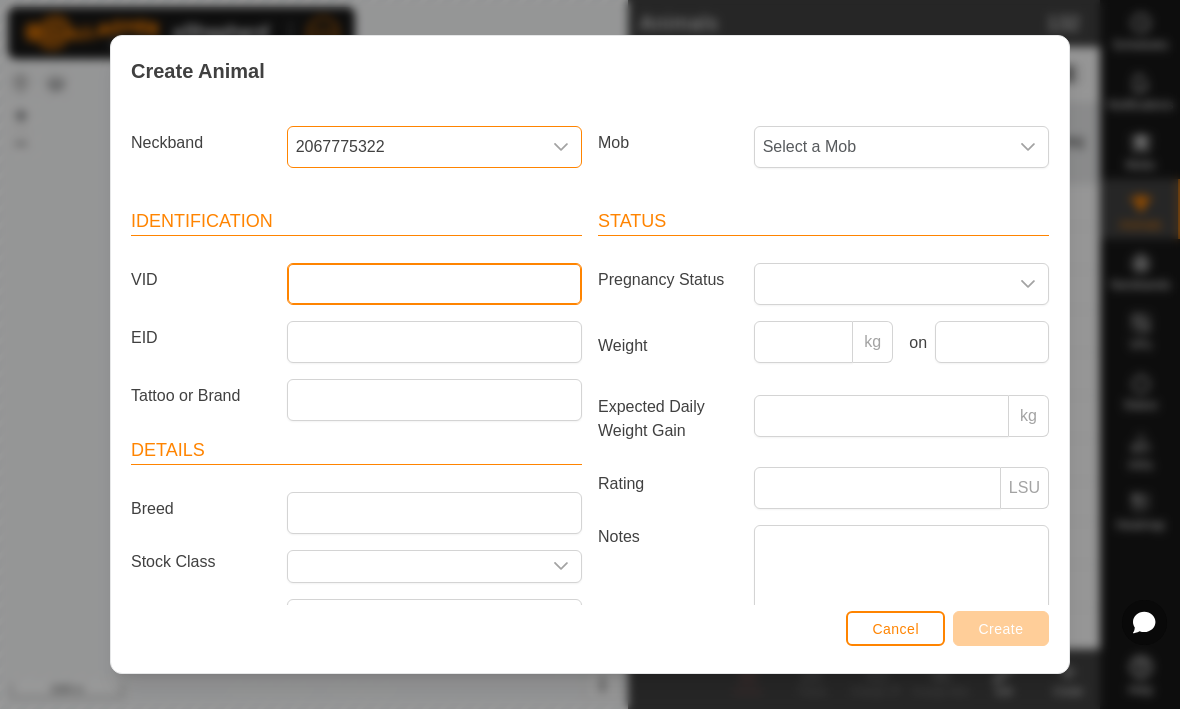 click on "VID" at bounding box center [434, 285] 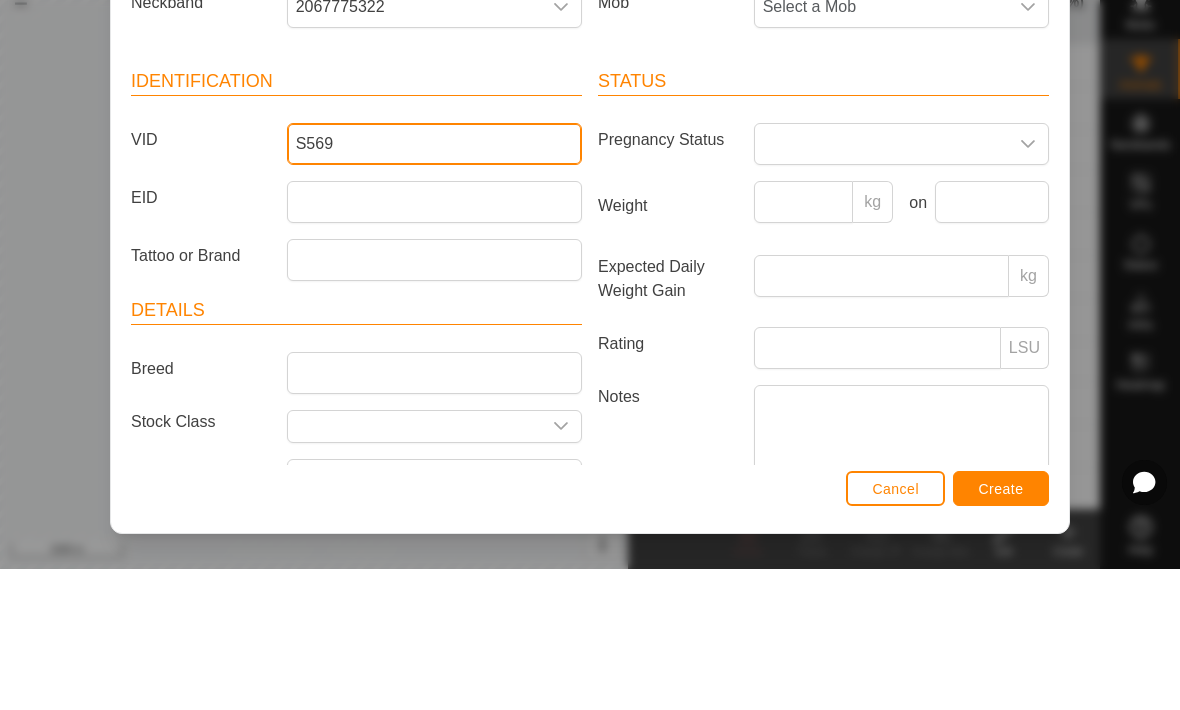 type on "S569" 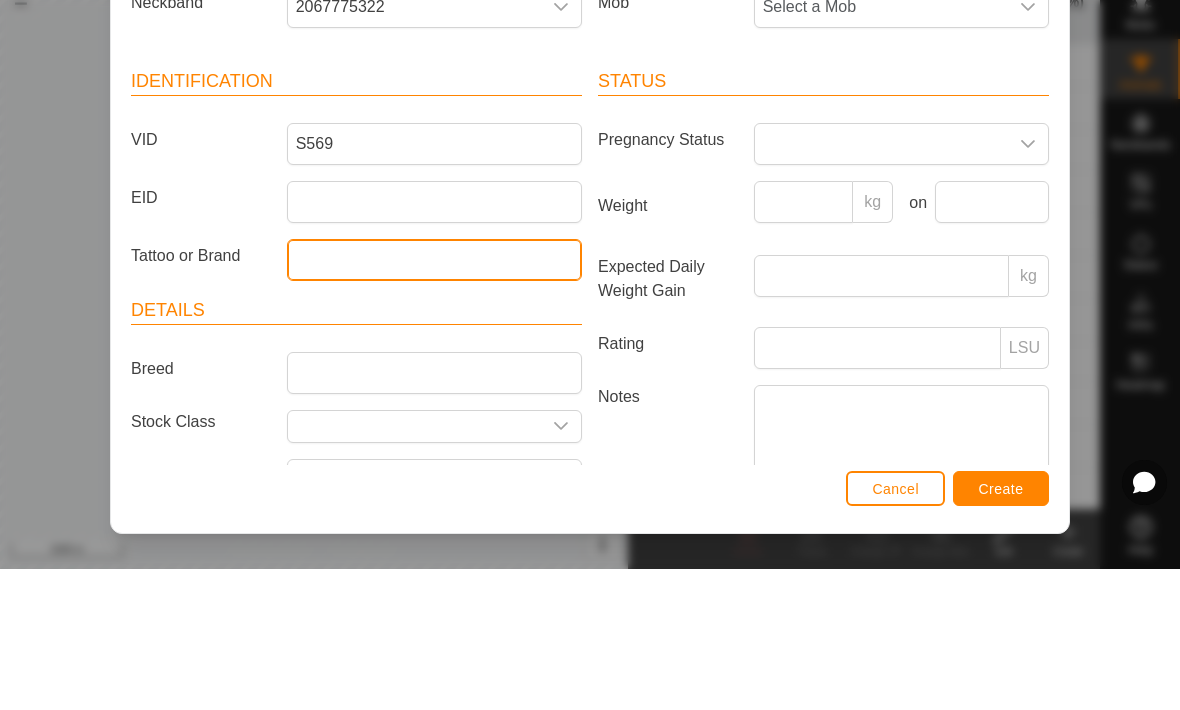 click on "Tattoo or Brand" at bounding box center [434, 401] 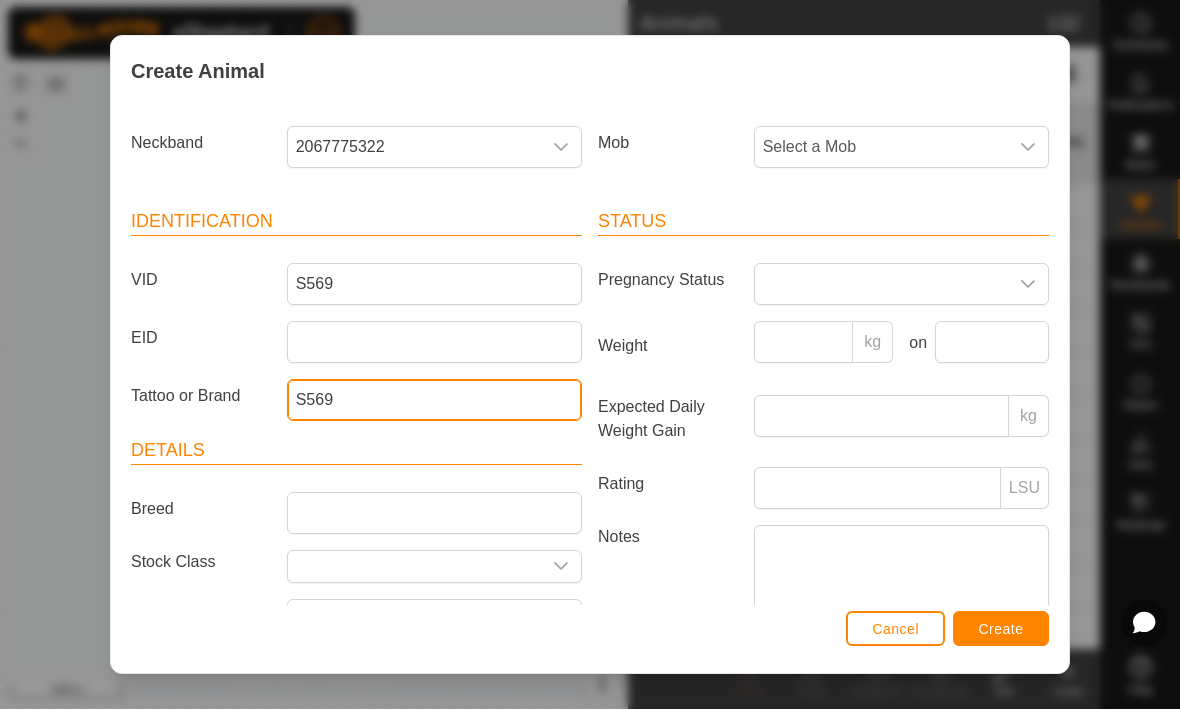 type on "S569" 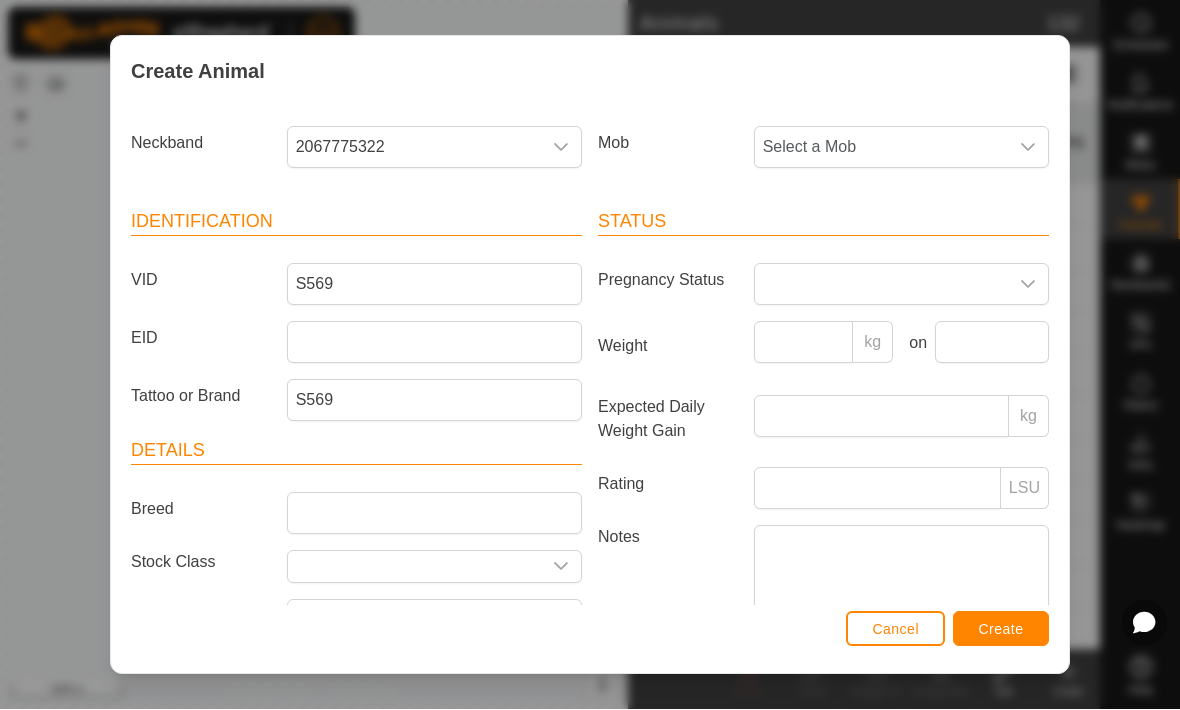 click on "Create" at bounding box center (1001, 630) 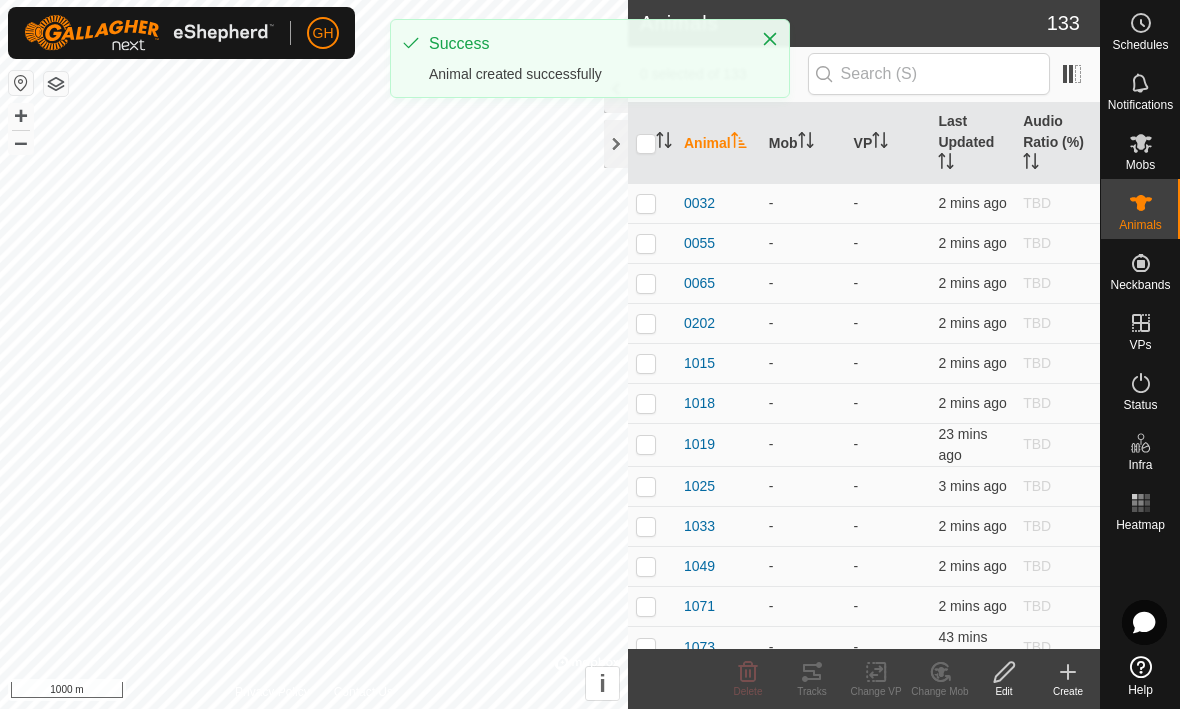 click 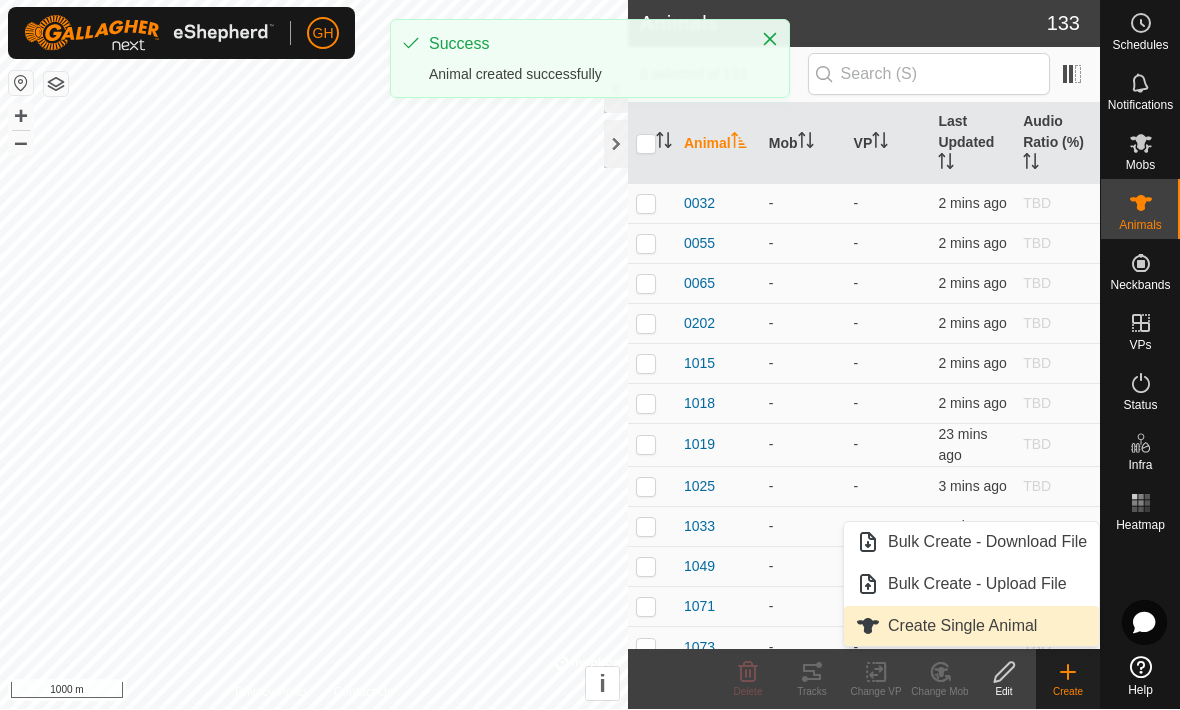 click on "Create Single Animal" at bounding box center [971, 627] 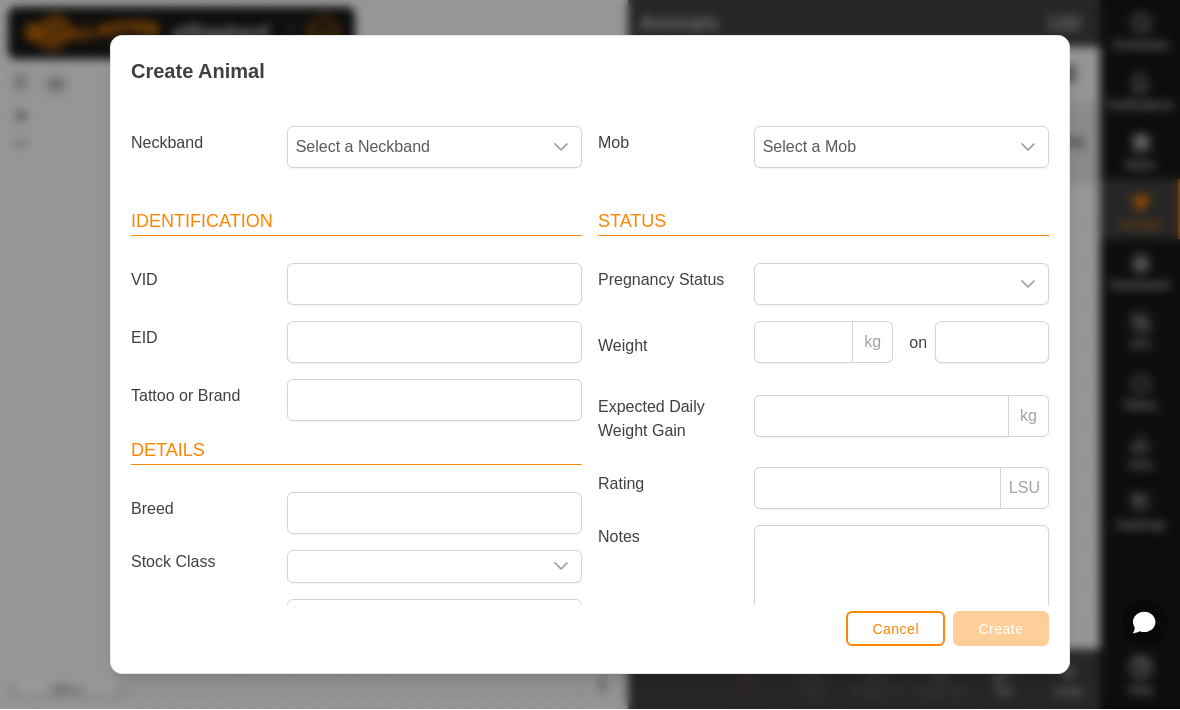 click on "Select a Neckband" at bounding box center [414, 148] 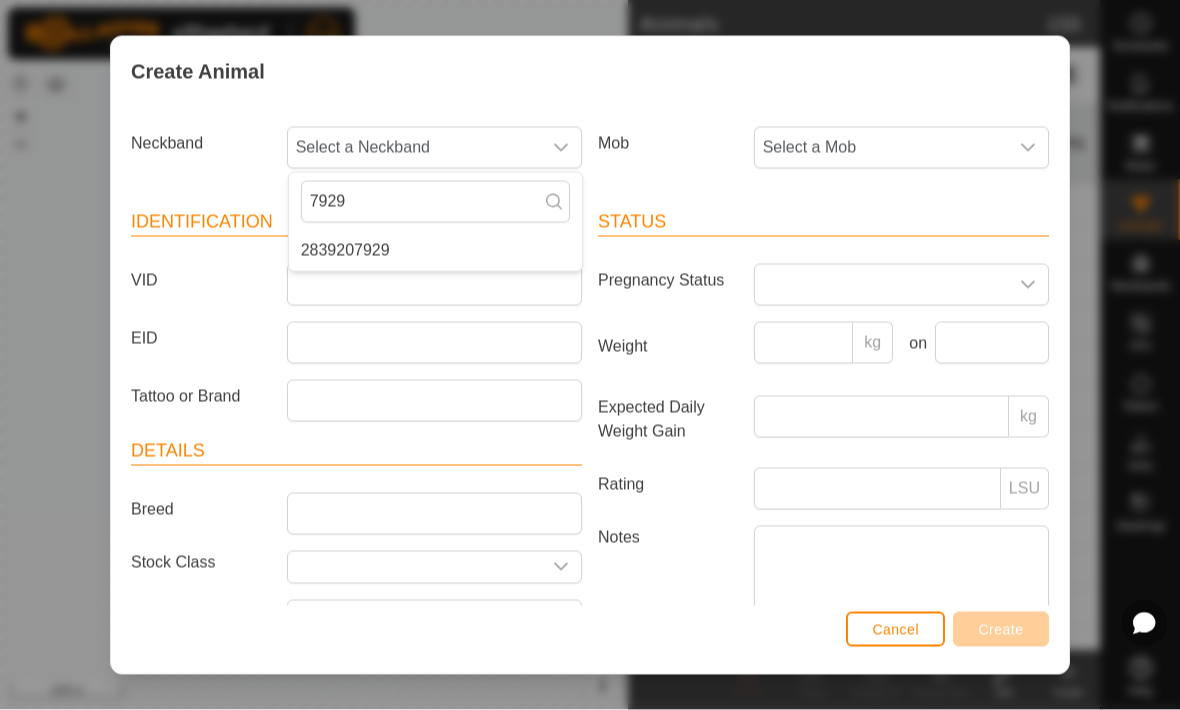 type on "7929" 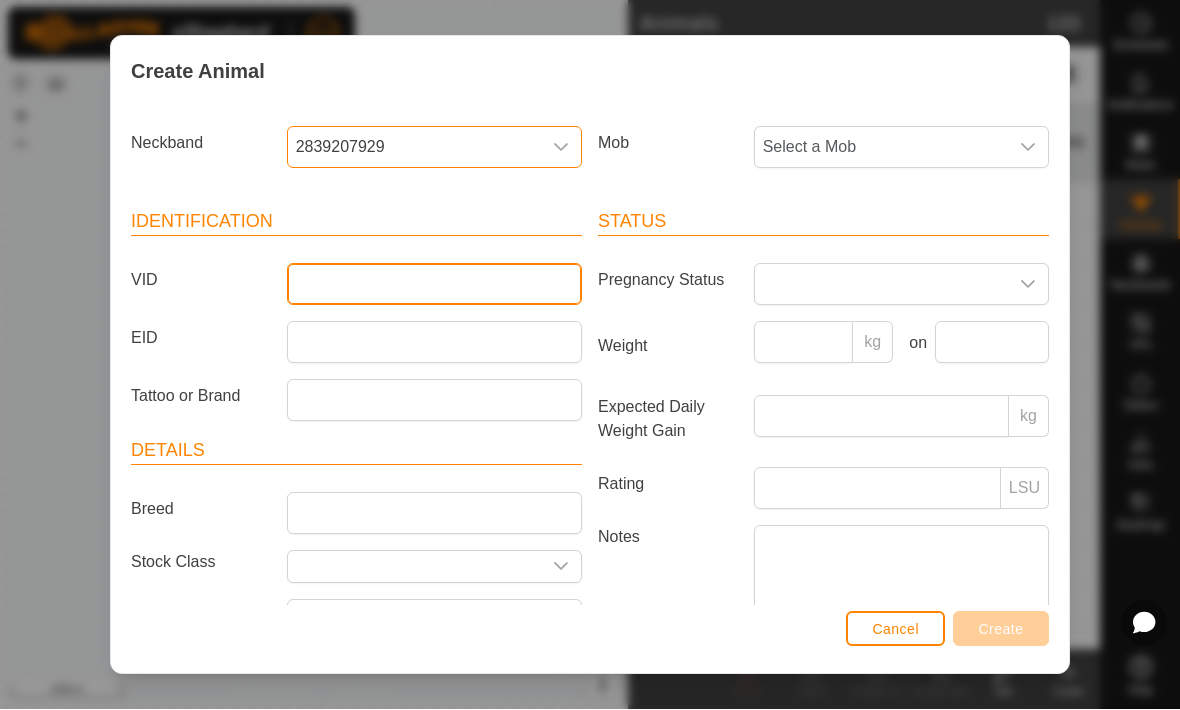 click on "VID" at bounding box center (434, 285) 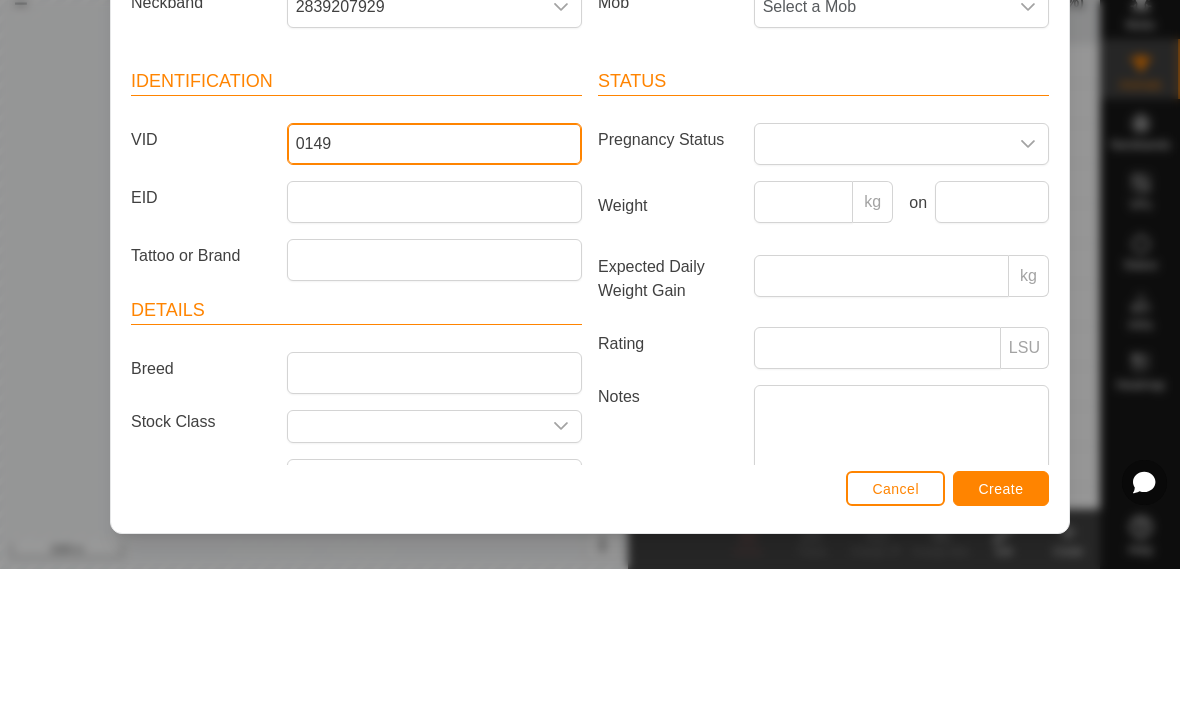 type on "0149" 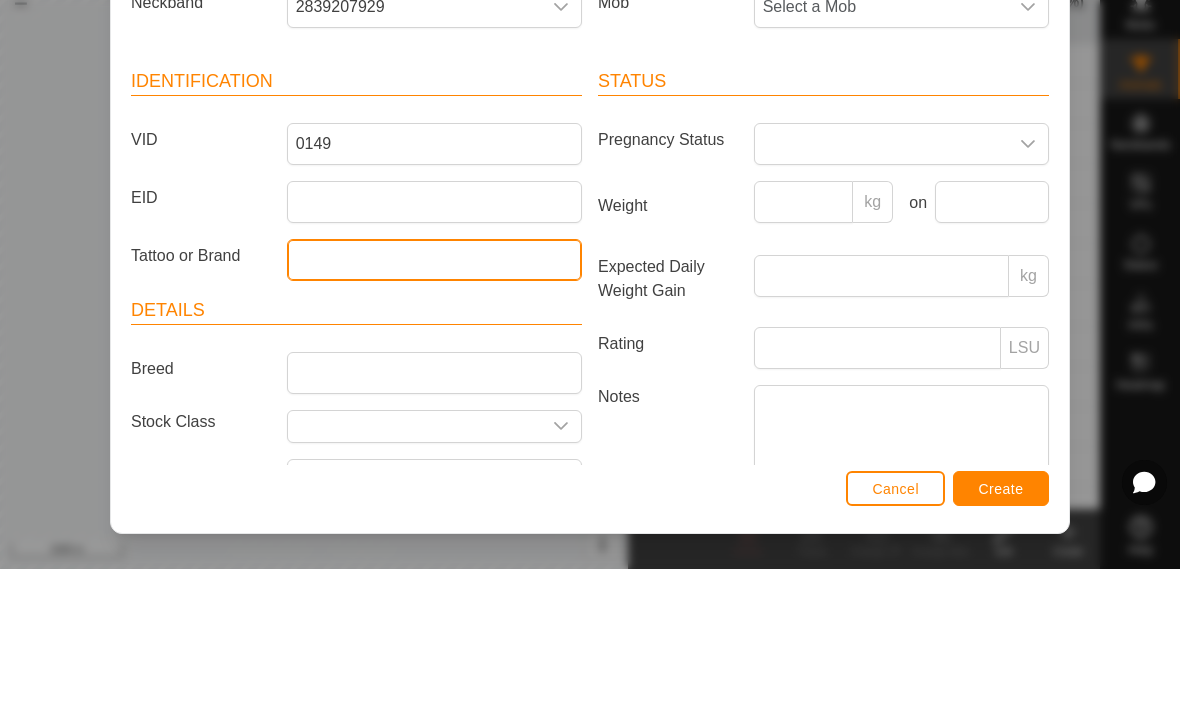 click on "Tattoo or Brand" at bounding box center [434, 401] 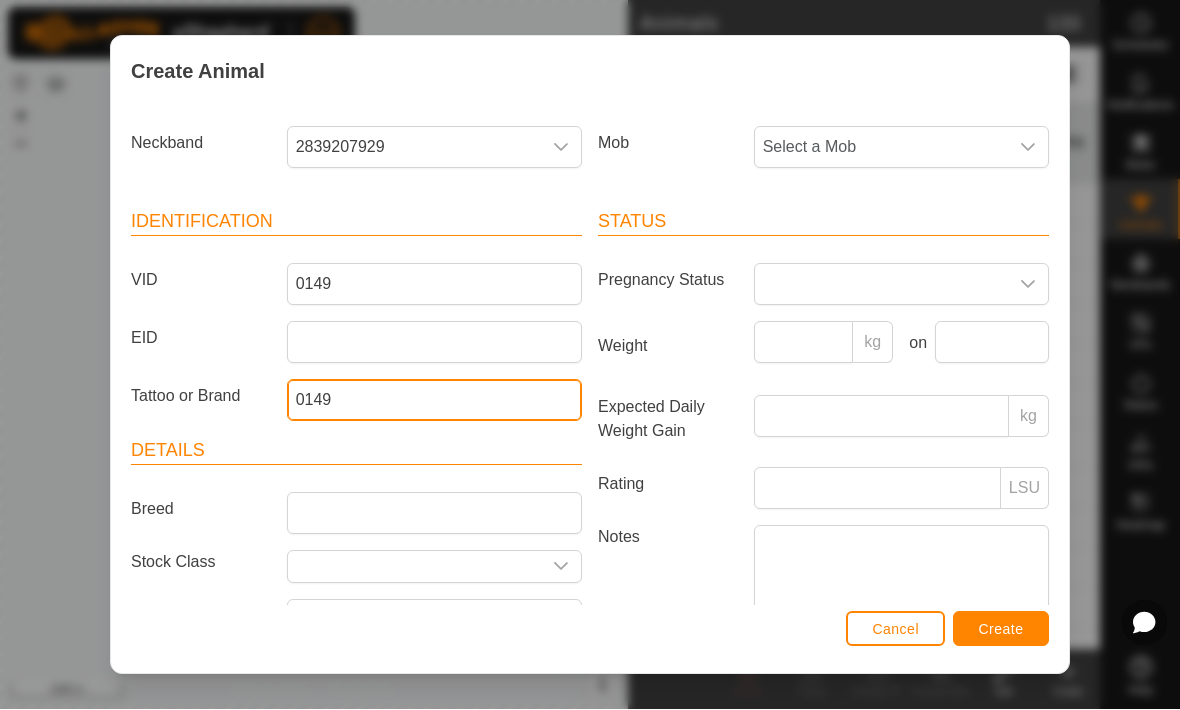 type on "0149" 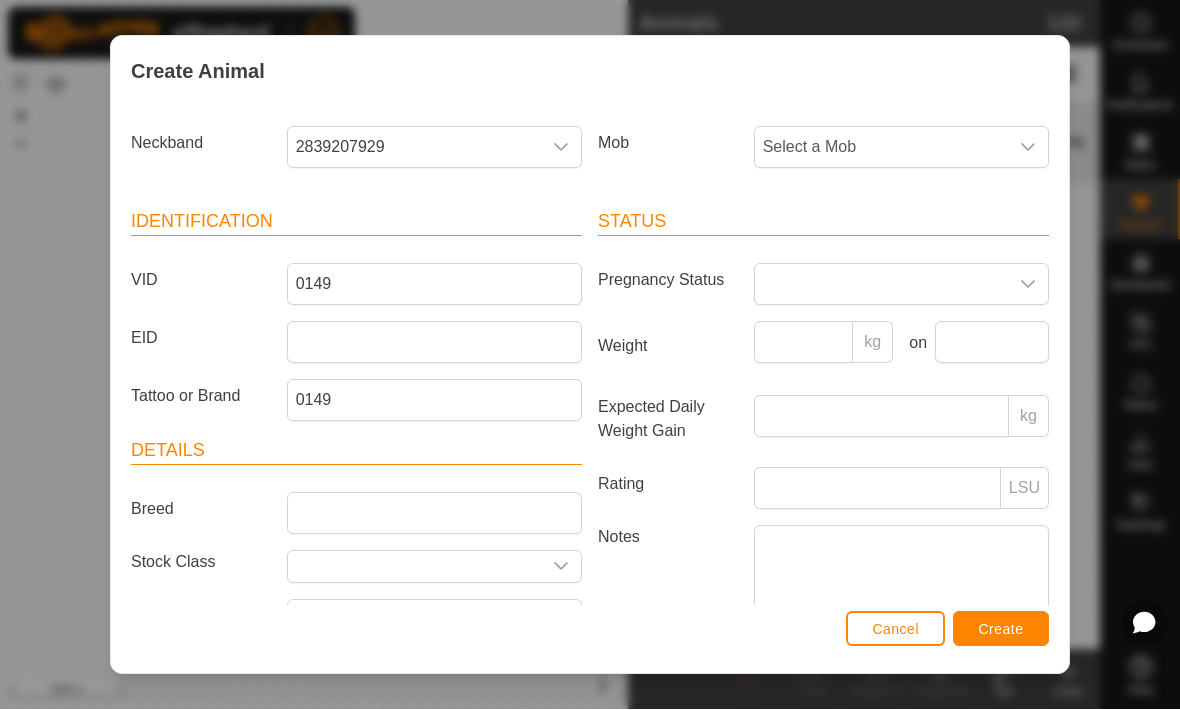 click on "Create" at bounding box center (1001, 630) 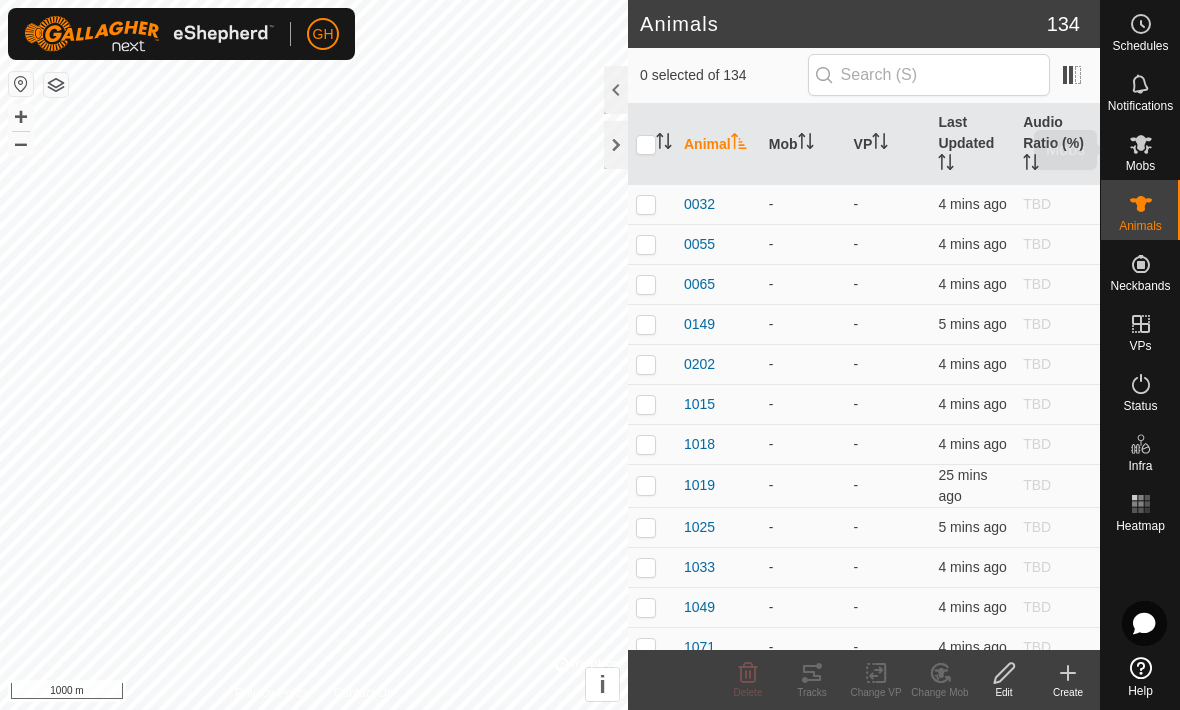 click 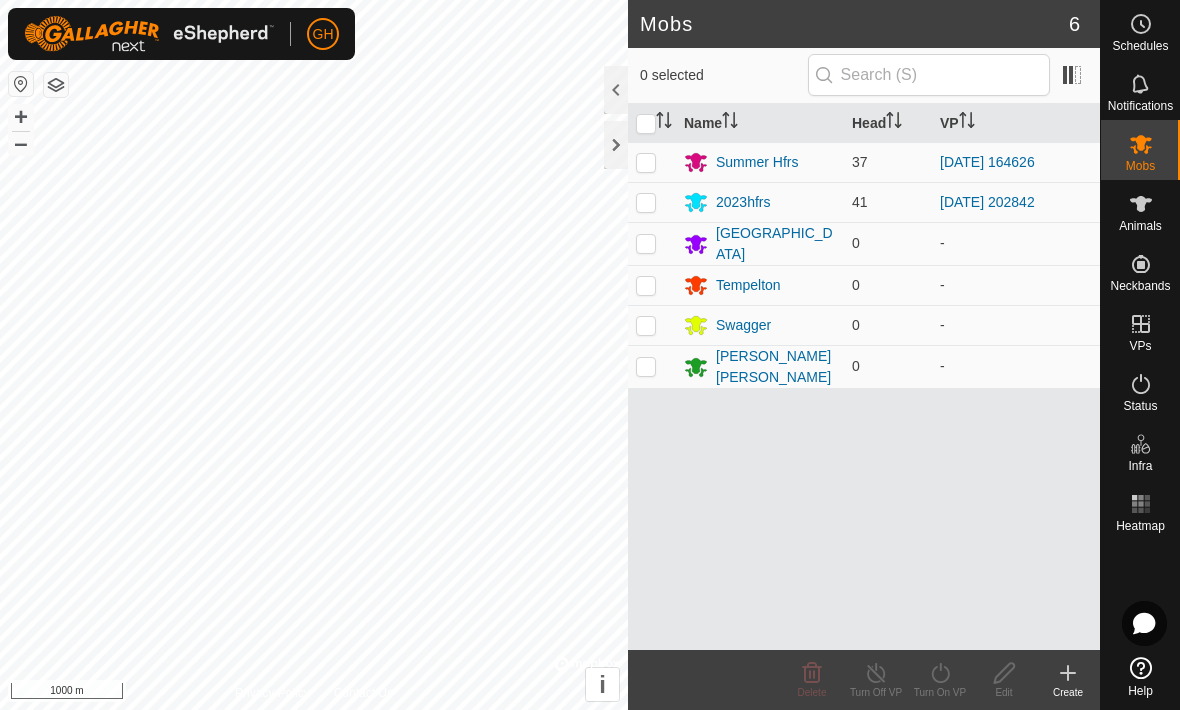 click 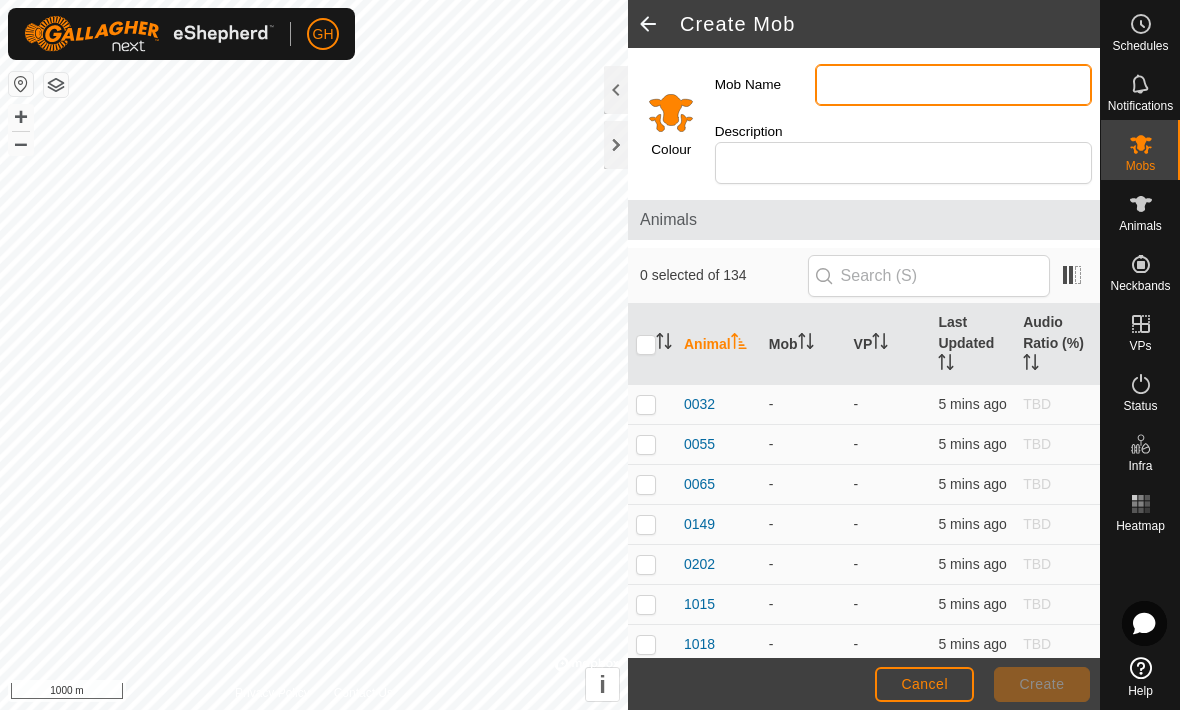click on "Mob Name" at bounding box center [953, 85] 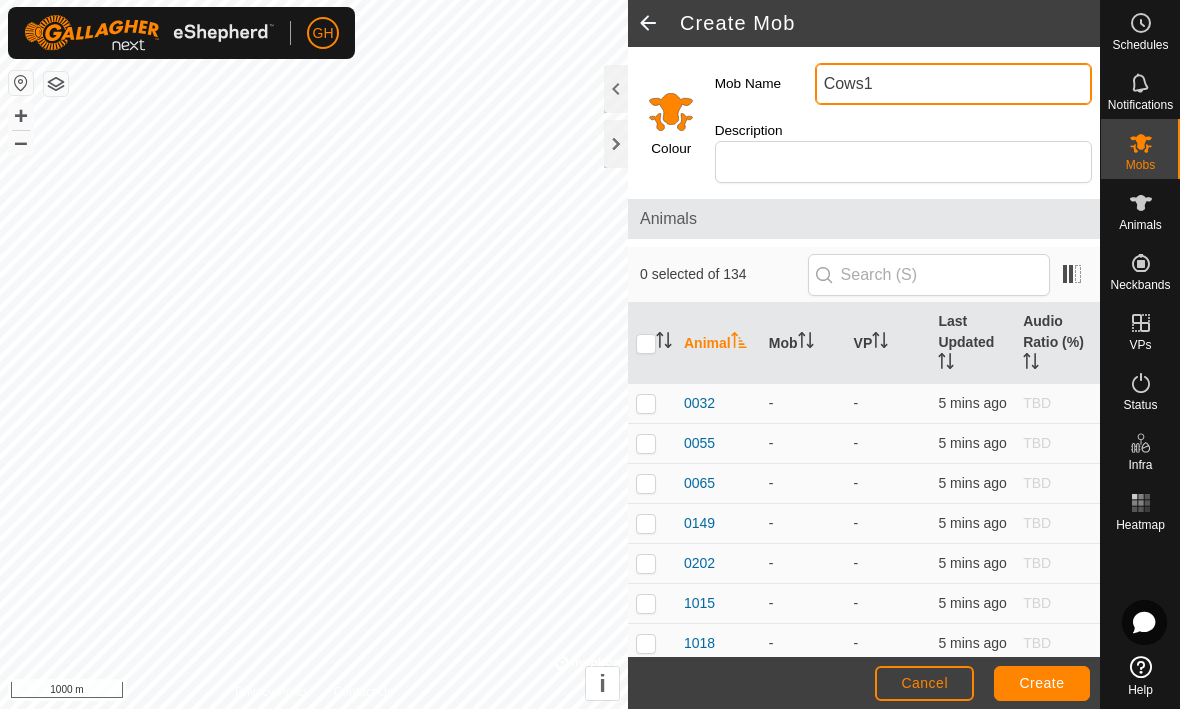 type on "Cows1" 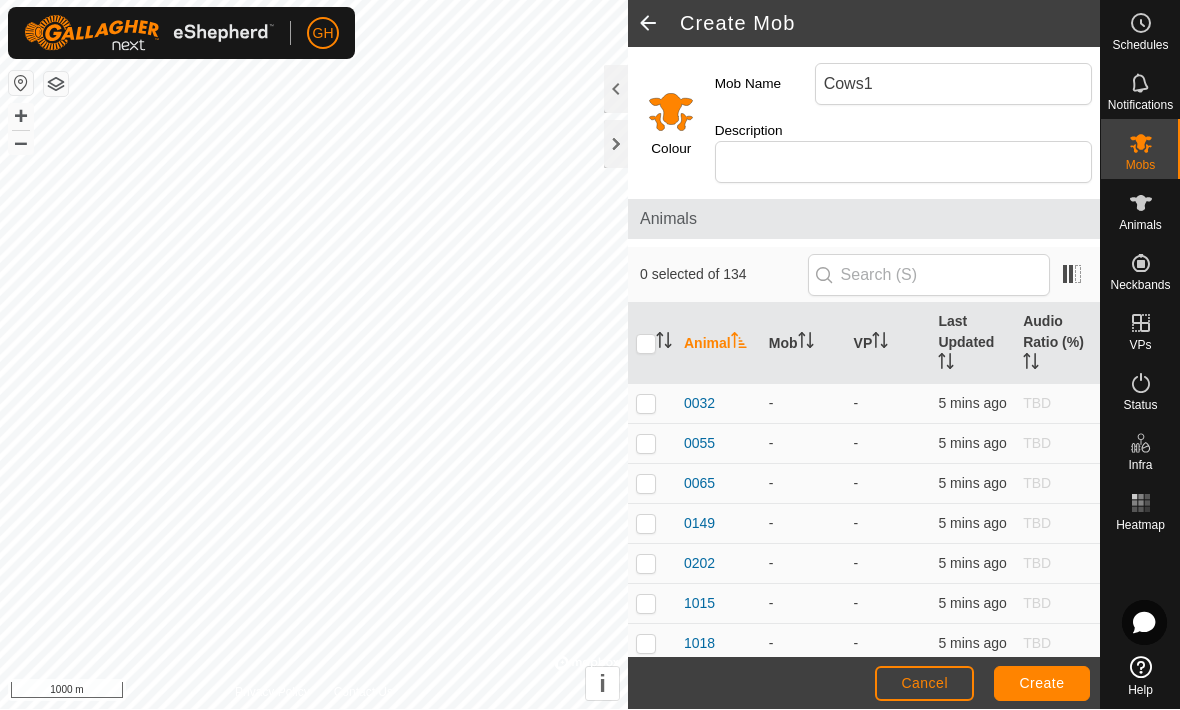 click at bounding box center [646, 404] 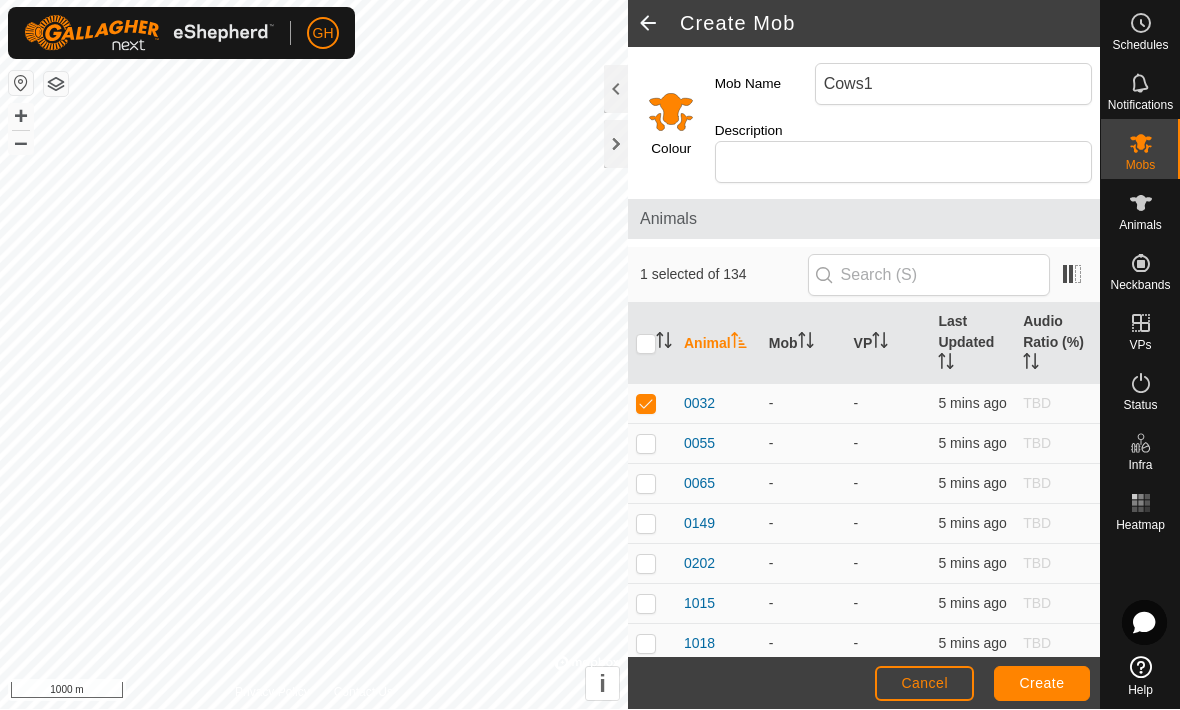 checkbox on "true" 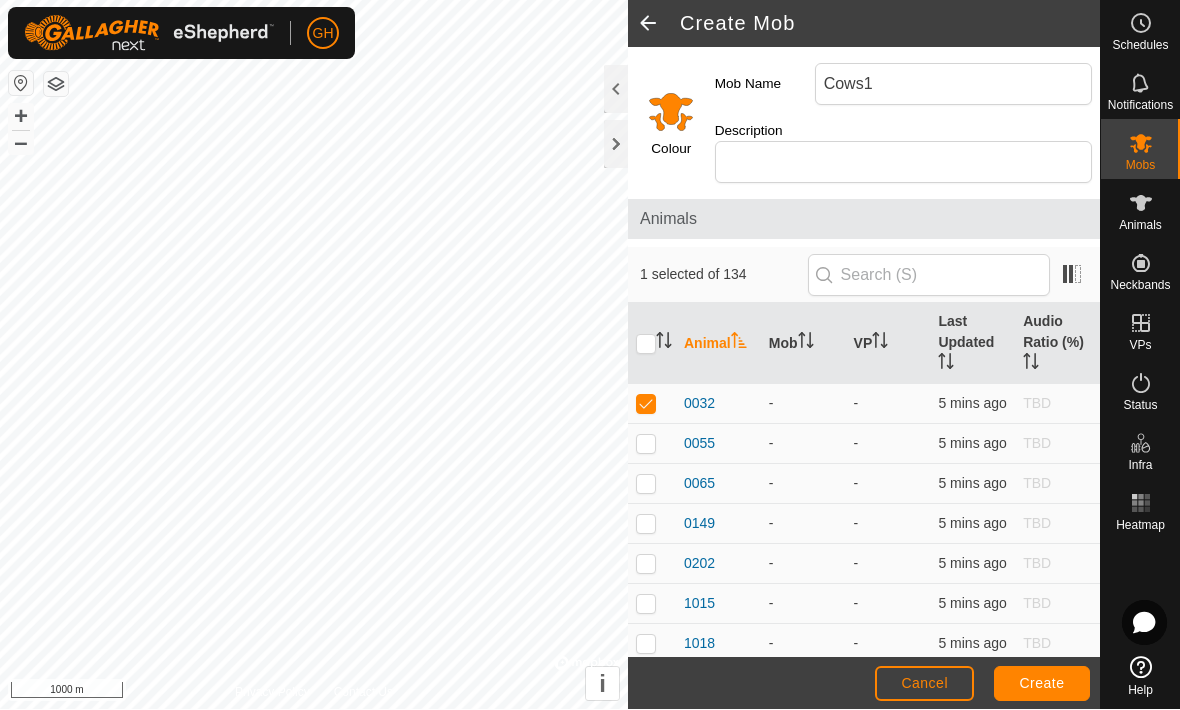 click at bounding box center (652, 445) 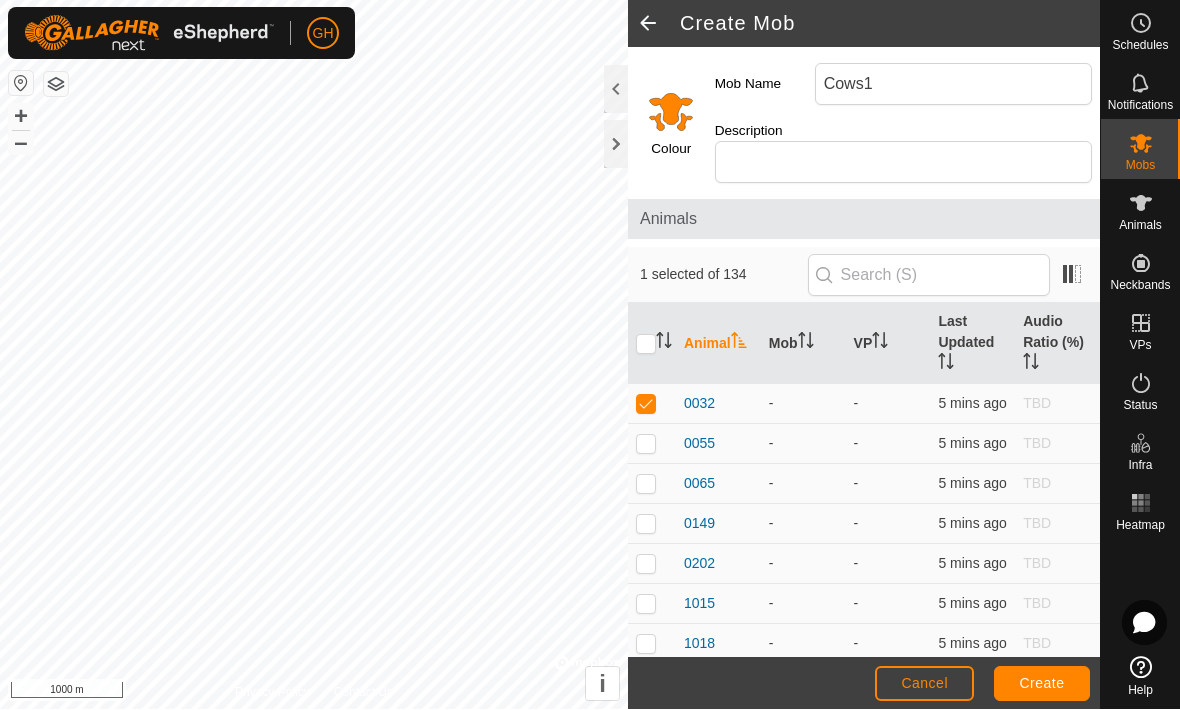 checkbox on "true" 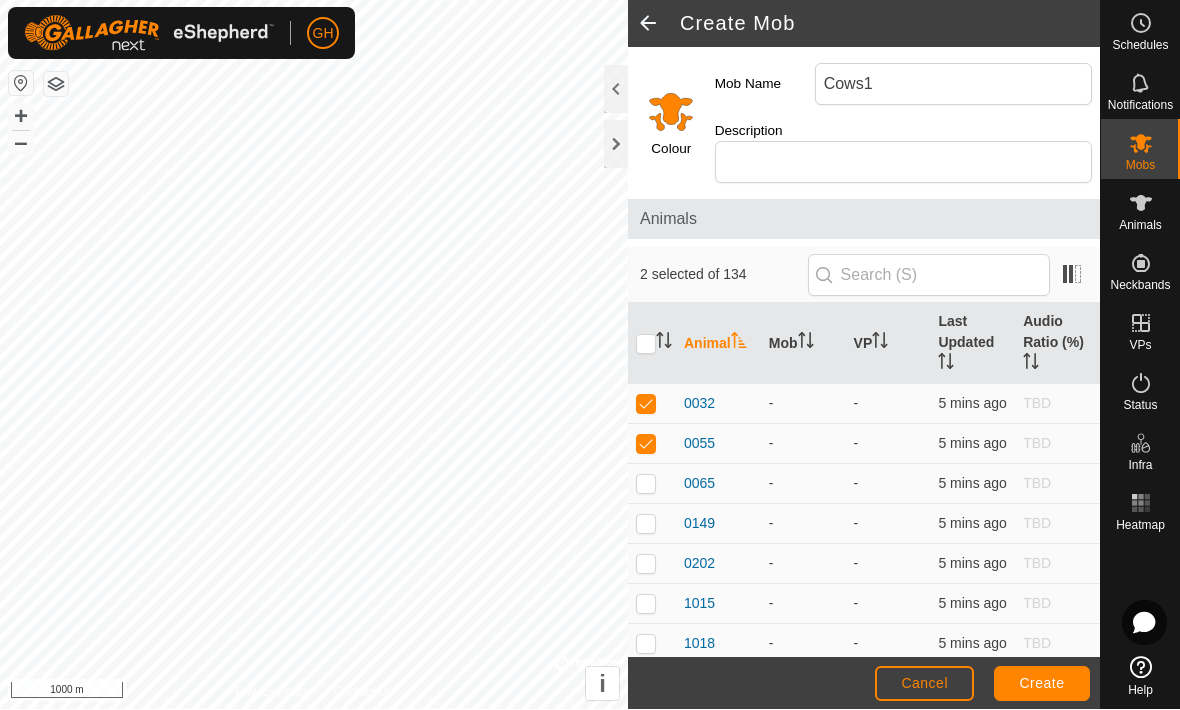 click at bounding box center (646, 484) 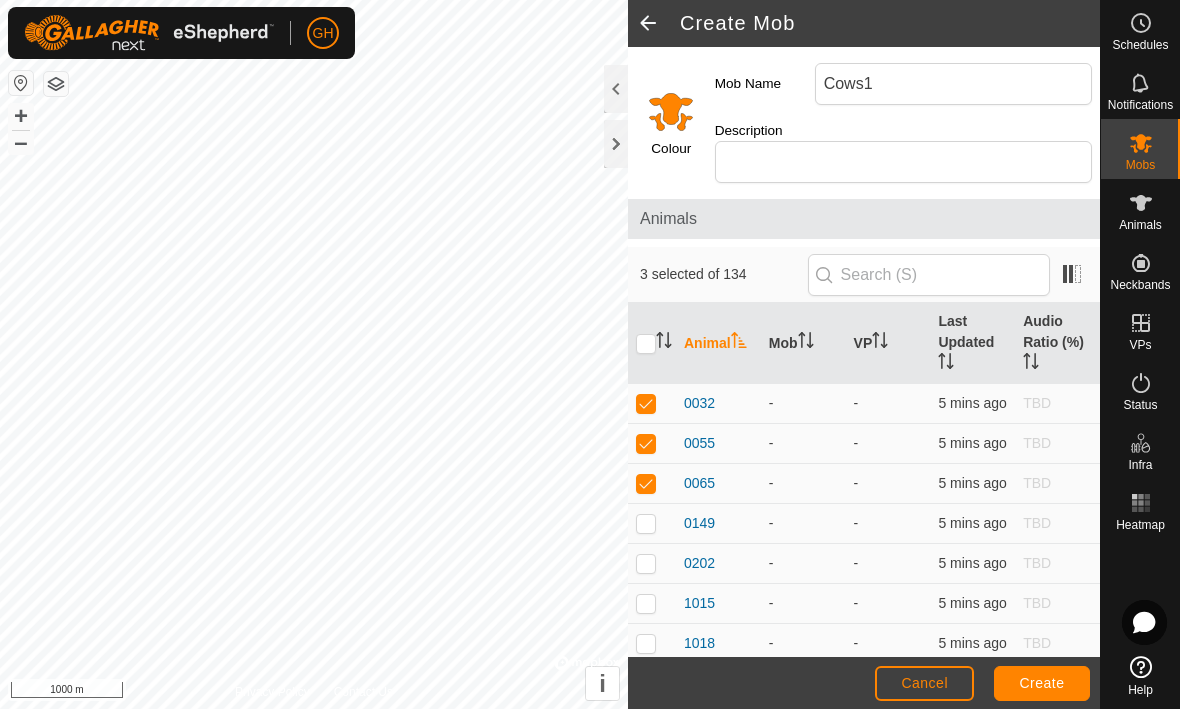 click at bounding box center (652, 525) 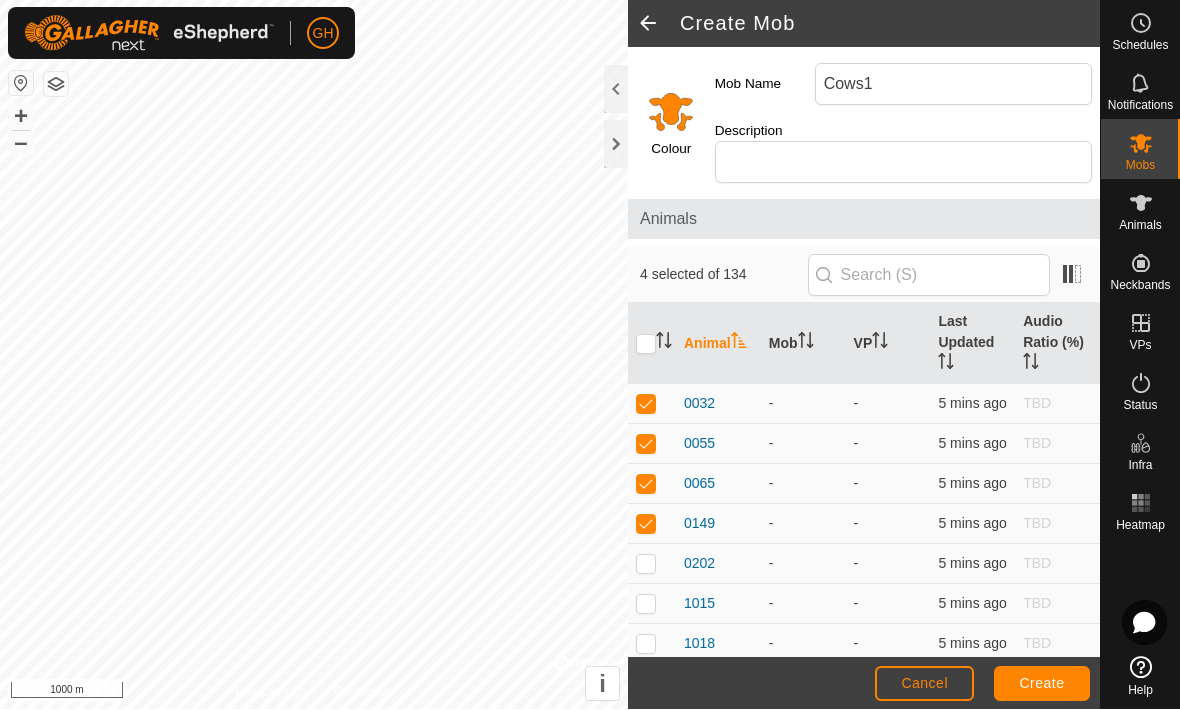 click at bounding box center (646, 564) 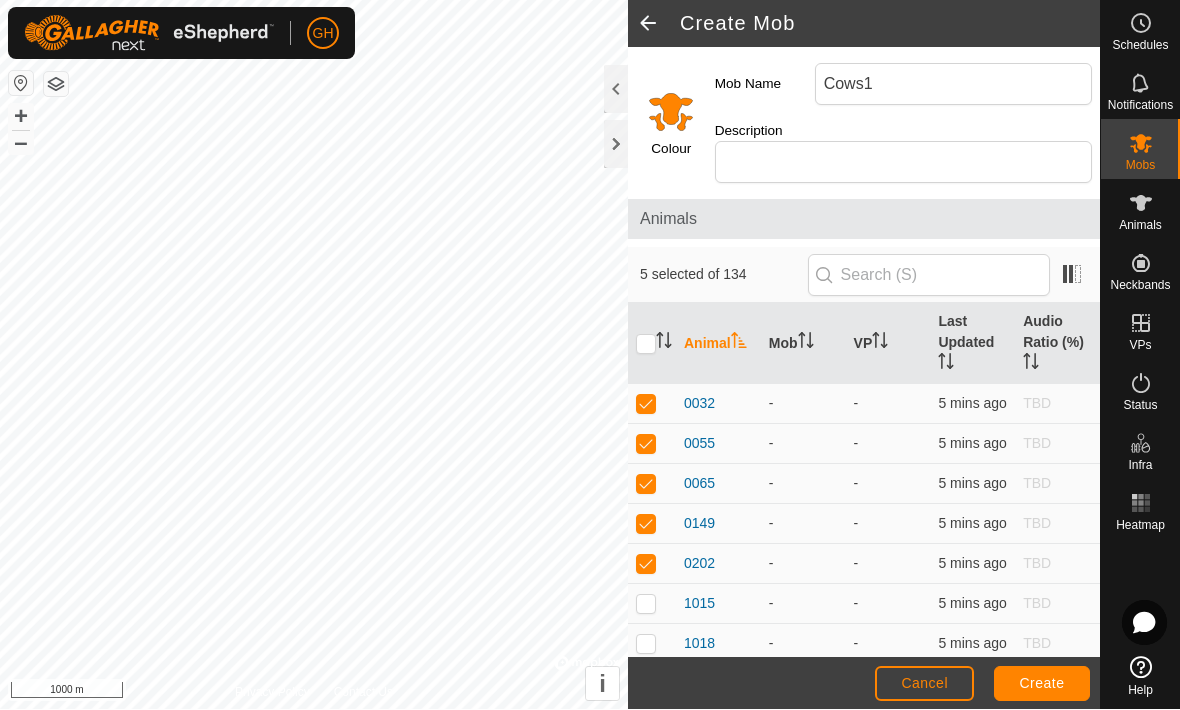 click at bounding box center [646, 604] 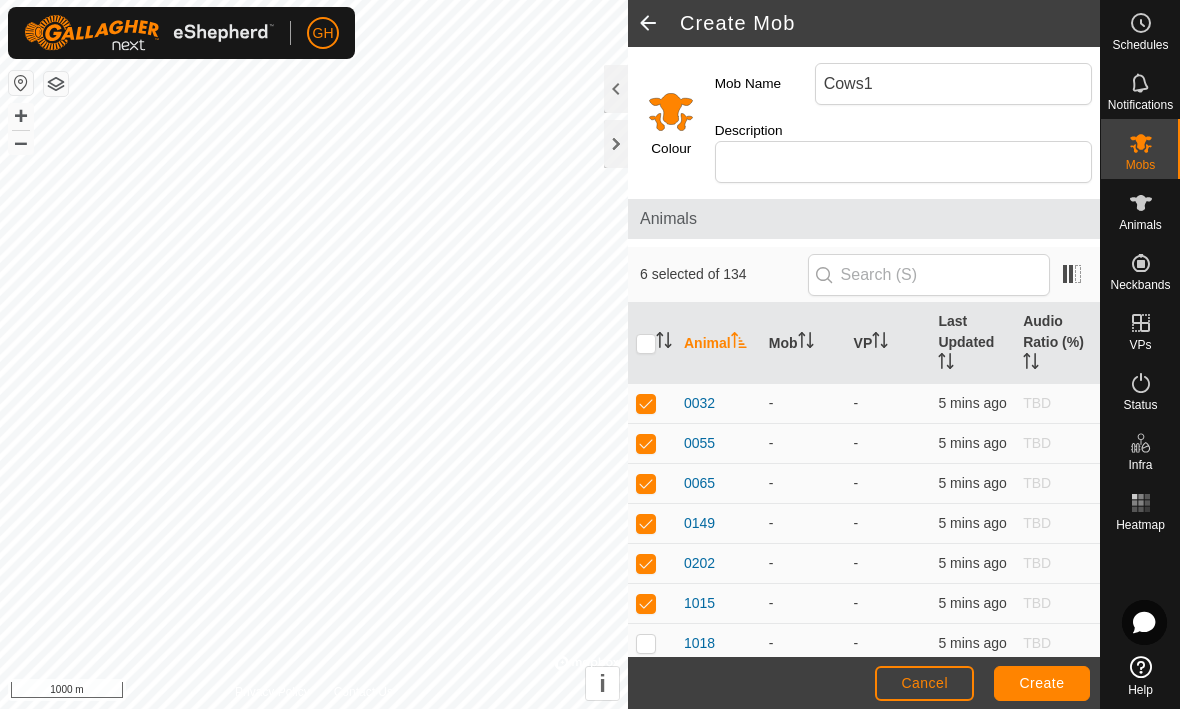 click at bounding box center (652, 645) 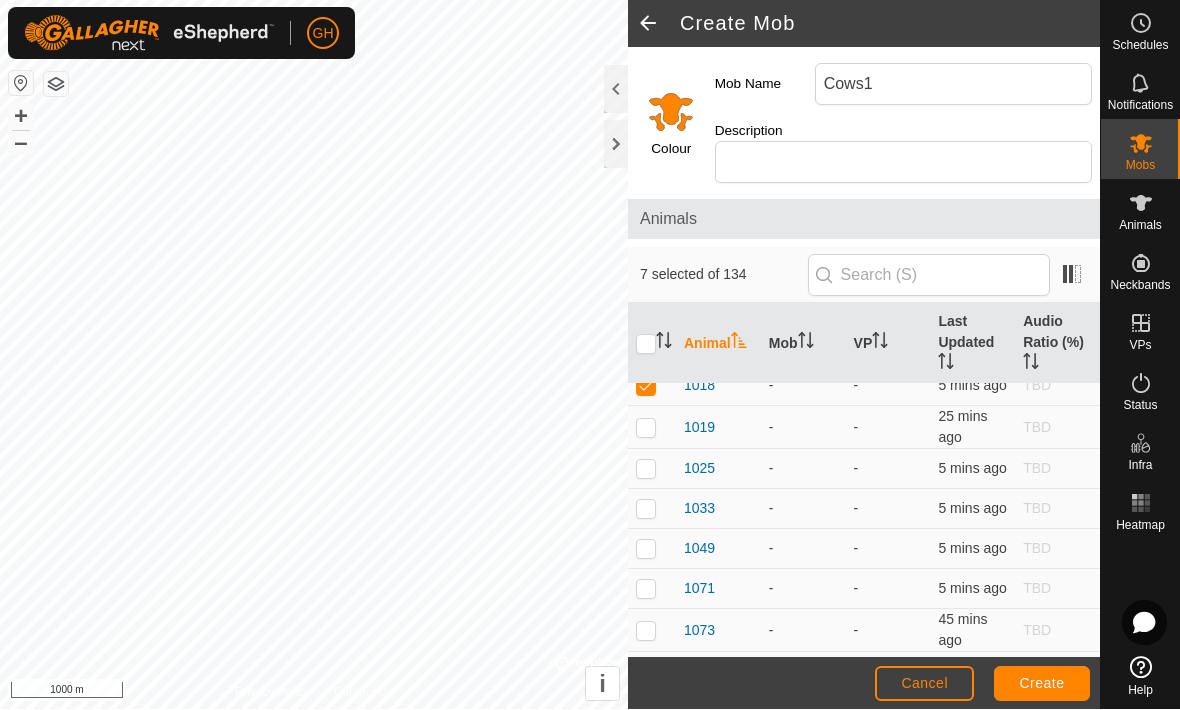 scroll, scrollTop: 243, scrollLeft: 0, axis: vertical 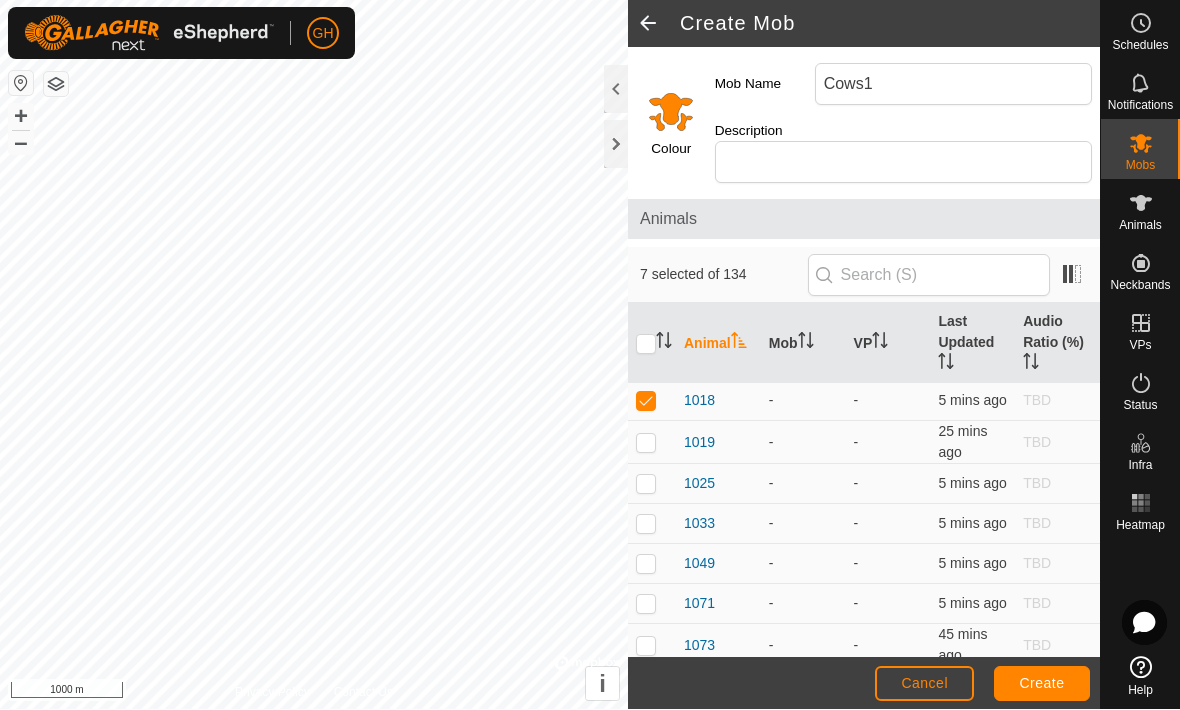 click at bounding box center (646, 443) 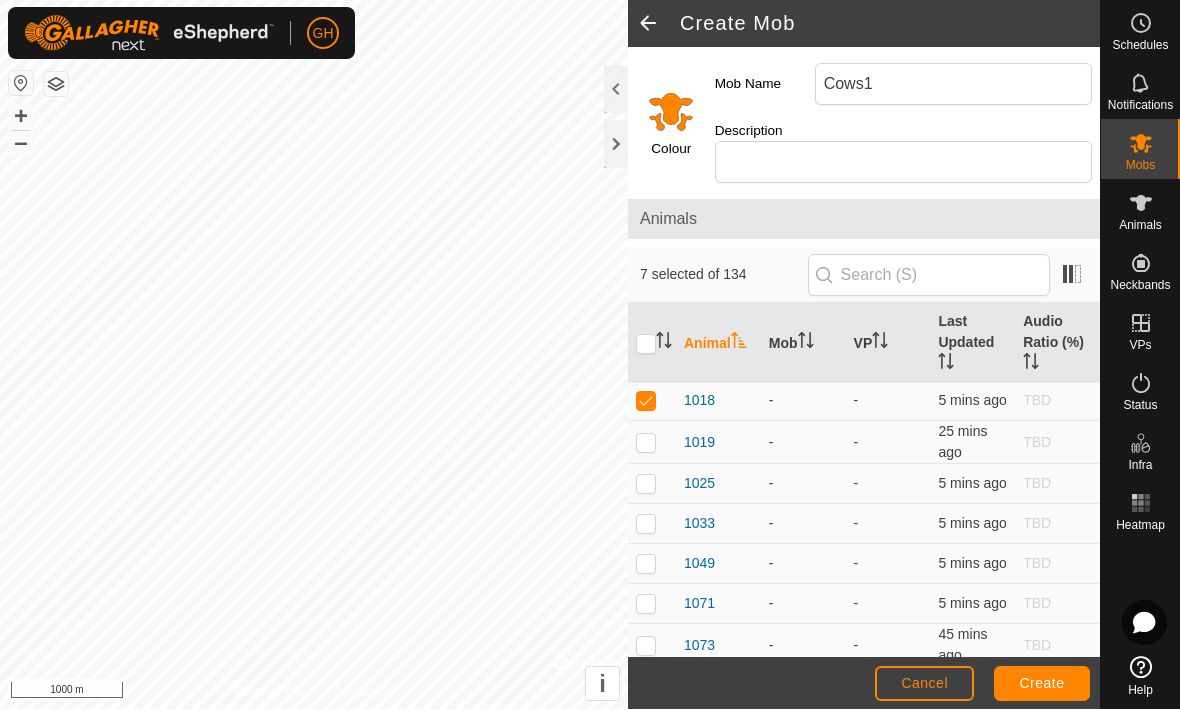 checkbox on "true" 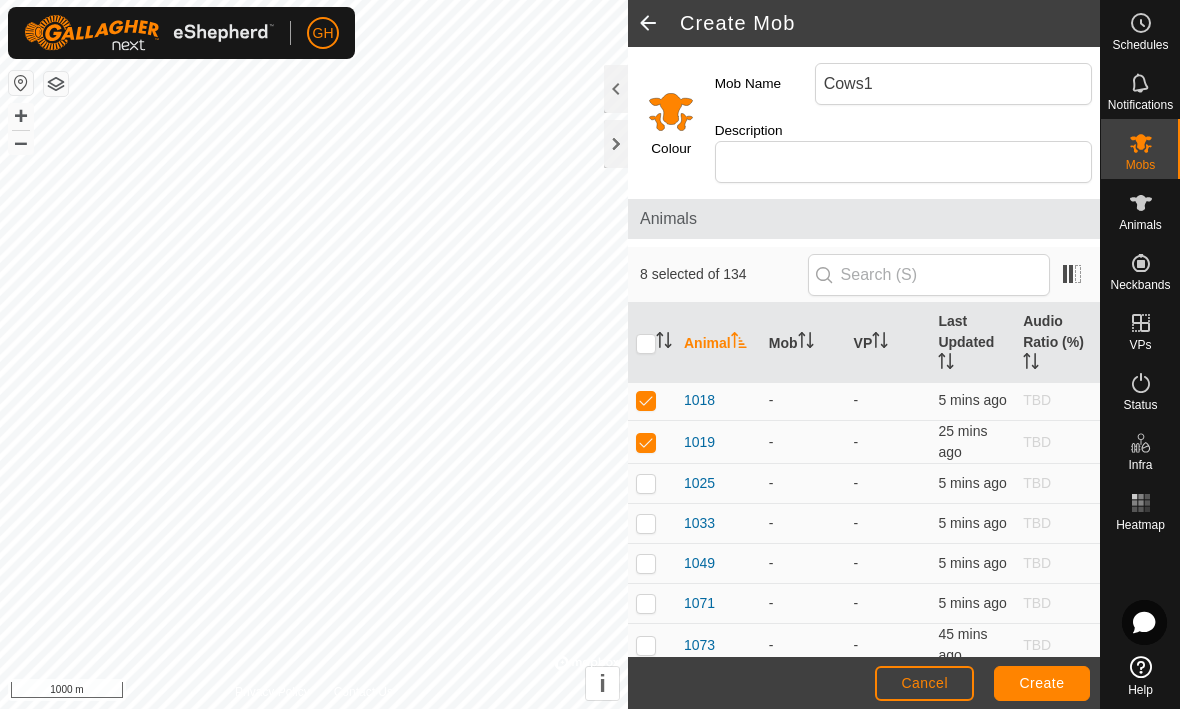 click at bounding box center (652, 485) 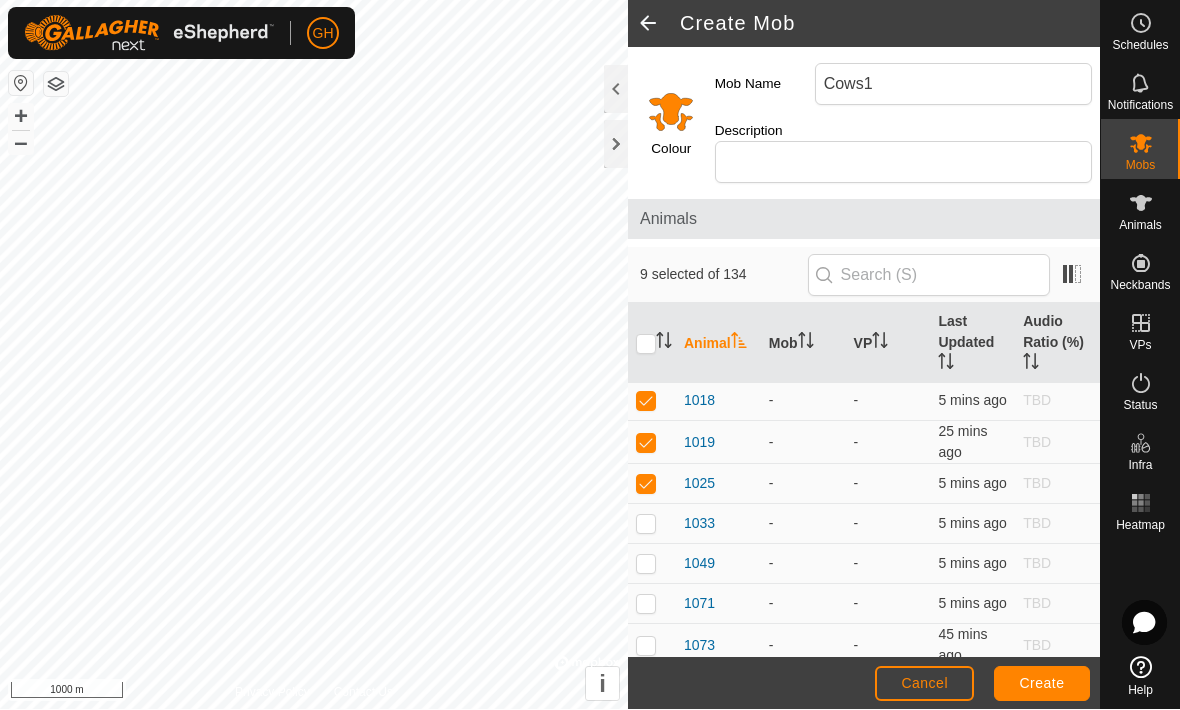 click at bounding box center (646, 524) 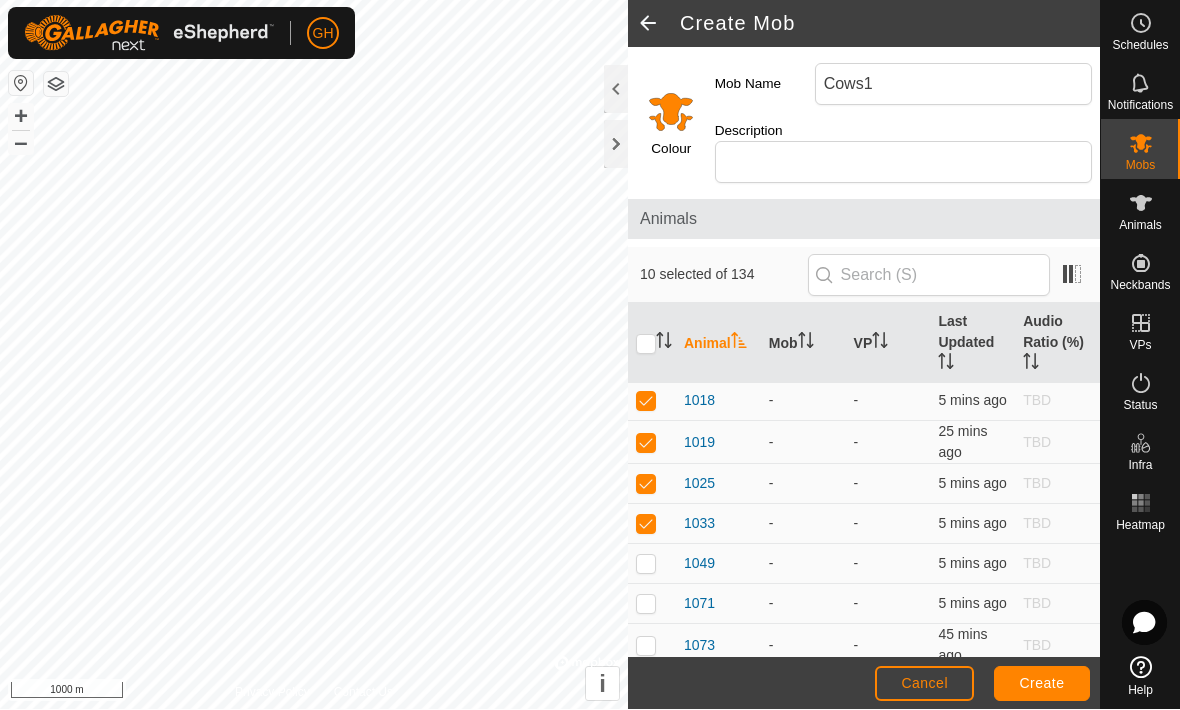 click at bounding box center (652, 565) 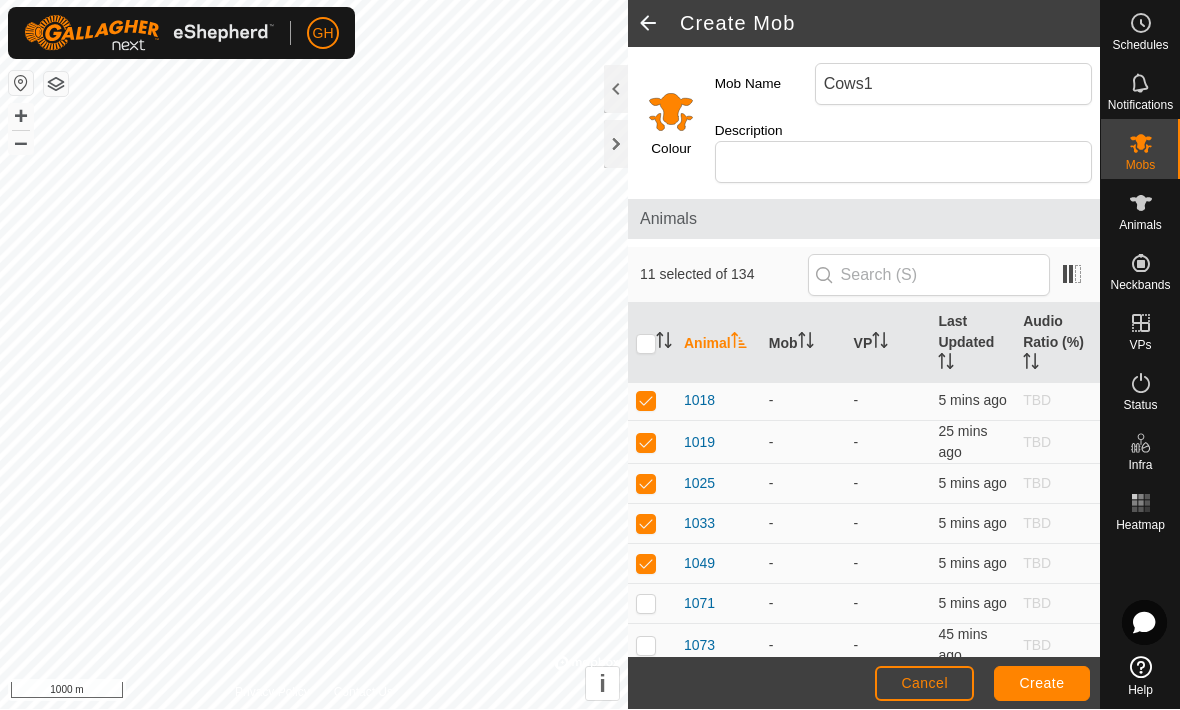 click at bounding box center (652, 605) 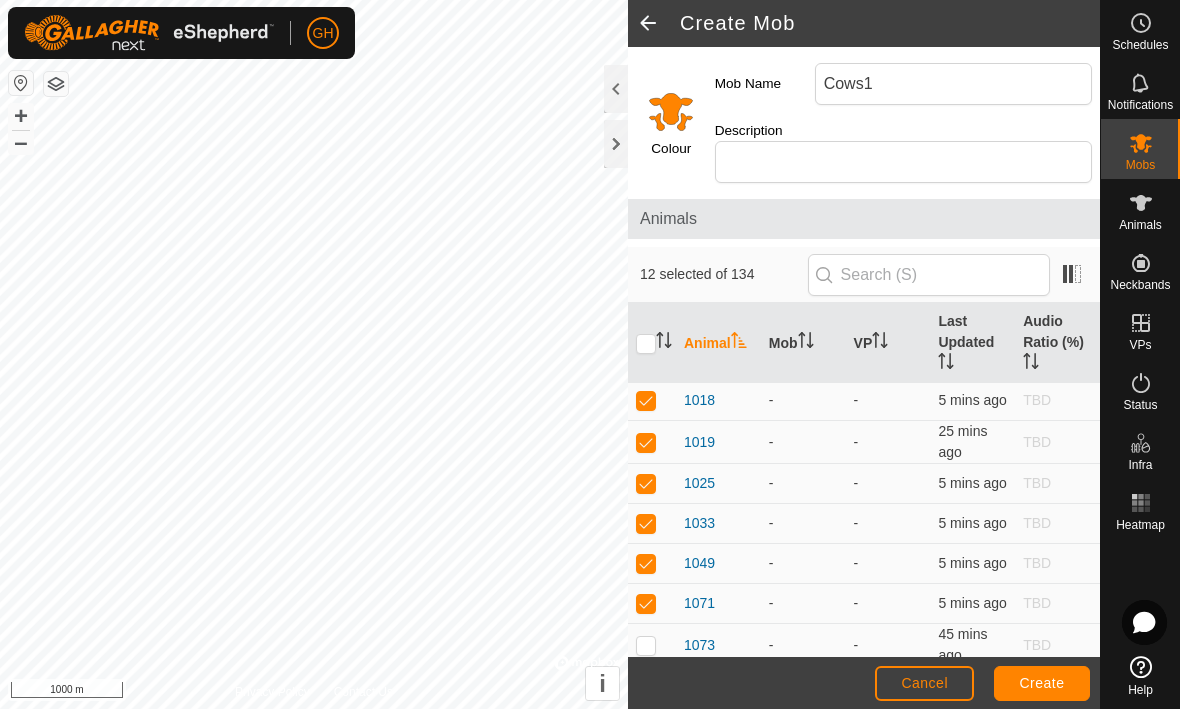 scroll, scrollTop: 237, scrollLeft: 0, axis: vertical 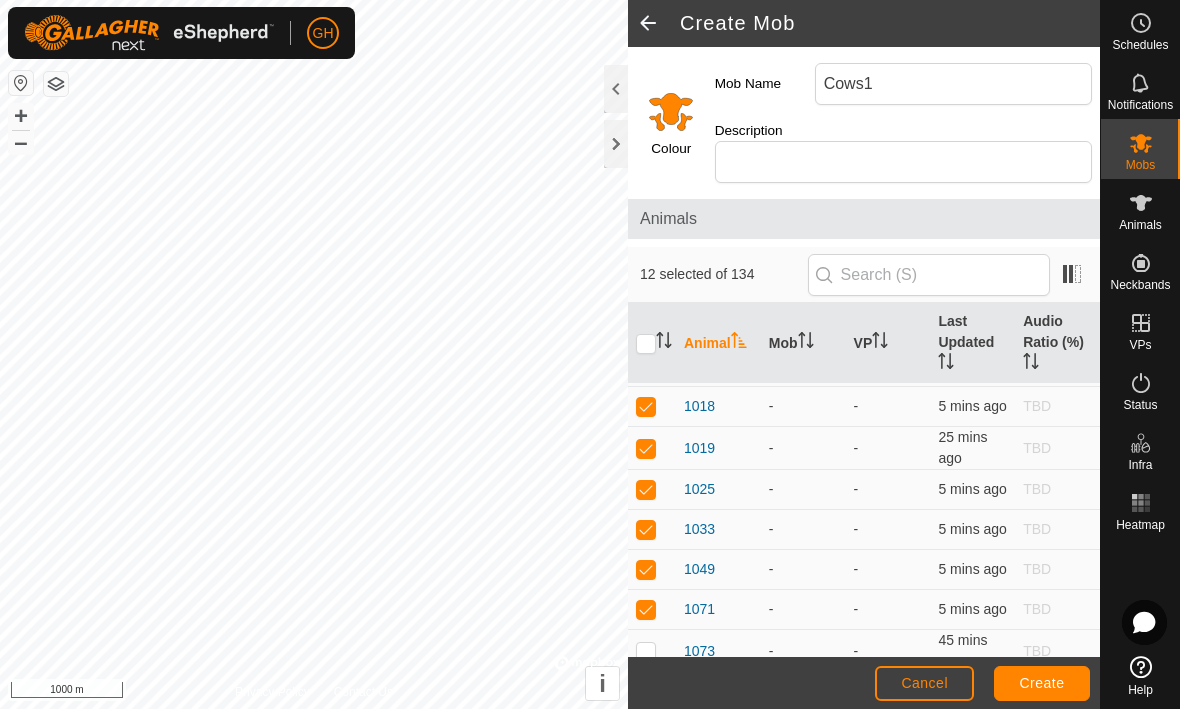 click at bounding box center (652, 652) 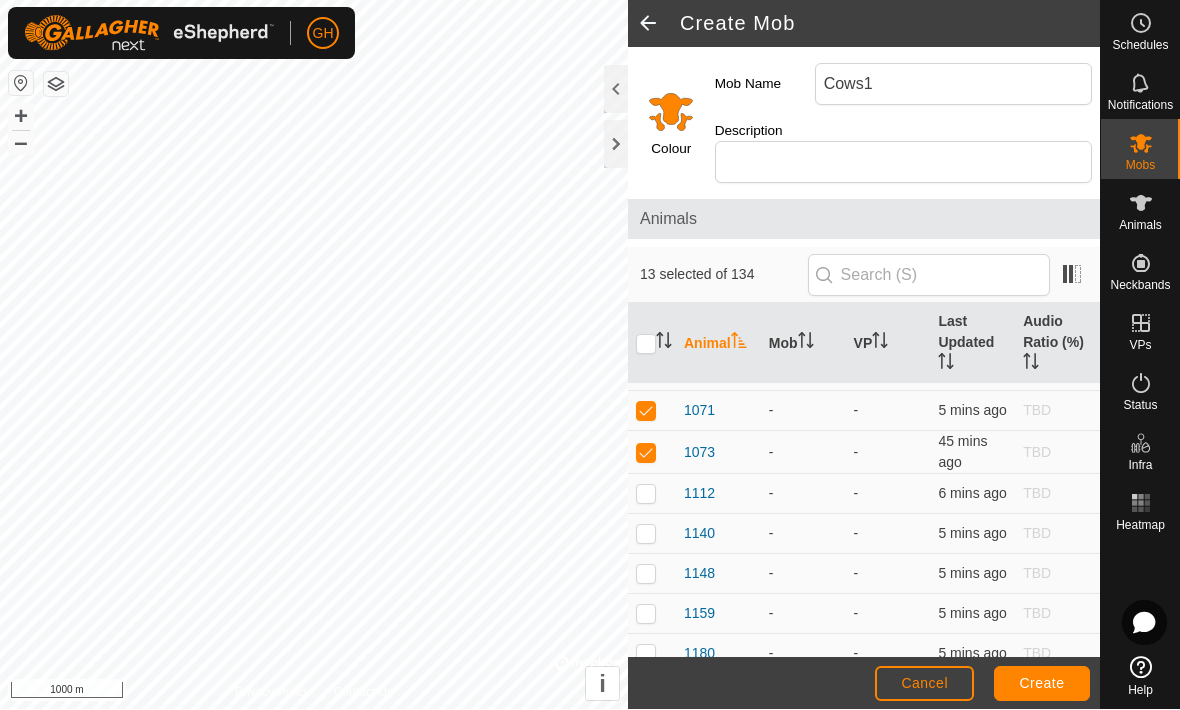 scroll, scrollTop: 440, scrollLeft: 0, axis: vertical 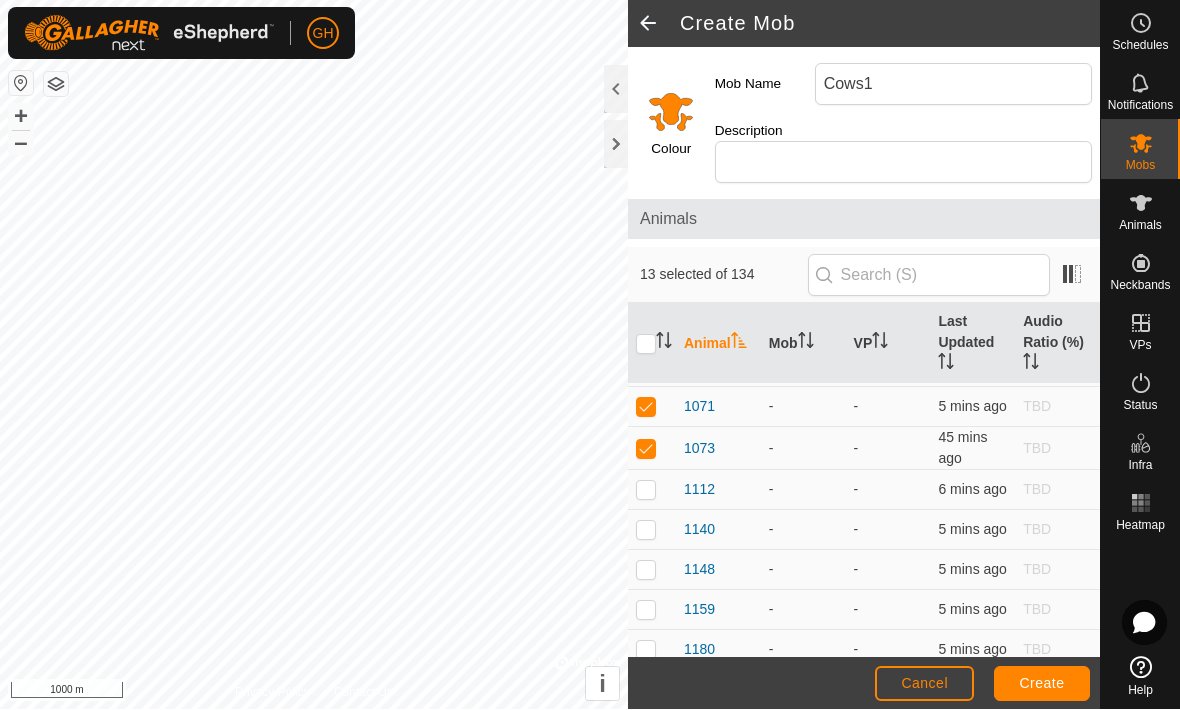 click at bounding box center [652, 491] 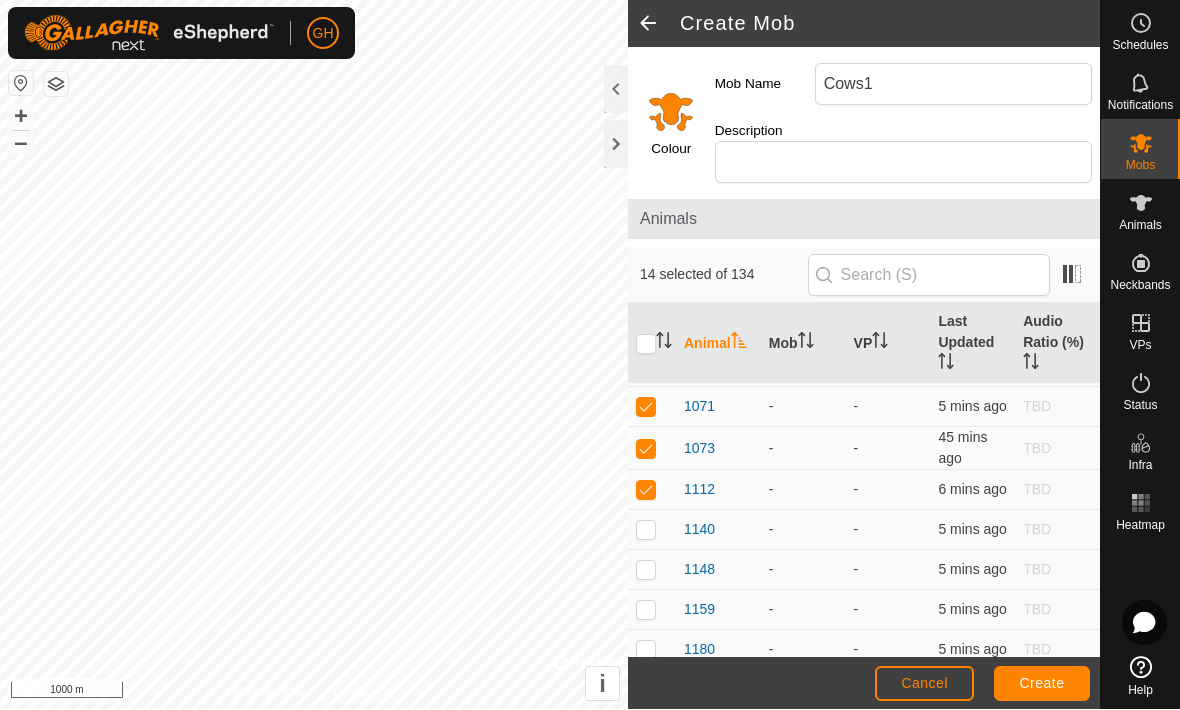scroll, scrollTop: 445, scrollLeft: 0, axis: vertical 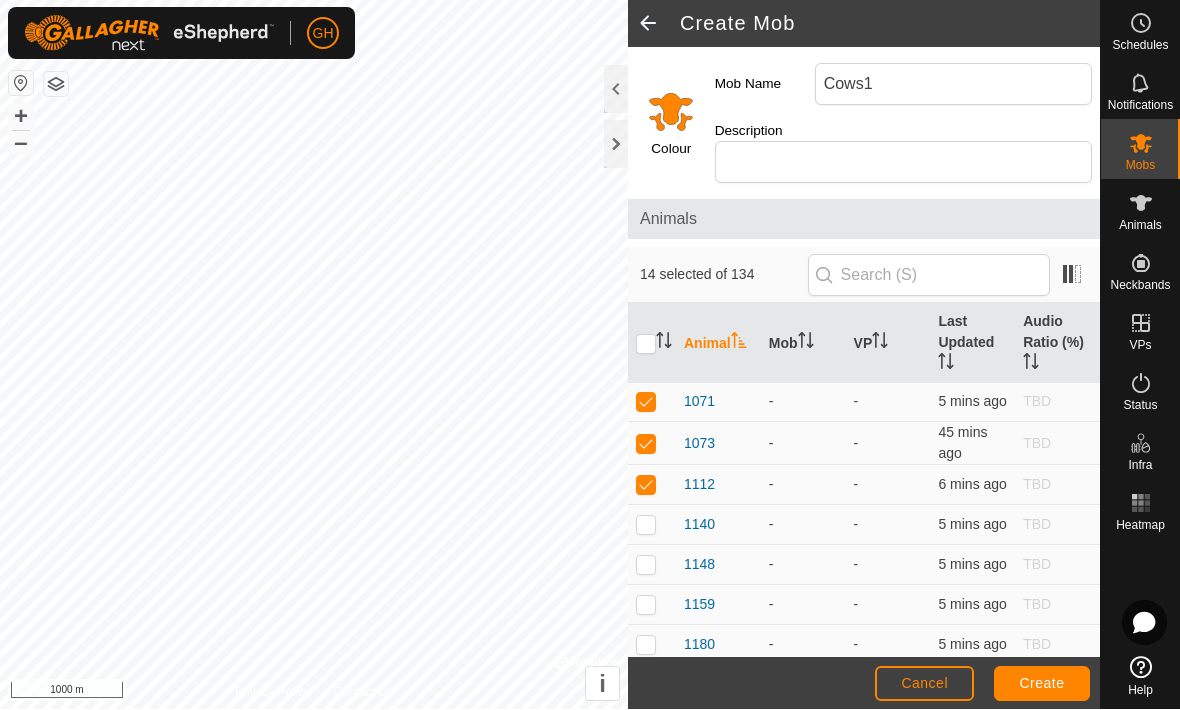 click at bounding box center [652, 526] 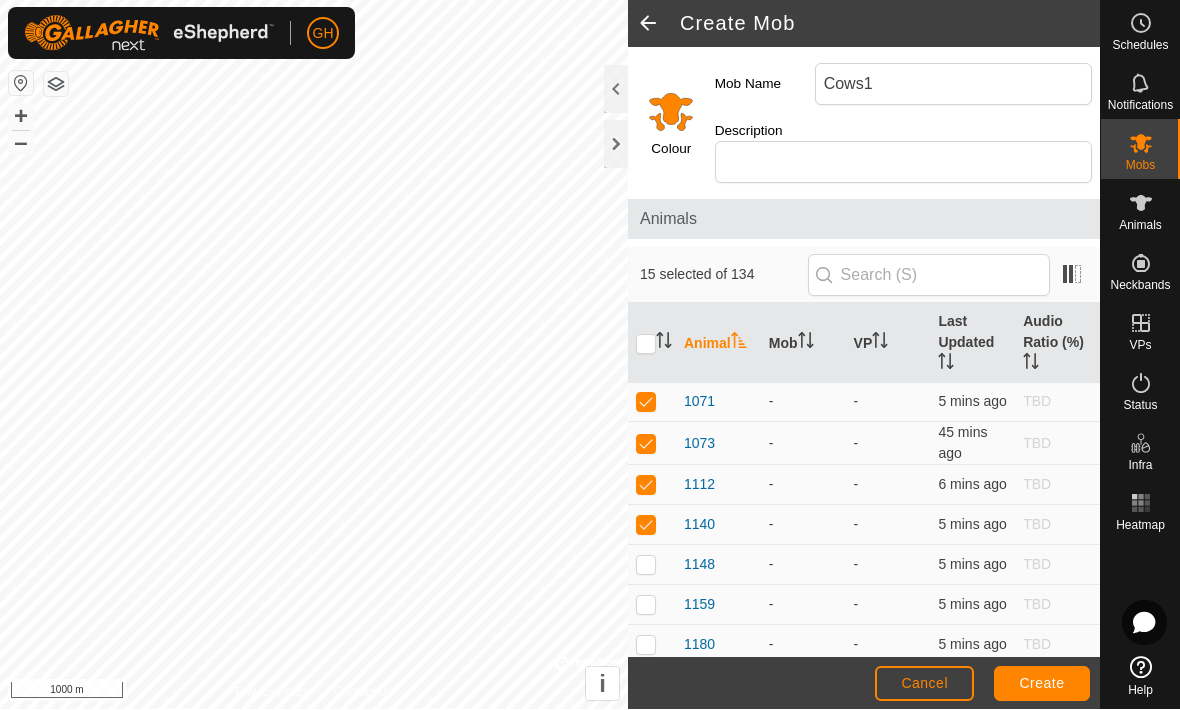 click at bounding box center (646, 565) 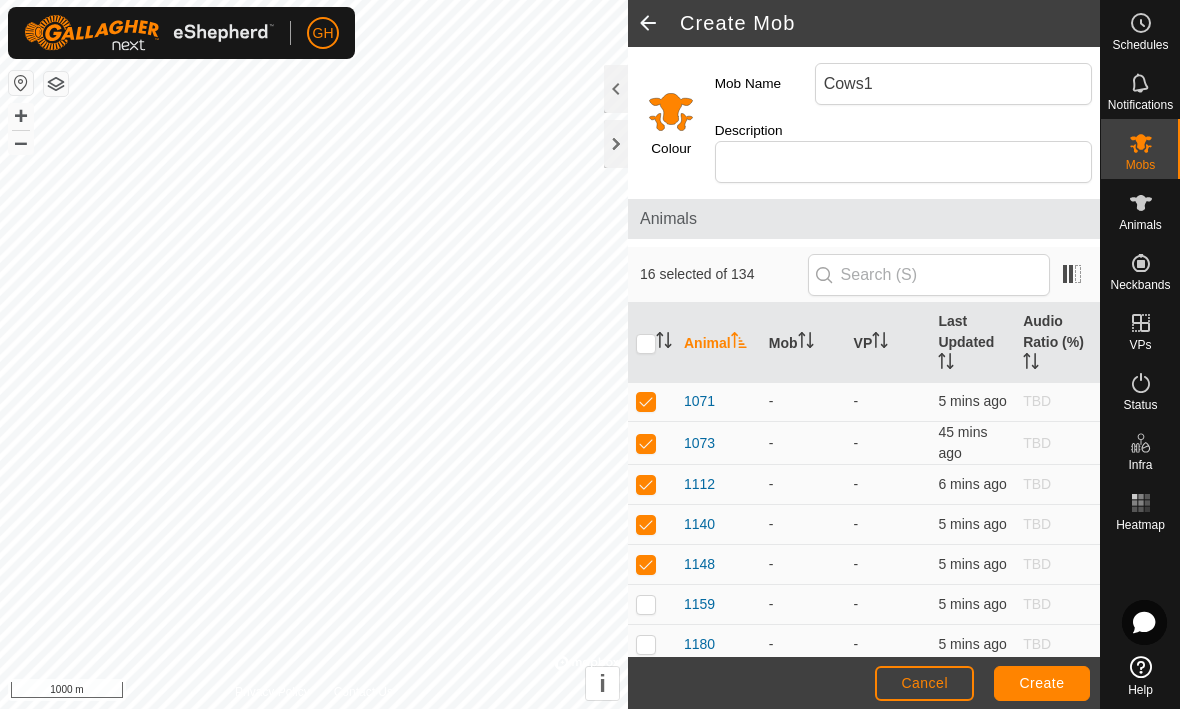 click at bounding box center [652, 606] 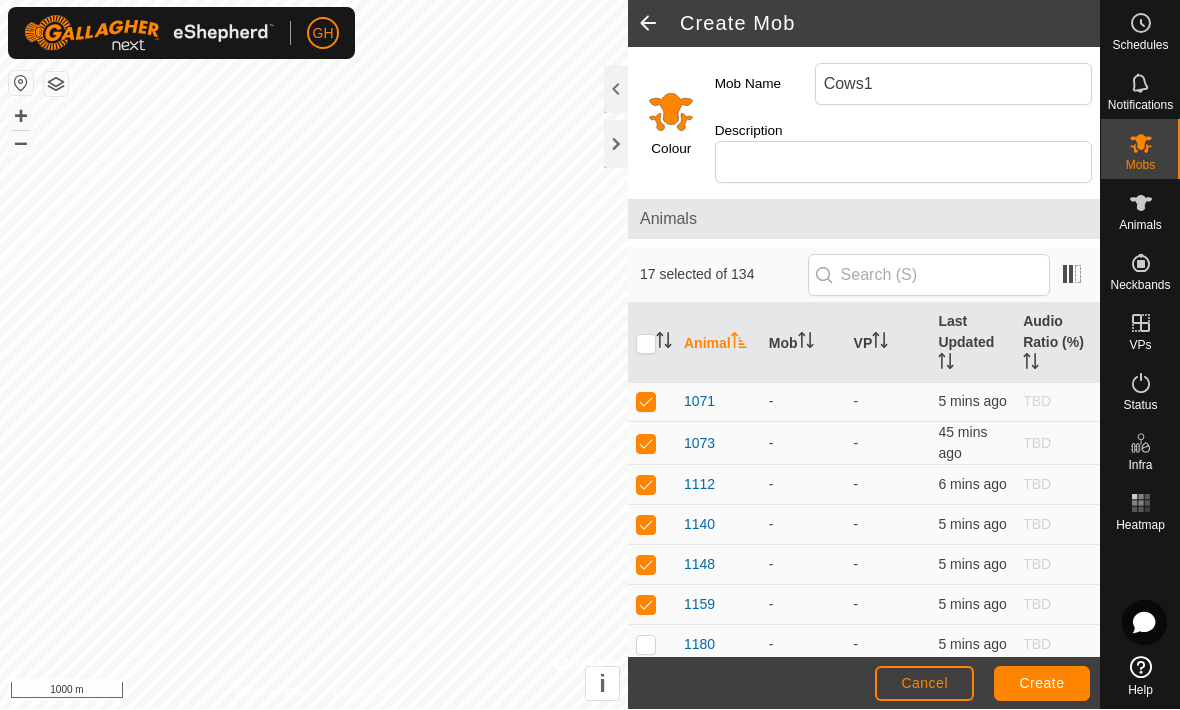 checkbox on "true" 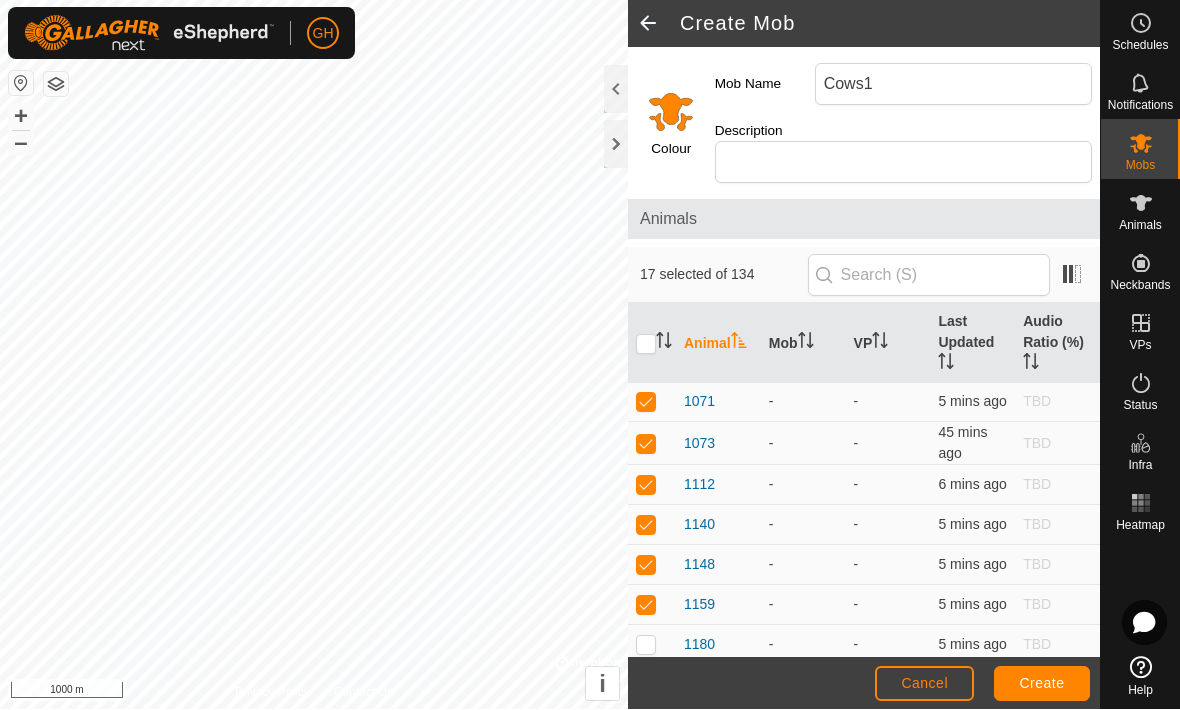 click at bounding box center [652, 646] 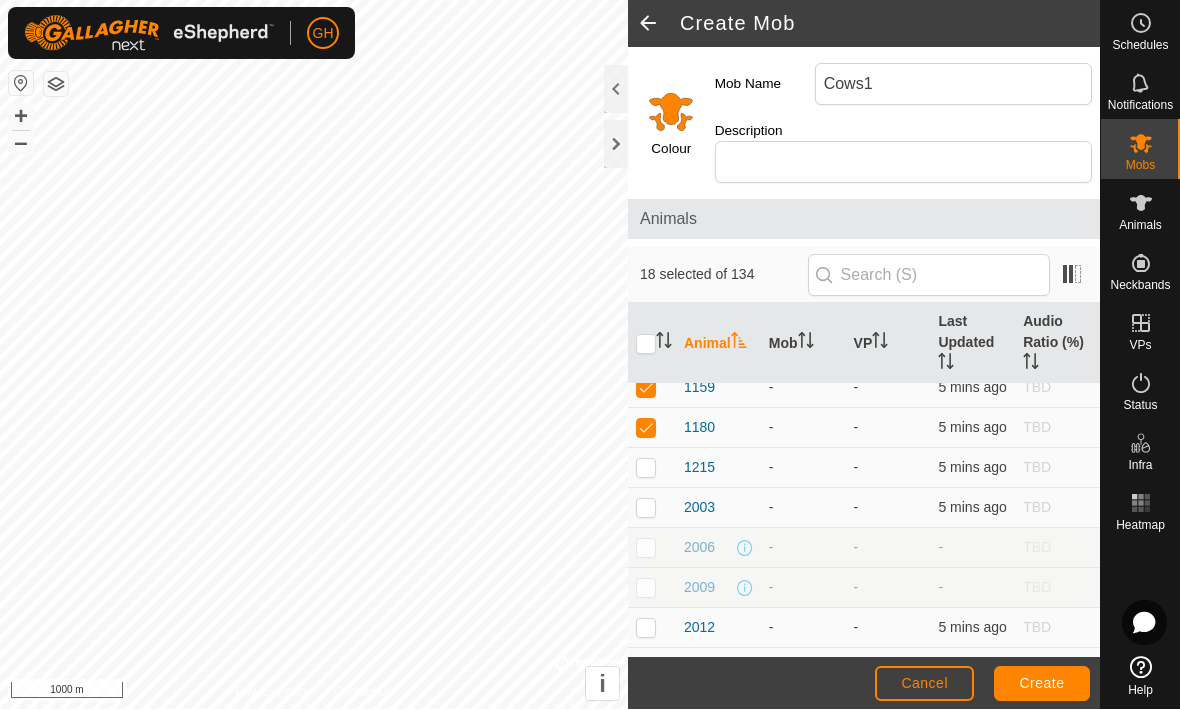 scroll, scrollTop: 664, scrollLeft: 0, axis: vertical 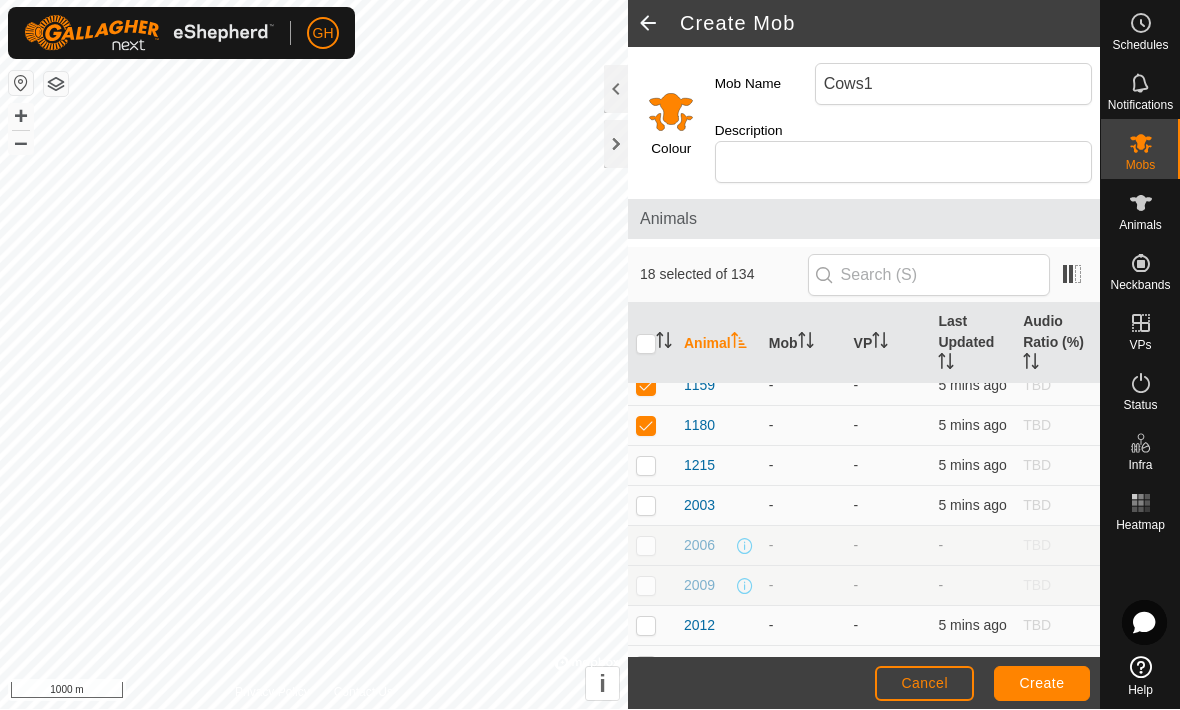 click at bounding box center (646, 466) 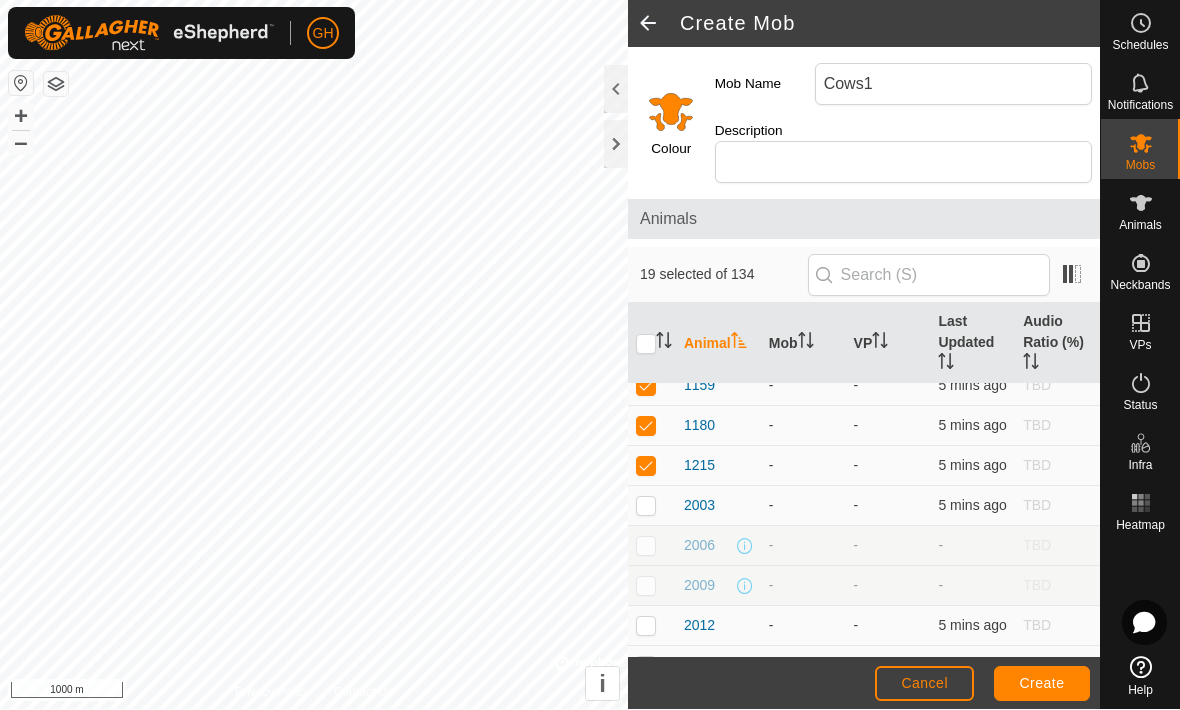 click at bounding box center (646, 506) 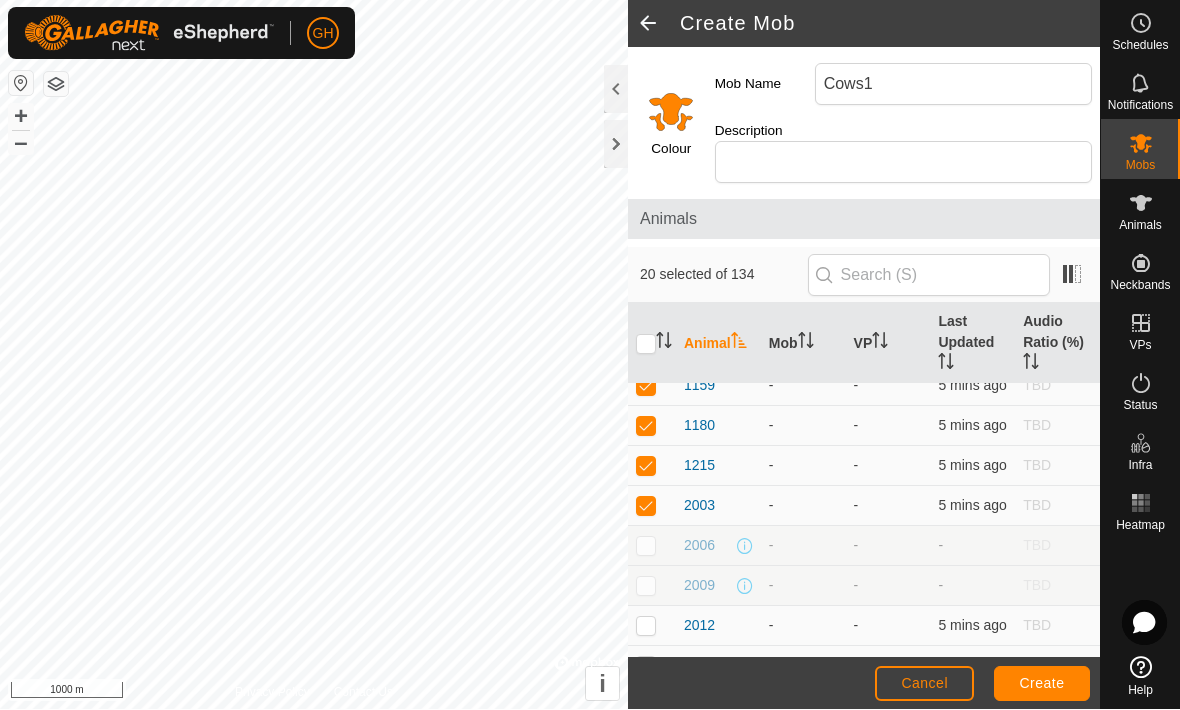 click at bounding box center [652, 627] 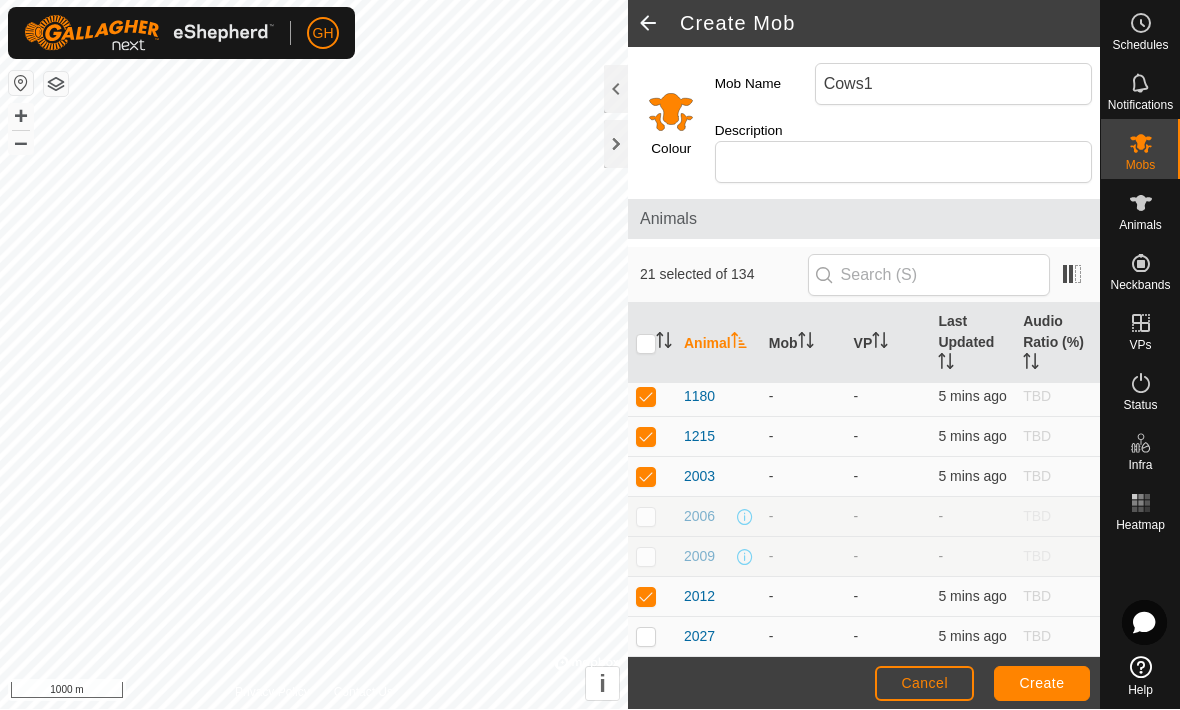 scroll, scrollTop: 738, scrollLeft: 0, axis: vertical 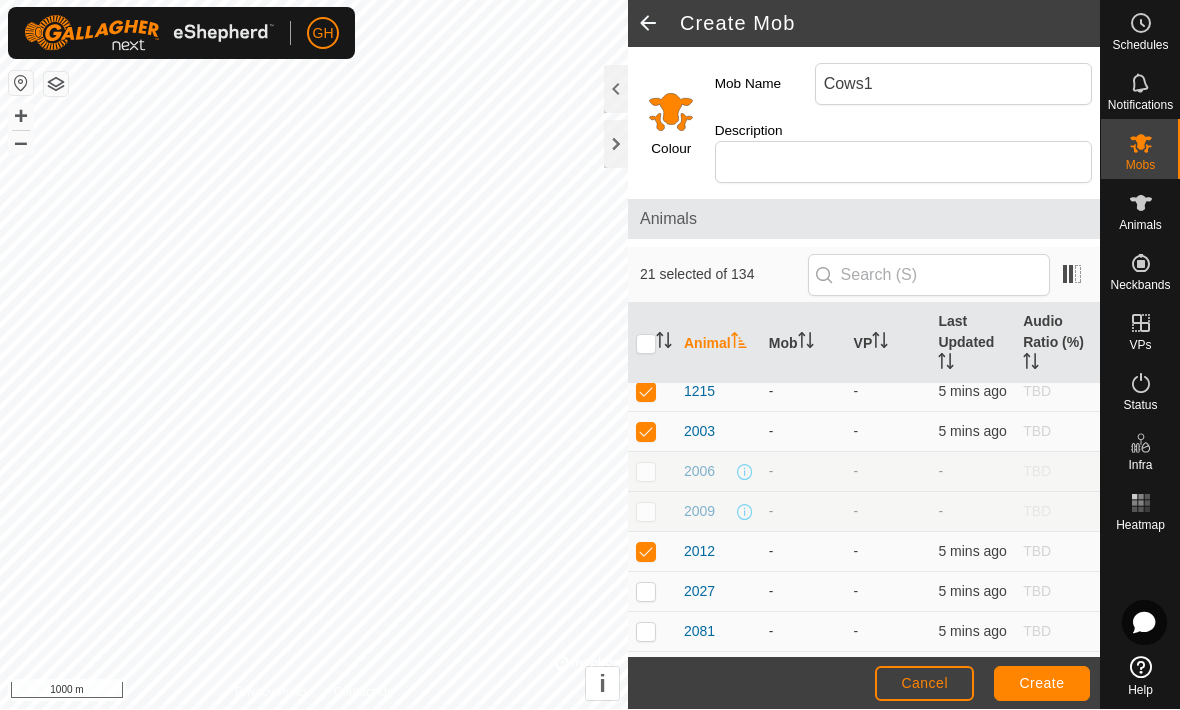 click at bounding box center [646, 592] 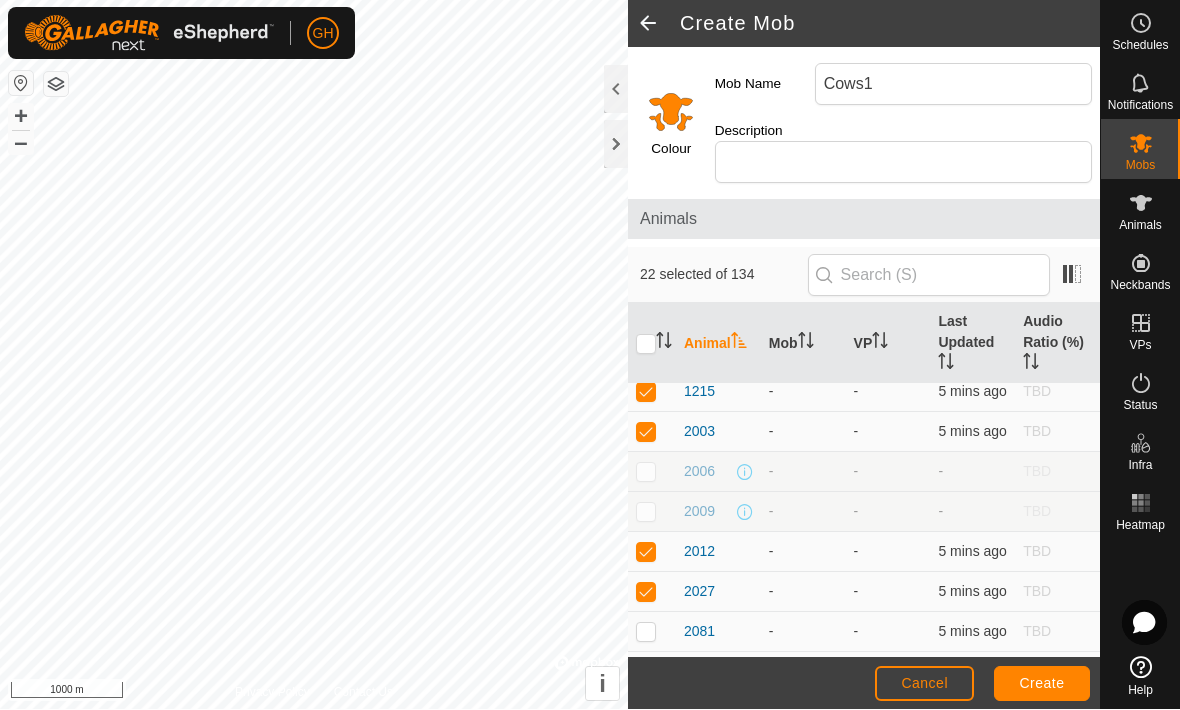 click at bounding box center (652, 633) 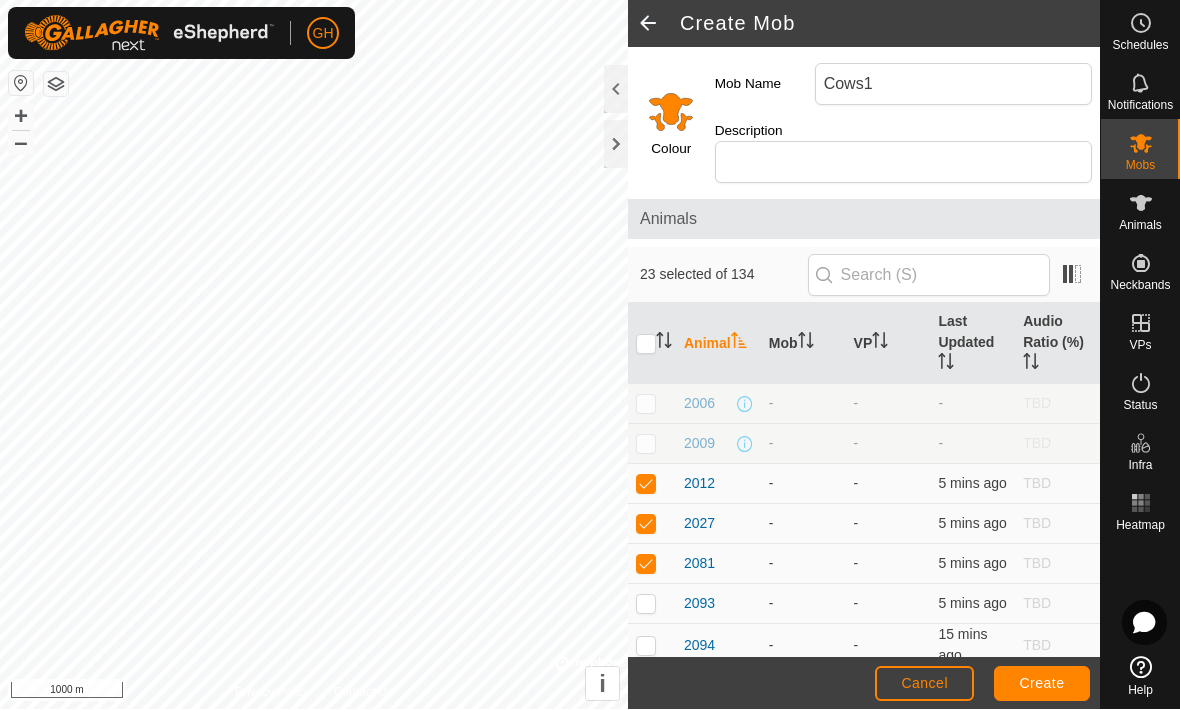 scroll, scrollTop: 812, scrollLeft: 0, axis: vertical 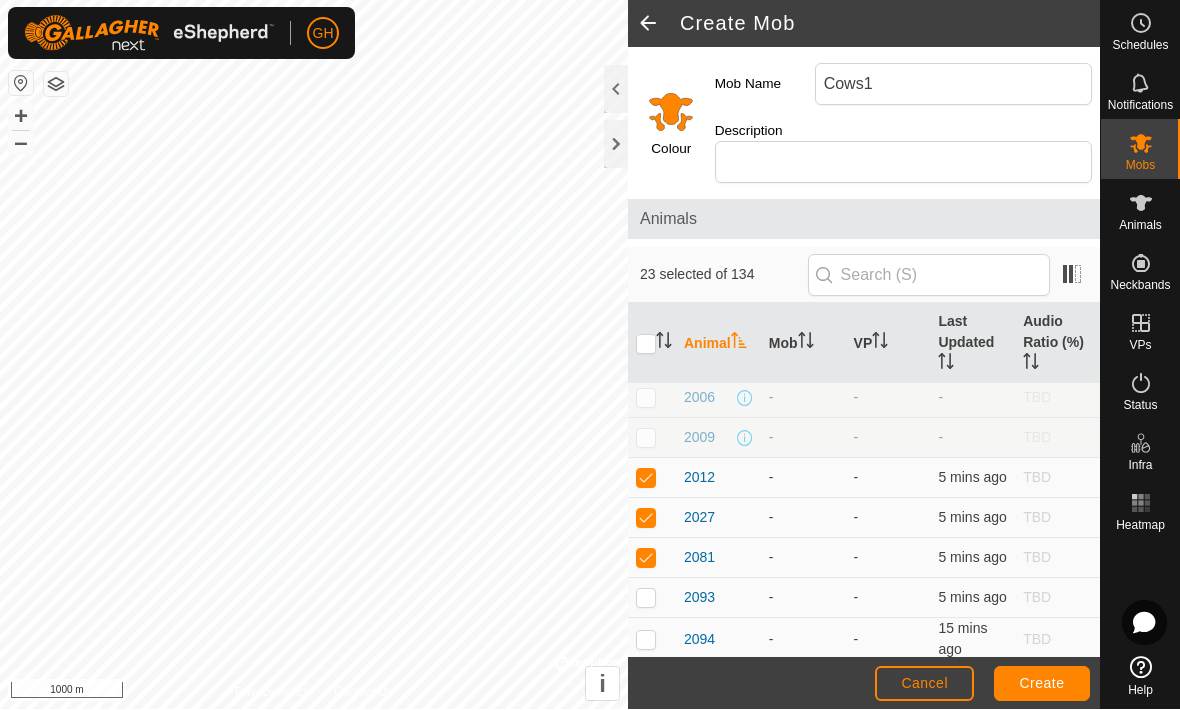 click at bounding box center (652, 599) 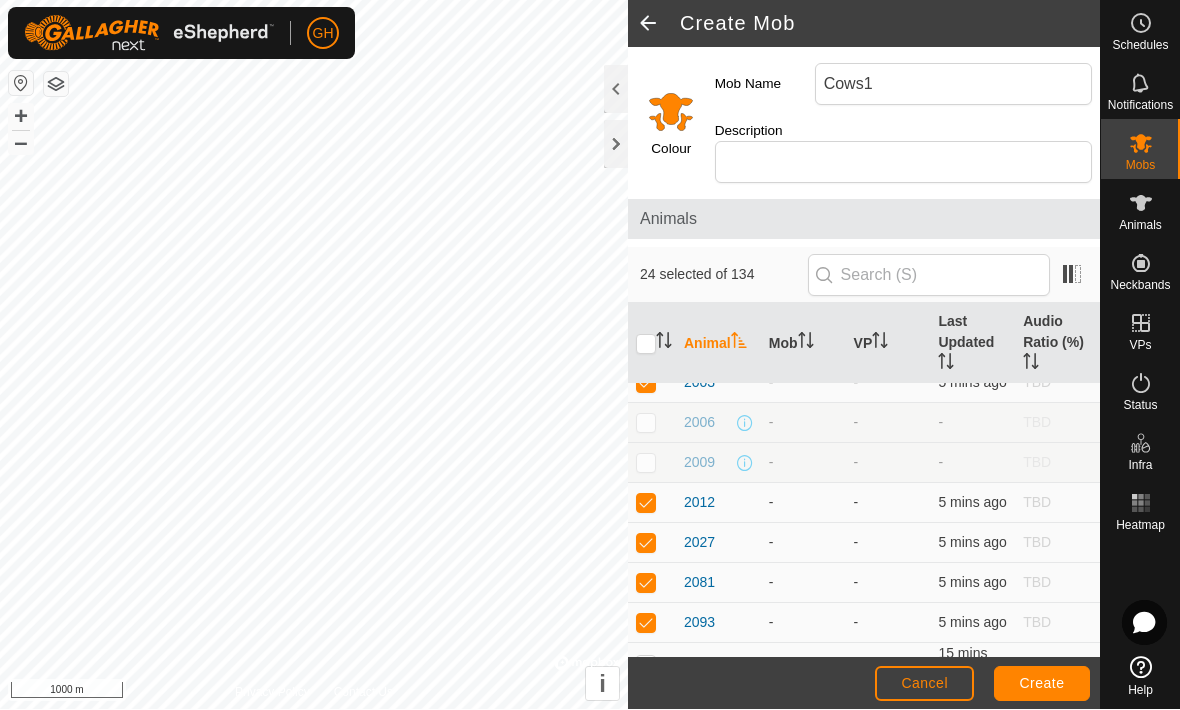 scroll, scrollTop: 789, scrollLeft: 0, axis: vertical 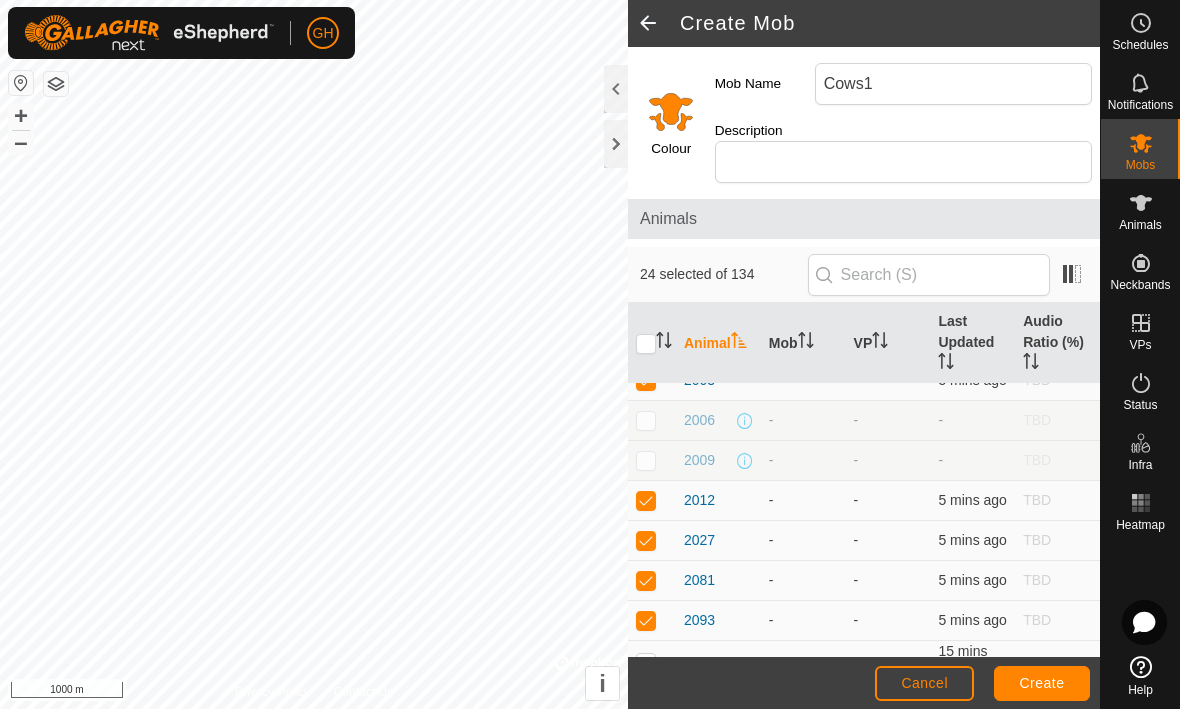 click at bounding box center [652, 663] 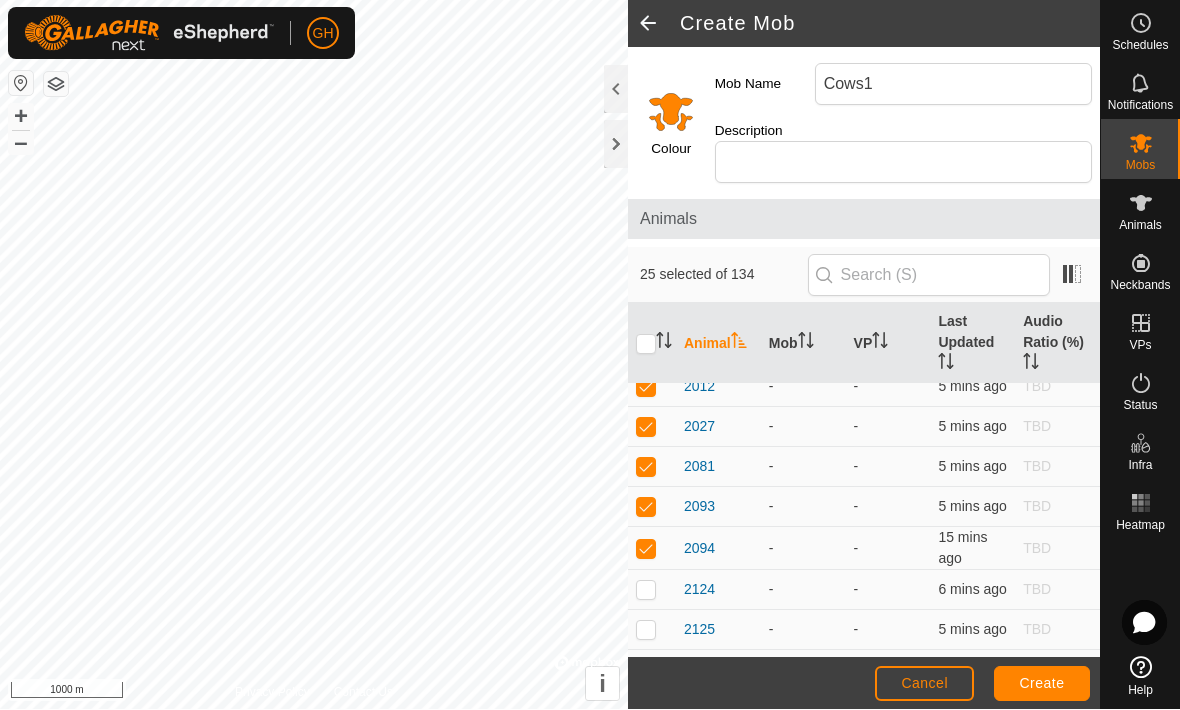 scroll, scrollTop: 902, scrollLeft: 0, axis: vertical 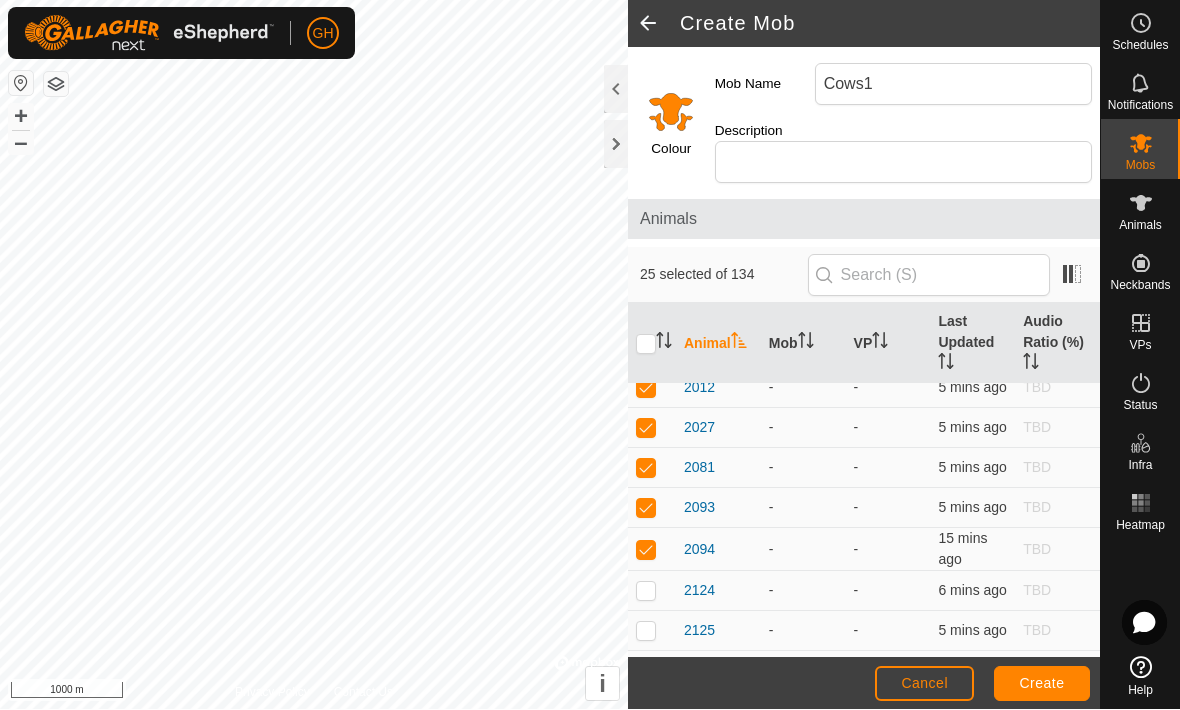 click at bounding box center [646, 591] 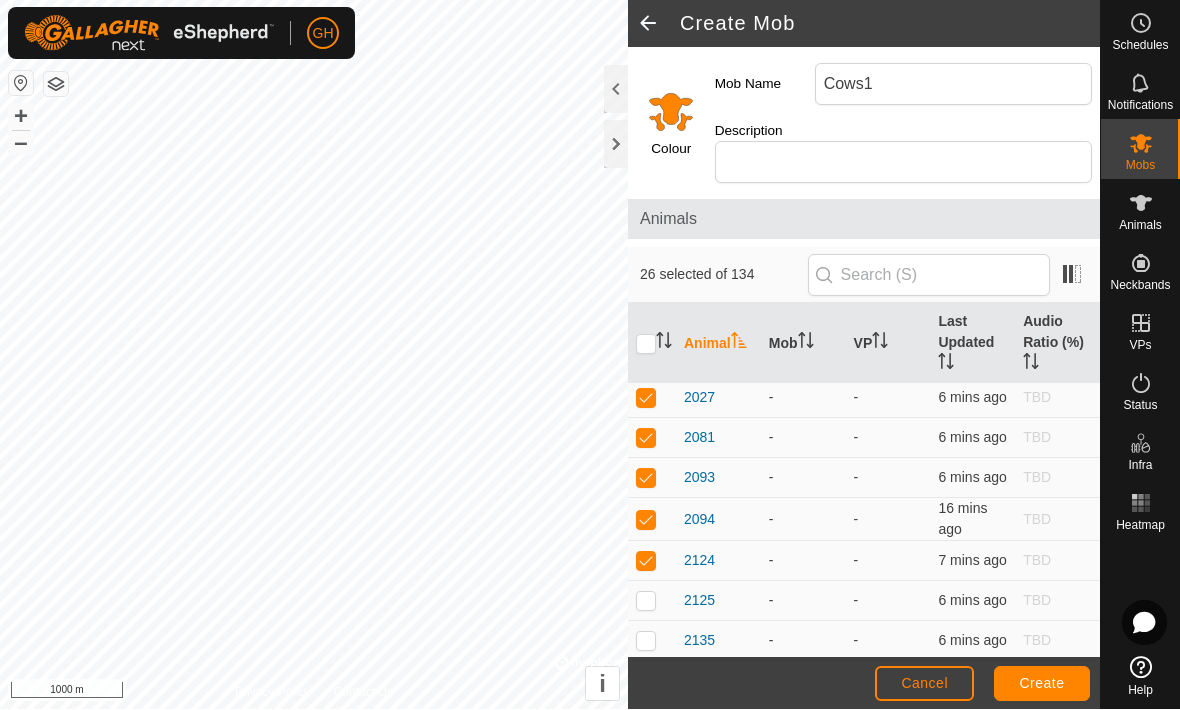 scroll, scrollTop: 933, scrollLeft: 0, axis: vertical 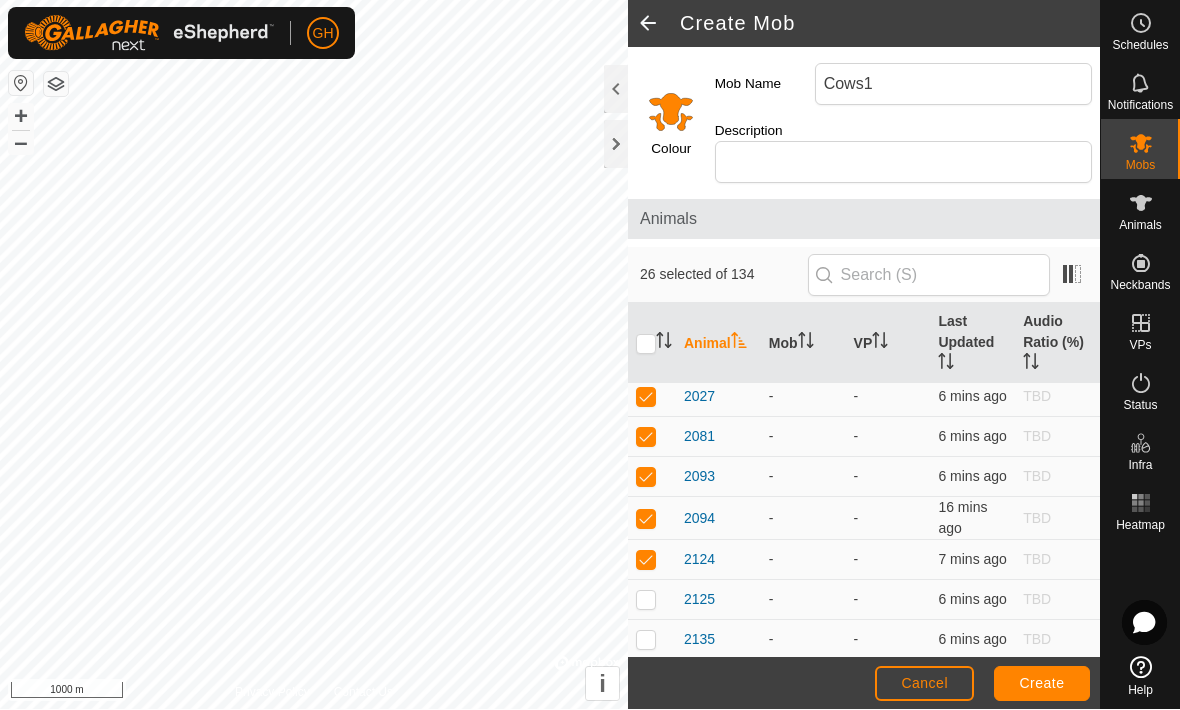 click at bounding box center [652, 601] 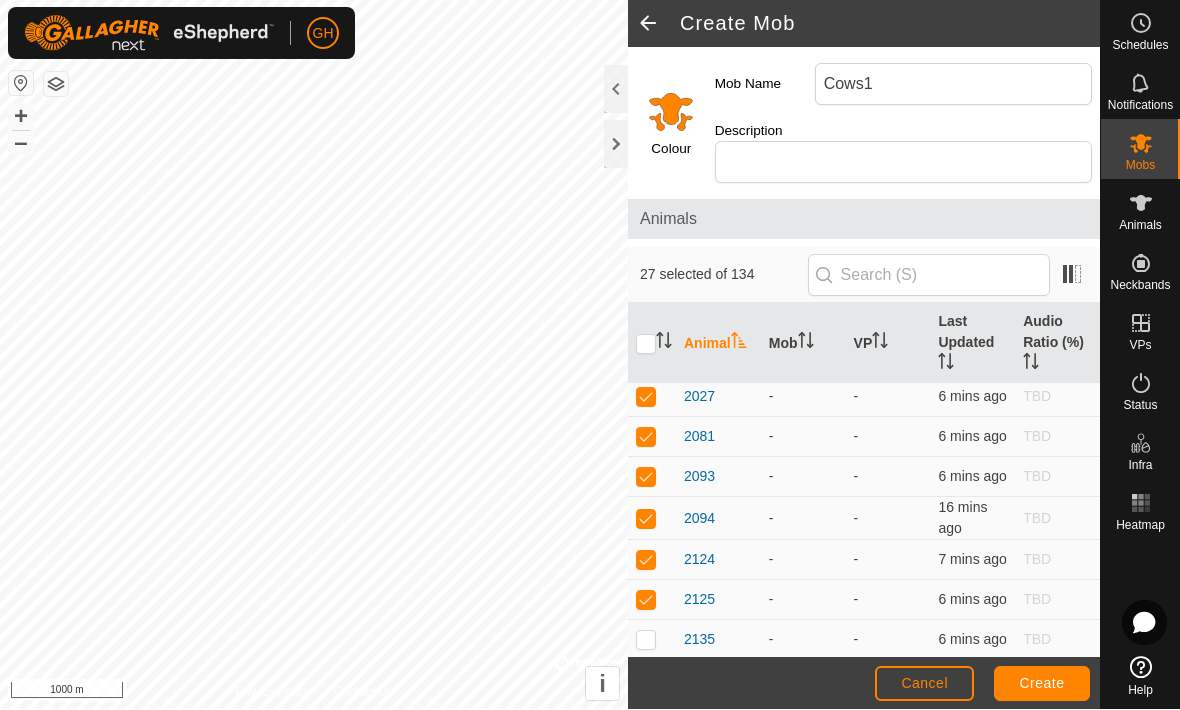 click at bounding box center [652, 641] 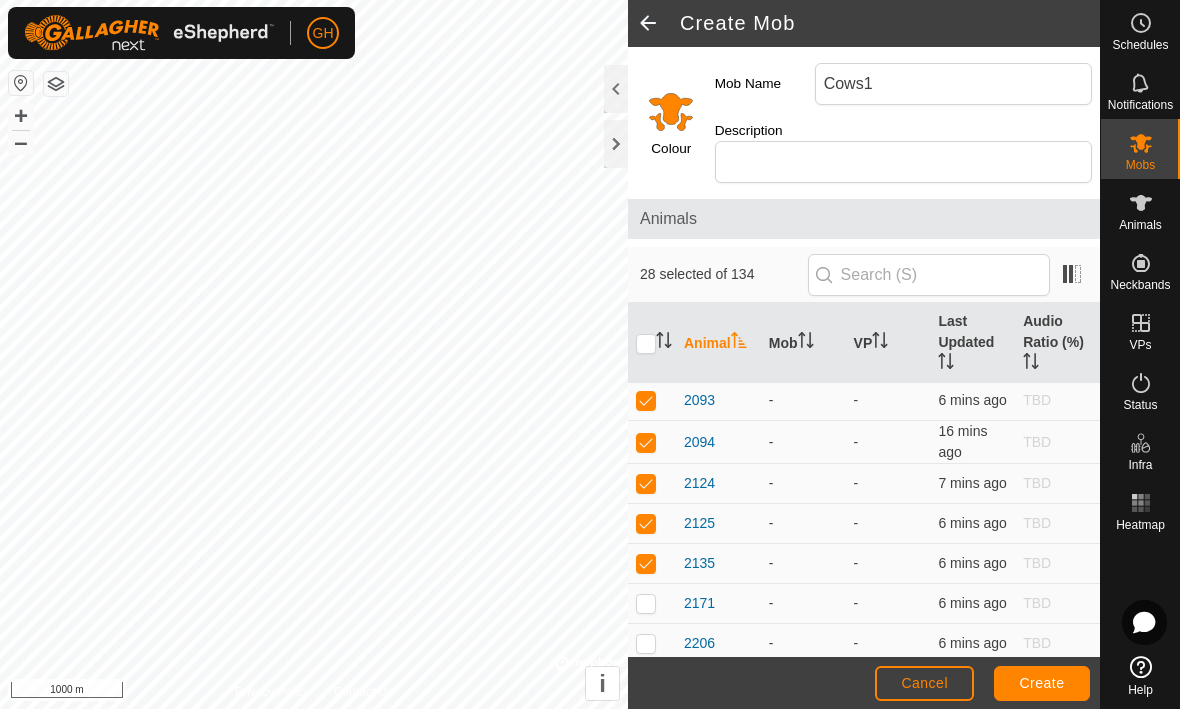 scroll, scrollTop: 1012, scrollLeft: 0, axis: vertical 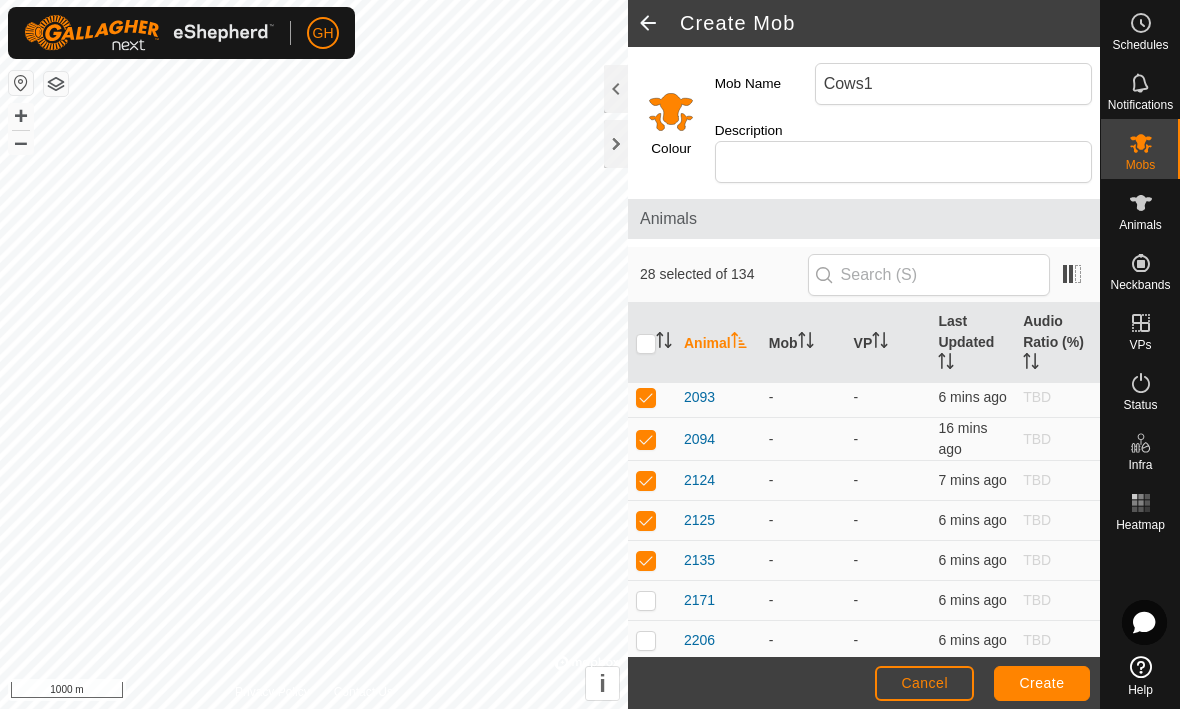click at bounding box center [652, 602] 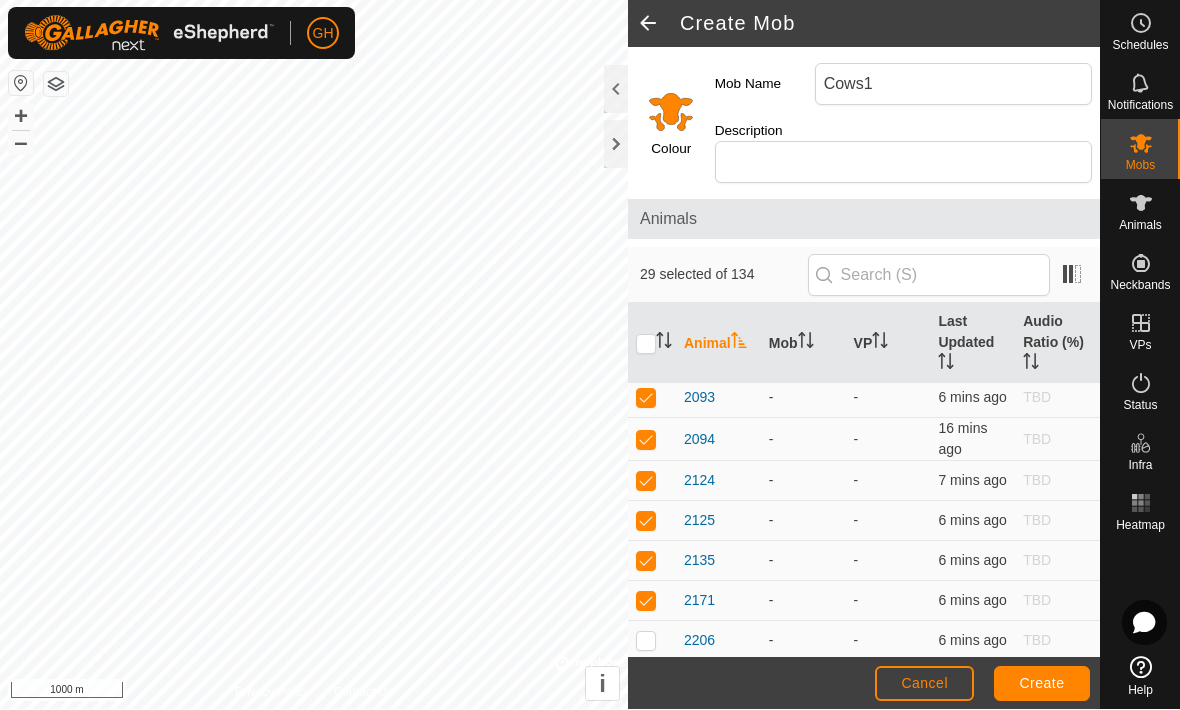 click at bounding box center [652, 682] 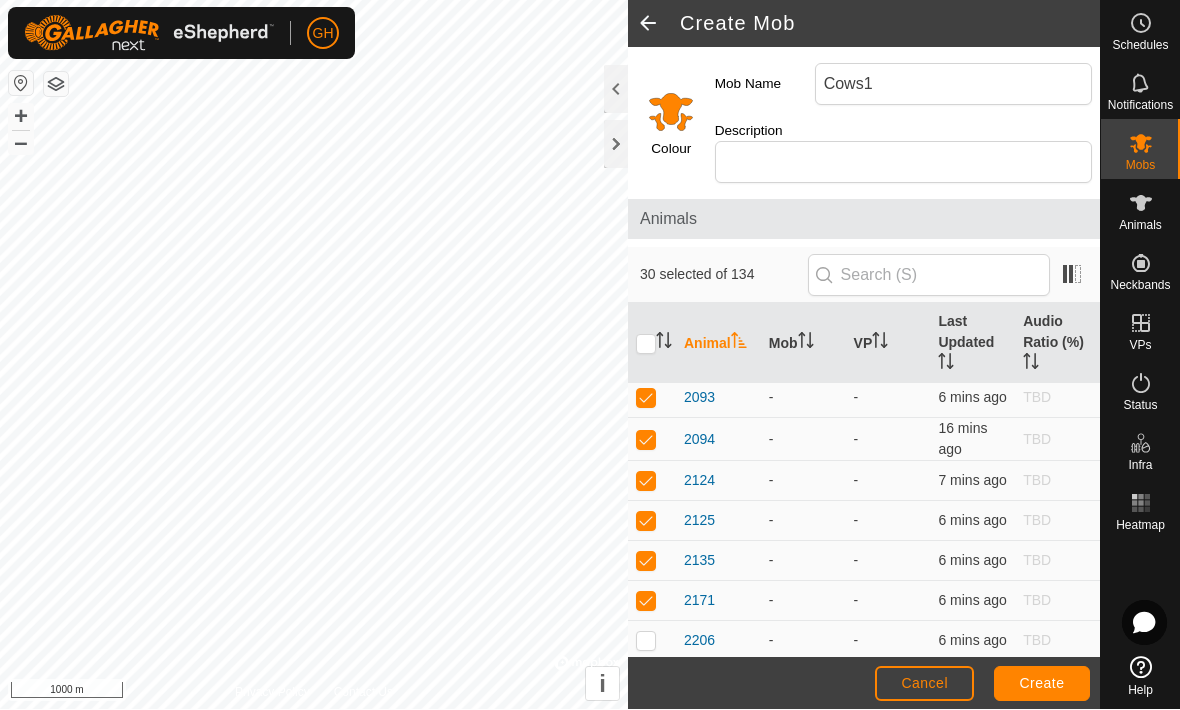 click at bounding box center [646, 641] 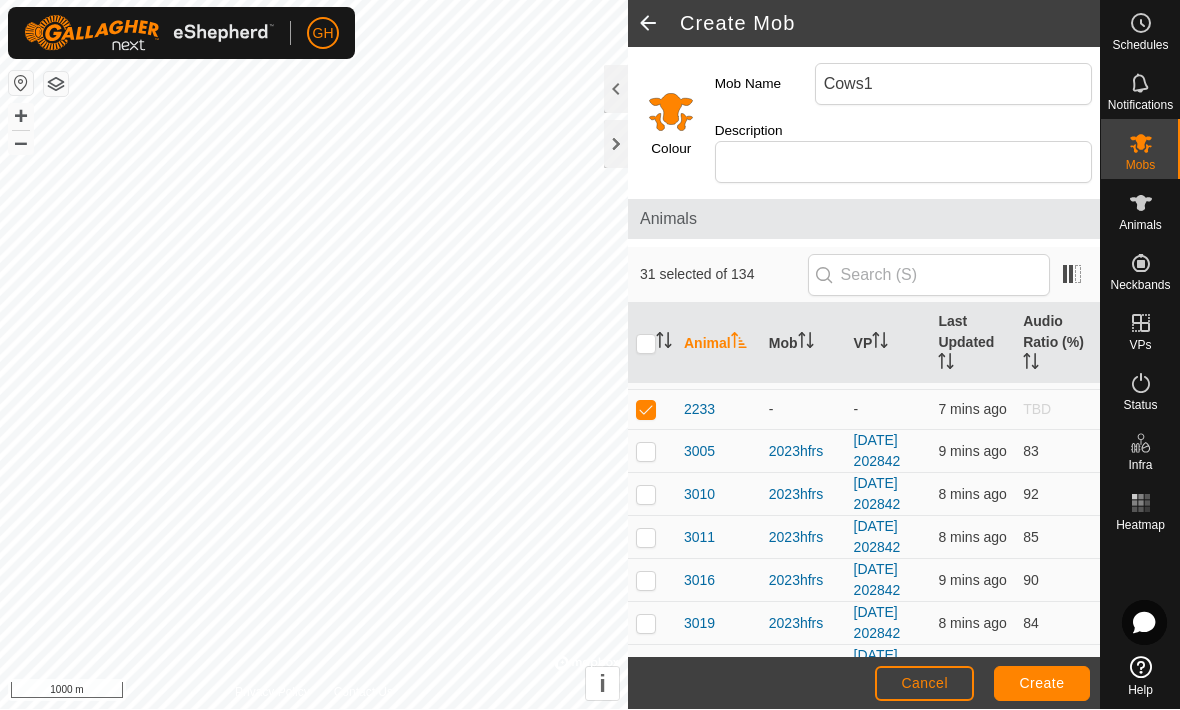scroll, scrollTop: 1284, scrollLeft: 0, axis: vertical 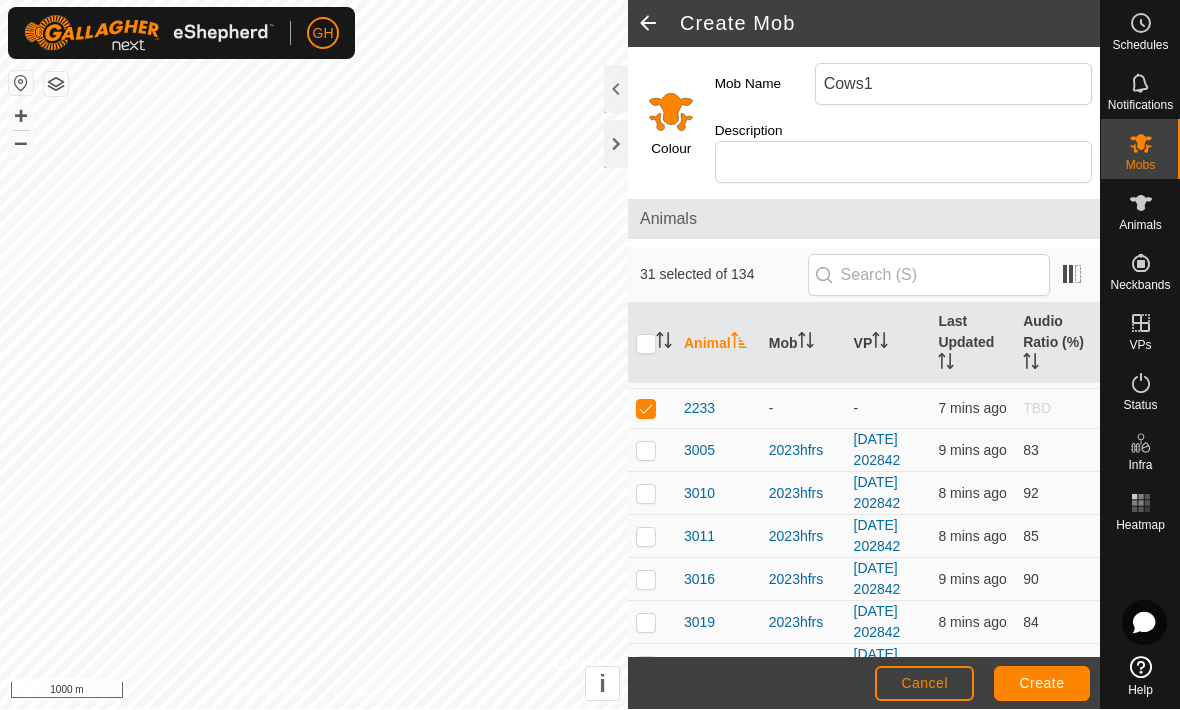 click at bounding box center (652, 451) 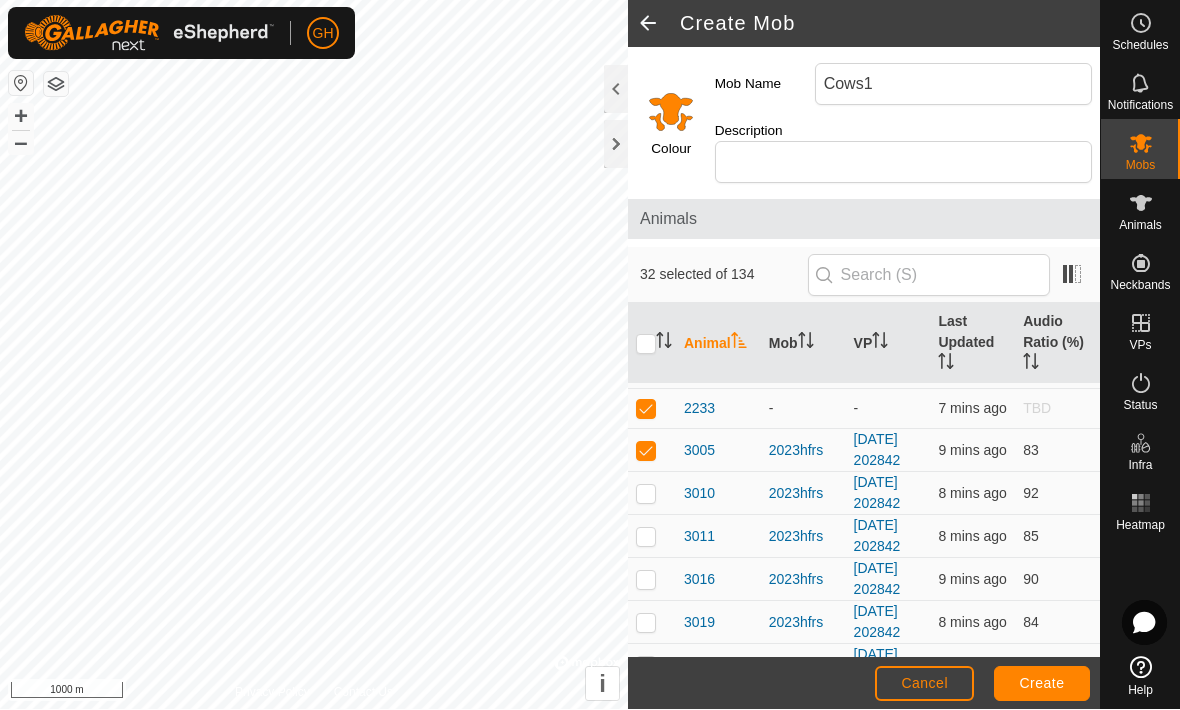 click at bounding box center (652, 451) 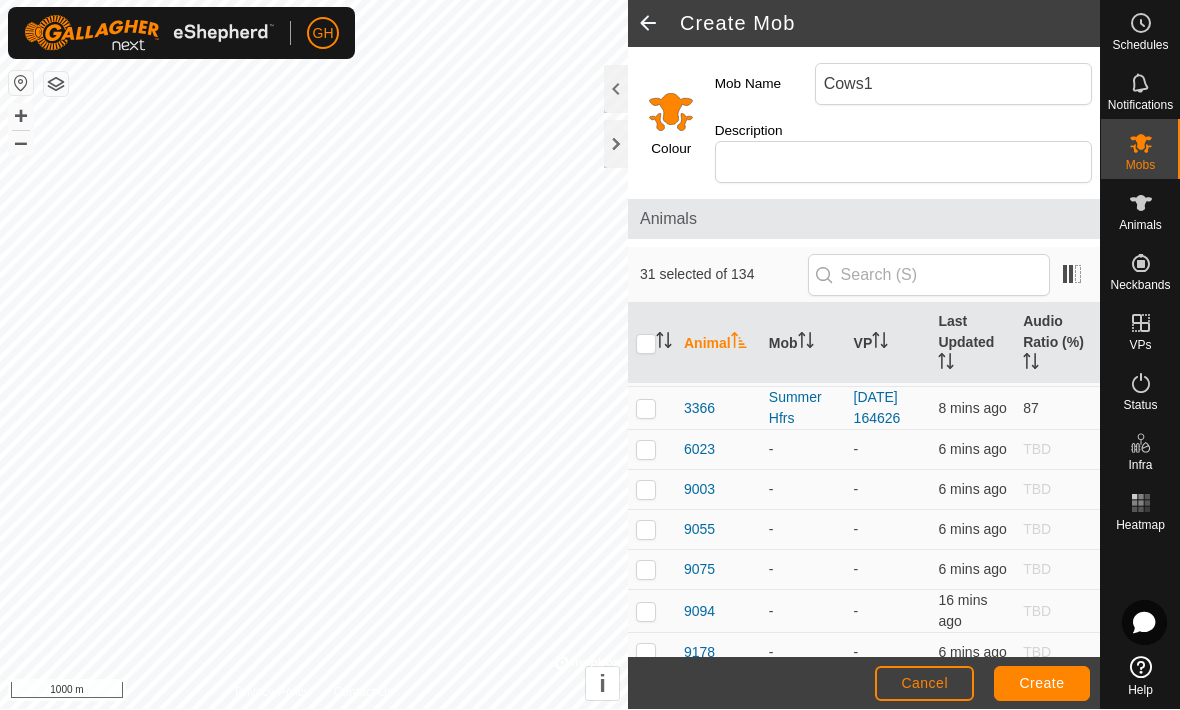 scroll, scrollTop: 4420, scrollLeft: 0, axis: vertical 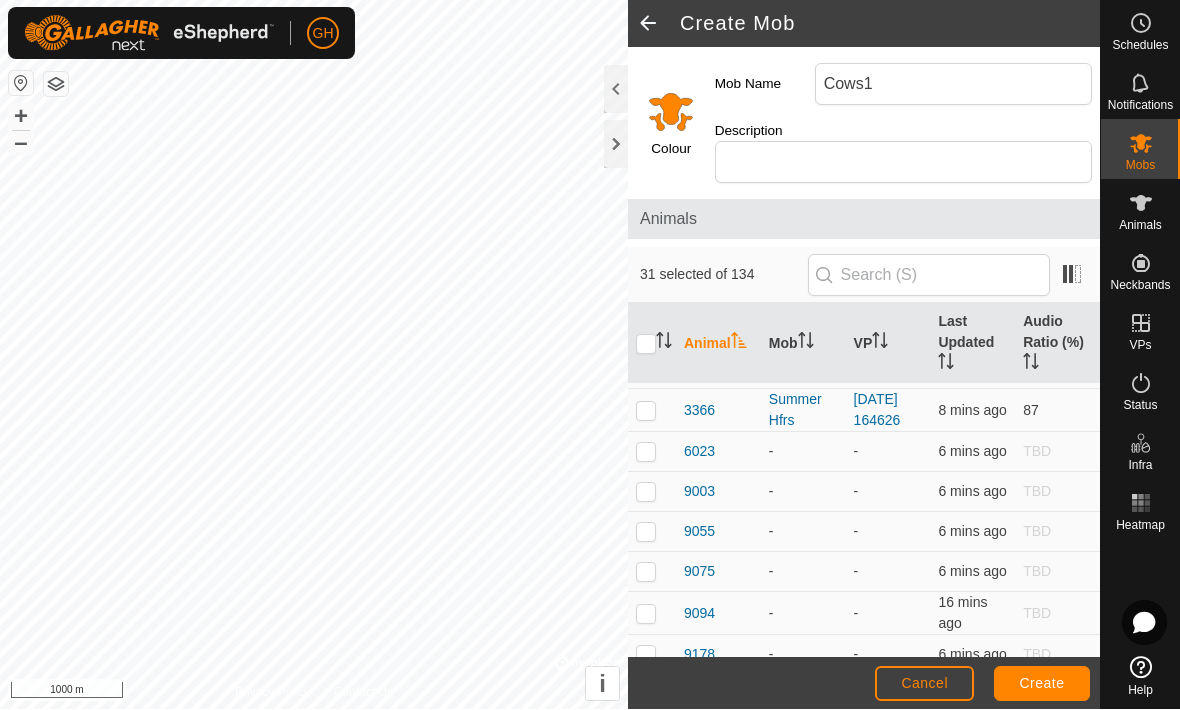 click at bounding box center (646, 452) 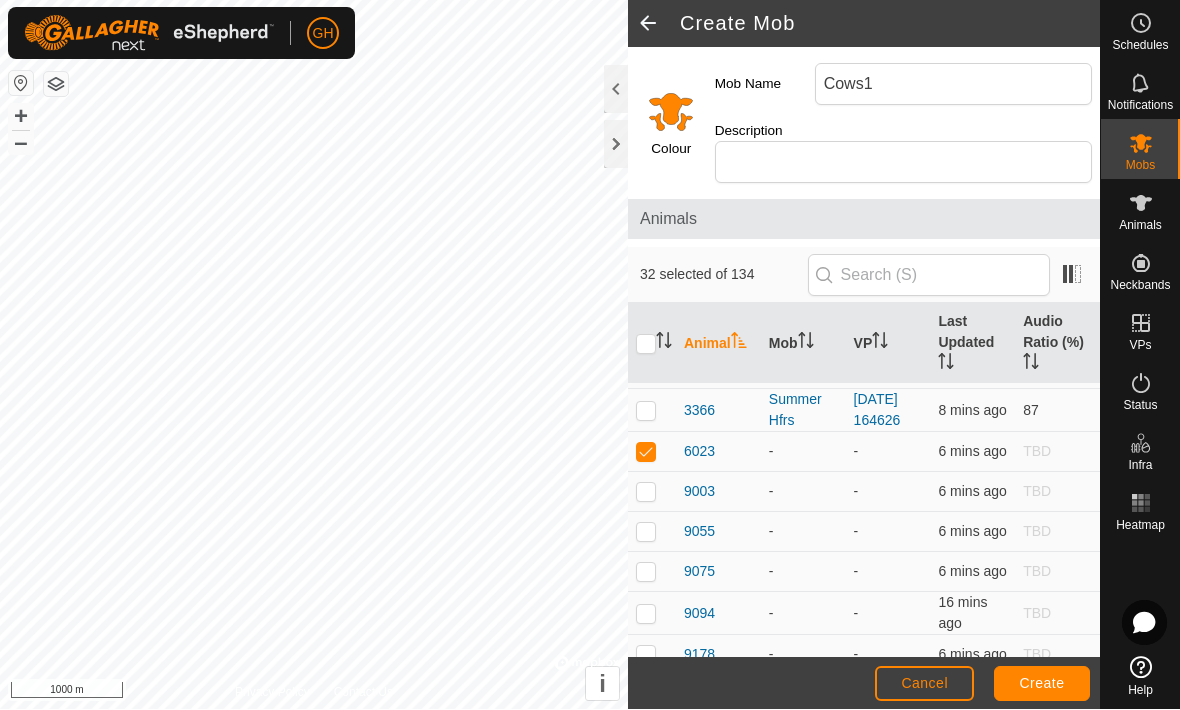 click at bounding box center [646, 492] 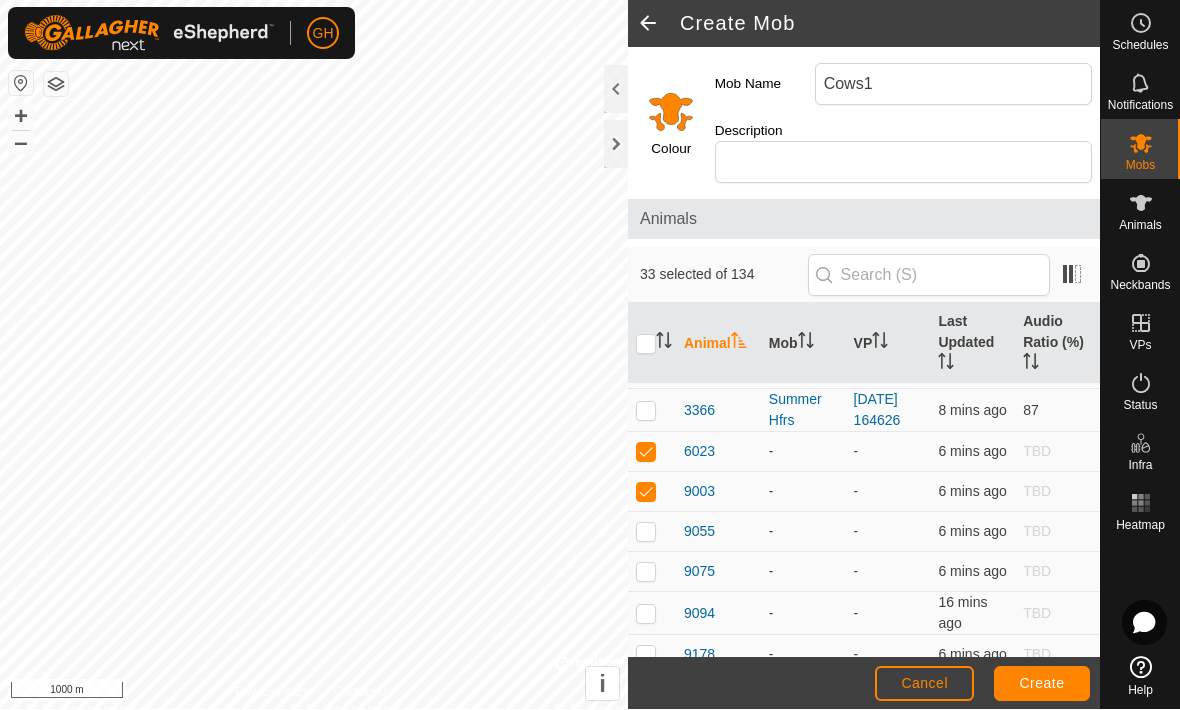 click at bounding box center (646, 532) 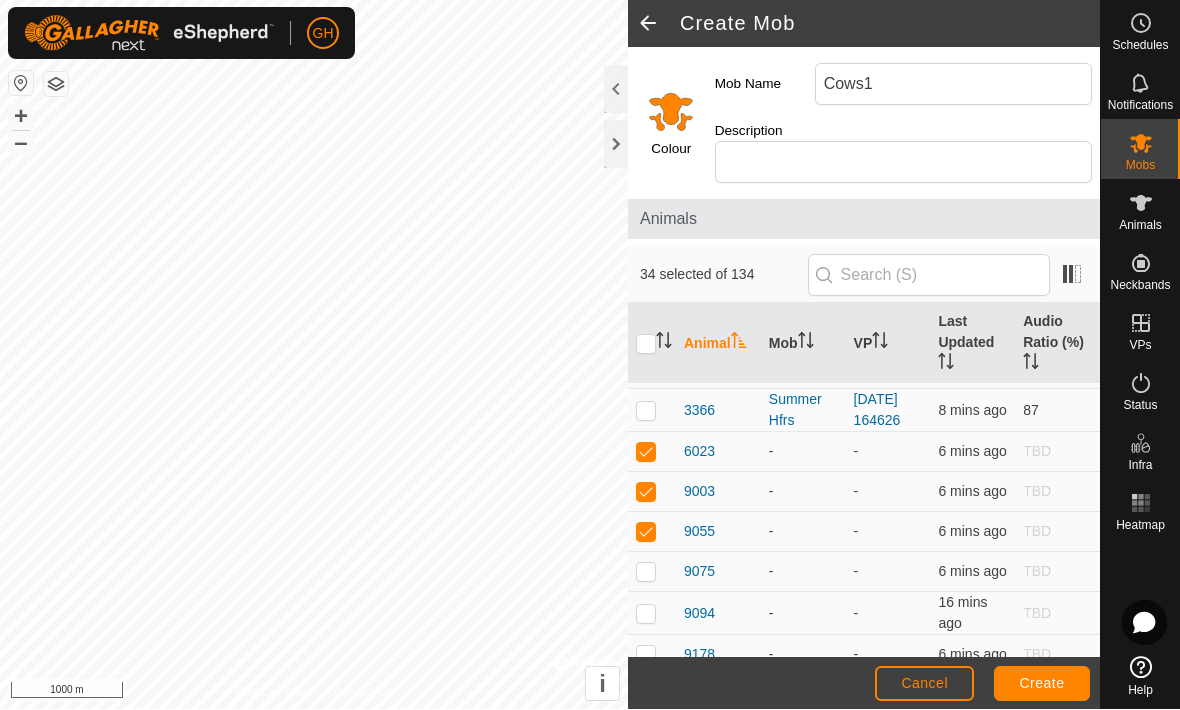 click at bounding box center (646, 572) 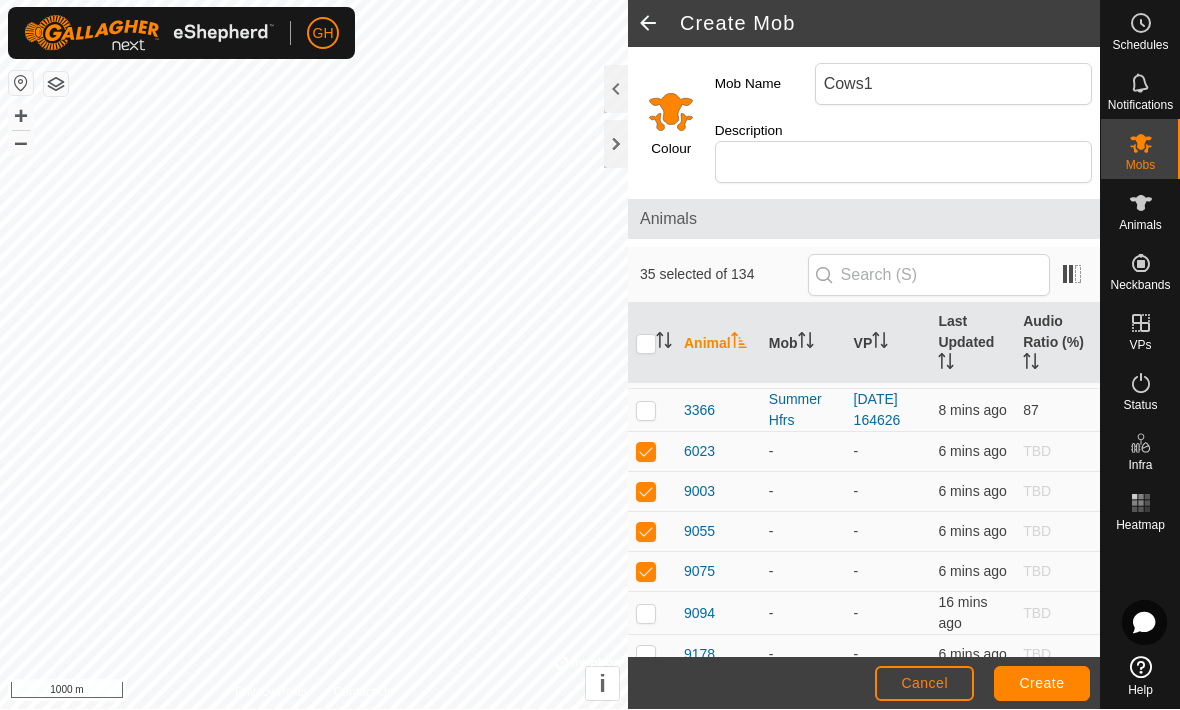 click at bounding box center [652, 614] 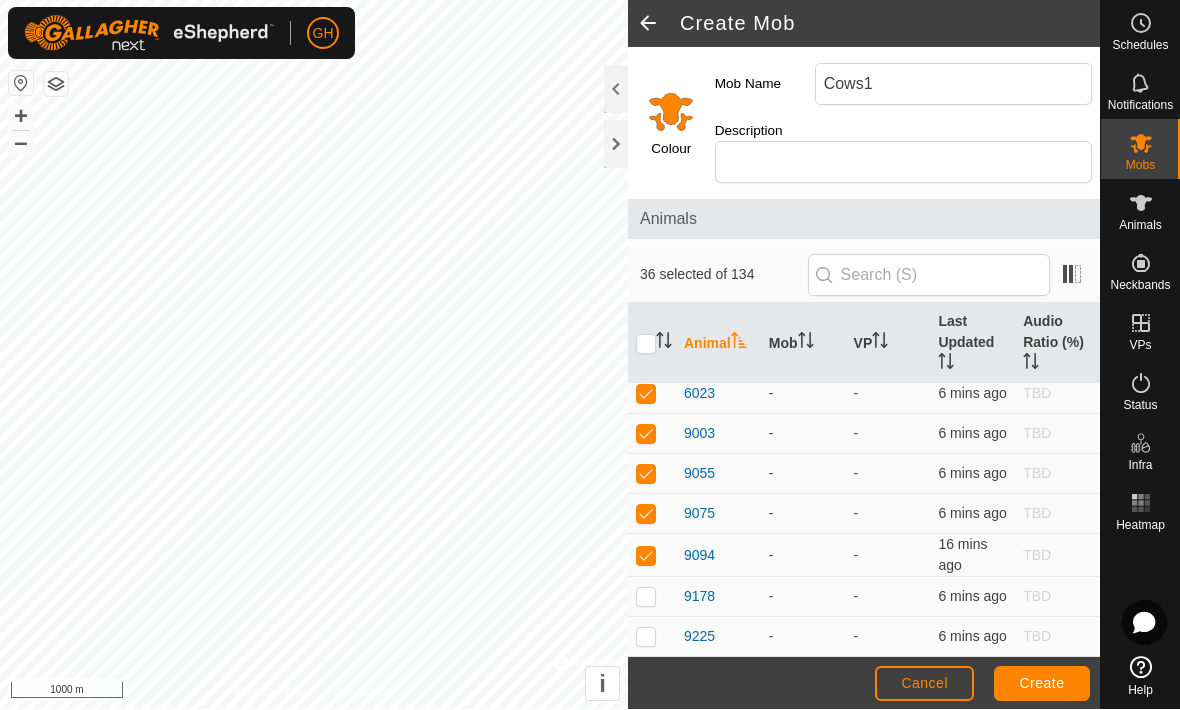 scroll, scrollTop: 4481, scrollLeft: 0, axis: vertical 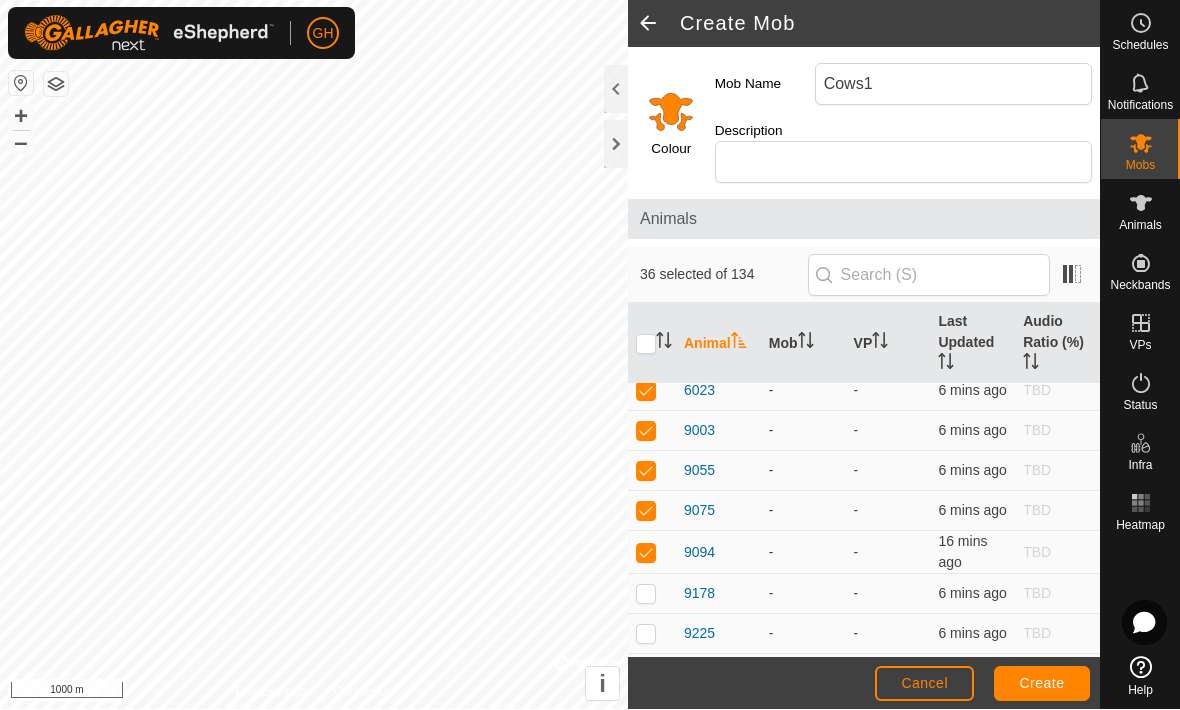 click at bounding box center [646, 594] 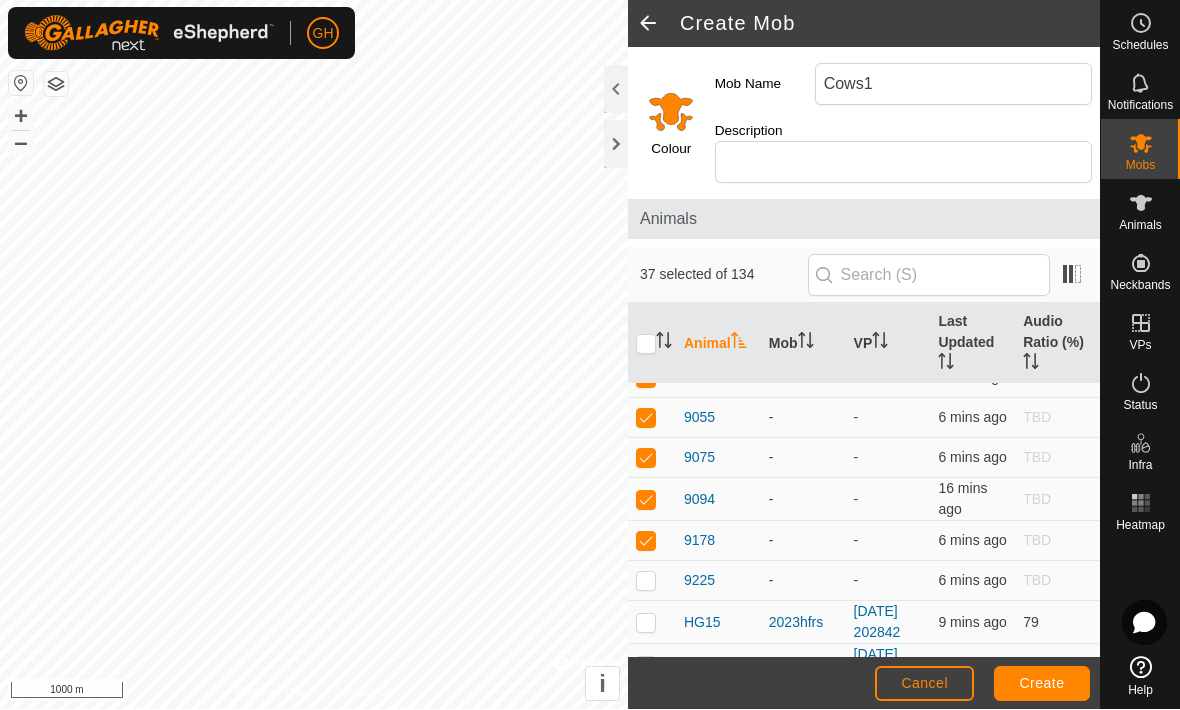 scroll, scrollTop: 4544, scrollLeft: 0, axis: vertical 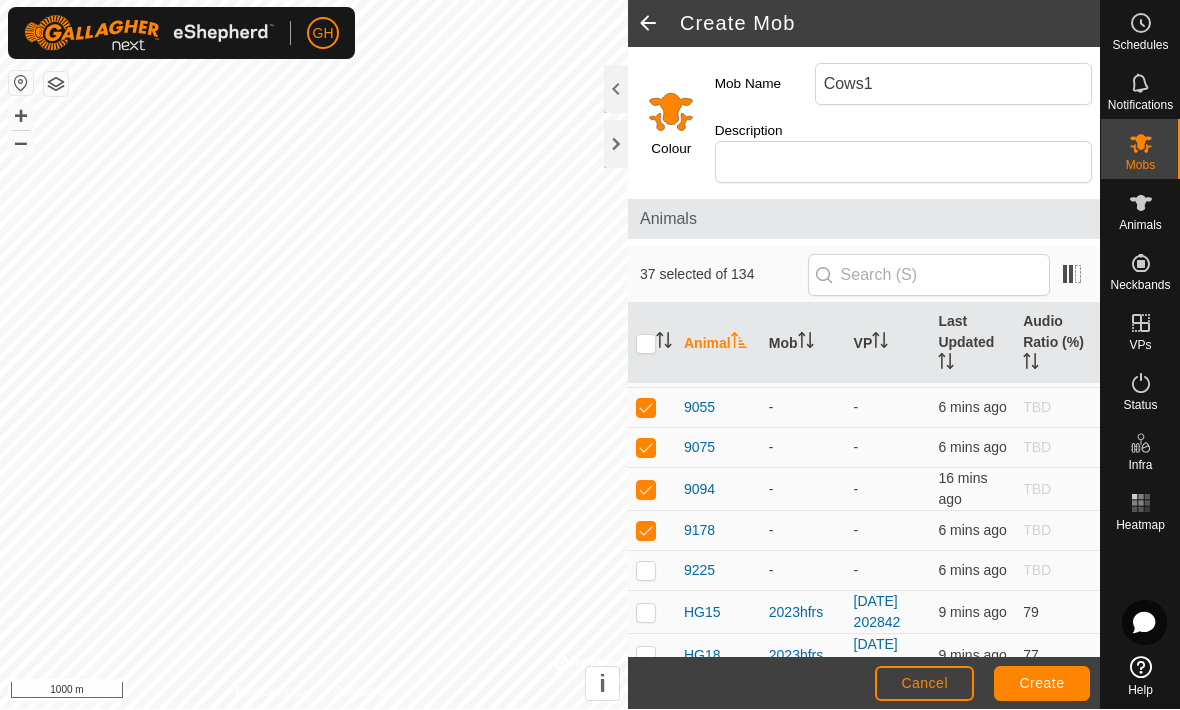 click at bounding box center [652, 572] 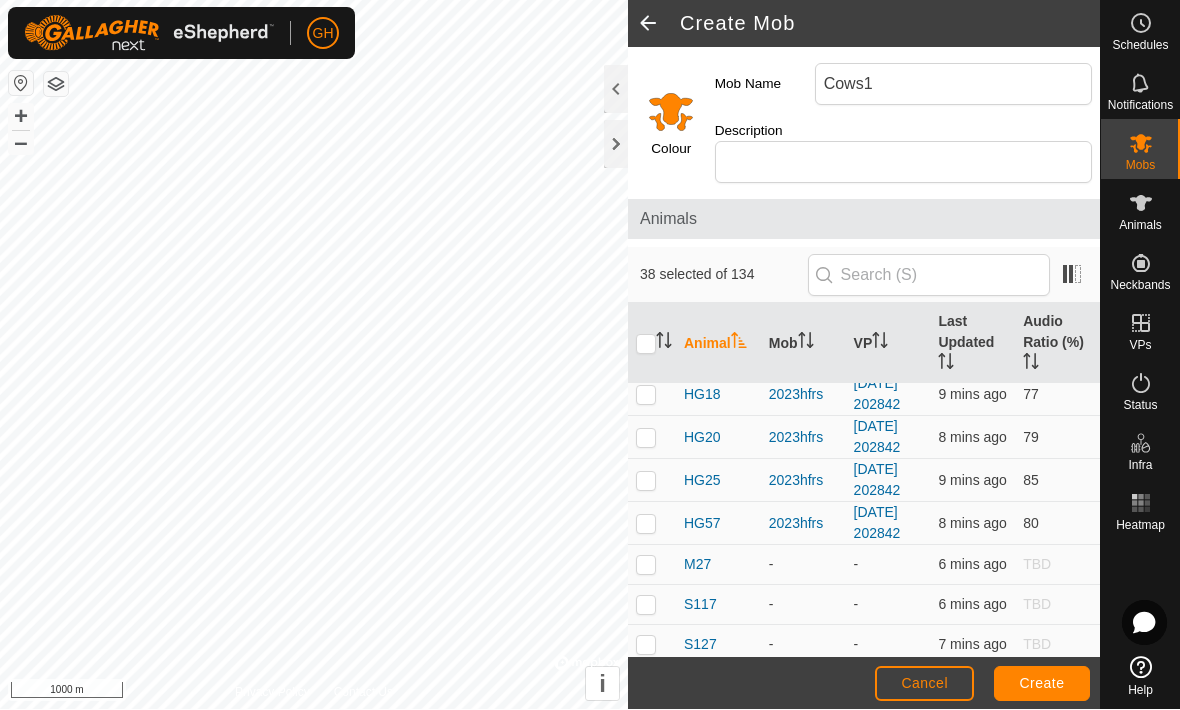 scroll, scrollTop: 4821, scrollLeft: 0, axis: vertical 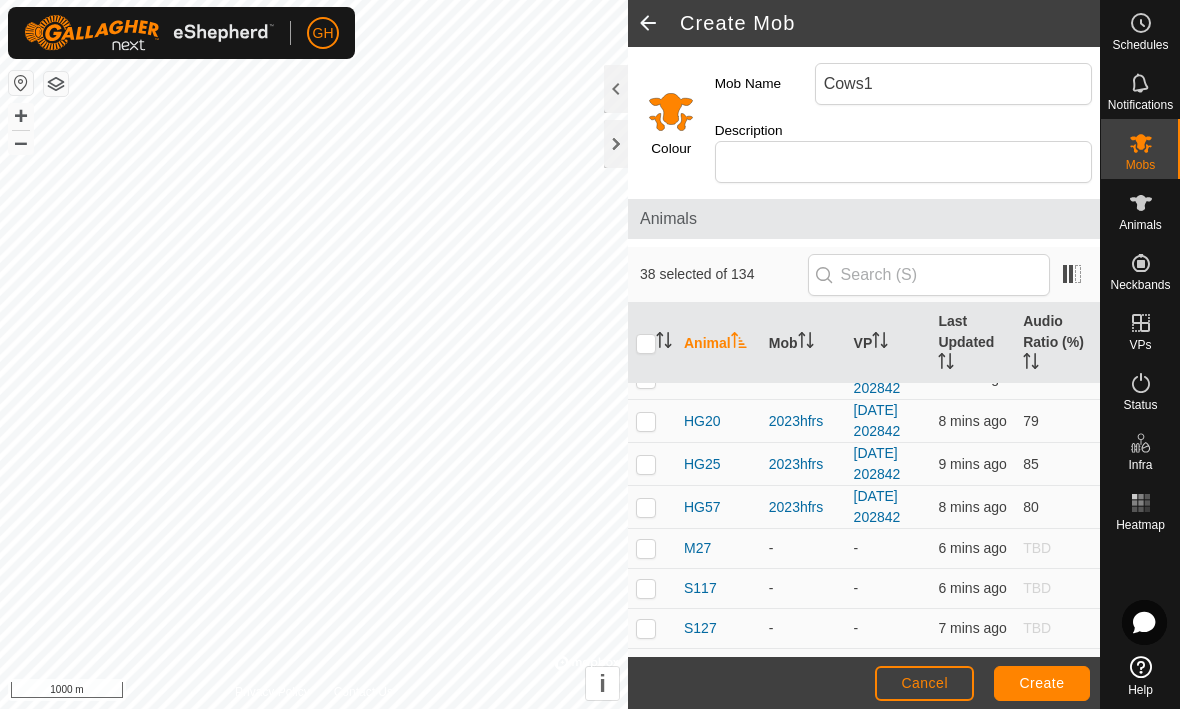 click at bounding box center [646, 549] 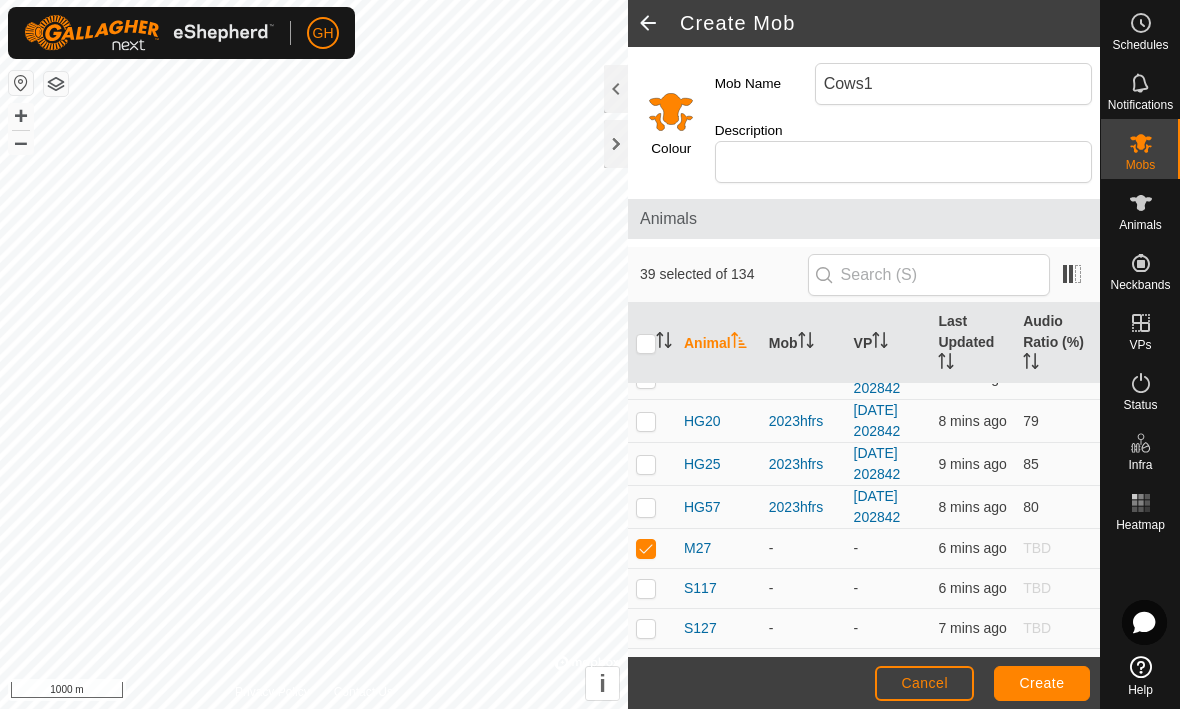 click at bounding box center (652, 590) 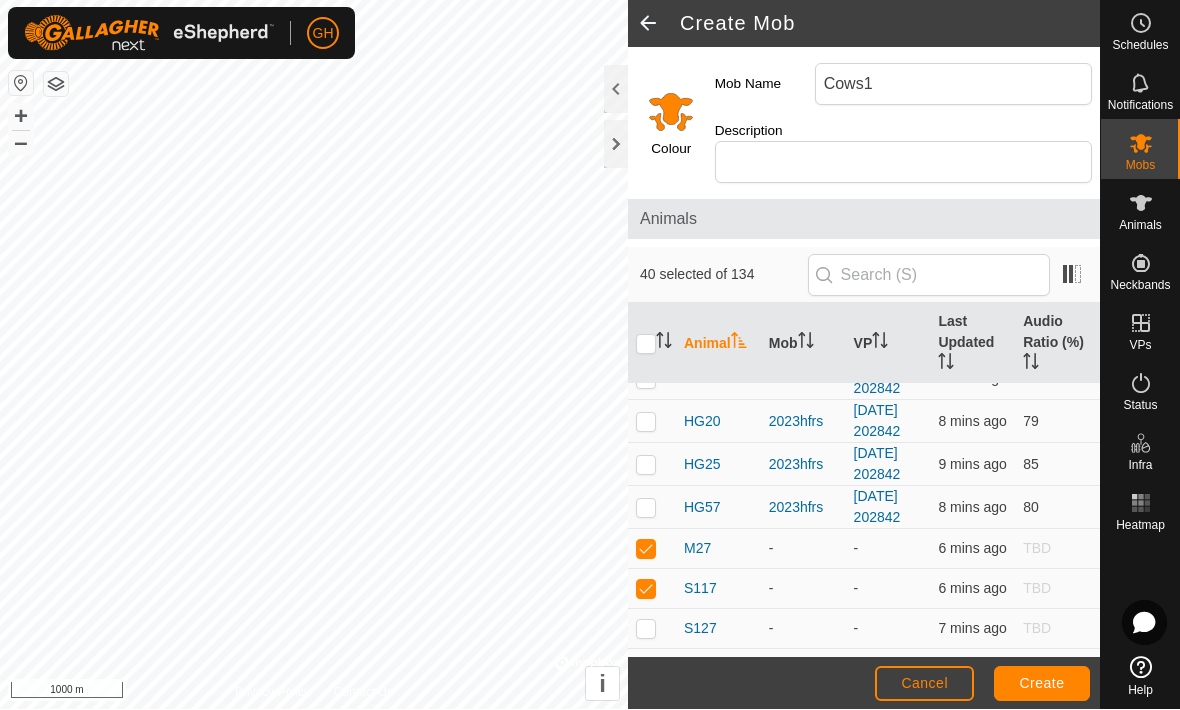 click at bounding box center (646, 629) 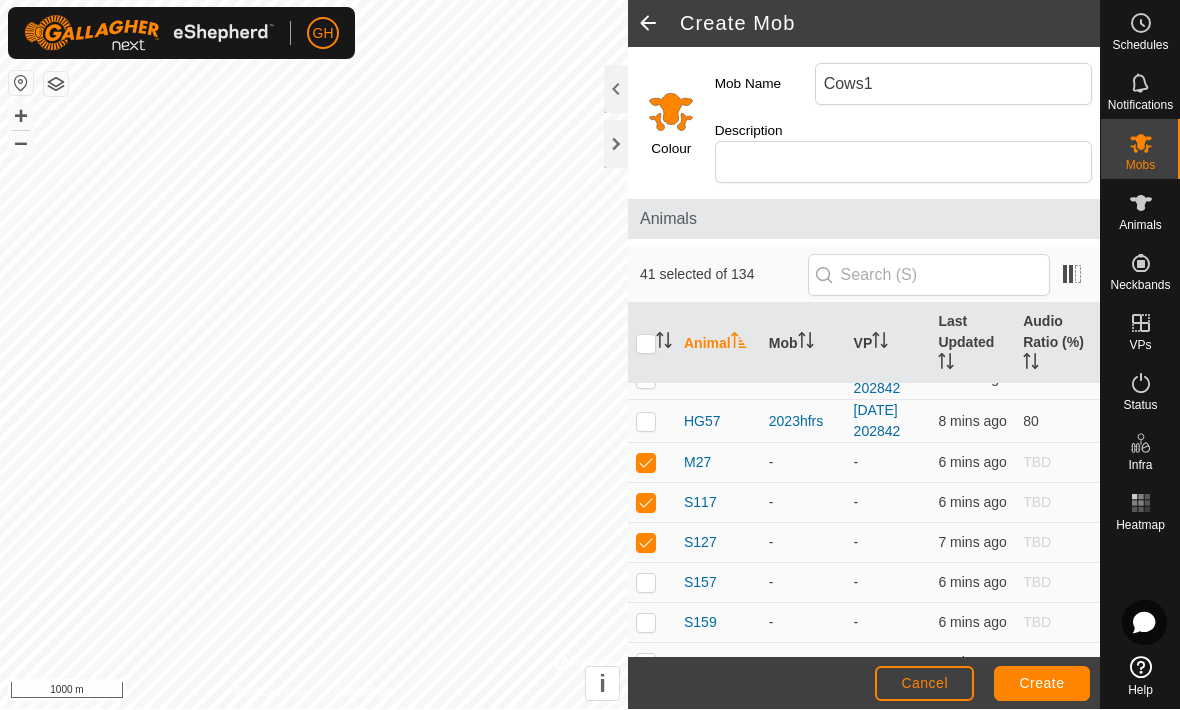 scroll, scrollTop: 4920, scrollLeft: 0, axis: vertical 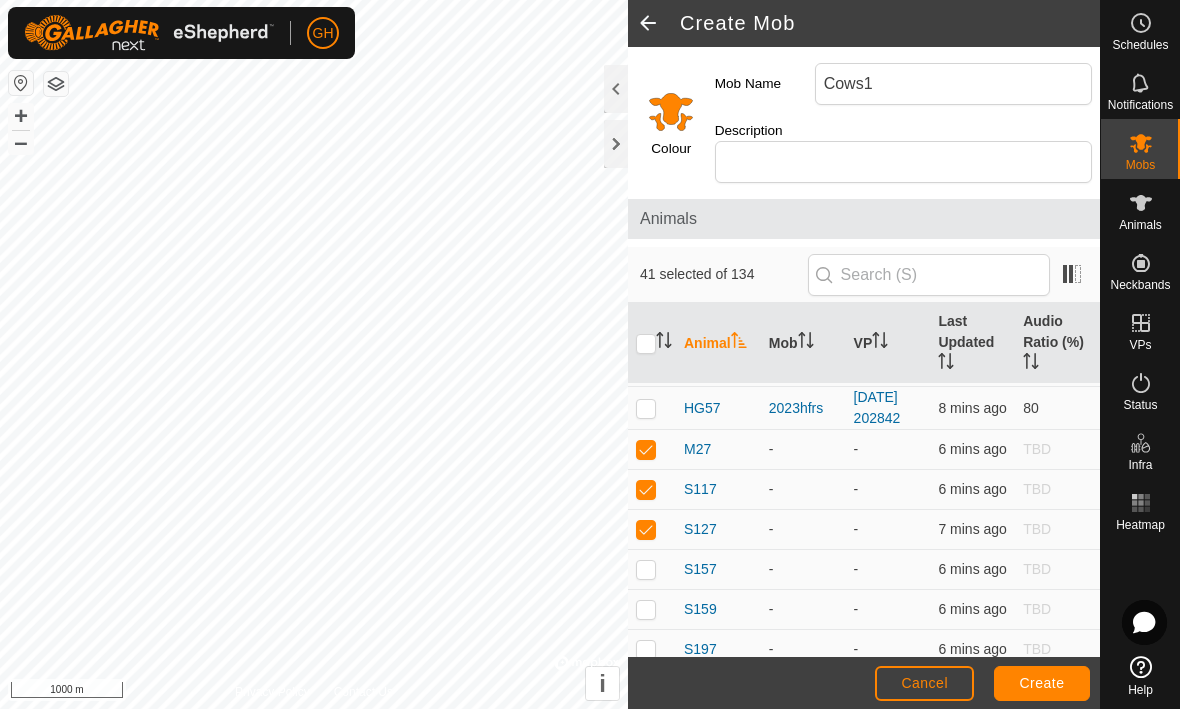 click at bounding box center [652, 571] 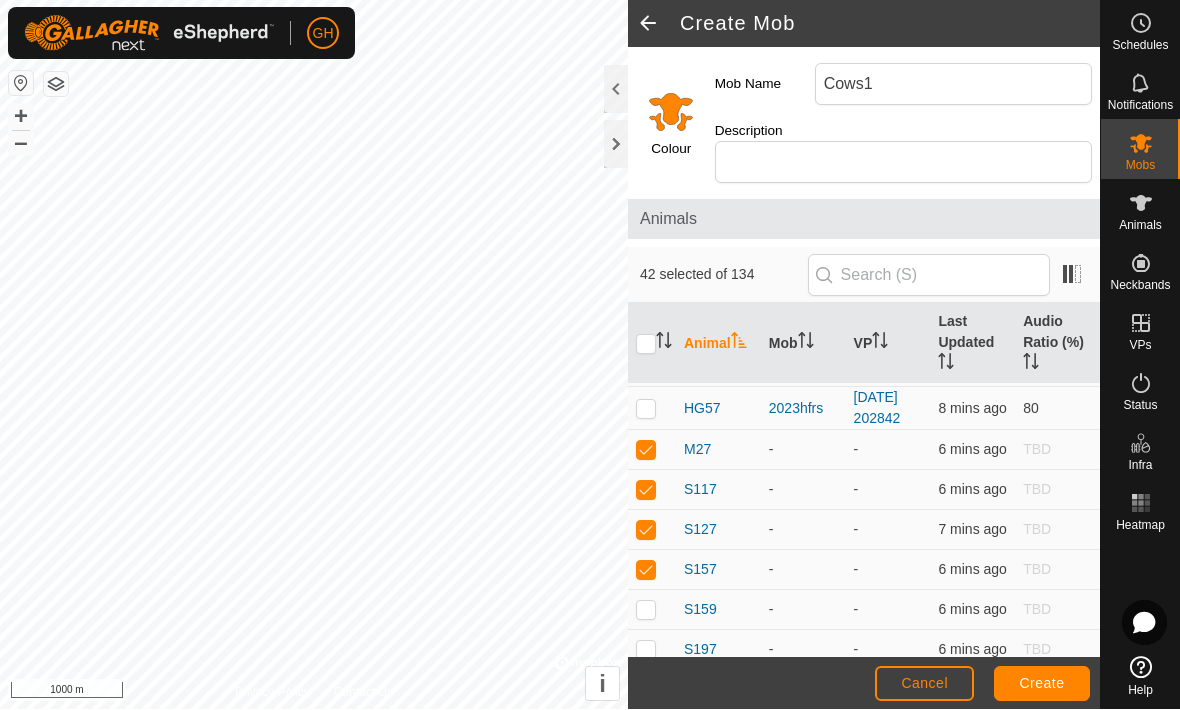 click at bounding box center [646, 610] 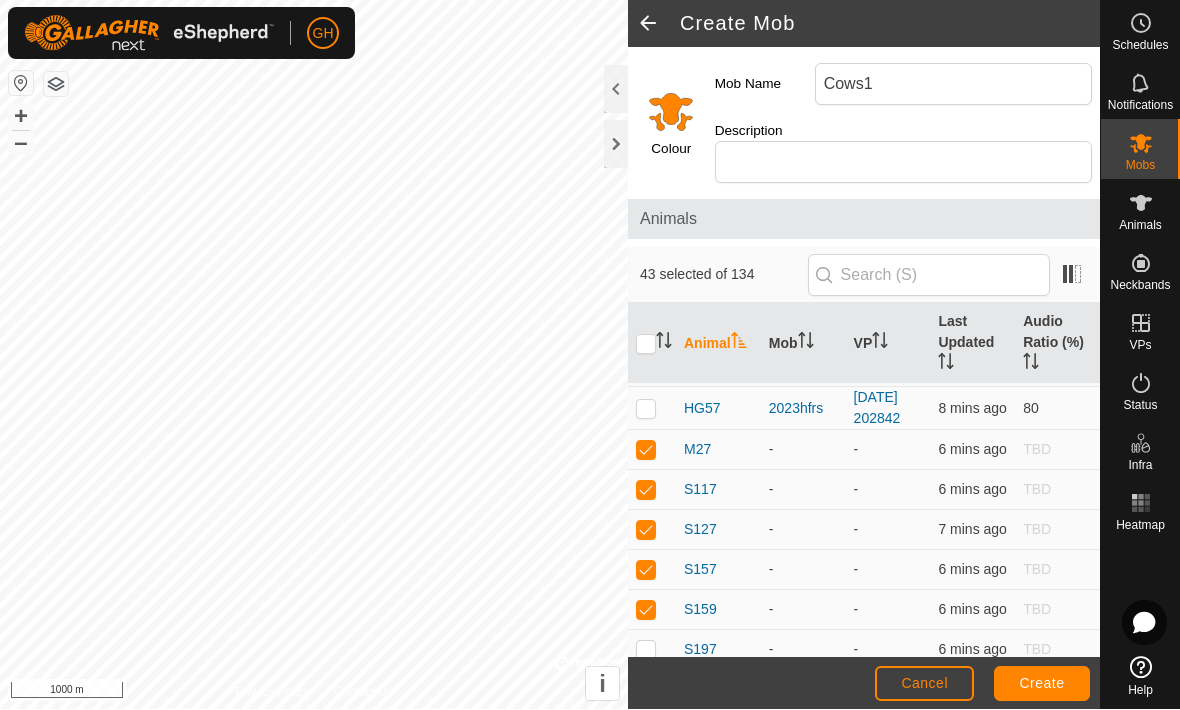 click at bounding box center [652, 651] 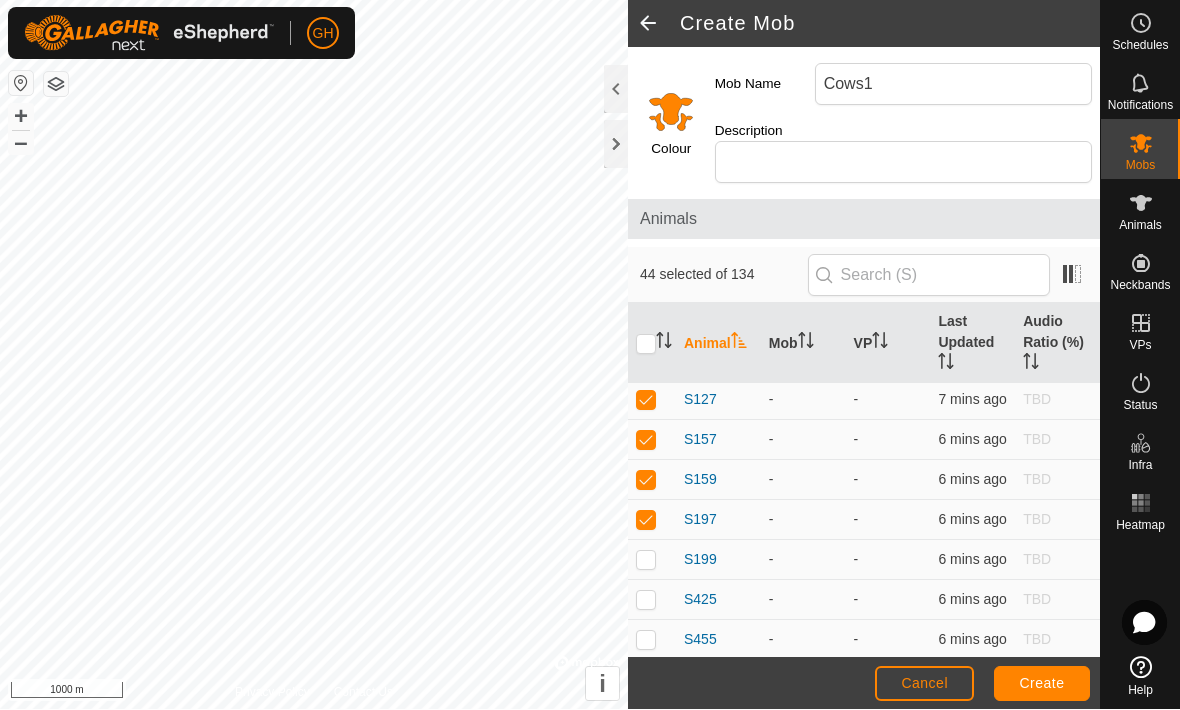 scroll, scrollTop: 5044, scrollLeft: 0, axis: vertical 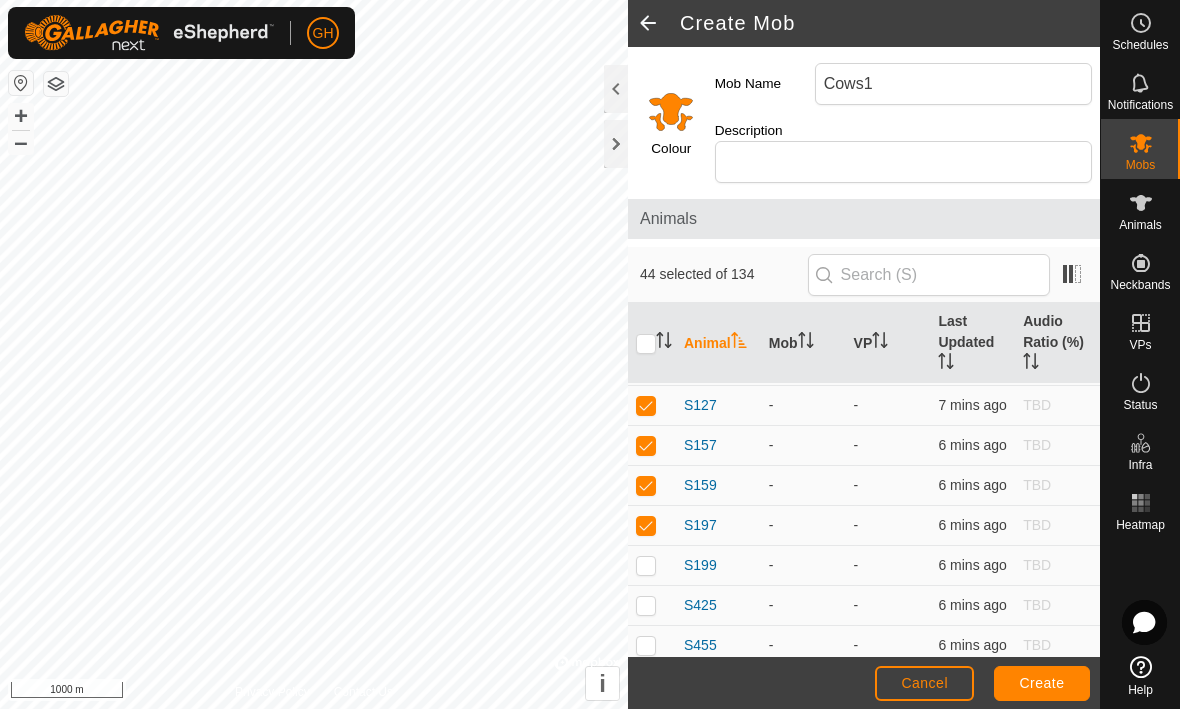 click at bounding box center (652, 567) 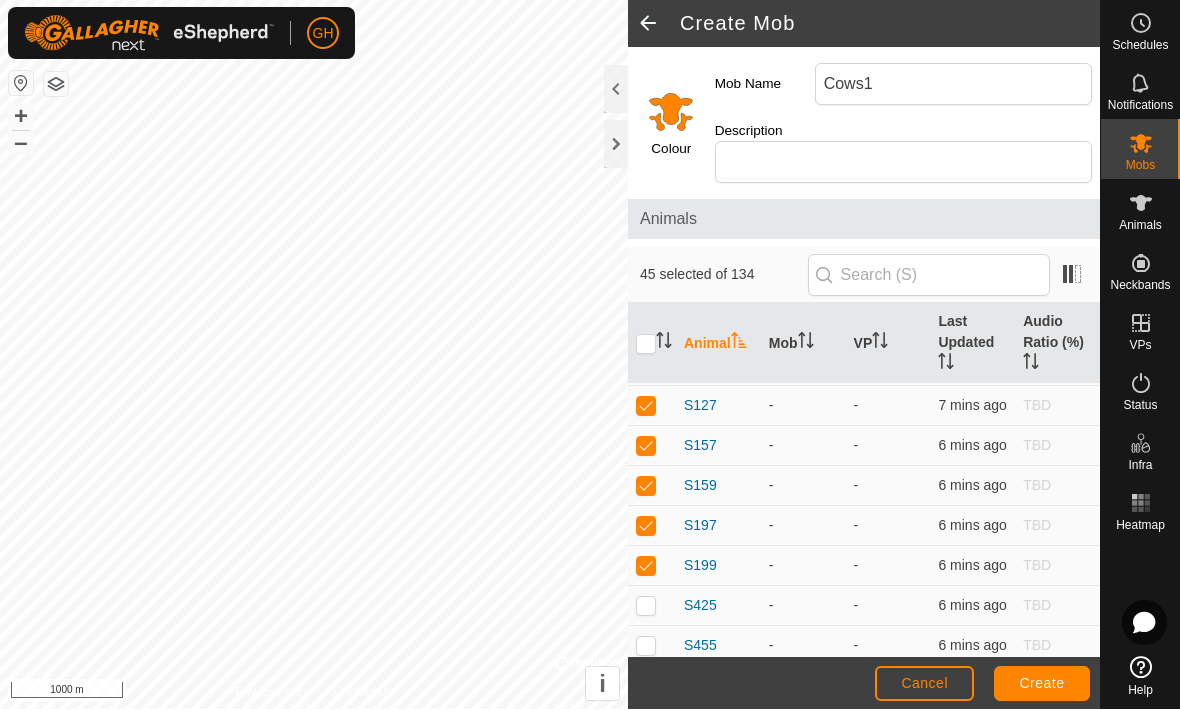 click at bounding box center (652, 607) 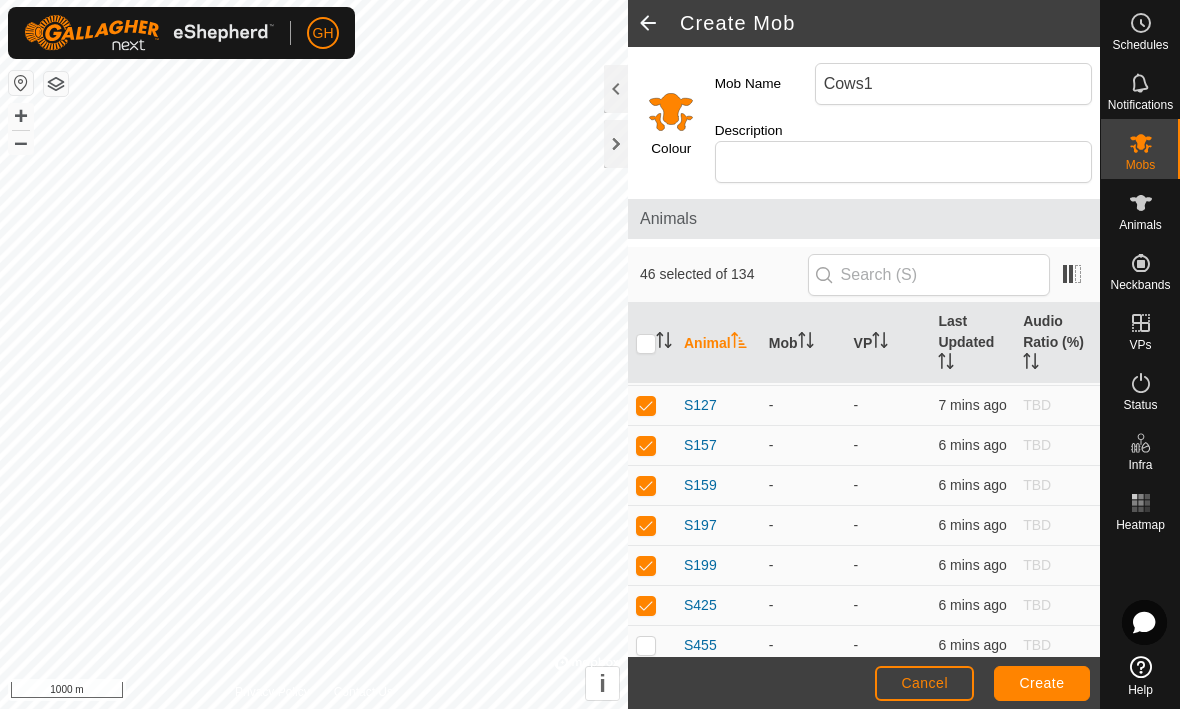click at bounding box center (652, 647) 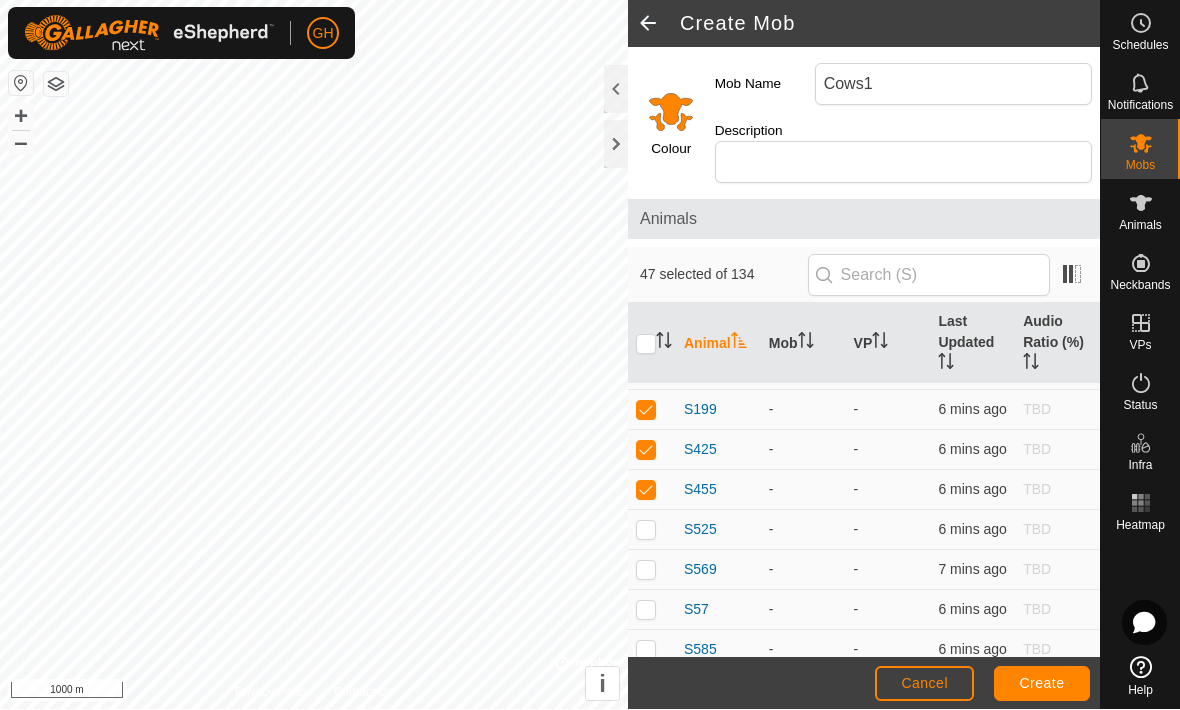 scroll, scrollTop: 5201, scrollLeft: 0, axis: vertical 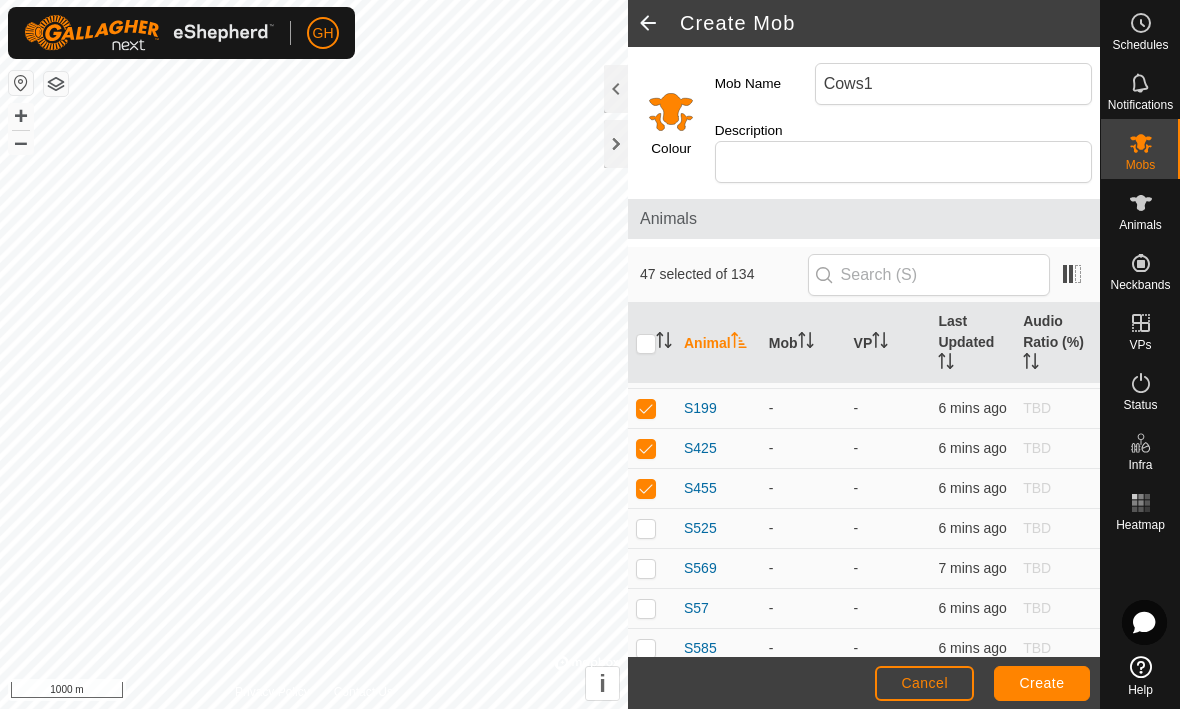 click at bounding box center (652, 530) 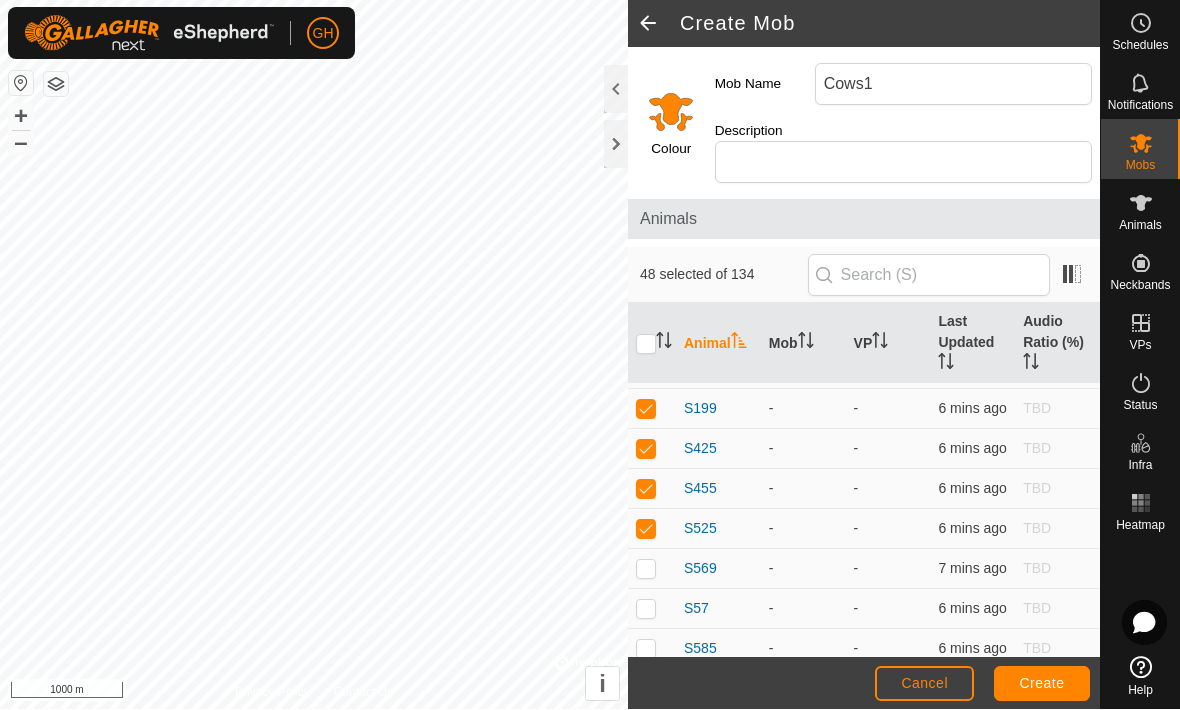click at bounding box center (646, 569) 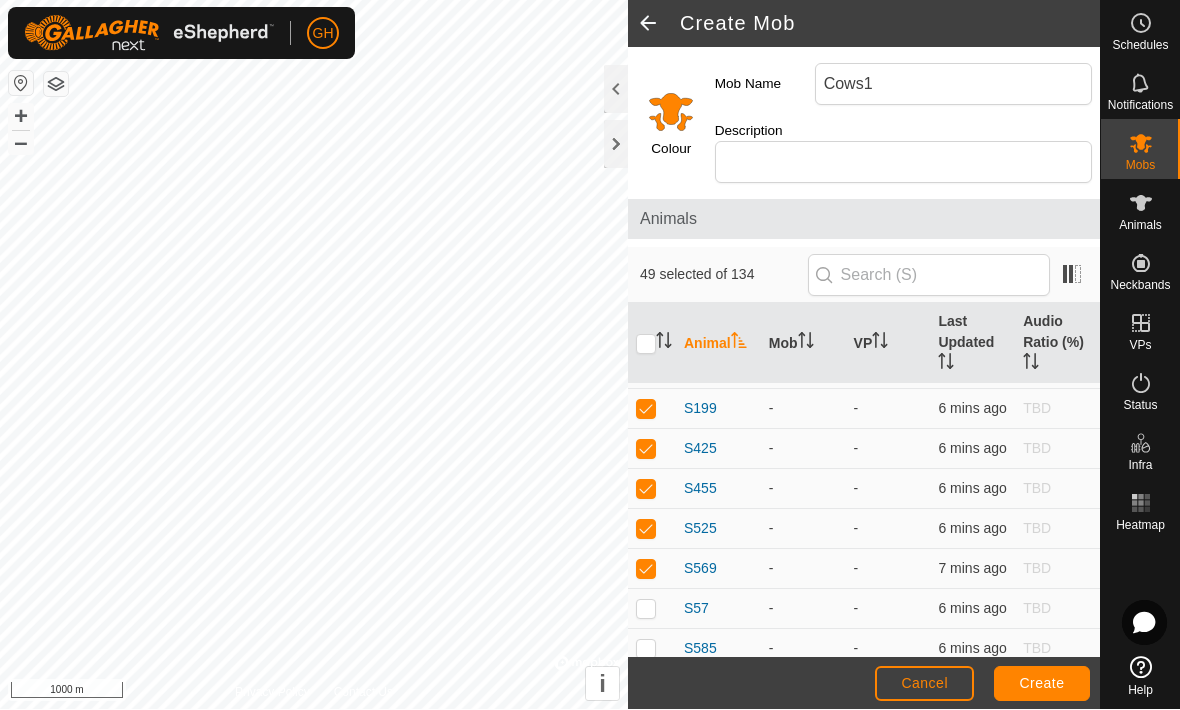 click at bounding box center [646, 609] 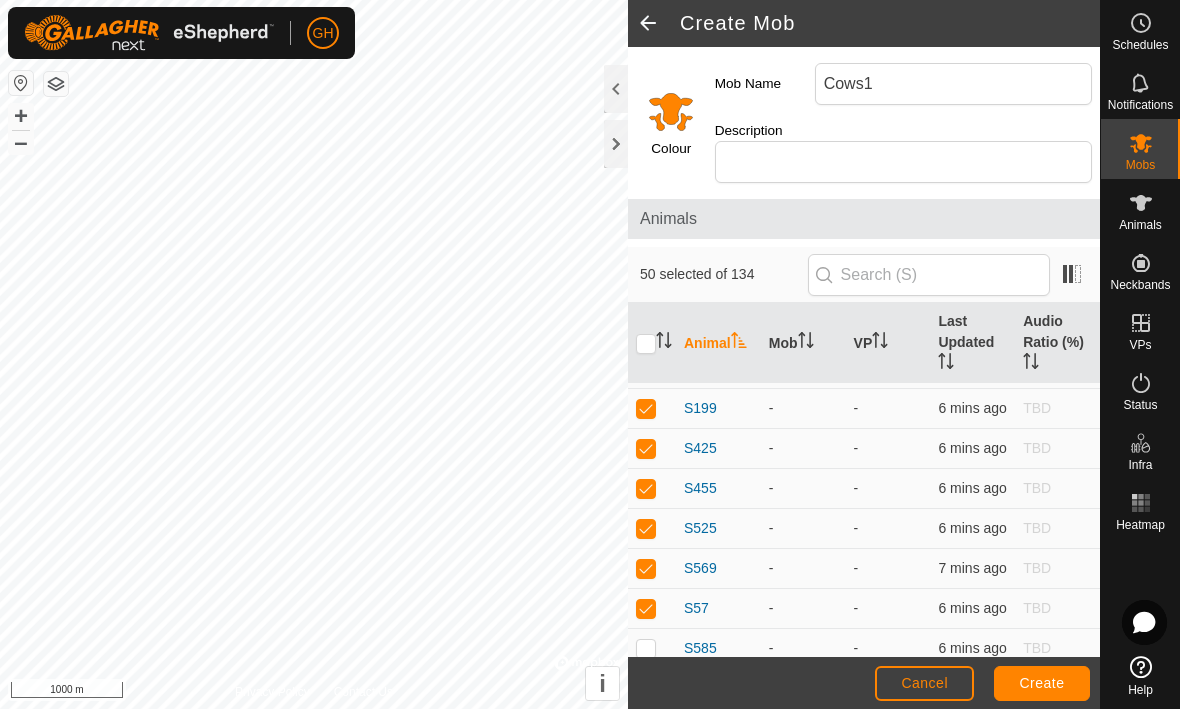 click at bounding box center (646, 649) 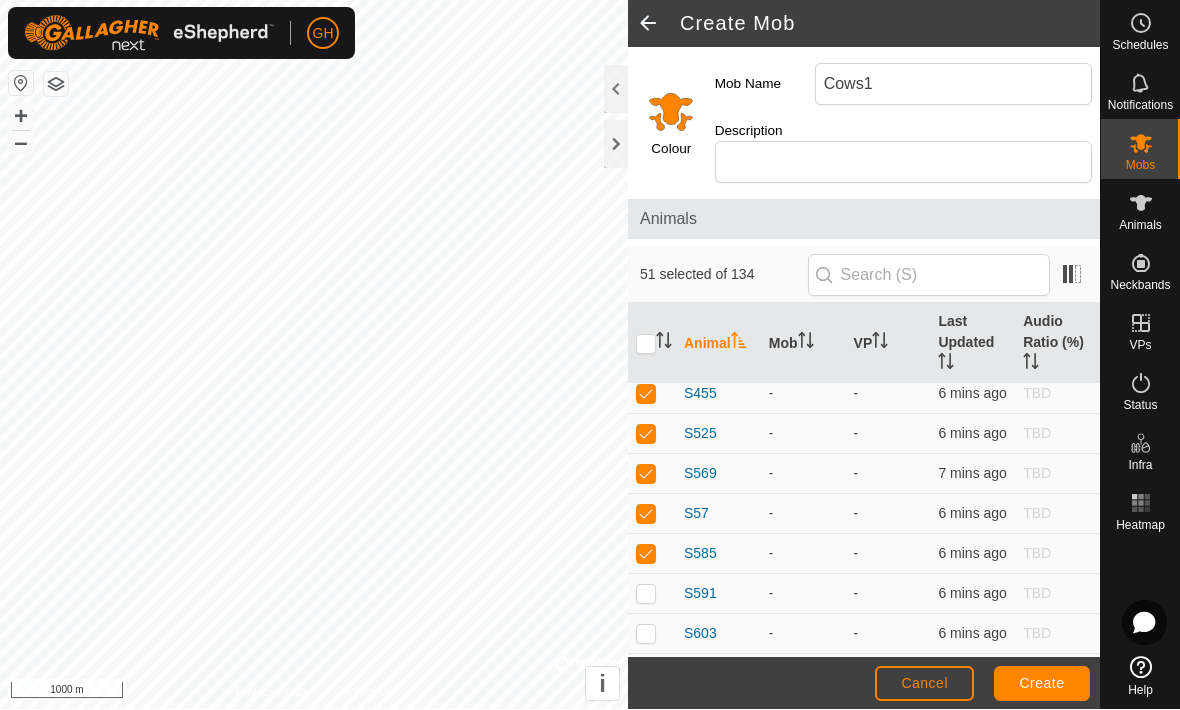 scroll, scrollTop: 5299, scrollLeft: 0, axis: vertical 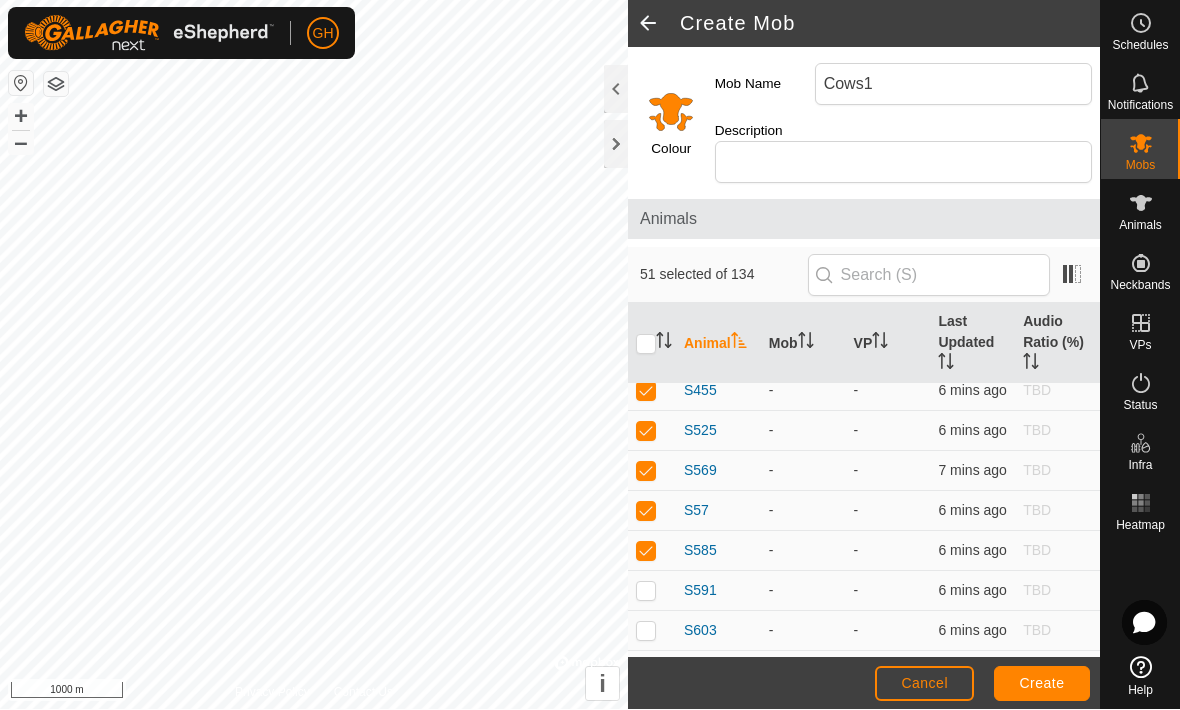 click at bounding box center [646, 591] 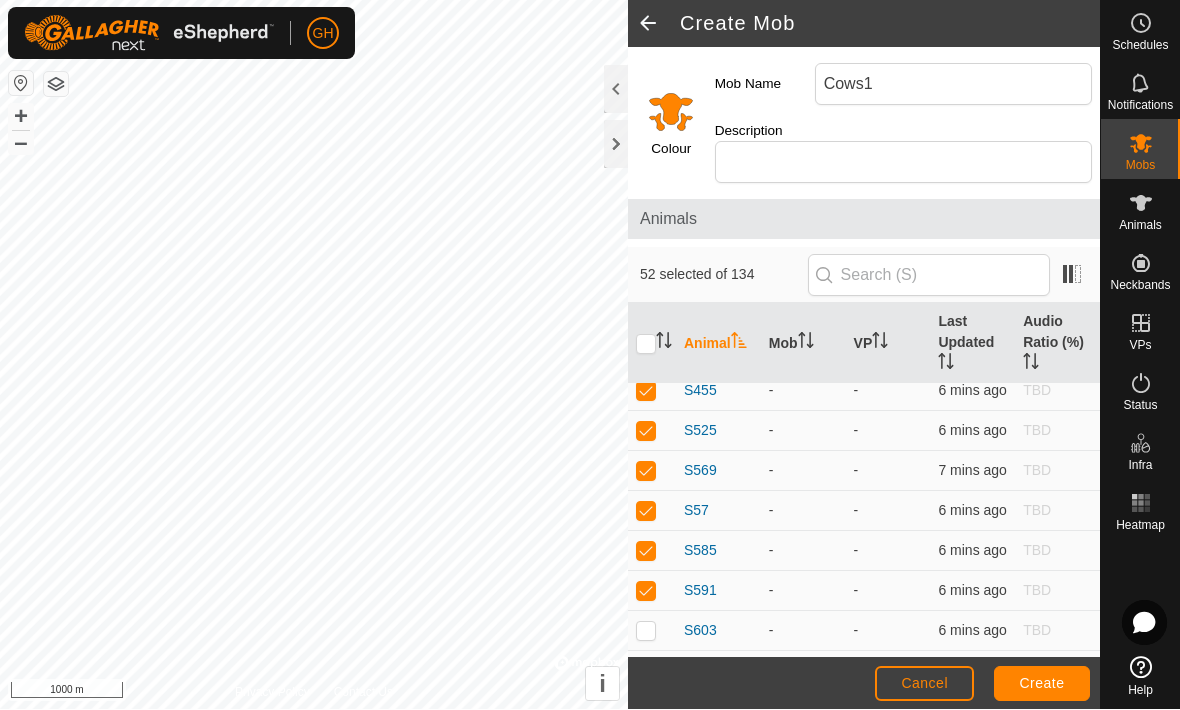 click at bounding box center [646, 631] 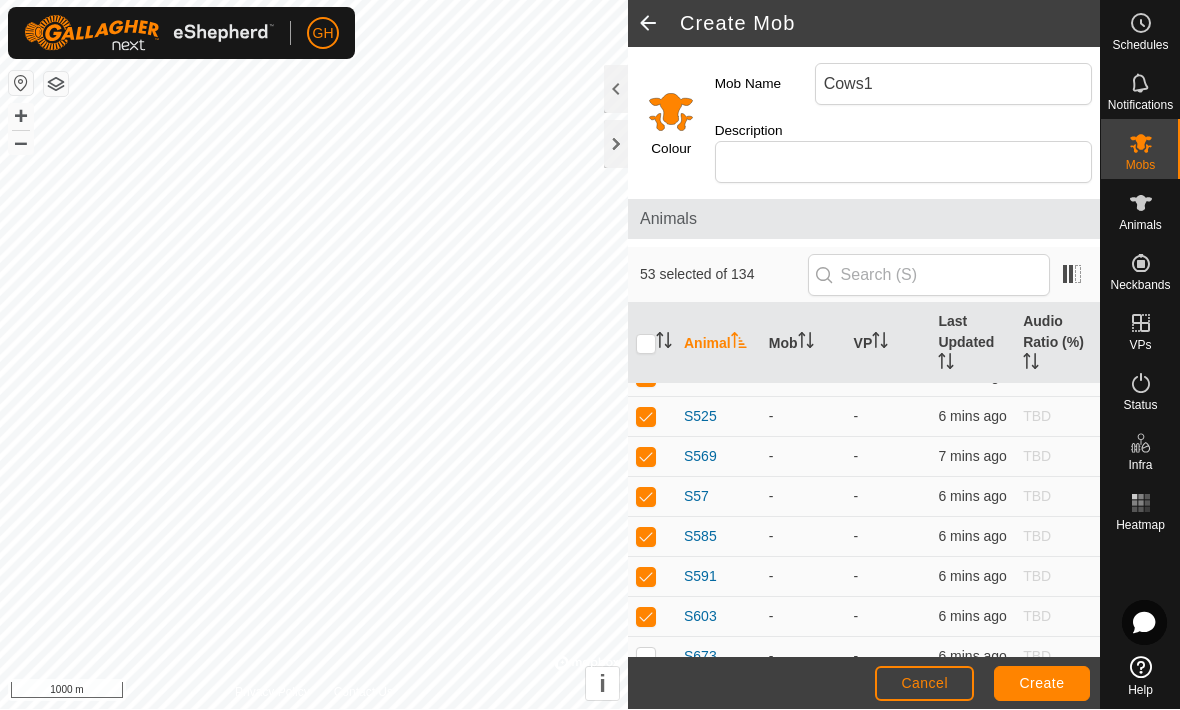 scroll, scrollTop: 5312, scrollLeft: 0, axis: vertical 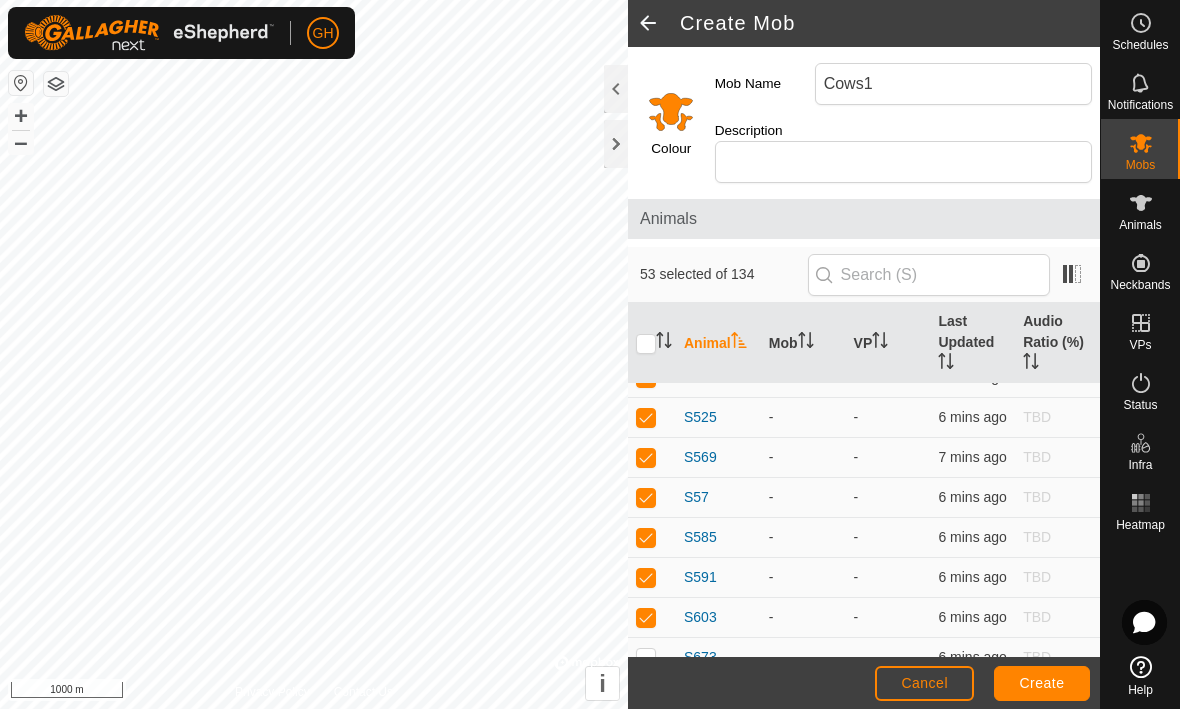 click at bounding box center [646, 658] 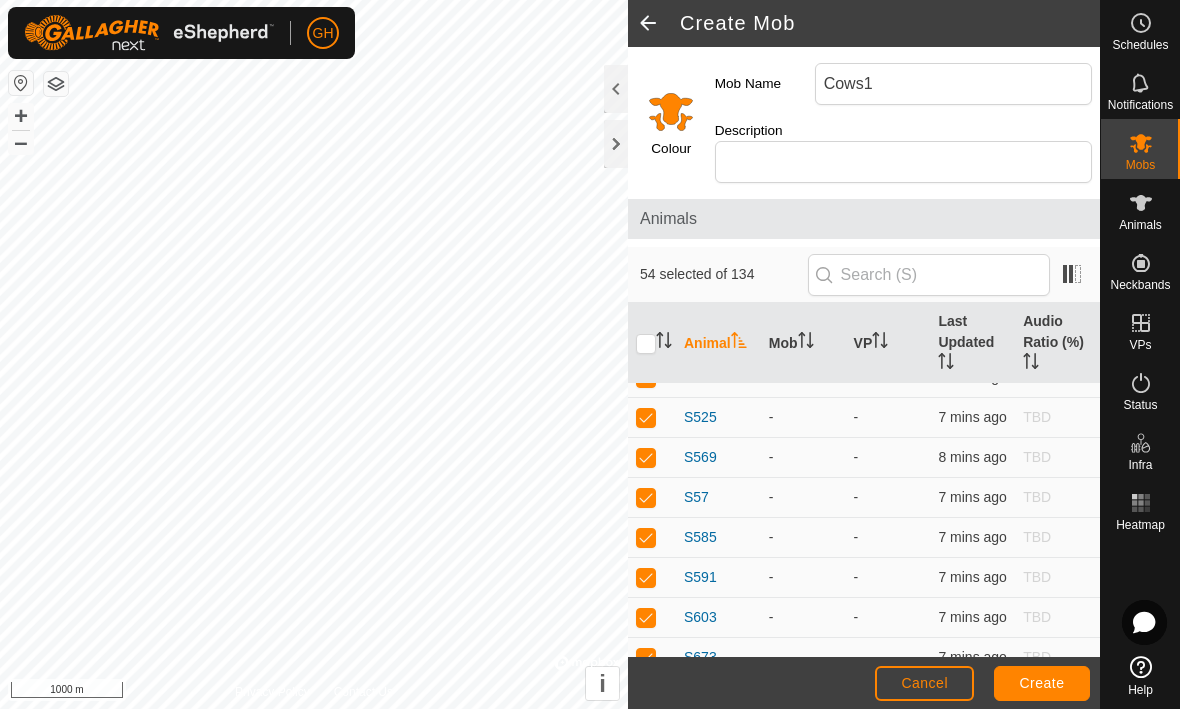 click 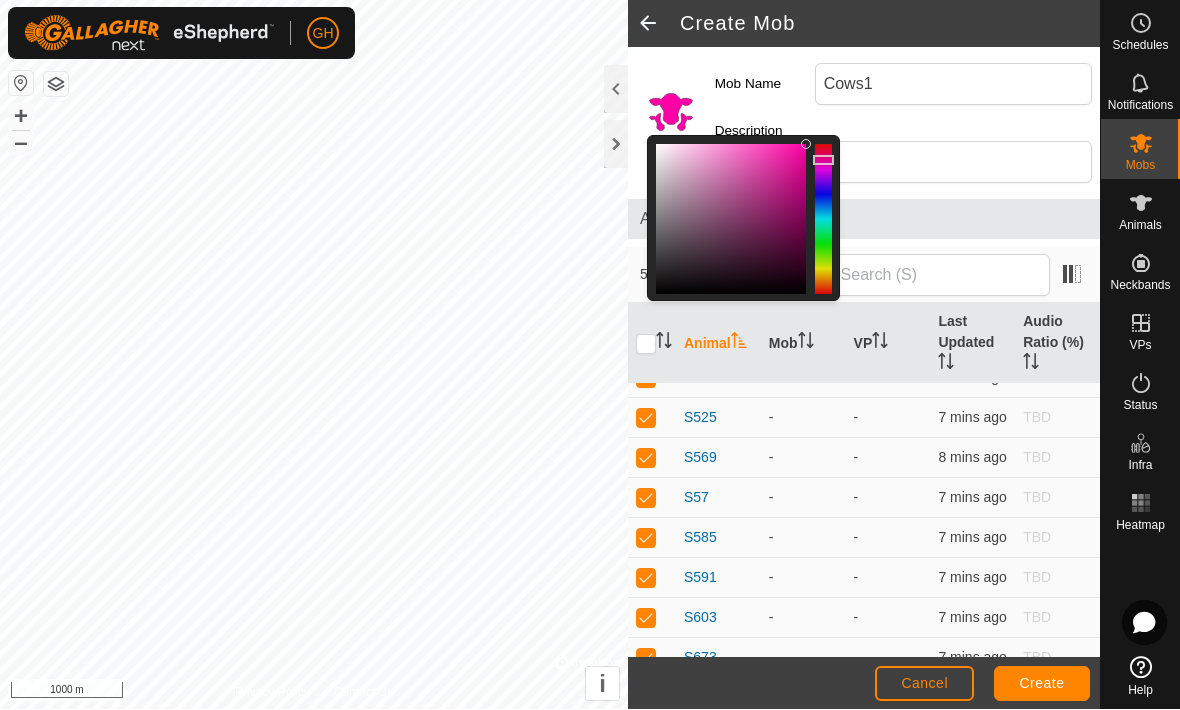 click 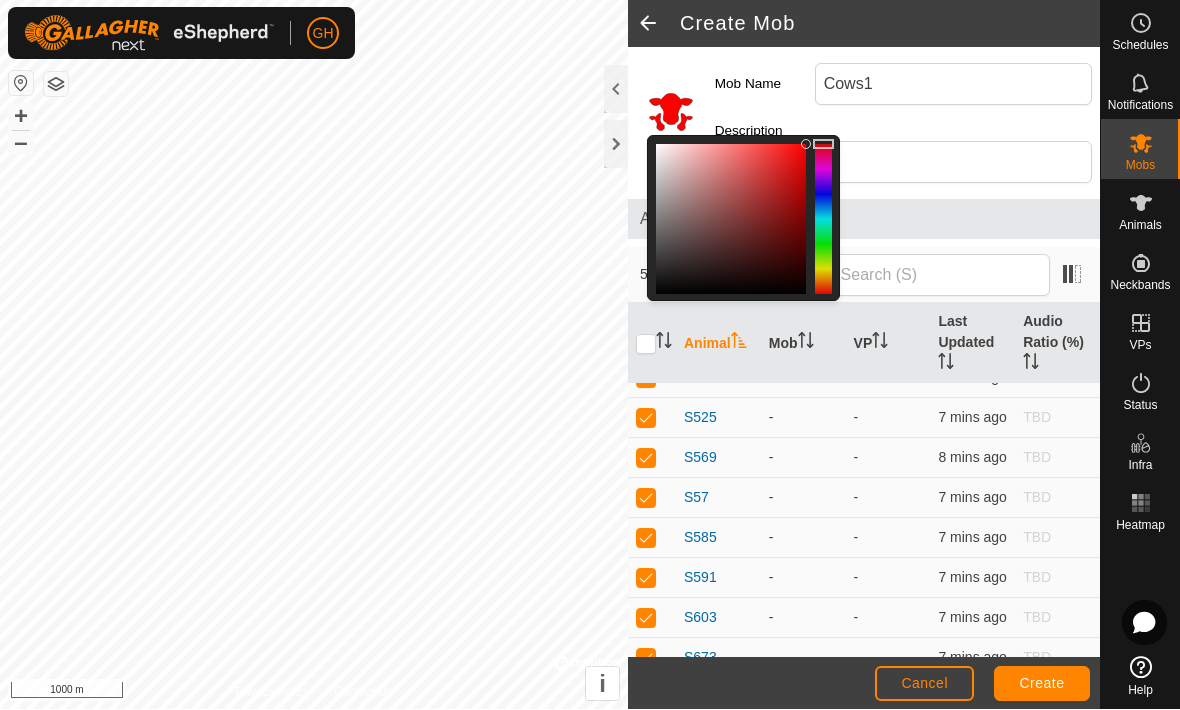 click on "Create" at bounding box center [1042, 684] 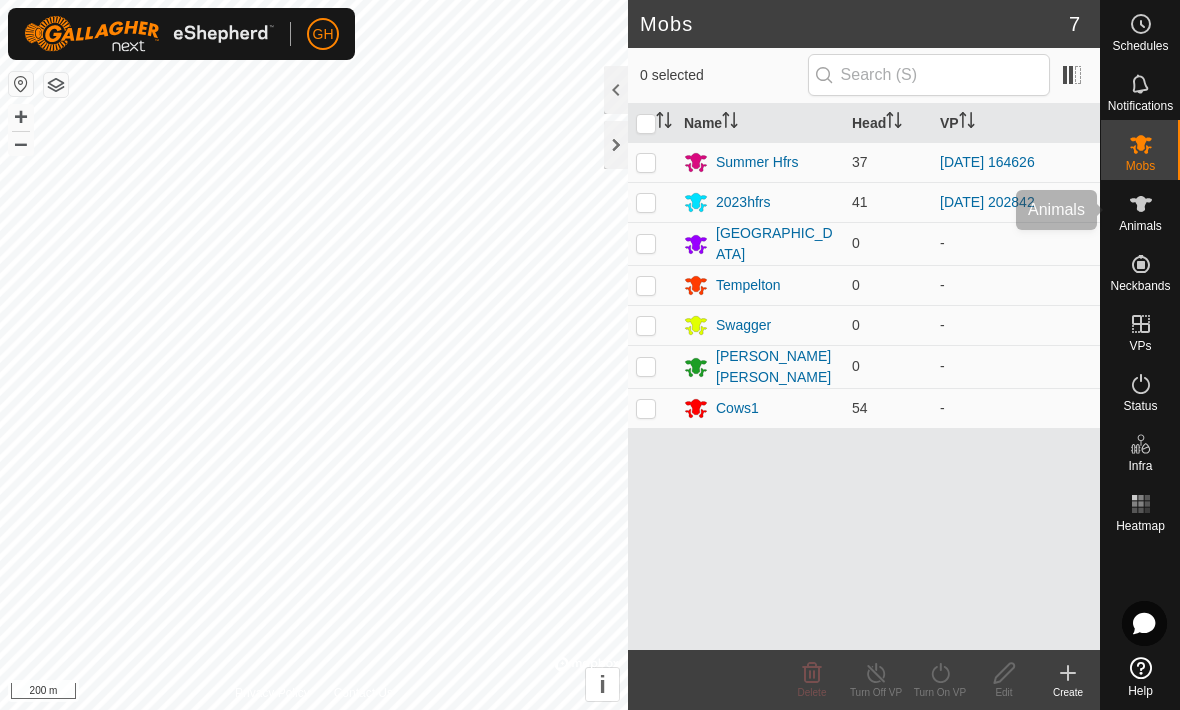 click 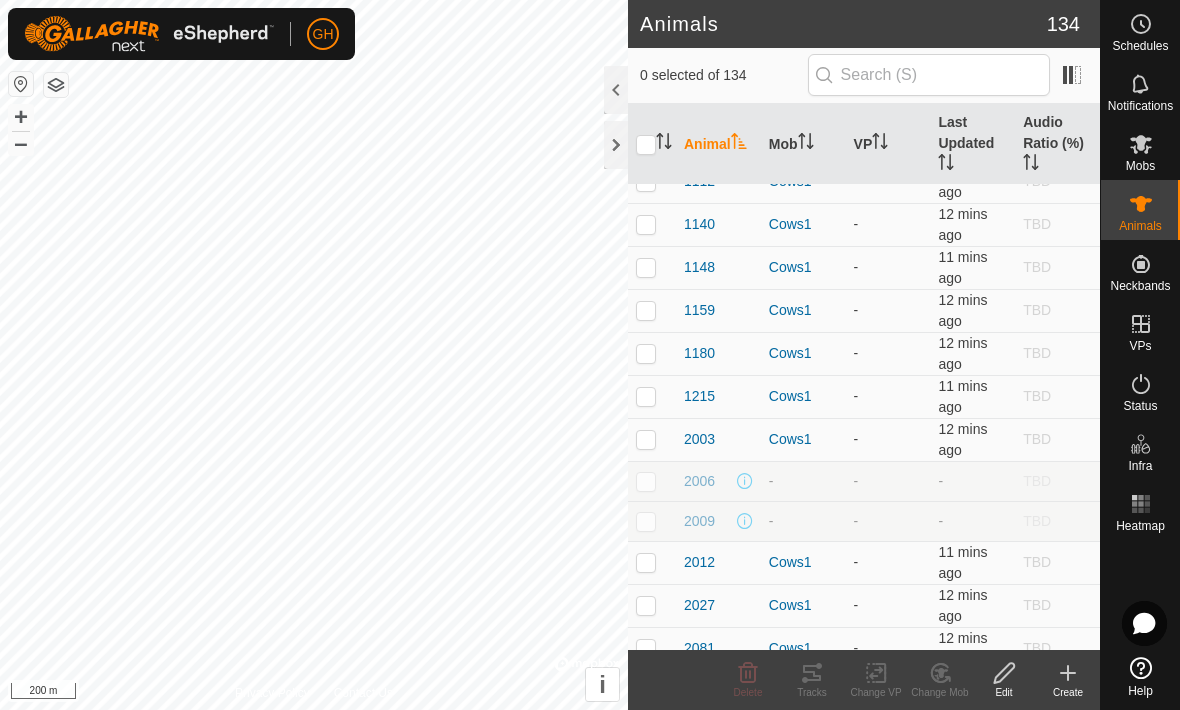 scroll, scrollTop: 603, scrollLeft: 0, axis: vertical 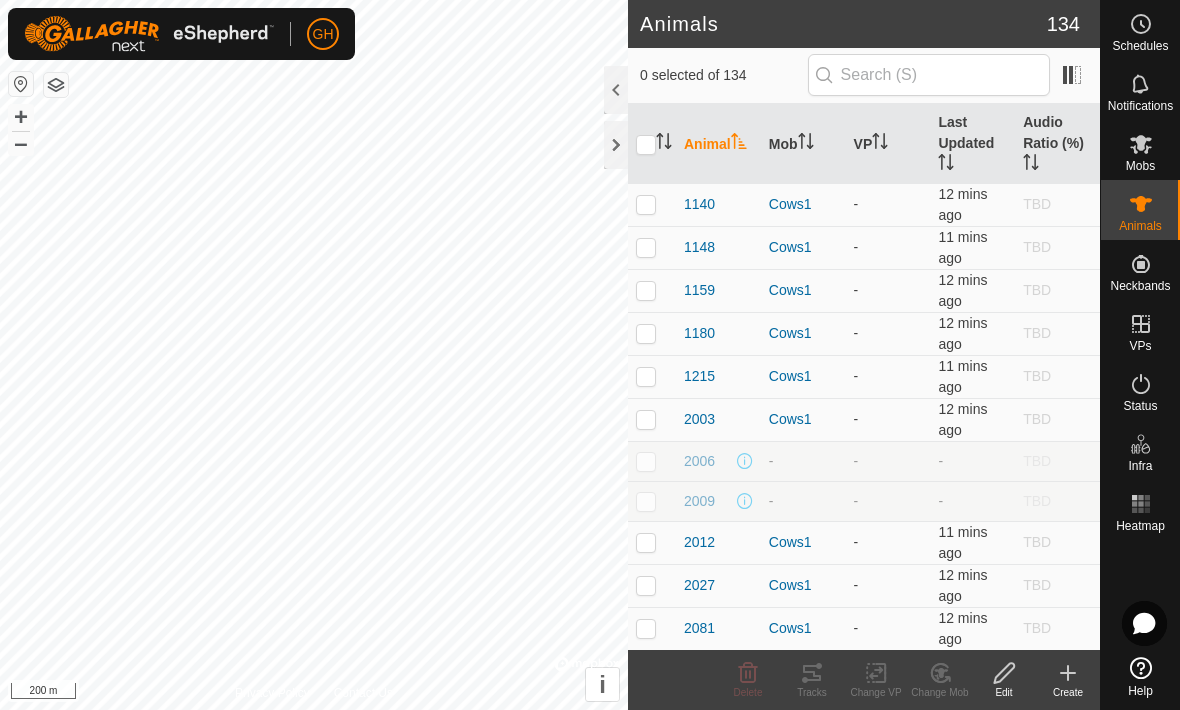 click at bounding box center [646, 501] 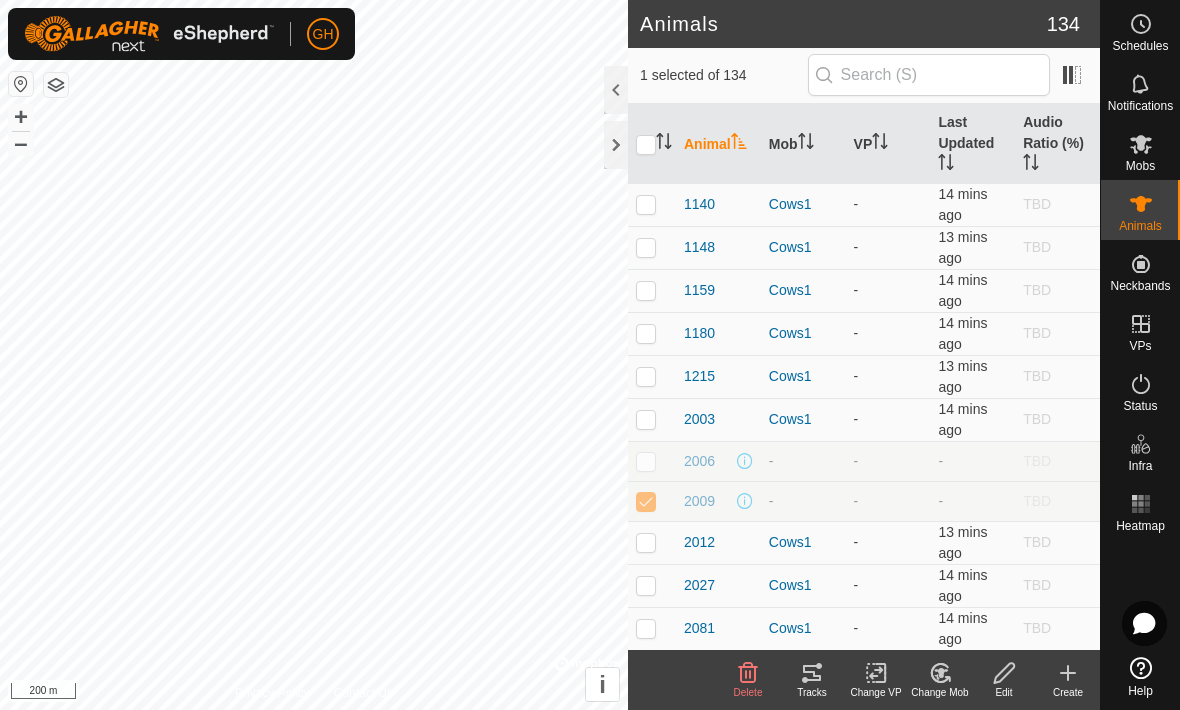 click at bounding box center [646, 501] 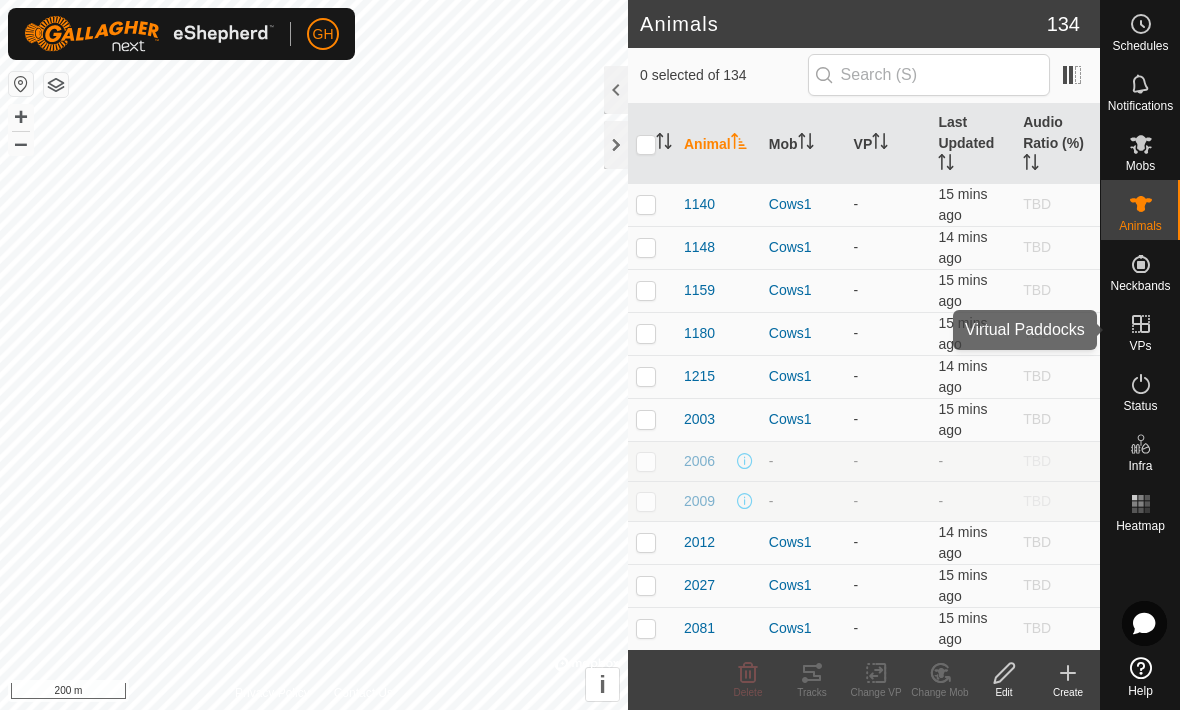 click 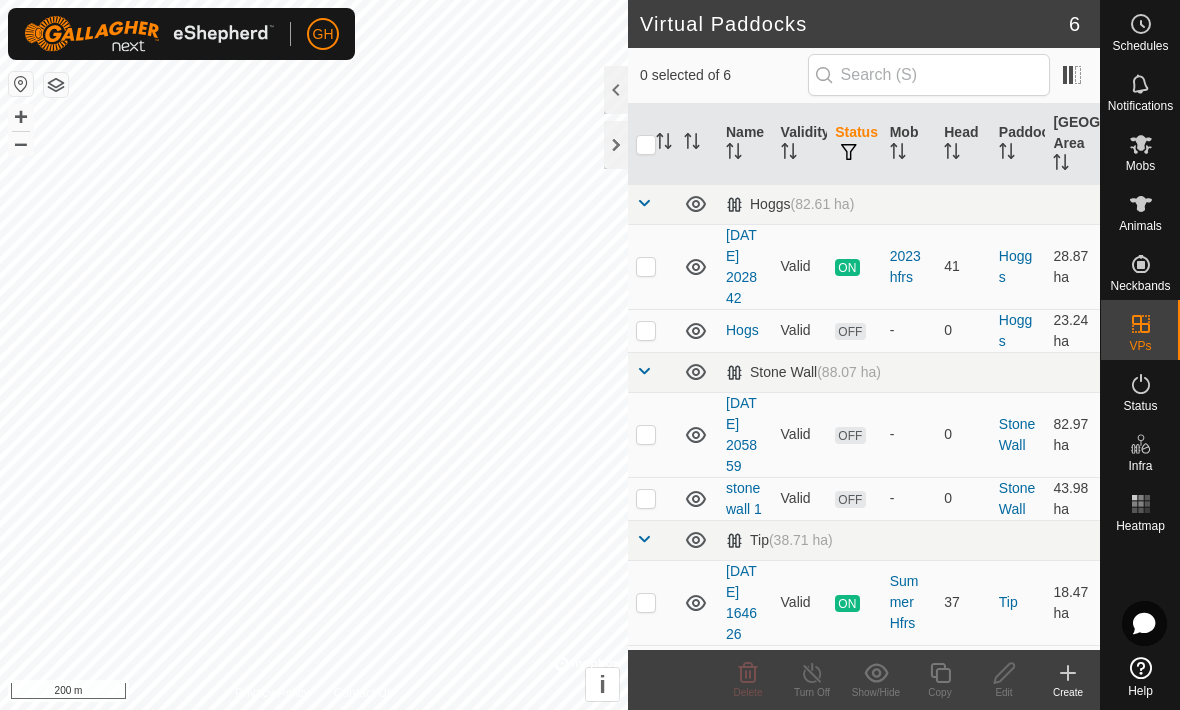 click 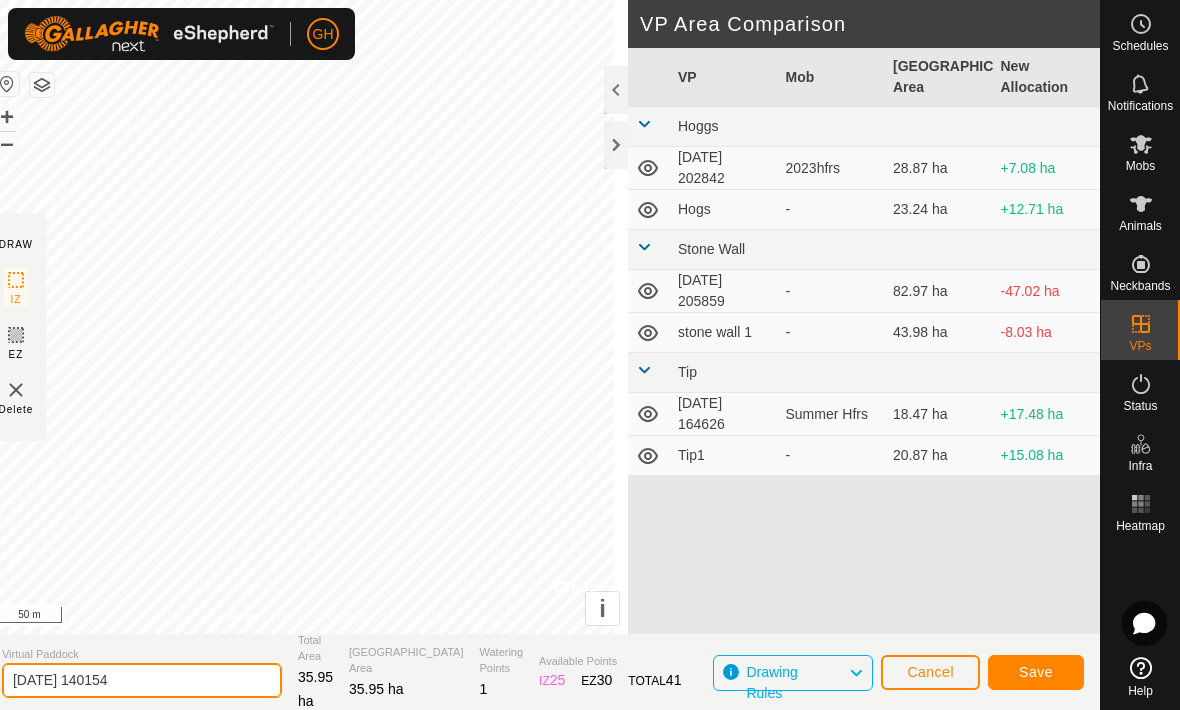 click on "2025-07-23 140154" 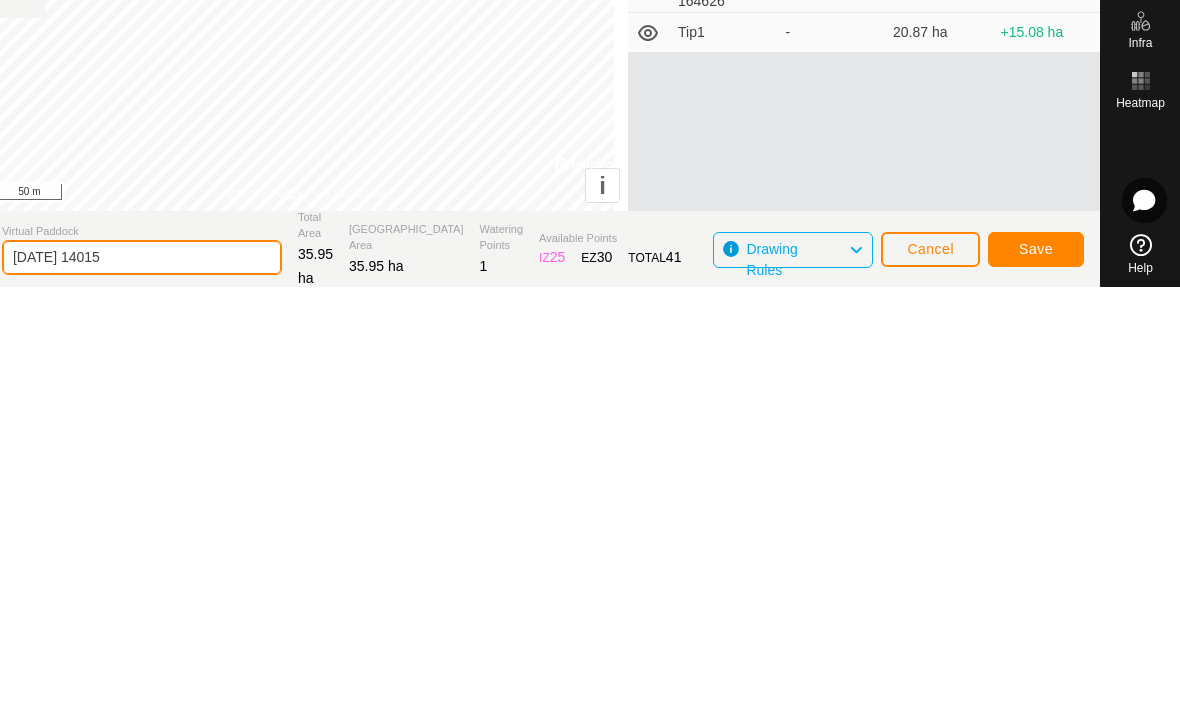 scroll, scrollTop: 0, scrollLeft: 0, axis: both 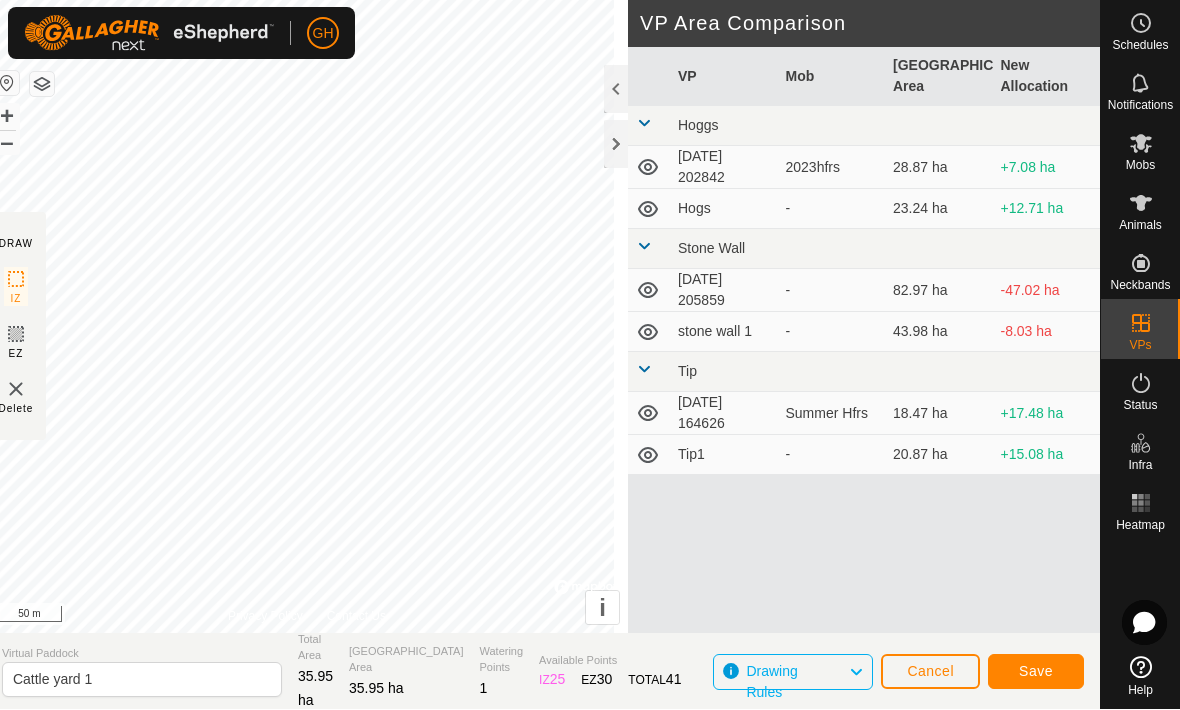 click on "Save" 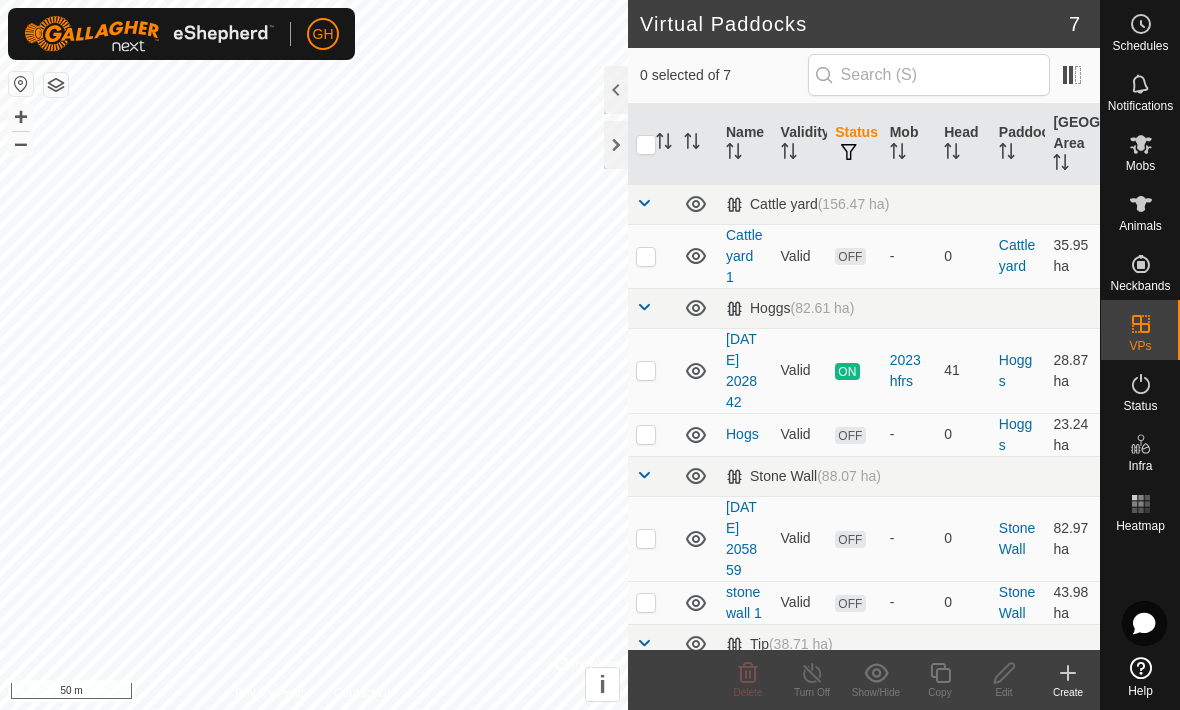 click 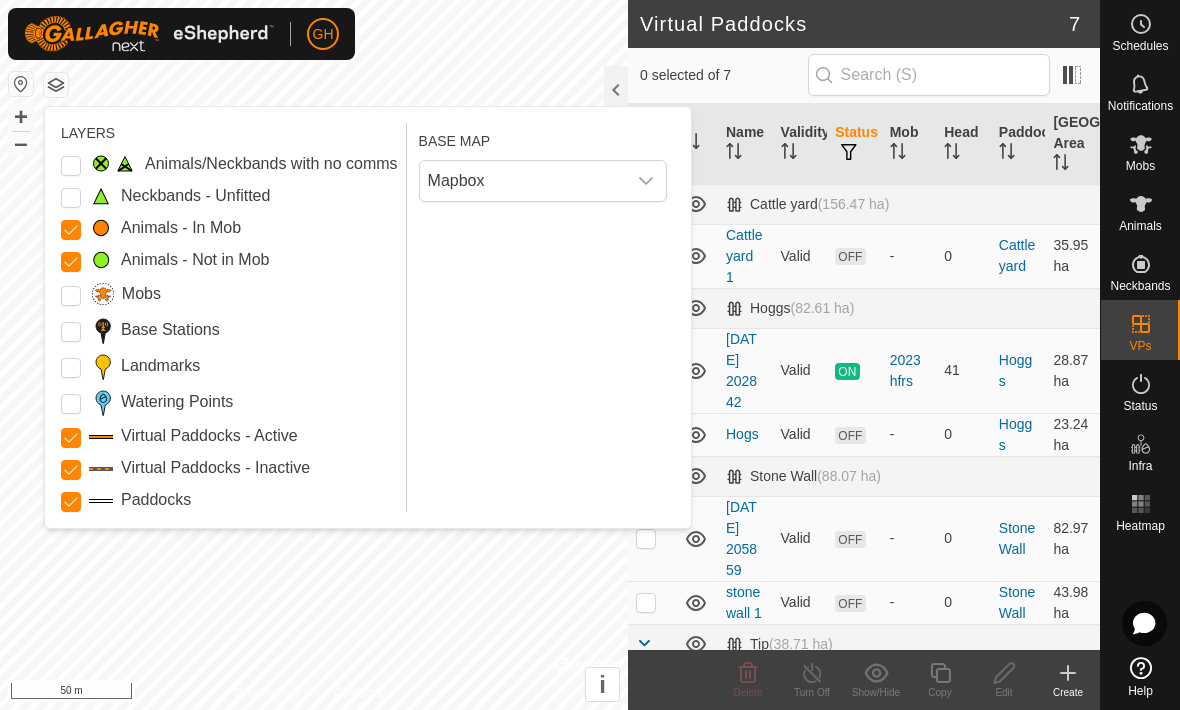 click on "Watering Points" at bounding box center [71, 404] 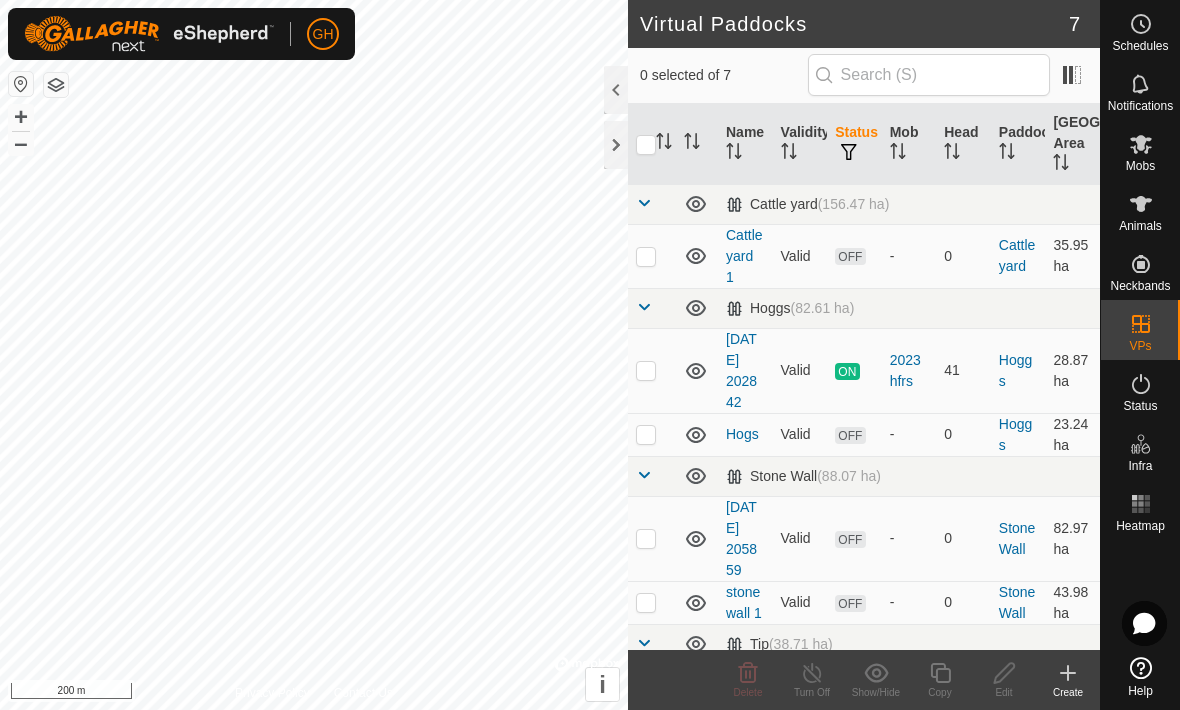 click 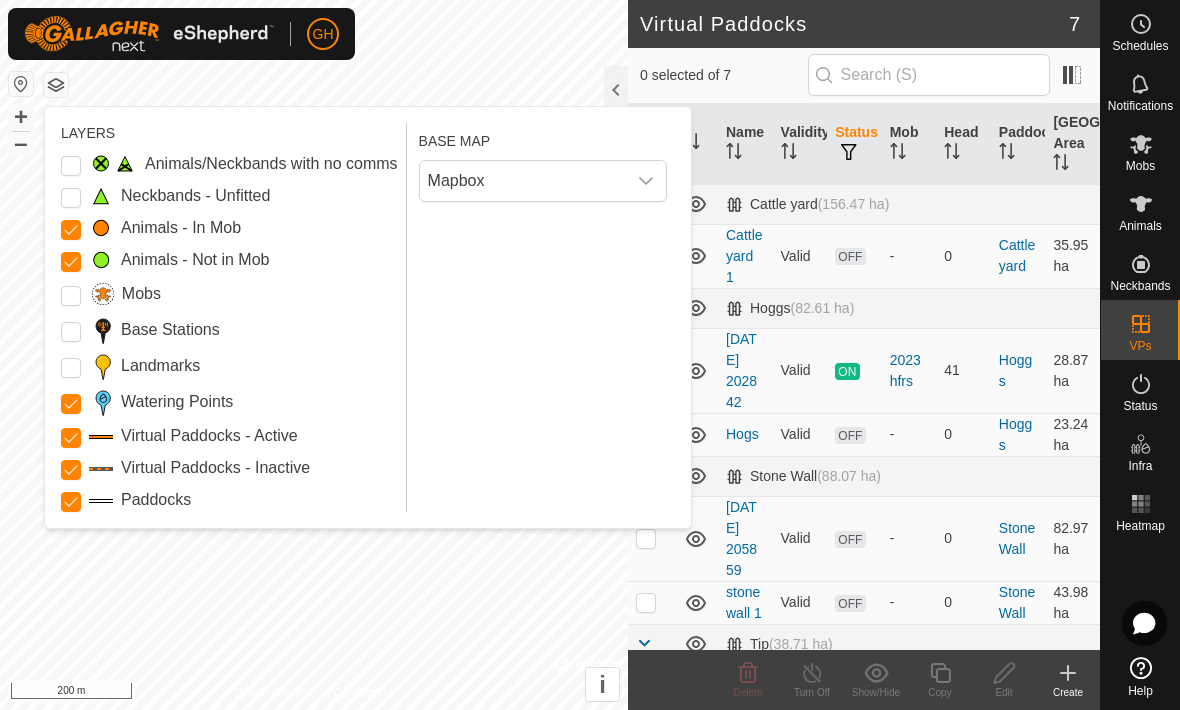 click on "Watering Points" at bounding box center [71, 404] 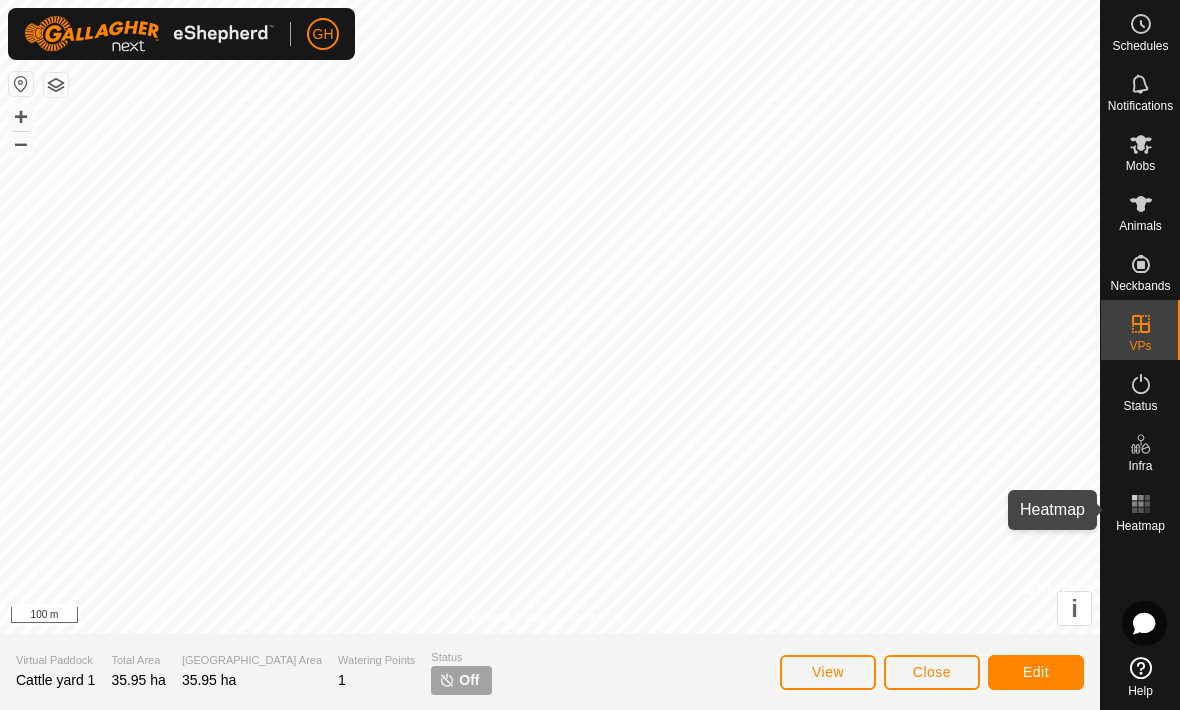 click on "Heatmap" at bounding box center [1140, 510] 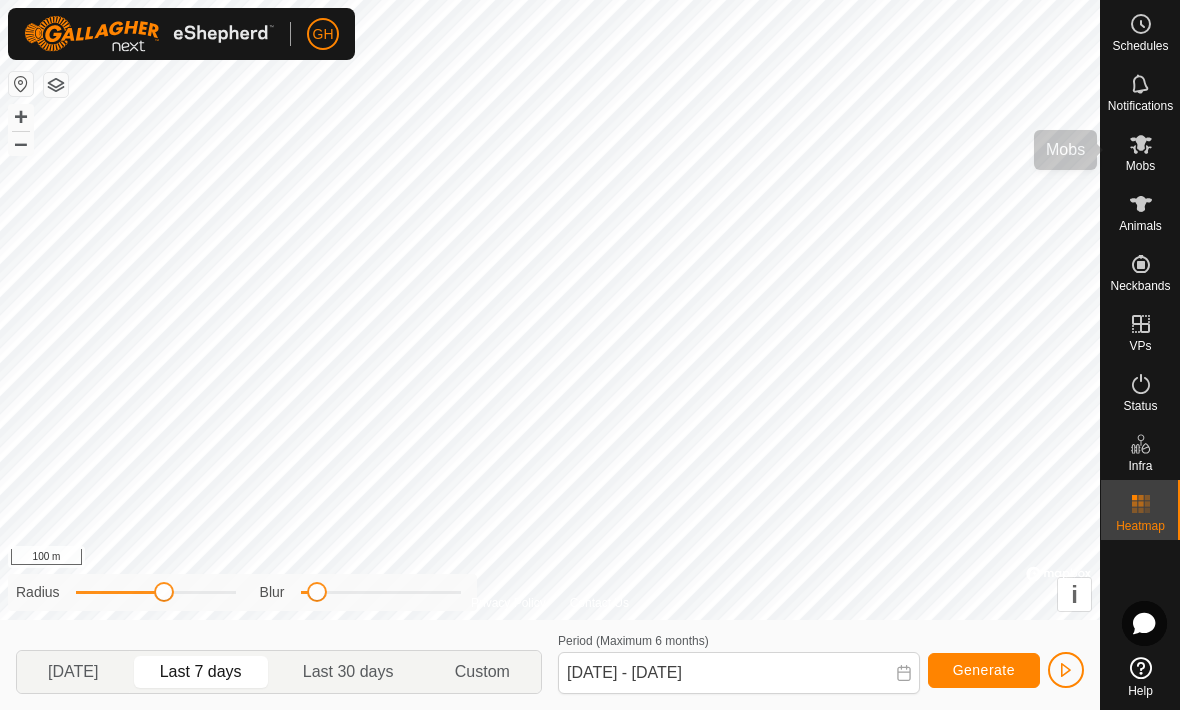 click 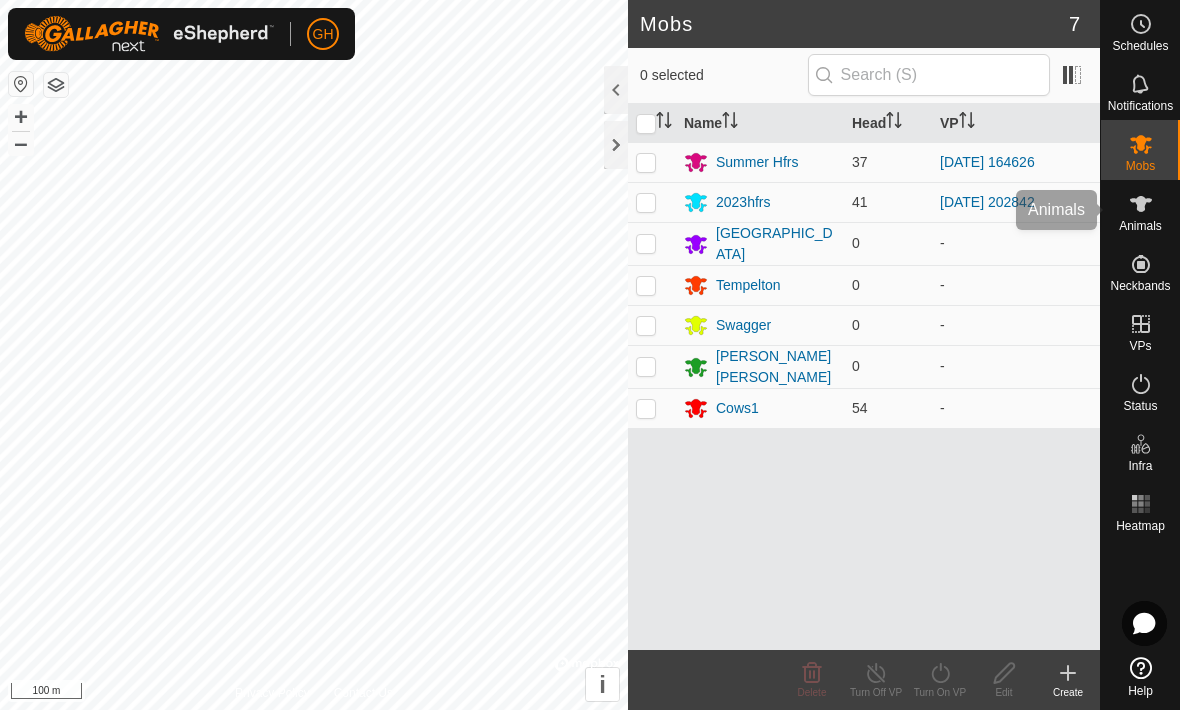 click at bounding box center [1141, 204] 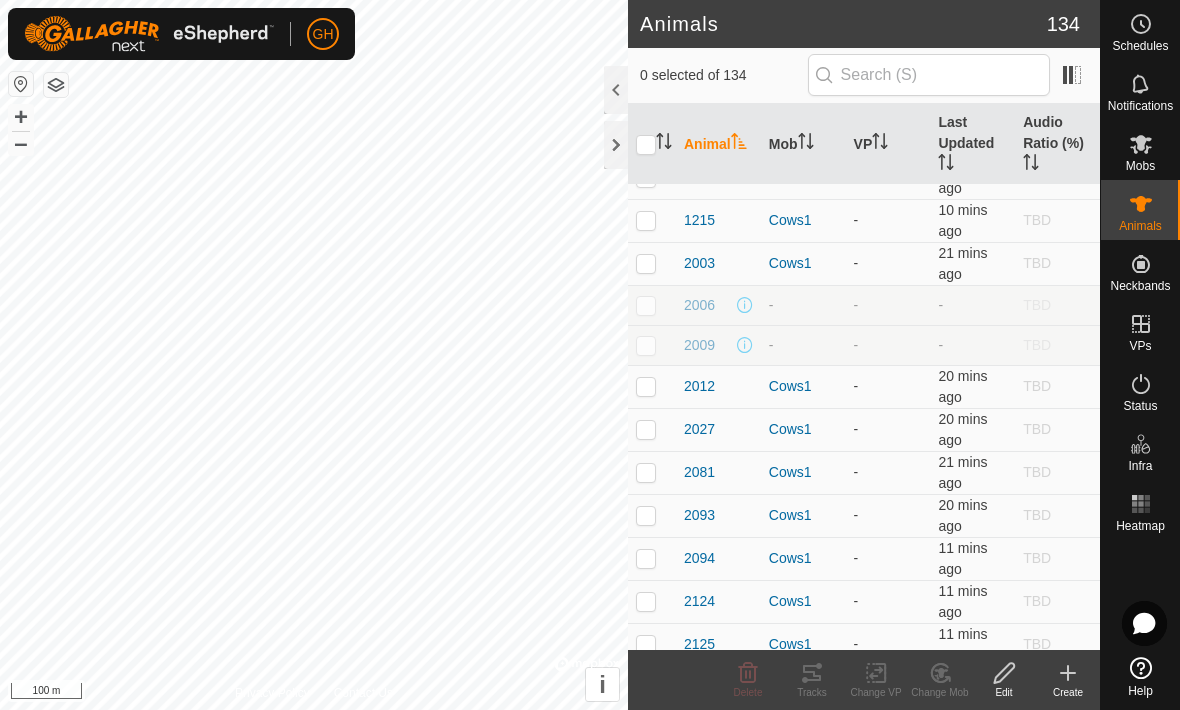 scroll, scrollTop: 746, scrollLeft: 0, axis: vertical 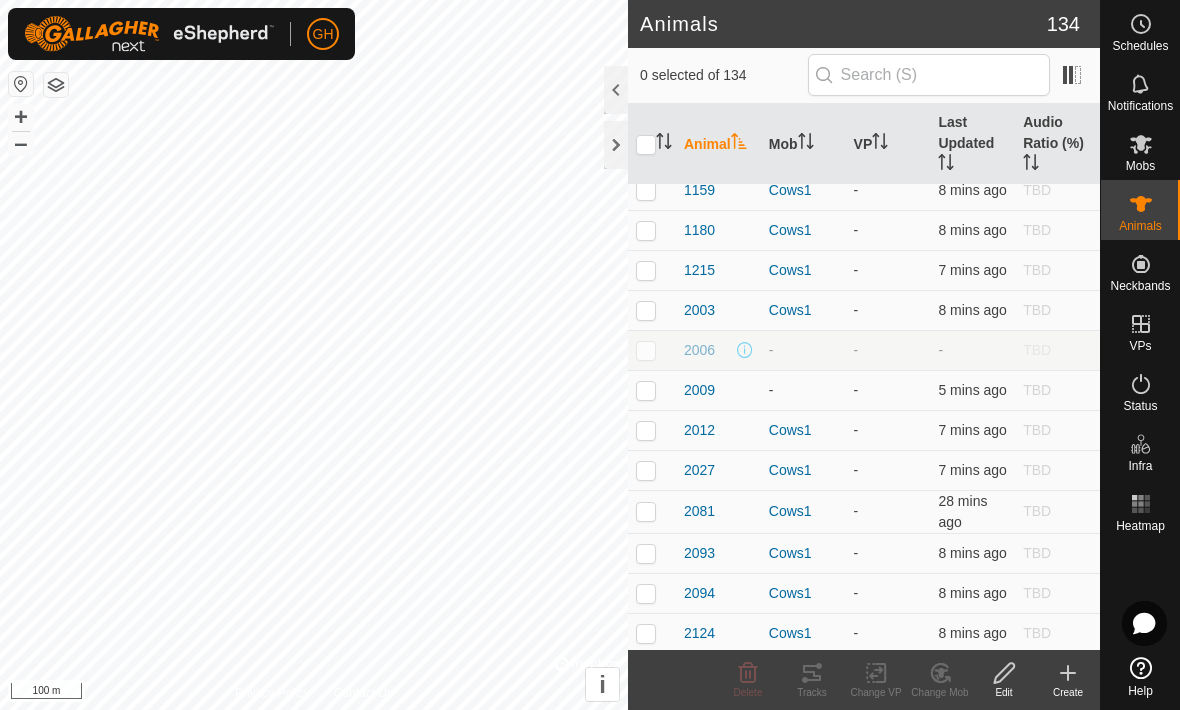 click at bounding box center (652, 390) 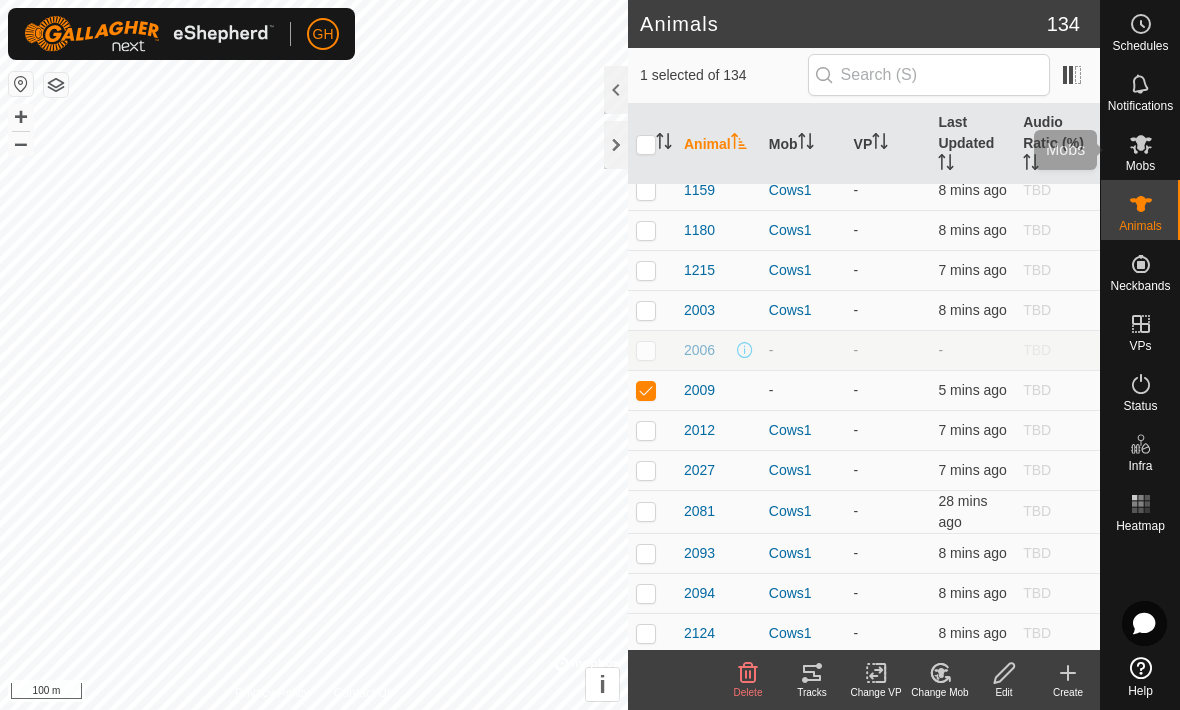 click 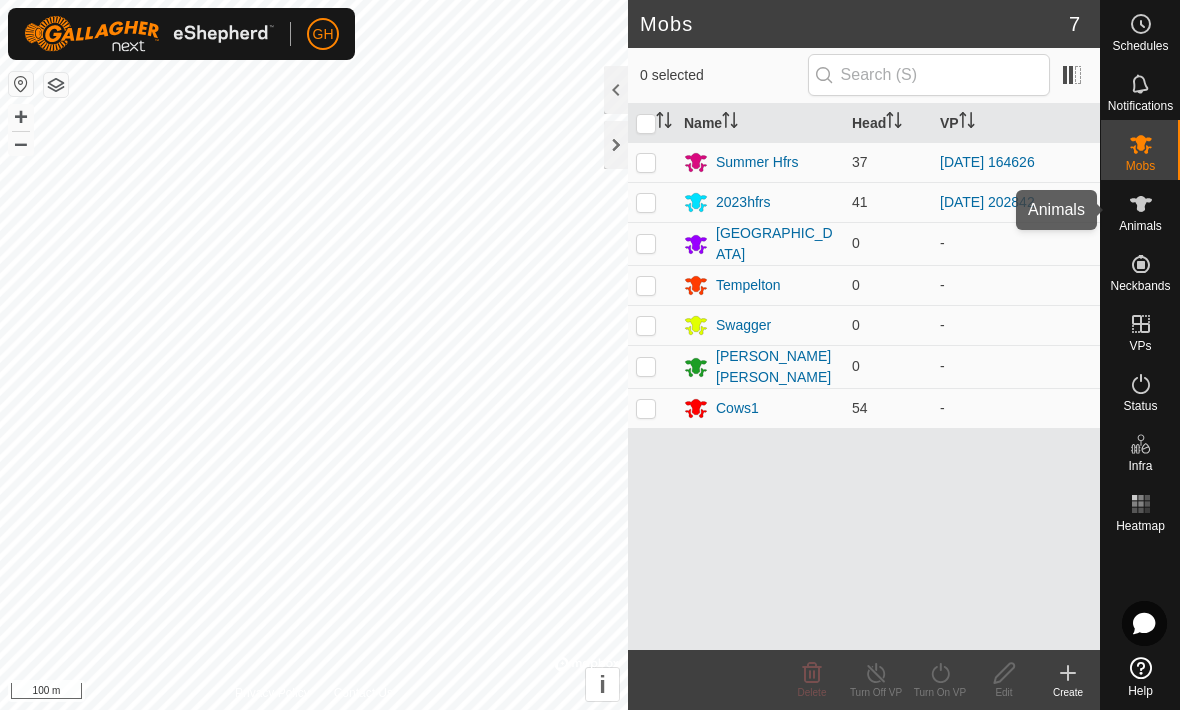 click on "Animals" at bounding box center [1140, 226] 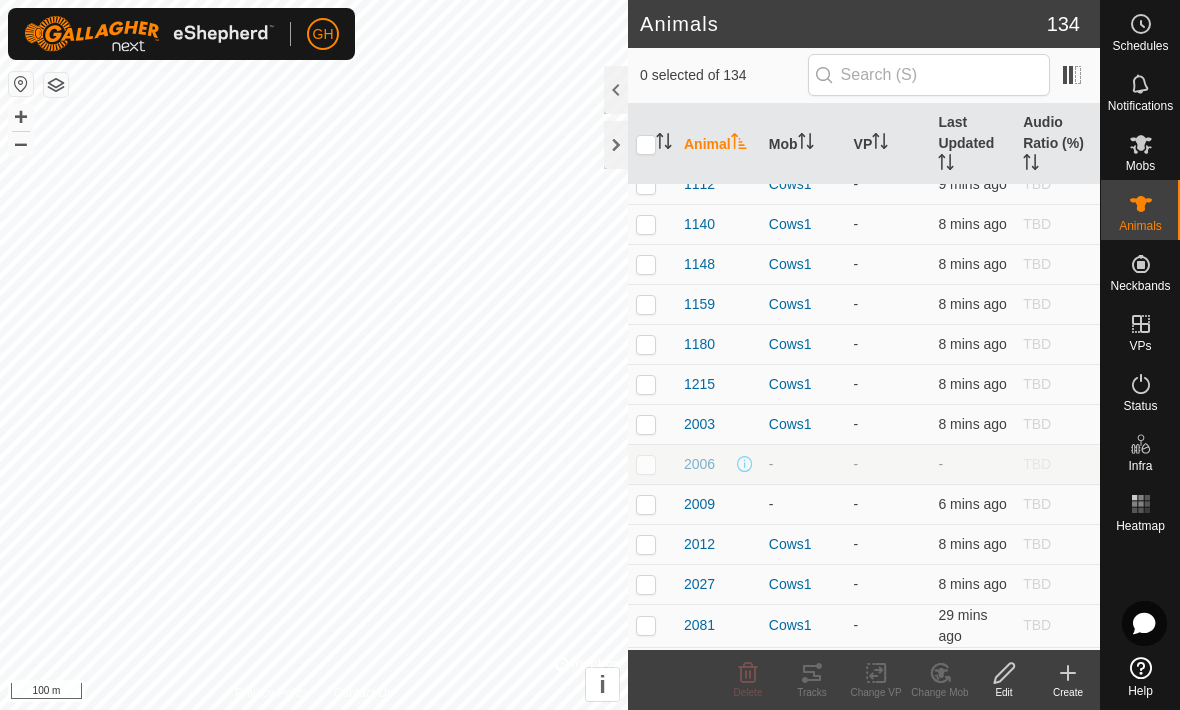 scroll, scrollTop: 563, scrollLeft: 0, axis: vertical 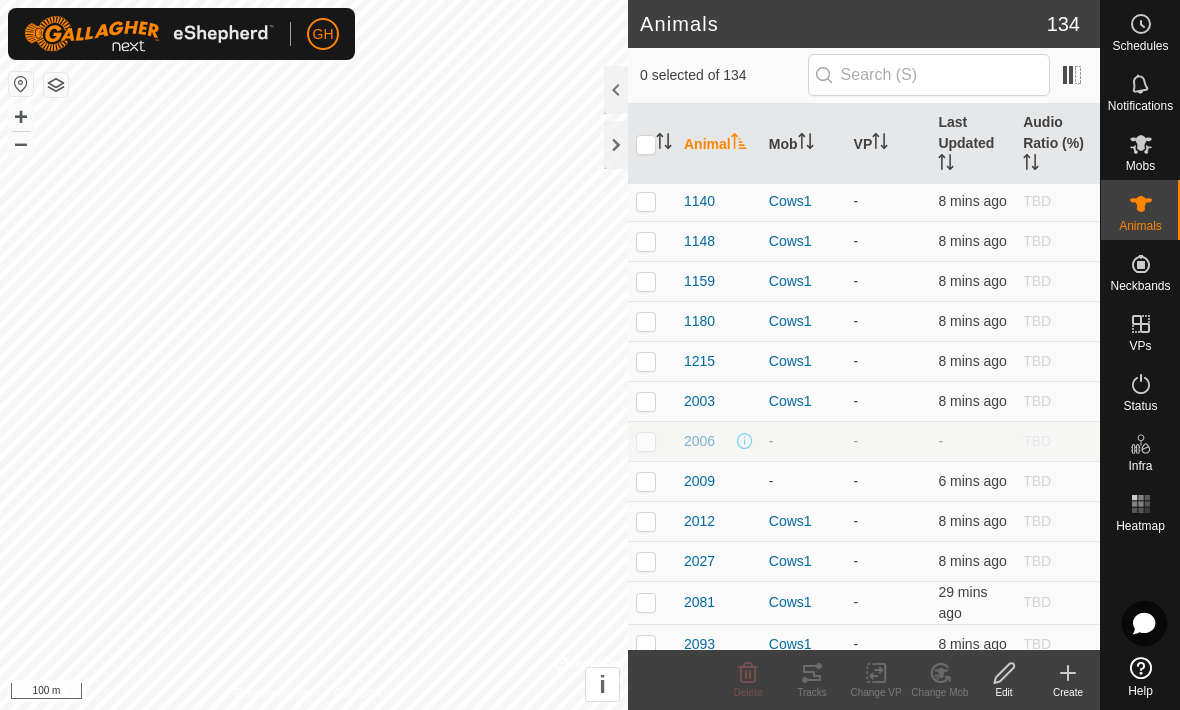 click at bounding box center [646, 481] 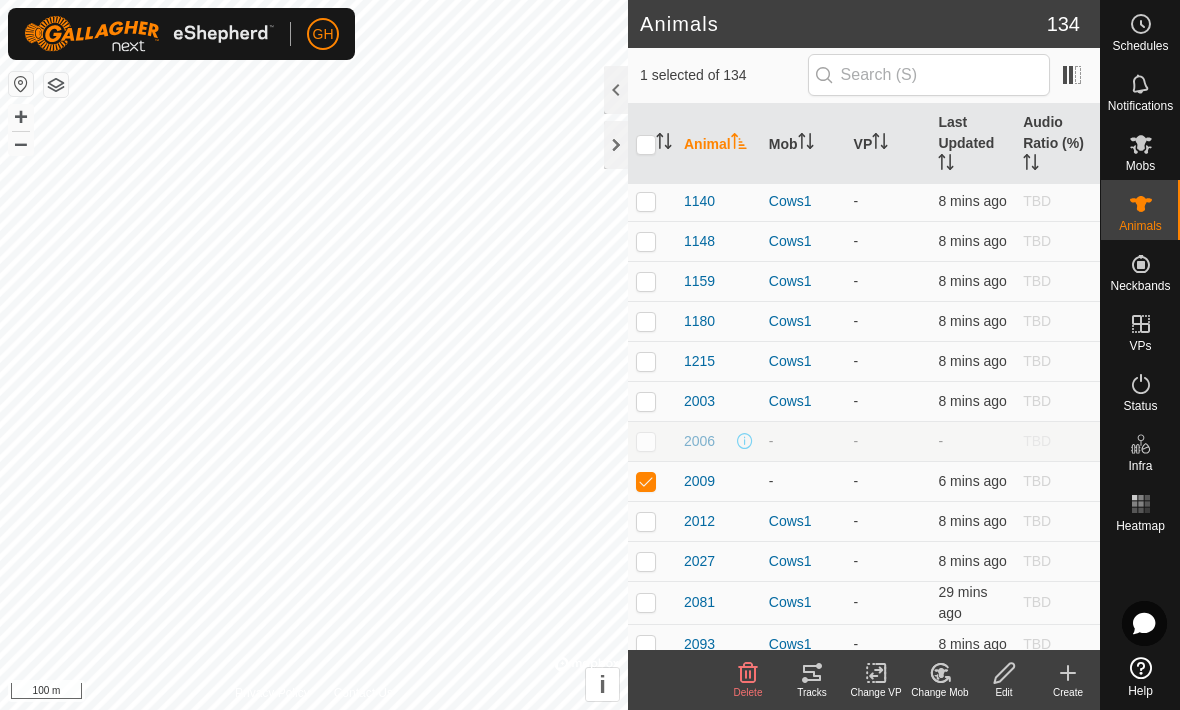 click 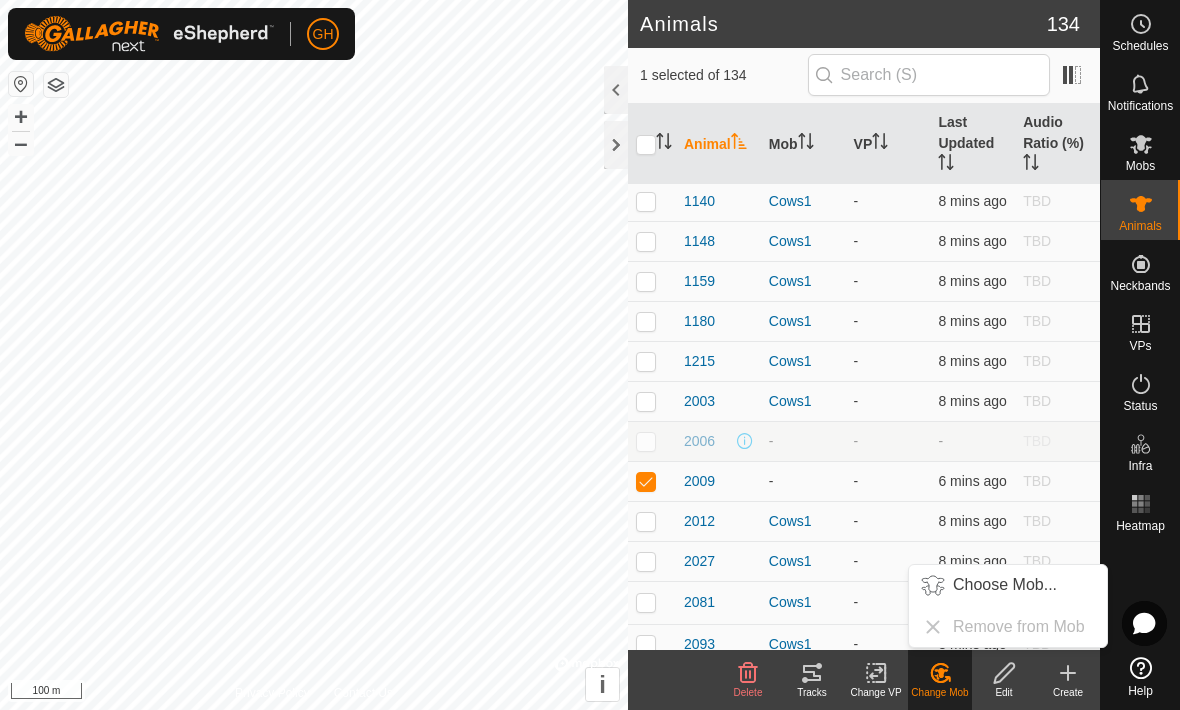 click on "Choose Mob..." at bounding box center (1005, 585) 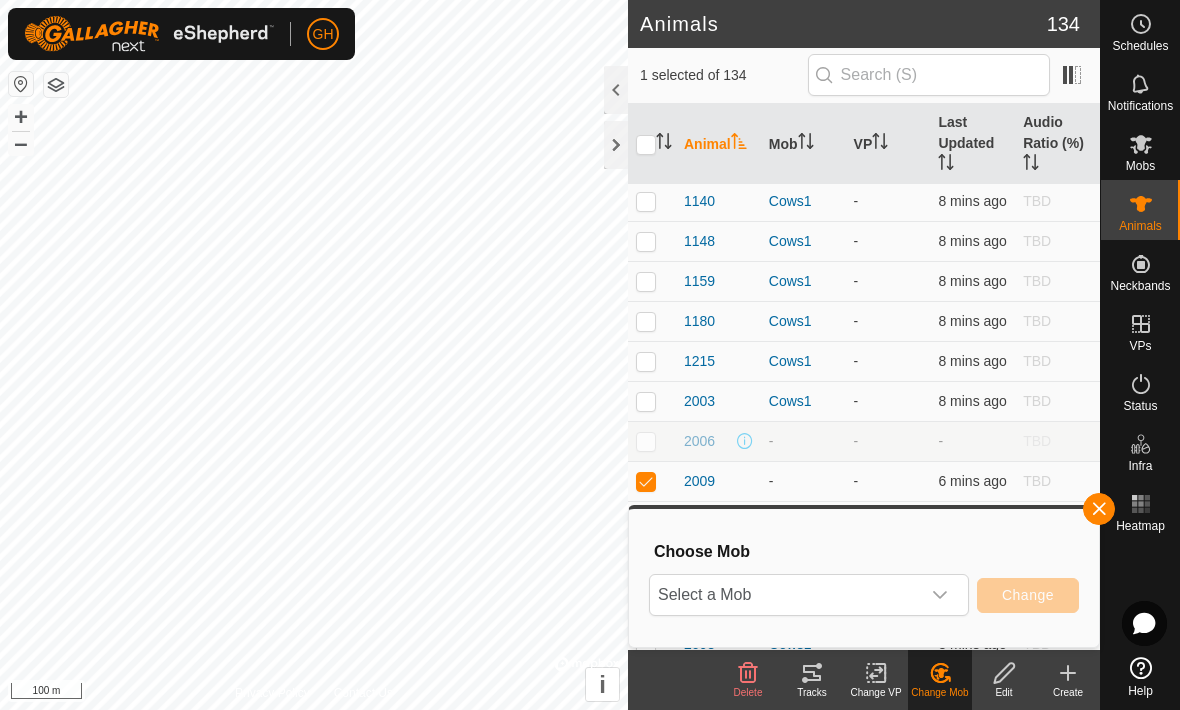 click 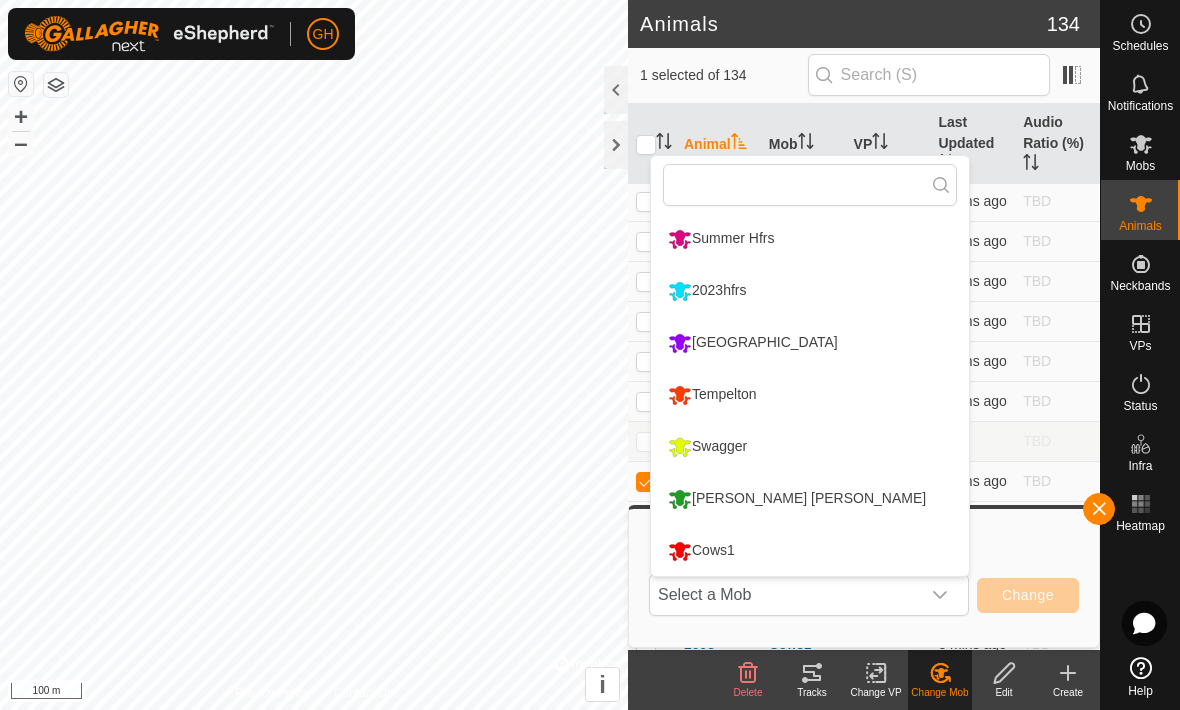 click on "Cows1" at bounding box center (701, 551) 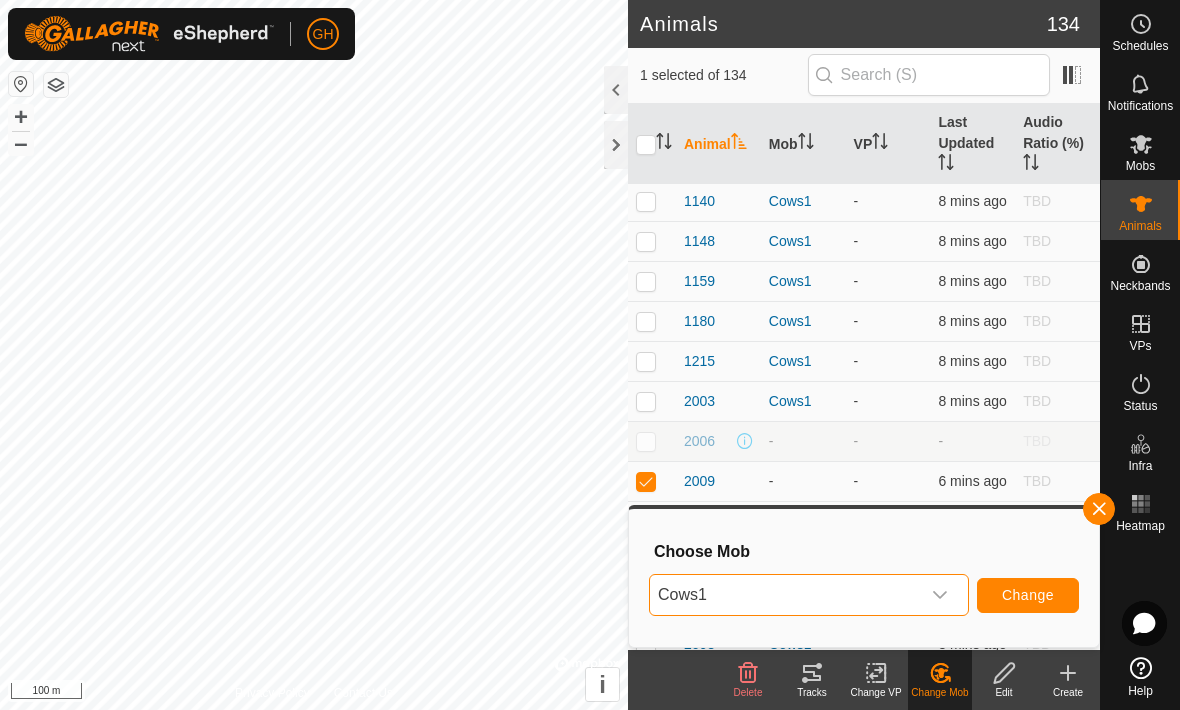 click on "Change" at bounding box center (1028, 595) 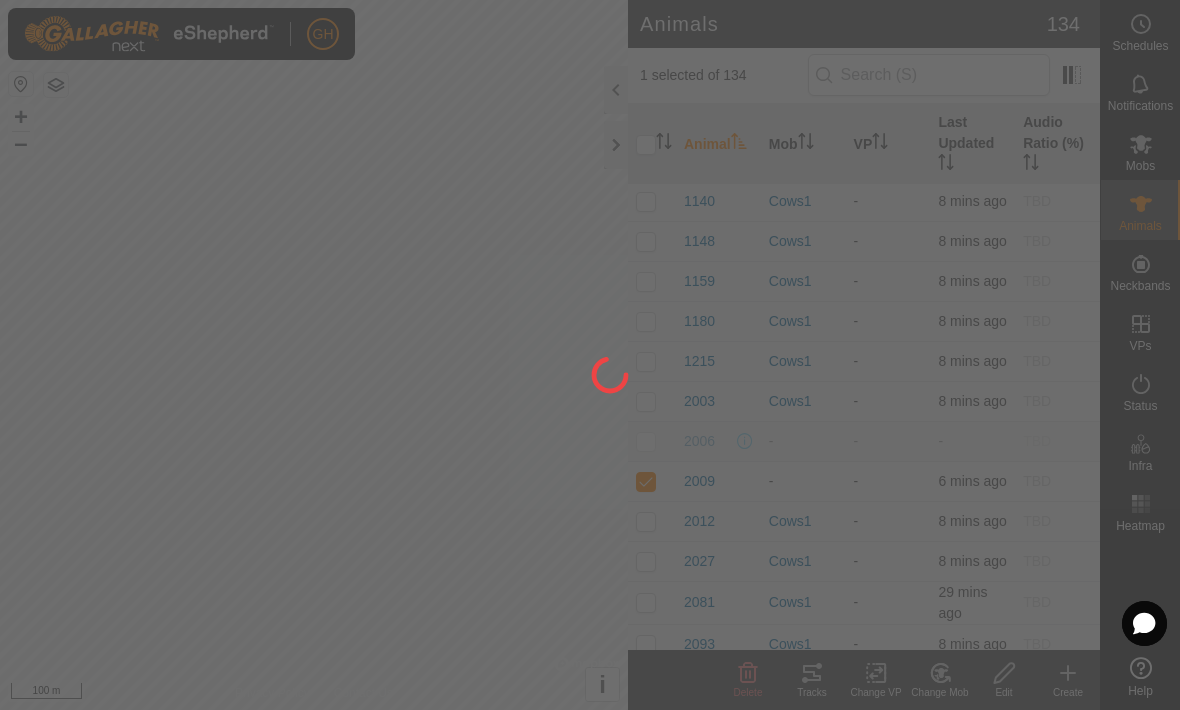 checkbox on "false" 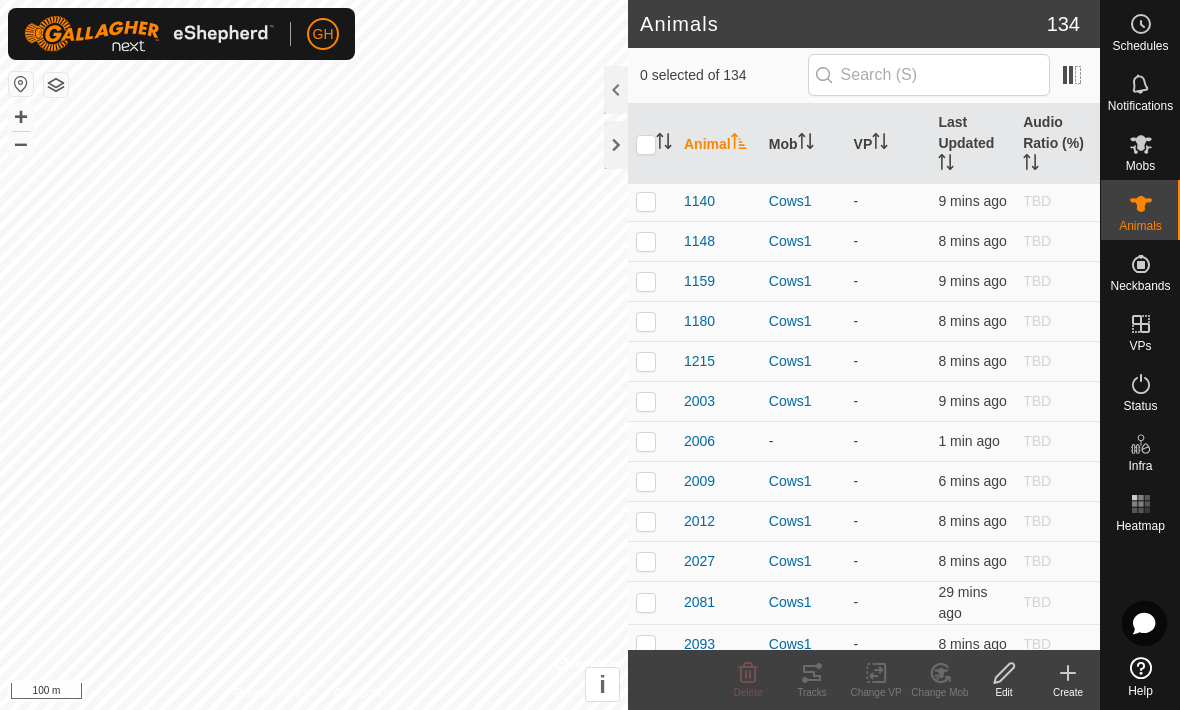 click at bounding box center [646, 441] 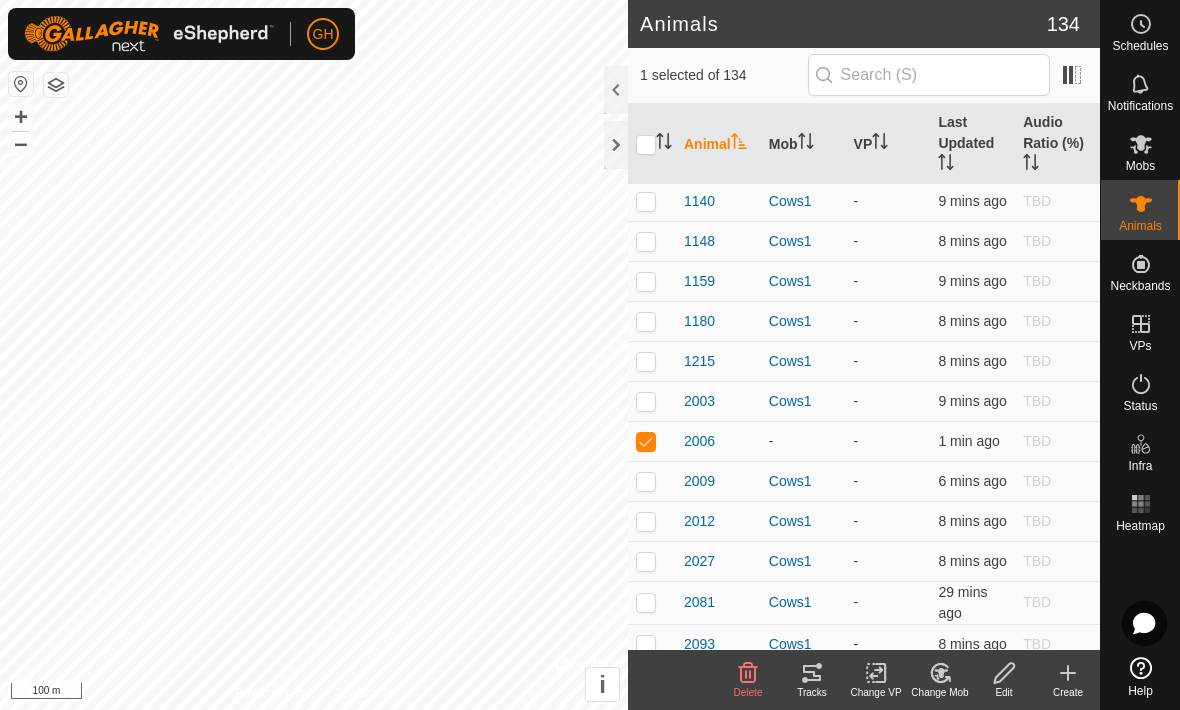 click 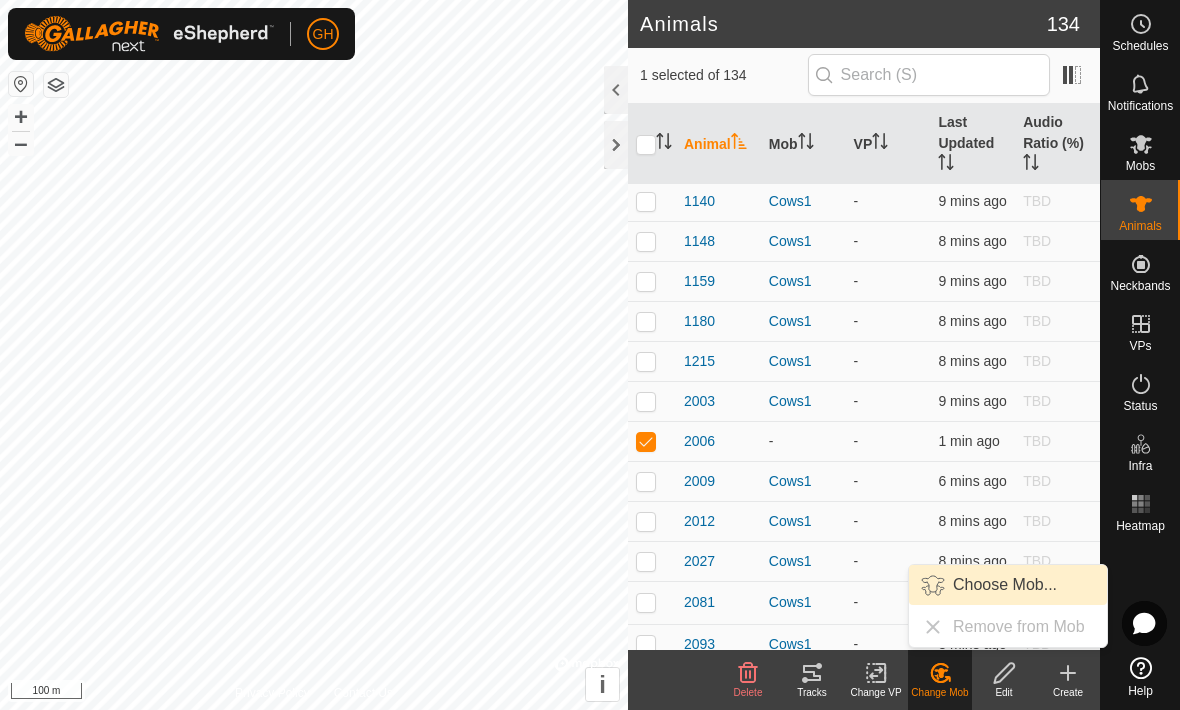 click on "Choose Mob..." at bounding box center [1005, 585] 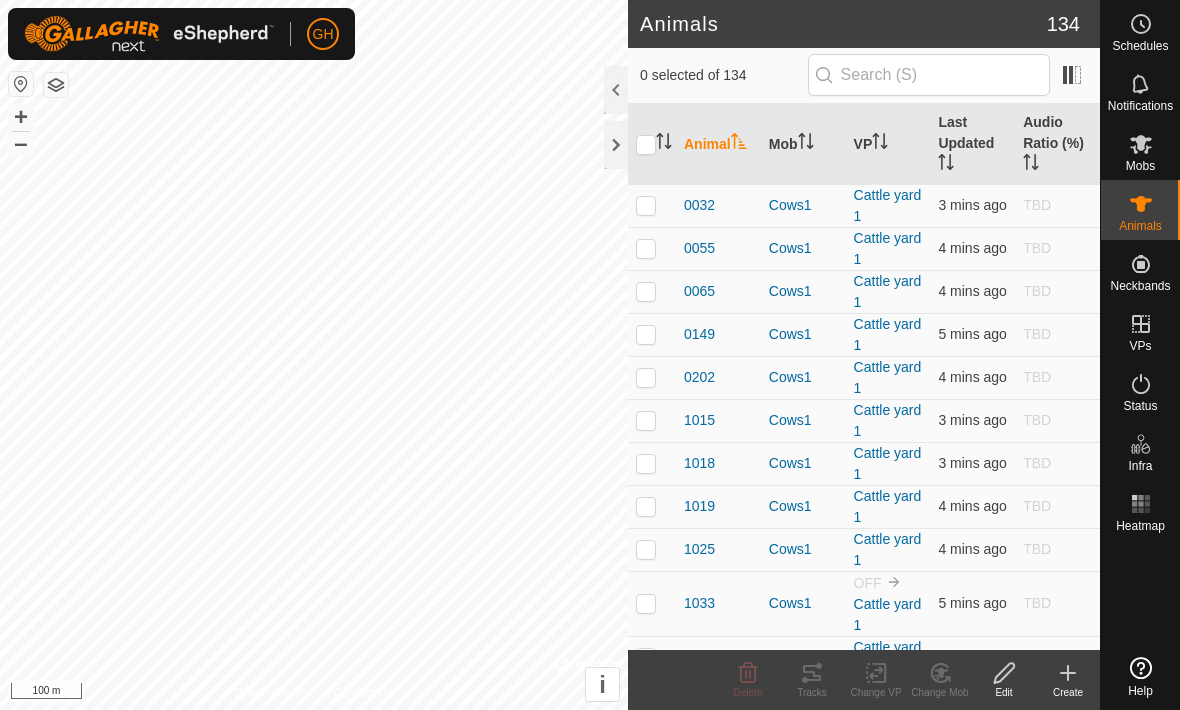 scroll, scrollTop: 0, scrollLeft: 0, axis: both 